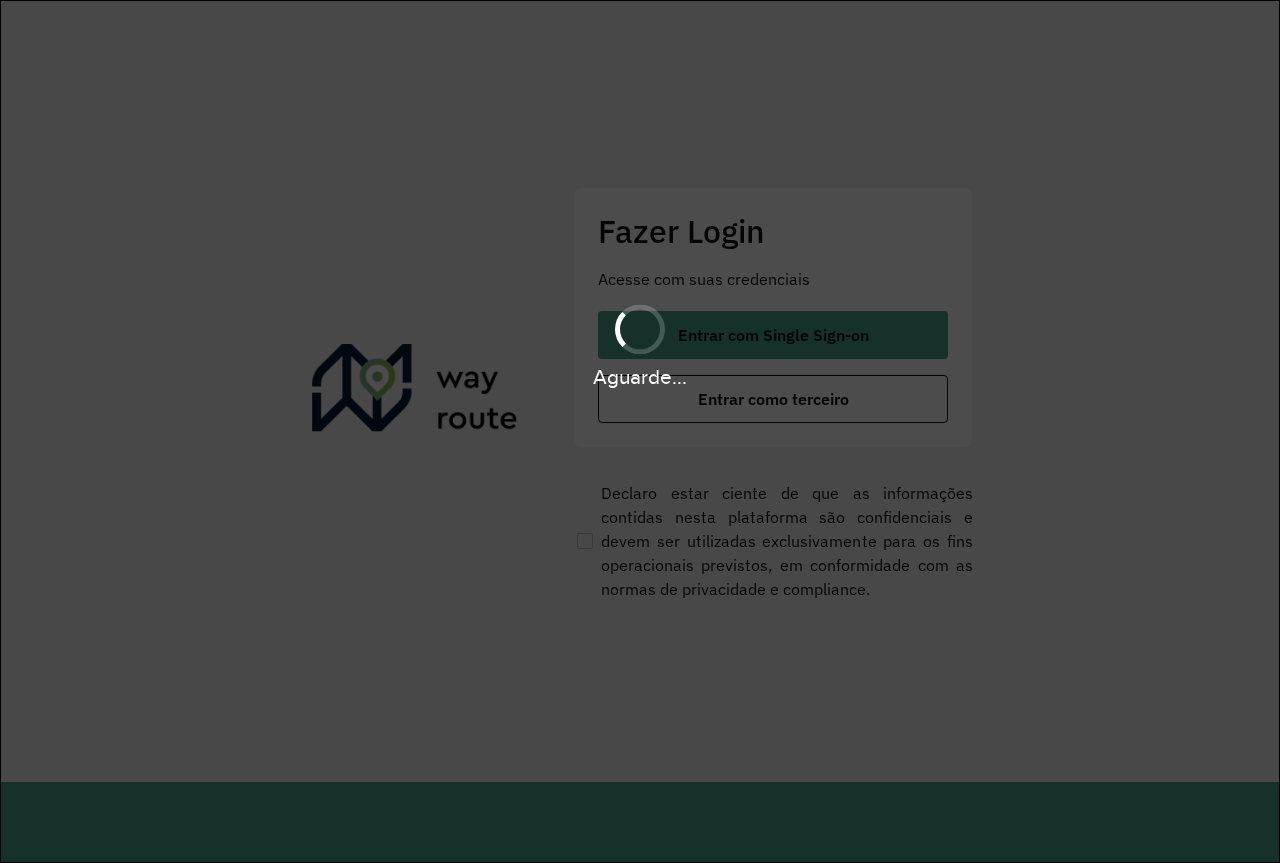 scroll, scrollTop: 0, scrollLeft: 0, axis: both 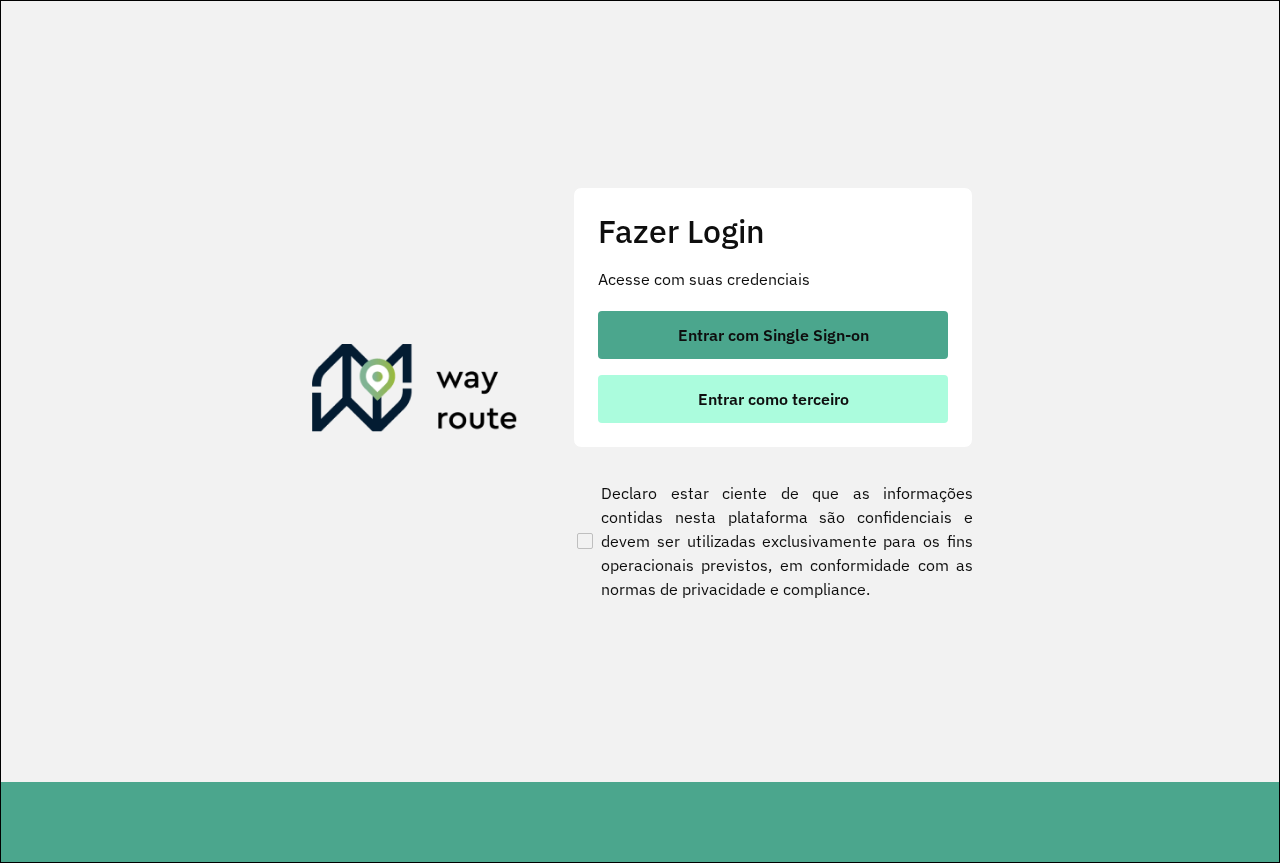 click on "Entrar como terceiro" at bounding box center (773, 399) 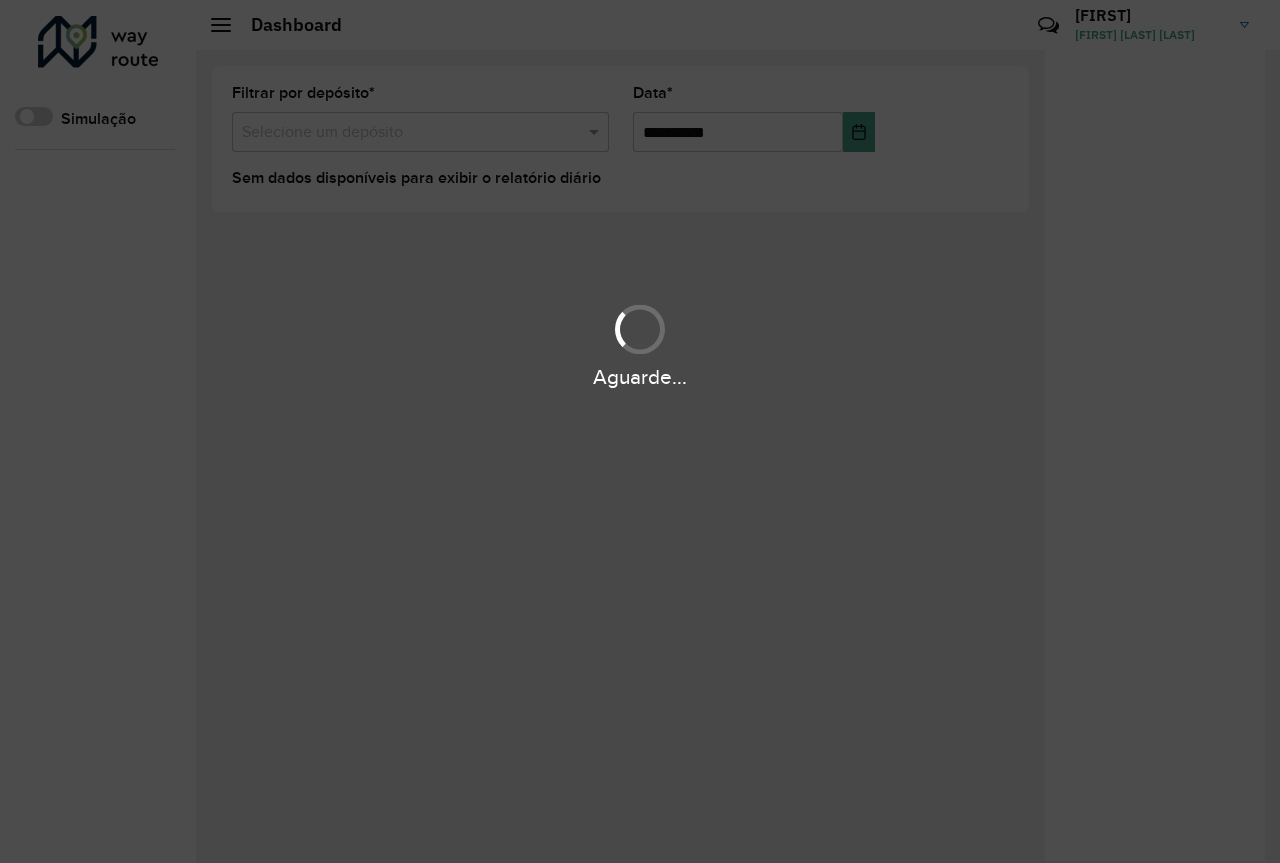 scroll, scrollTop: 0, scrollLeft: 0, axis: both 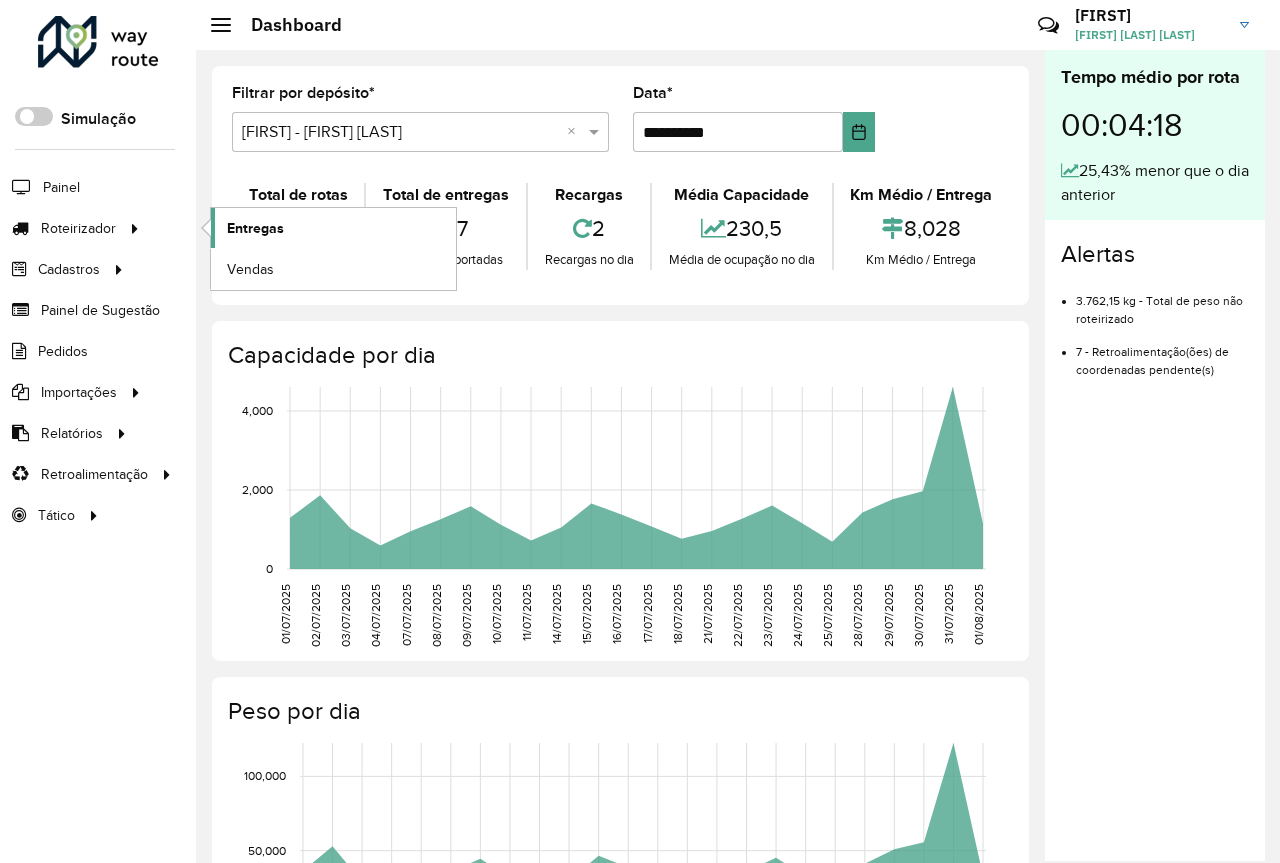 click on "Entregas" 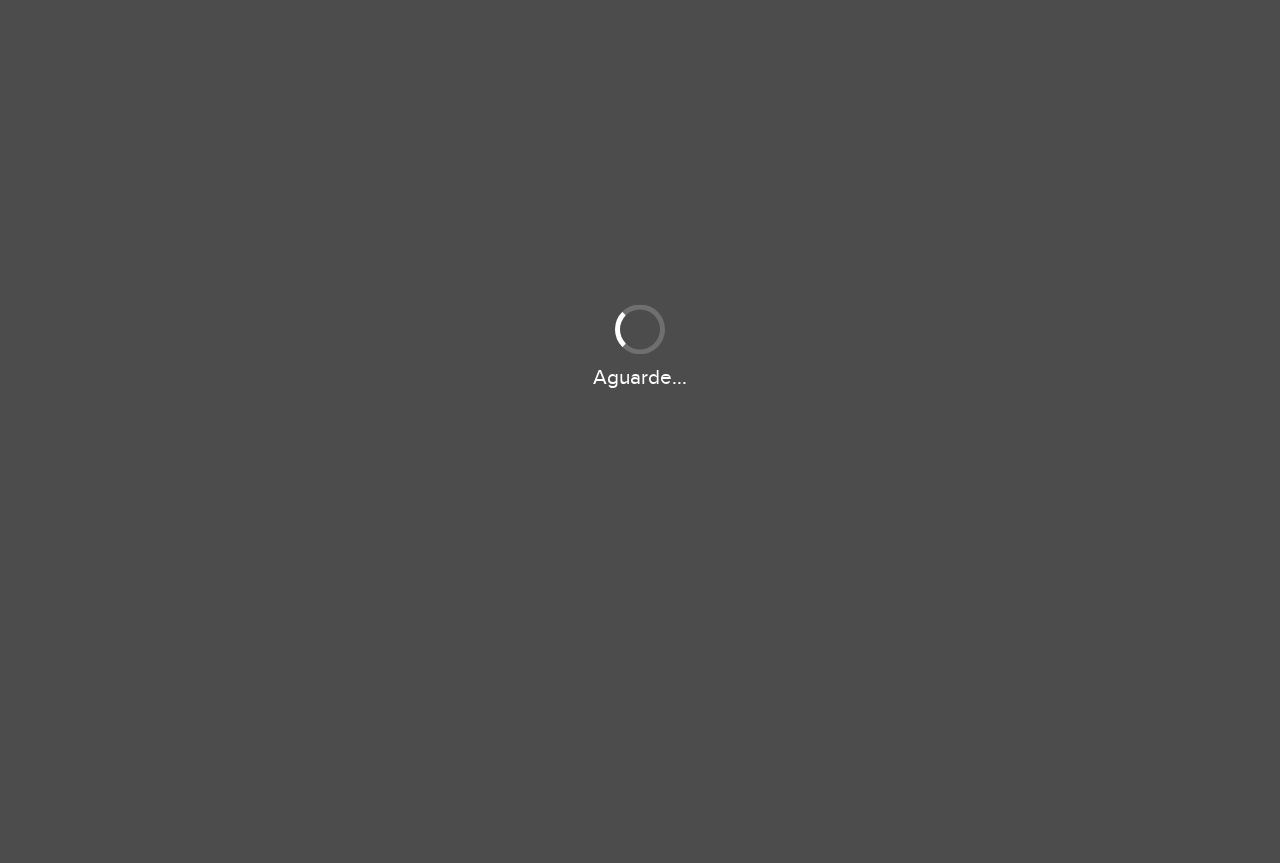 scroll, scrollTop: 0, scrollLeft: 0, axis: both 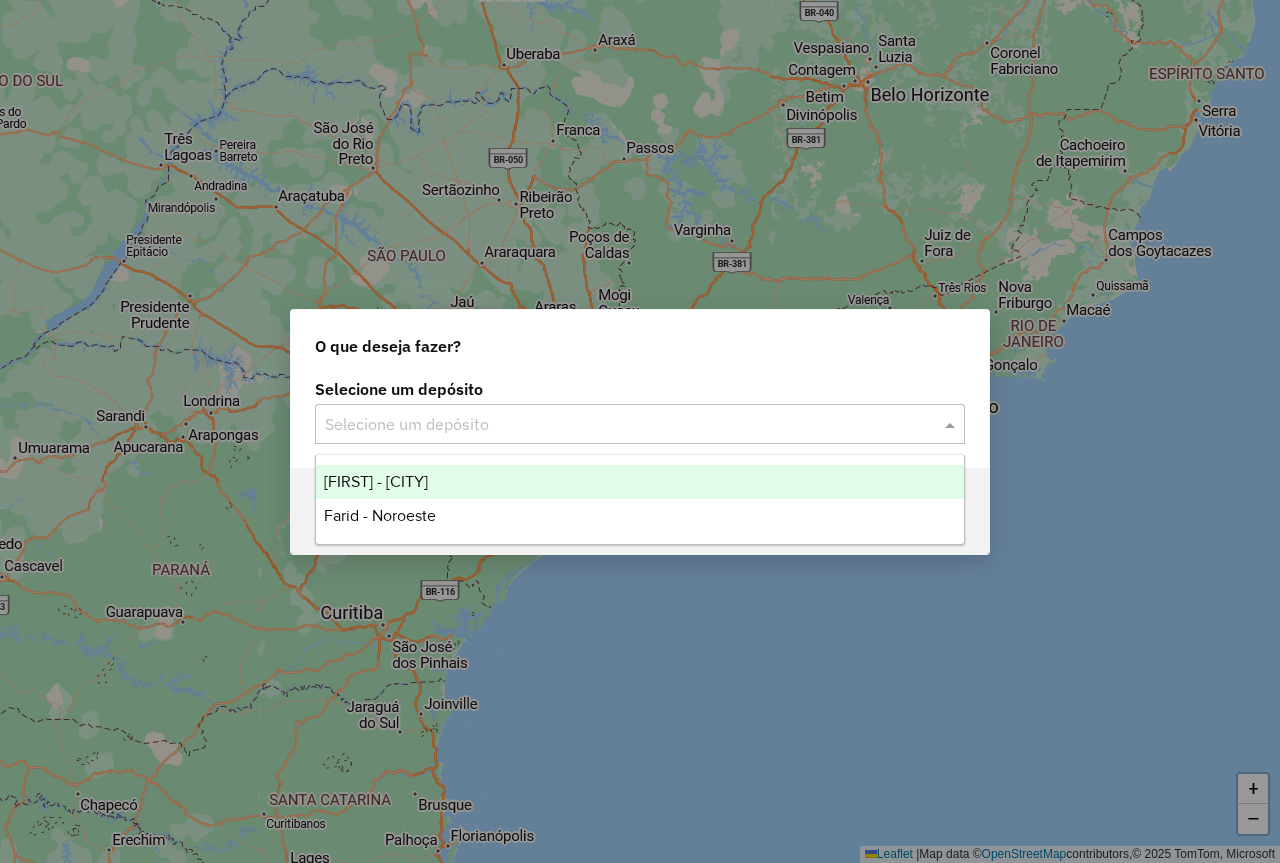 click 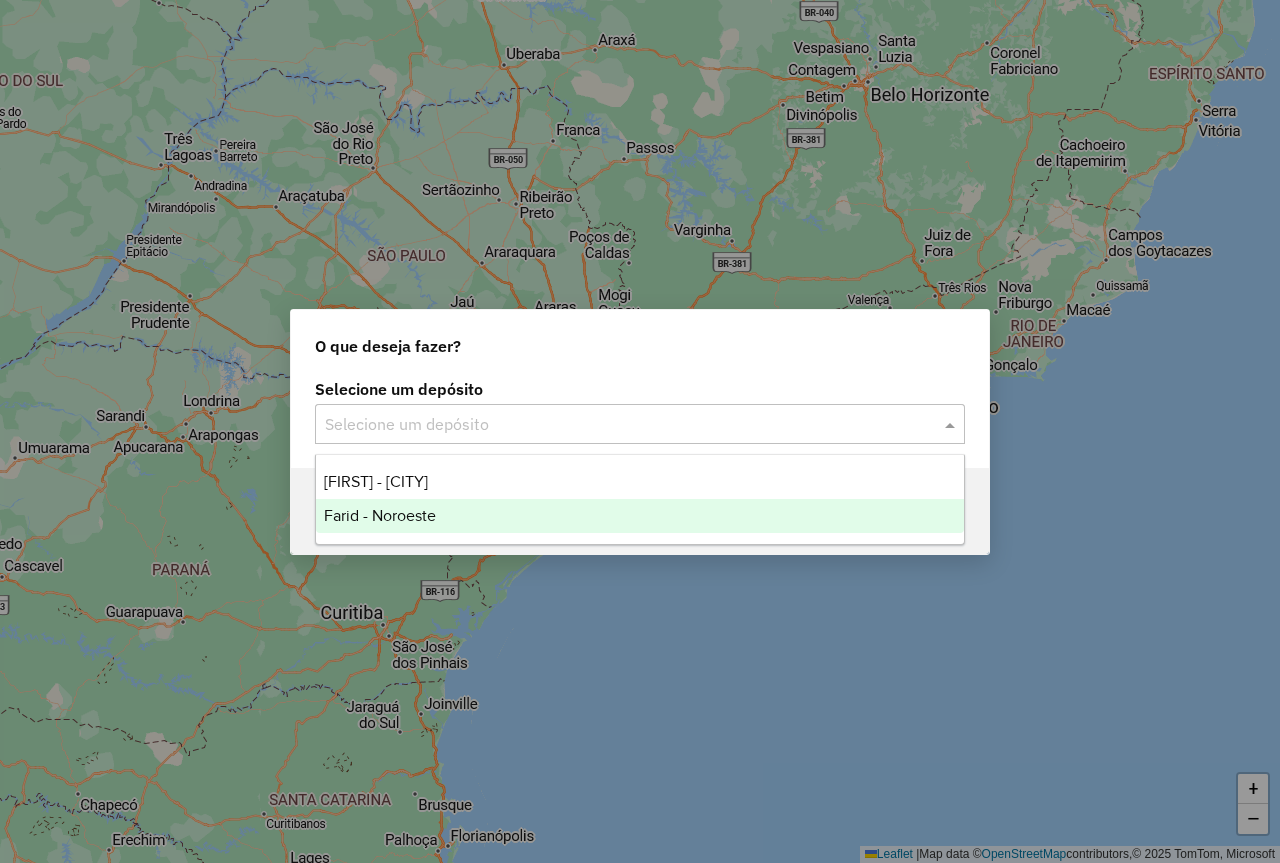 click on "Farid - Noroeste" at bounding box center [380, 515] 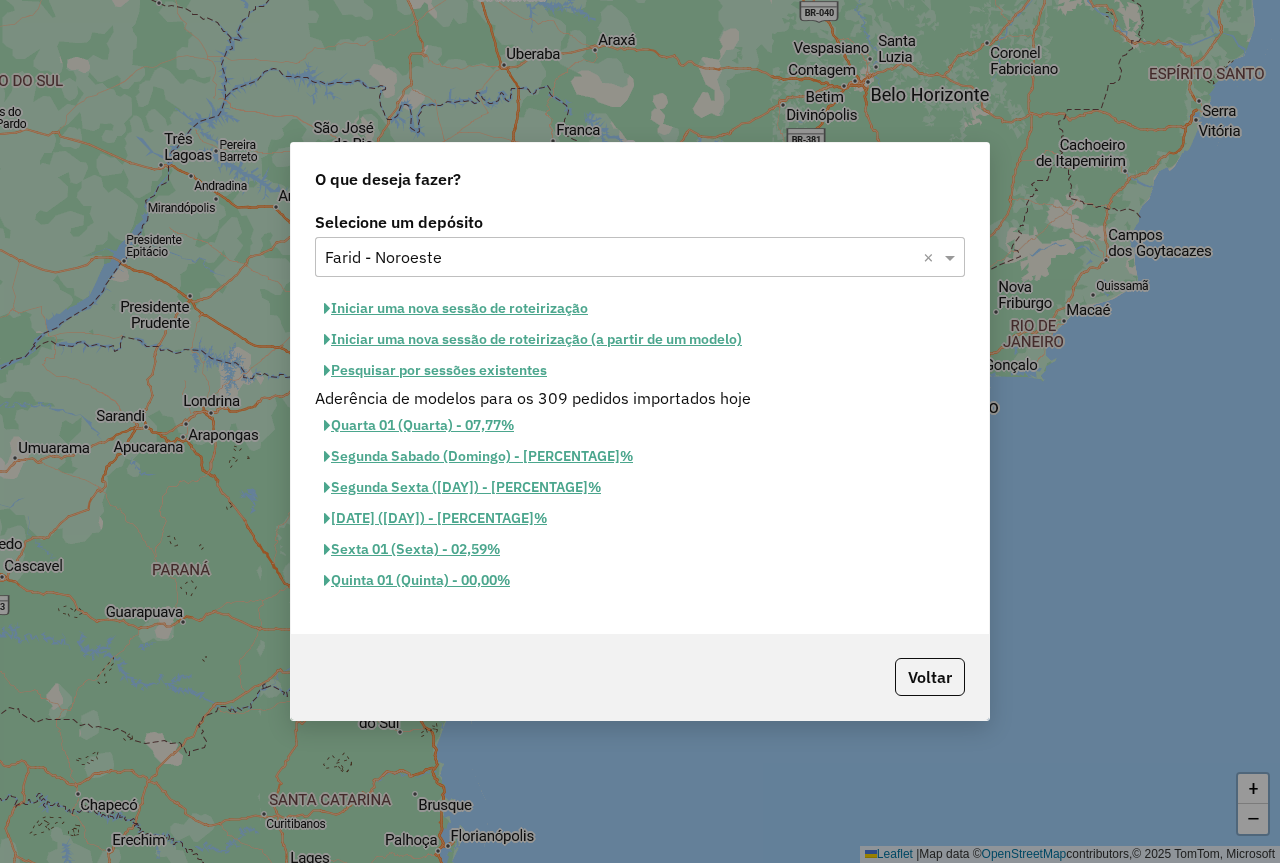 click on "Iniciar uma nova sessão de roteirização" 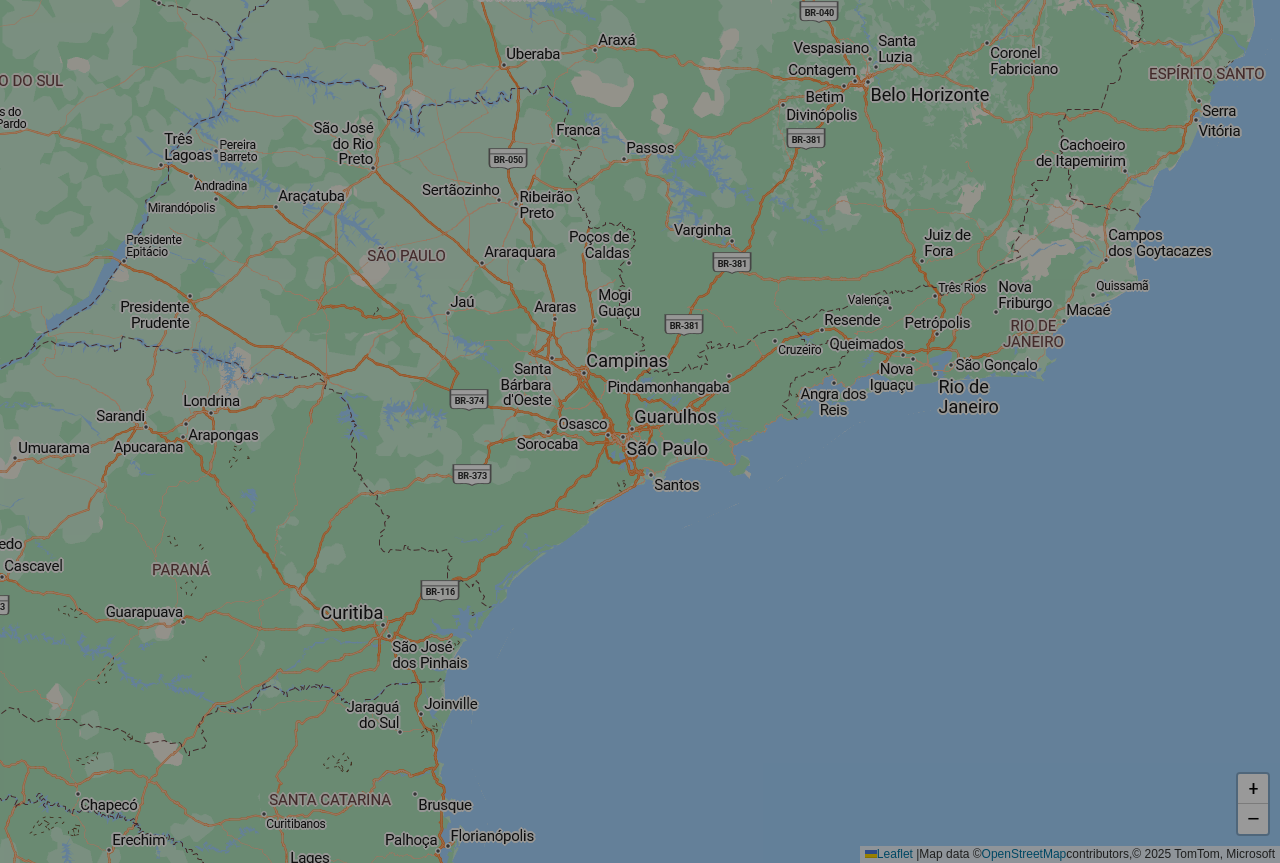 select on "*" 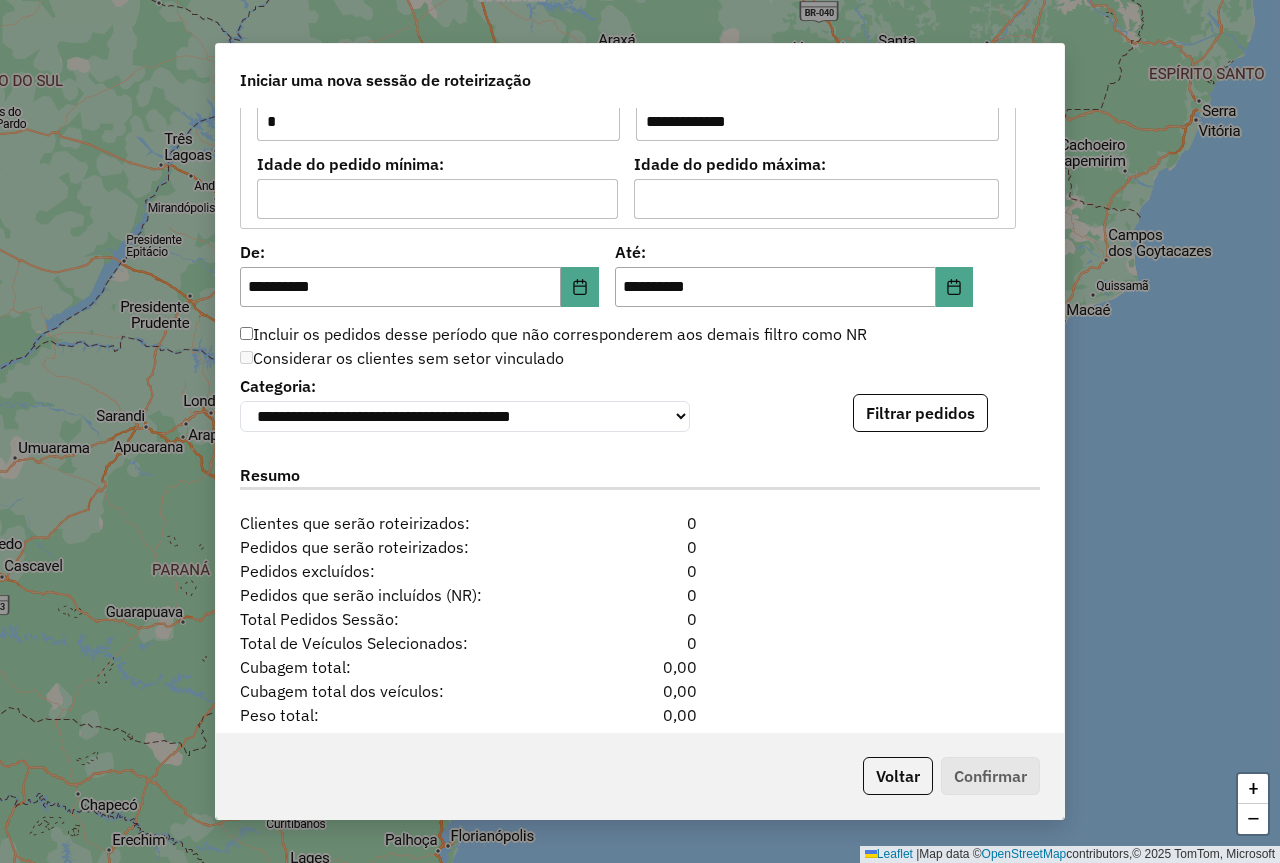 scroll, scrollTop: 1800, scrollLeft: 0, axis: vertical 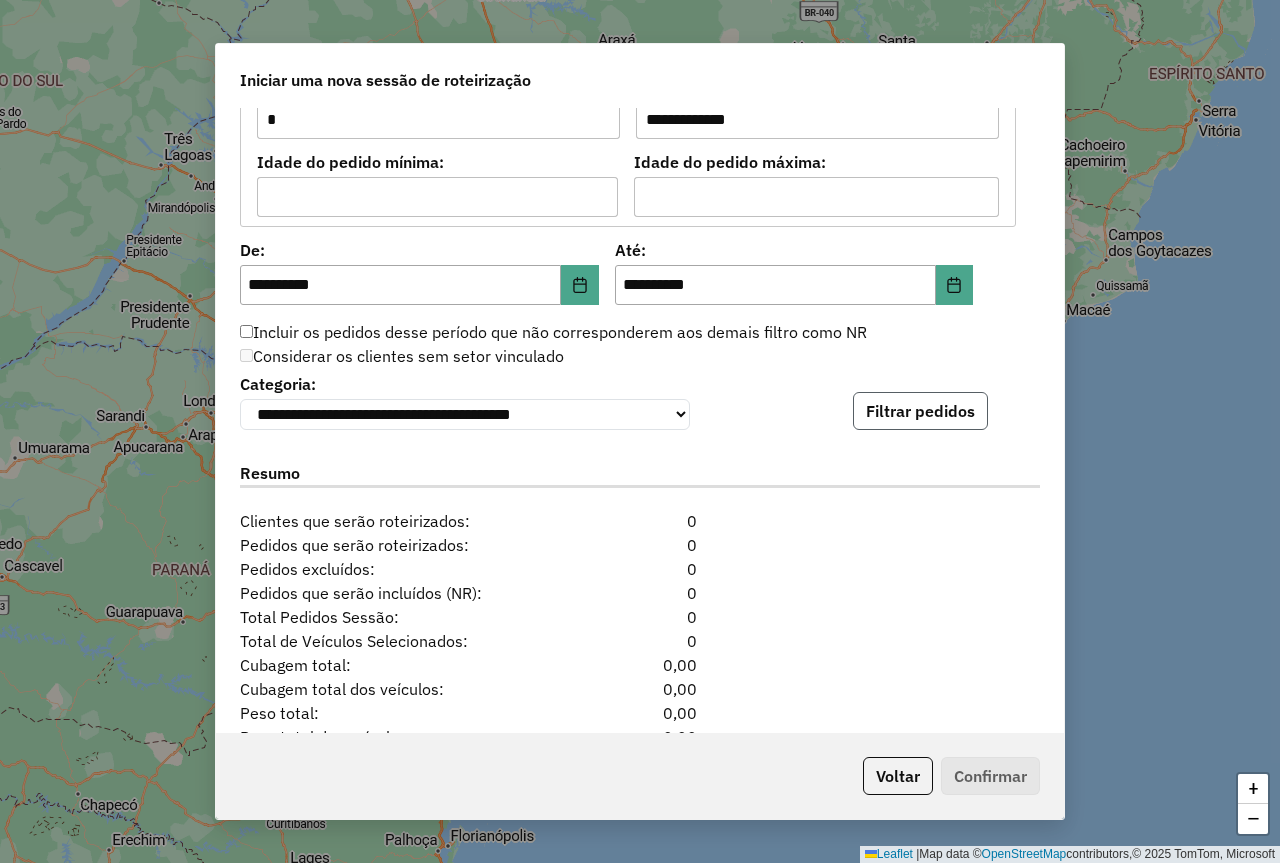 click on "Filtrar pedidos" 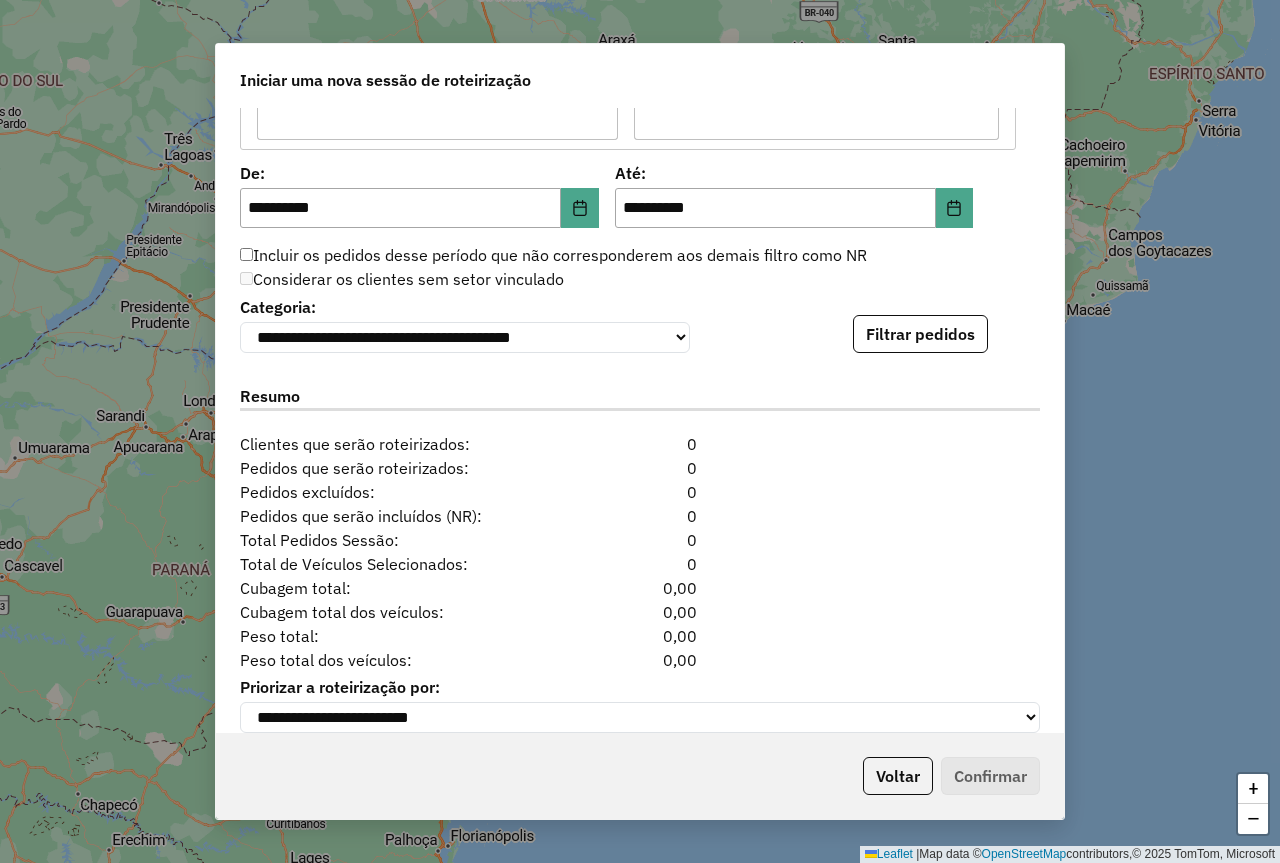 scroll, scrollTop: 1911, scrollLeft: 0, axis: vertical 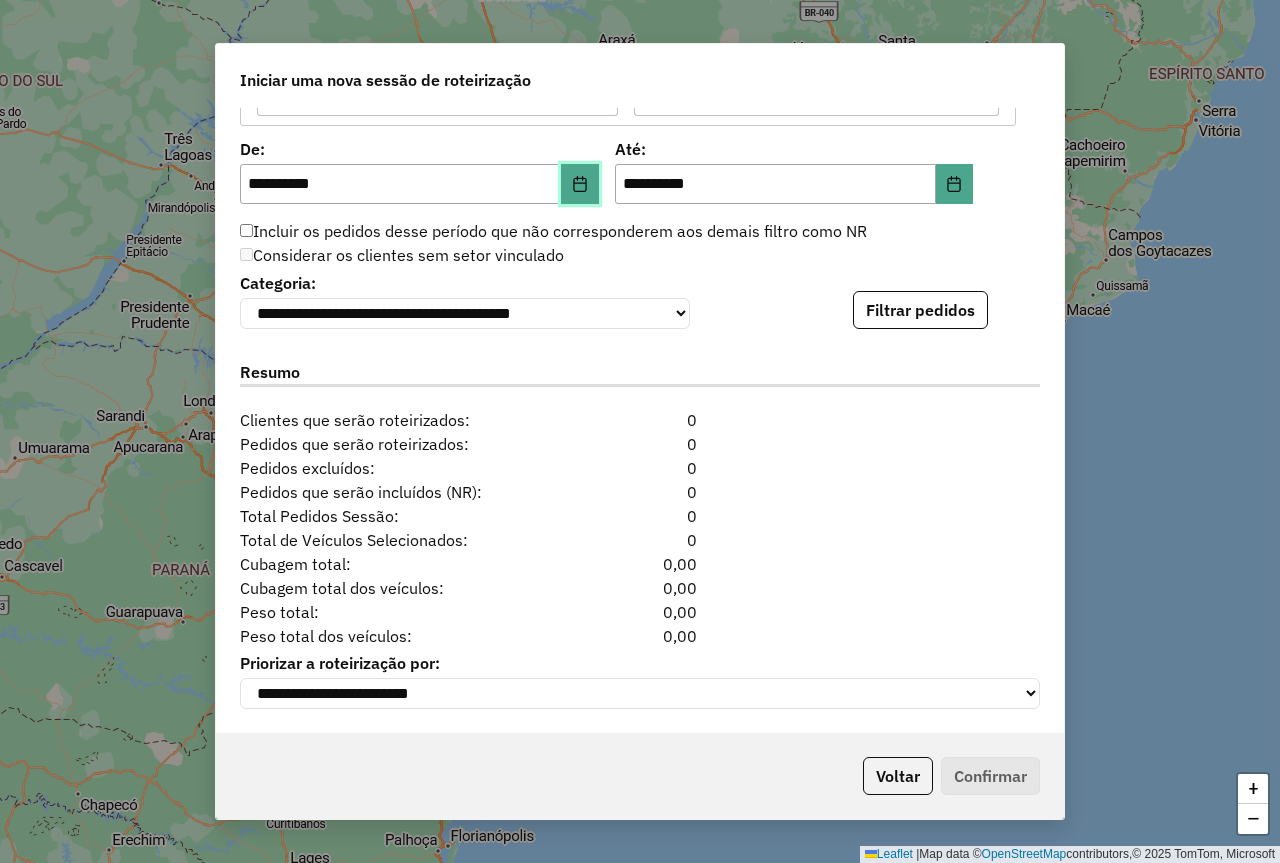 click at bounding box center (580, 184) 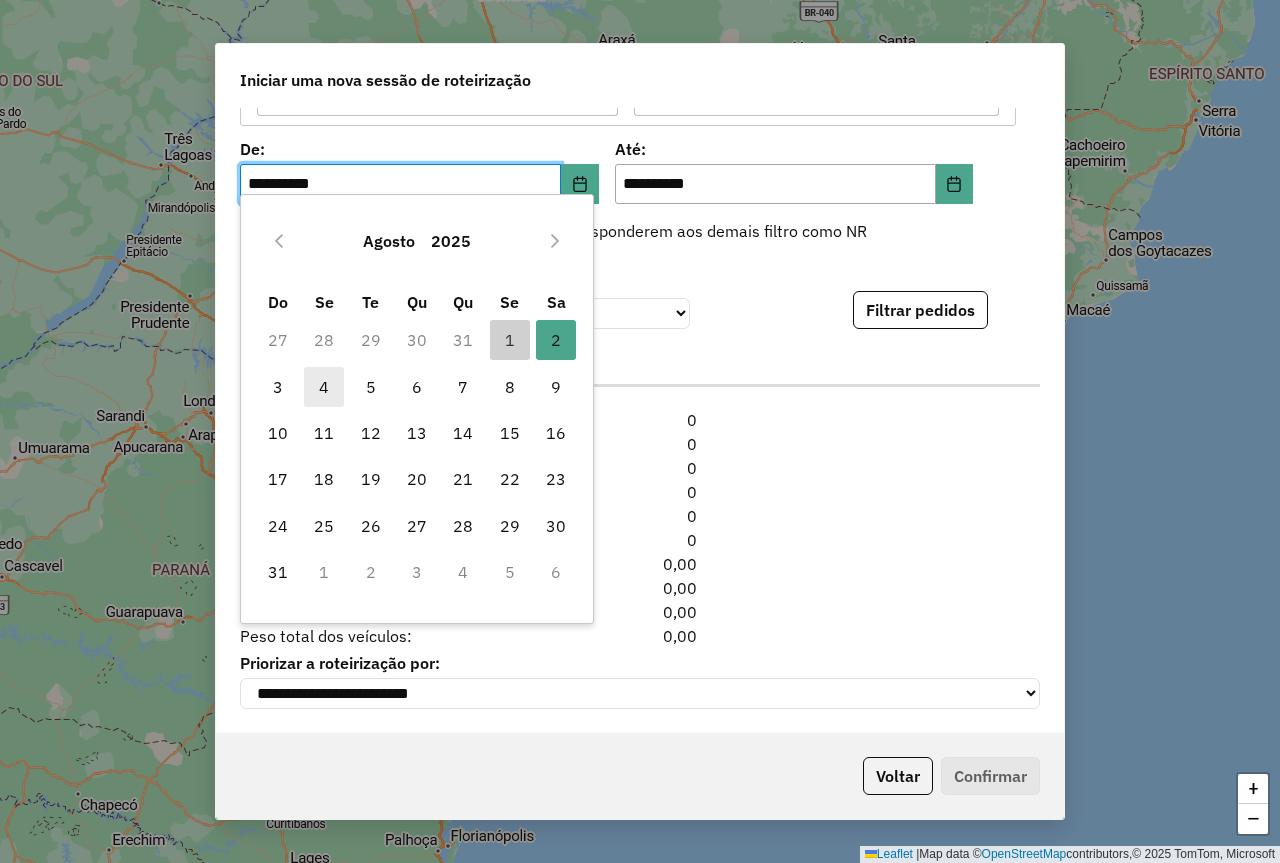 click on "4" at bounding box center (324, 387) 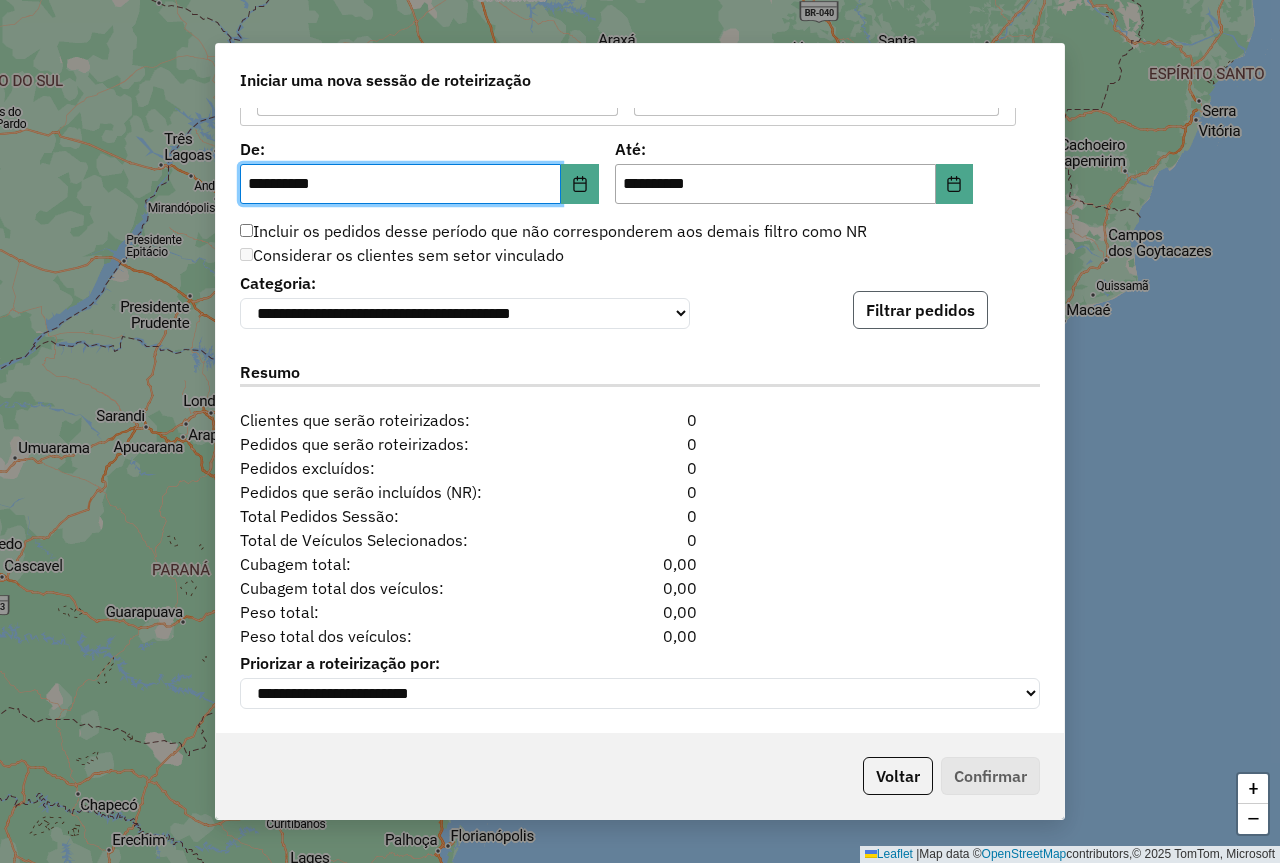 click on "Filtrar pedidos" 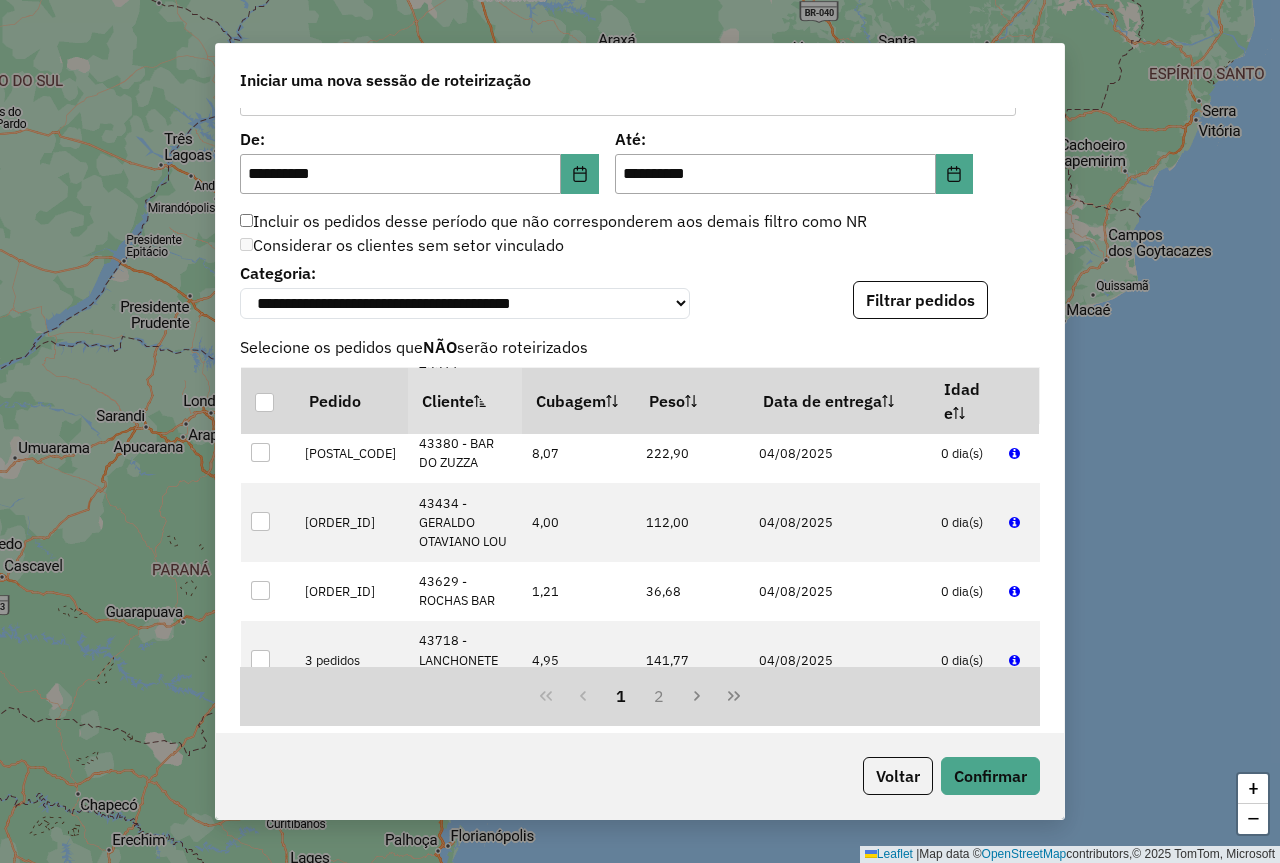 scroll, scrollTop: 2200, scrollLeft: 0, axis: vertical 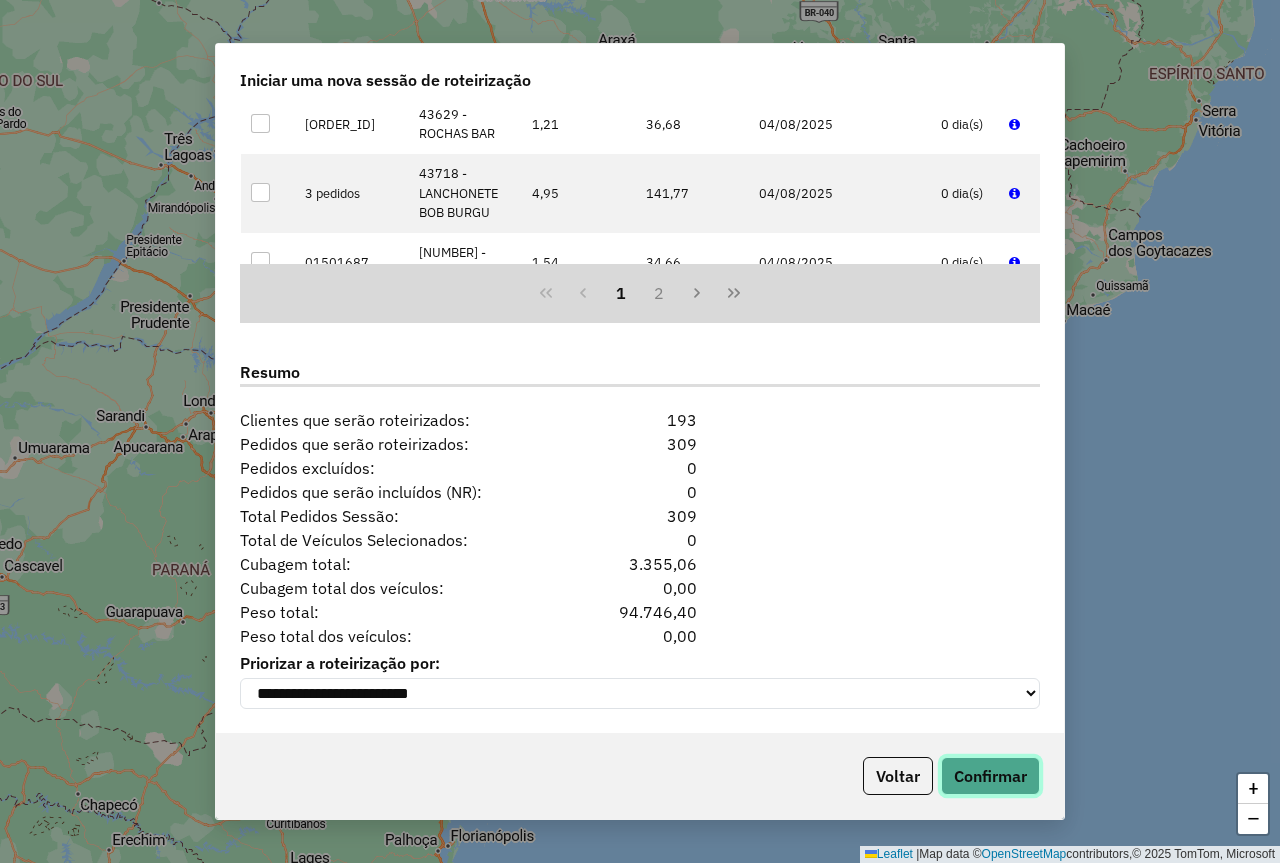 click on "Confirmar" 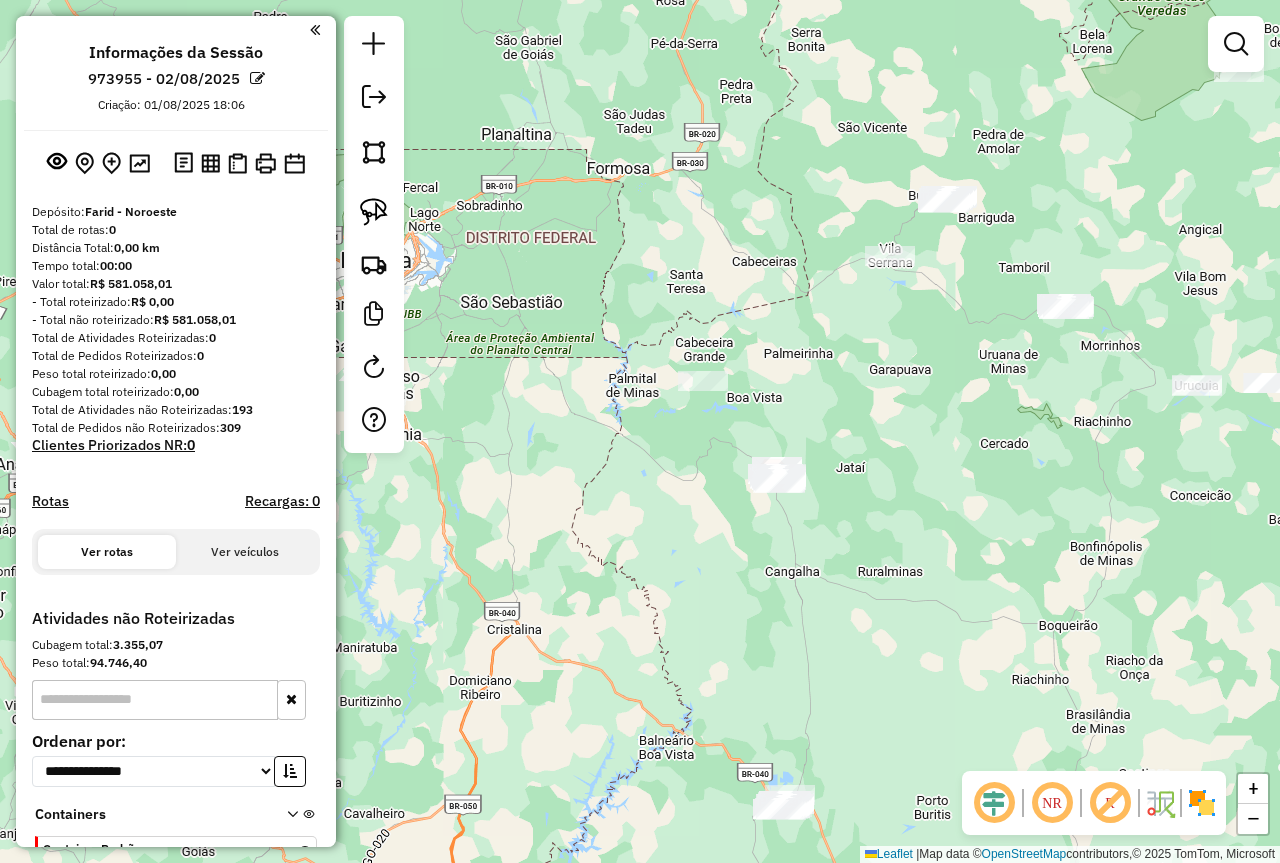 drag, startPoint x: 757, startPoint y: 471, endPoint x: 624, endPoint y: 490, distance: 134.3503 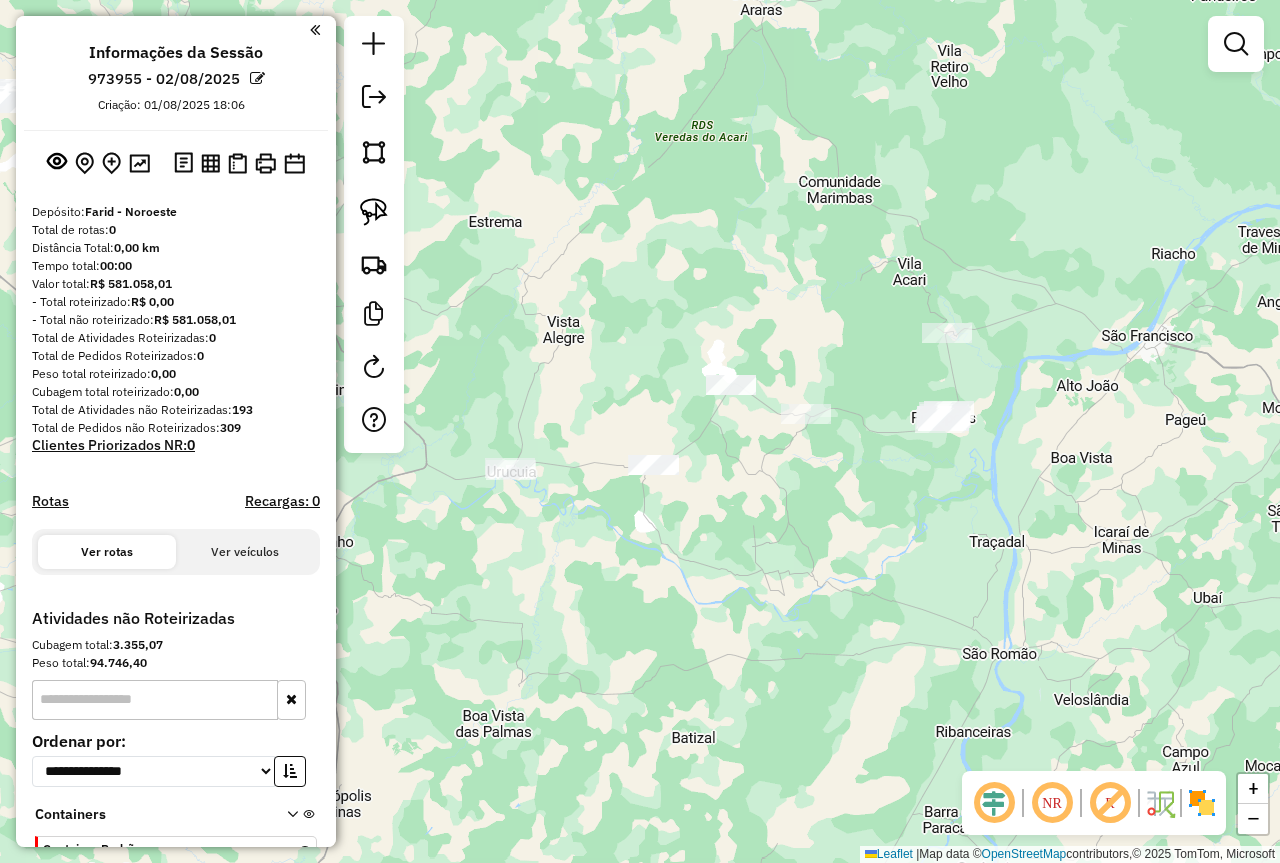 drag, startPoint x: 1001, startPoint y: 529, endPoint x: 812, endPoint y: 524, distance: 189.06613 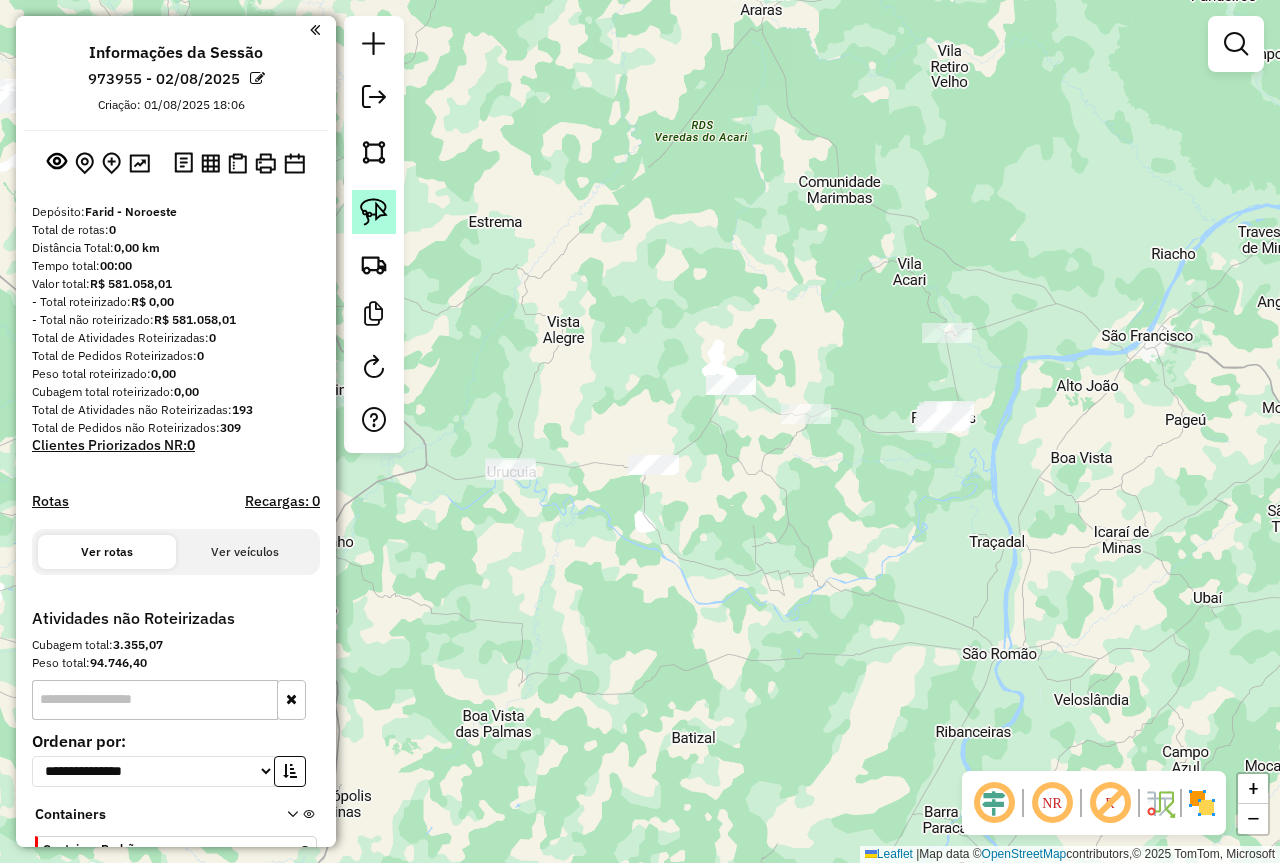 click 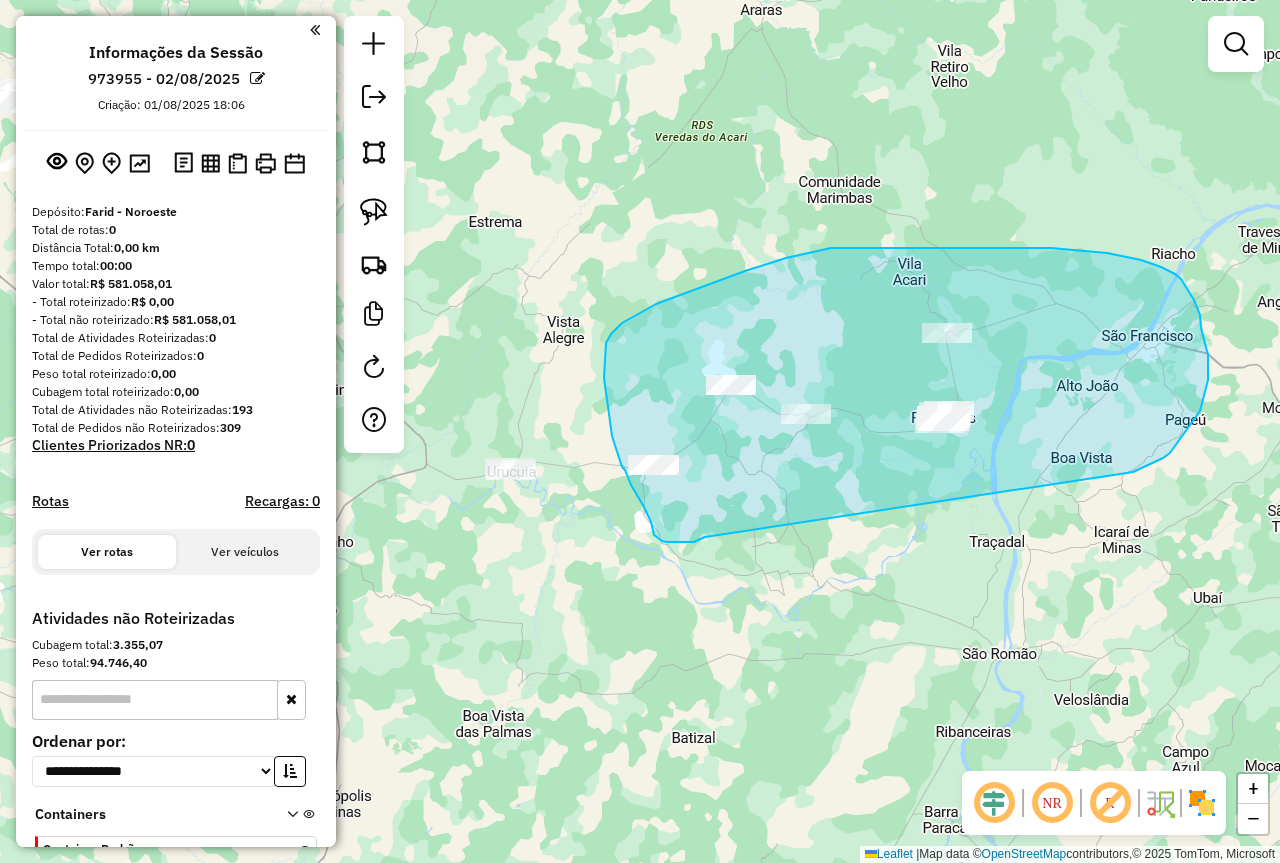 drag, startPoint x: 675, startPoint y: 542, endPoint x: 1133, endPoint y: 472, distance: 463.31845 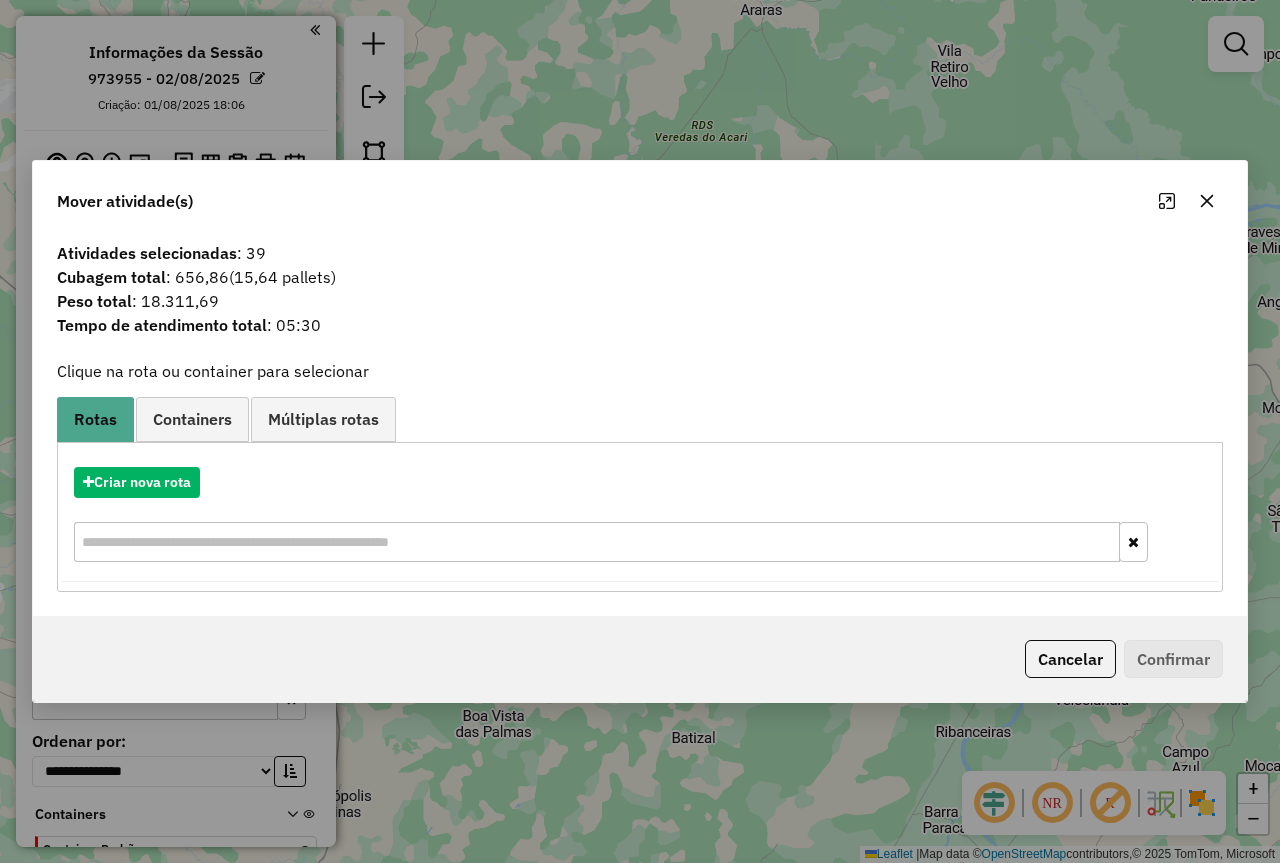 click on "Cancelar" 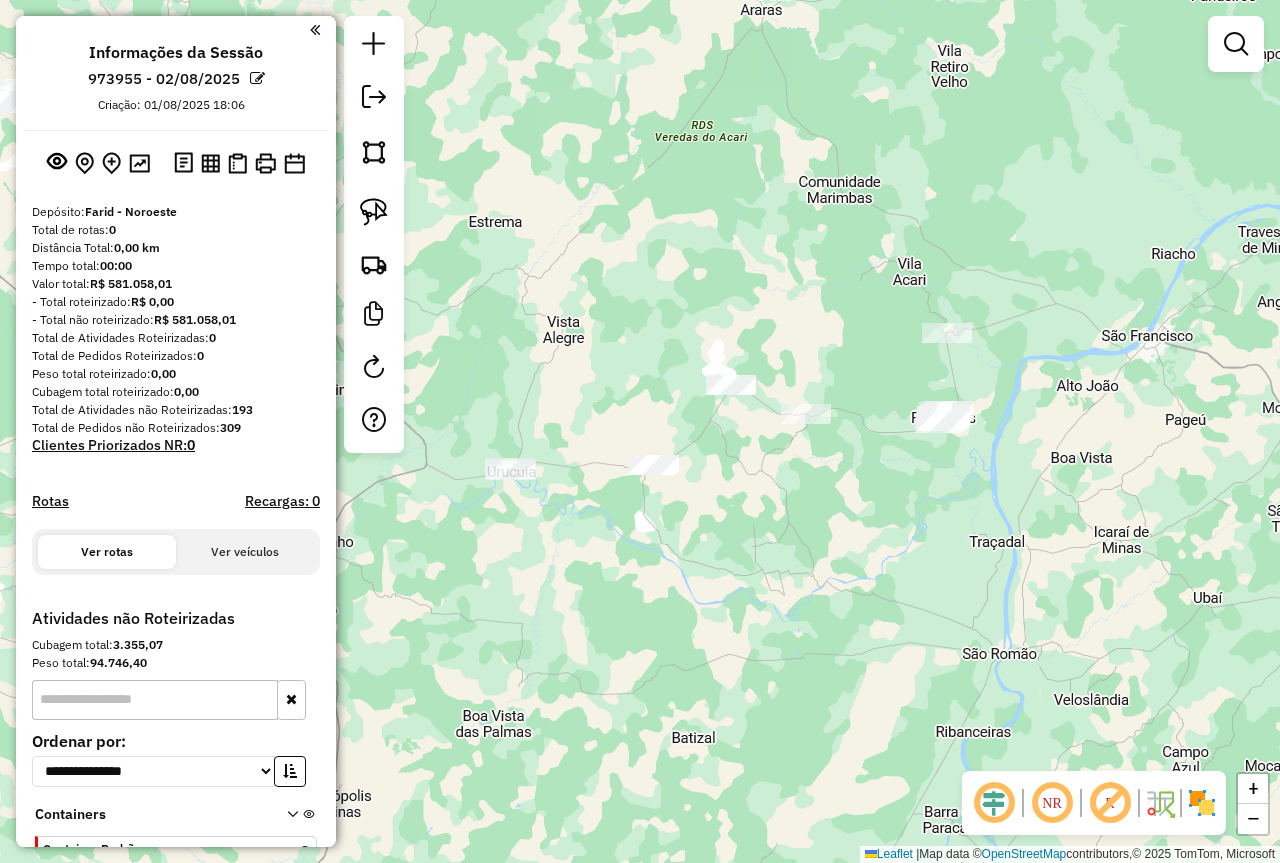 click on "Janela de atendimento Grade de atendimento Capacidade Transportadoras Veículos Cliente Pedidos  Rotas Selecione os dias de semana para filtrar as janelas de atendimento  Seg   Ter   Qua   Qui   Sex   Sáb   Dom  Informe o período da janela de atendimento: De: Até:  Filtrar exatamente a janela do cliente  Considerar janela de atendimento padrão  Selecione os dias de semana para filtrar as grades de atendimento  Seg   Ter   Qua   Qui   Sex   Sáb   Dom   Considerar clientes sem dia de atendimento cadastrado  Clientes fora do dia de atendimento selecionado Filtrar as atividades entre os valores definidos abaixo:  Peso mínimo:   Peso máximo:   Cubagem mínima:   Cubagem máxima:   De:   Até:  Filtrar as atividades entre o tempo de atendimento definido abaixo:  De:   Até:   Considerar capacidade total dos clientes não roteirizados Transportadora: Selecione um ou mais itens Tipo de veículo: Selecione um ou mais itens Veículo: Selecione um ou mais itens Motorista: Selecione um ou mais itens Nome: Rótulo:" 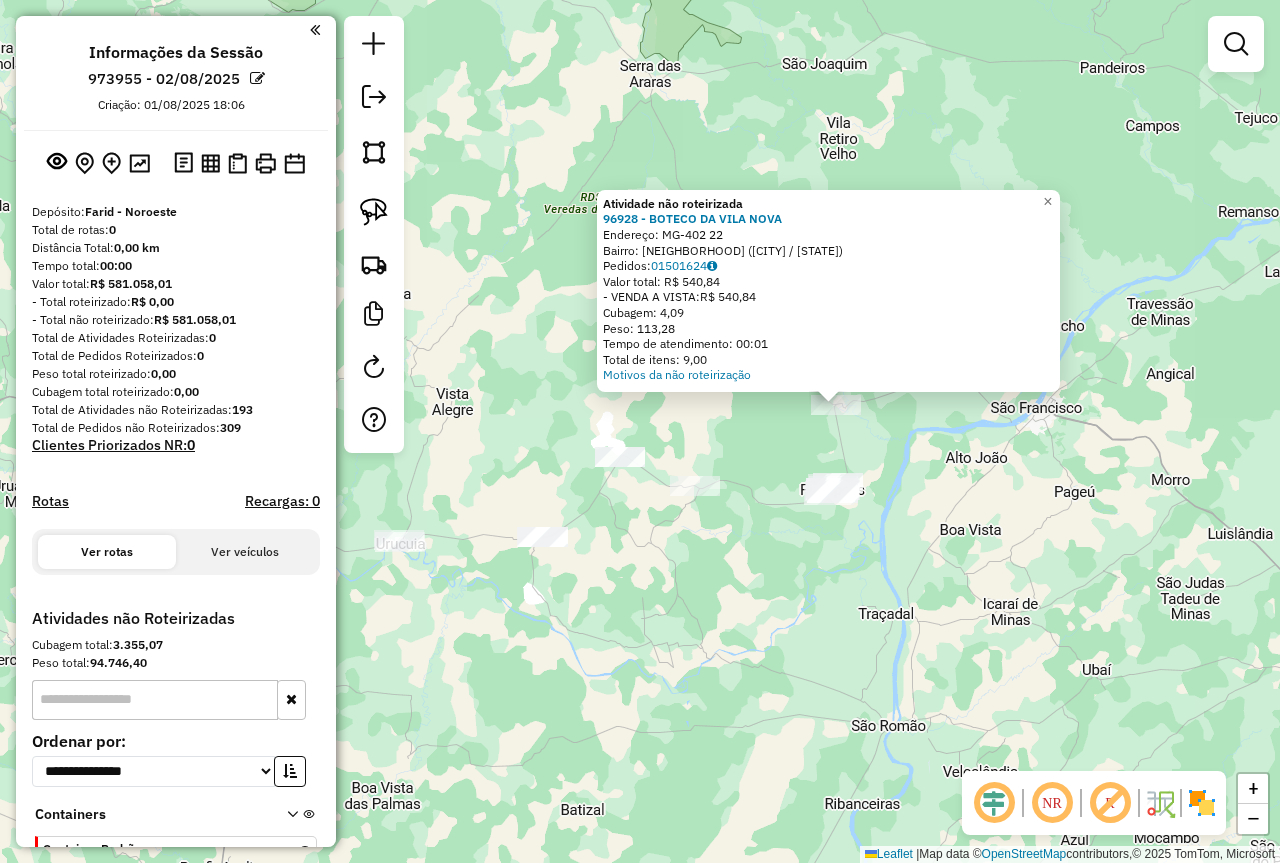 drag, startPoint x: 824, startPoint y: 484, endPoint x: 1055, endPoint y: 419, distance: 239.97083 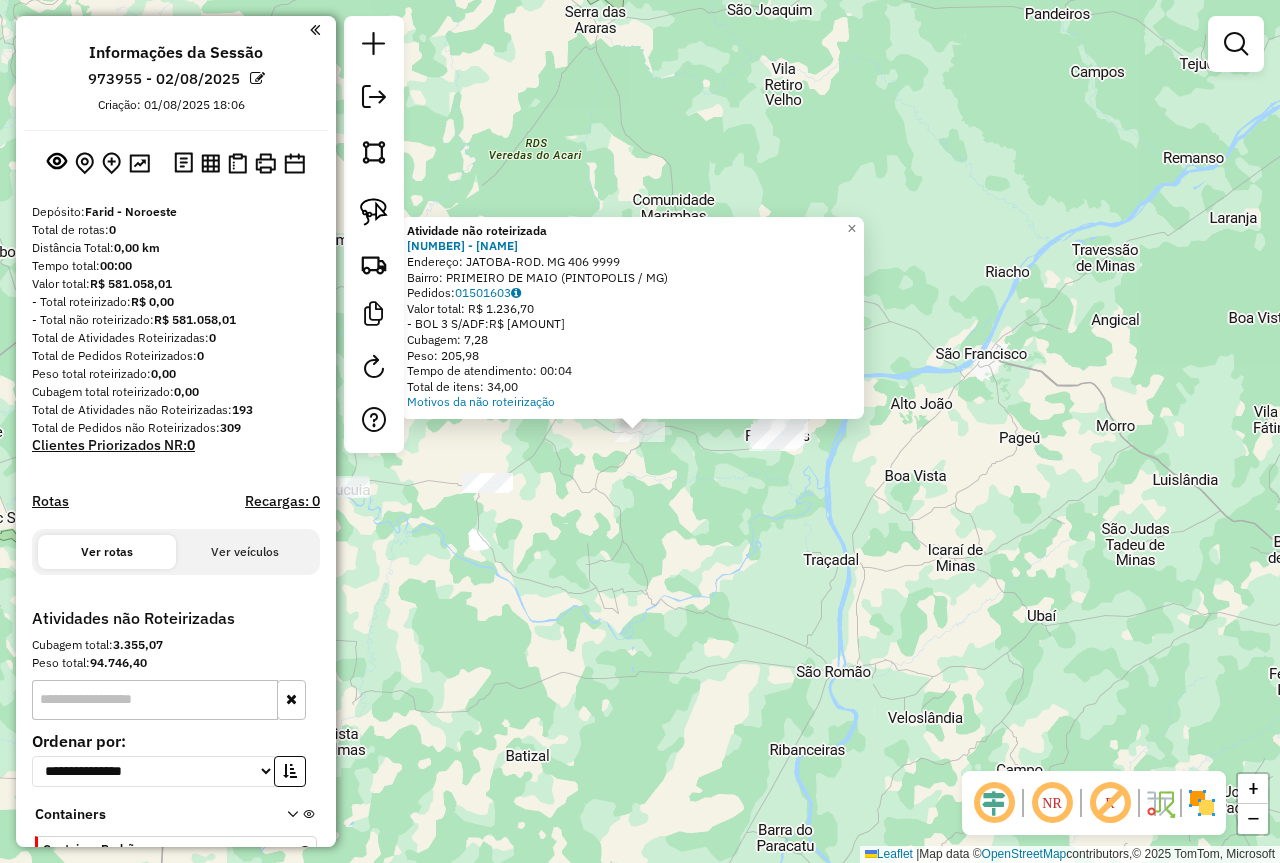 click on "Atividade não roteirizada [ID] - [COMPANY]  Endereço:  [STREET] [NUMBER]   Bairro: [NEIGHBORHOOD] ([CITY] / [STATE])   Pedidos:  01501603   Valor total: R$ [PRICE]   -BOL 3 S/ADF:  R$ [PRICE]   Cubagem: [CUBAGE]   Peso: [WEIGHT]   Tempo de atendimento: [TIME]   Total de itens: [ITEMS]  Motivos da não roteirização × Janela de atendimento Grade de atendimento Capacidade Transportadoras Veículos Cliente Pedidos  Rotas Selecione os dias de semana para filtrar as janelas de atendimento  Seg   Ter   Qua   Qui   Sex   Sáb   Dom  Informe o período da janela de atendimento: De: Até:  Filtrar exatamente a janela do cliente  Considerar janela de atendimento padrão  Selecione os dias de semana para filtrar as grades de atendimento  Seg   Ter   Qua   Qui   Sex   Sáb   Dom   Considerar clientes sem dia de atendimento cadastrado  Clientes fora do dia de atendimento selecionado Filtrar as atividades entre os valores definidos abaixo:  Peso mínimo:   Peso máximo:   Cubagem mínima:   Cubagem máxima:  De:" 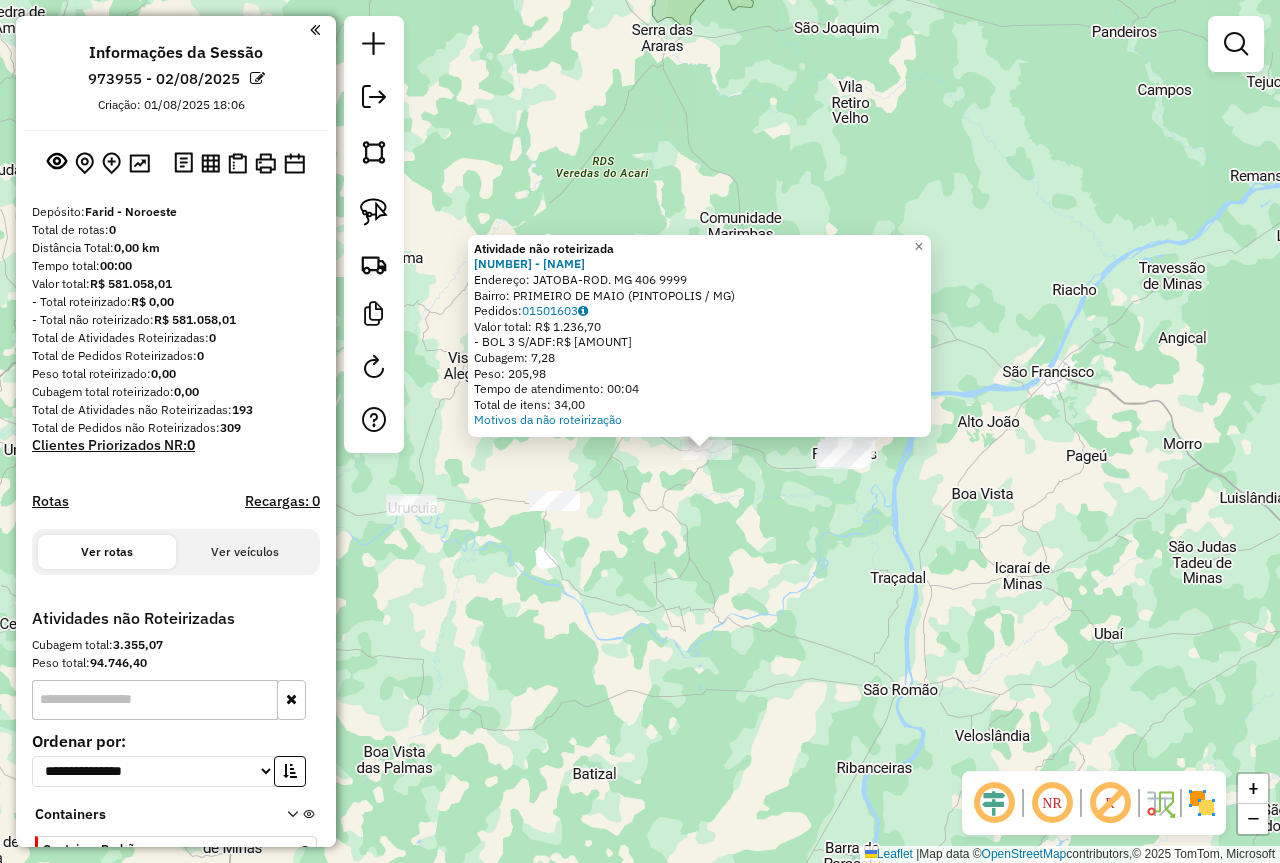 drag, startPoint x: 634, startPoint y: 495, endPoint x: 741, endPoint y: 518, distance: 109.444046 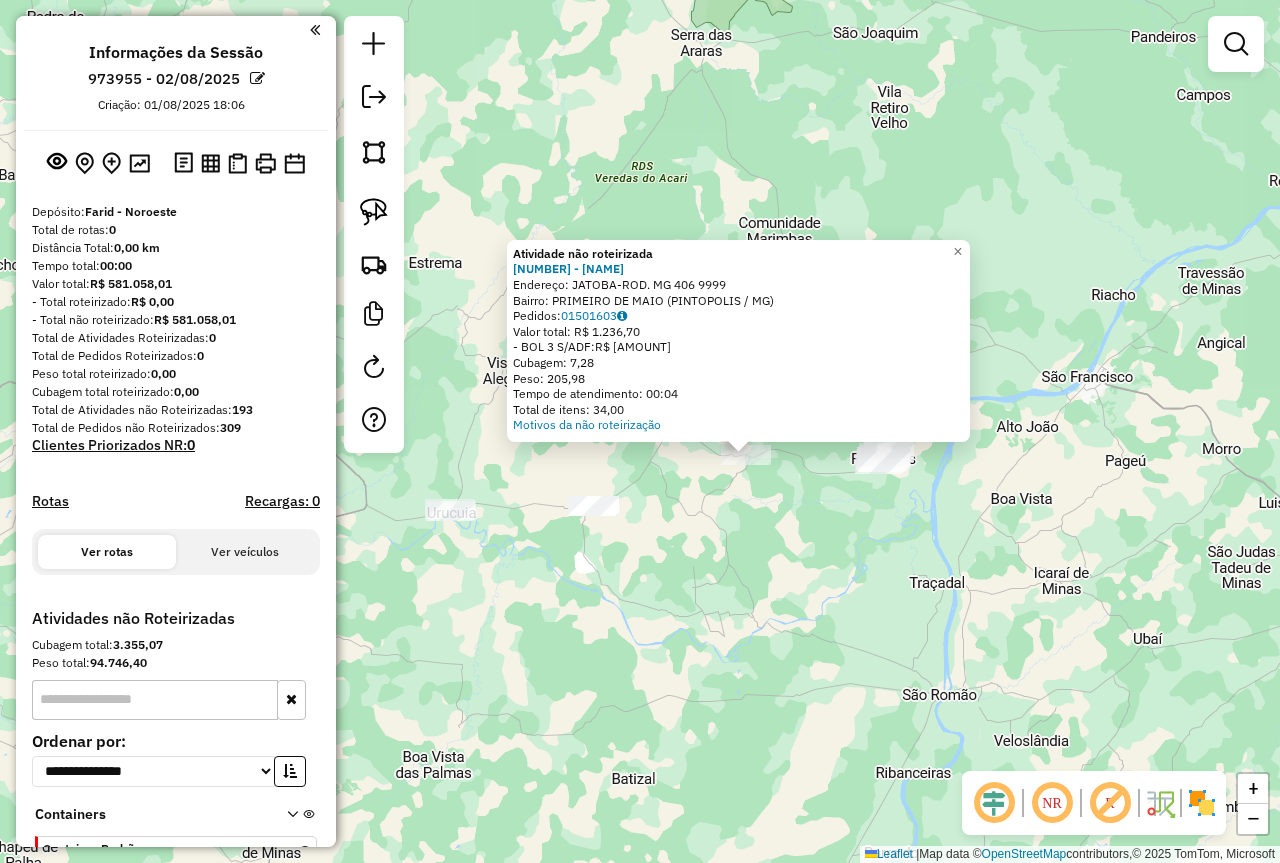 click on "Atividade não roteirizada [ID] - [COMPANY]  Endereço:  [STREET] [NUMBER]   Bairro: [NEIGHBORHOOD] ([CITY] / [STATE])   Pedidos:  01501603   Valor total: R$ [PRICE]   -BOL 3 S/ADF:  R$ [PRICE]   Cubagem: [CUBAGE]   Peso: [WEIGHT]   Tempo de atendimento: [TIME]   Total de itens: [ITEMS]  Motivos da não roteirização × Janela de atendimento Grade de atendimento Capacidade Transportadoras Veículos Cliente Pedidos  Rotas Selecione os dias de semana para filtrar as janelas de atendimento  Seg   Ter   Qua   Qui   Sex   Sáb   Dom  Informe o período da janela de atendimento: De: Até:  Filtrar exatamente a janela do cliente  Considerar janela de atendimento padrão  Selecione os dias de semana para filtrar as grades de atendimento  Seg   Ter   Qua   Qui   Sex   Sáb   Dom   Considerar clientes sem dia de atendimento cadastrado  Clientes fora do dia de atendimento selecionado Filtrar as atividades entre os valores definidos abaixo:  Peso mínimo:   Peso máximo:   Cubagem mínima:   Cubagem máxima:  De:" 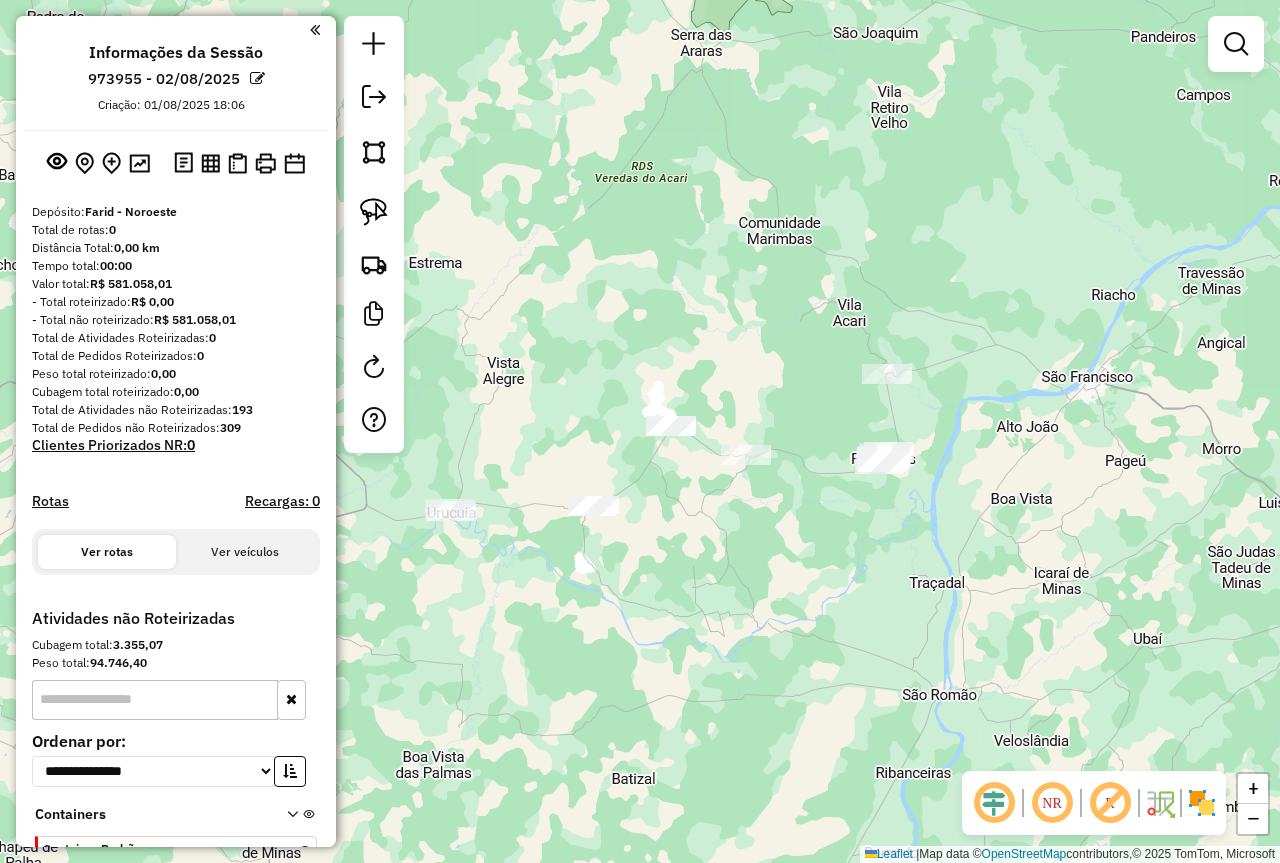 click on "Janela de atendimento Grade de atendimento Capacidade Transportadoras Veículos Cliente Pedidos  Rotas Selecione os dias de semana para filtrar as janelas de atendimento  Seg   Ter   Qua   Qui   Sex   Sáb   Dom  Informe o período da janela de atendimento: De: Até:  Filtrar exatamente a janela do cliente  Considerar janela de atendimento padrão  Selecione os dias de semana para filtrar as grades de atendimento  Seg   Ter   Qua   Qui   Sex   Sáb   Dom   Considerar clientes sem dia de atendimento cadastrado  Clientes fora do dia de atendimento selecionado Filtrar as atividades entre os valores definidos abaixo:  Peso mínimo:   Peso máximo:   Cubagem mínima:   Cubagem máxima:   De:   Até:  Filtrar as atividades entre o tempo de atendimento definido abaixo:  De:   Até:   Considerar capacidade total dos clientes não roteirizados Transportadora: Selecione um ou mais itens Tipo de veículo: Selecione um ou mais itens Veículo: Selecione um ou mais itens Motorista: Selecione um ou mais itens Nome: Rótulo:" 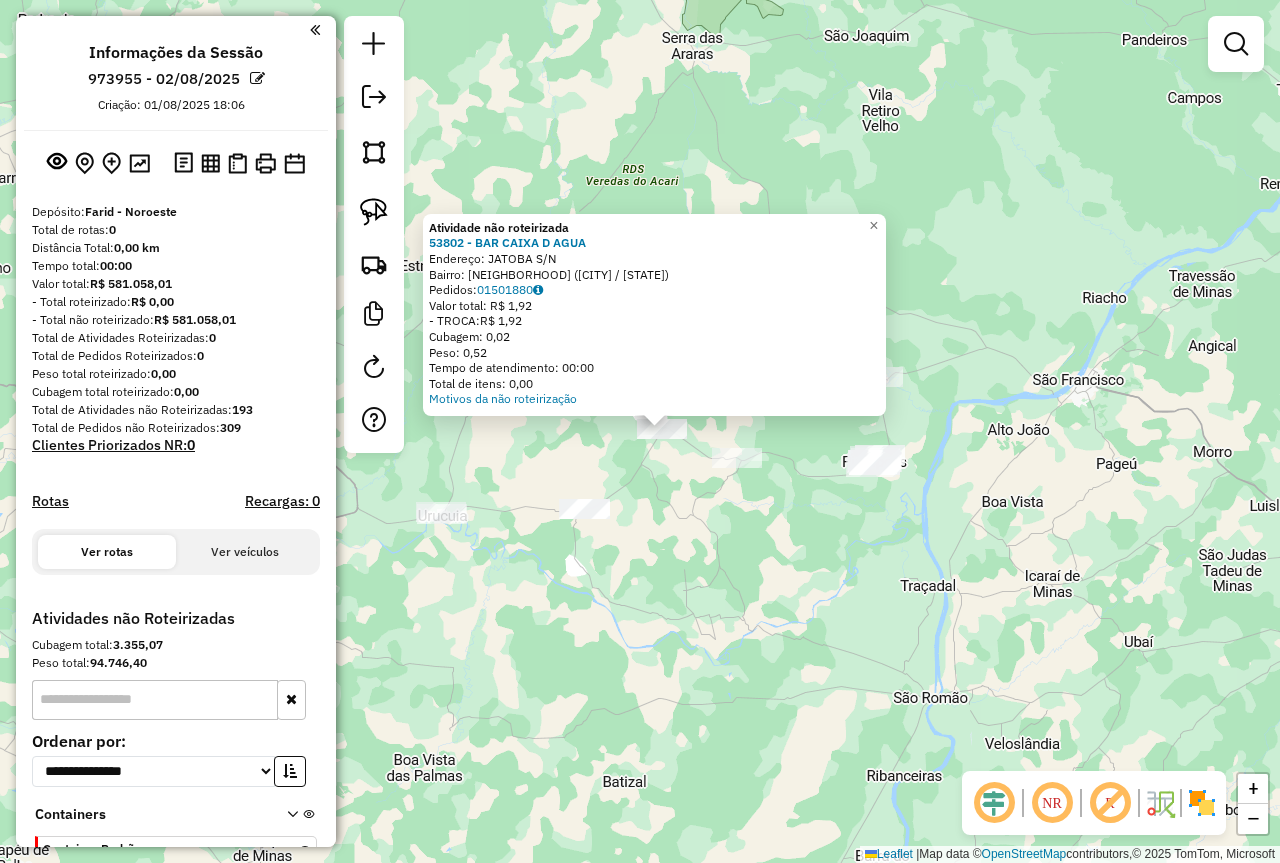 drag, startPoint x: 641, startPoint y: 504, endPoint x: 711, endPoint y: 495, distance: 70.5762 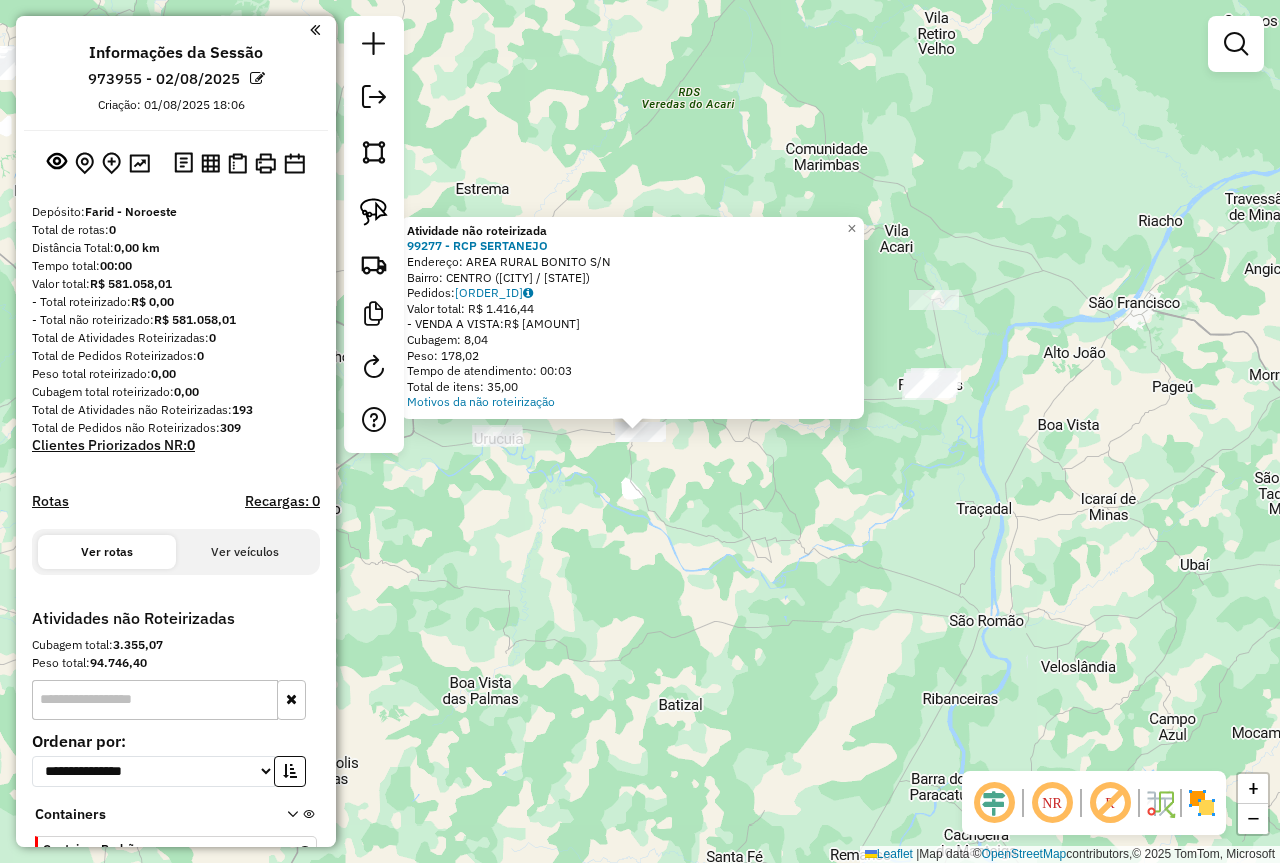 click on "Atividade não roteirizada 99277 - RCP SERTANEJO  Endereço:  AREA RURAL BONITO S/N   Bairro: CENTRO ([CITY] / [STATE])   Pedidos:  01501663   Valor total: R$ 1.416,44   - VENDA A VISTA:  R$ 1.416,44   Cubagem: 8,04   Peso: 178,02   Tempo de atendimento: 00:03   Total de itens: 35,00  Motivos da não roteirização × Janela de atendimento Grade de atendimento Capacidade Transportadoras Veículos Cliente Pedidos  Rotas Selecione os dias de semana para filtrar as janelas de atendimento  Seg   Ter   Qua   Qui   Sex   Sáb   Dom  Informe o período da janela de atendimento: De: Até:  Filtrar exatamente a janela do cliente  Considerar janela de atendimento padrão  Selecione os dias de semana para filtrar as grades de atendimento  Seg   Ter   Qua   Qui   Sex   Sáb   Dom   Considerar clientes sem dia de atendimento cadastrado  Clientes fora do dia de atendimento selecionado Filtrar as atividades entre os valores definidos abaixo:  Peso mínimo:   Peso máximo:   Cubagem mínima:   Cubagem máxima:   De:  De:" 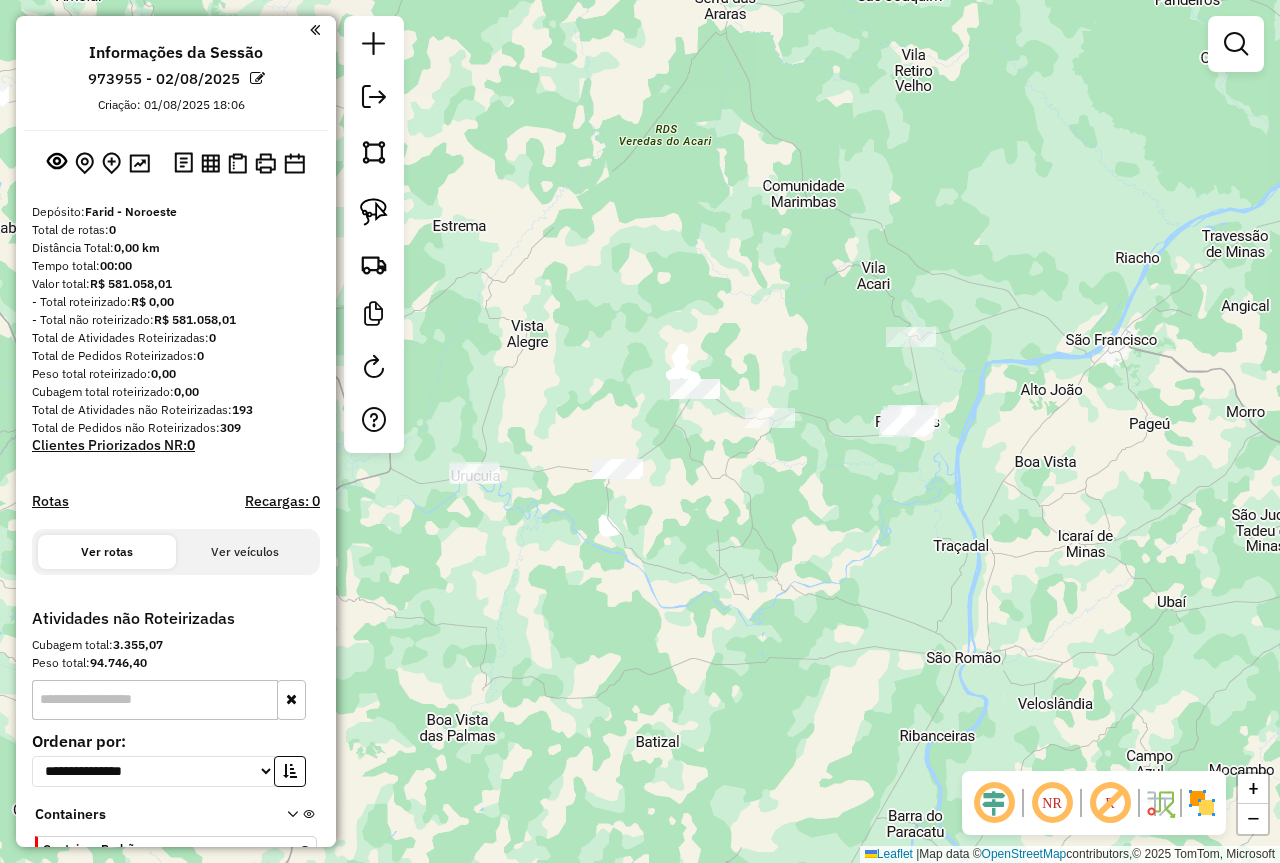 drag, startPoint x: 657, startPoint y: 506, endPoint x: 617, endPoint y: 570, distance: 75.47185 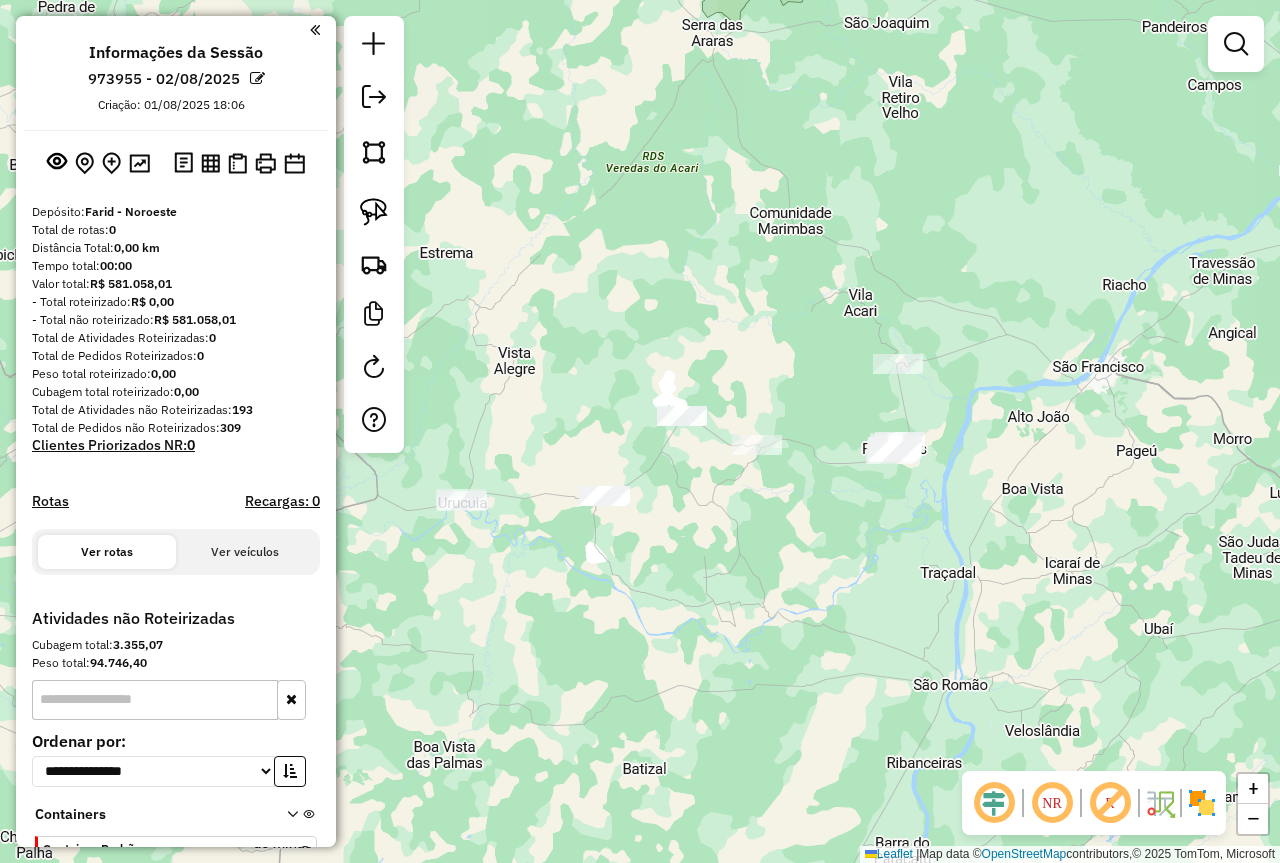 drag, startPoint x: 684, startPoint y: 546, endPoint x: 668, endPoint y: 562, distance: 22.627417 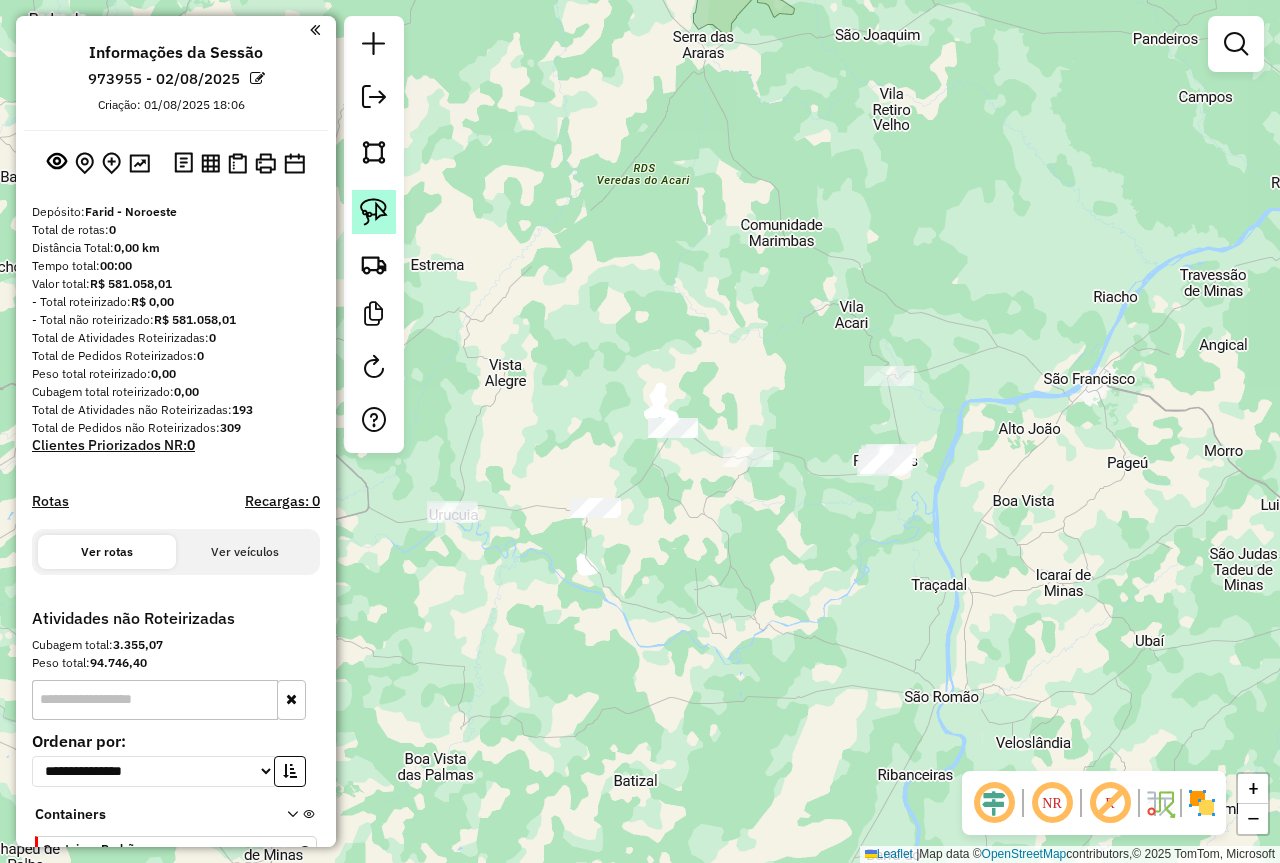 click 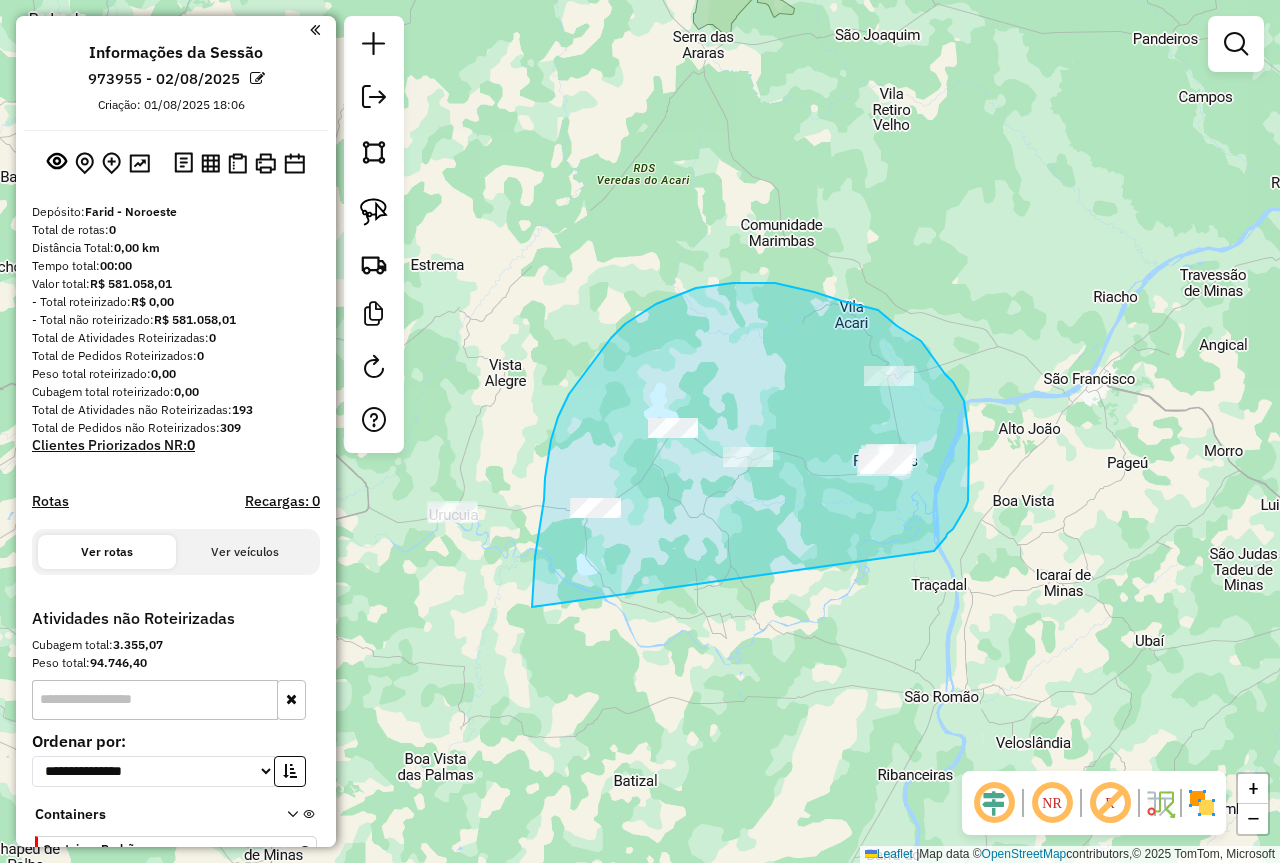 drag, startPoint x: 532, startPoint y: 607, endPoint x: 934, endPoint y: 551, distance: 405.88174 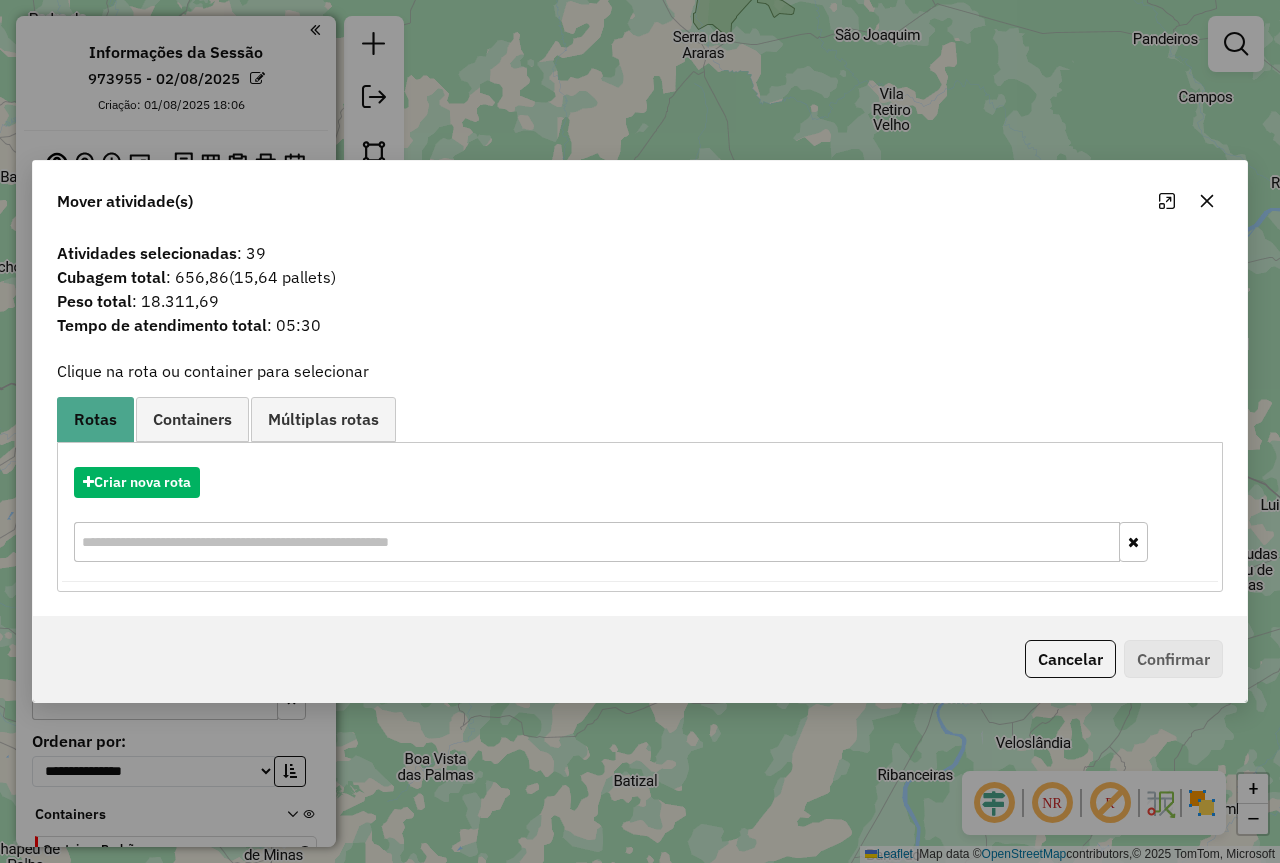 click 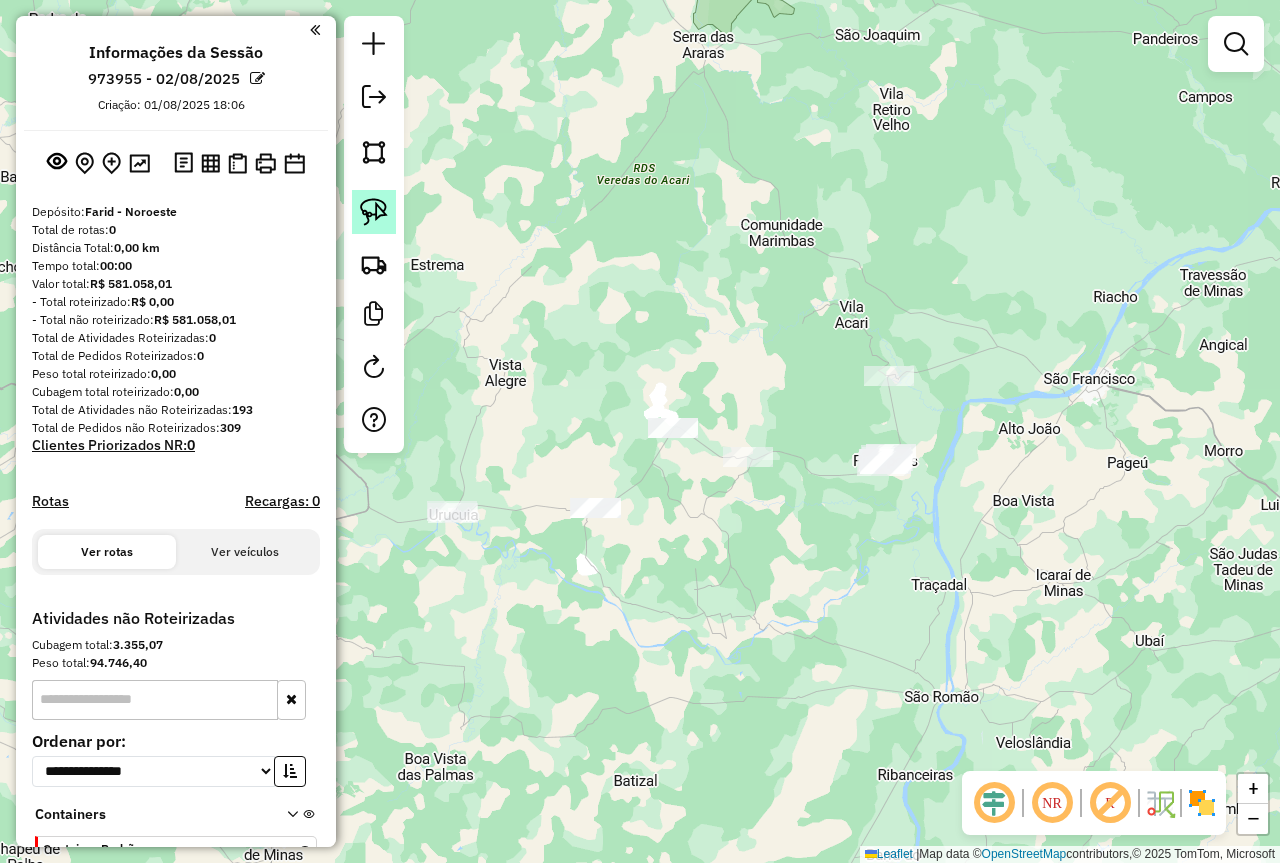 click 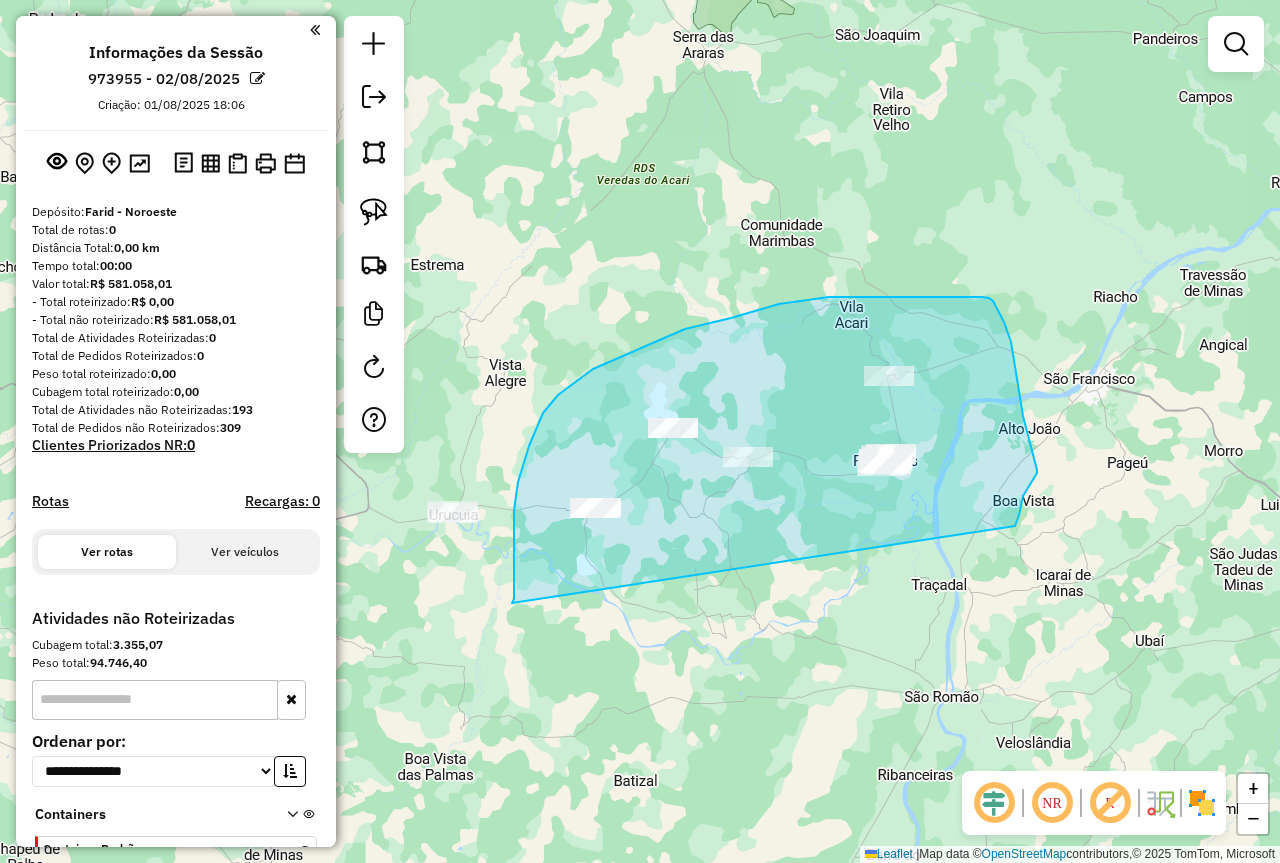 drag, startPoint x: 512, startPoint y: 603, endPoint x: 1015, endPoint y: 527, distance: 508.70914 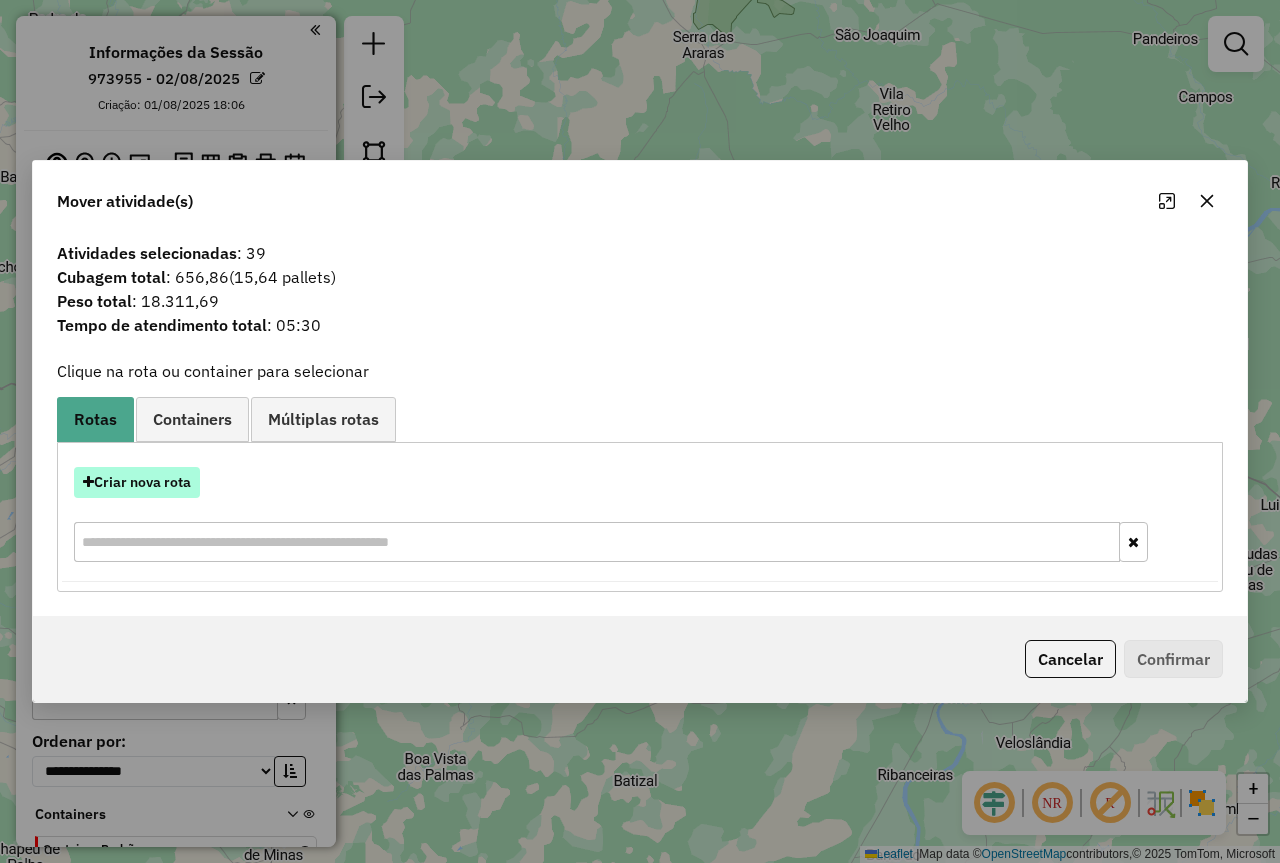 click on "Criar nova rota" at bounding box center [137, 482] 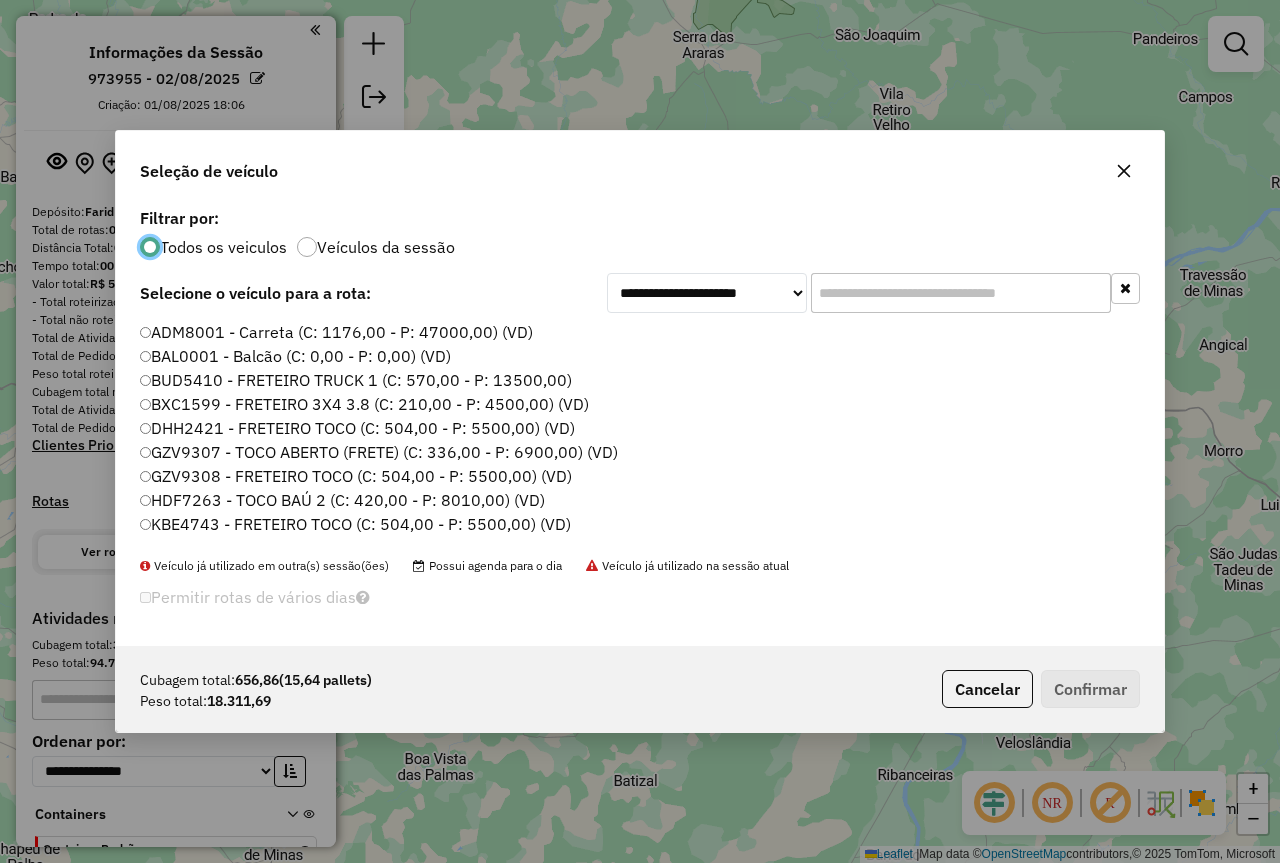 scroll, scrollTop: 11, scrollLeft: 6, axis: both 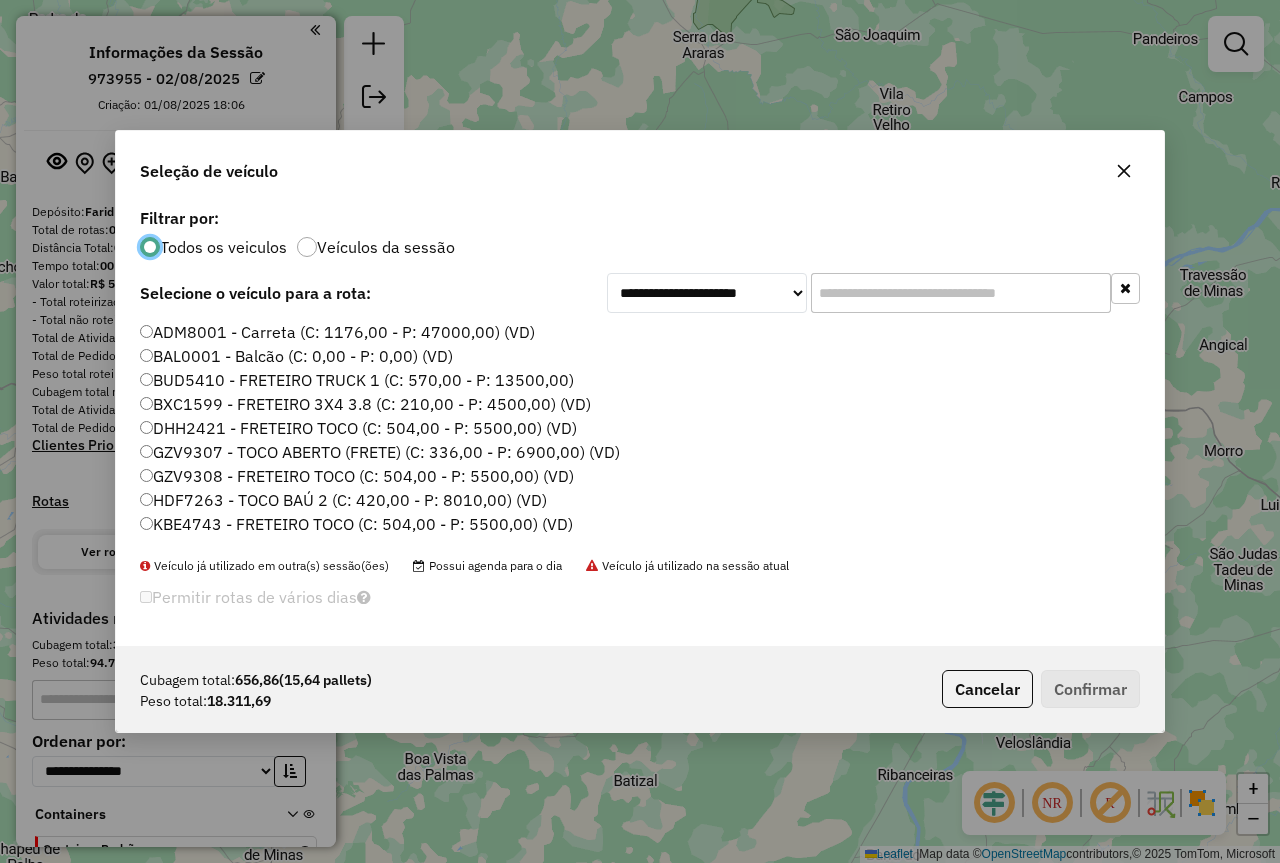 click 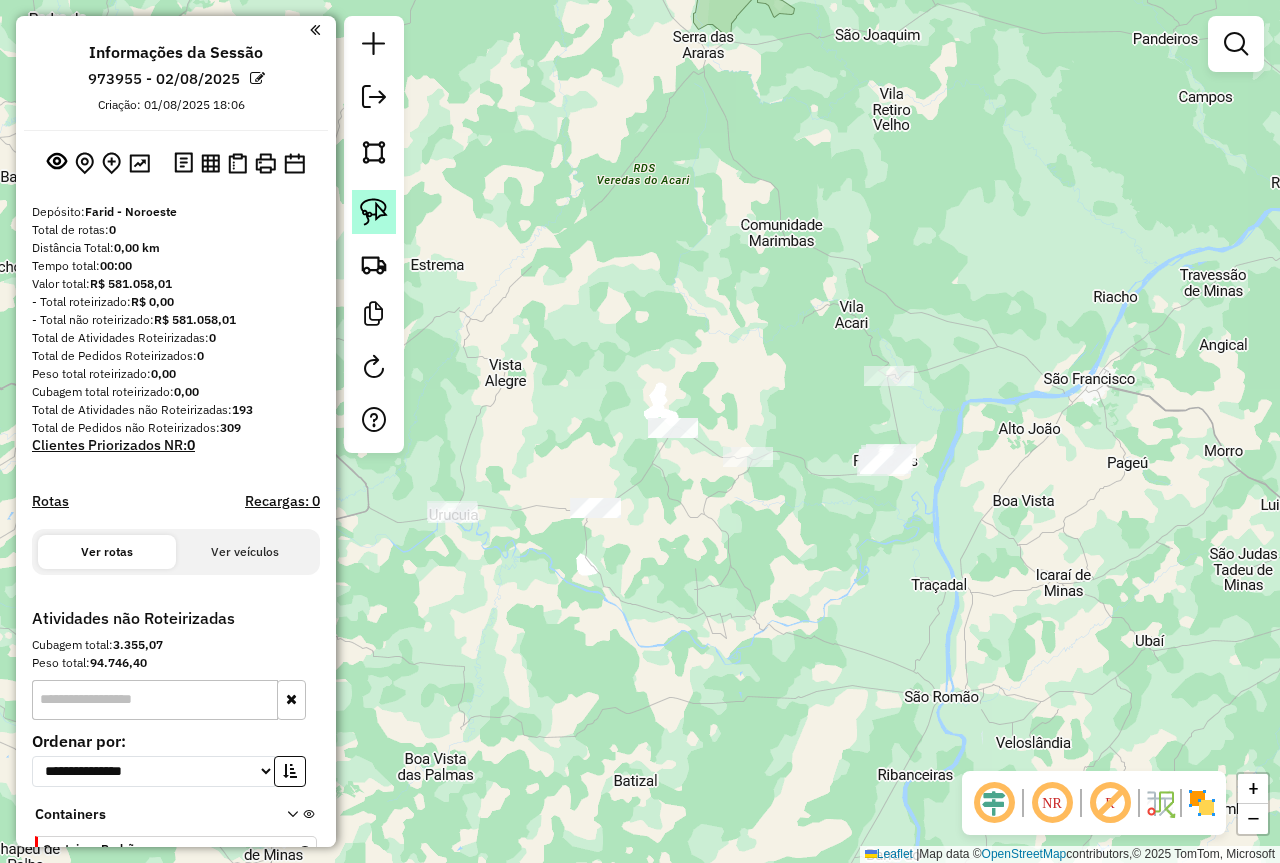 click 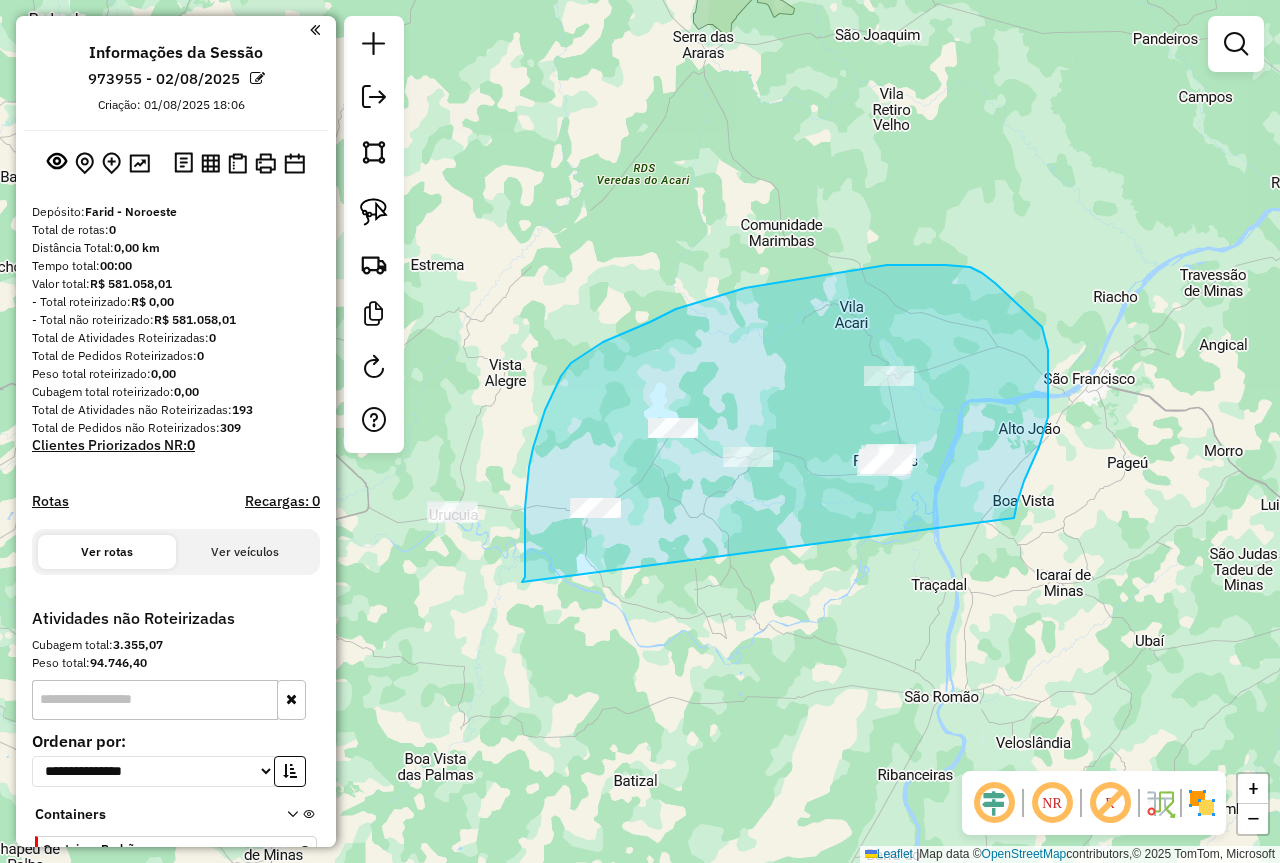drag, startPoint x: 522, startPoint y: 582, endPoint x: 1014, endPoint y: 518, distance: 496.14514 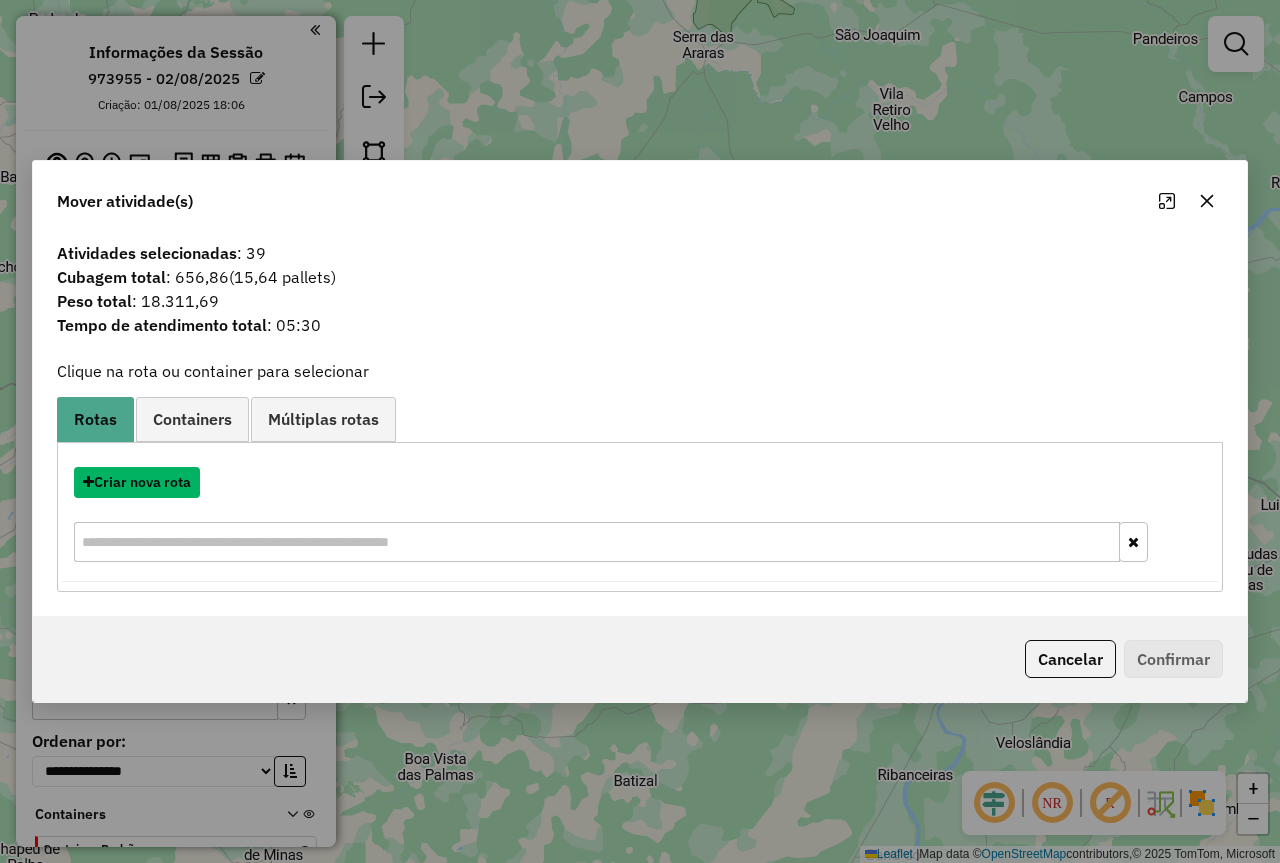 click on "Criar nova rota" at bounding box center (137, 482) 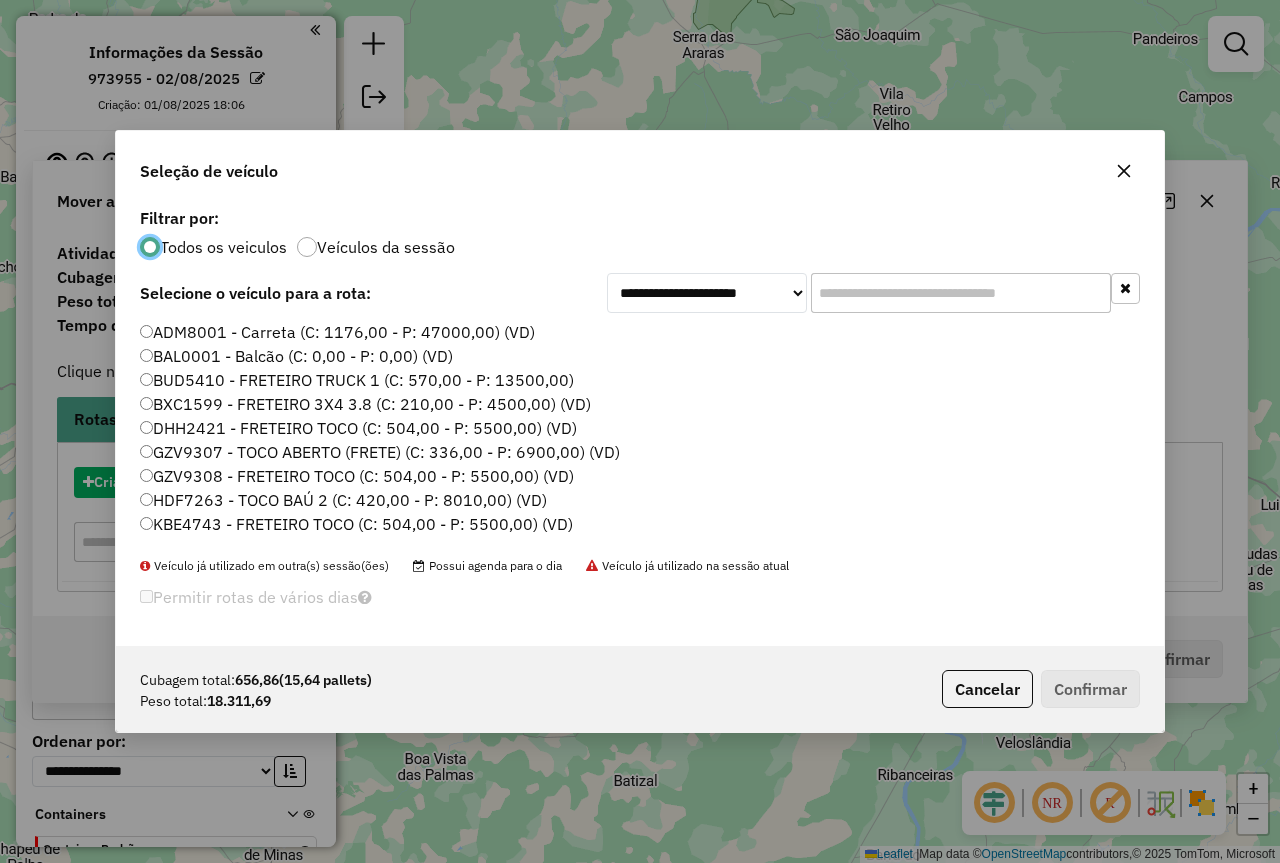 scroll, scrollTop: 11, scrollLeft: 6, axis: both 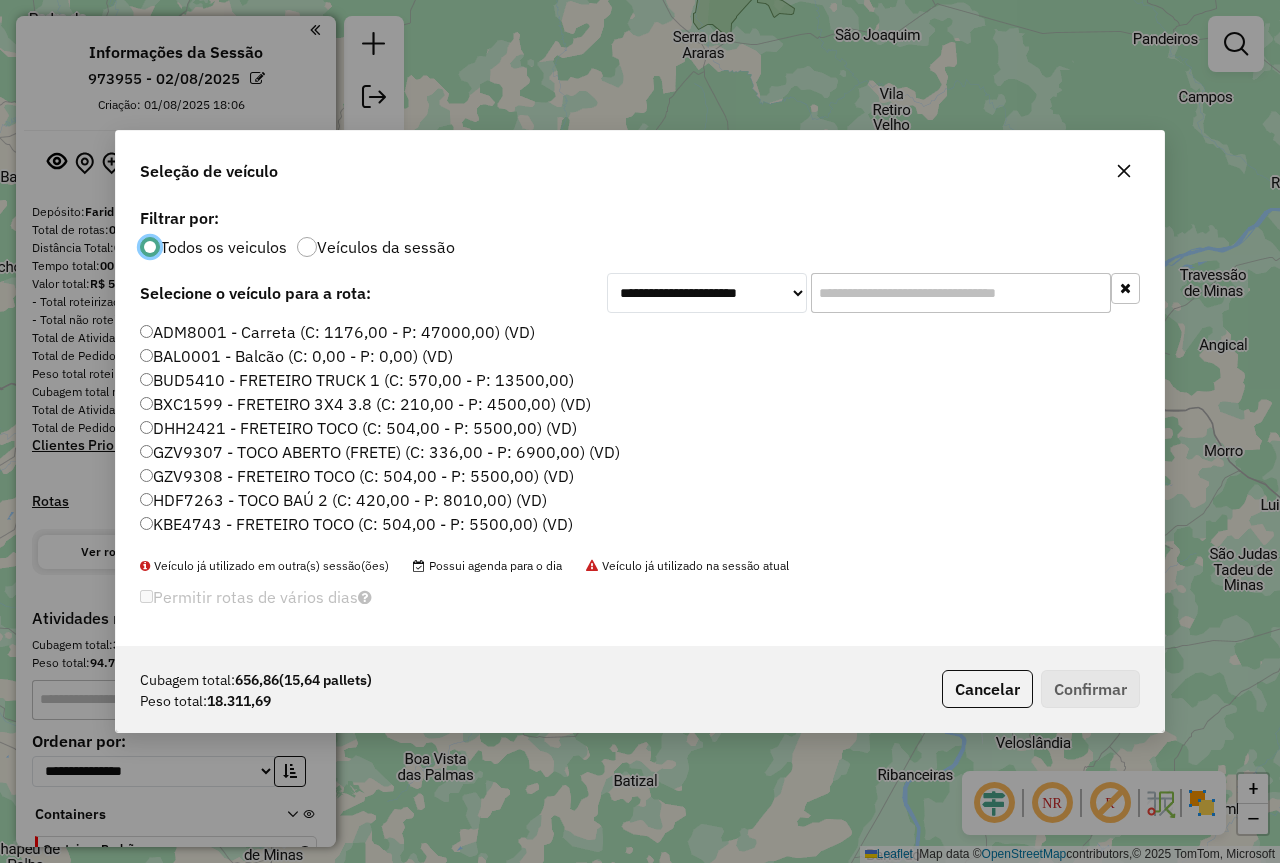click on "ADM8001 - Carreta (C: 1176,00 - P: 47000,00) (VD)" 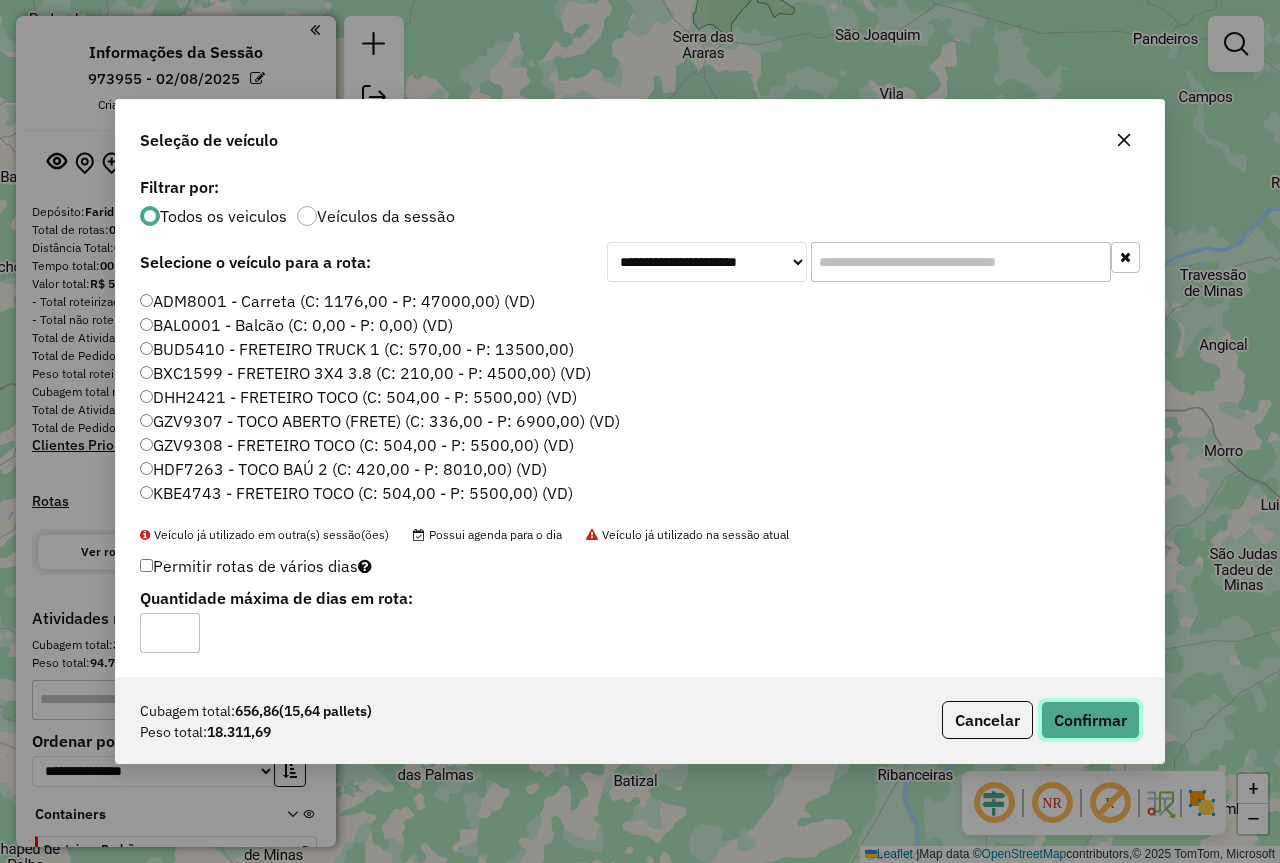 click on "Confirmar" 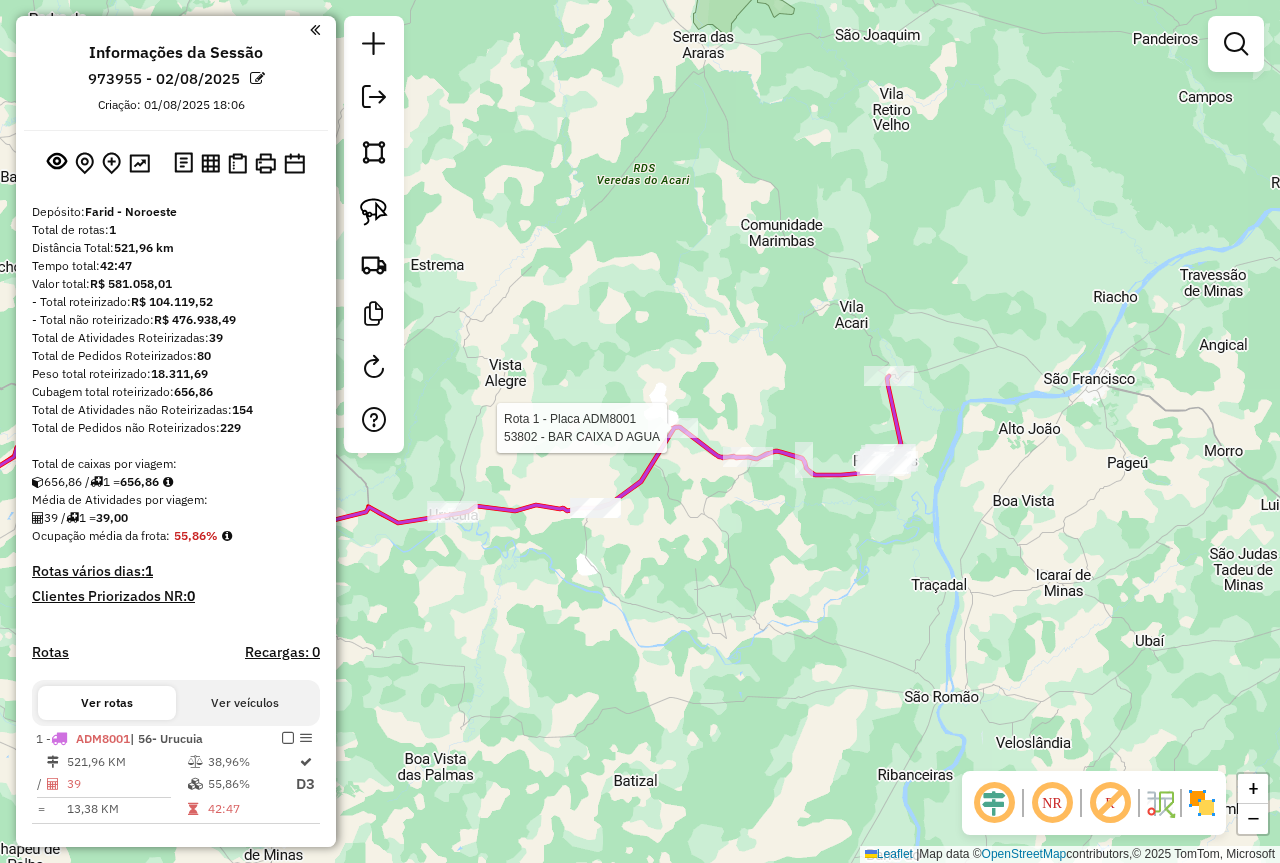 click 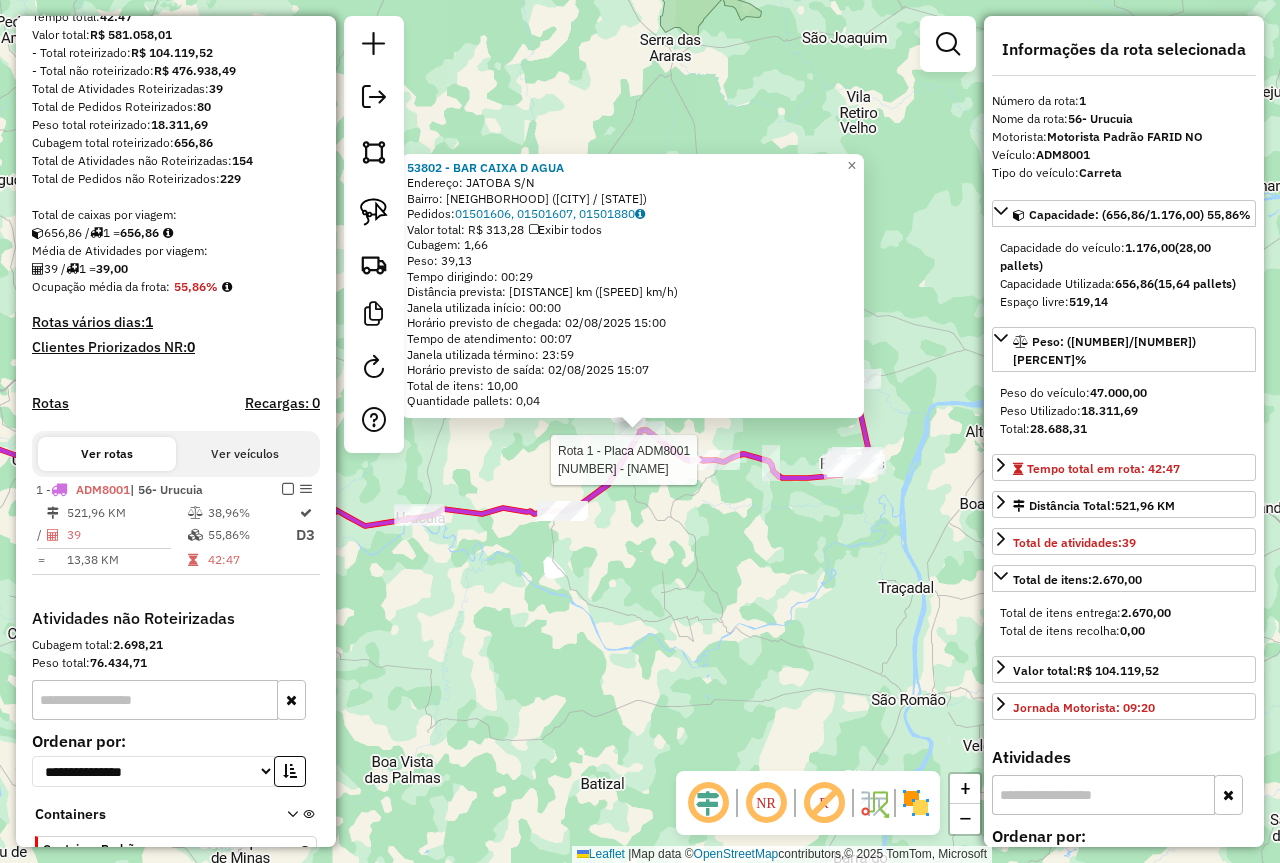 scroll, scrollTop: 371, scrollLeft: 0, axis: vertical 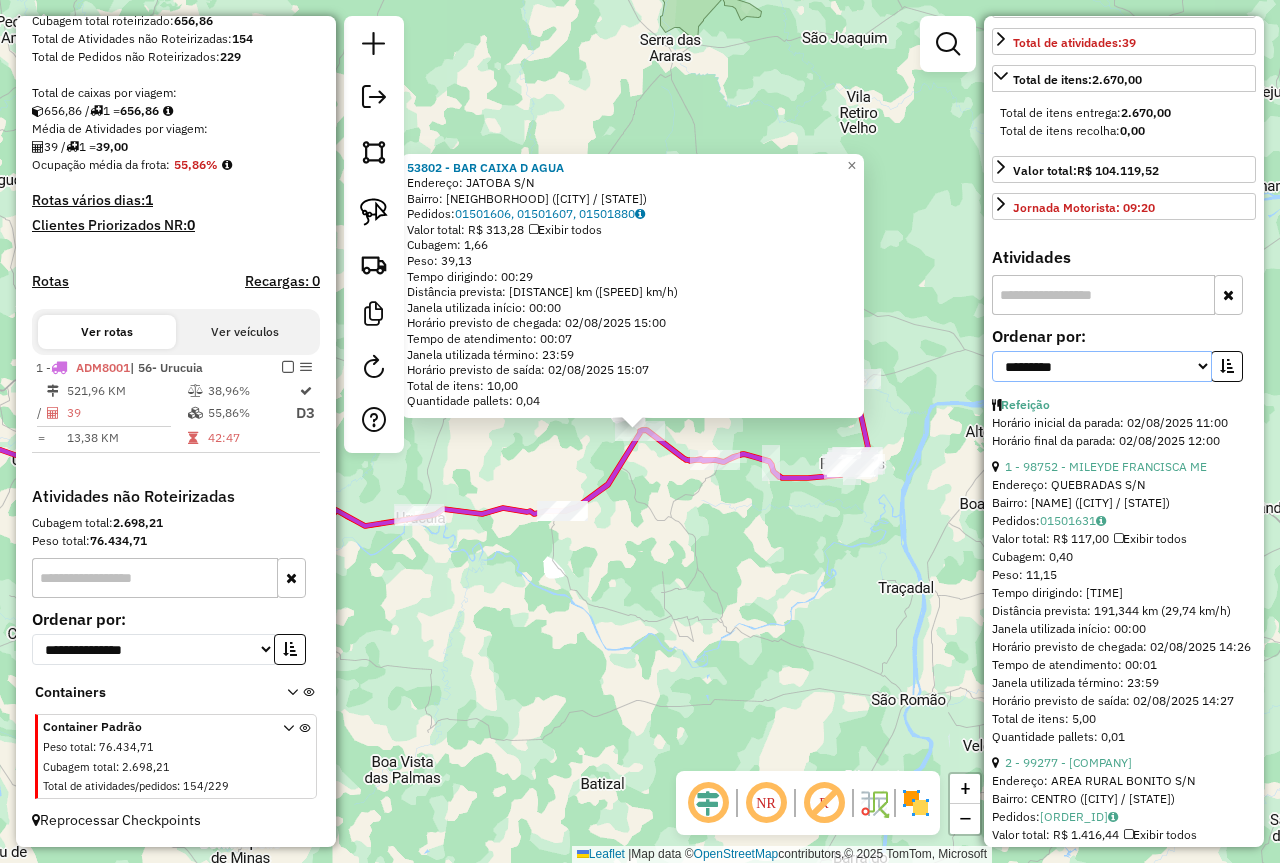 click on "**********" at bounding box center (1102, 366) 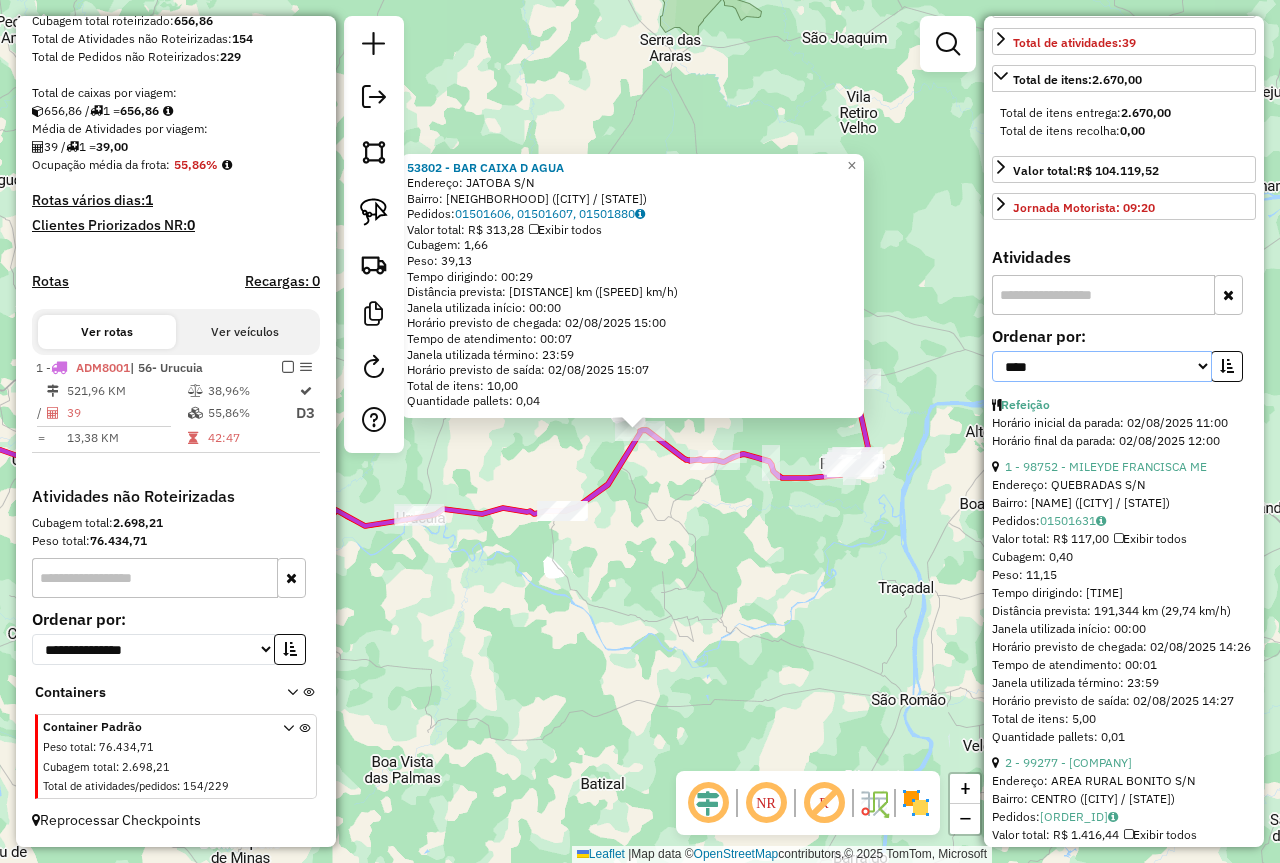 click on "**********" at bounding box center (1102, 366) 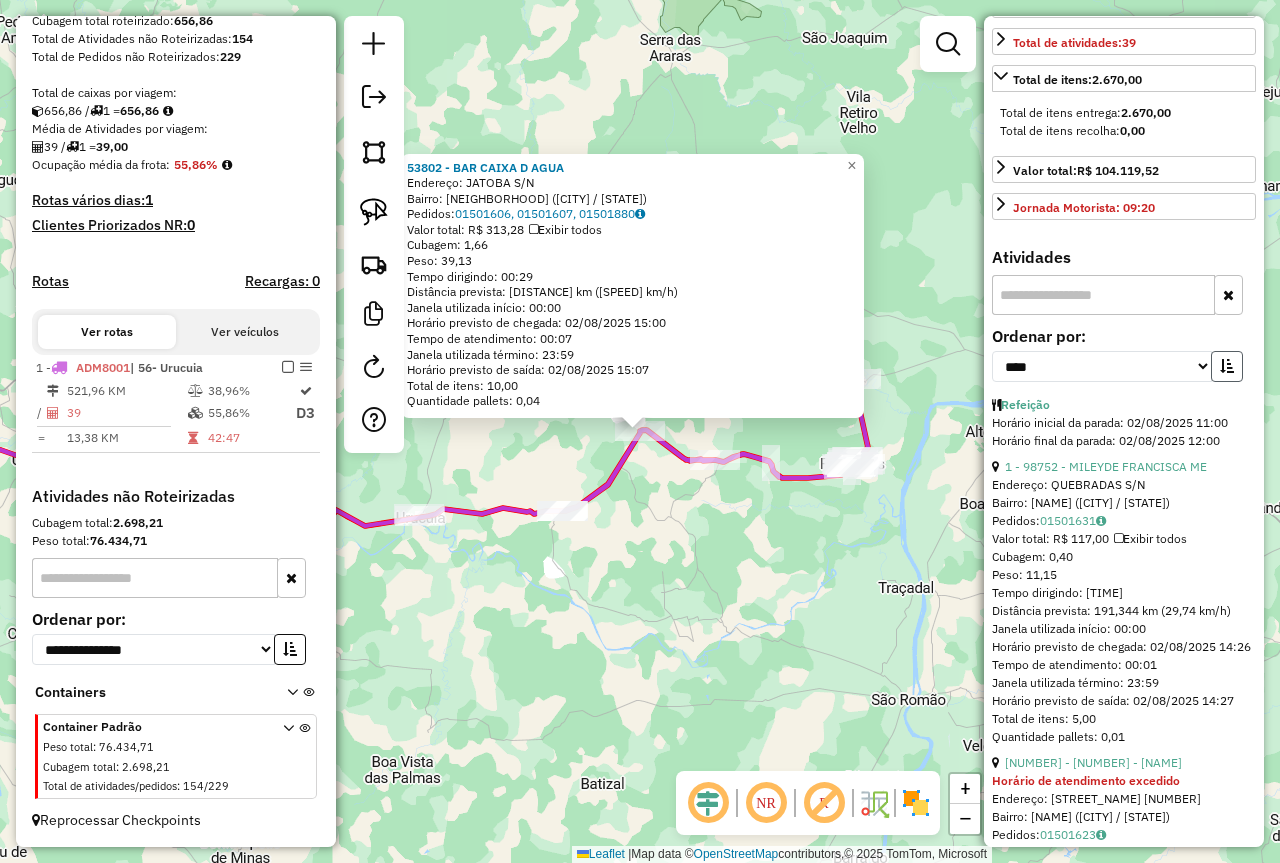 click at bounding box center [1227, 366] 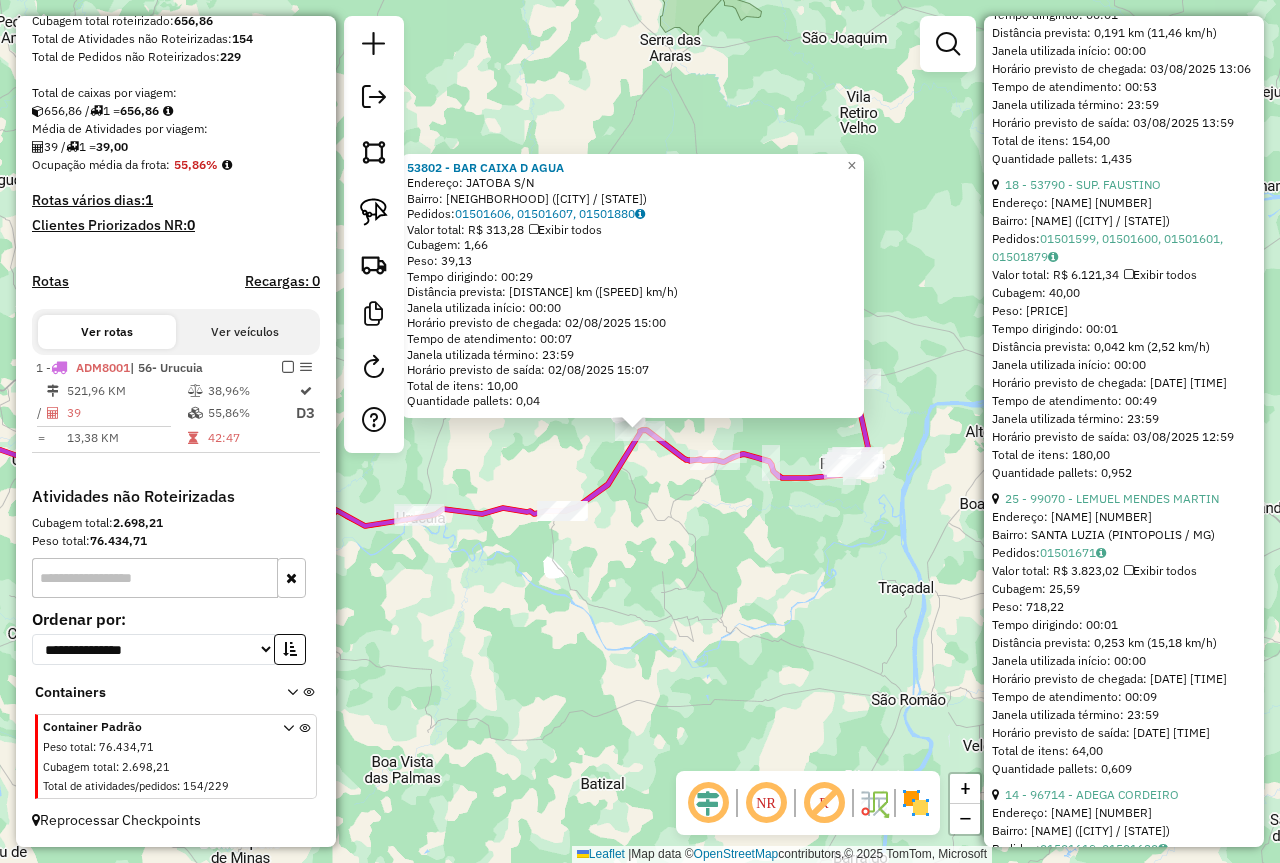 scroll, scrollTop: 1800, scrollLeft: 0, axis: vertical 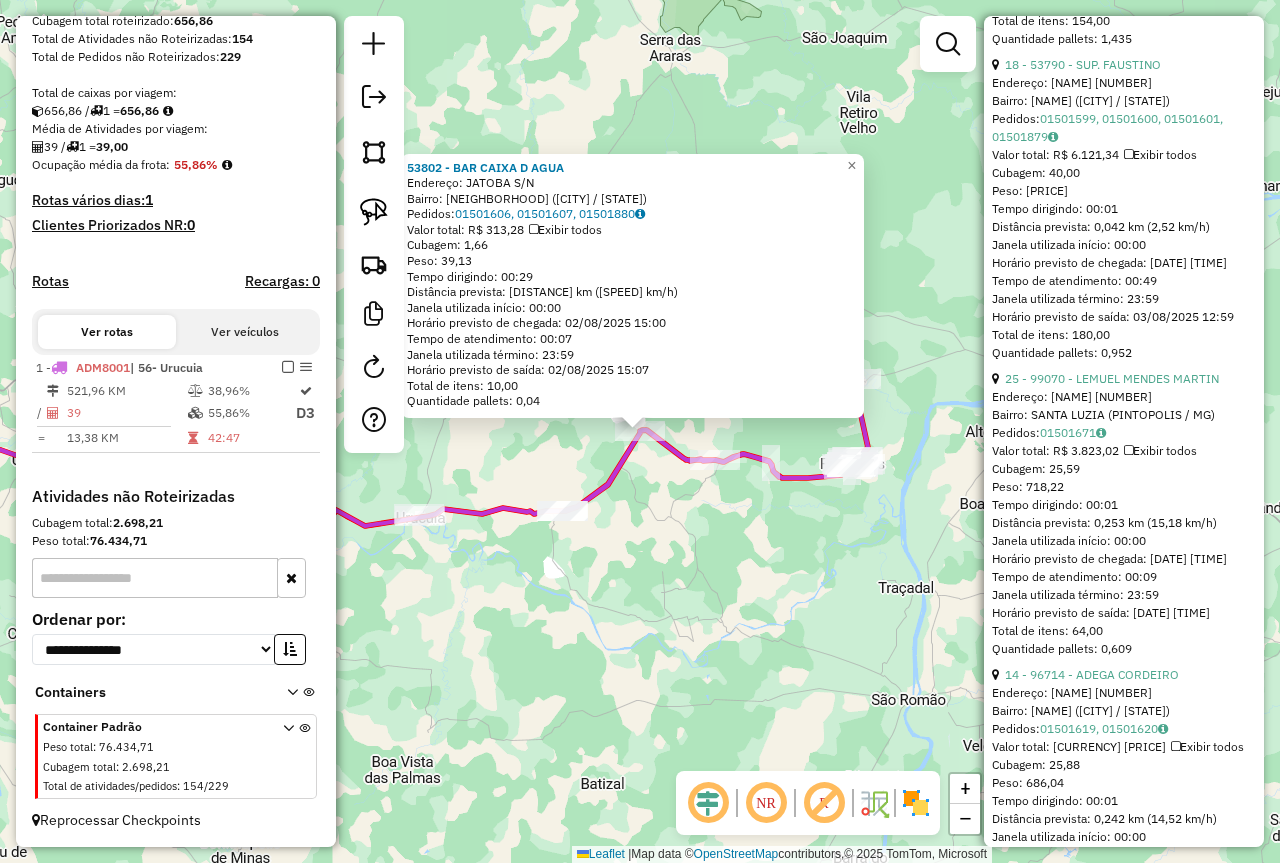 click on "53802 - BAR CAIXA D AGUA  Endereço:  JATOBA S/N   Bairro: URUCUIA NOVA ([CITY] / [STATE])   Pedidos:  01501606, 01501607, 01501880   Valor total: R$ 313,28   Exibir todos   Cubagem: 1,66  Peso: 39,13  Tempo dirigindo: 00:29   Distância prevista: 17,025 km (35,22 km/h)   Janela utilizada início: 00:00   Horário previsto de chegada: [DATE] [TIME]   Tempo de atendimento: 00:07   Janela utilizada término: 23:59   Horário previsto de saída: [DATE] [TIME]   Total de itens: 10,00   Quantidade pallets: 0,04  × Janela de atendimento Grade de atendimento Capacidade Transportadoras Veículos Cliente Pedidos  Rotas Selecione os dias de semana para filtrar as janelas de atendimento  Seg   Ter   Qua   Qui   Sex   Sáb   Dom  Informe o período da janela de atendimento: De: Até:  Filtrar exatamente a janela do cliente  Considerar janela de atendimento padrão   Seg   Ter   Qua   Qui   Sex   Sáb   Dom   Peso mínimo:   Peso máximo:   De:   Até:" 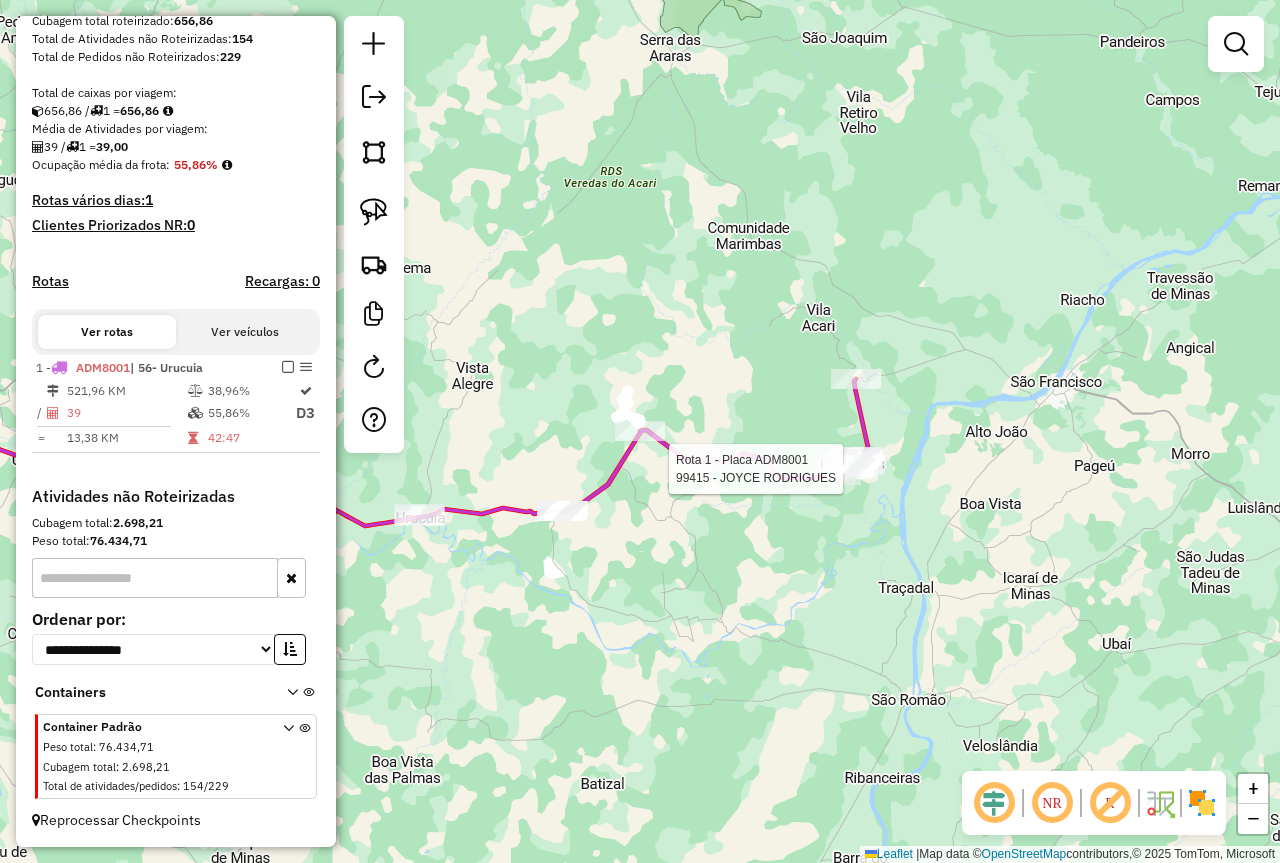 select on "*********" 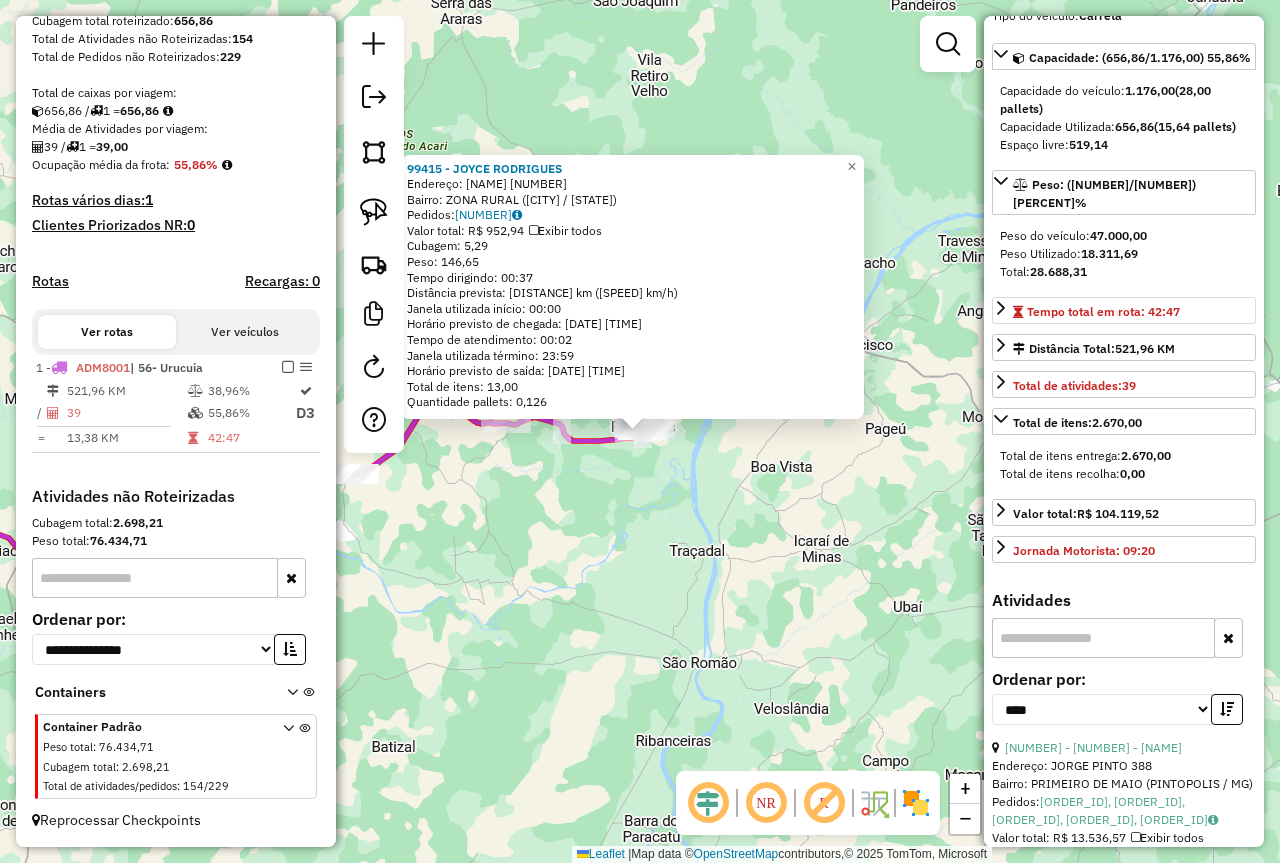 scroll, scrollTop: 200, scrollLeft: 0, axis: vertical 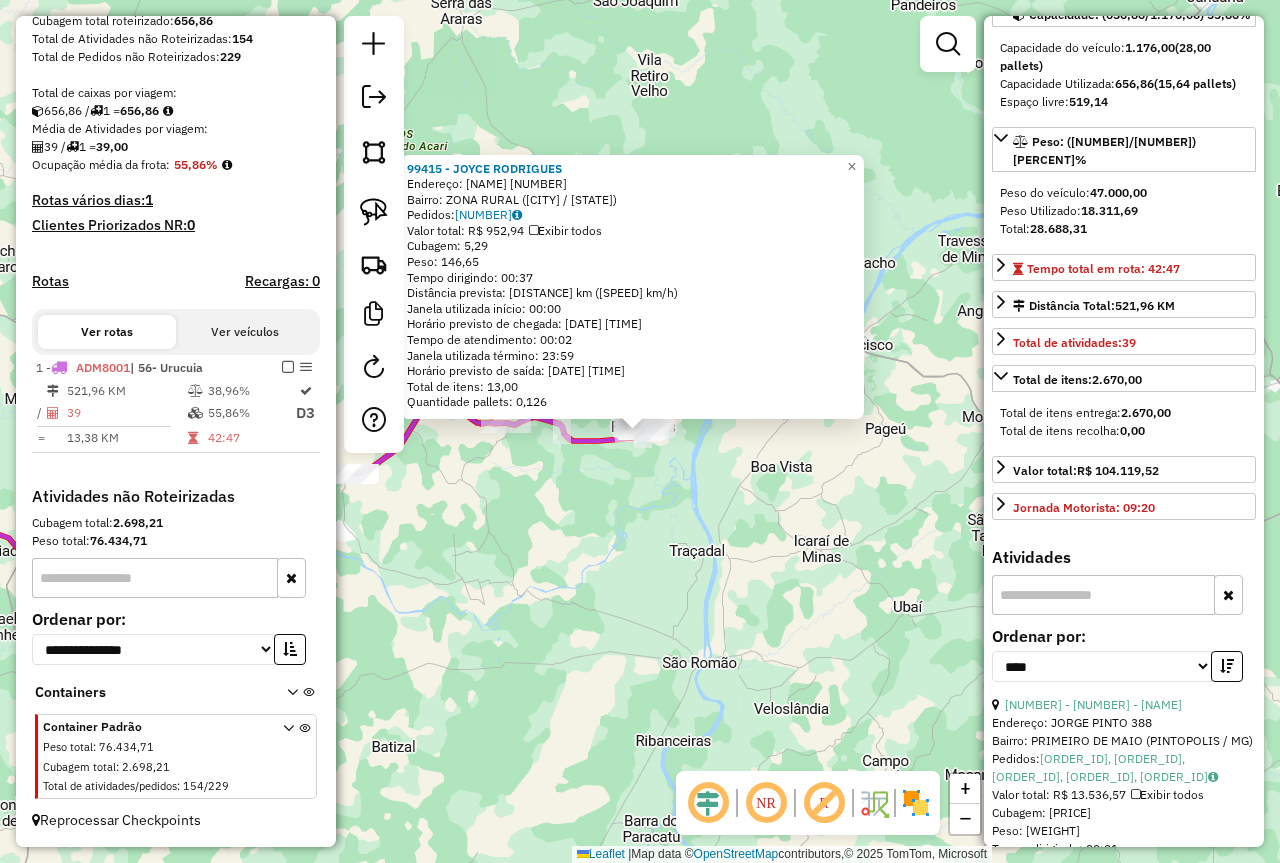 click on "Distância prevista: [NUMBER] km ([NUMBER] km/h)   Janela utilizada início: [TIME]   Horário previsto de chegada: [DATE] [TIME]   Tempo de atendimento: [TIME]   Janela utilizada término: [TIME]   Horário previsto de saída: [DATE] [TIME]   Total de itens: [NUMBER],00   Quantidade pallets: [NUMBER]  × Janela de atendimento Grade de atendimento Capacidade Transportadoras Veículos Cliente Pedidos  Rotas Selecione os dias de semana para filtrar as janelas de atendimento  Seg   Ter   Qua   Qui   Sex   Sáb   Dom  Informe o período da janela de atendimento: De: Até:  Filtrar exatamente a janela do cliente  Considerar janela de atendimento padrão  Selecione os dias de semana para filtrar as grades de atendimento  Seg   Ter   Qua   Qui   Sex   Sáb   Dom   Considerar clientes sem dia de atendimento cadastrado  De:  De:" 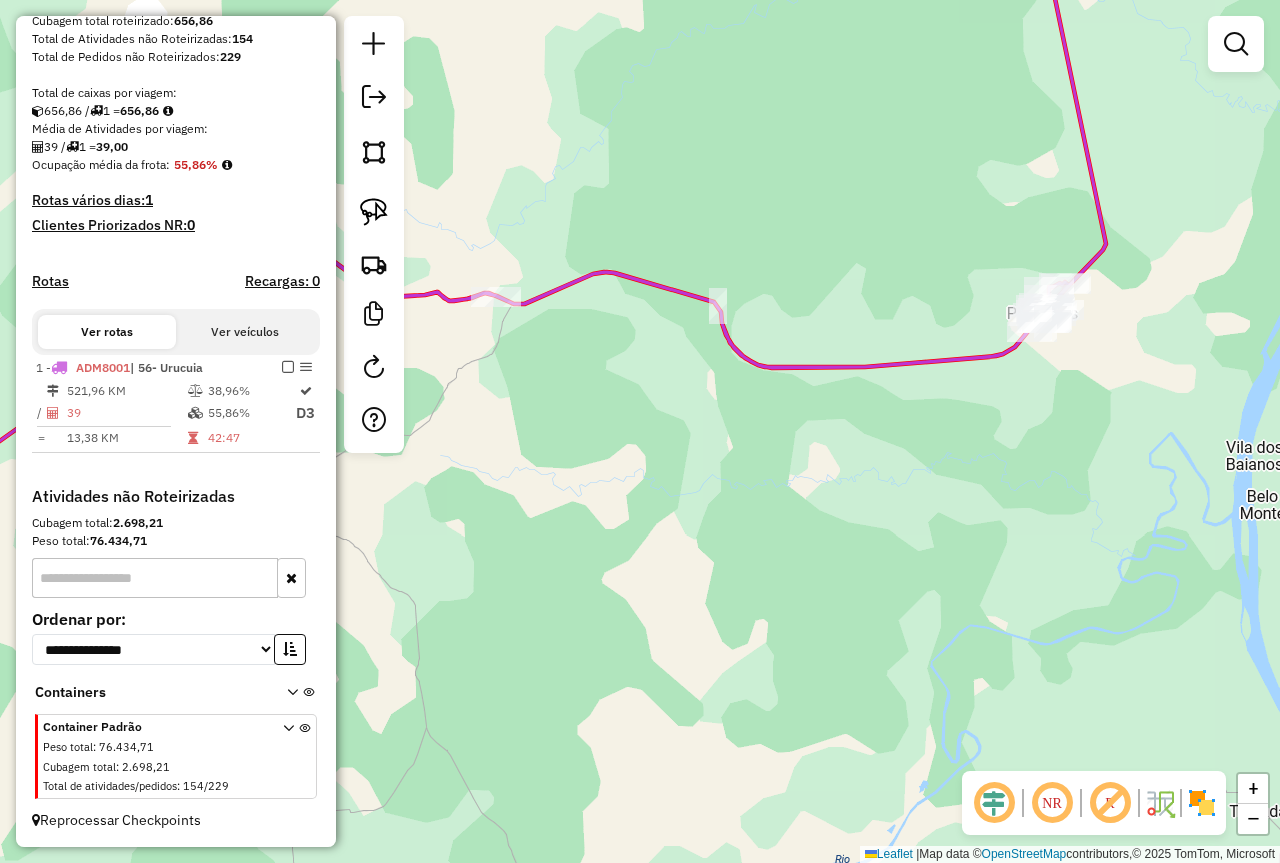 drag, startPoint x: 742, startPoint y: 512, endPoint x: 779, endPoint y: 527, distance: 39.92493 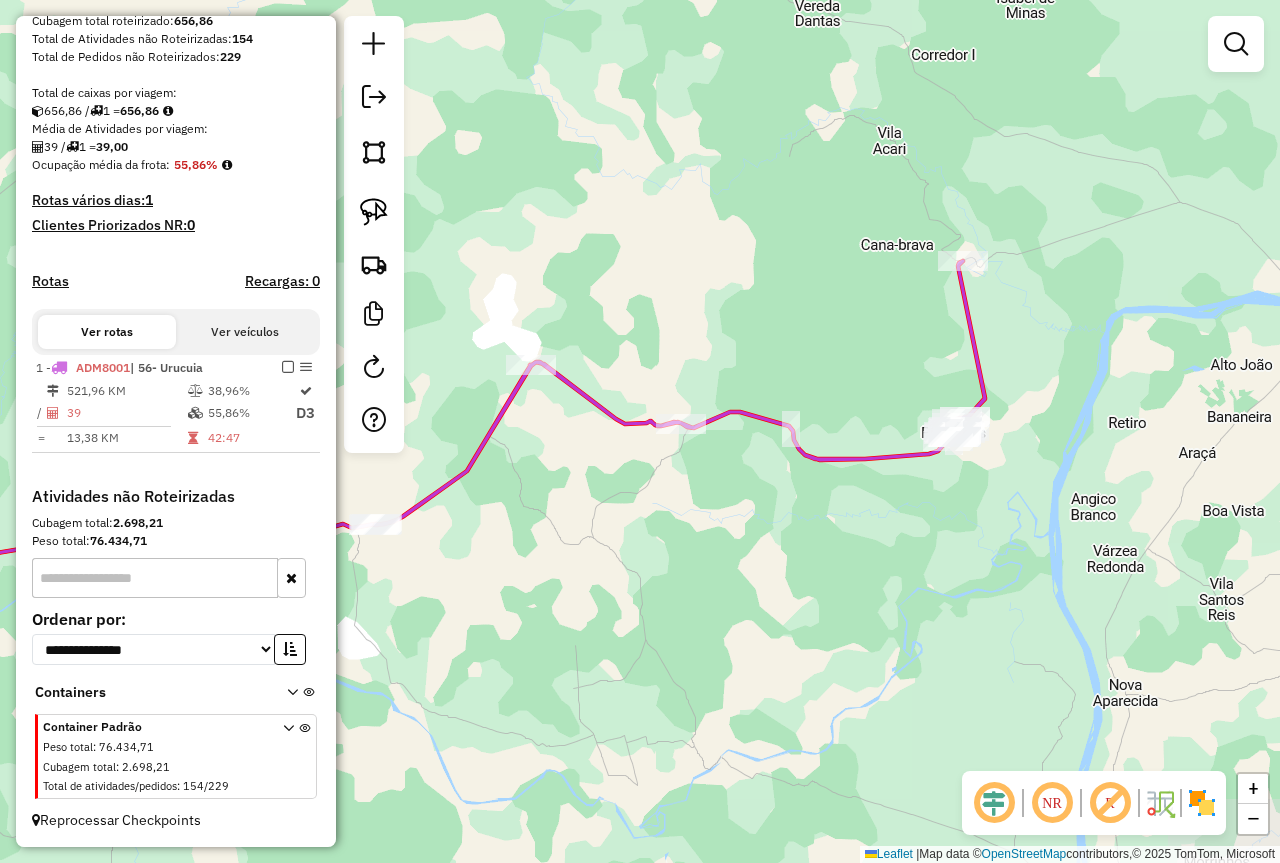drag, startPoint x: 779, startPoint y: 527, endPoint x: 816, endPoint y: 535, distance: 37.85499 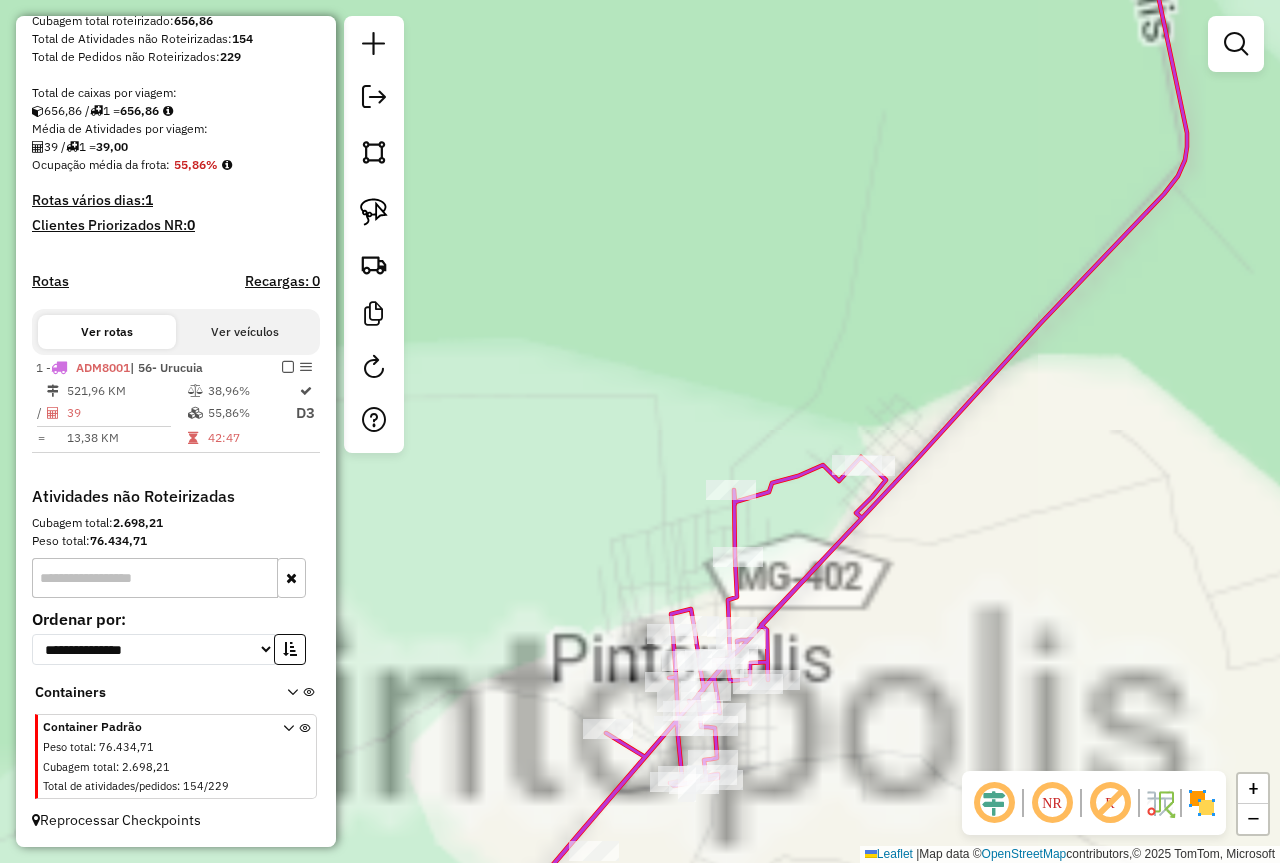 drag, startPoint x: 1018, startPoint y: 632, endPoint x: 1279, endPoint y: 318, distance: 408.30994 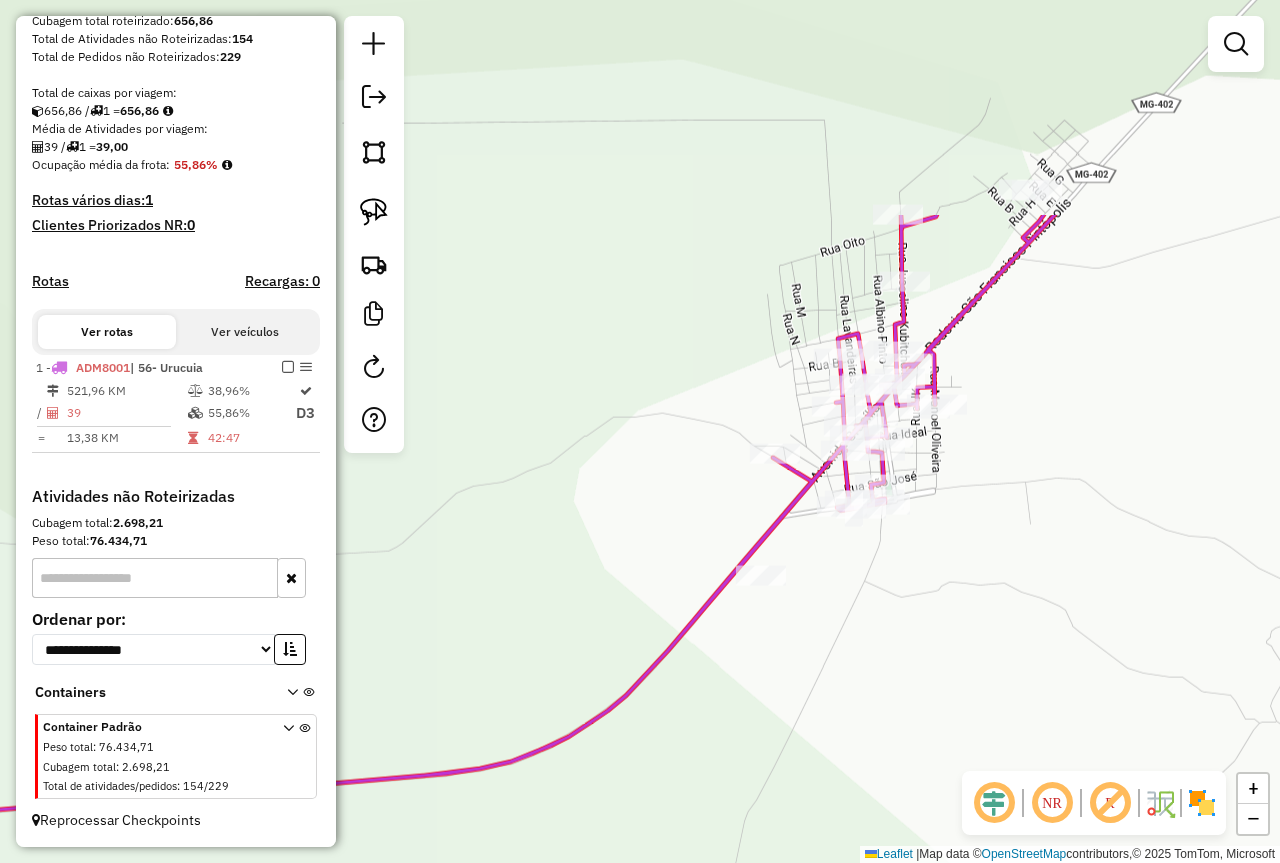 drag, startPoint x: 1207, startPoint y: 335, endPoint x: 868, endPoint y: 625, distance: 446.1177 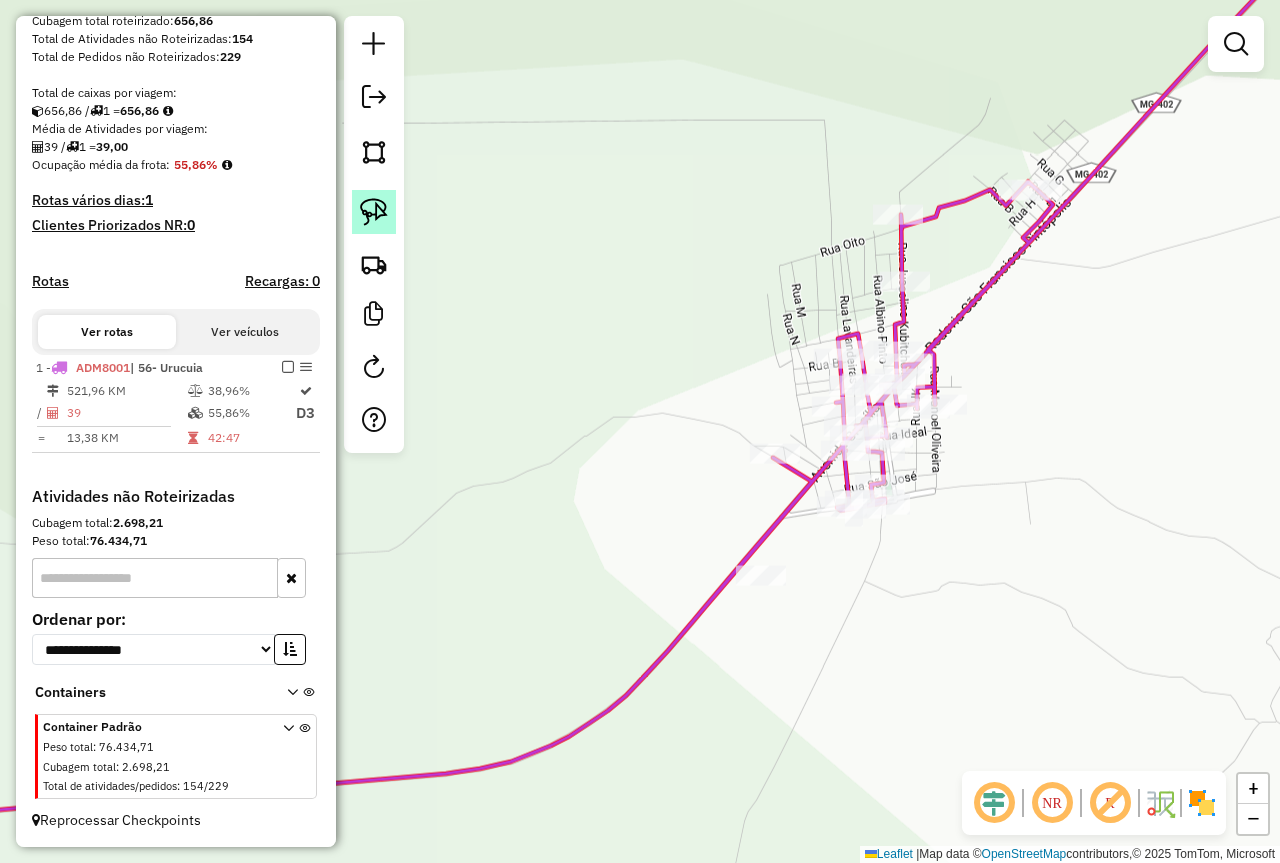 click 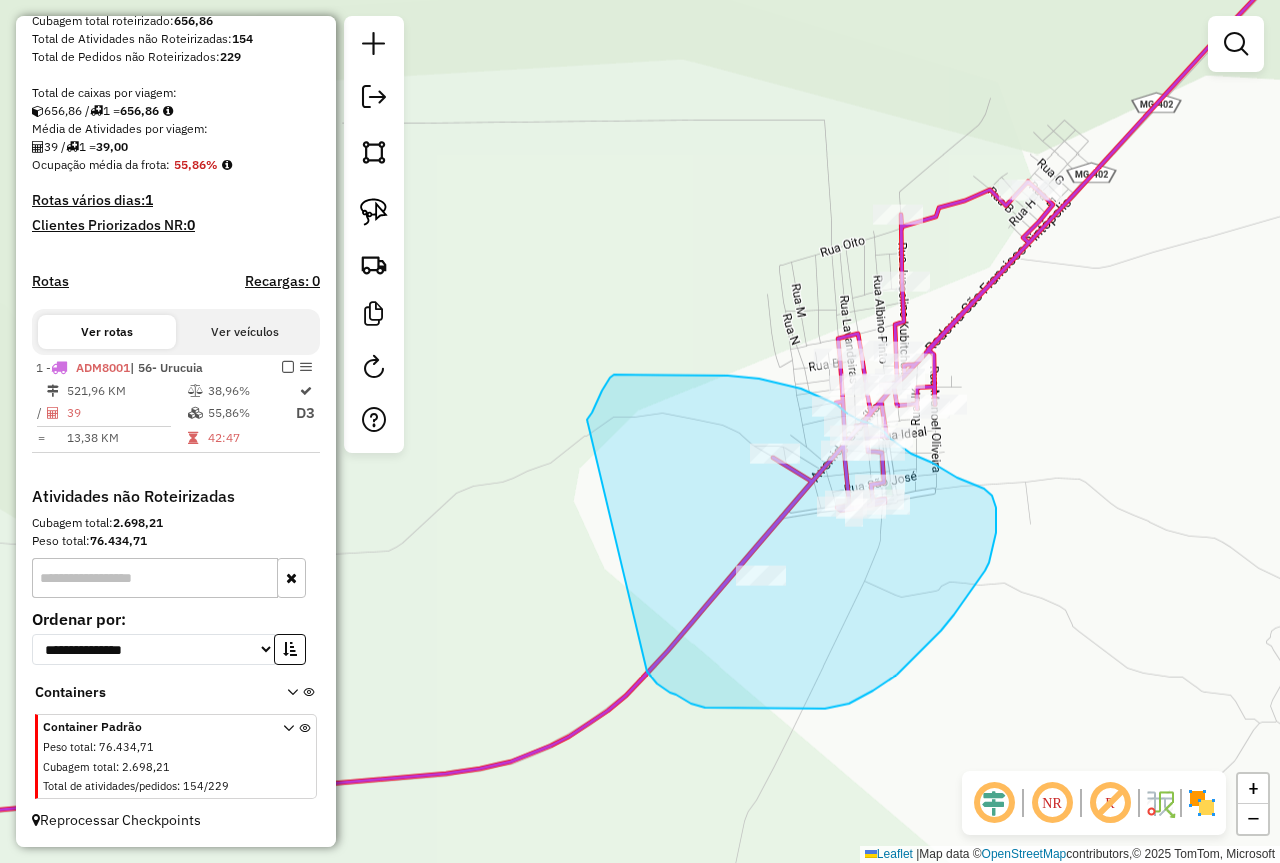 drag, startPoint x: 714, startPoint y: 708, endPoint x: 552, endPoint y: 497, distance: 266.0169 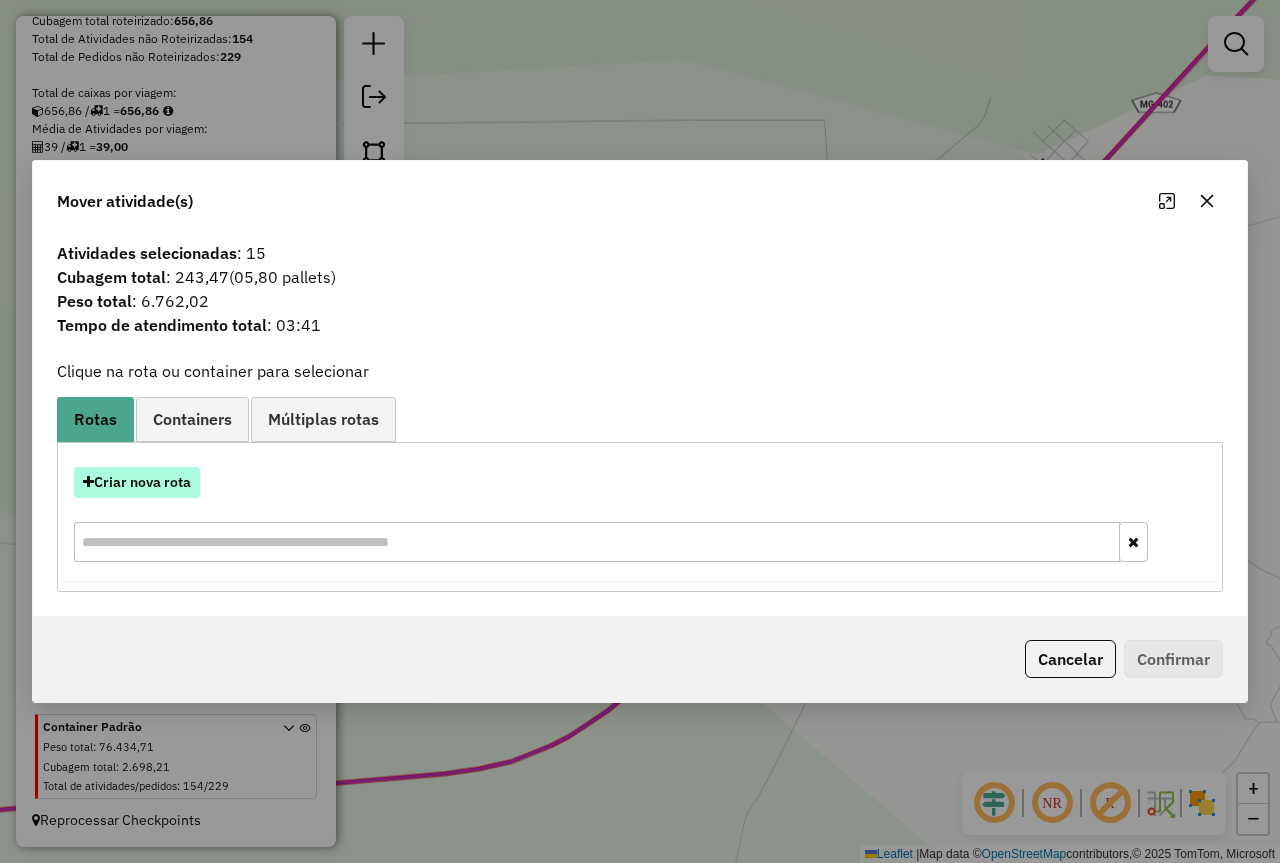 click on "Criar nova rota" at bounding box center (137, 482) 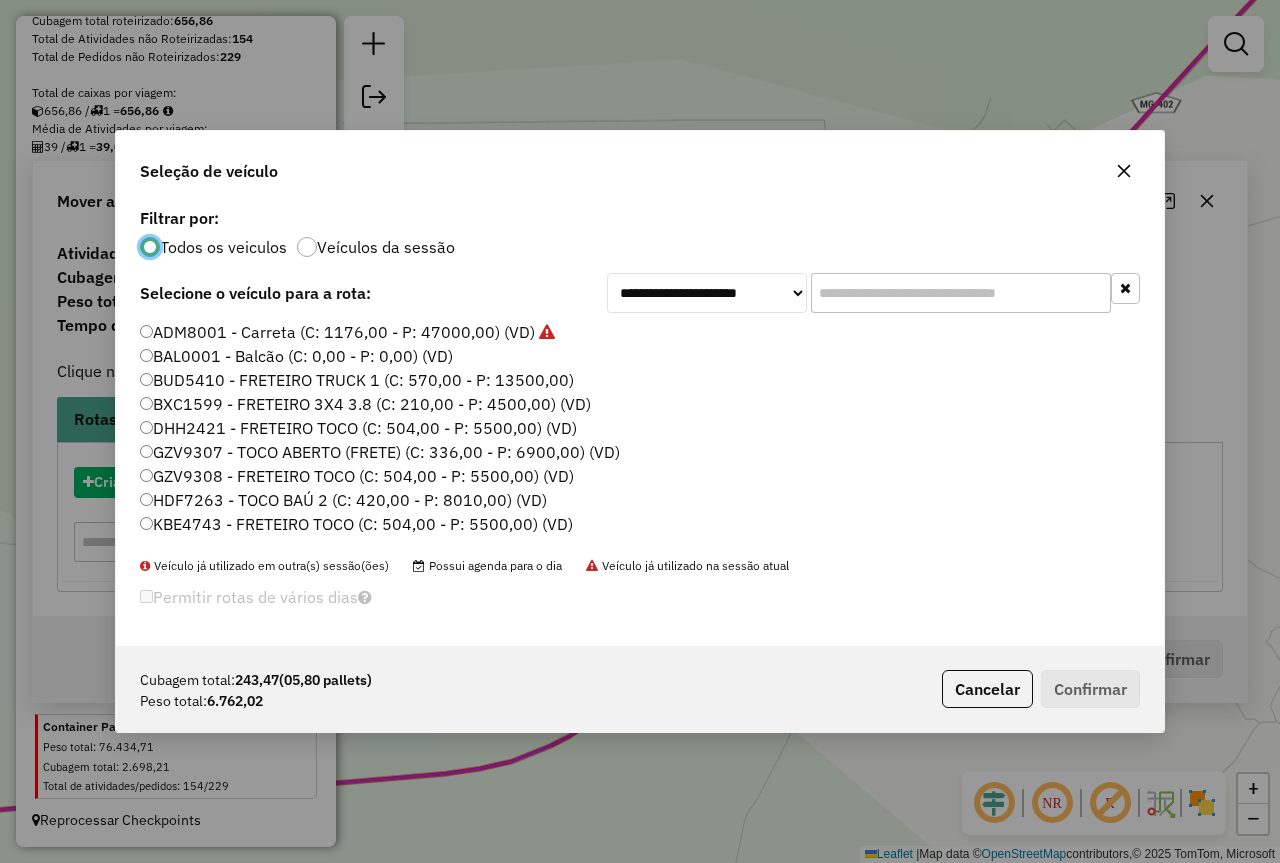 scroll, scrollTop: 11, scrollLeft: 6, axis: both 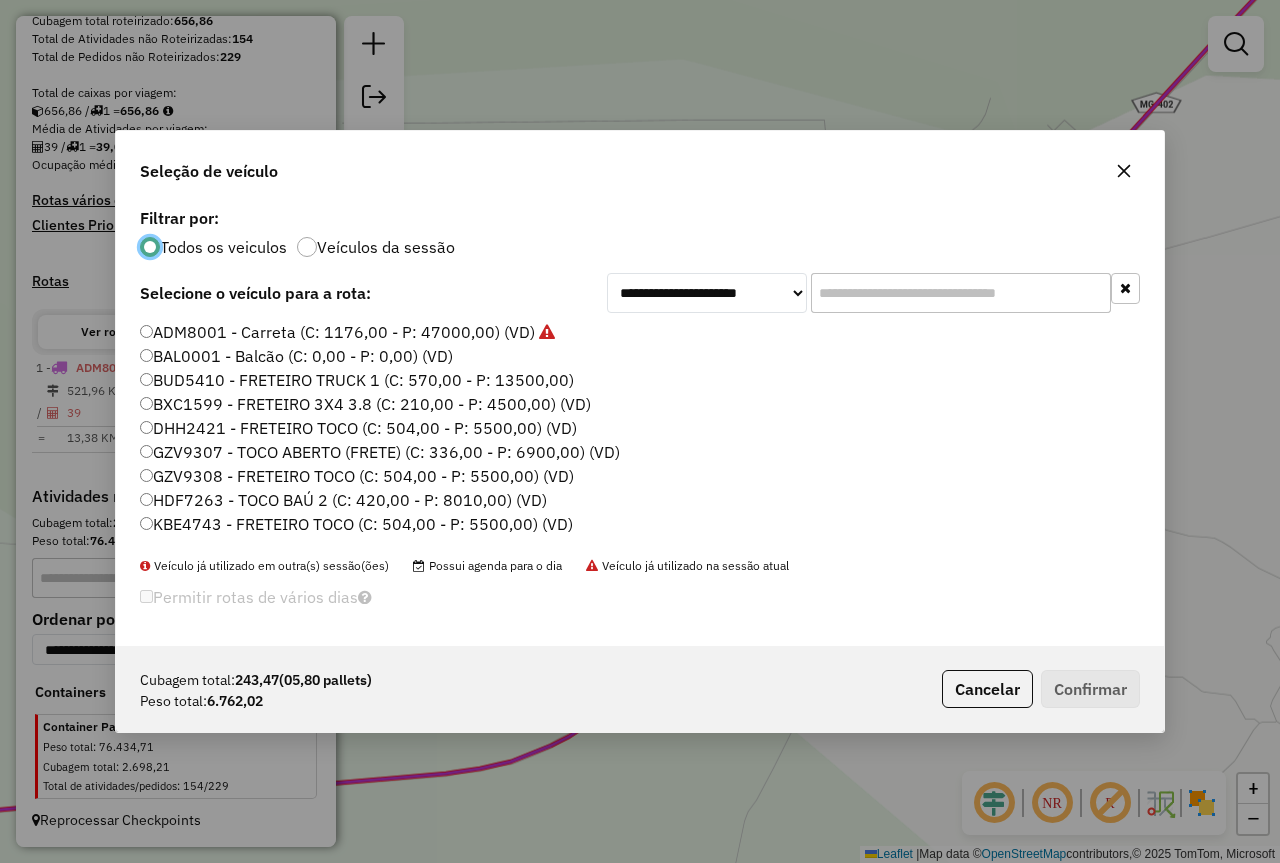 click 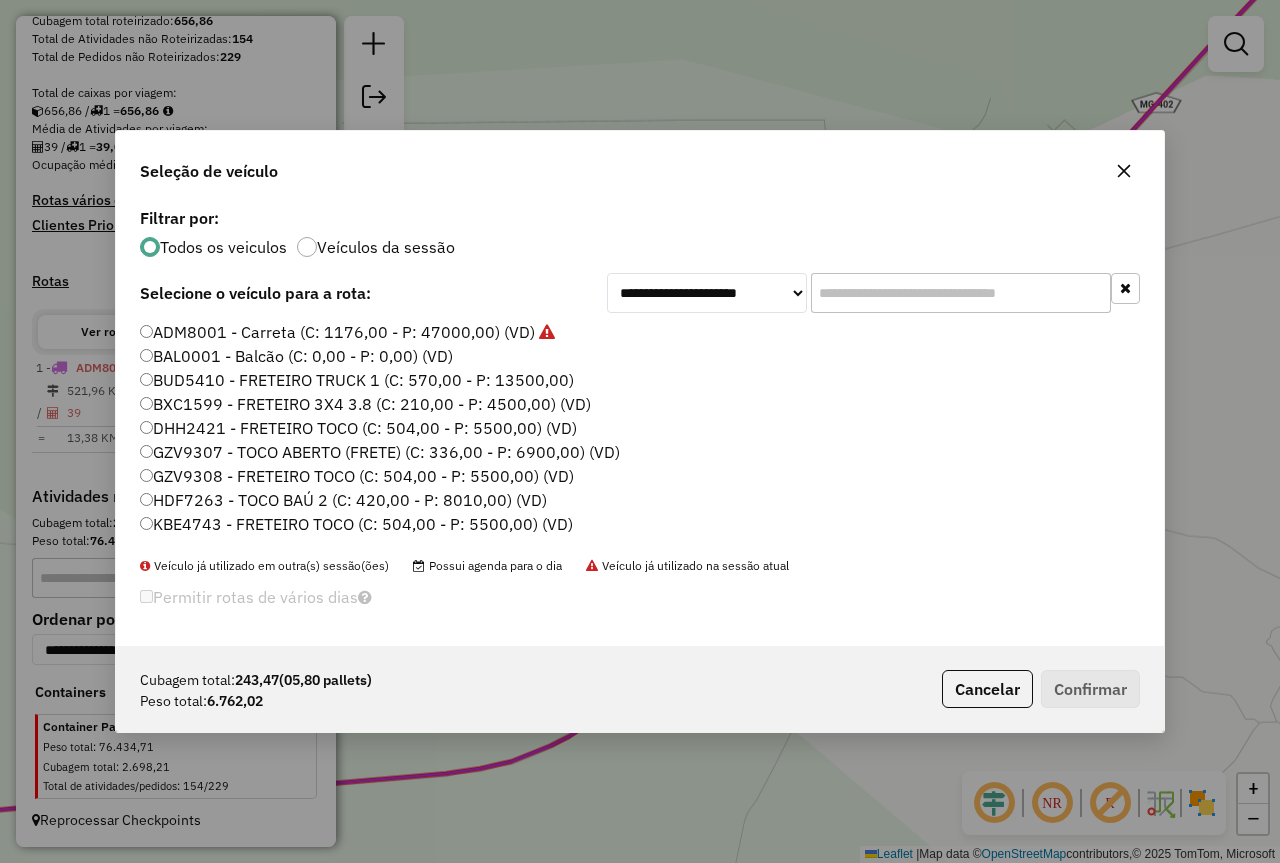 click 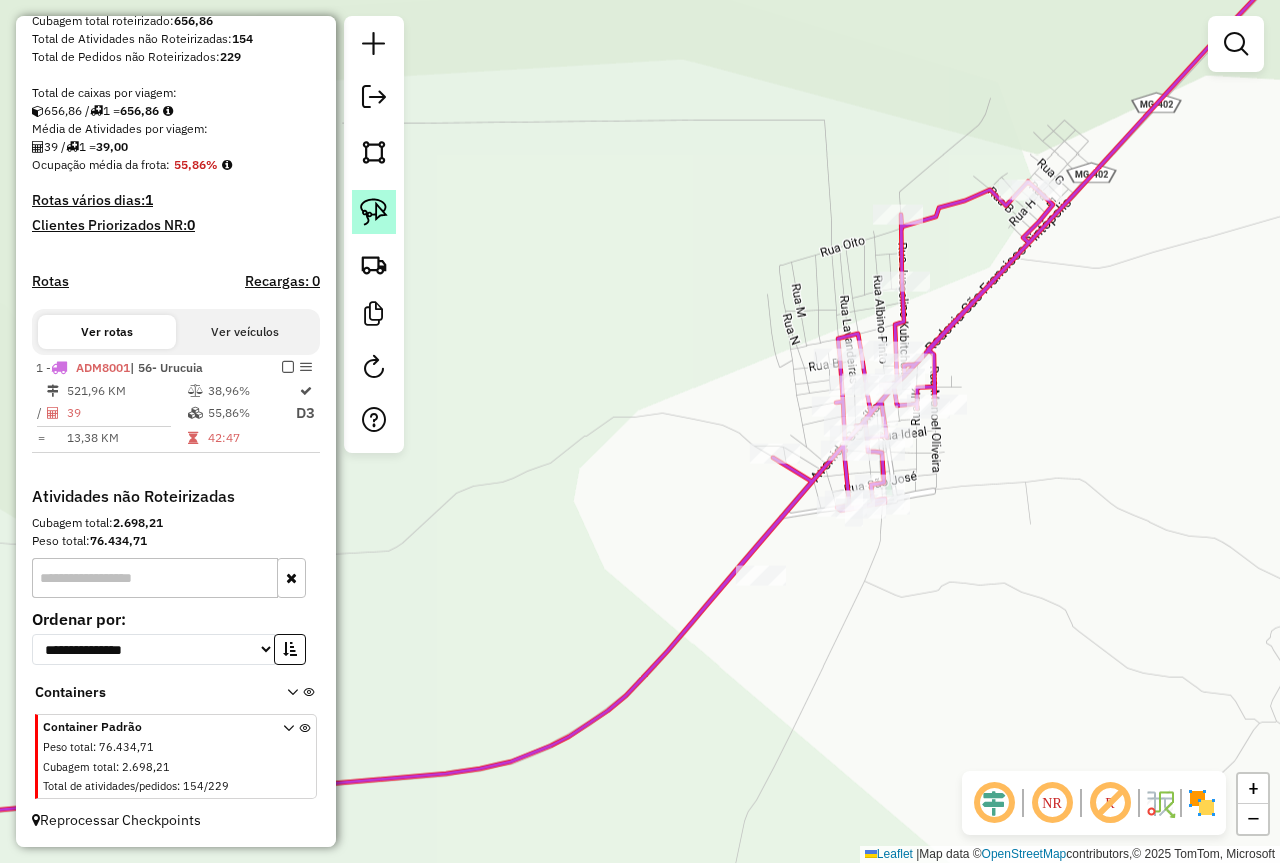 click 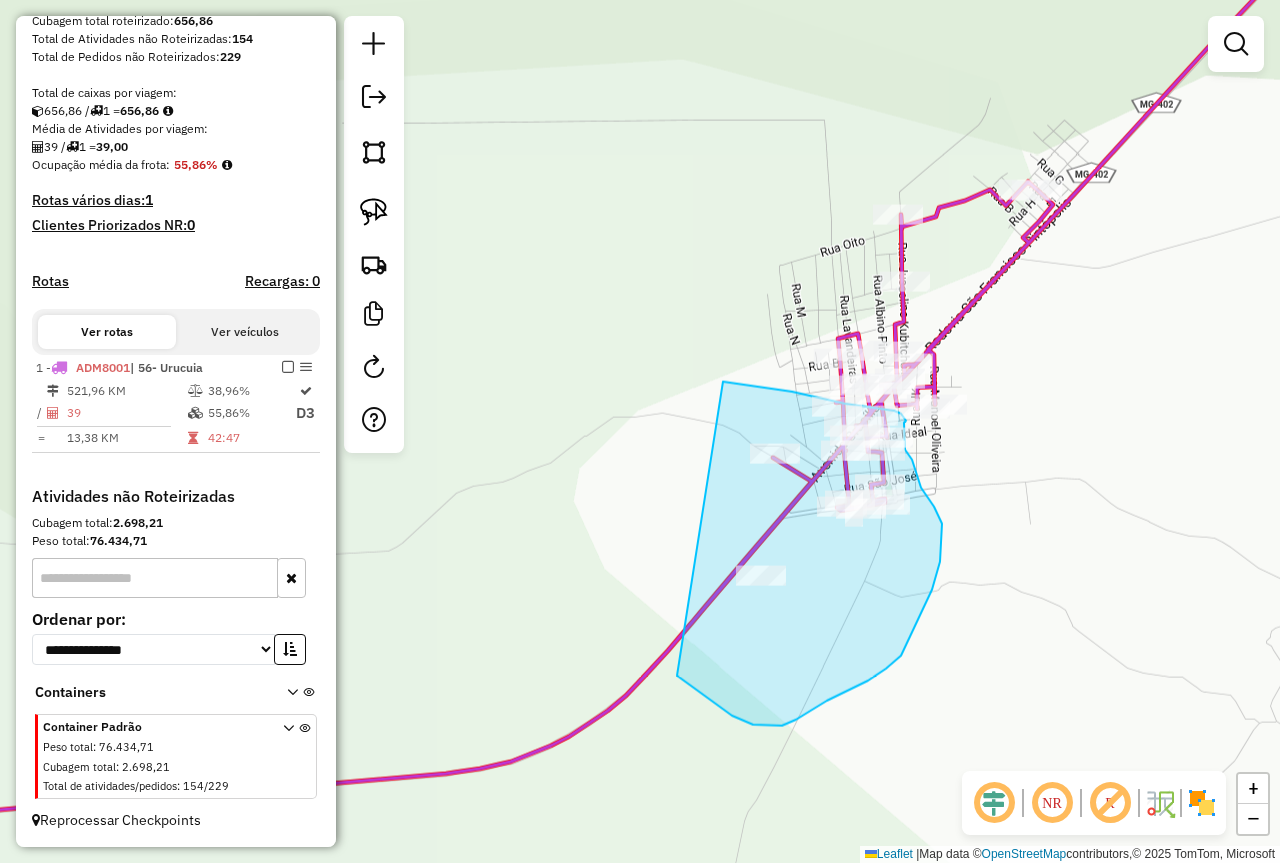 drag, startPoint x: 715, startPoint y: 704, endPoint x: 635, endPoint y: 371, distance: 342.47482 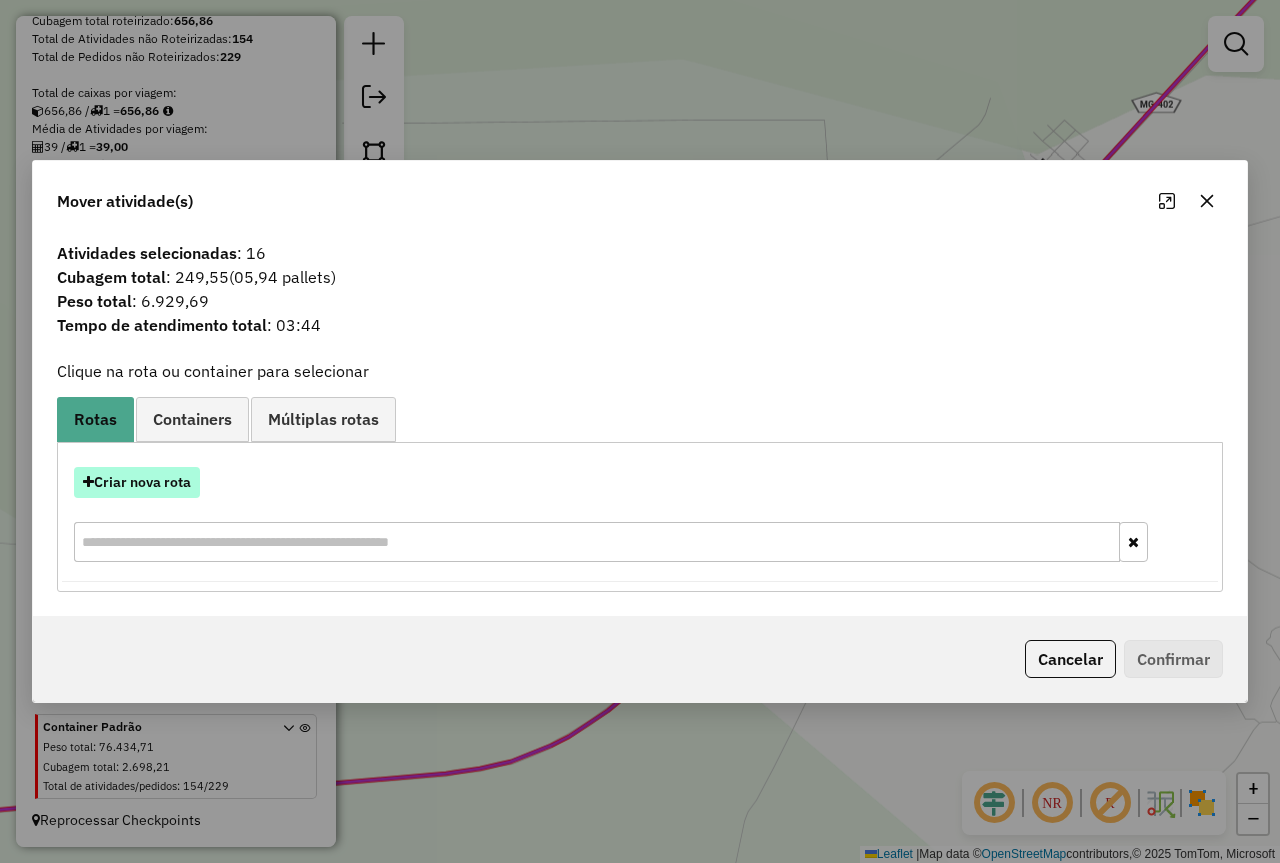 click on "Criar nova rota" at bounding box center (137, 482) 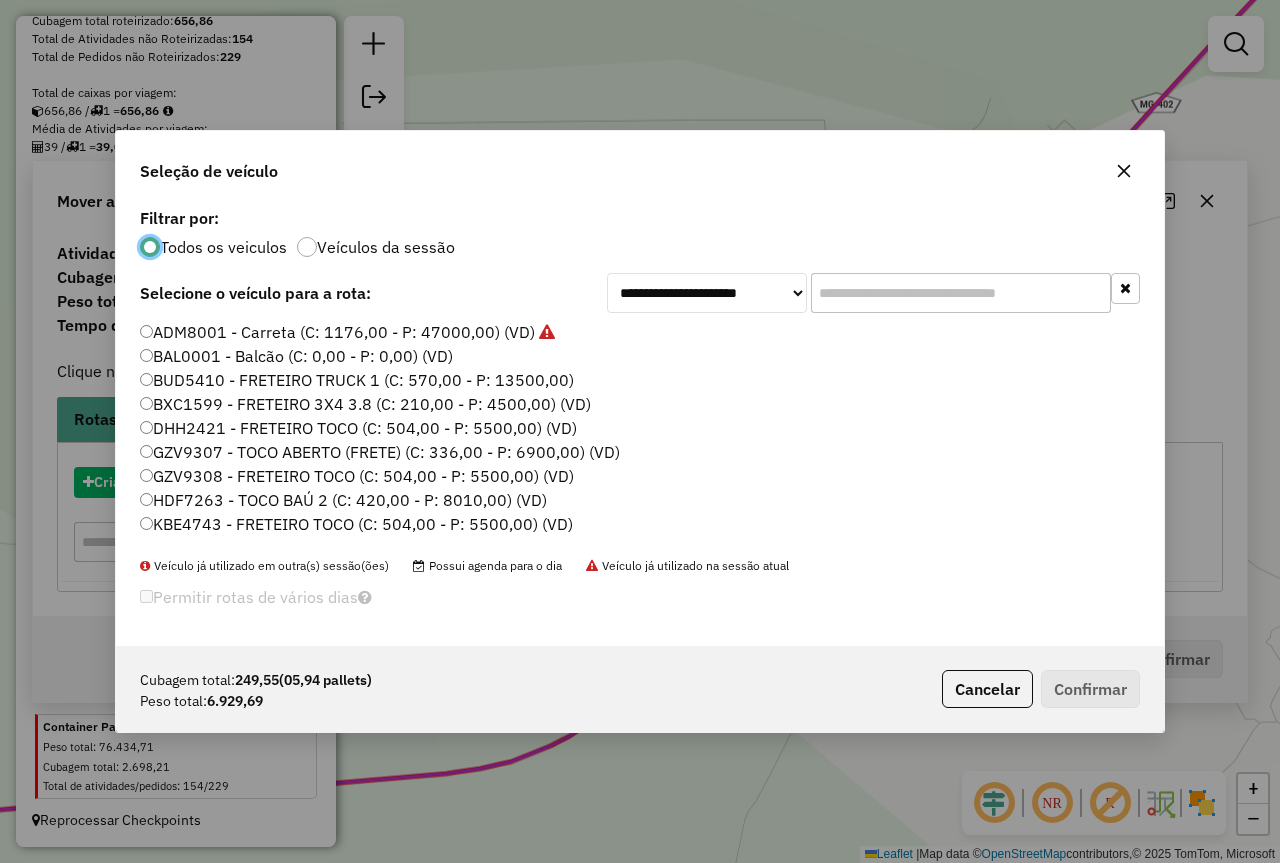 scroll, scrollTop: 11, scrollLeft: 6, axis: both 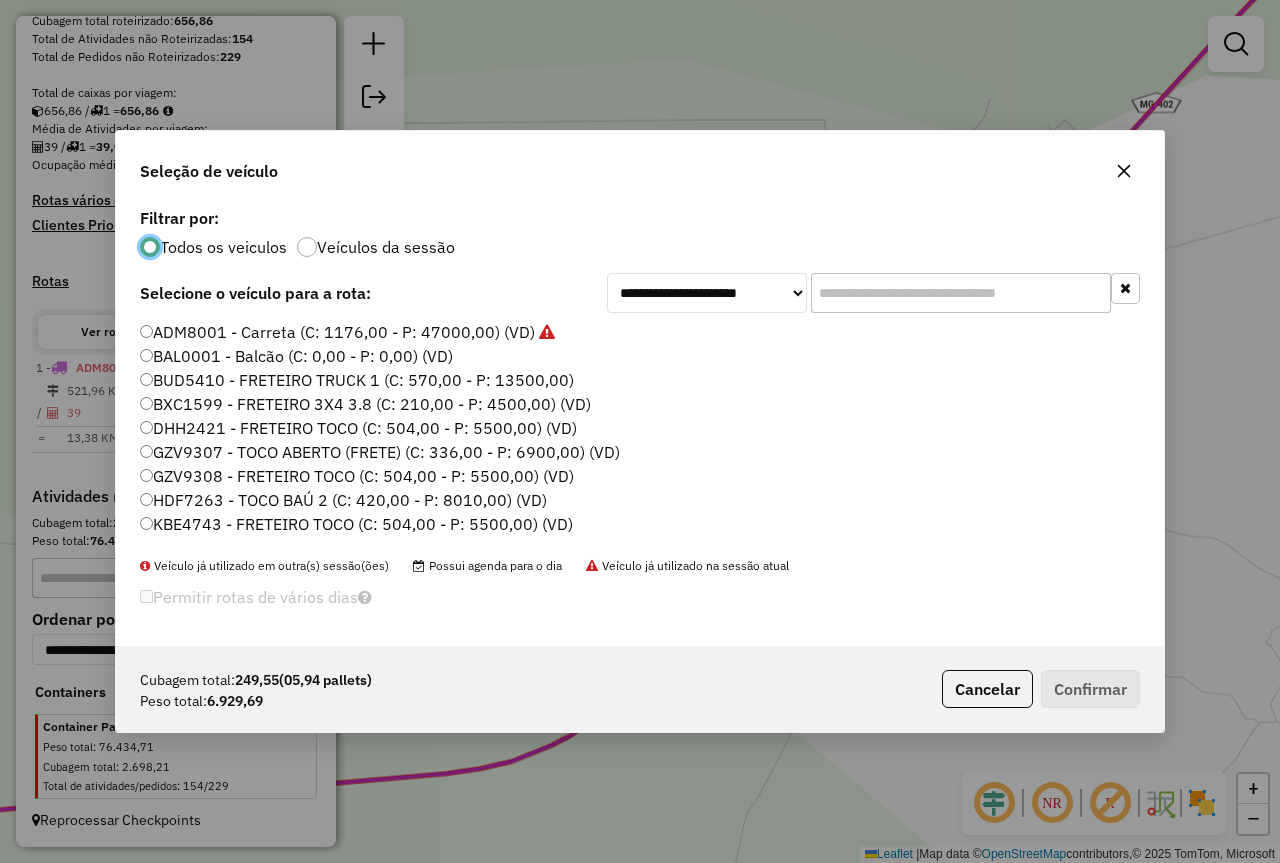 click 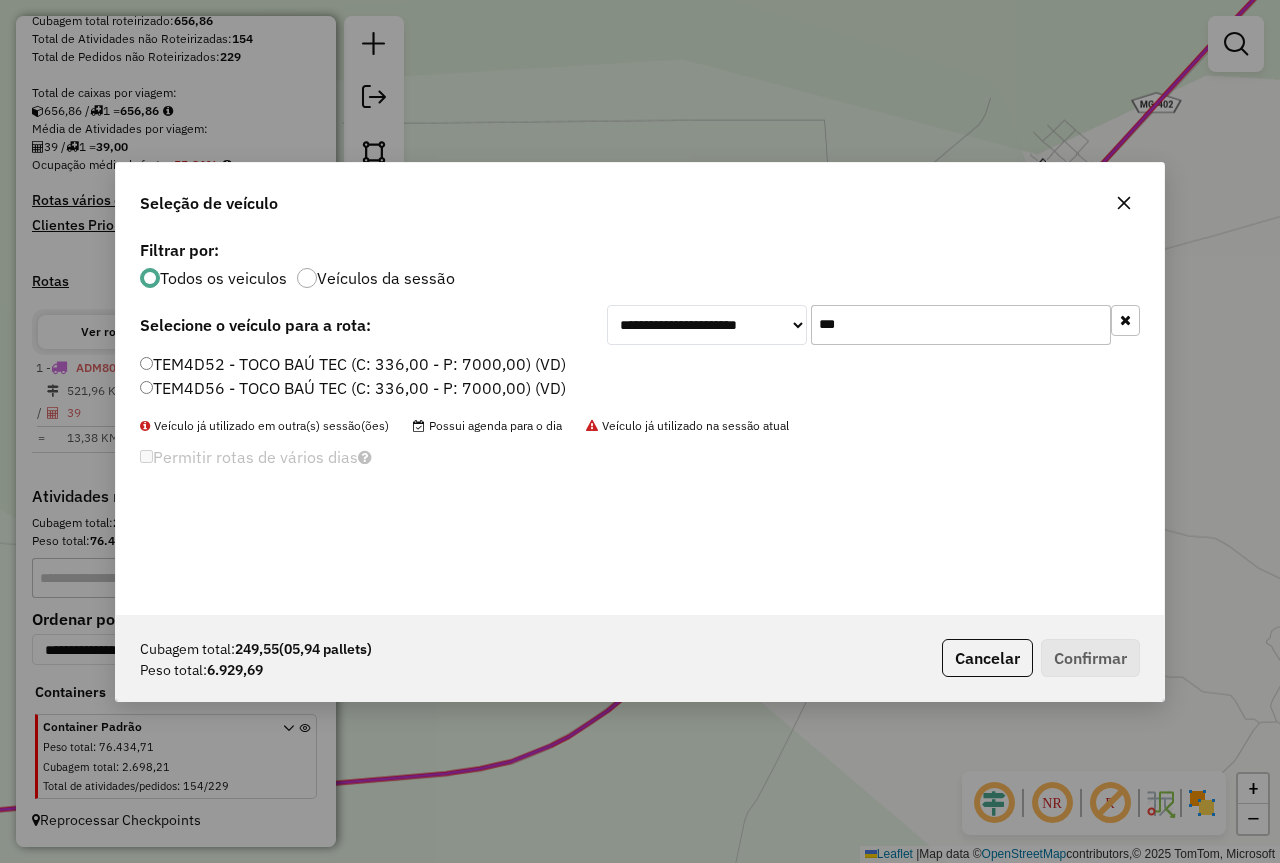 click on "TEM4D52 - TOCO BAÚ TEC (C: 336,00 - P: 7000,00) (VD)" 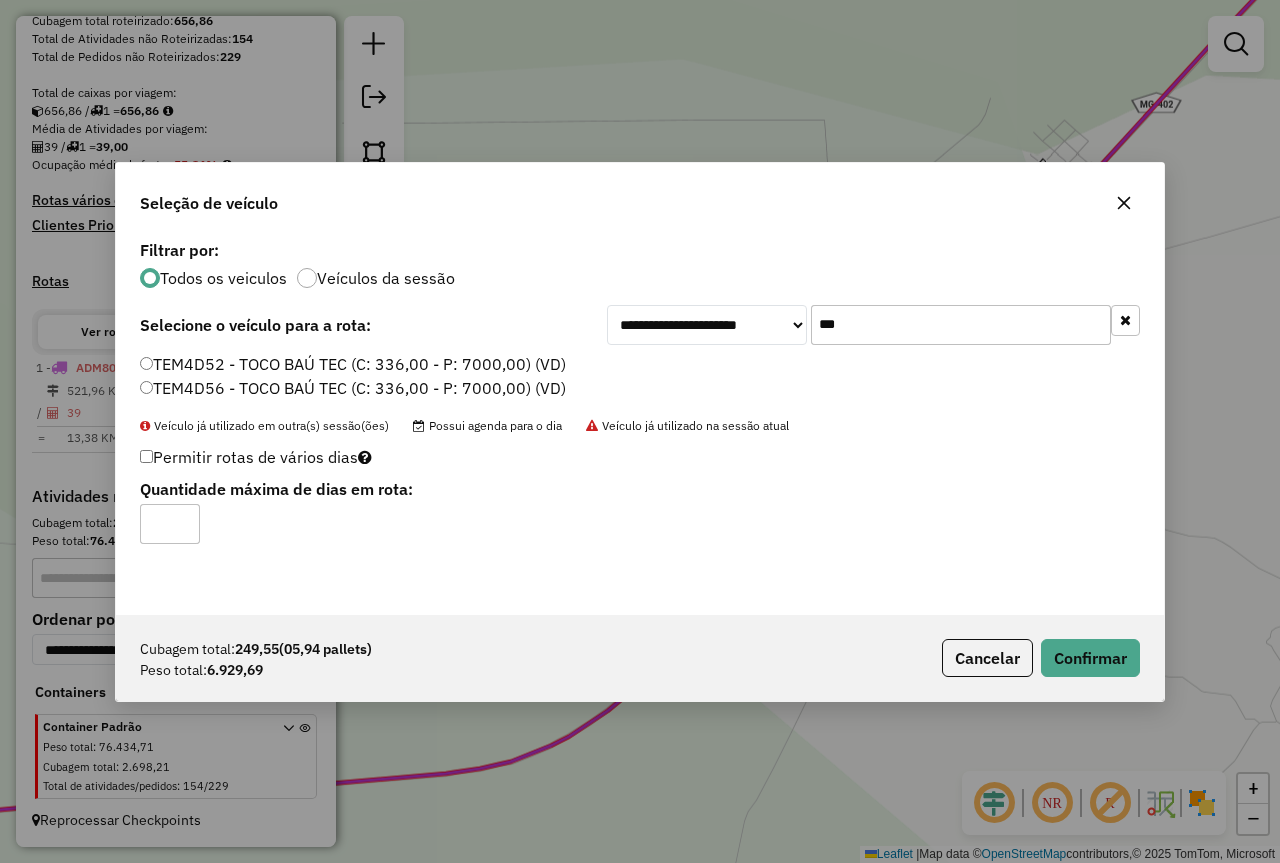 click on "***" 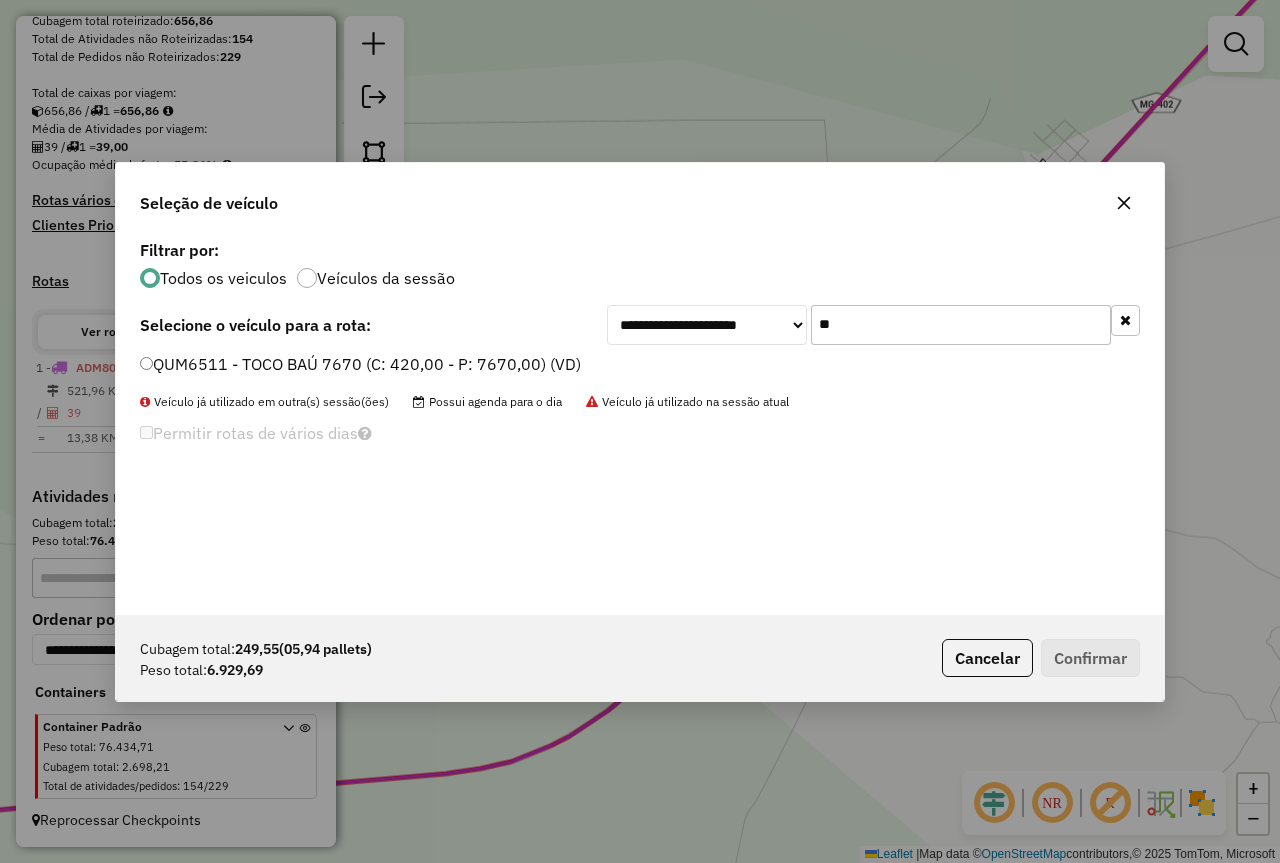 type on "**" 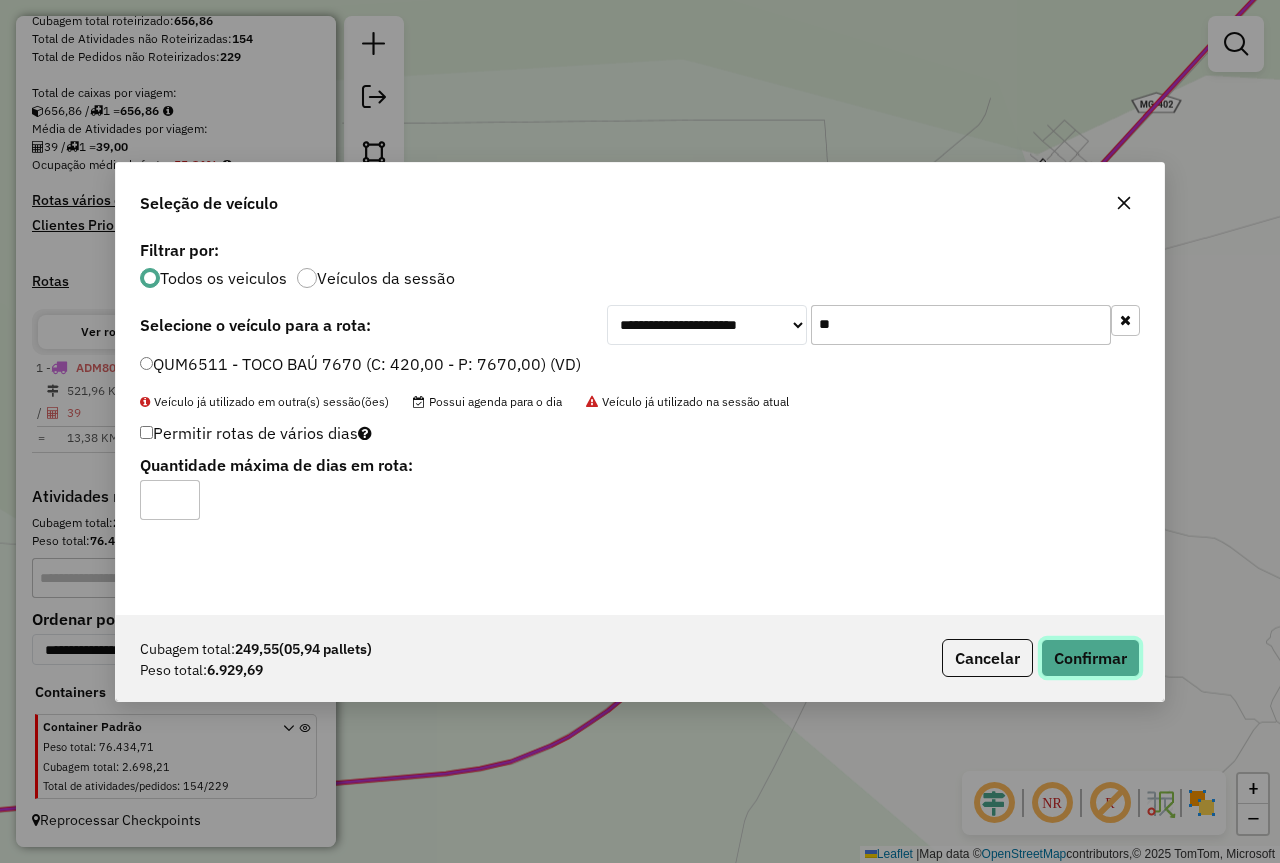 click on "Confirmar" 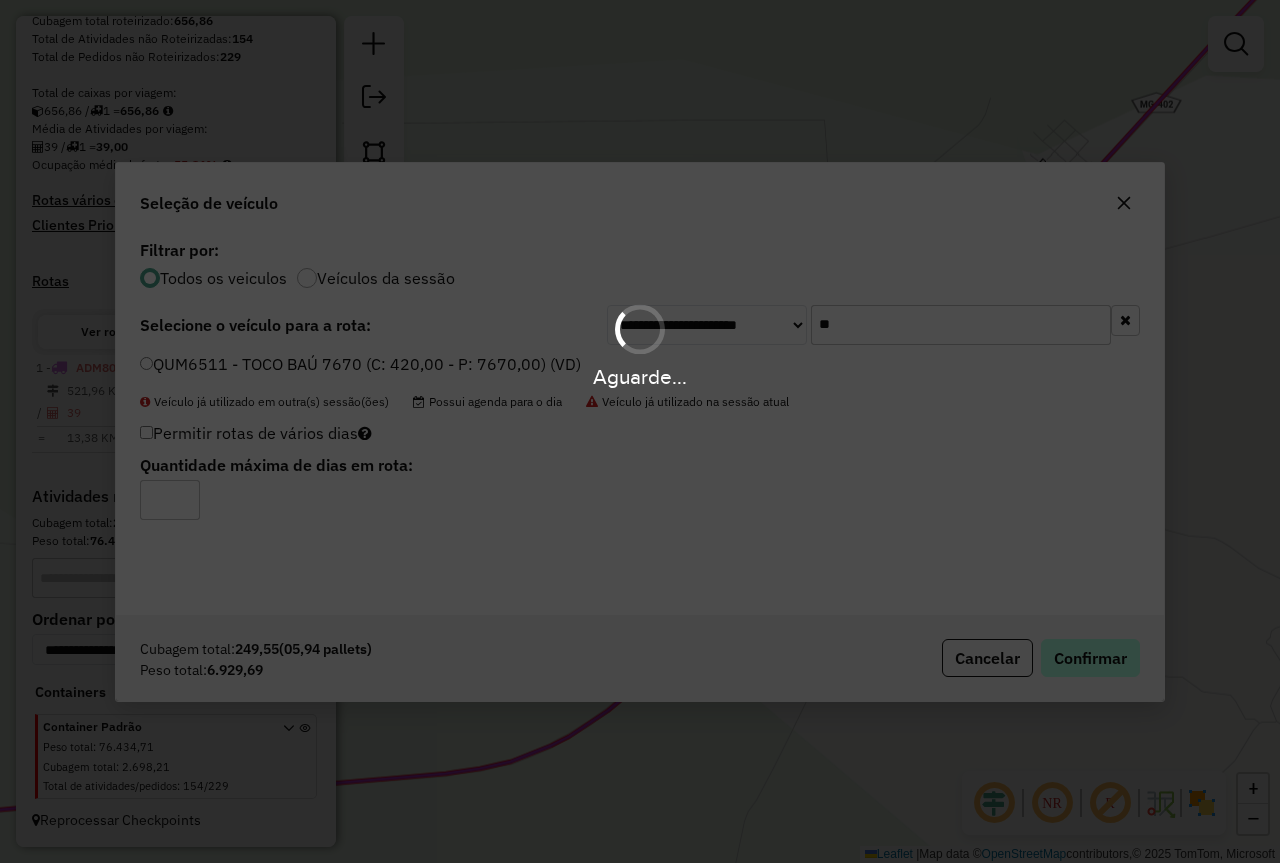 click on "Aguarde..." at bounding box center (640, 431) 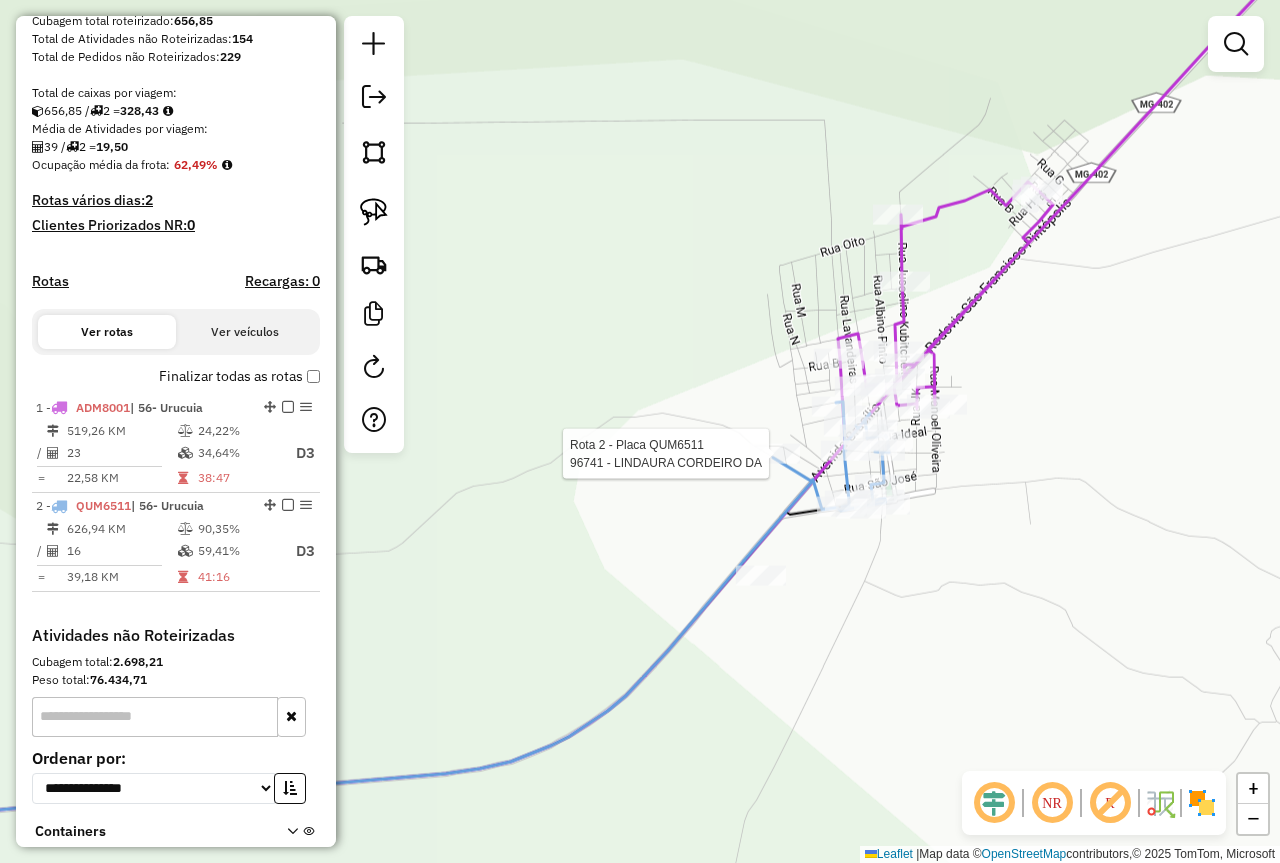 select on "*********" 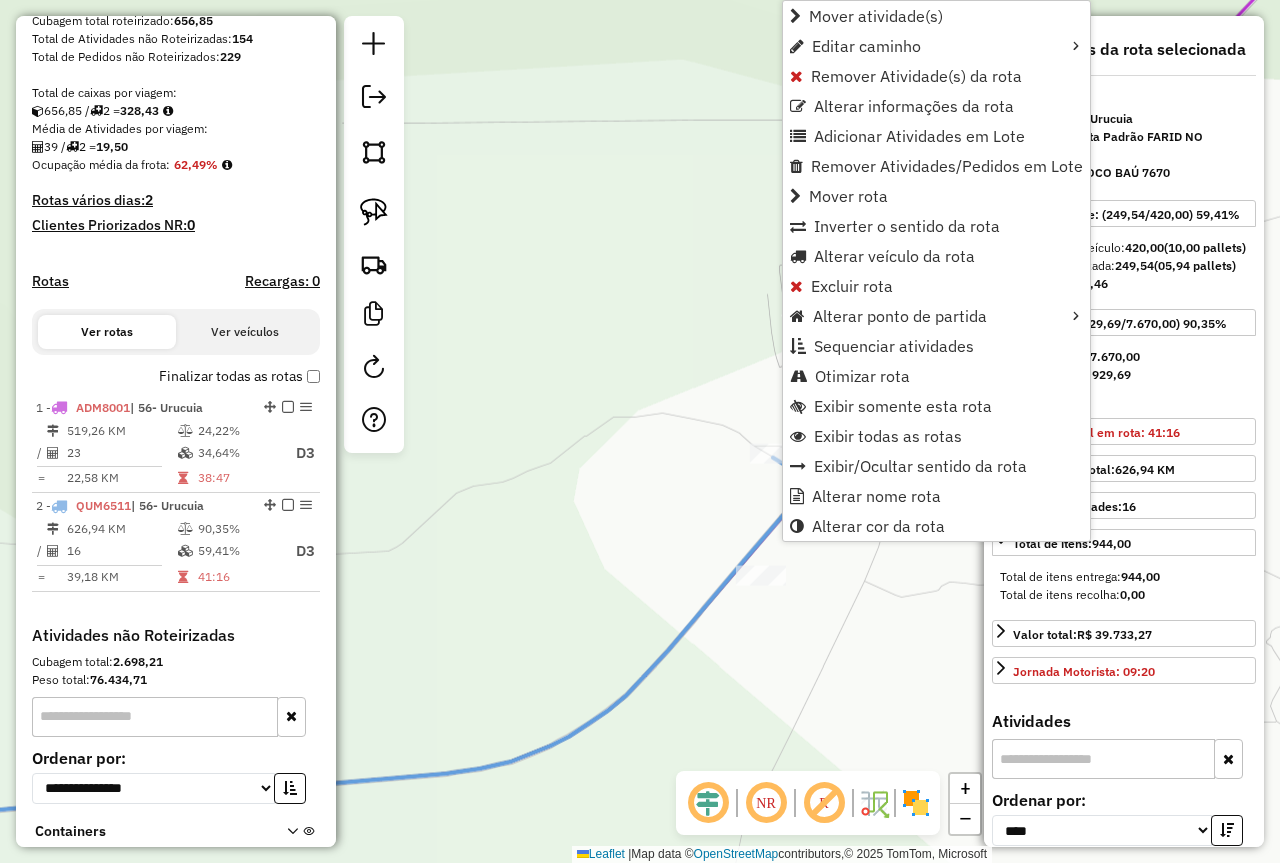 scroll, scrollTop: 509, scrollLeft: 0, axis: vertical 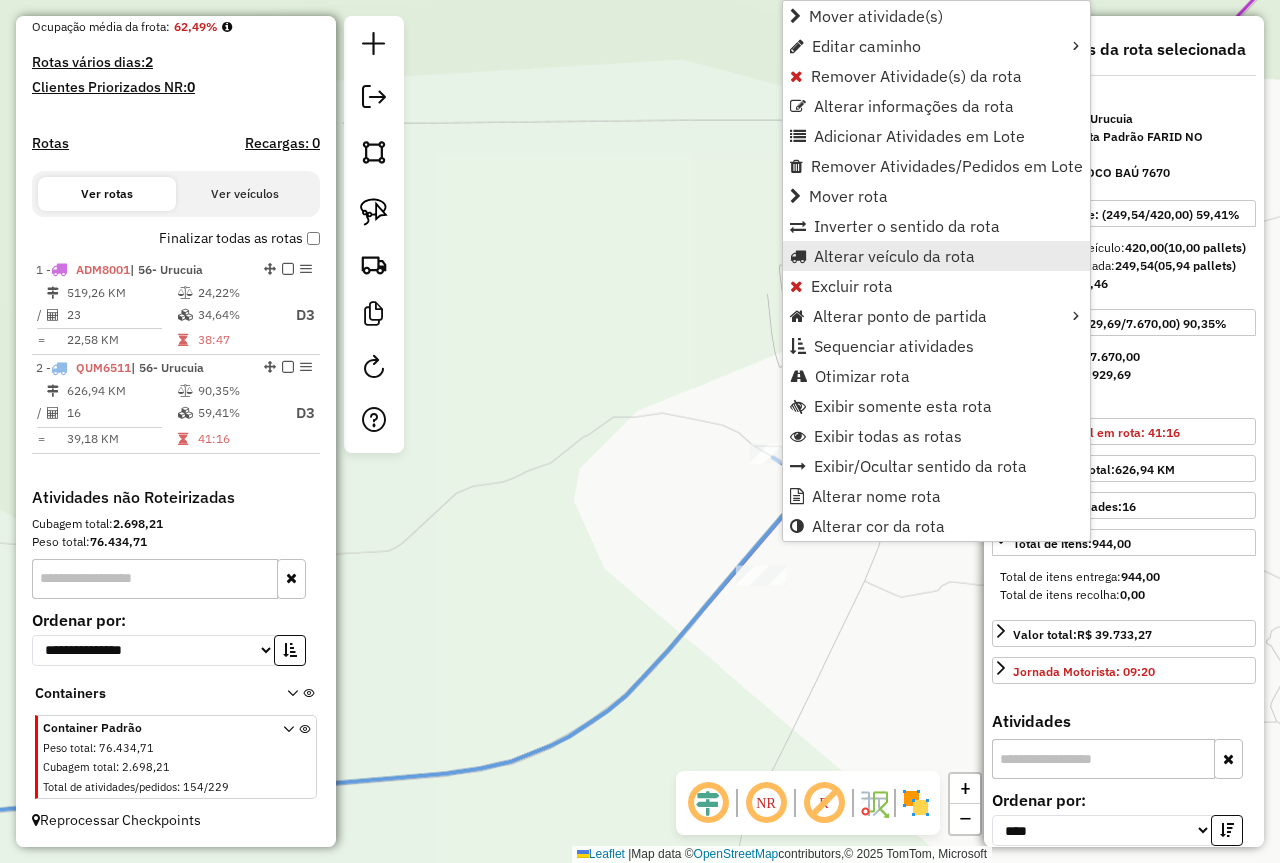 click on "Alterar veículo da rota" at bounding box center (894, 256) 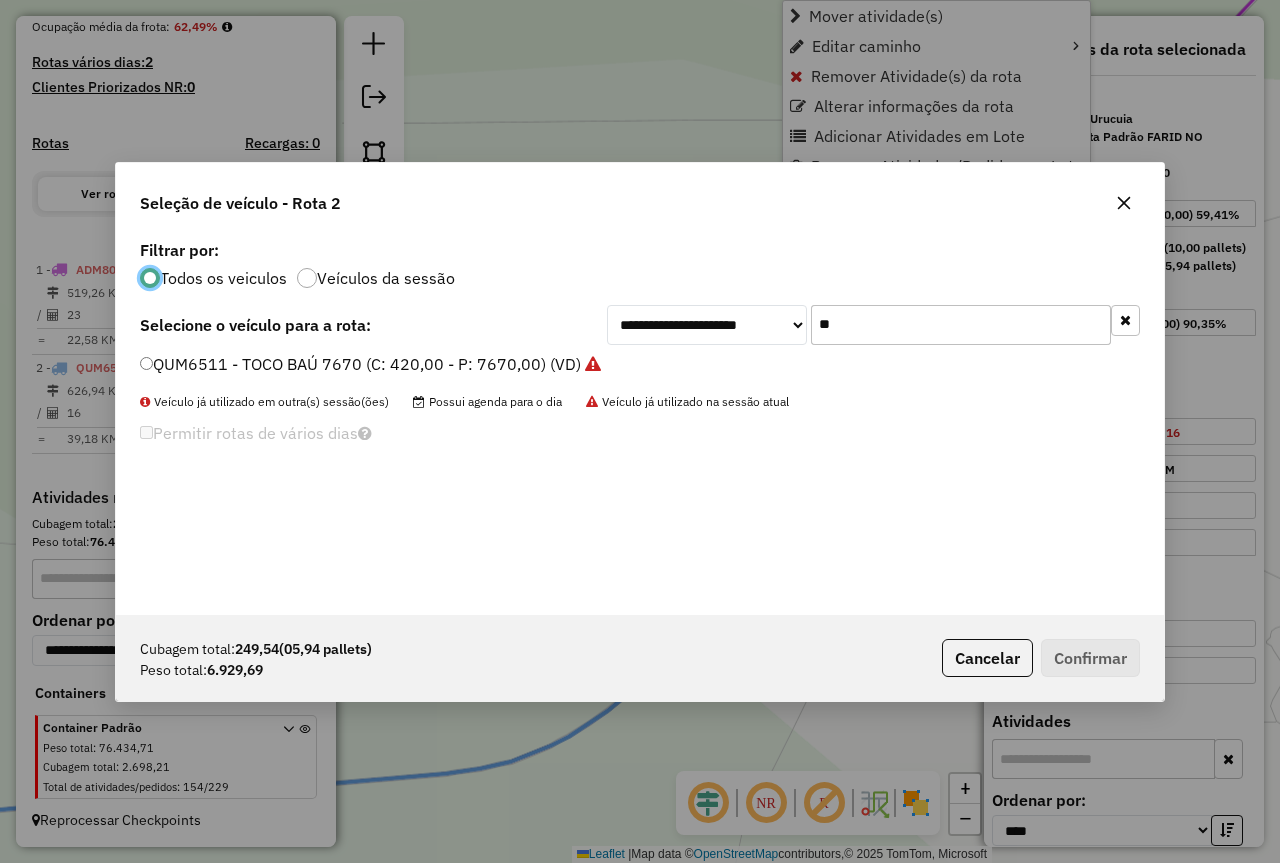 scroll, scrollTop: 11, scrollLeft: 6, axis: both 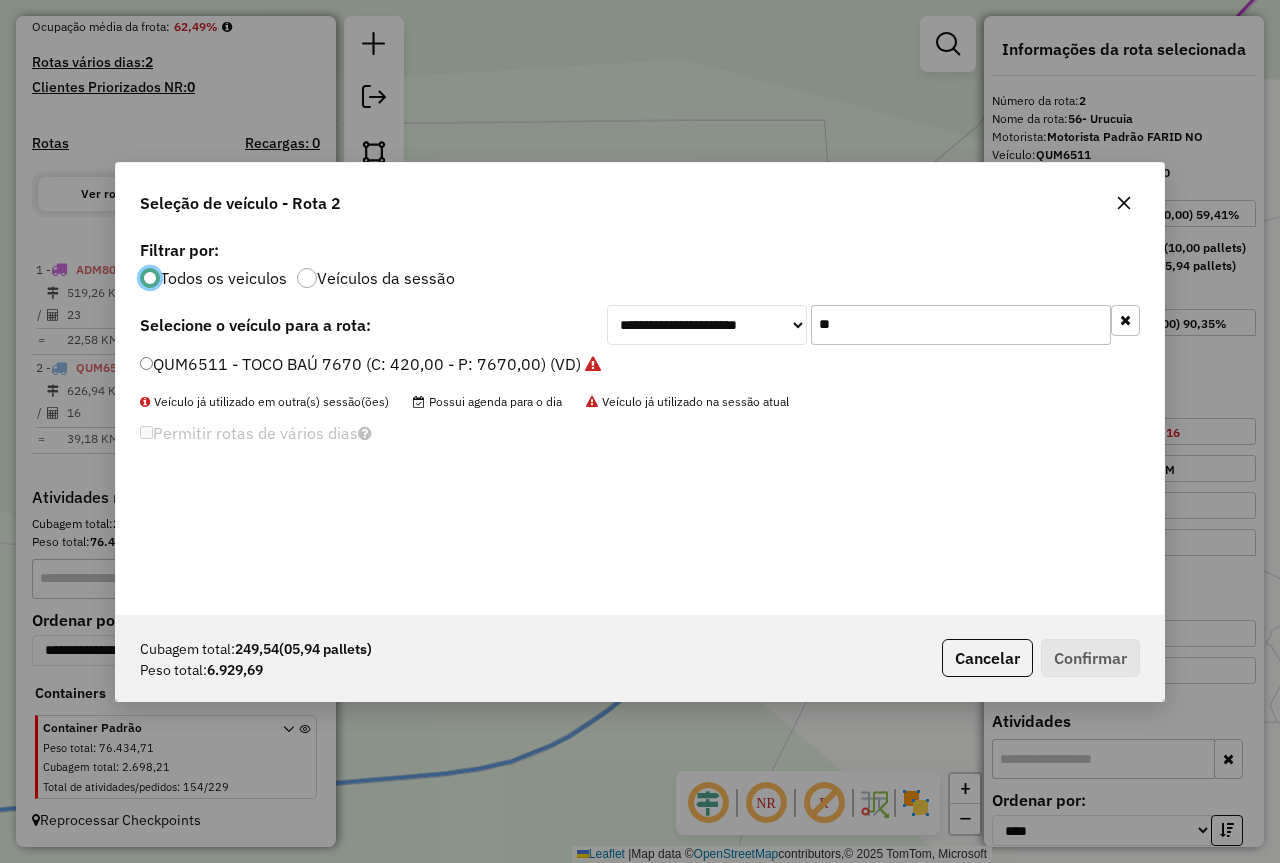 click on "**" 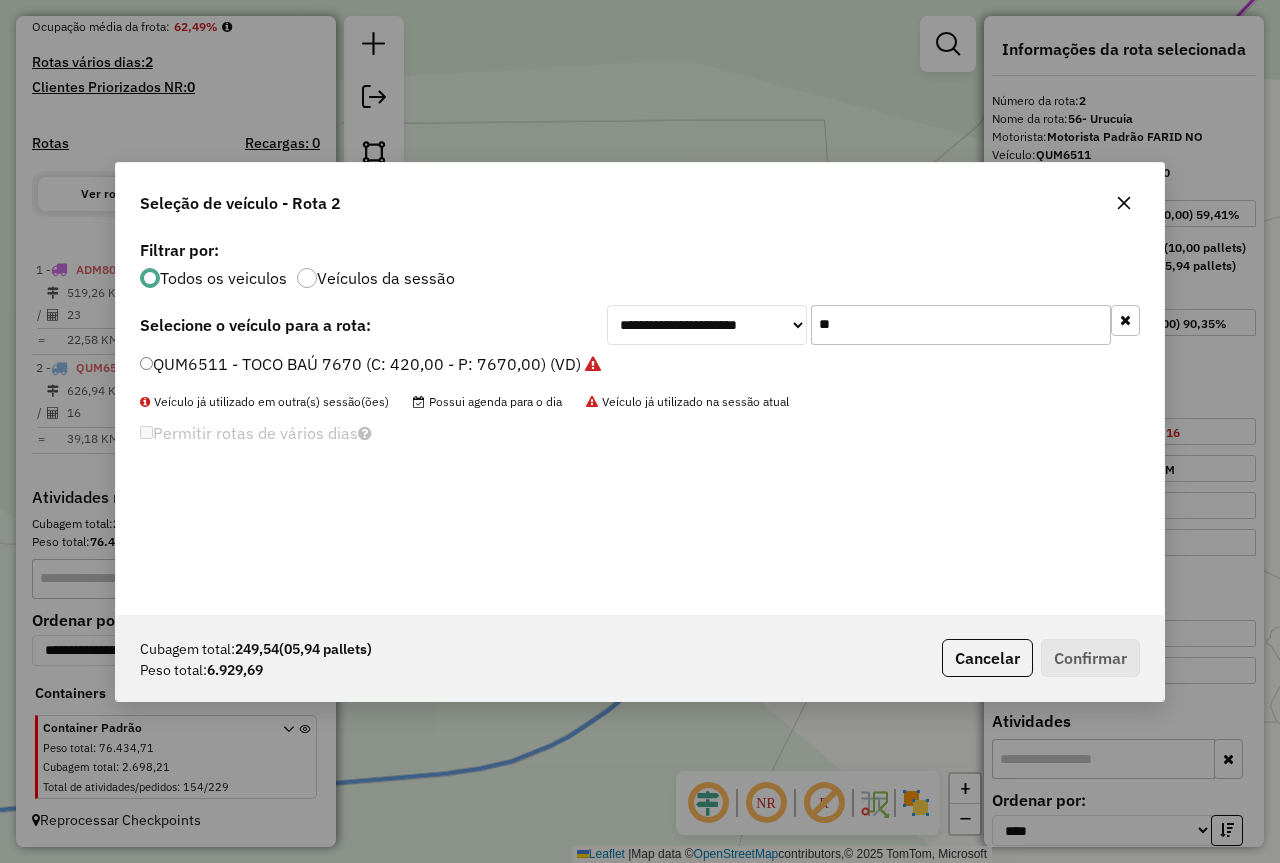 click on "**" 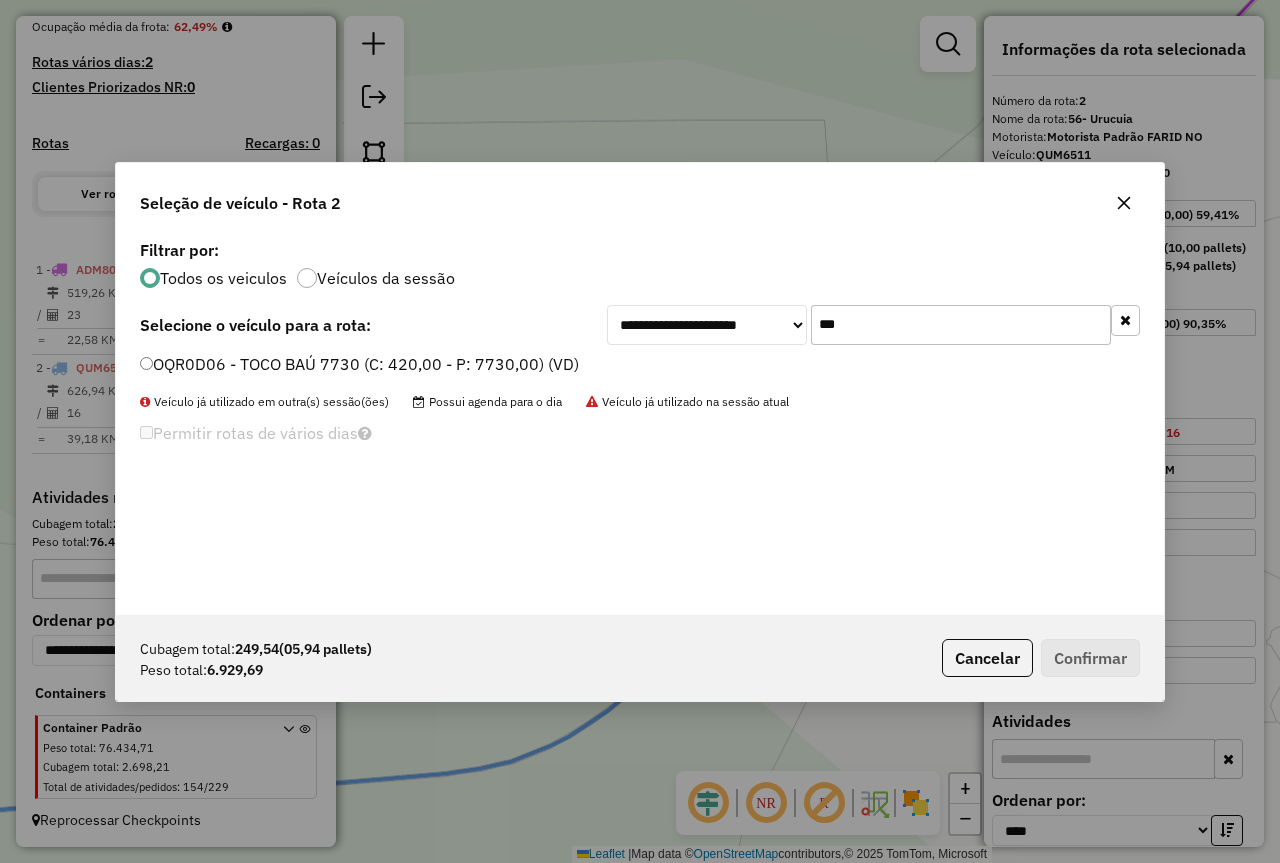 type on "***" 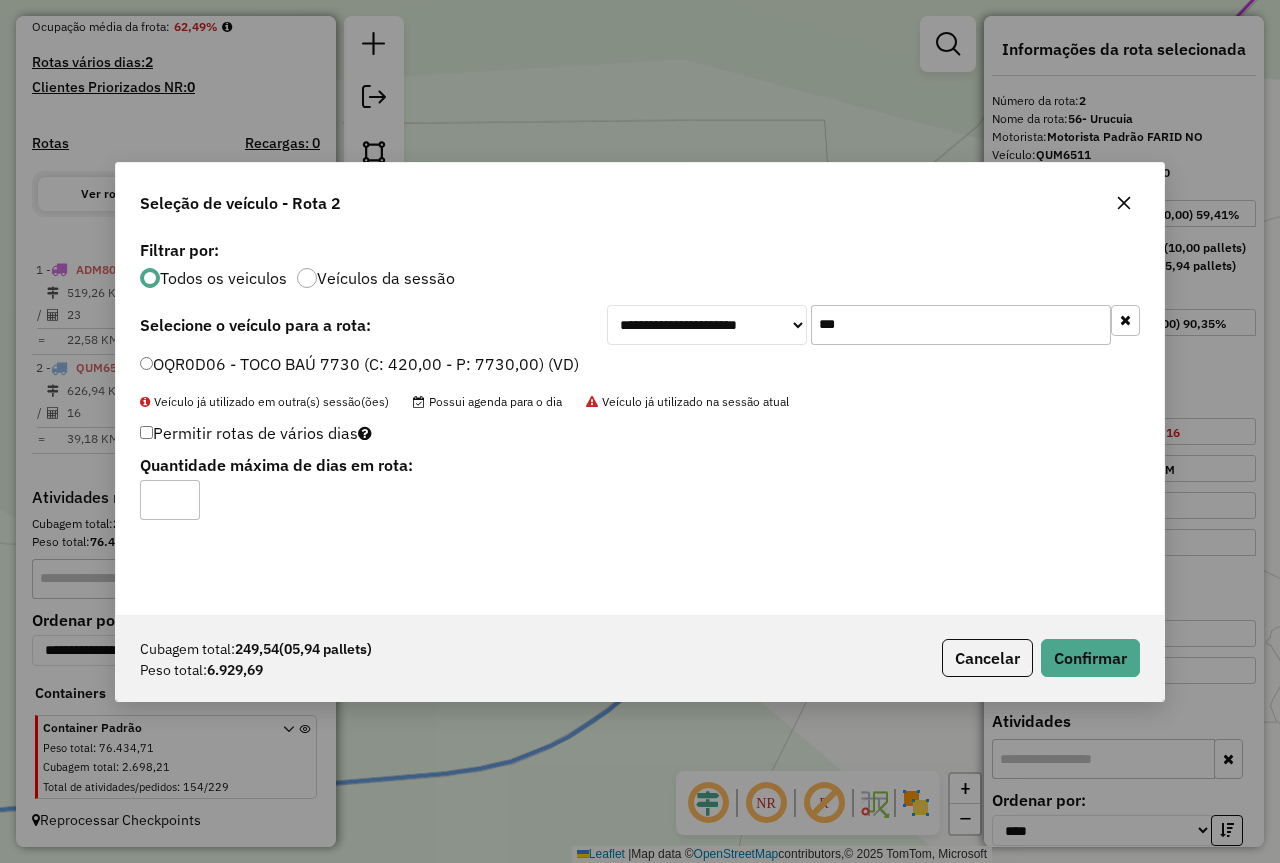 click on "Cubagem total:  249,54   (05,94 pallets)  Peso total: 6.929,69  Cancelar   Confirmar" 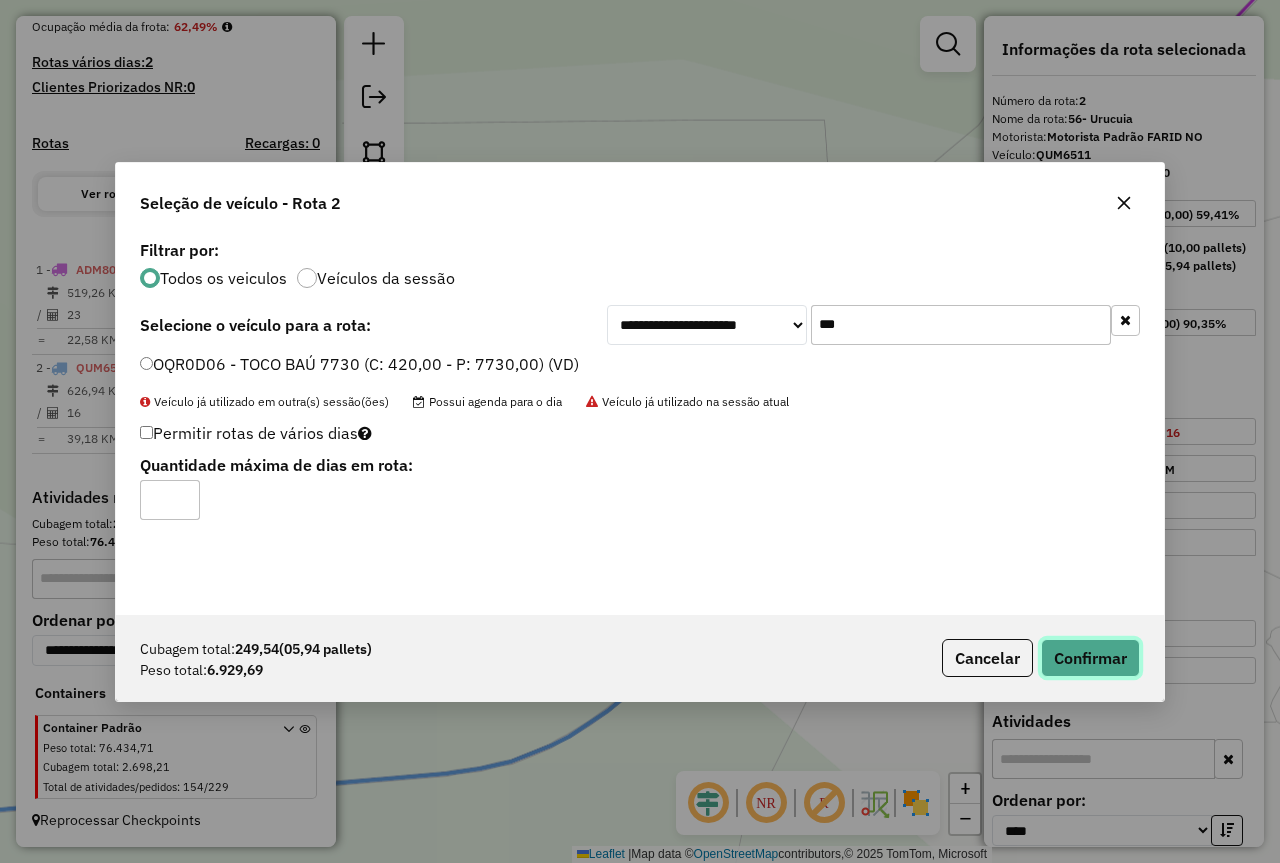 click on "Confirmar" 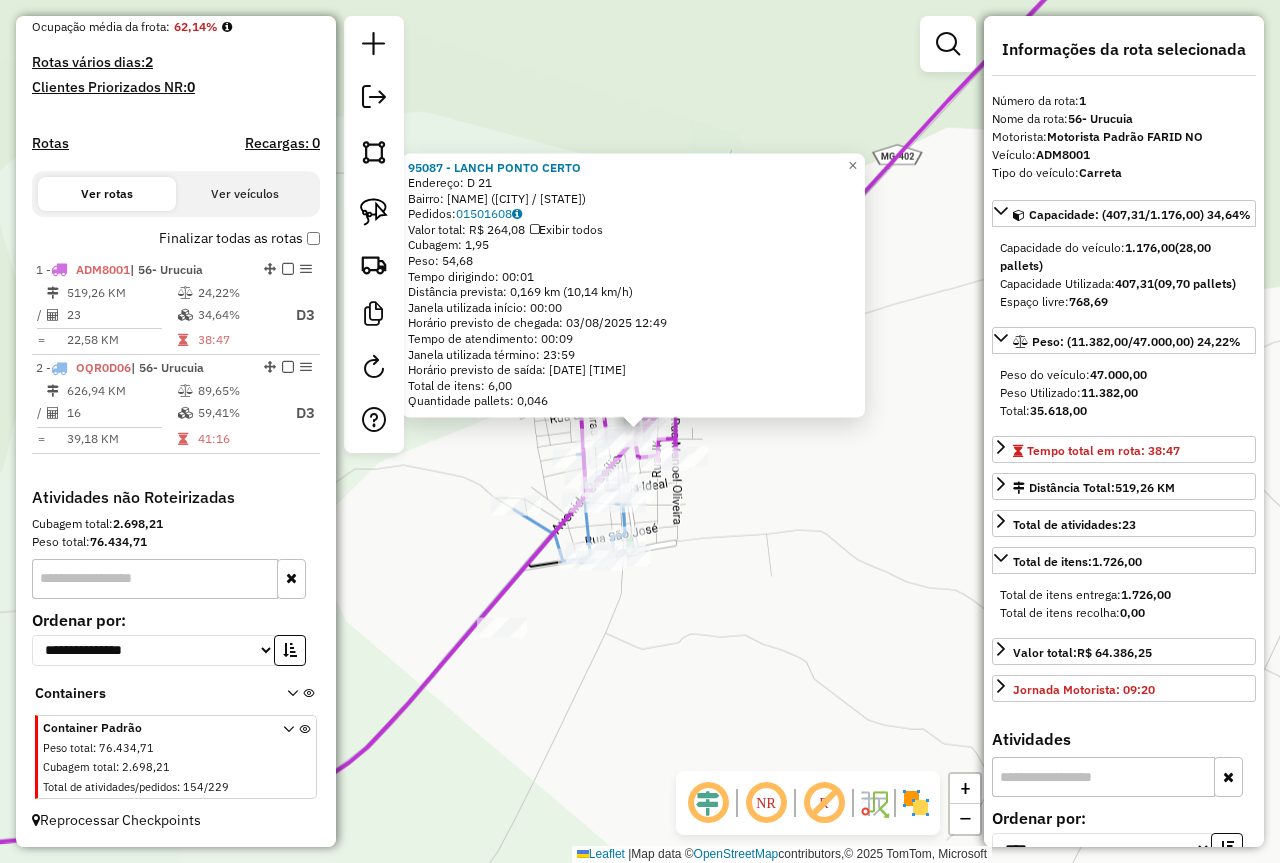 click on "[NUMBER] - [BUSINESS_NAME]  Endereço: [STREET_NAME] [NUMBER]   Bairro: [NEIGHBORHOOD] ([CITY] / [STATE])   Pedidos:  [ORDER_ID]   Valor total: R$ [PRICE]   Exibir todos   Cubagem: [PRICE]  Peso: [PRICE]  Tempo dirigindo: [TIME]   Distância prevista: [PRICE] km ([PRICE] km/h)   Janela utilizada início: [TIME]   Horário previsto de chegada: [DATE] [TIME]   Tempo de atendimento: [TIME]   Janela utilizada término: [TIME]   Horário previsto de saída: [DATE] [TIME]   Total de itens: [PRICE]   Quantidade pallets: [PRICE]  × Janela de atendimento Grade de atendimento Capacidade Transportadoras Veículos Cliente Pedidos  Rotas Selecione os dias de semana para filtrar as janelas de atendimento  Seg   Ter   Qua   Qui   Sex   Sáb   Dom  Informe o período da janela de atendimento: De: Até:  Filtrar exatamente a janela do cliente  Considerar janela de atendimento padrão  Selecione os dias de semana para filtrar as grades de atendimento  Seg   Ter   Qua   Qui   Sex   Sáb   Dom   Considerar clientes sem dia de atendimento cadastrado  Peso mínimo:  De:" 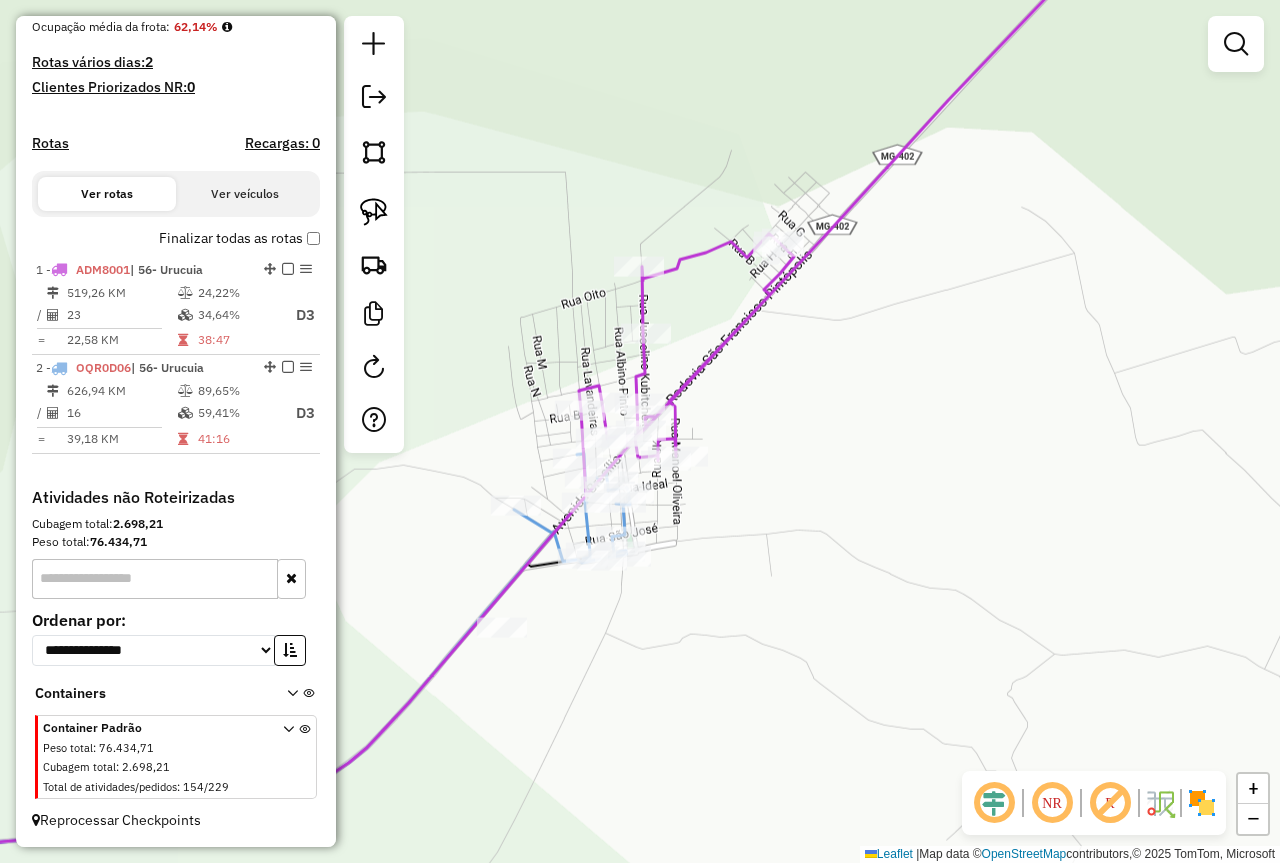 drag, startPoint x: 739, startPoint y: 603, endPoint x: 793, endPoint y: 532, distance: 89.20202 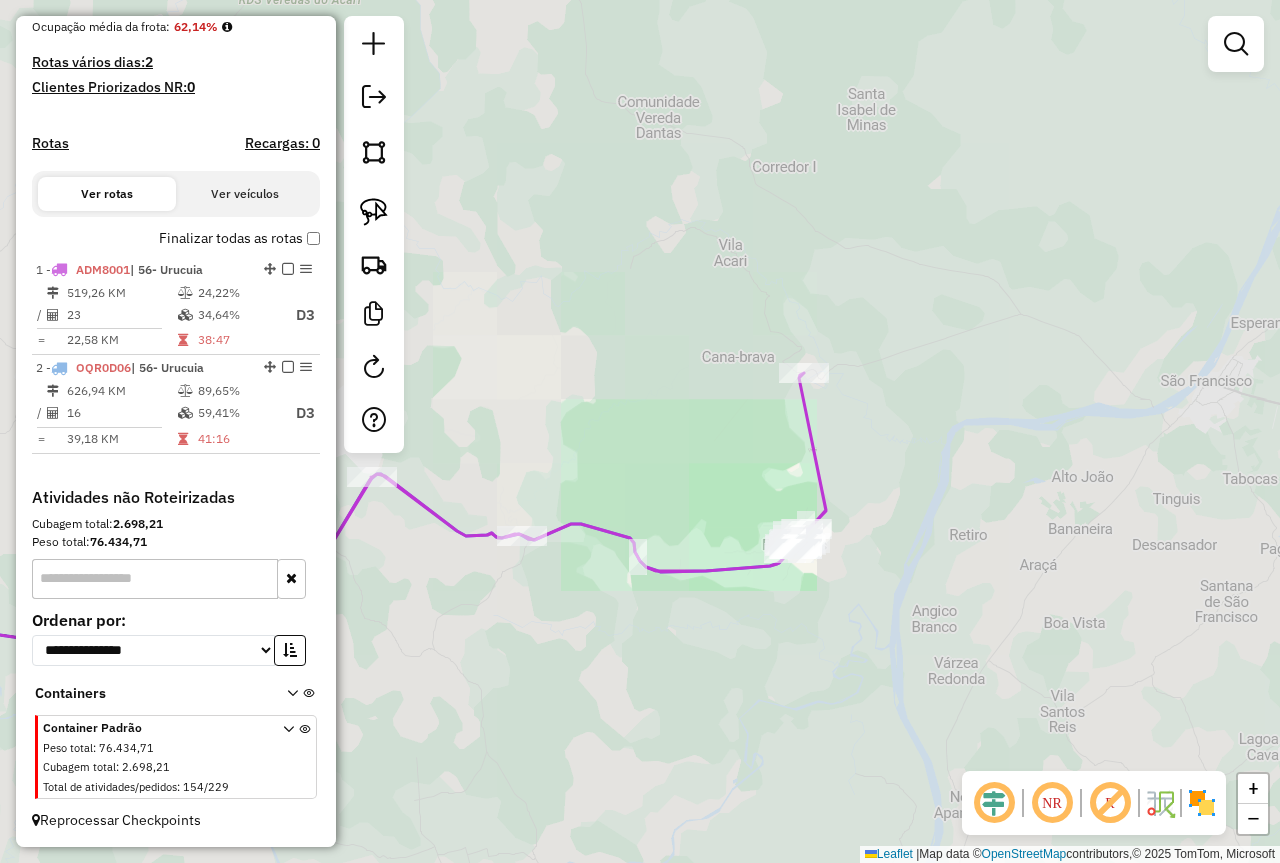 drag, startPoint x: 556, startPoint y: 625, endPoint x: 729, endPoint y: 464, distance: 236.32605 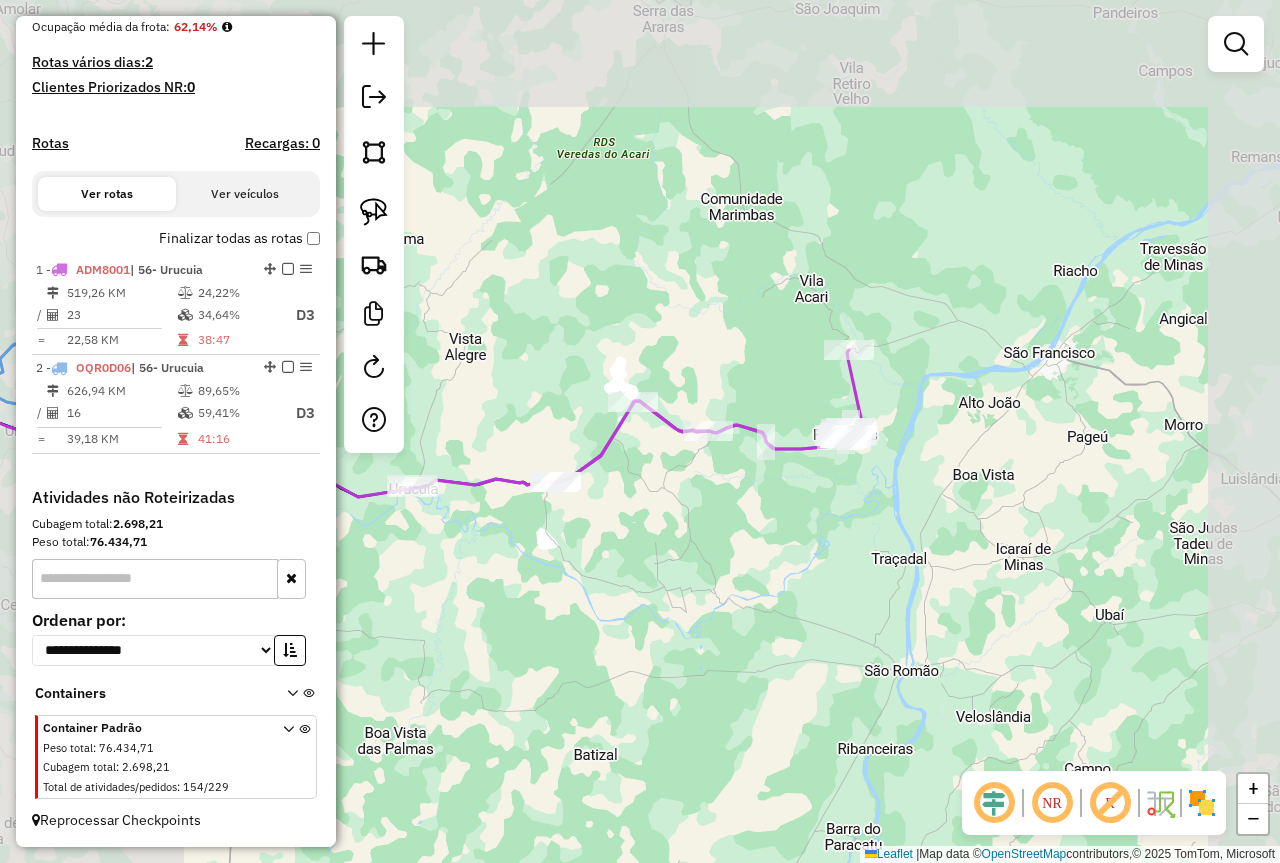 drag, startPoint x: 663, startPoint y: 512, endPoint x: 803, endPoint y: 438, distance: 158.35403 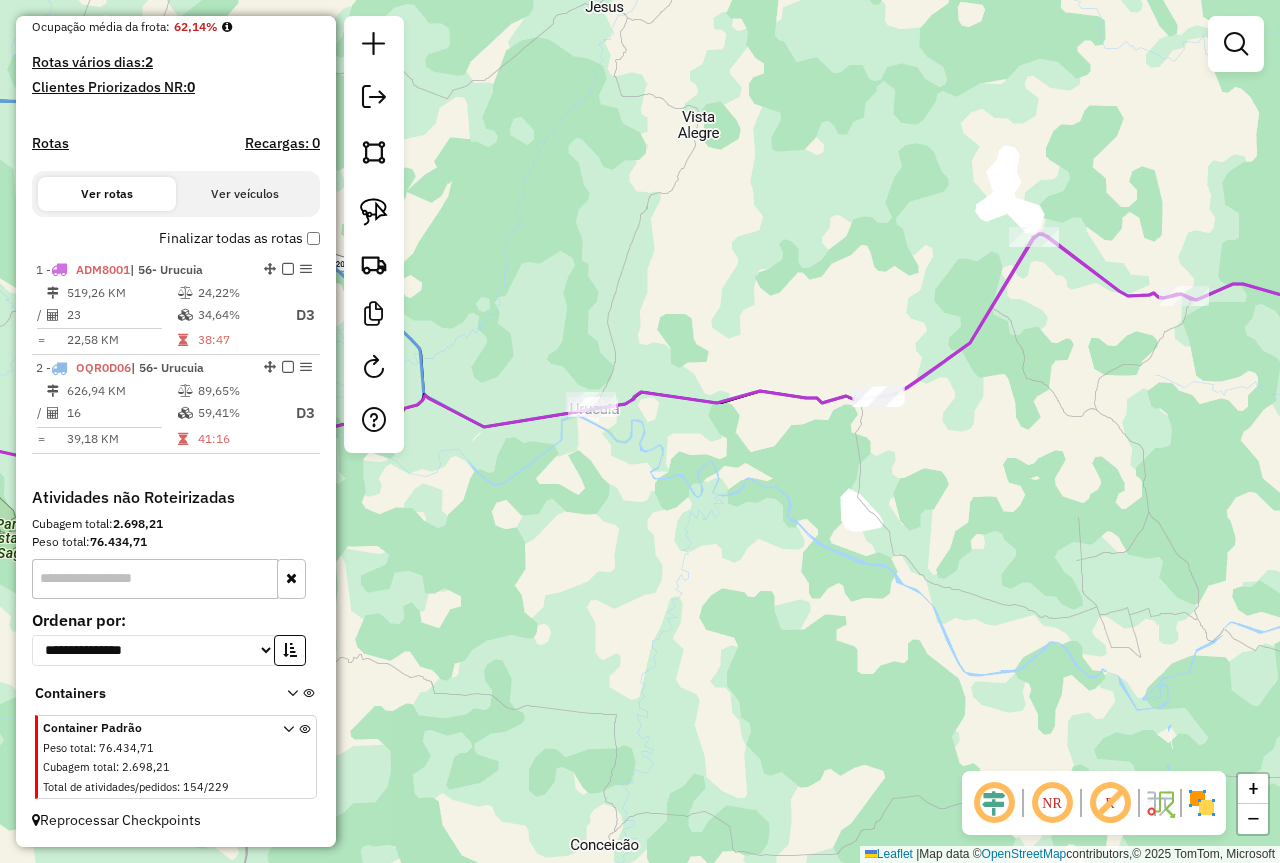 drag, startPoint x: 490, startPoint y: 481, endPoint x: 621, endPoint y: 435, distance: 138.84163 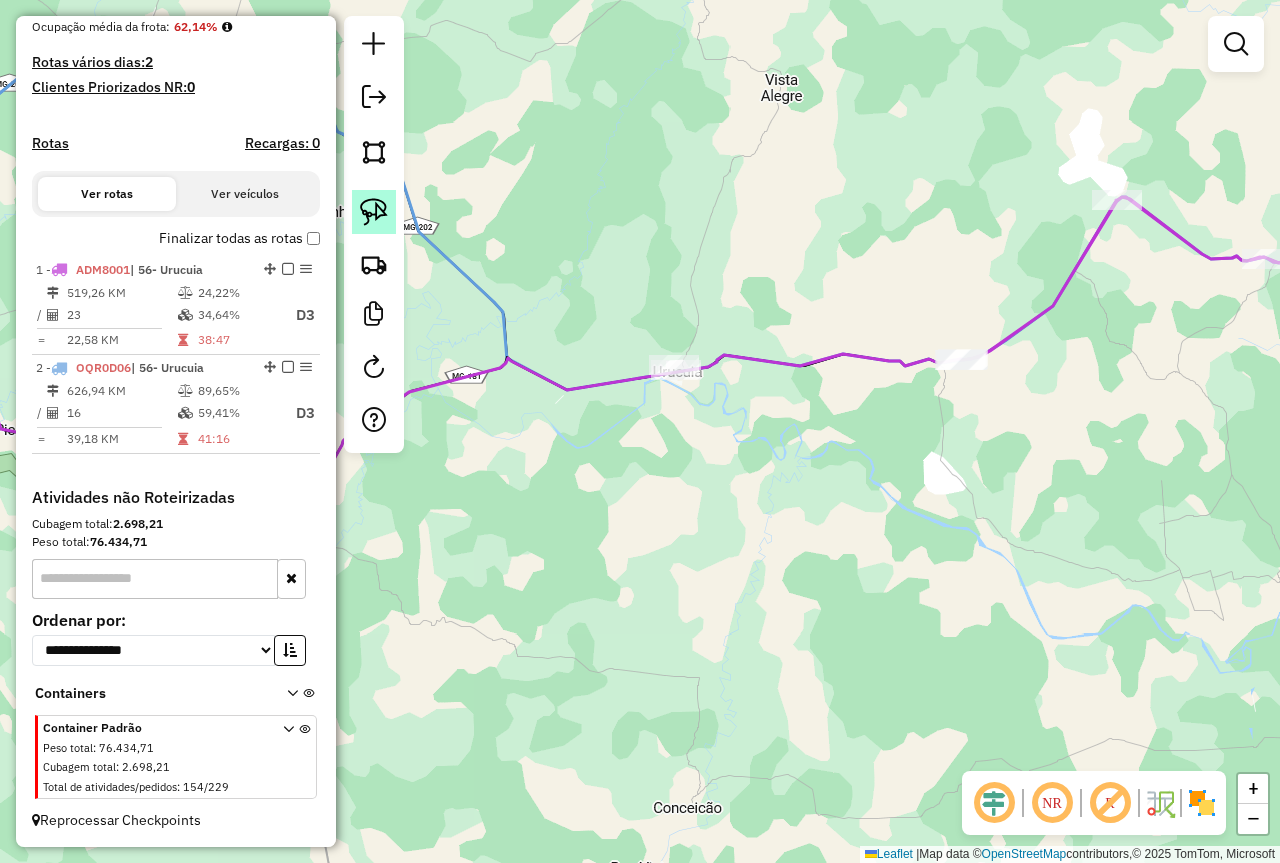 click 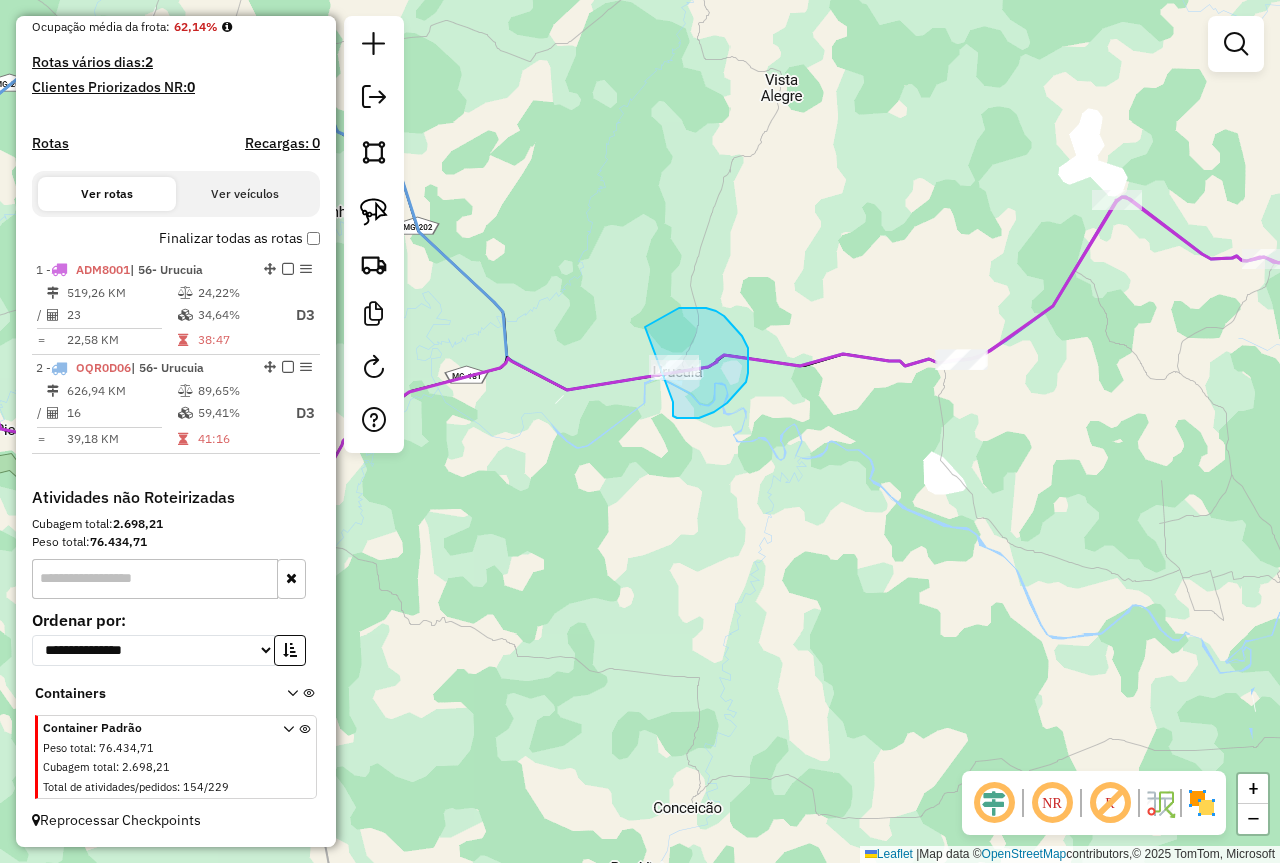 drag, startPoint x: 673, startPoint y: 407, endPoint x: 612, endPoint y: 383, distance: 65.551506 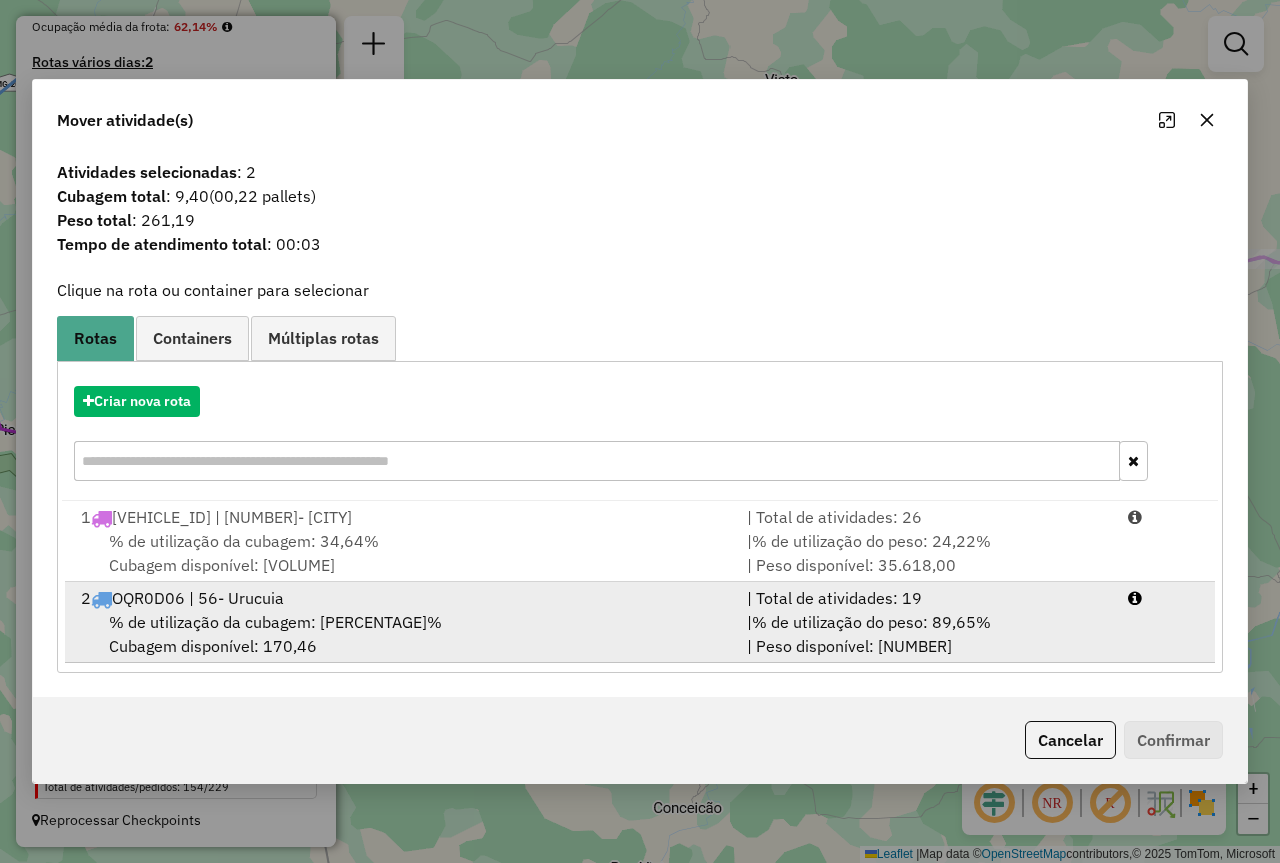 click on "[ROUTE_CODE] | [NUMBER]- [CITY]" at bounding box center (402, 598) 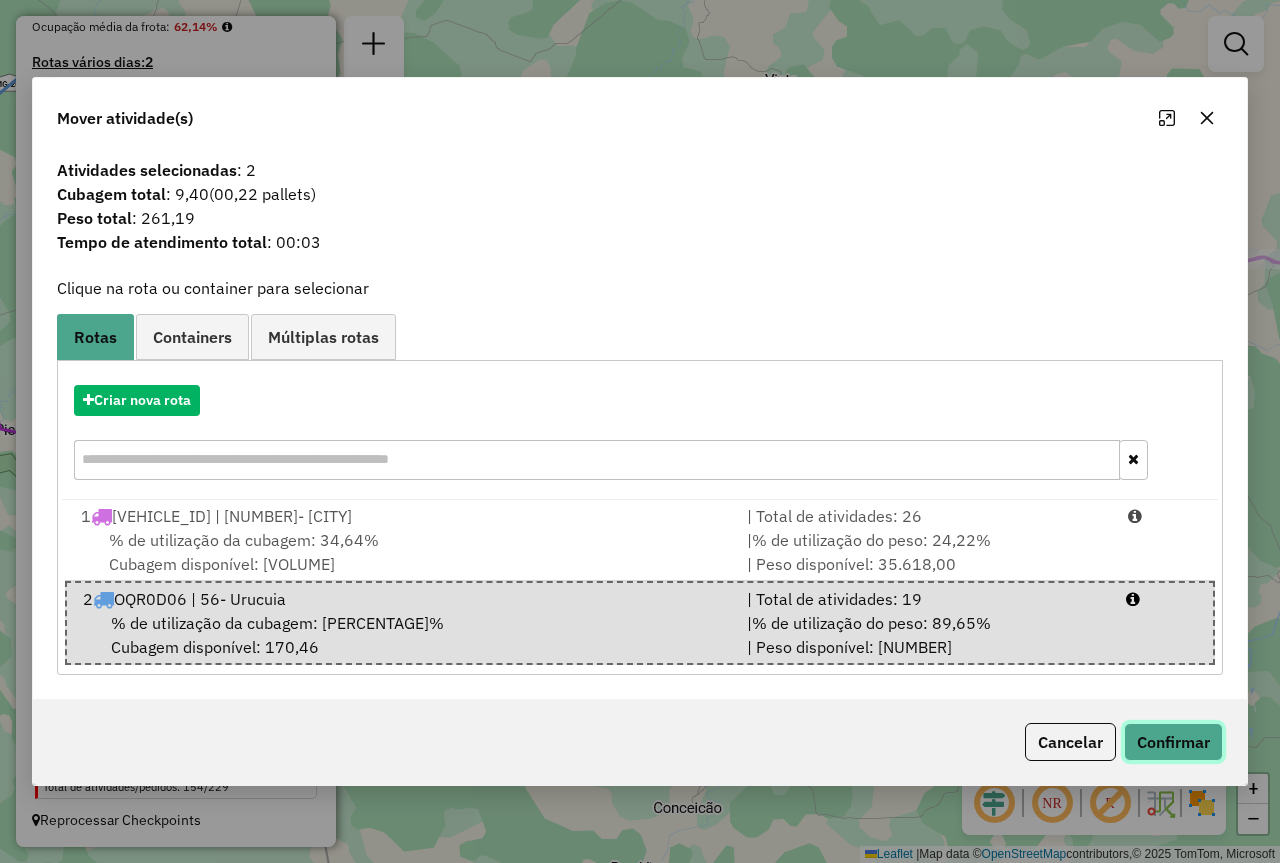 click on "Confirmar" 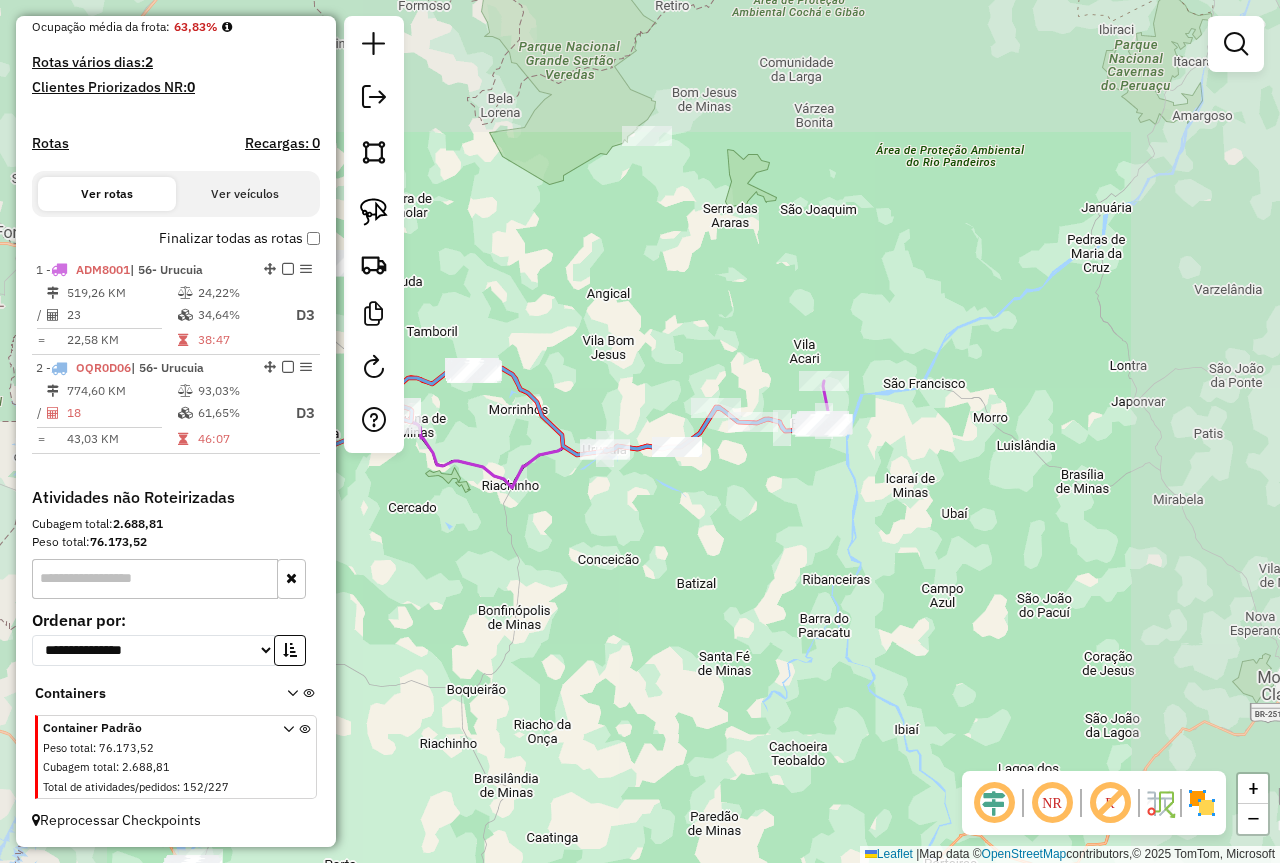 drag, startPoint x: 566, startPoint y: 521, endPoint x: 773, endPoint y: 541, distance: 207.96394 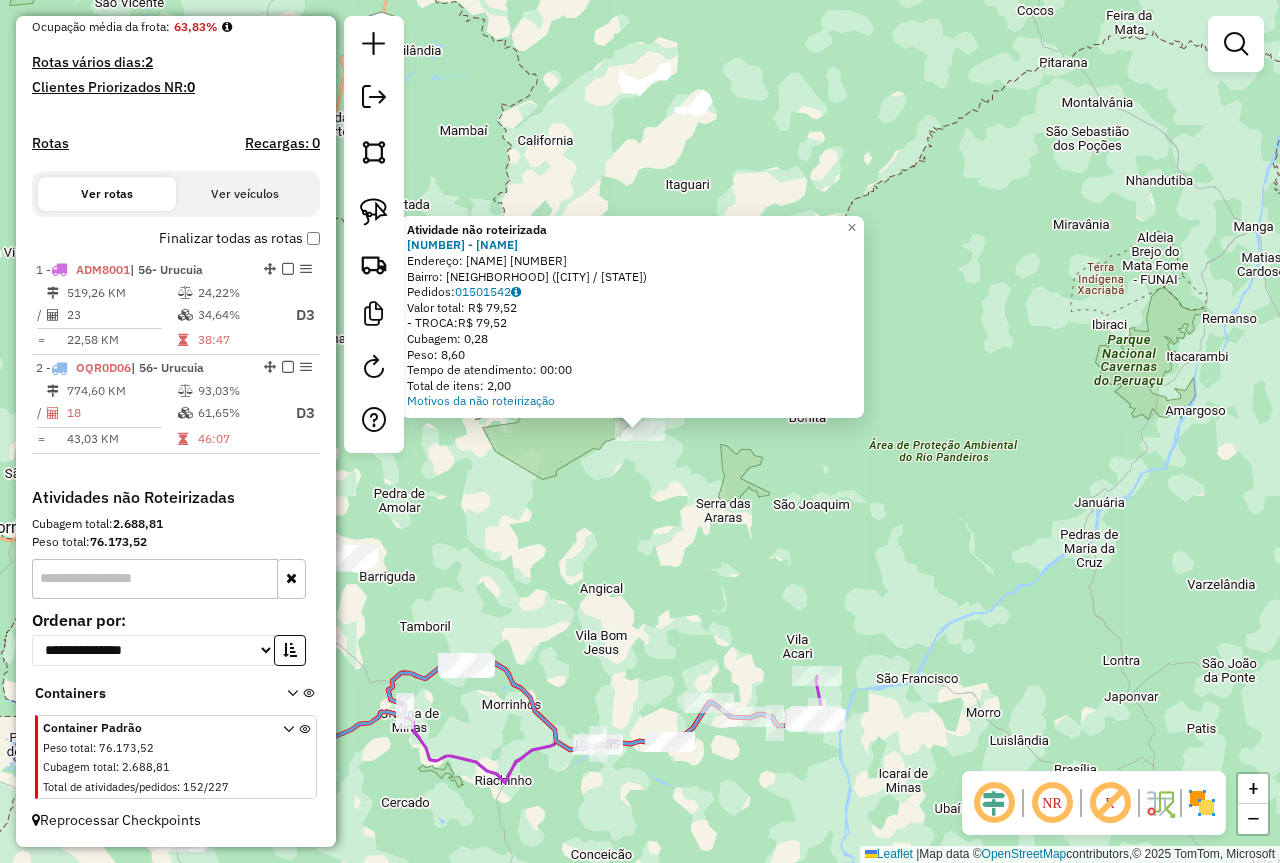 click on "Atividade não roteirizada 93950 - BARATO SUPERMECADO  Endereço:  TANCREDO NEVES 240   Bairro: CENTRO (CHAPADA GAUCHA / MG)   Pedidos:  01501542   Valor total: R$ 79,52   - TROCA:  R$ 79,52   Cubagem: 0,28   Peso: 8,60   Tempo de atendimento: 00:00   Total de itens: 2,00  Motivos da não roteirização × Janela de atendimento Grade de atendimento Capacidade Transportadoras Veículos Cliente Pedidos  Rotas Selecione os dias de semana para filtrar as janelas de atendimento  Seg   Ter   Qua   Qui   Sex   Sáb   Dom  Informe o período da janela de atendimento: De: Até:  Filtrar exatamente a janela do cliente  Considerar janela de atendimento padrão  Selecione os dias de semana para filtrar as grades de atendimento  Seg   Ter   Qua   Qui   Sex   Sáb   Dom   Considerar clientes sem dia de atendimento cadastrado  Clientes fora do dia de atendimento selecionado Filtrar as atividades entre os valores definidos abaixo:  Peso mínimo:   Peso máximo:   Cubagem mínima:   Cubagem máxima:   De:   Até:   De:  Nome:" 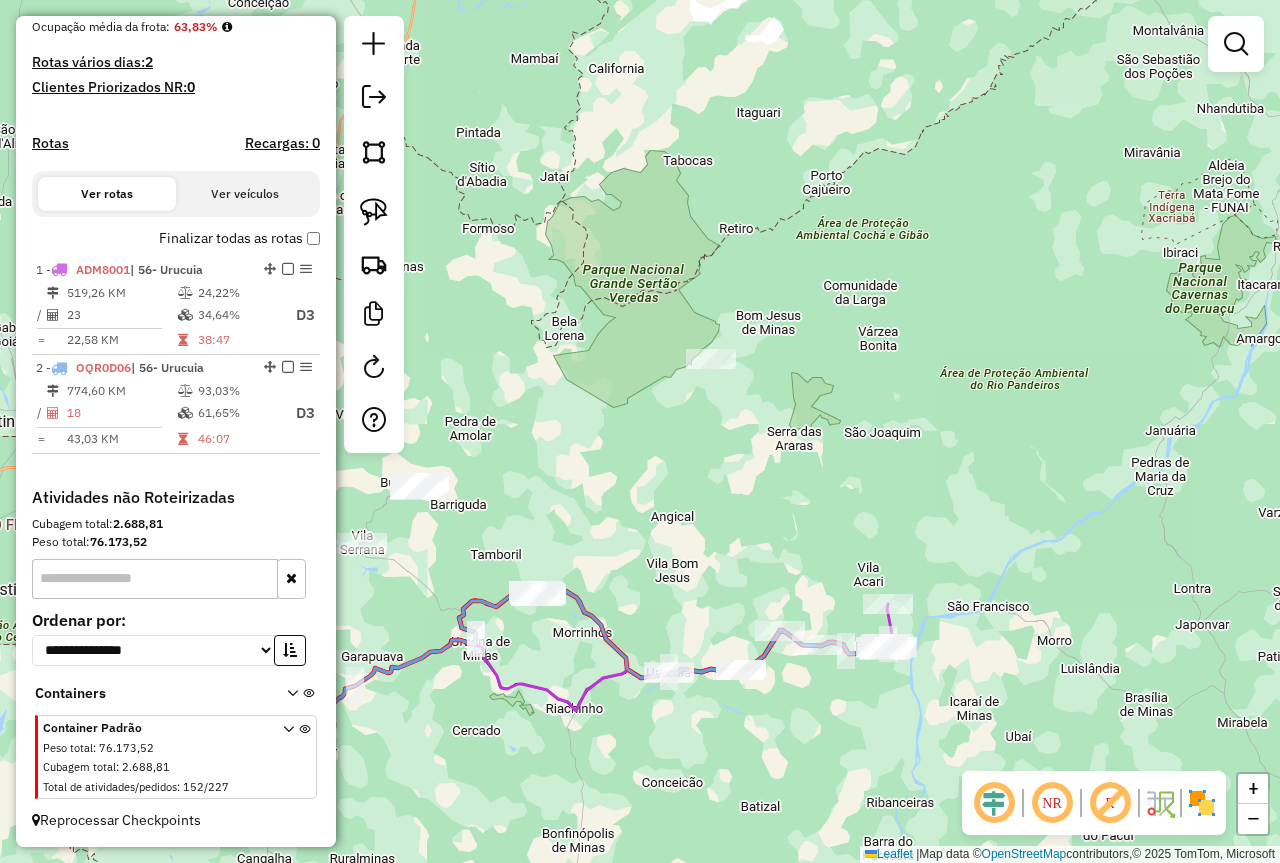 drag, startPoint x: 592, startPoint y: 537, endPoint x: 736, endPoint y: 388, distance: 207.21245 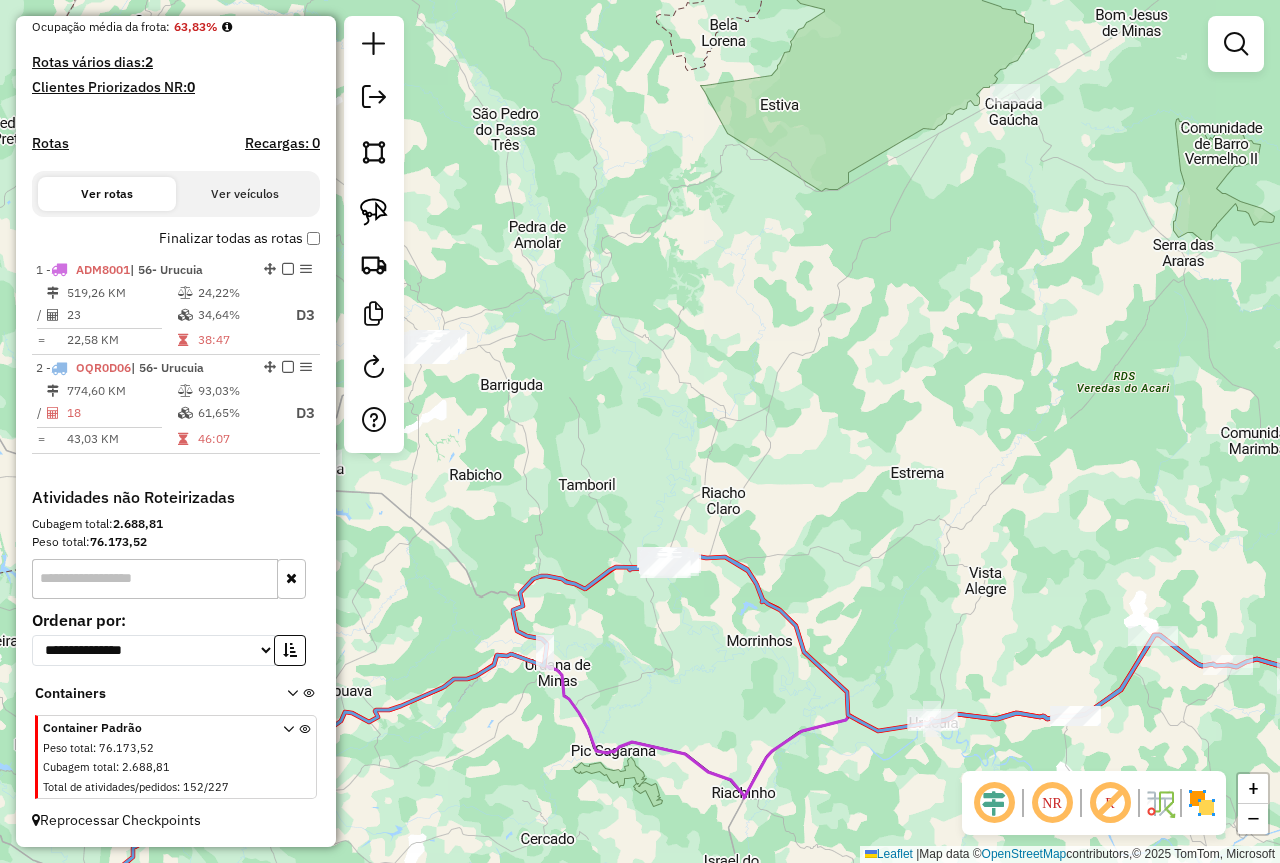 drag, startPoint x: 694, startPoint y: 676, endPoint x: 785, endPoint y: 550, distance: 155.42522 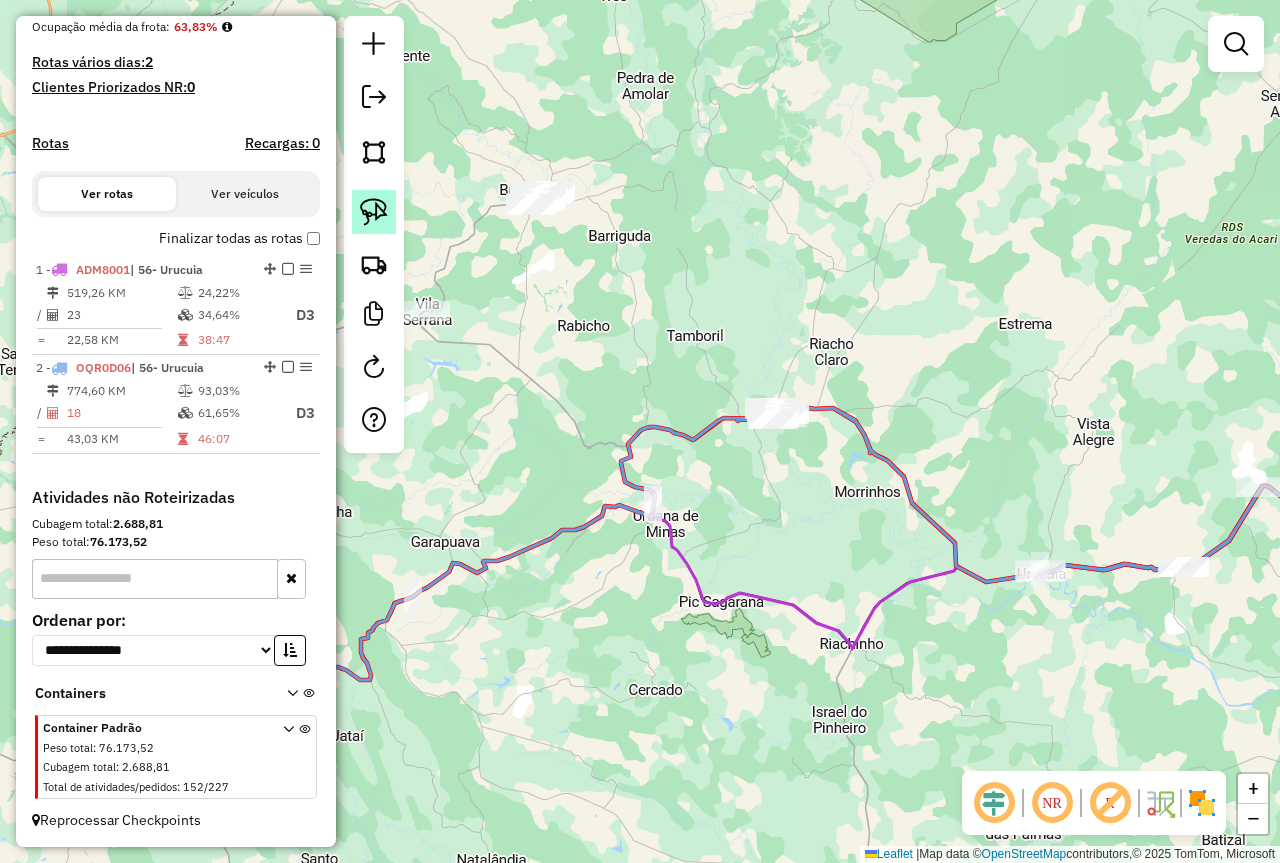 click 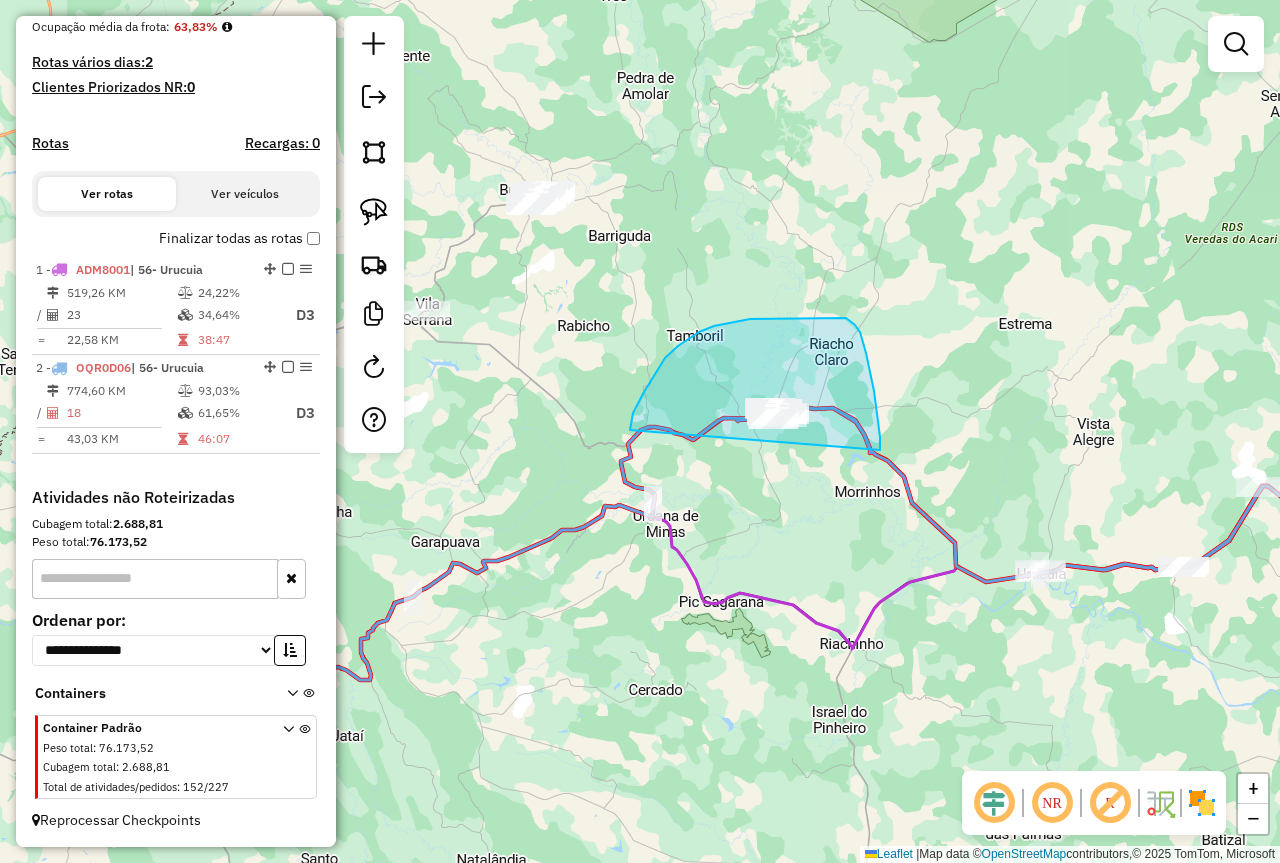 drag, startPoint x: 630, startPoint y: 428, endPoint x: 880, endPoint y: 468, distance: 253.17978 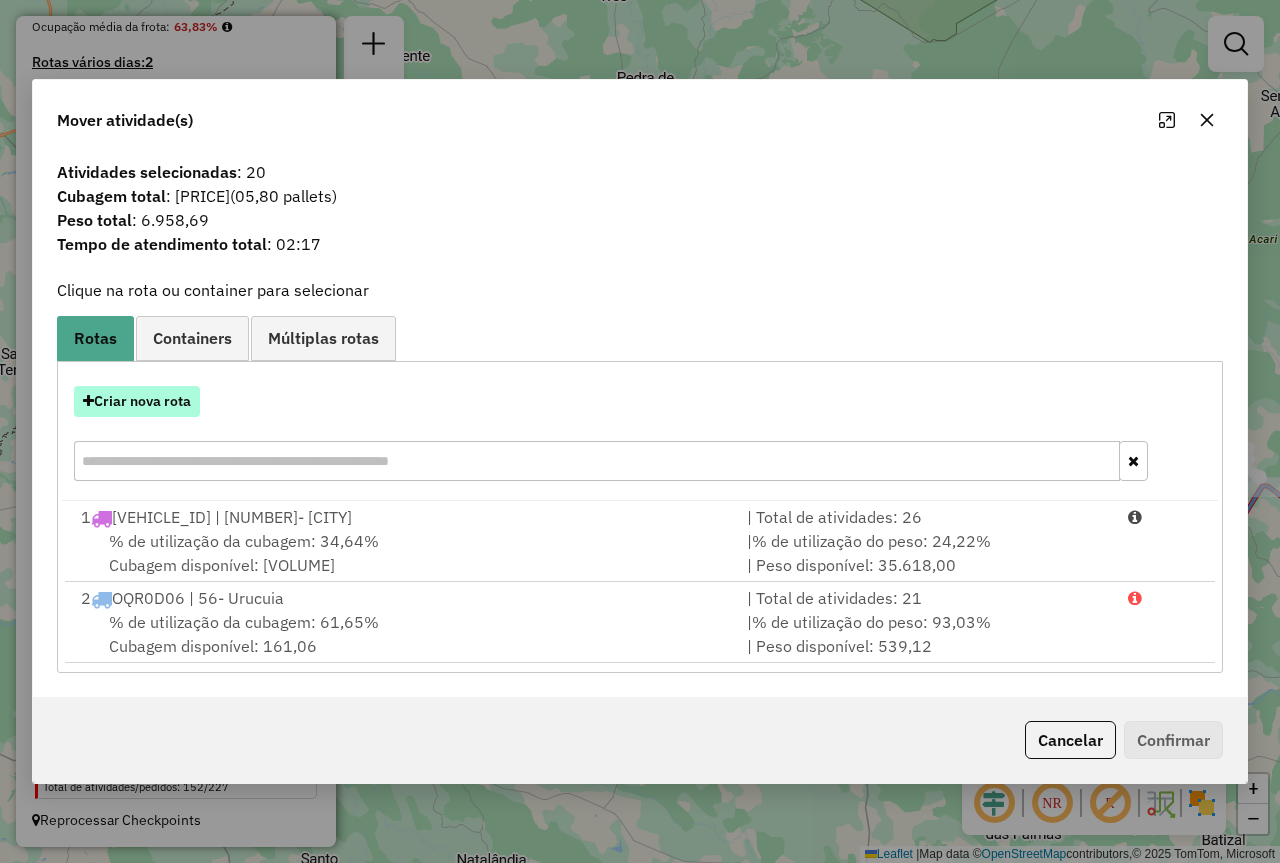 click on "Criar nova rota" at bounding box center (137, 401) 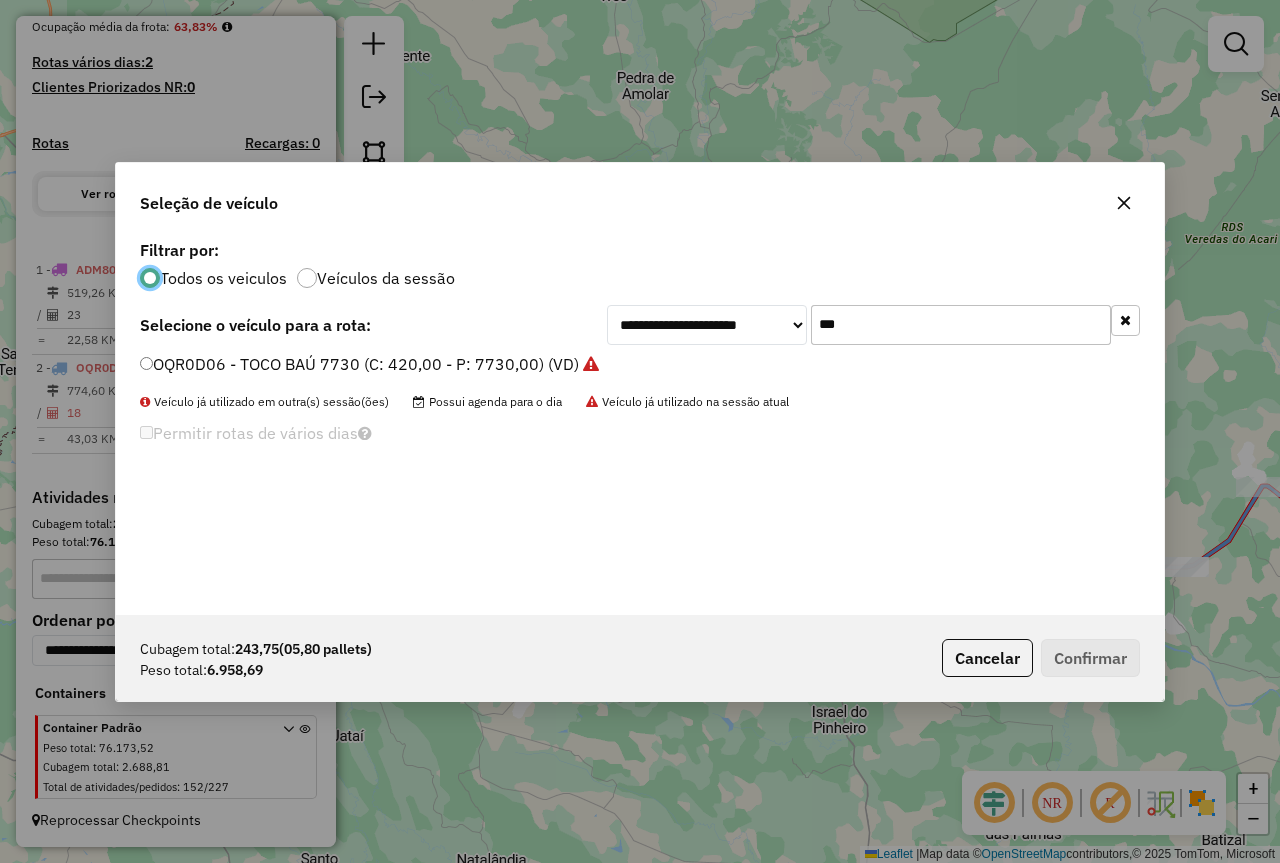 scroll, scrollTop: 11, scrollLeft: 6, axis: both 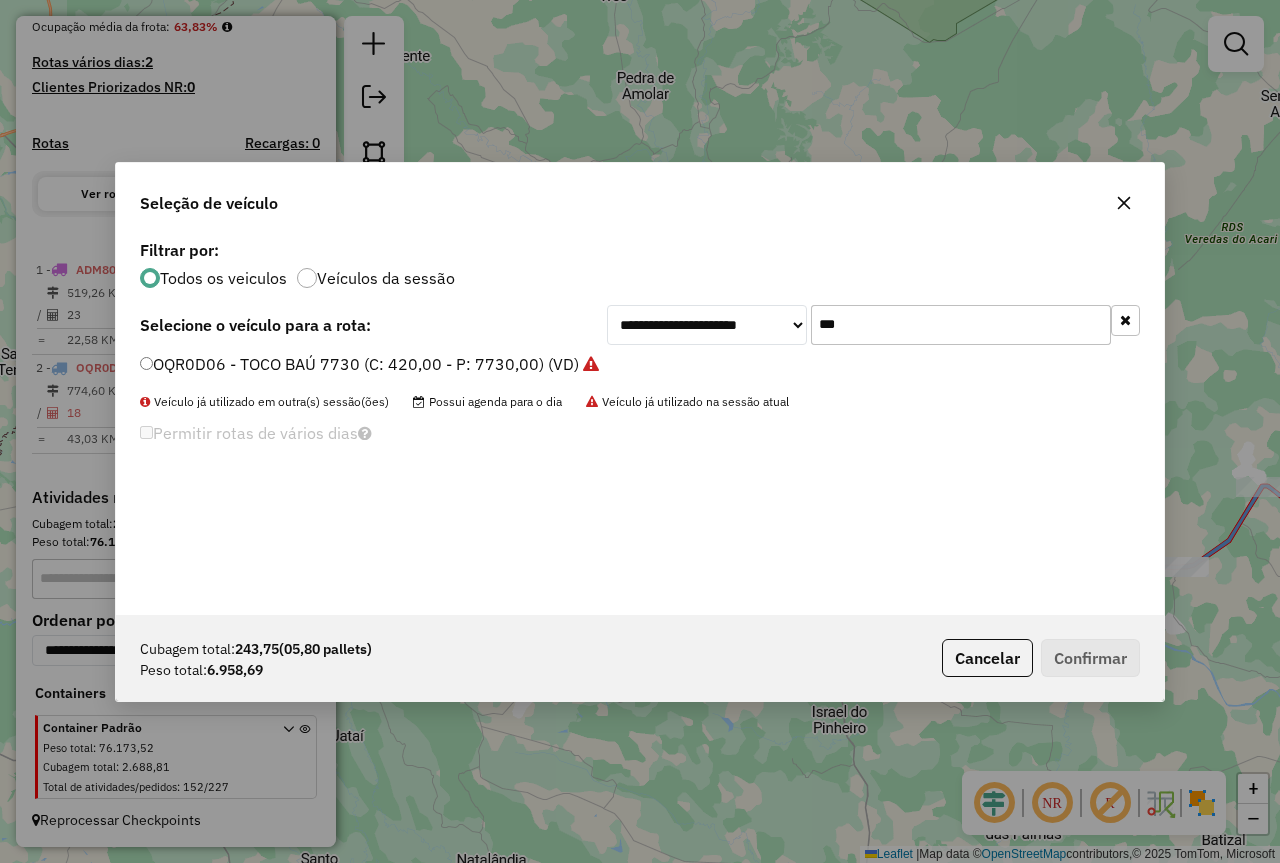 click on "***" 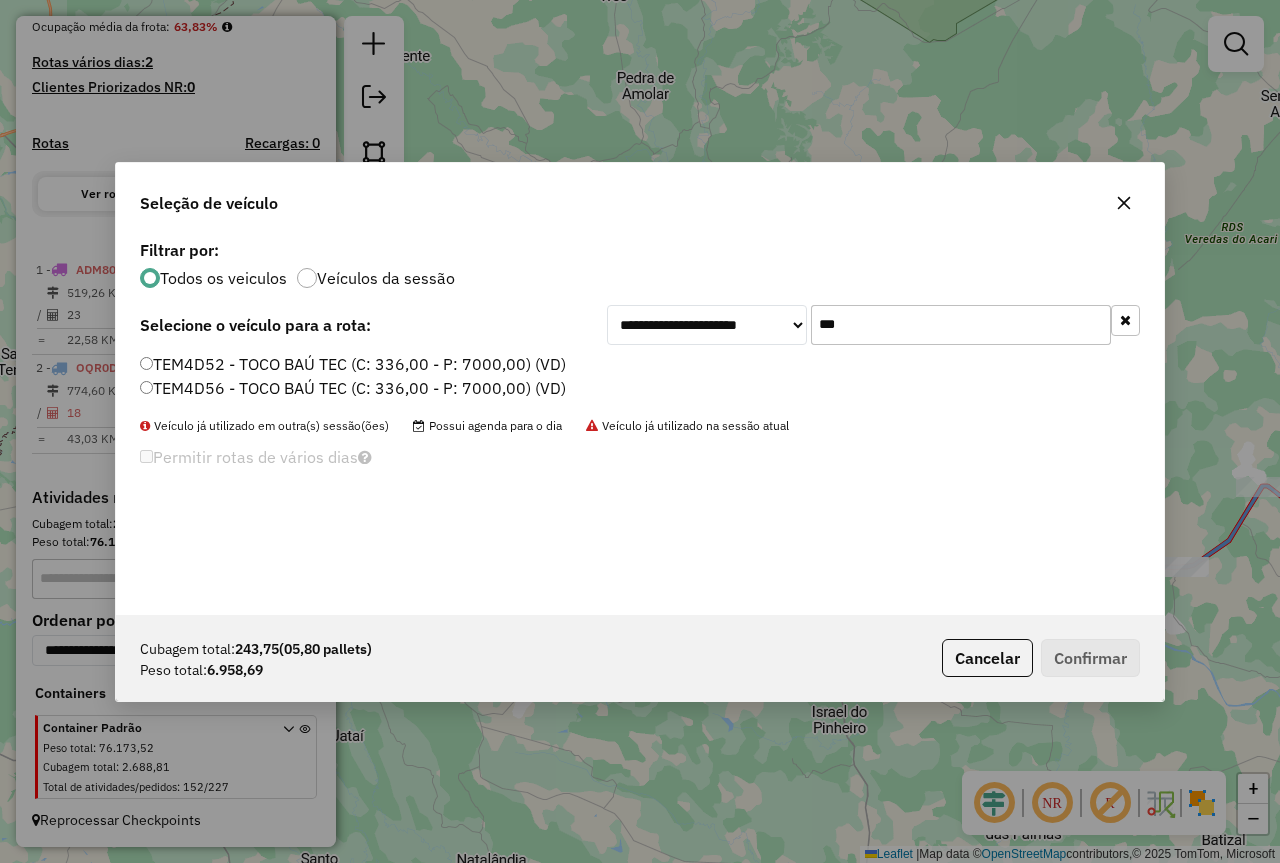 type on "***" 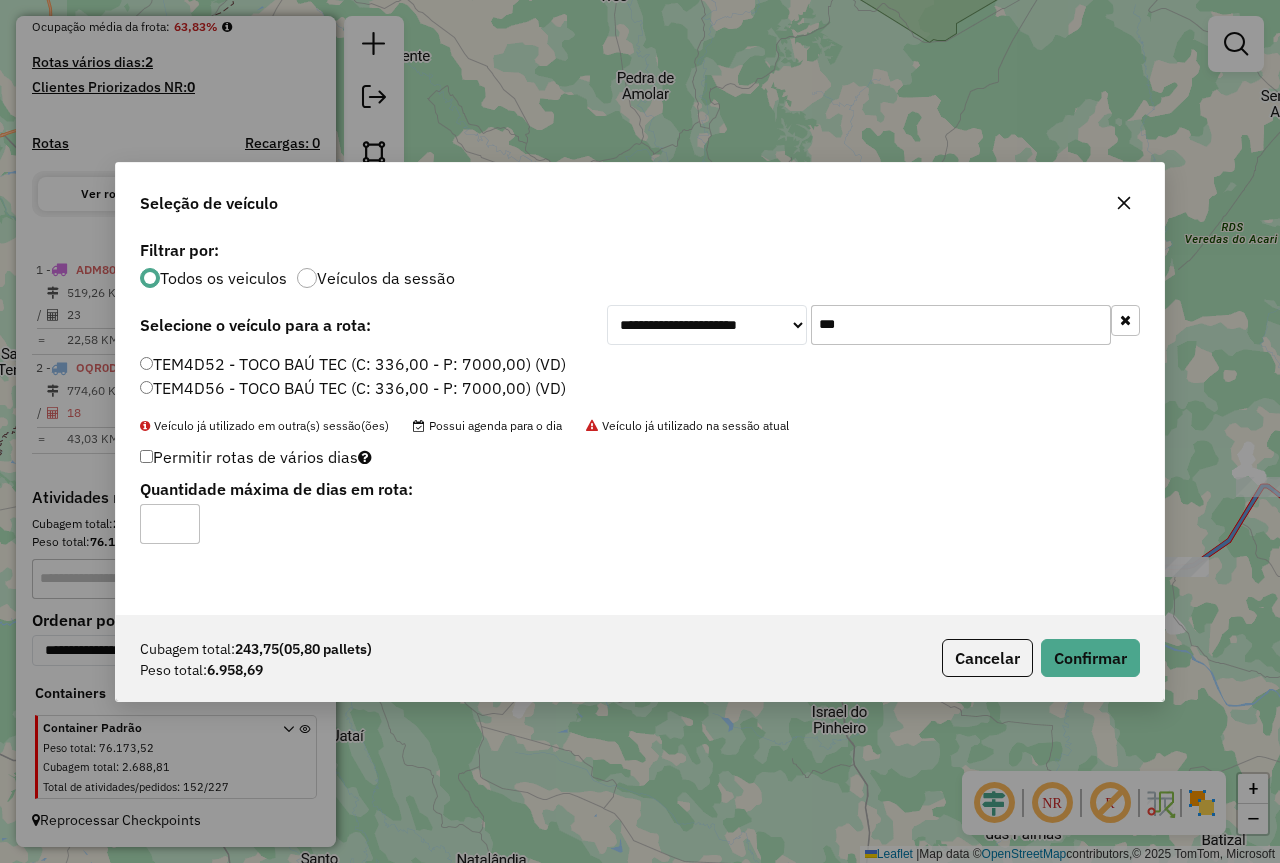 click on "TEM4D52 - TOCO BAÚ TEC (C: 336,00 - P: 7000,00) (VD)" 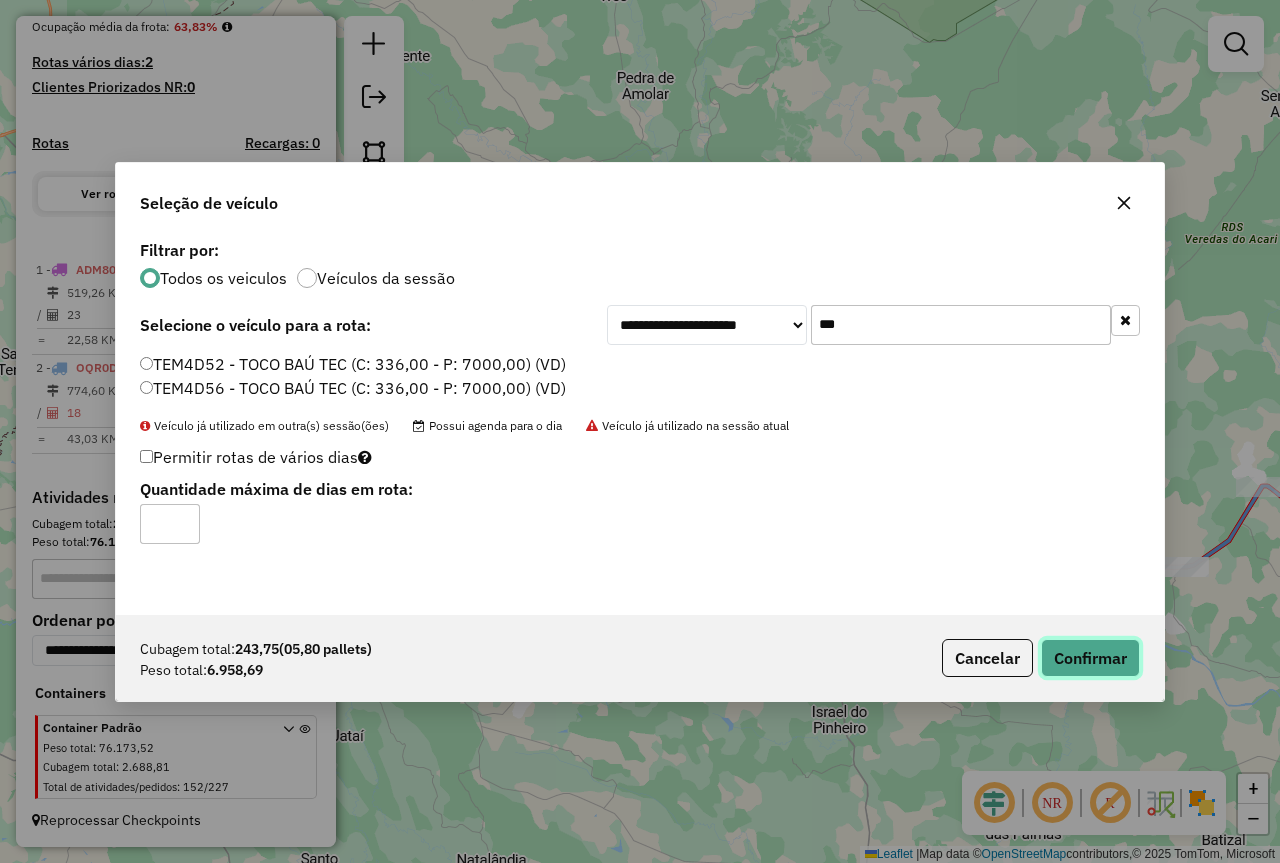 click on "Confirmar" 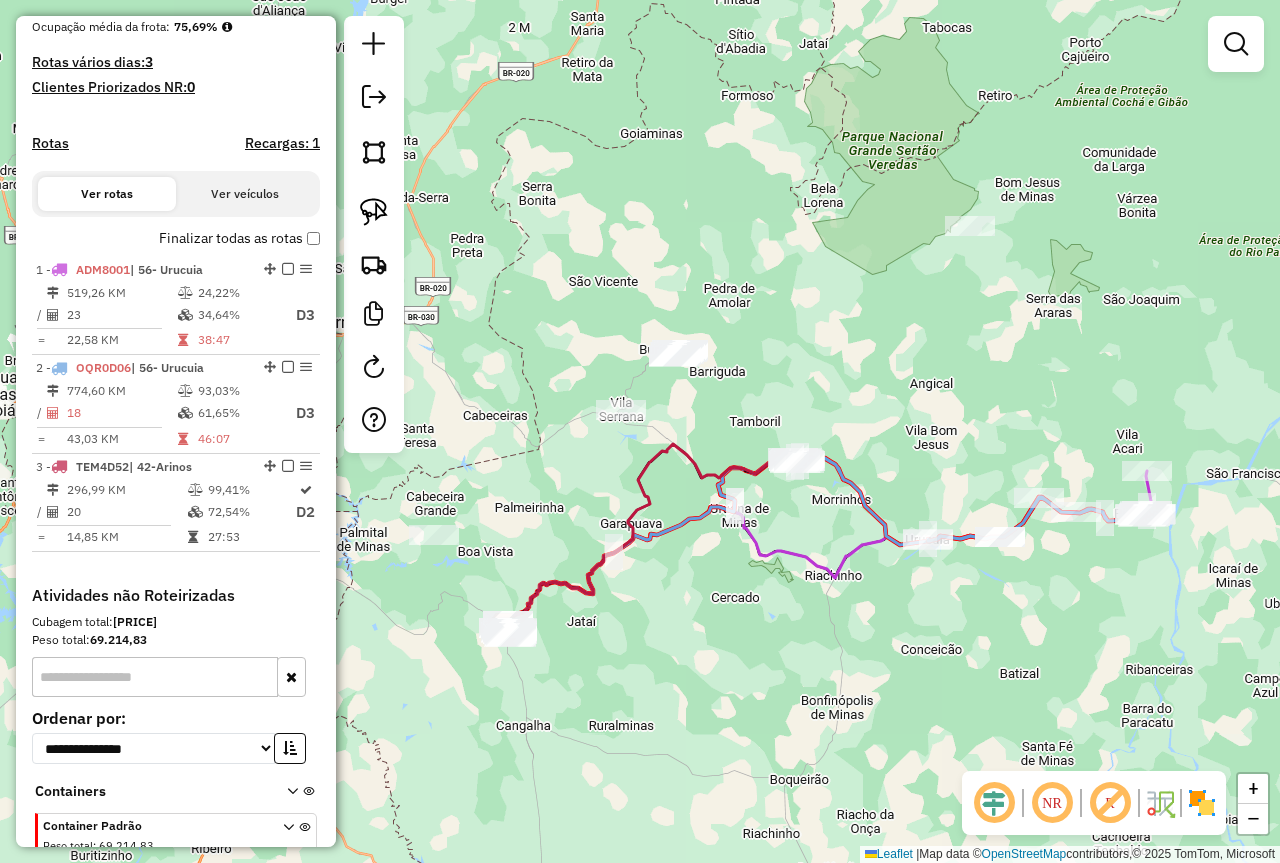 drag, startPoint x: 619, startPoint y: 413, endPoint x: 654, endPoint y: 451, distance: 51.662365 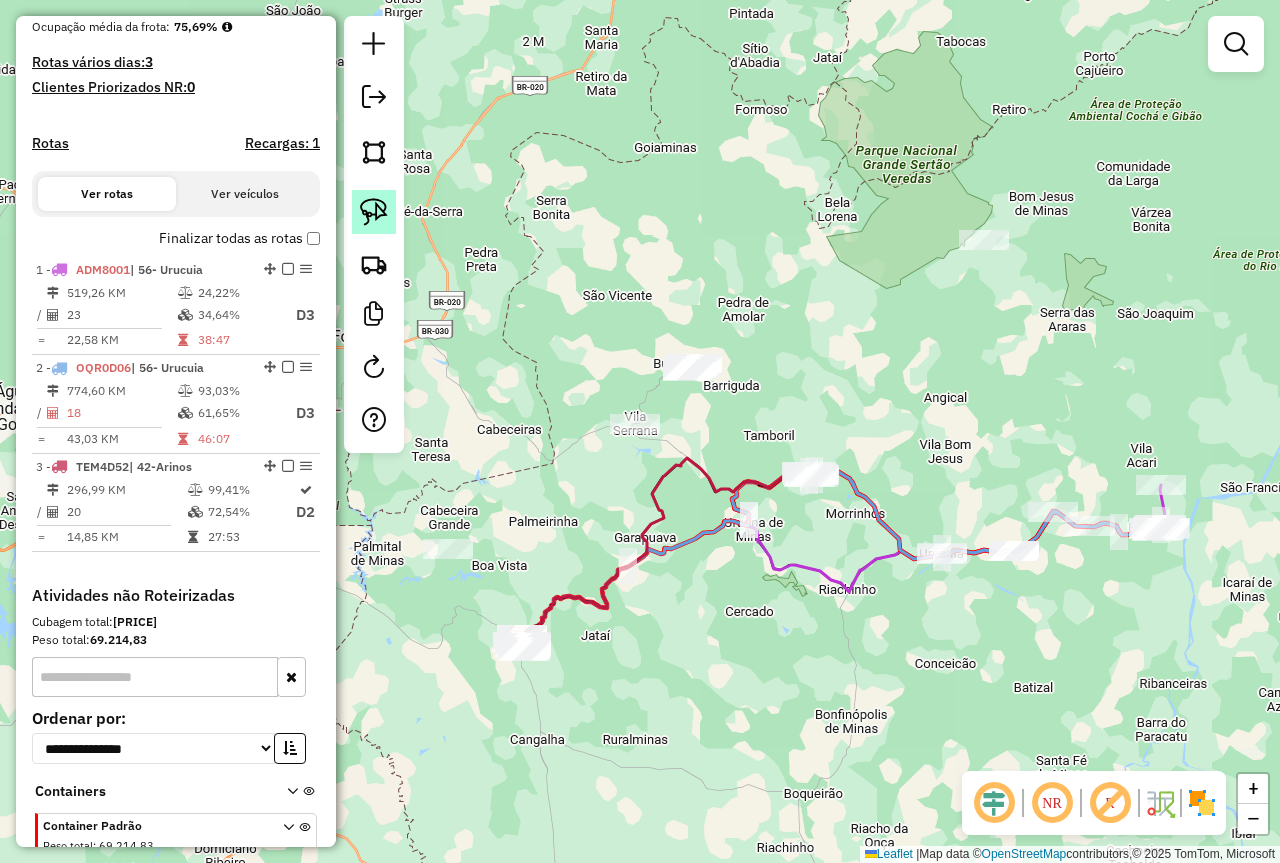 click 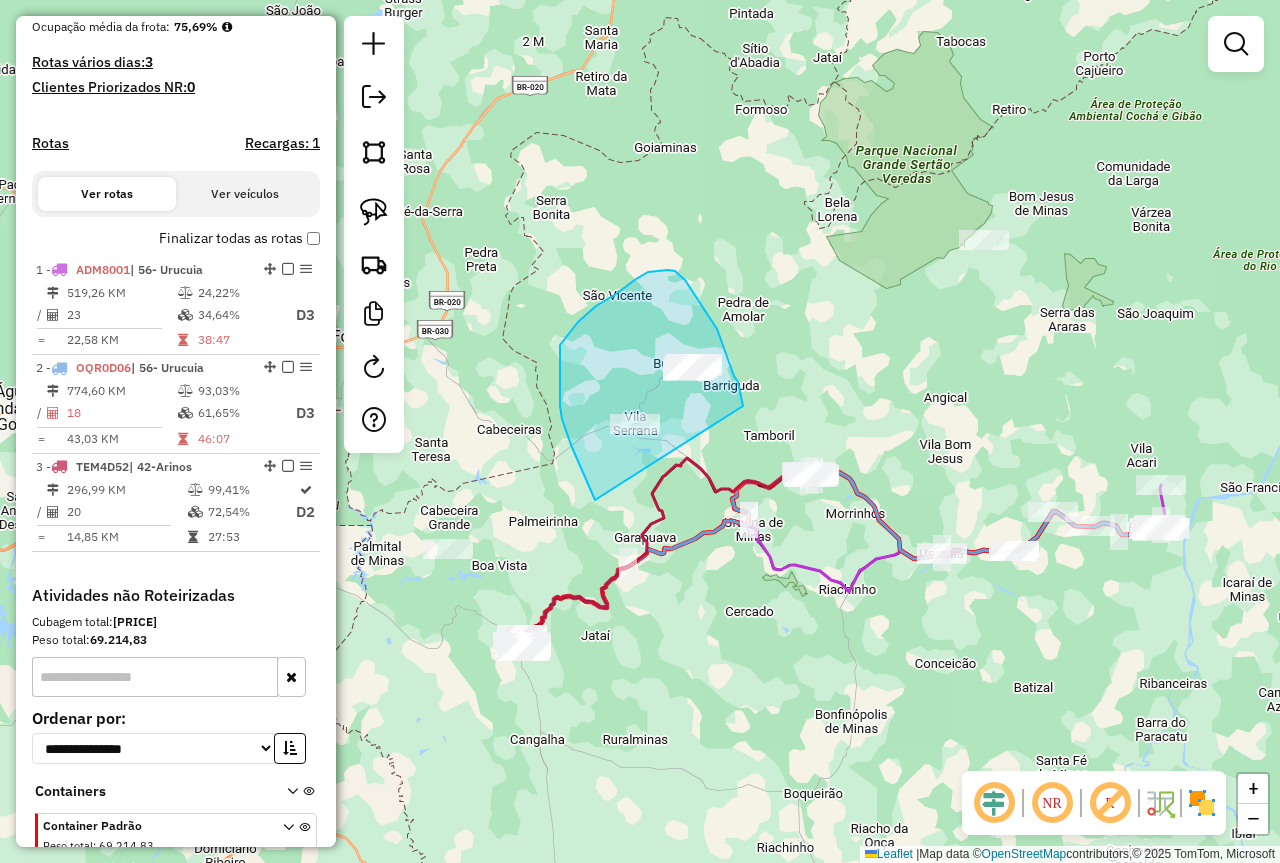 drag, startPoint x: 595, startPoint y: 500, endPoint x: 743, endPoint y: 406, distance: 175.32826 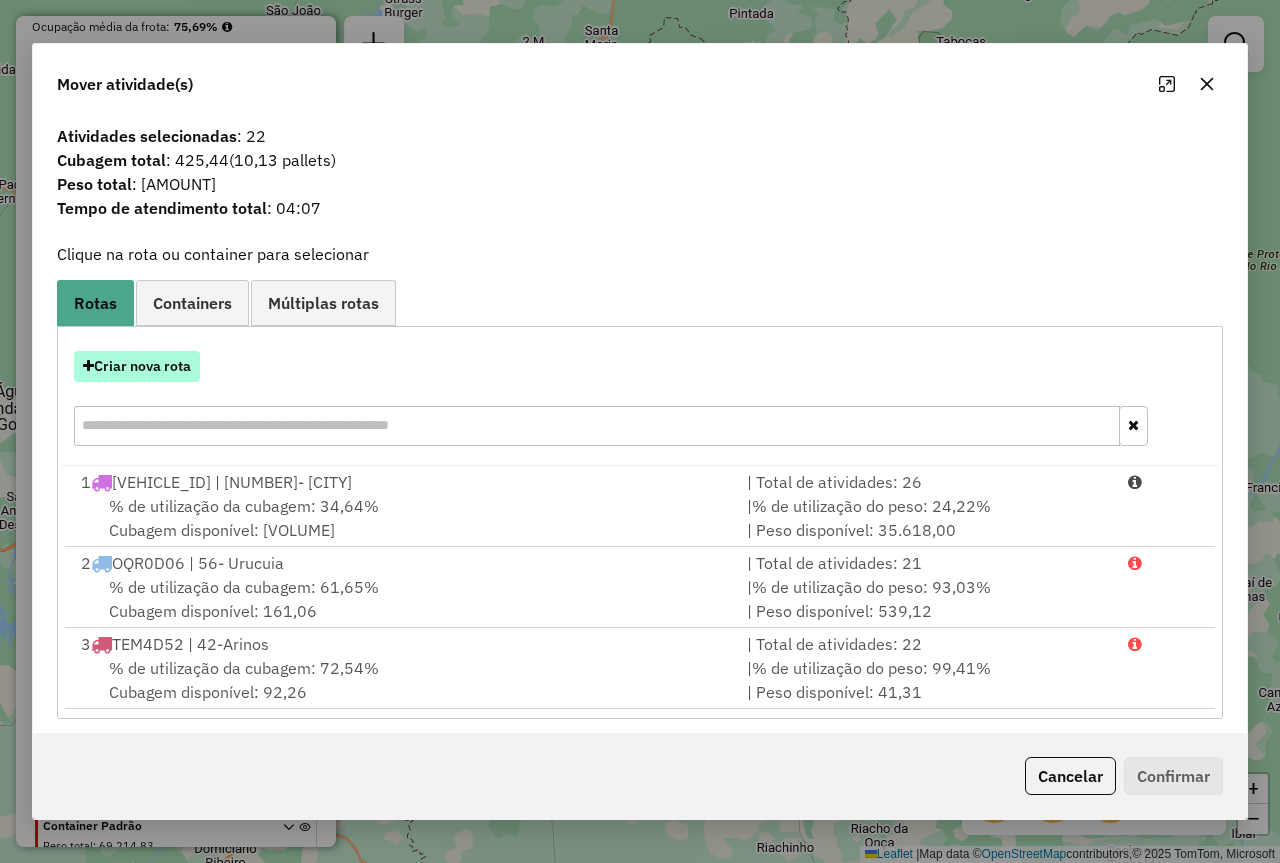 click on "Criar nova rota" at bounding box center (137, 366) 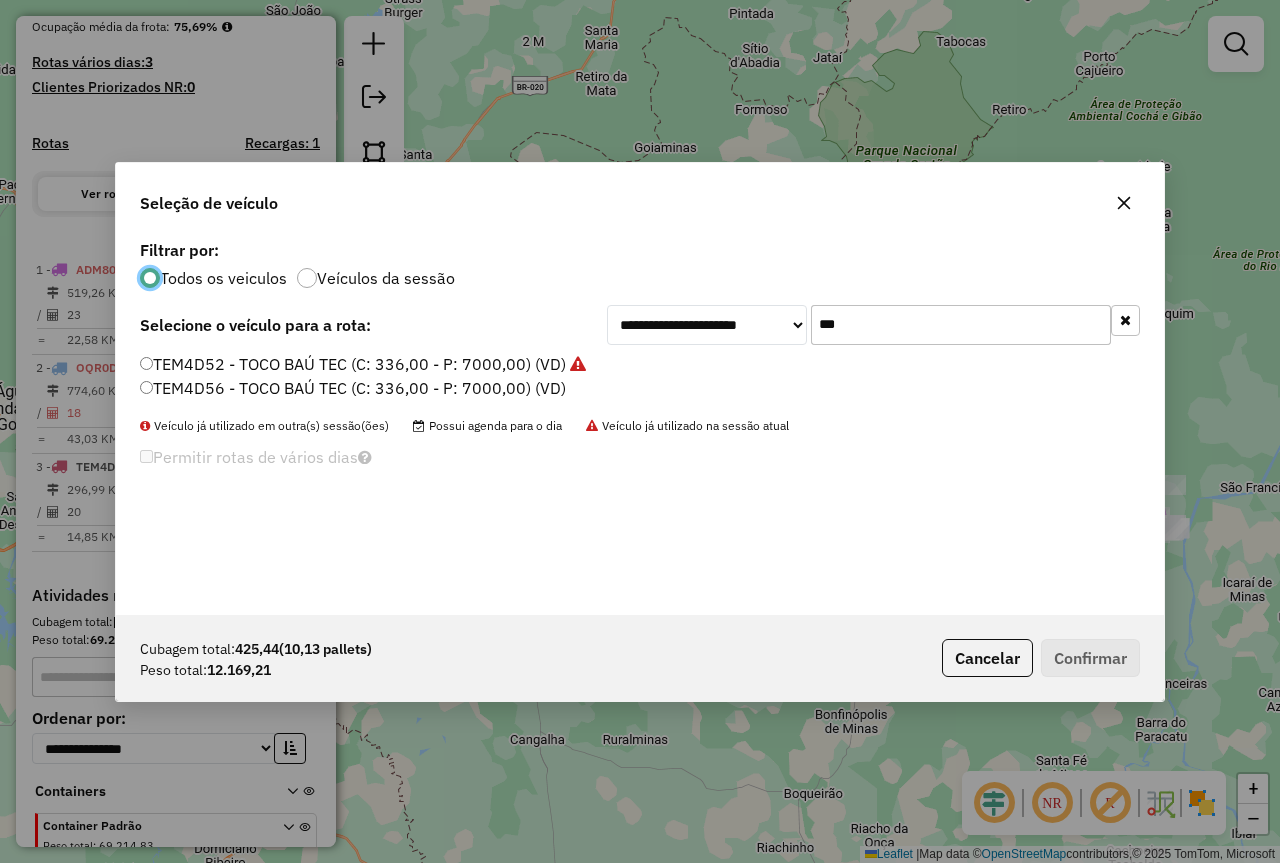 scroll, scrollTop: 11, scrollLeft: 6, axis: both 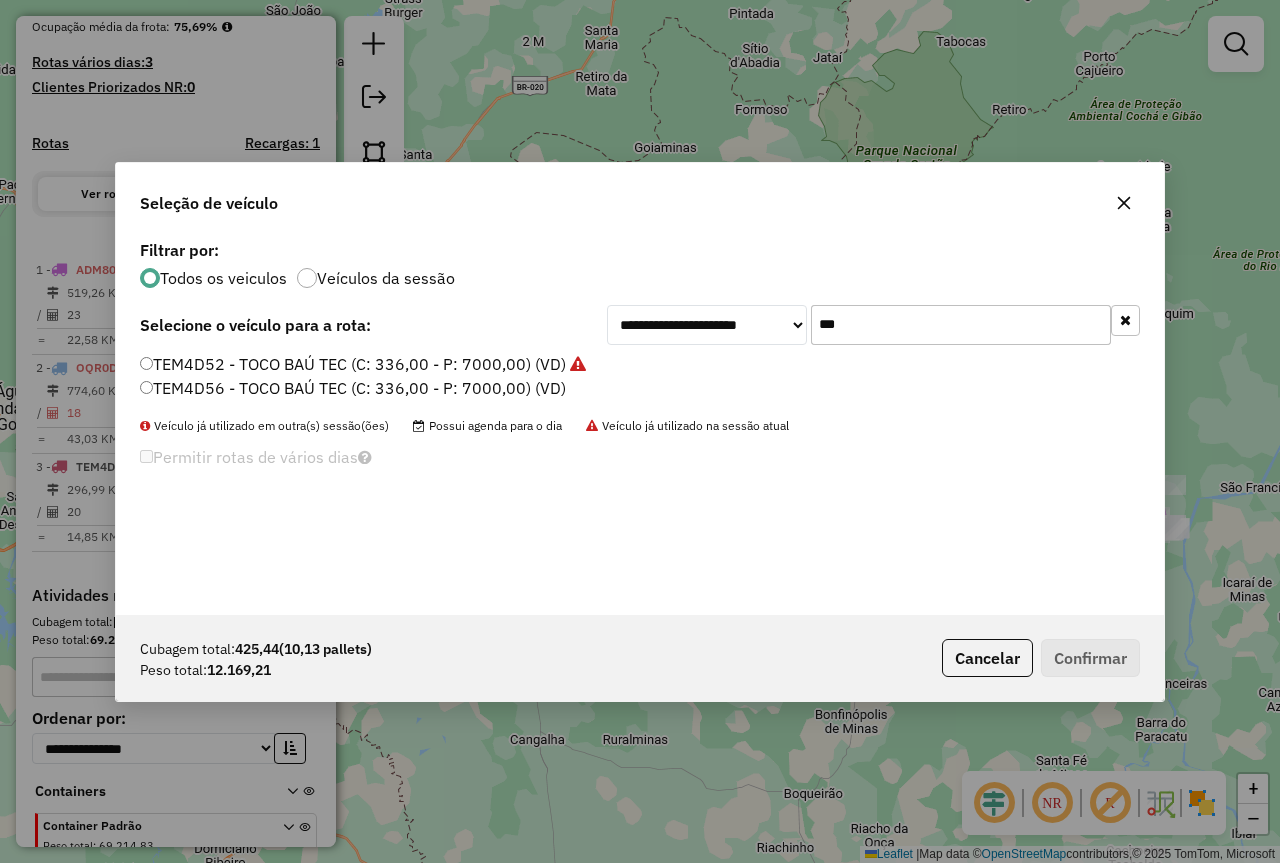 click on "***" 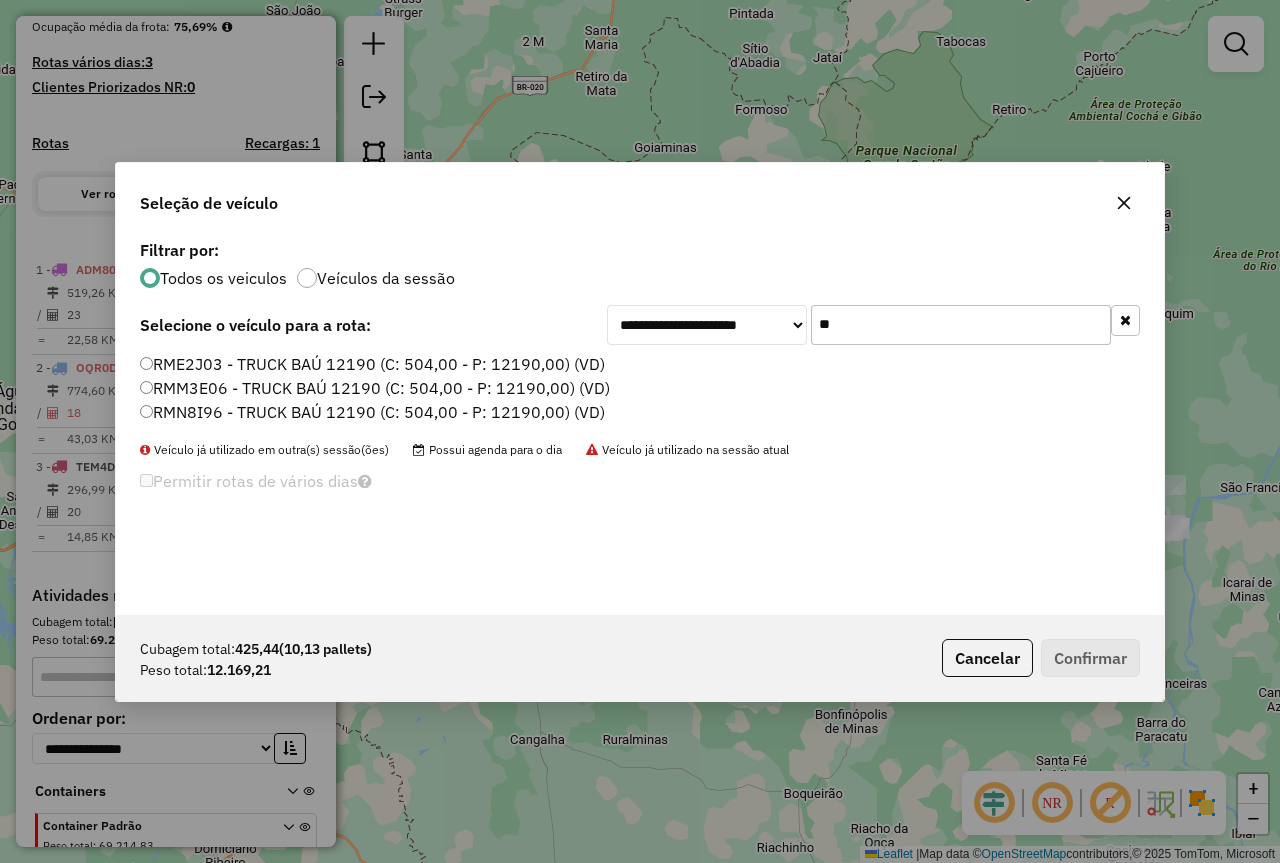 type on "**" 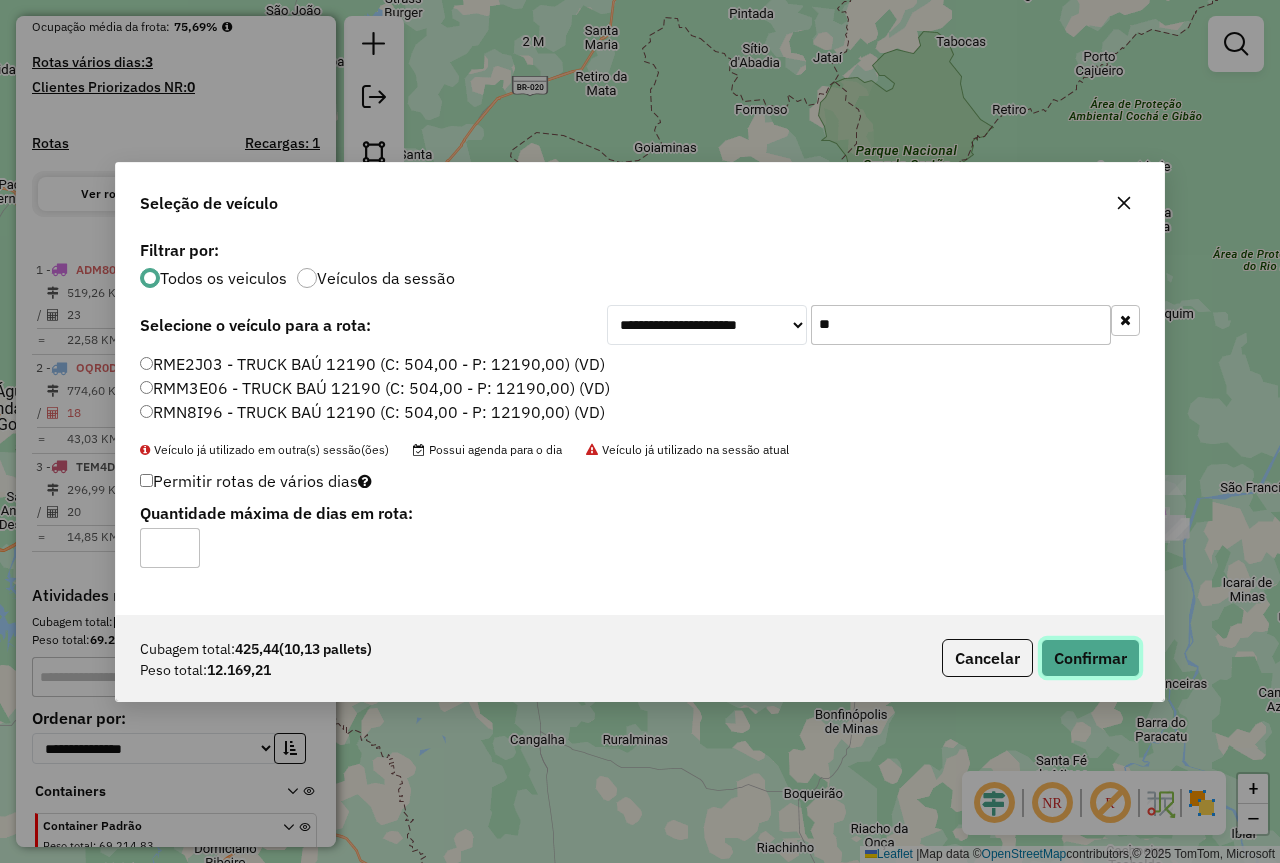 click on "Confirmar" 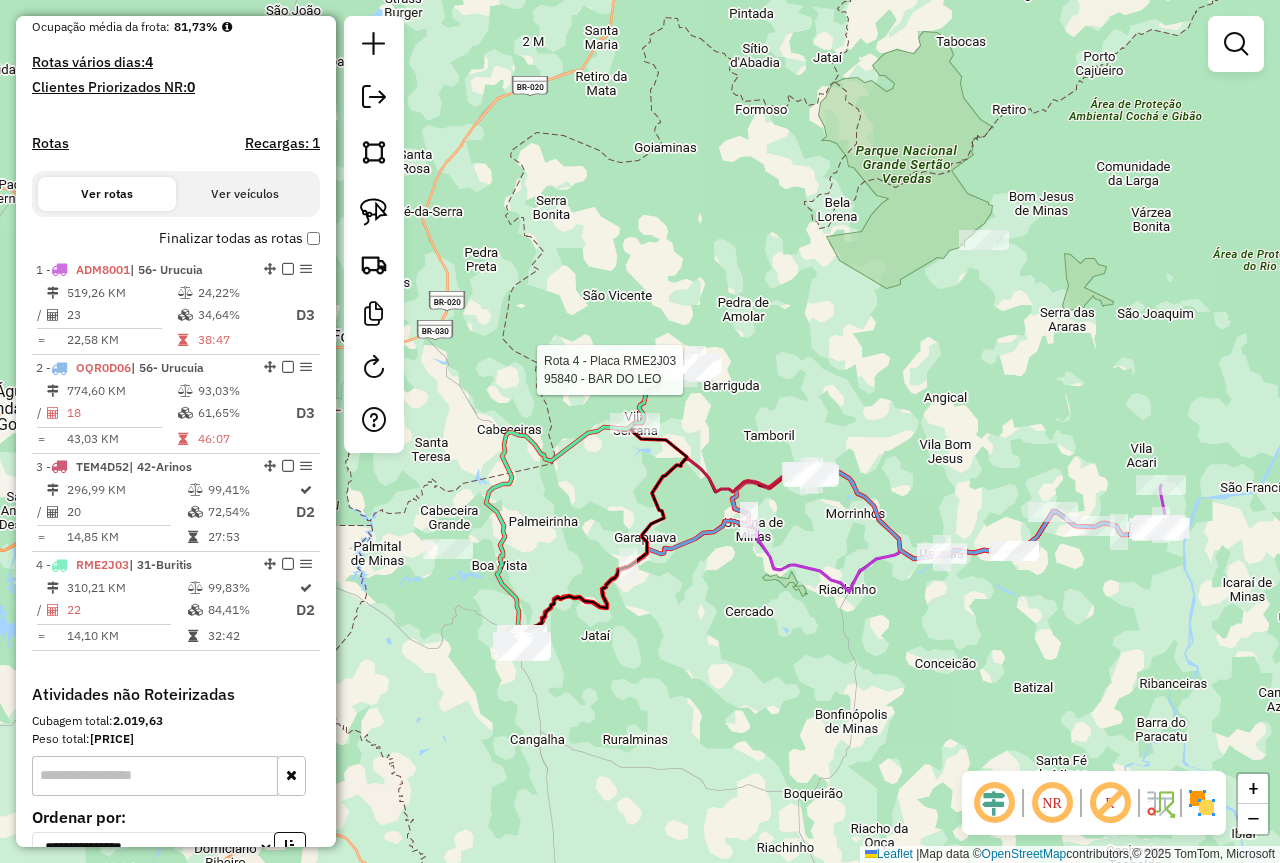 scroll, scrollTop: 706, scrollLeft: 0, axis: vertical 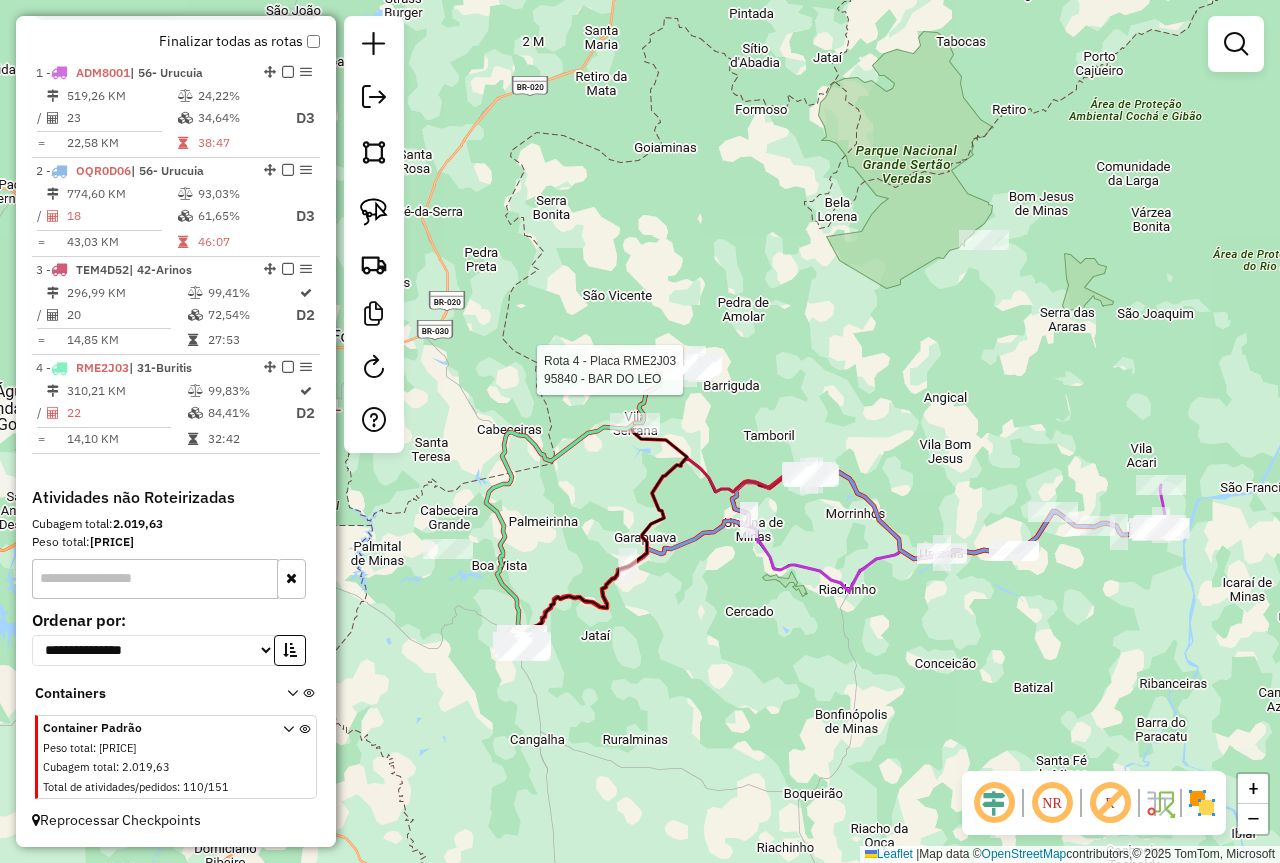 select on "*********" 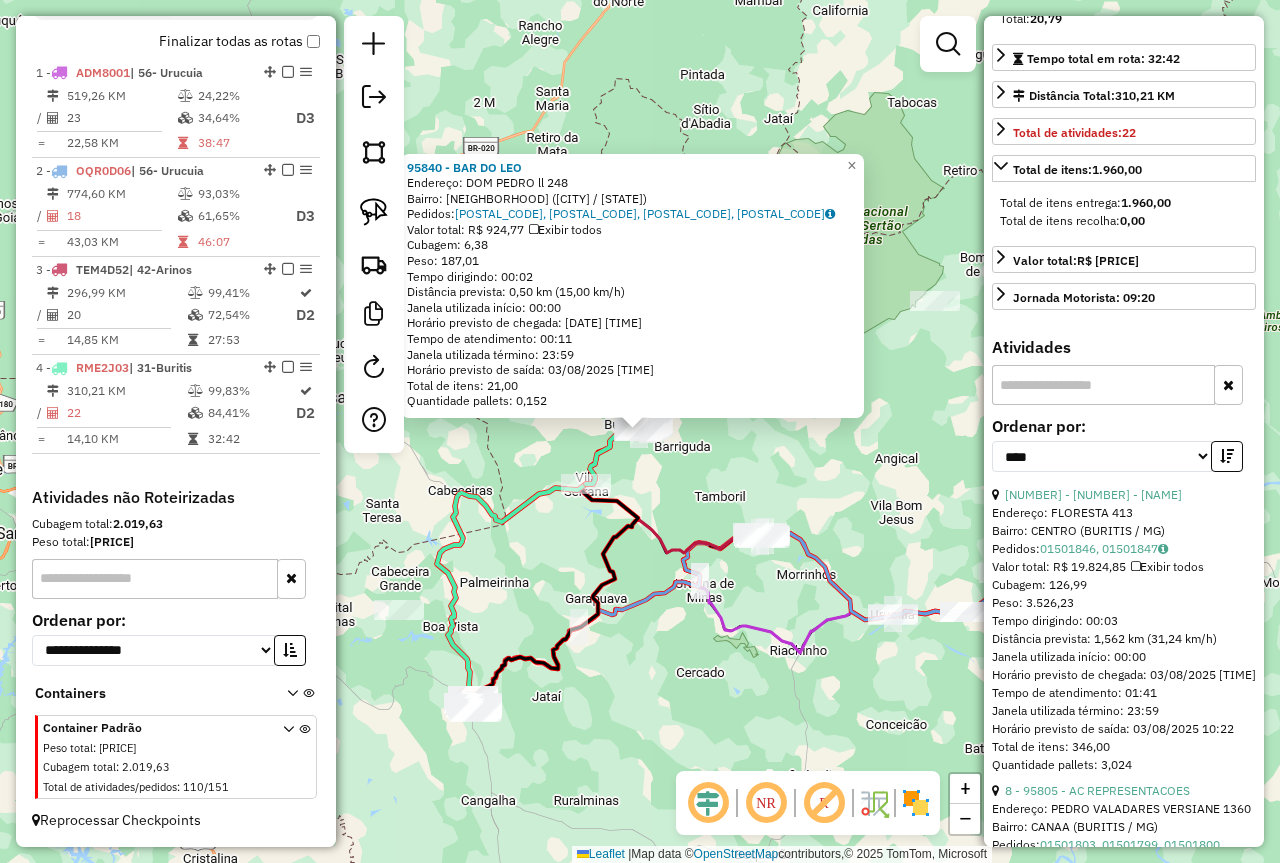 scroll, scrollTop: 400, scrollLeft: 0, axis: vertical 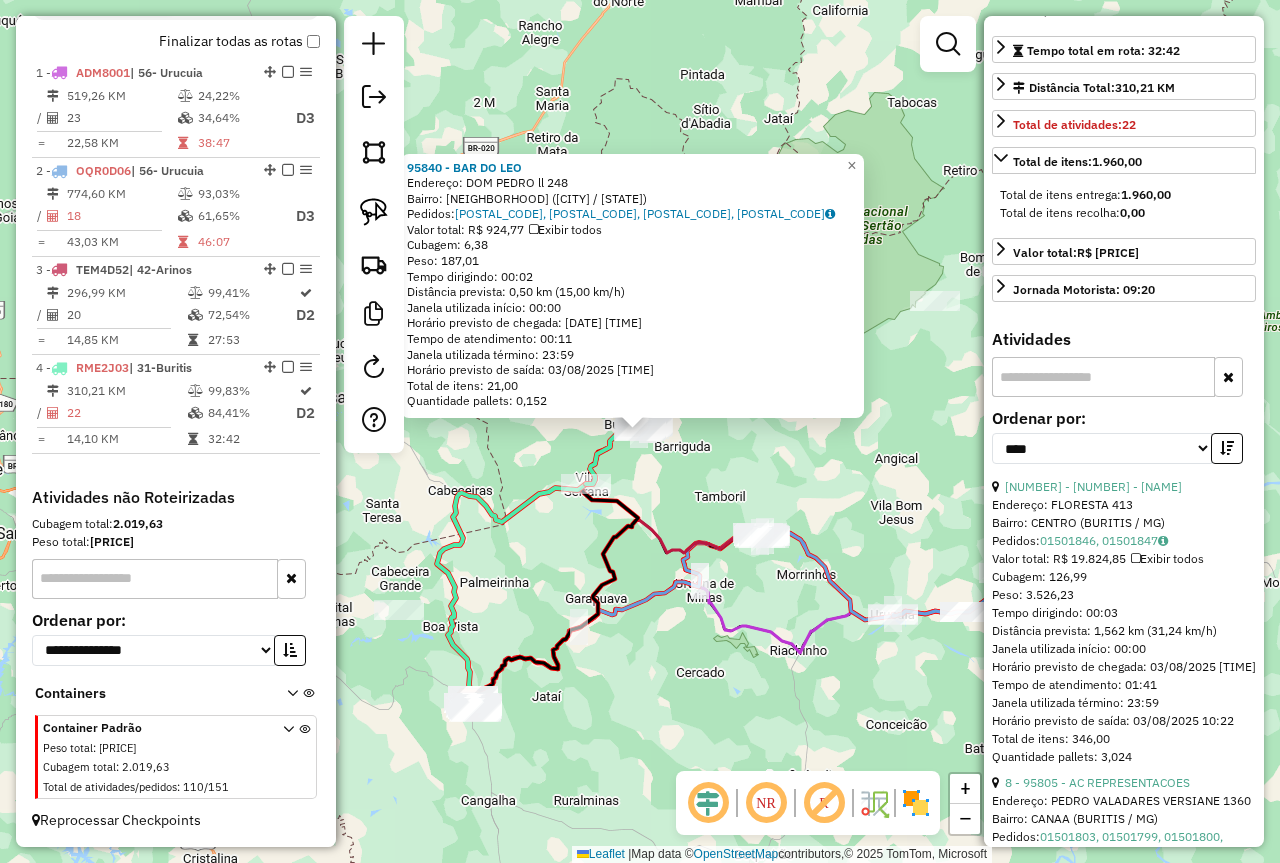 click on "95840 - [FIRST] [LAST]  Endereço:  DOM PEDRO ll 248   Bairro: PARQUE TABOQUINHA ([CITY] / [STATE])   Pedidos:  01501724, 01501725, 01501843, 01501844   Valor total: R$ 924,77   Exibir todos   Cubagem: 6,38  Peso: 187,01  Tempo dirigindo: 00:02   Distância prevista: 0,50 km (15,00 km/h)   Janela utilizada início: 00:00   Horário previsto de chegada: 03/08/2025 12:19   Tempo de atendimento: 00:11   Janela utilizada término: 23:59   Horário previsto de saída: 03/08/2025 12:30   Total de itens: 21,00   Quantidade pallets: 0,152  × Janela de atendimento Grade de atendimento Capacidade Transportadoras Veículos Cliente Pedidos  Rotas Selecione os dias de semana para filtrar as janelas de atendimento  Seg   Ter   Qua   Qui   Sex   Sáb   Dom  Informe o período da janela de atendimento: De: Até:  Filtrar exatamente a janela do cliente  Considerar janela de atendimento padrão  Selecione os dias de semana para filtrar as grades de atendimento  Seg   Ter   Qua   Qui   Sex   Sáb   Dom   Peso mínimo:   Peso máximo:" 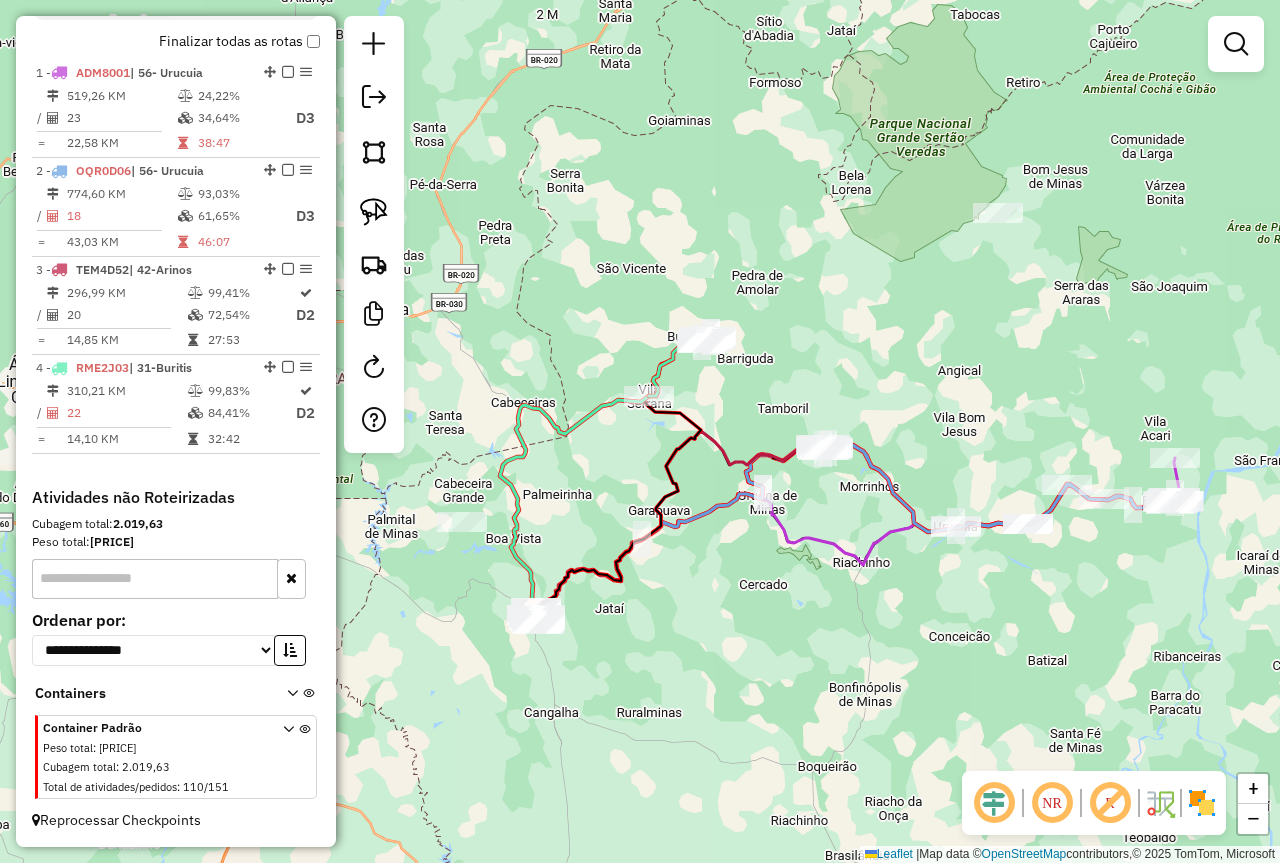 drag, startPoint x: 728, startPoint y: 656, endPoint x: 778, endPoint y: 548, distance: 119.0126 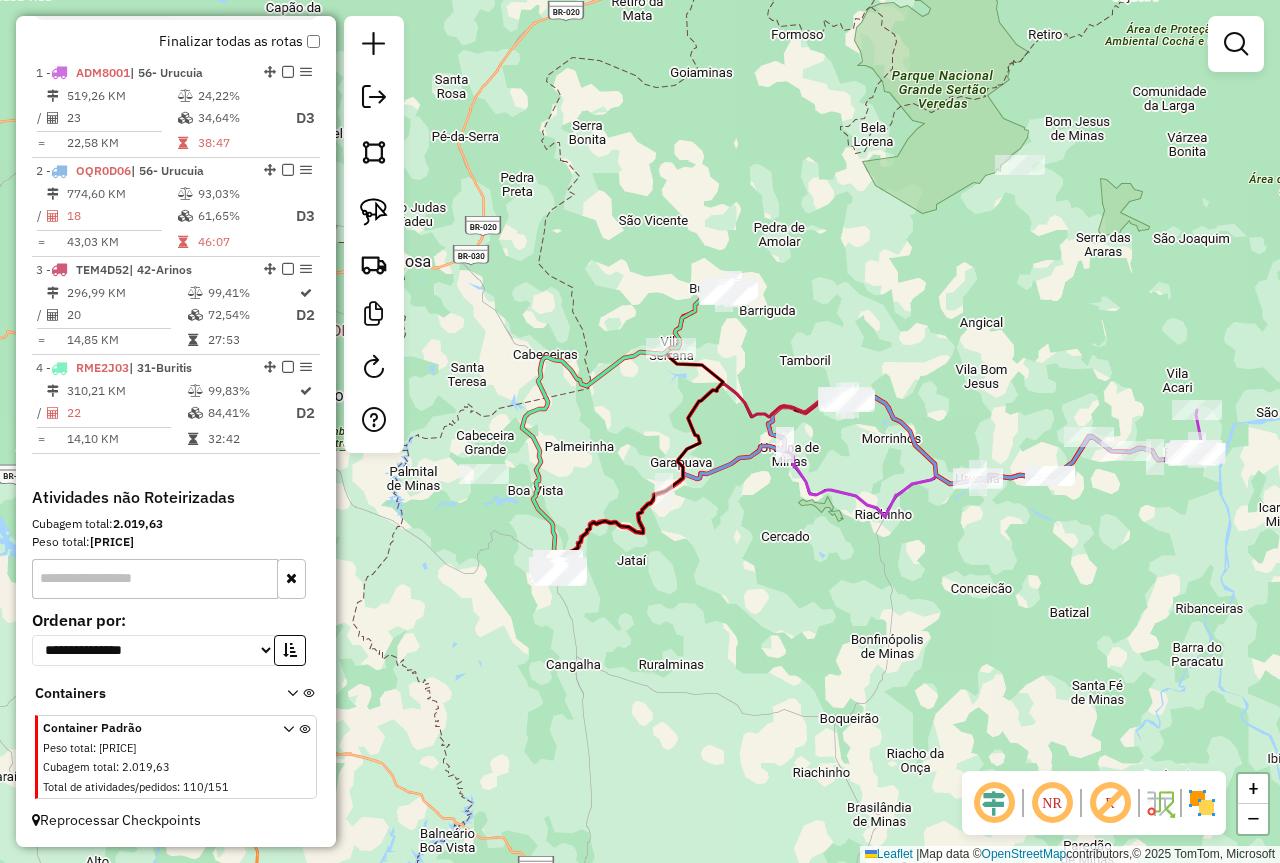 drag, startPoint x: 705, startPoint y: 594, endPoint x: 813, endPoint y: 511, distance: 136.2094 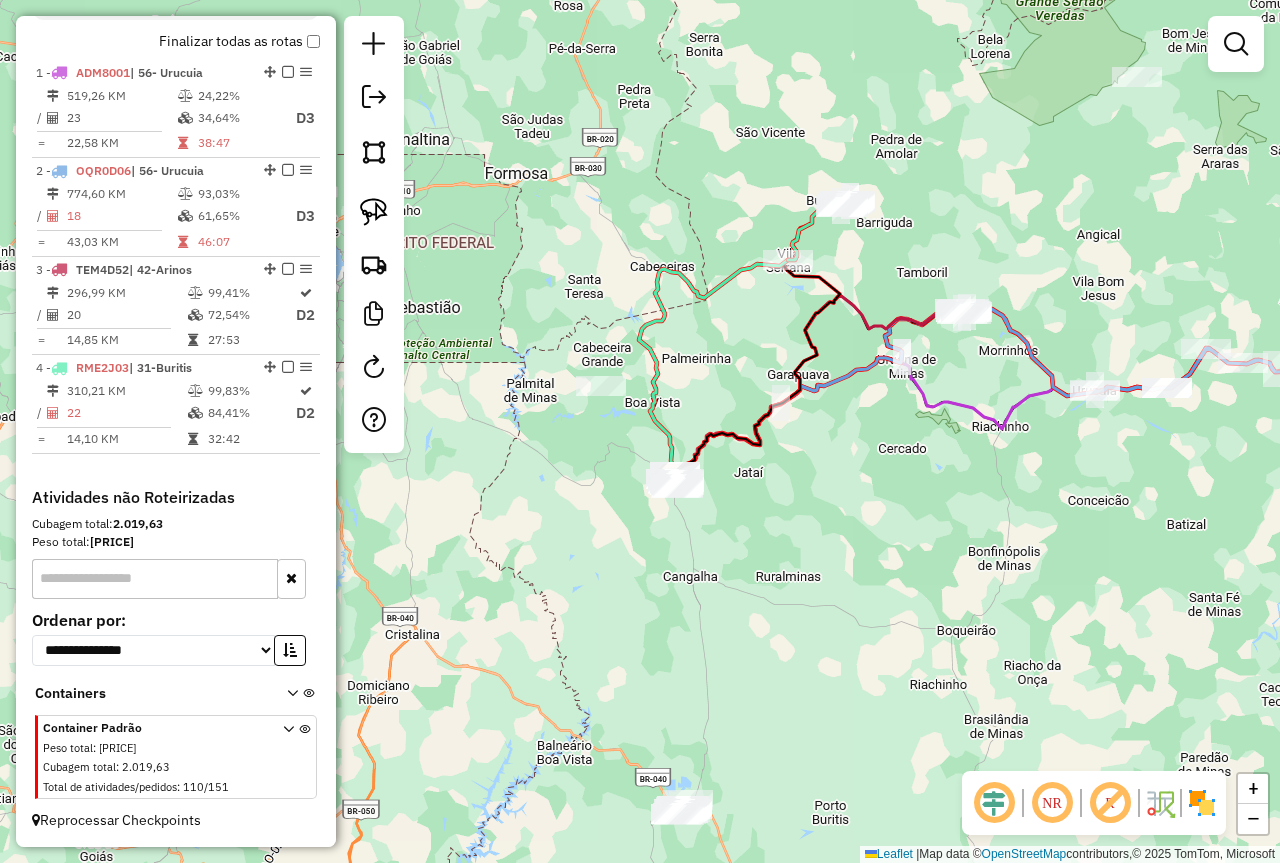 drag, startPoint x: 782, startPoint y: 660, endPoint x: 795, endPoint y: 464, distance: 196.43065 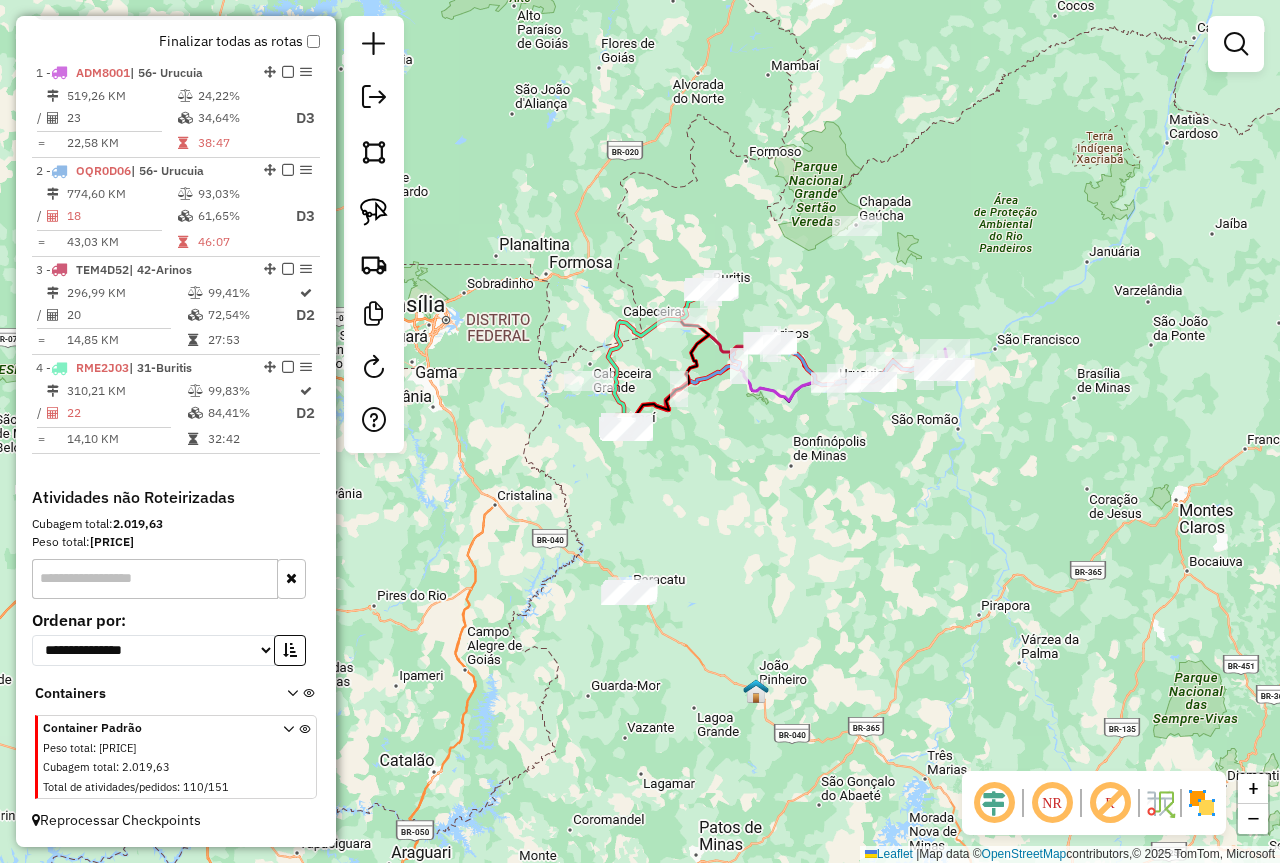 drag, startPoint x: 825, startPoint y: 485, endPoint x: 768, endPoint y: 503, distance: 59.77458 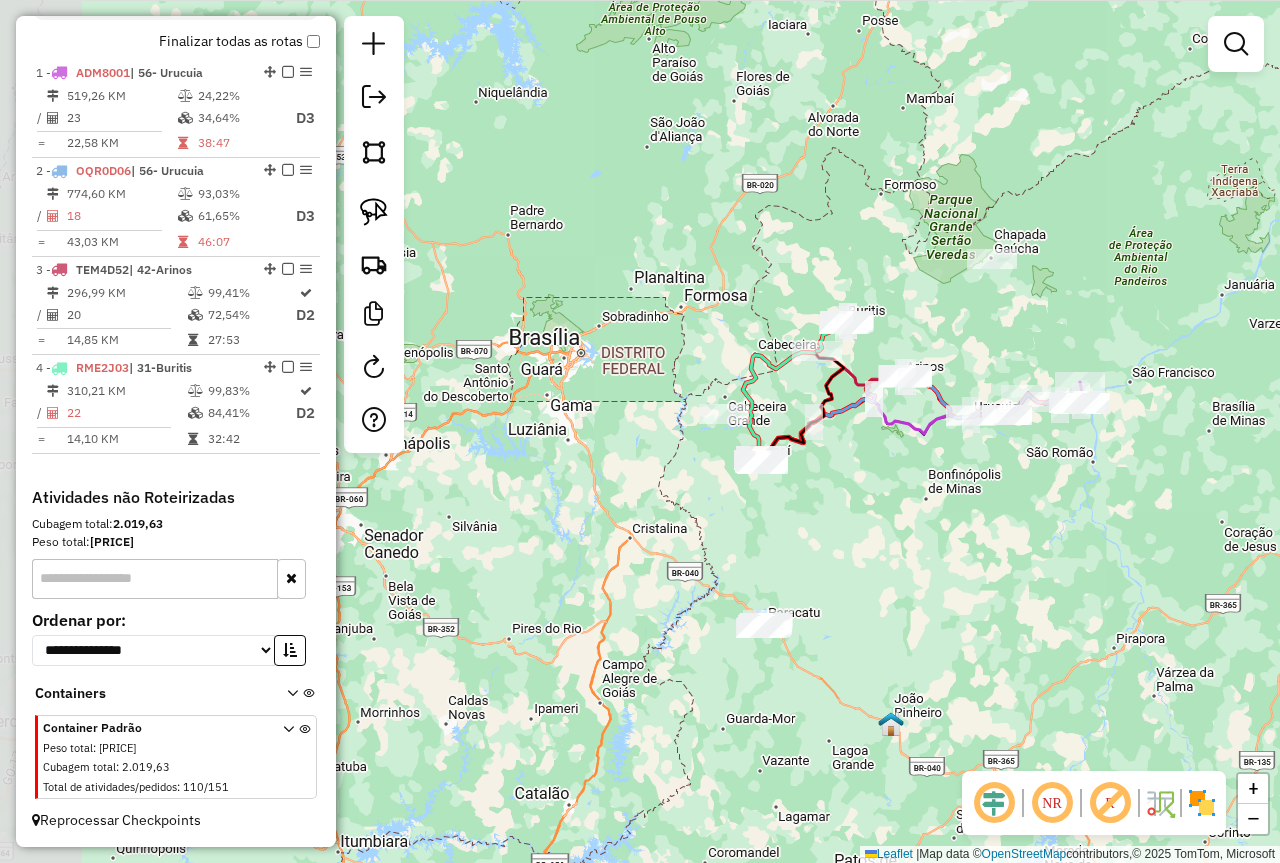 drag, startPoint x: 819, startPoint y: 464, endPoint x: 951, endPoint y: 492, distance: 134.93703 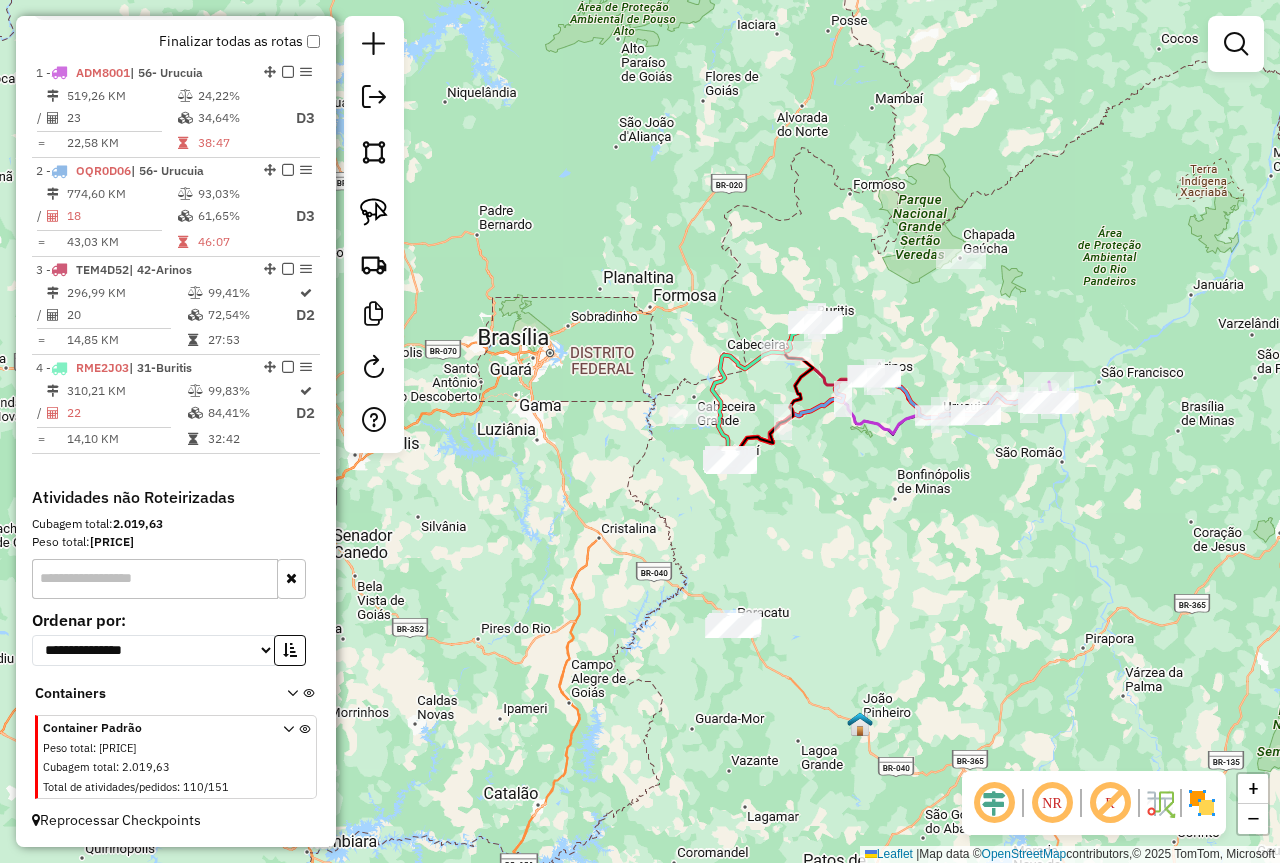 drag, startPoint x: 906, startPoint y: 496, endPoint x: 865, endPoint y: 487, distance: 41.976185 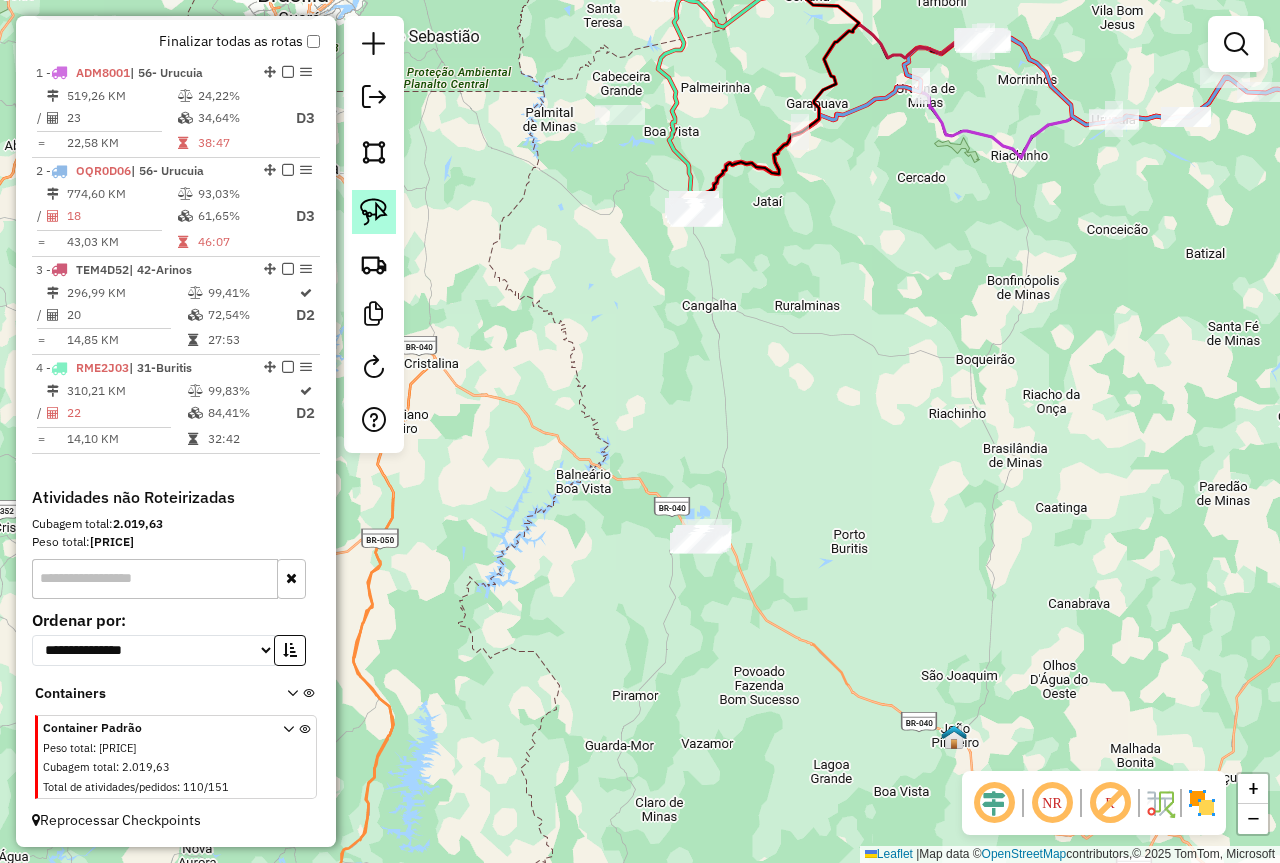 click 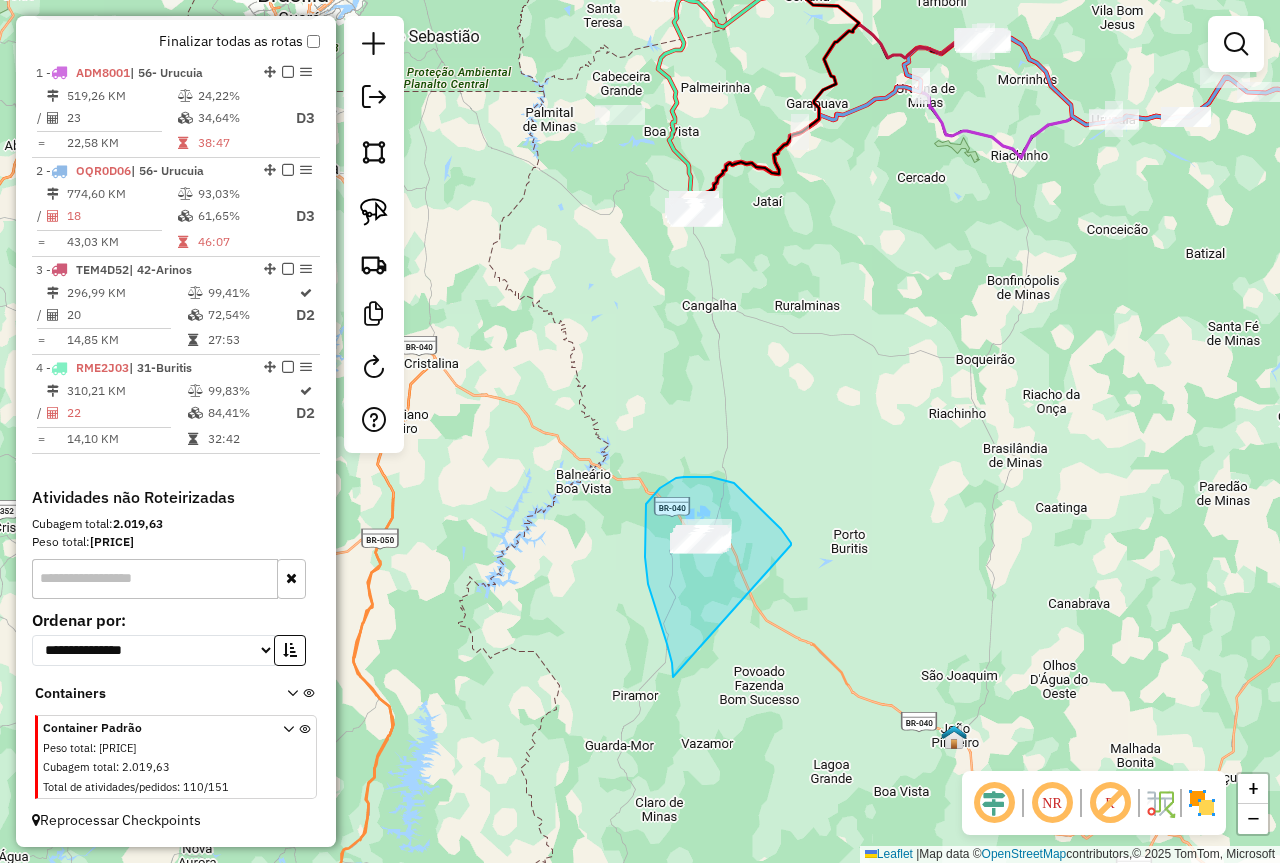 drag, startPoint x: 673, startPoint y: 677, endPoint x: 793, endPoint y: 549, distance: 175.4537 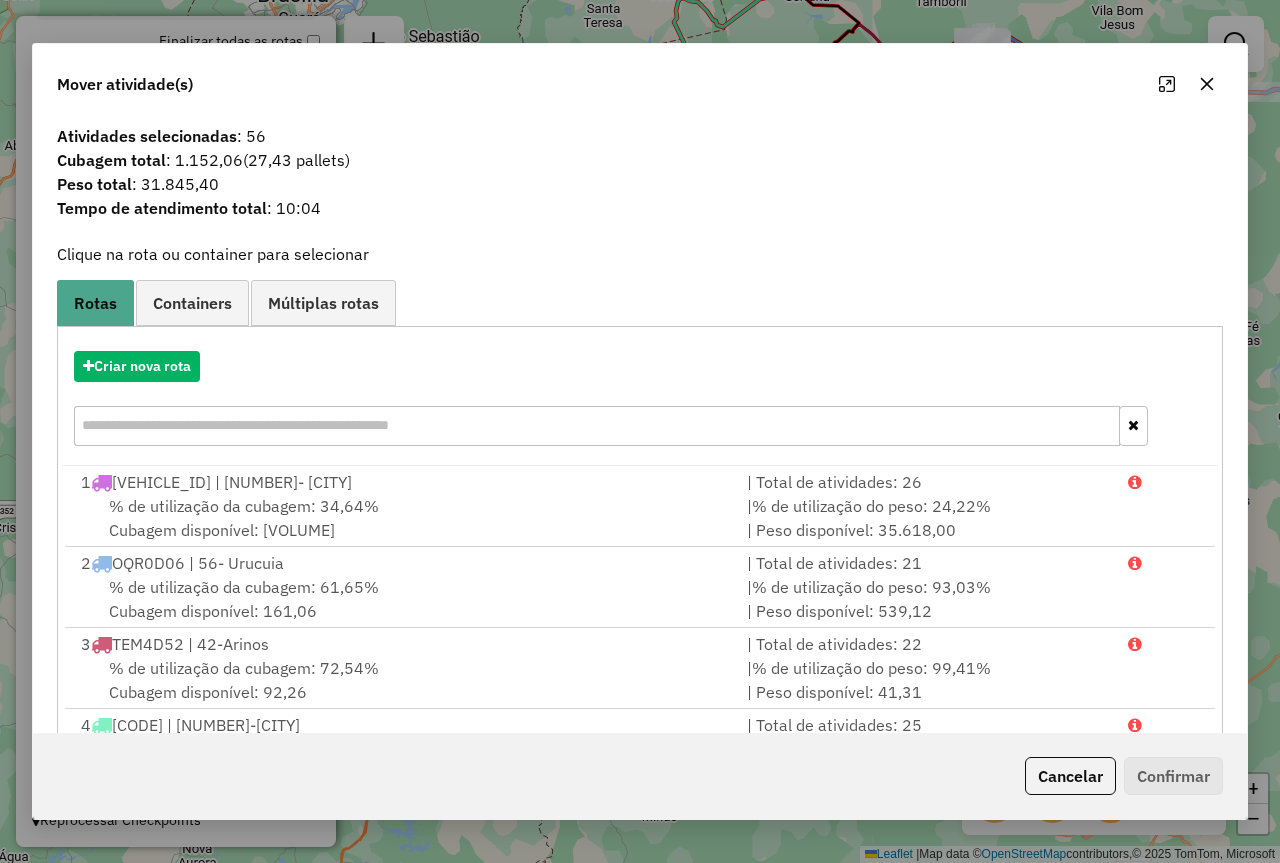 click on "Criar nova rota" at bounding box center (640, 401) 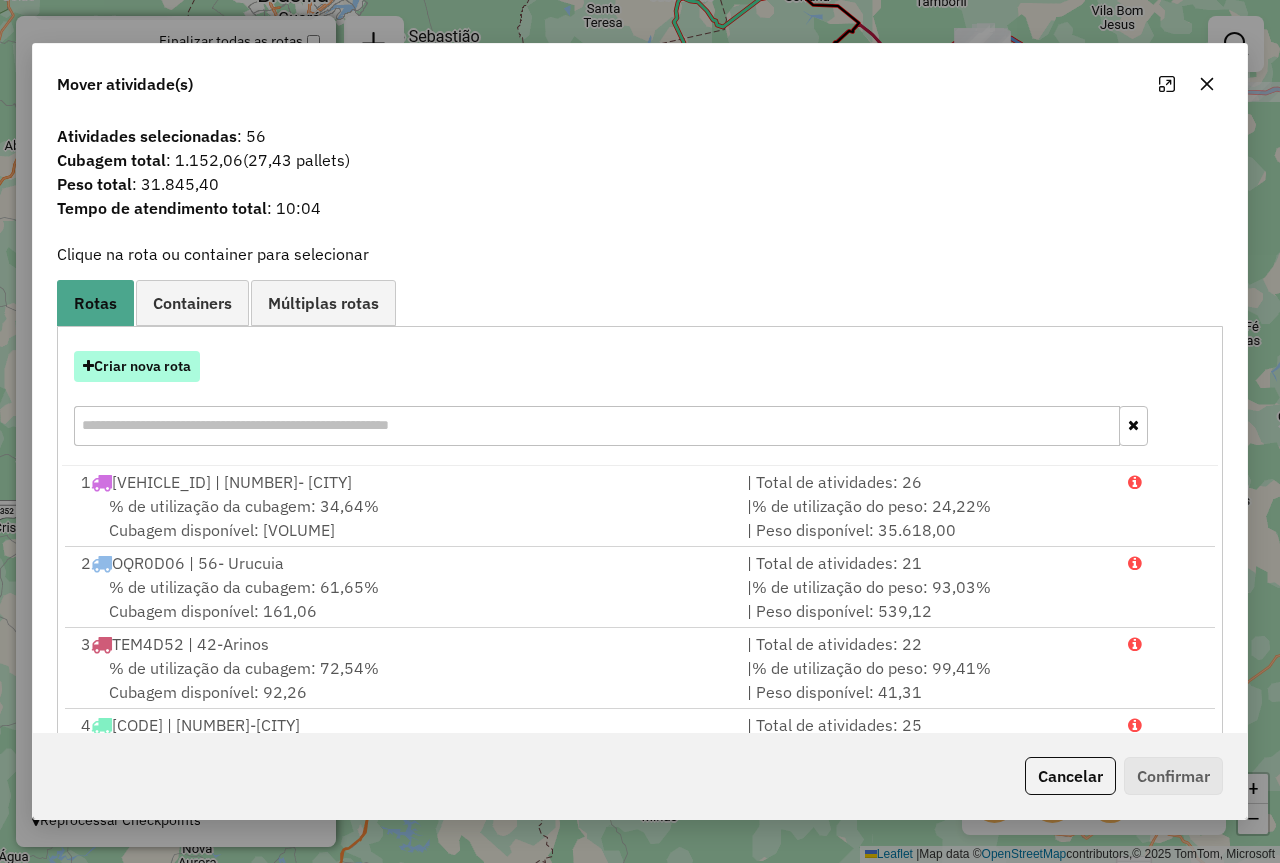 click on "Criar nova rota" at bounding box center [137, 366] 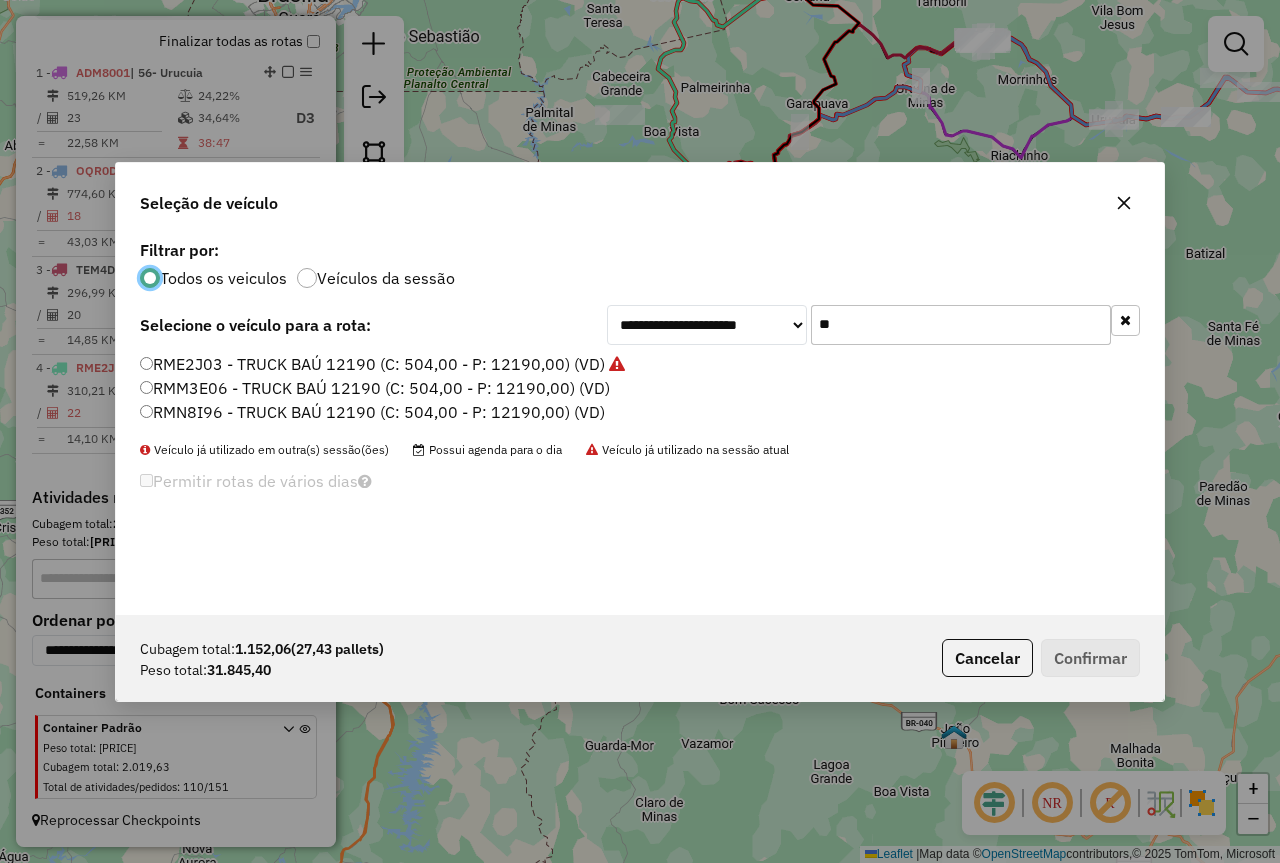 scroll, scrollTop: 11, scrollLeft: 6, axis: both 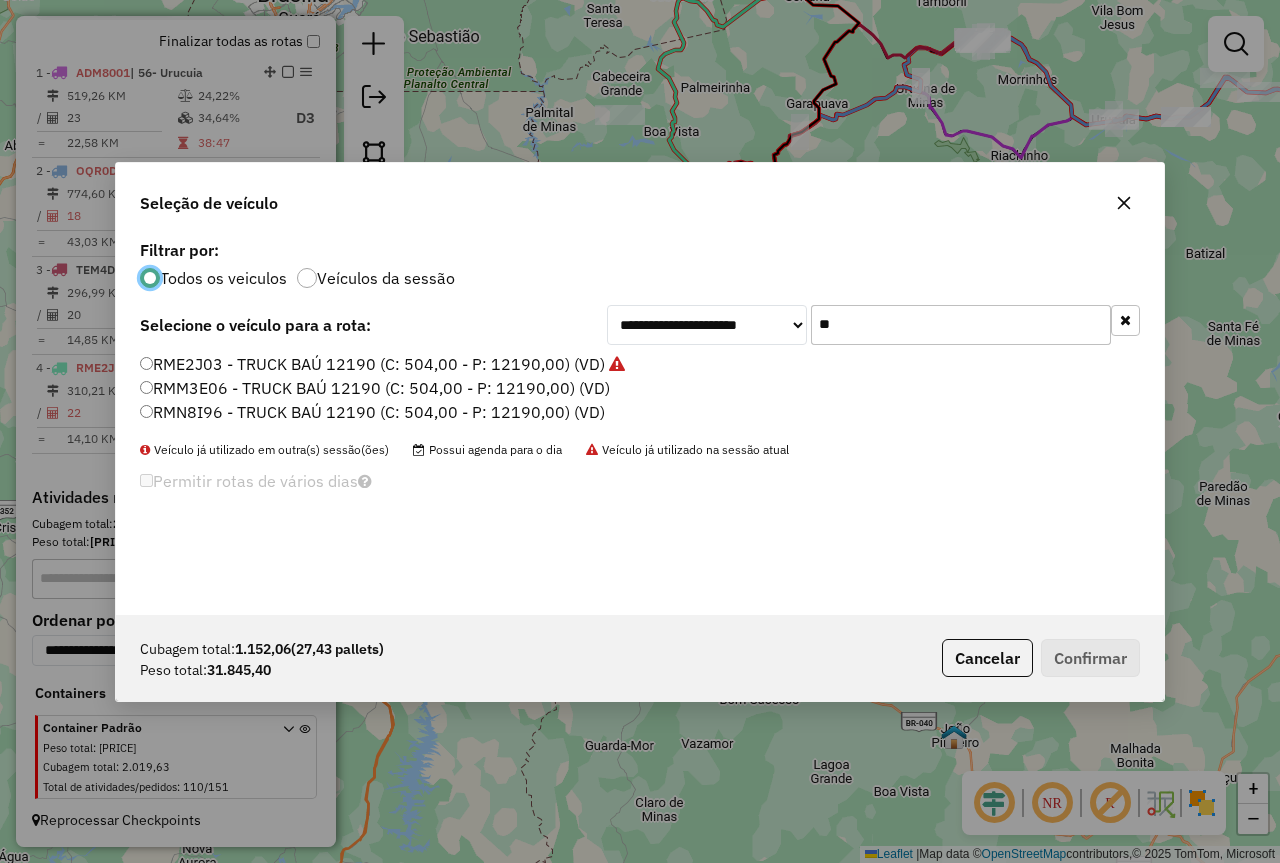 click on "**" 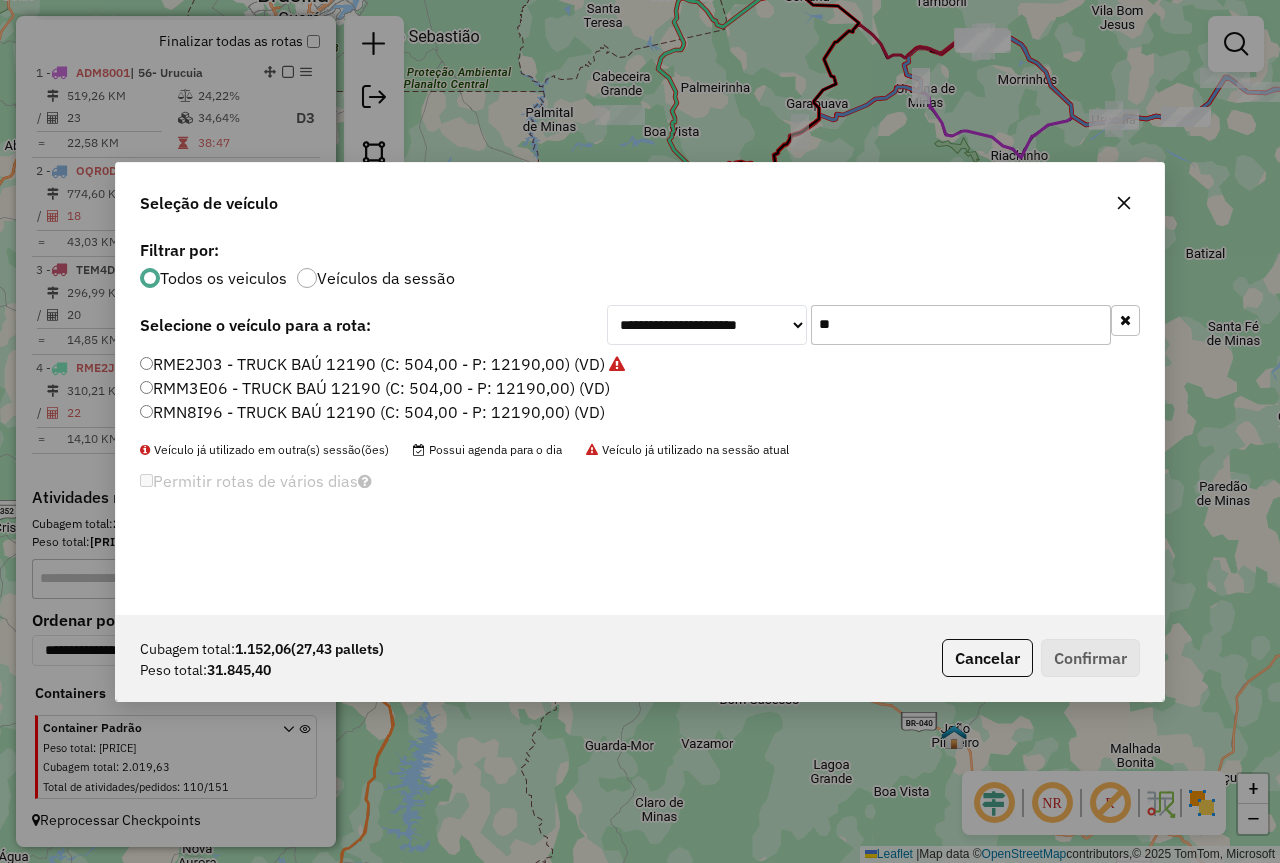 click on "**" 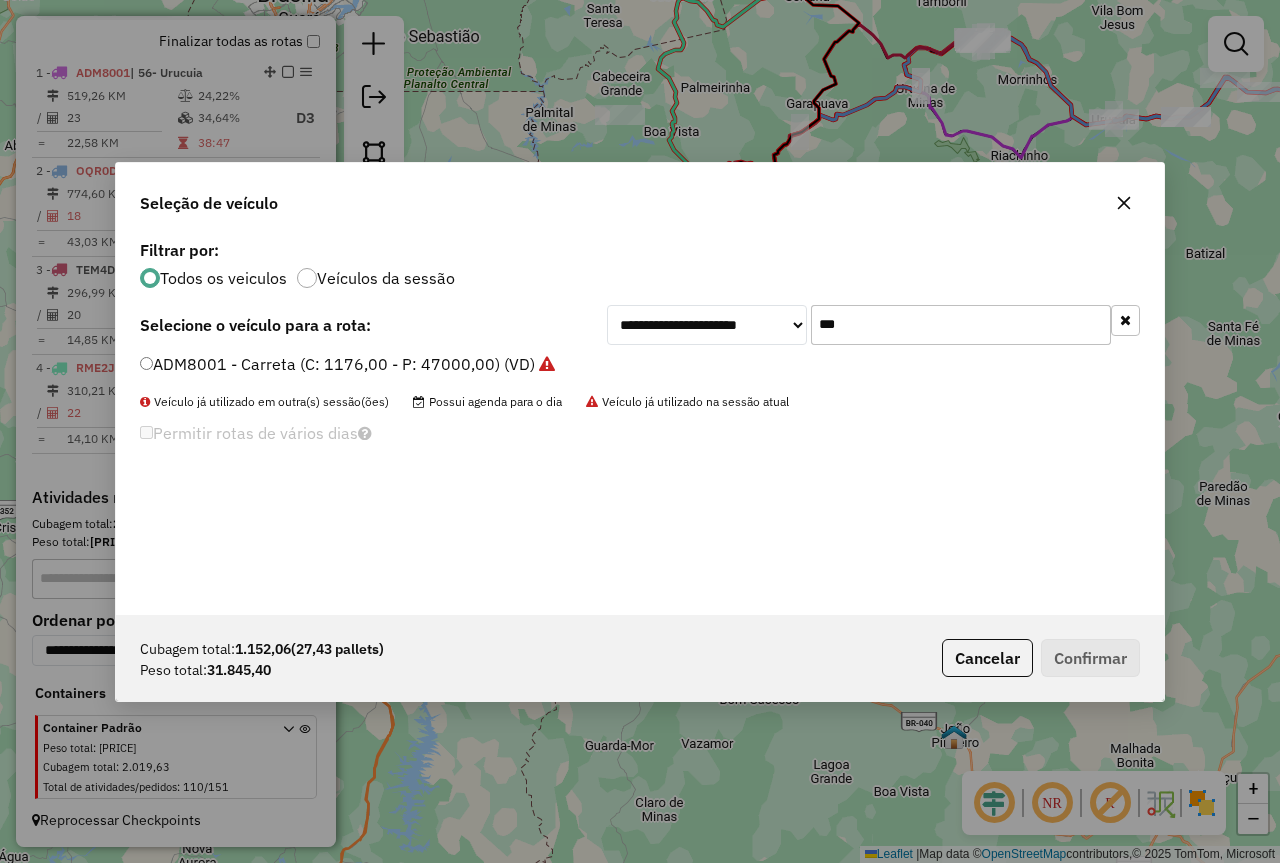 type on "***" 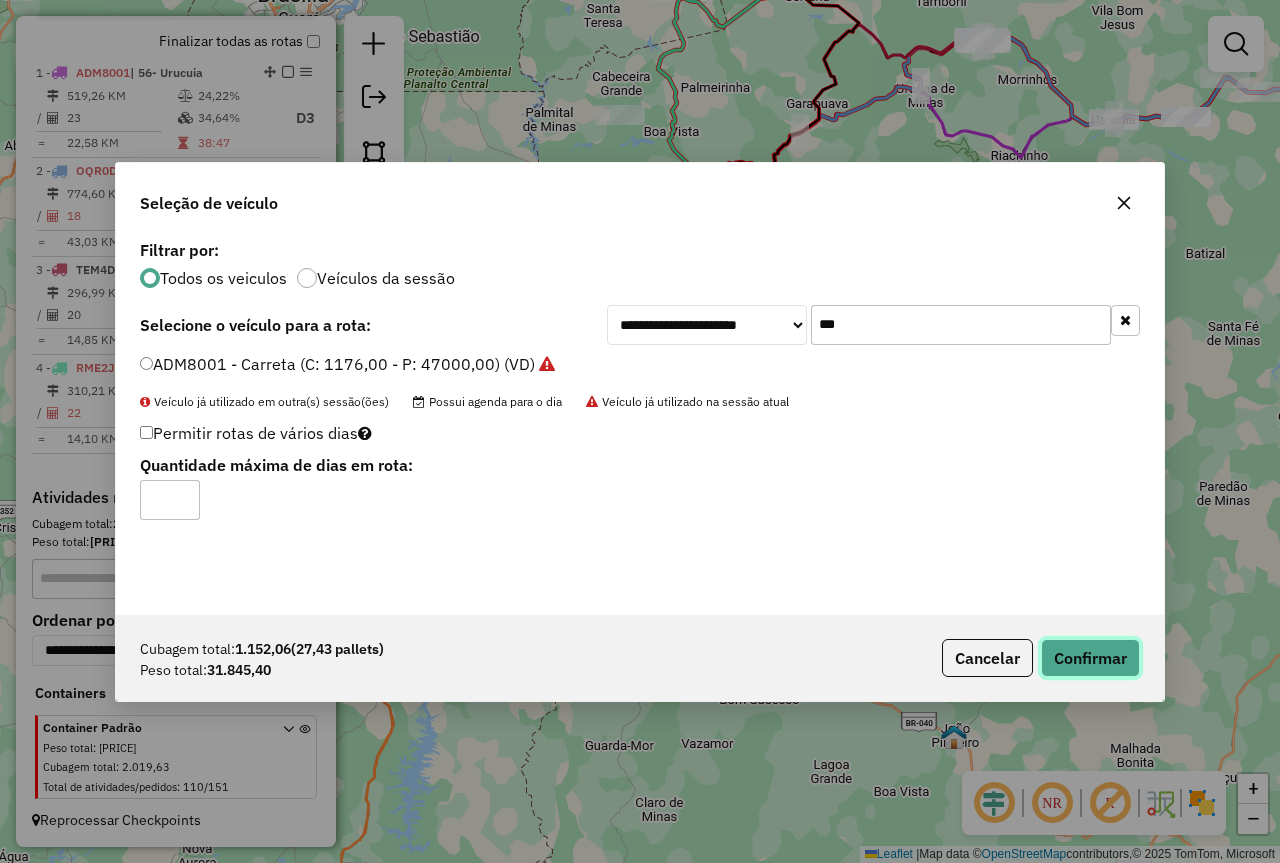 click on "Confirmar" 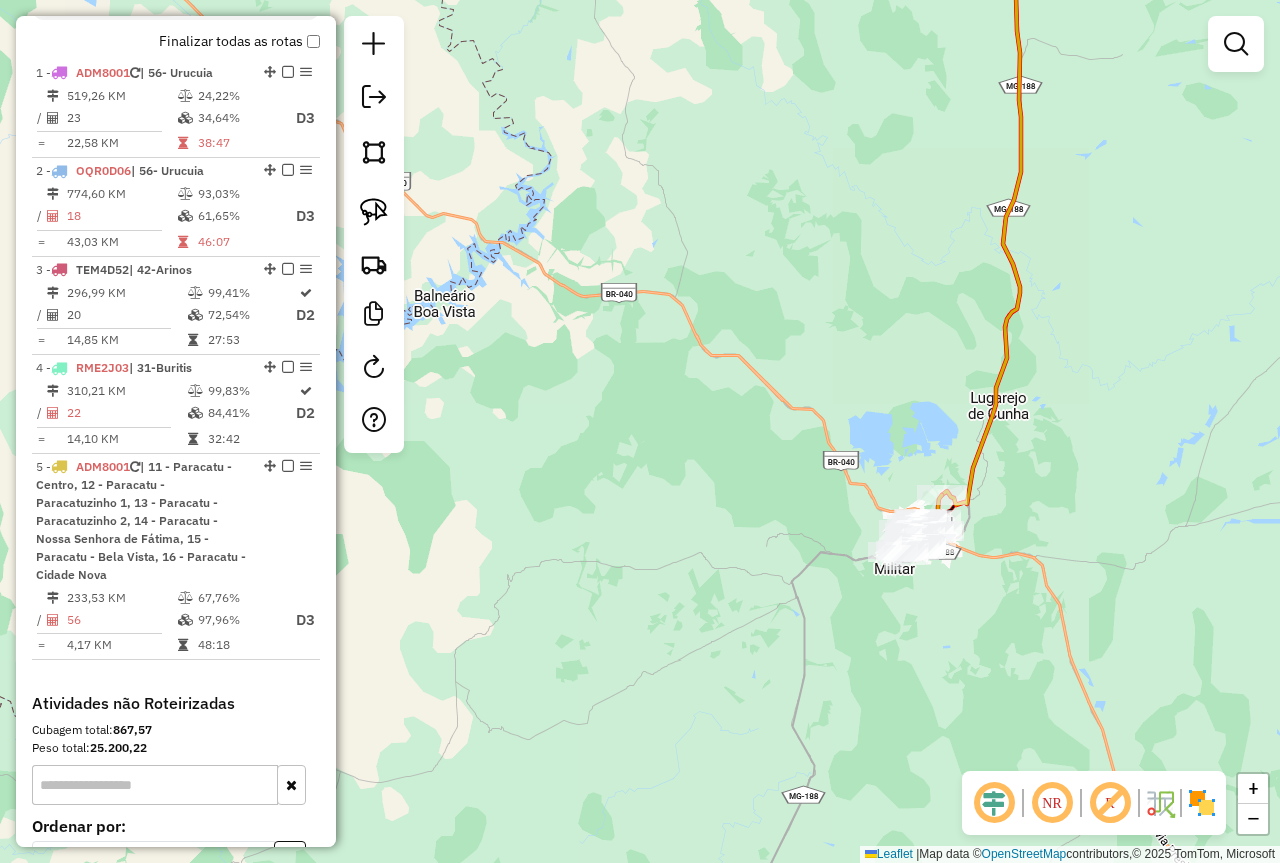 drag, startPoint x: 829, startPoint y: 588, endPoint x: 766, endPoint y: 542, distance: 78.00641 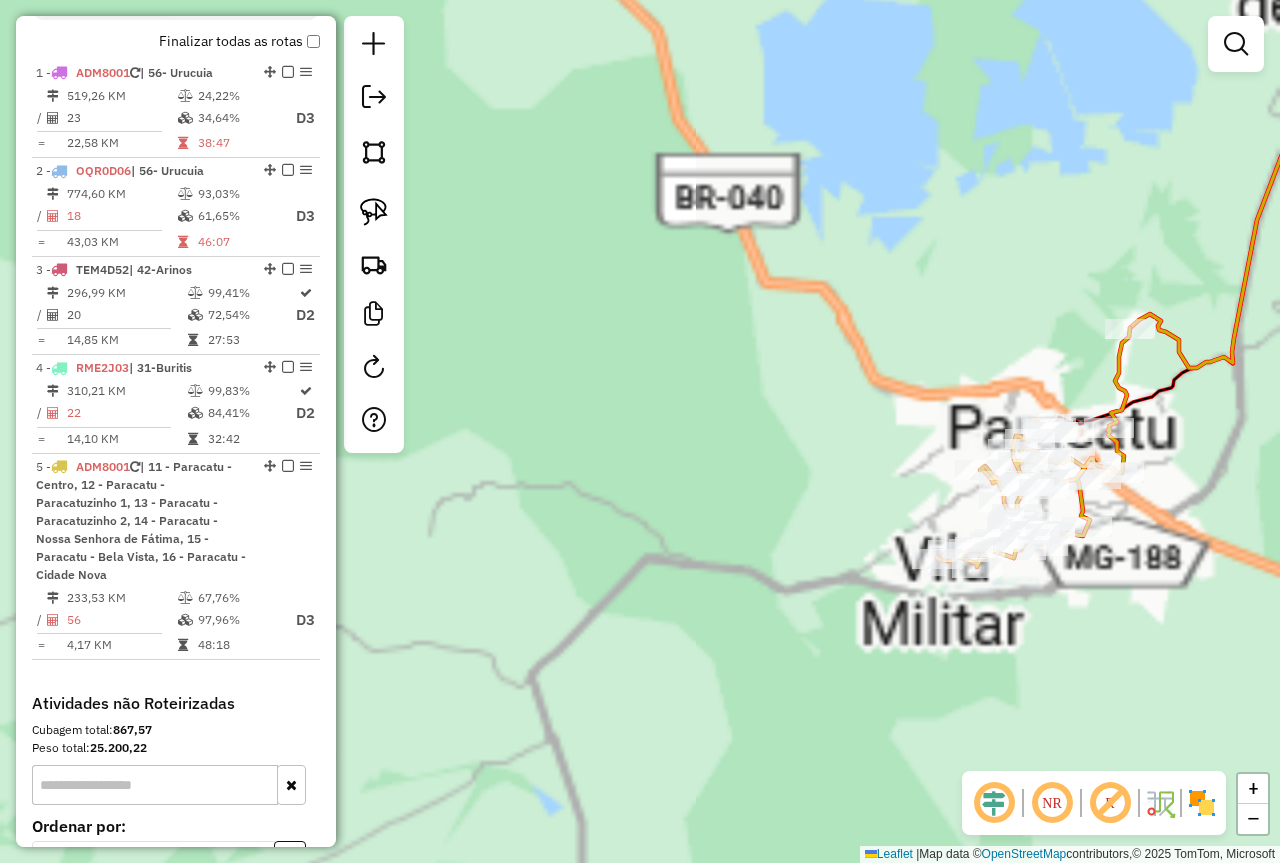 drag, startPoint x: 837, startPoint y: 570, endPoint x: 728, endPoint y: 510, distance: 124.42267 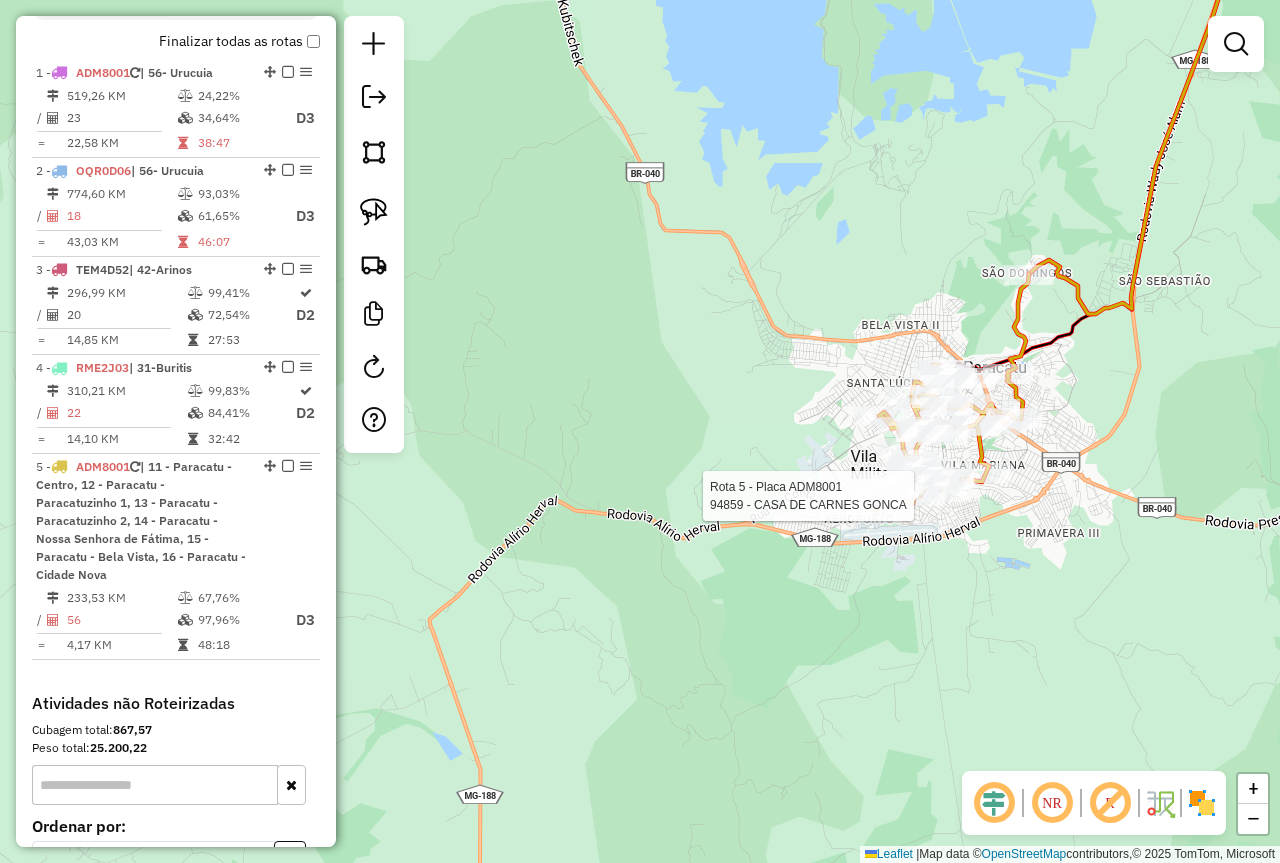 select on "*********" 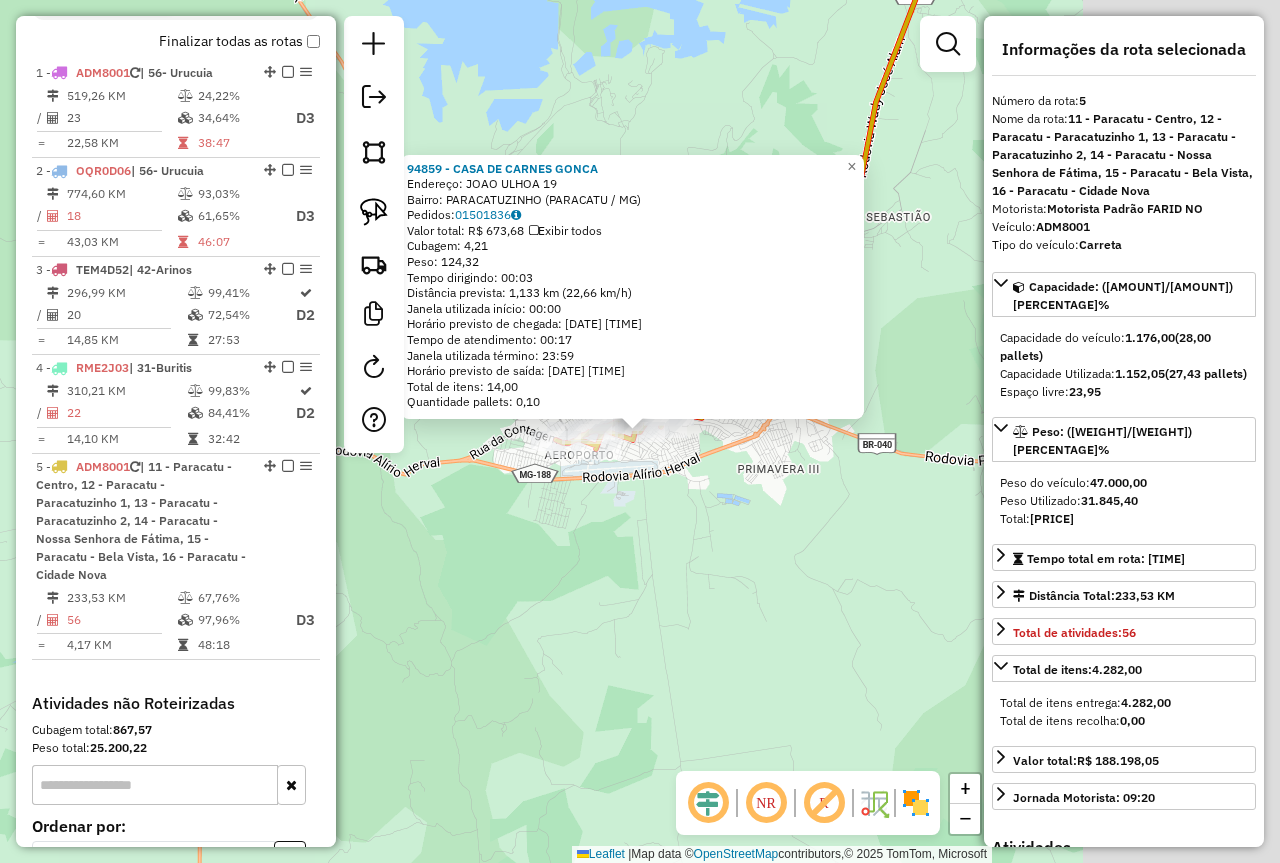 scroll, scrollTop: 913, scrollLeft: 0, axis: vertical 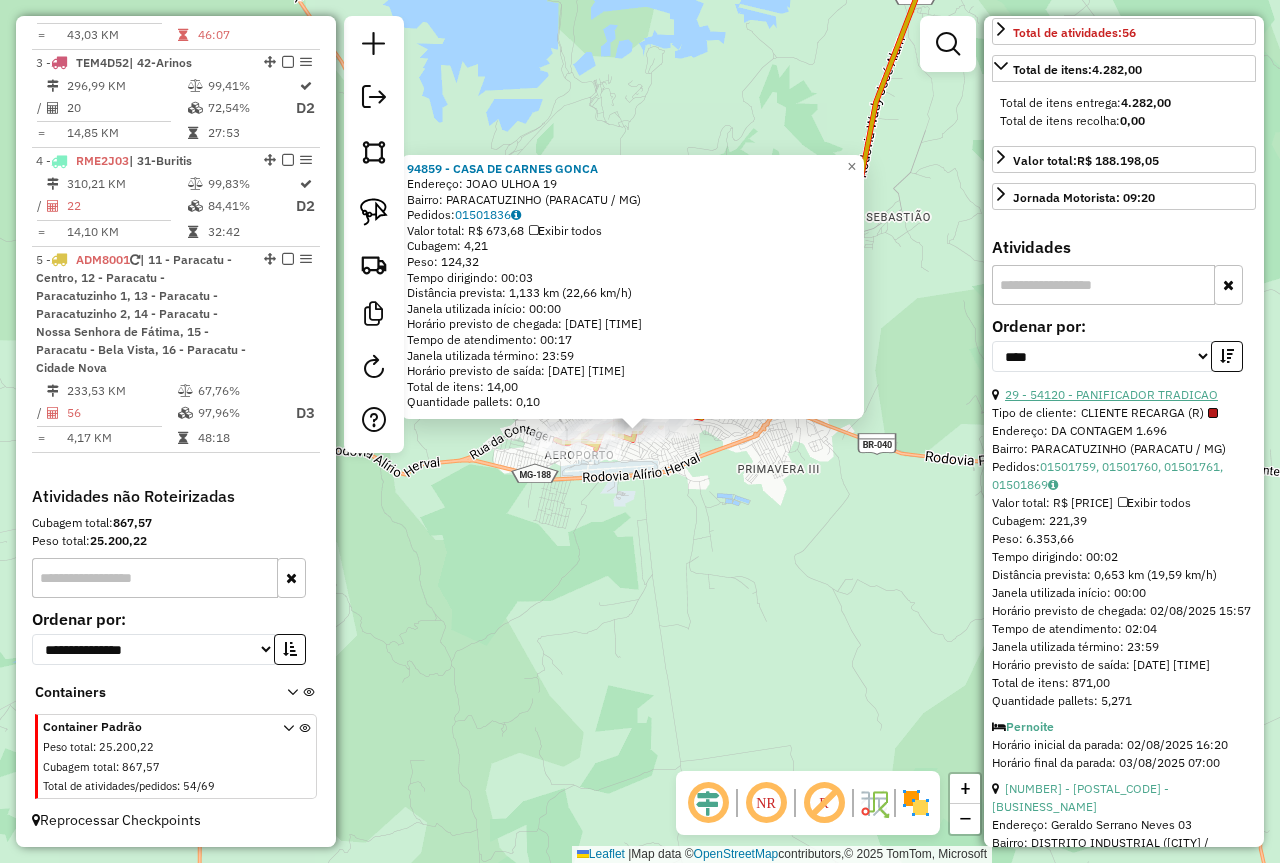 click on "29 - 54120 - PANIFICADOR TRADICAO" at bounding box center (1111, 394) 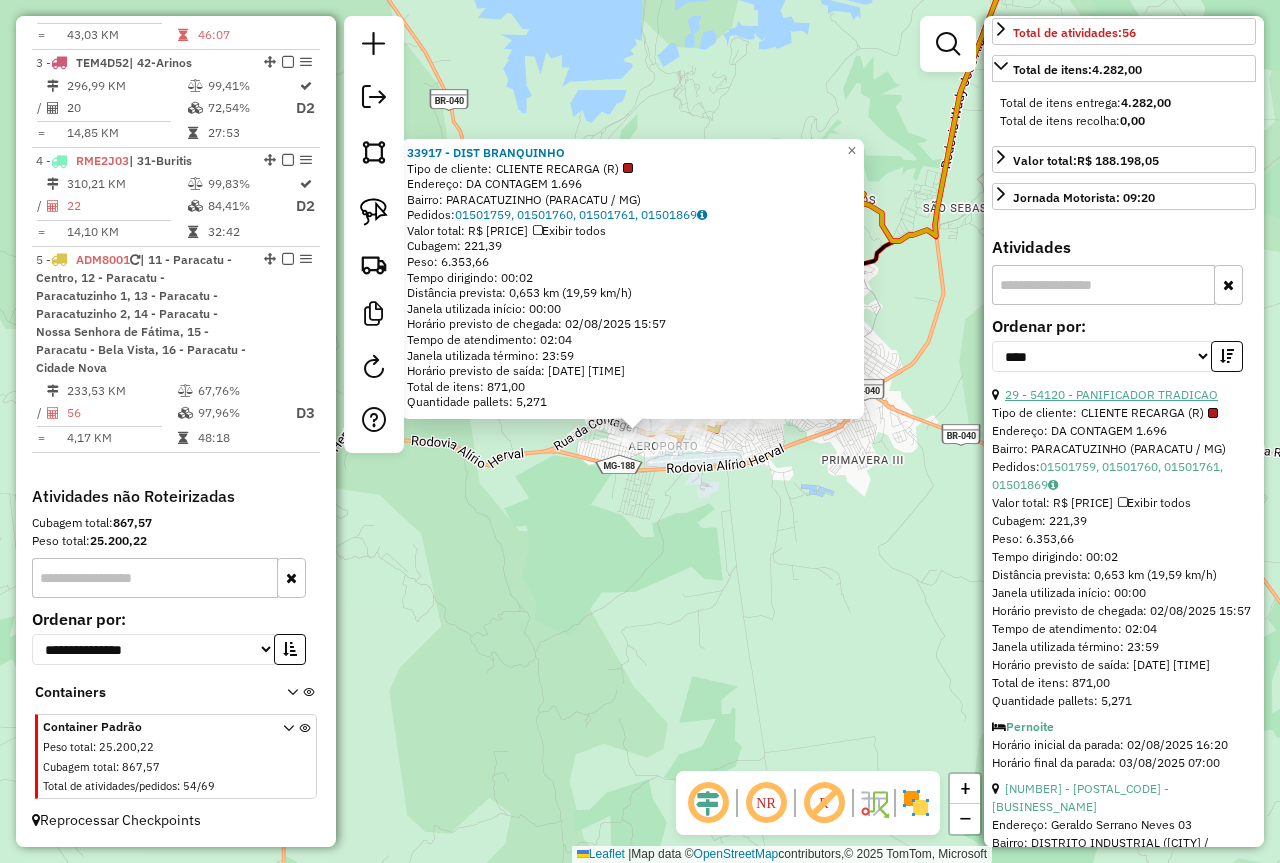 click on "29 - 54120 - PANIFICADOR TRADICAO" at bounding box center [1111, 394] 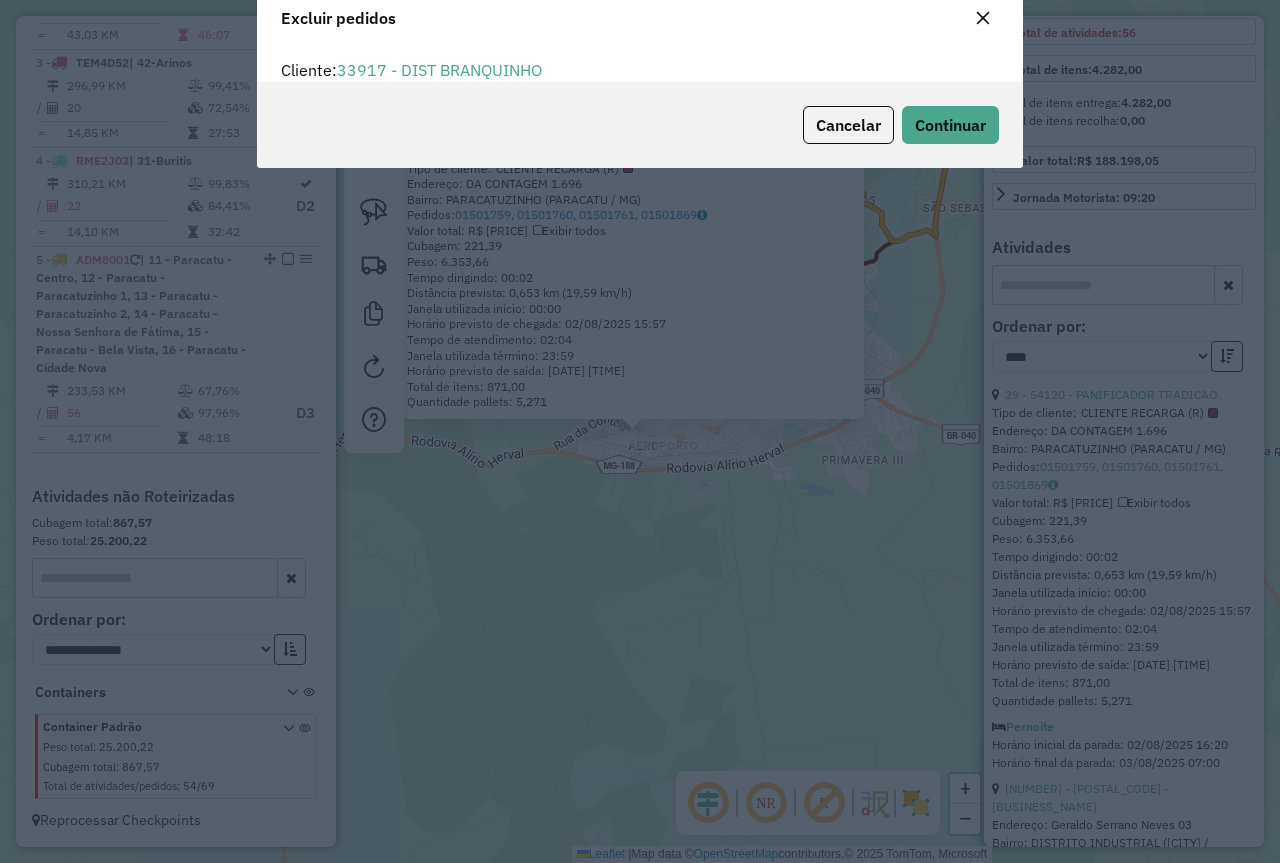 scroll, scrollTop: 12, scrollLeft: 6, axis: both 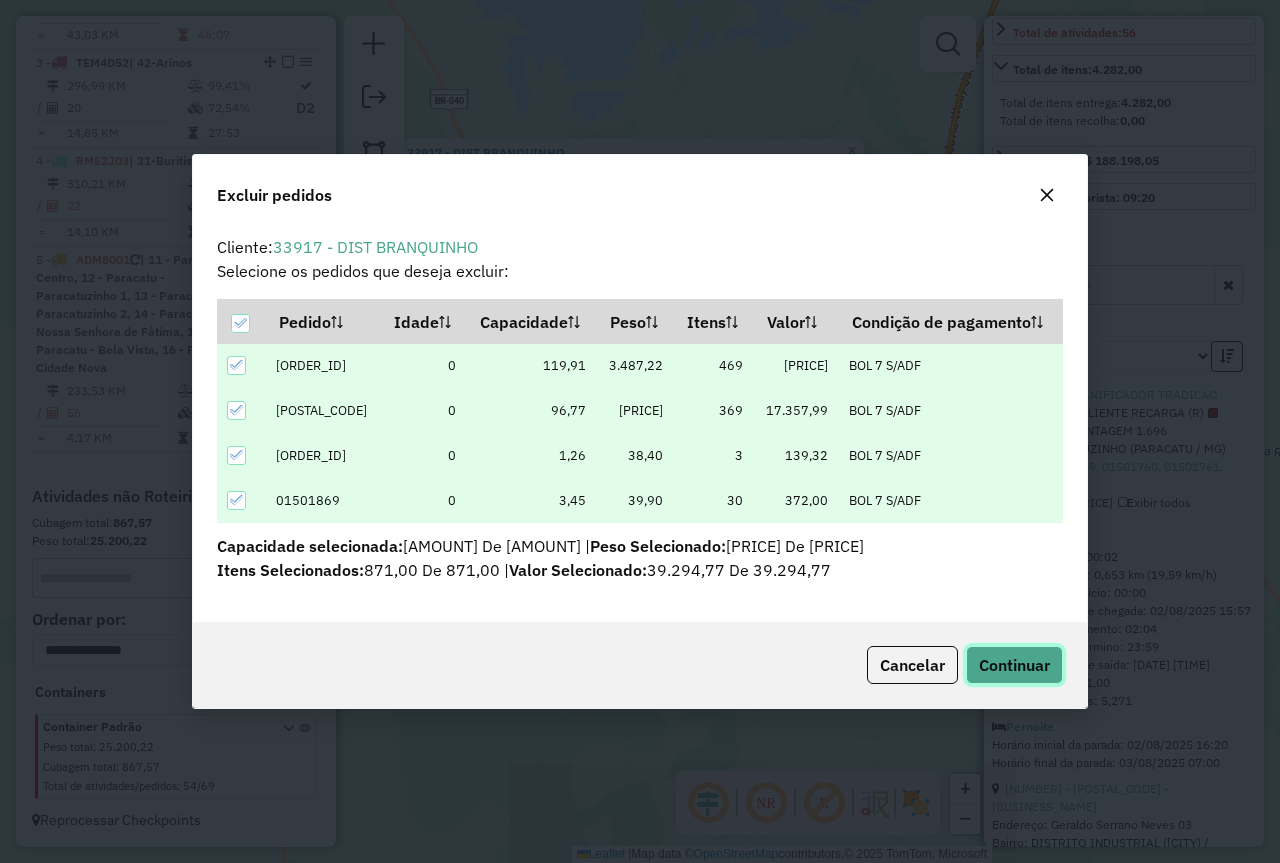click on "Continuar" 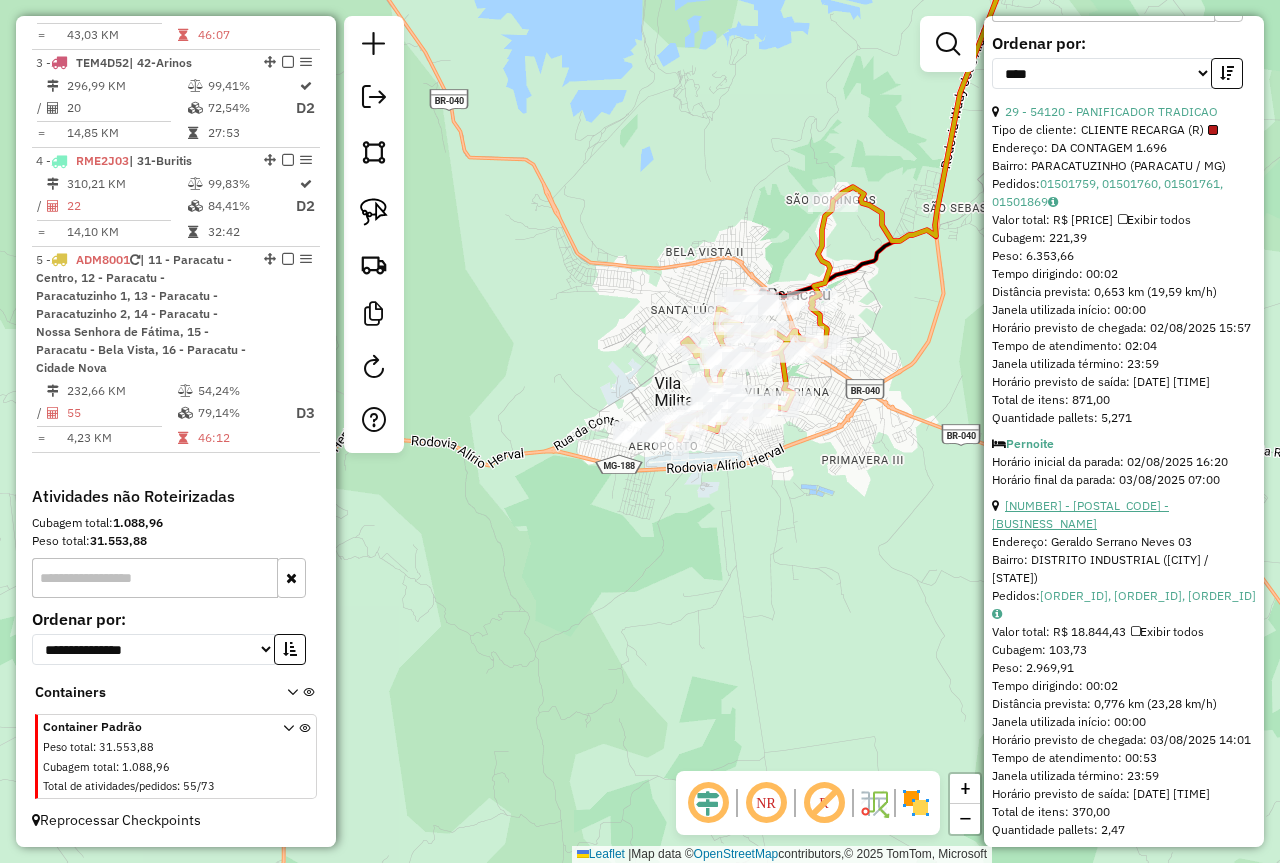 scroll, scrollTop: 900, scrollLeft: 0, axis: vertical 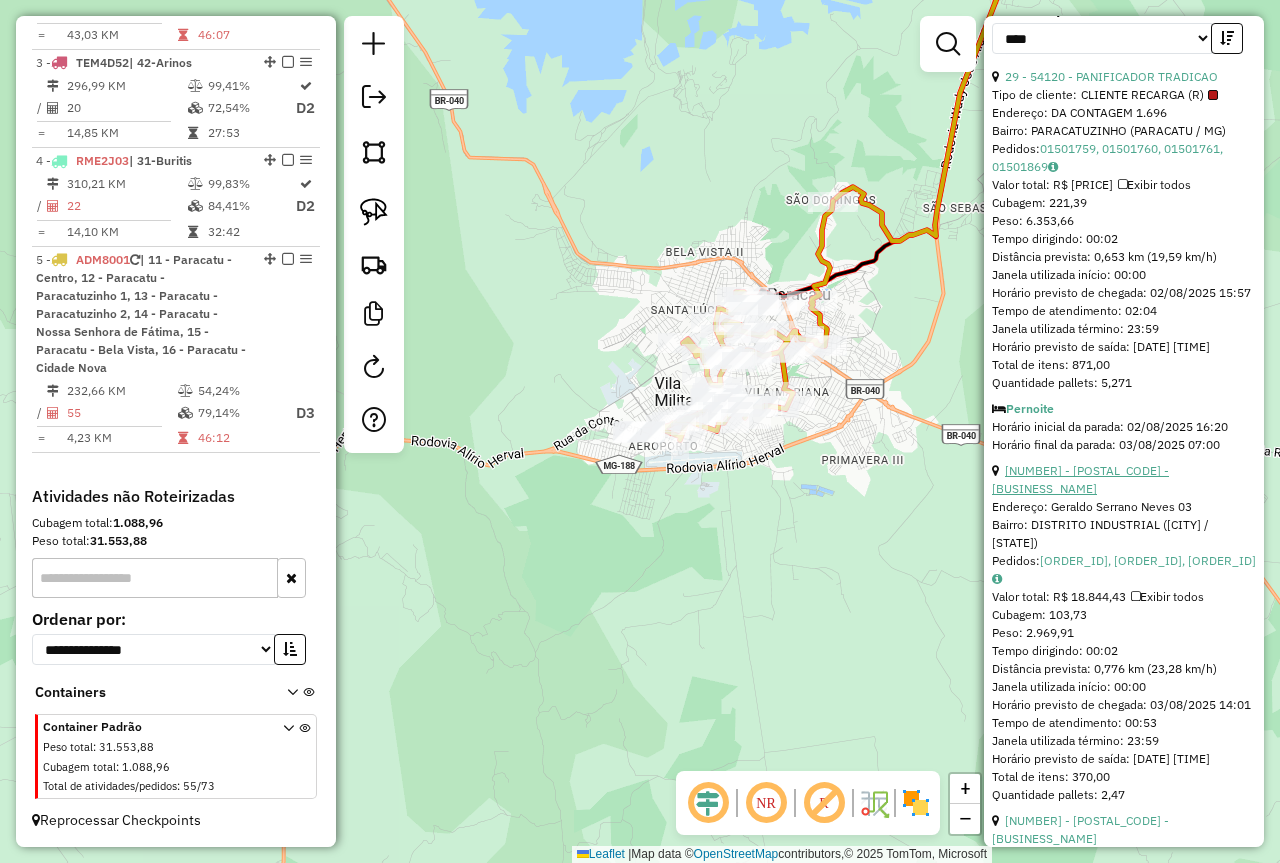 click on "[NUMBER] - [POSTAL_CODE] - [BUSINESS_NAME]" at bounding box center (1080, 479) 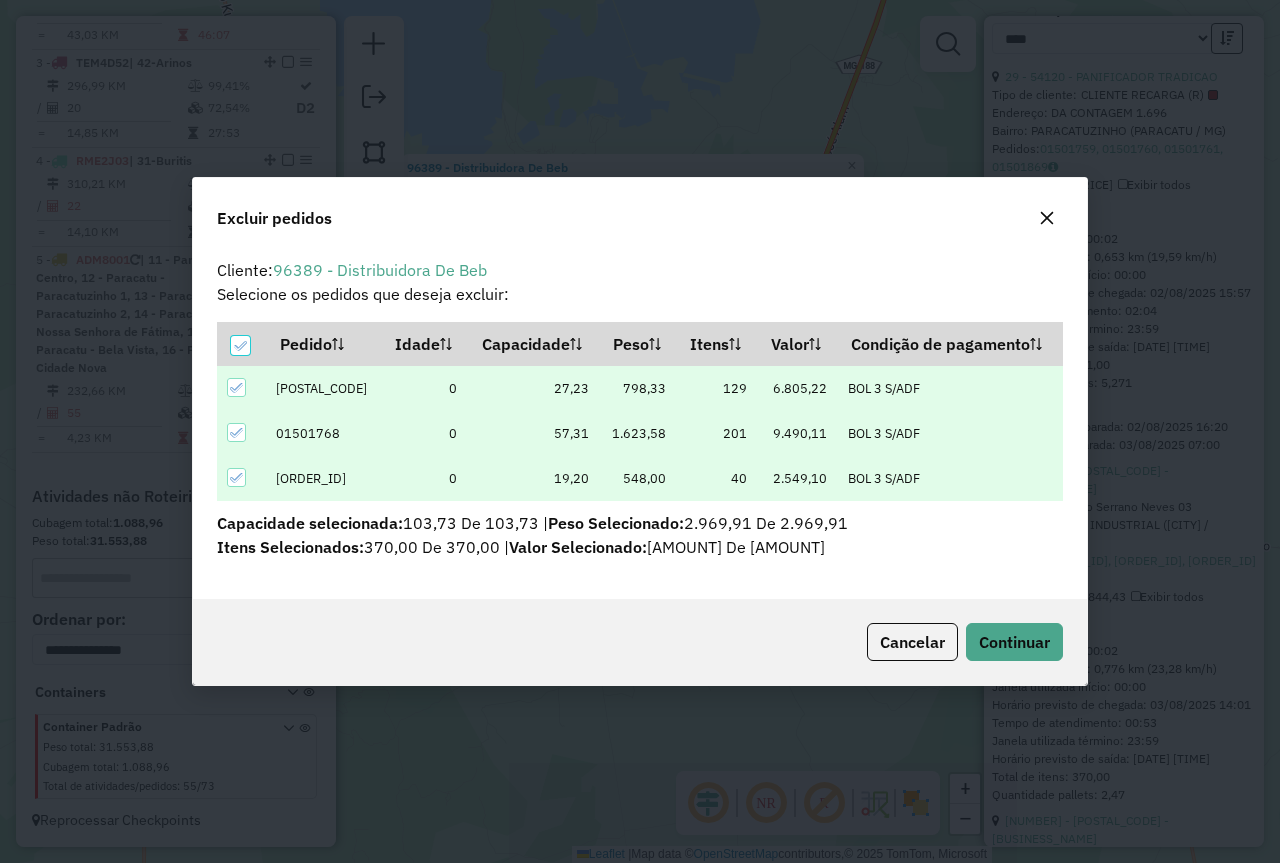 scroll, scrollTop: 0, scrollLeft: 0, axis: both 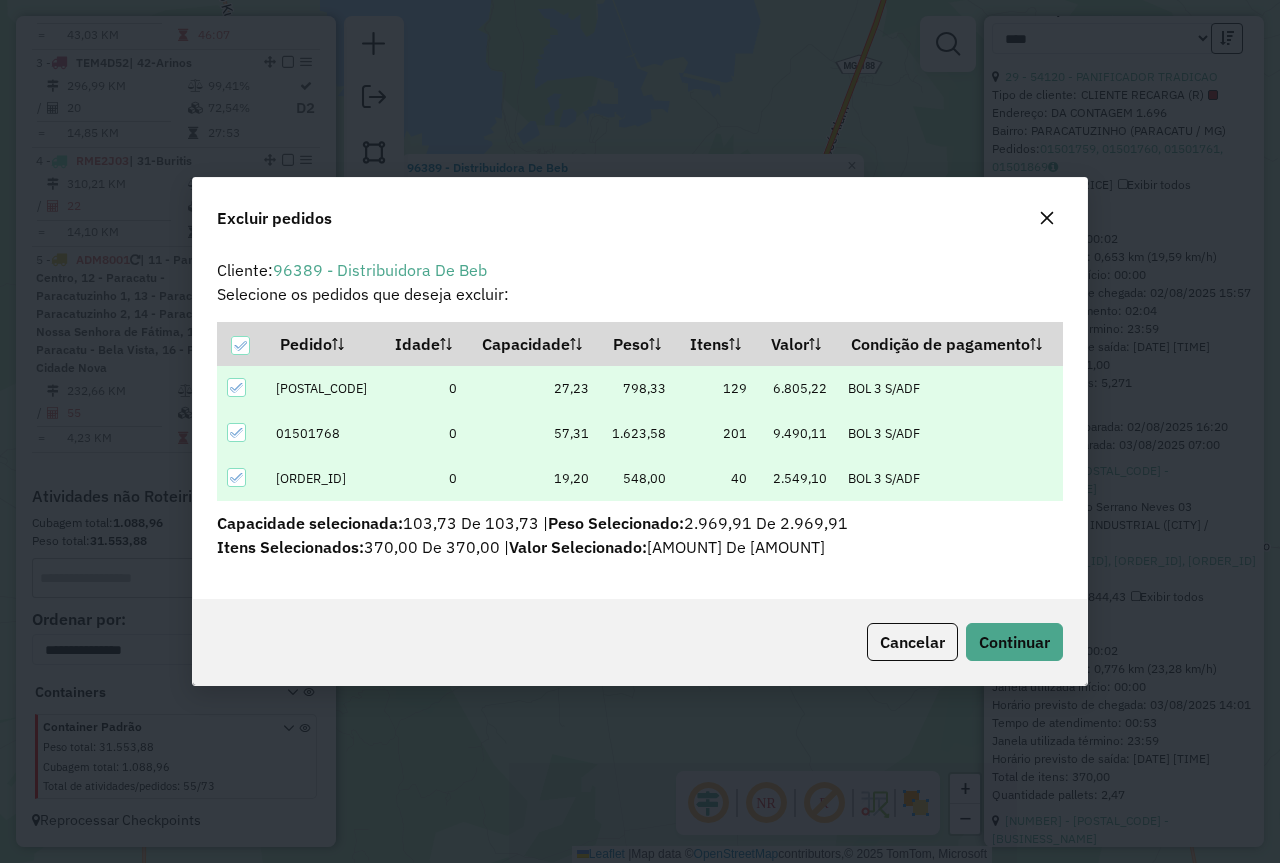 click on "Cancelar  Continuar" 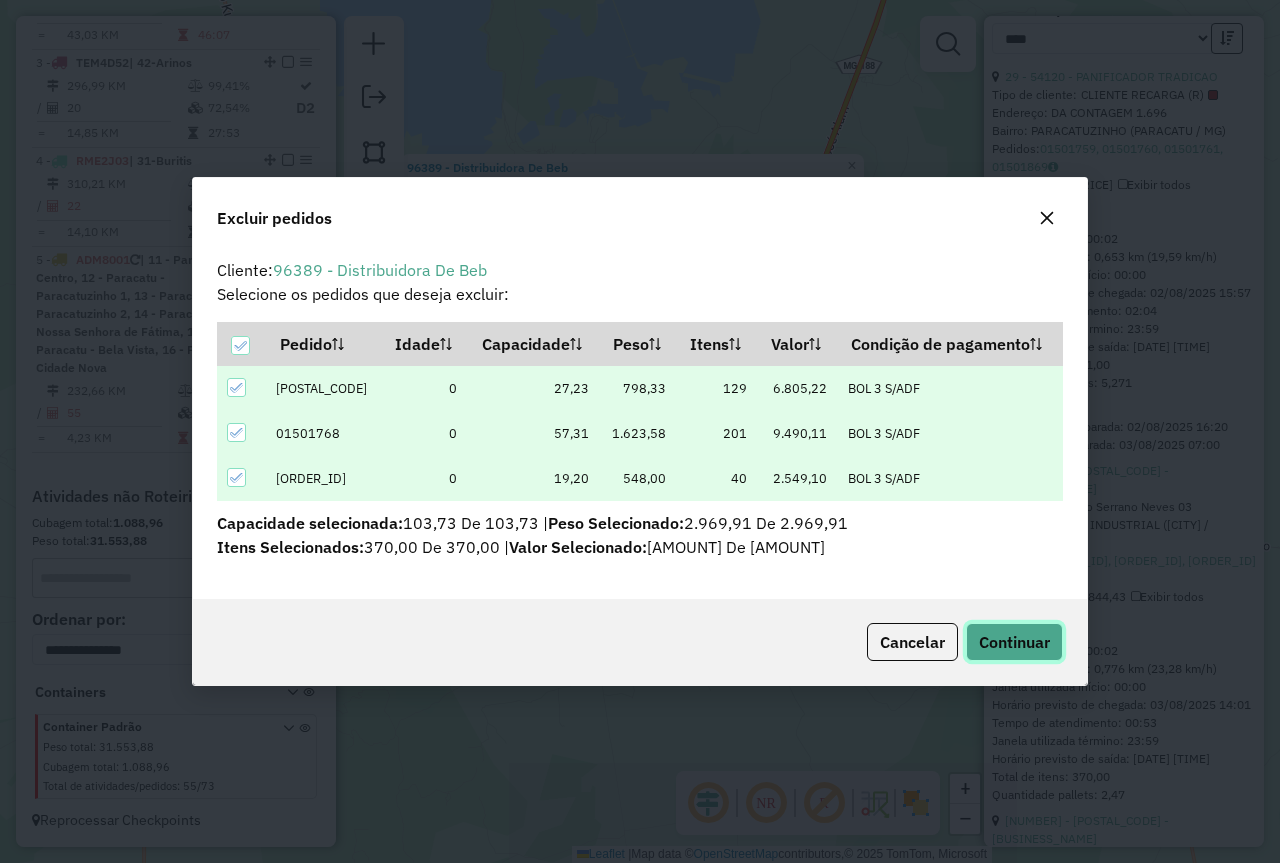 click on "Continuar" 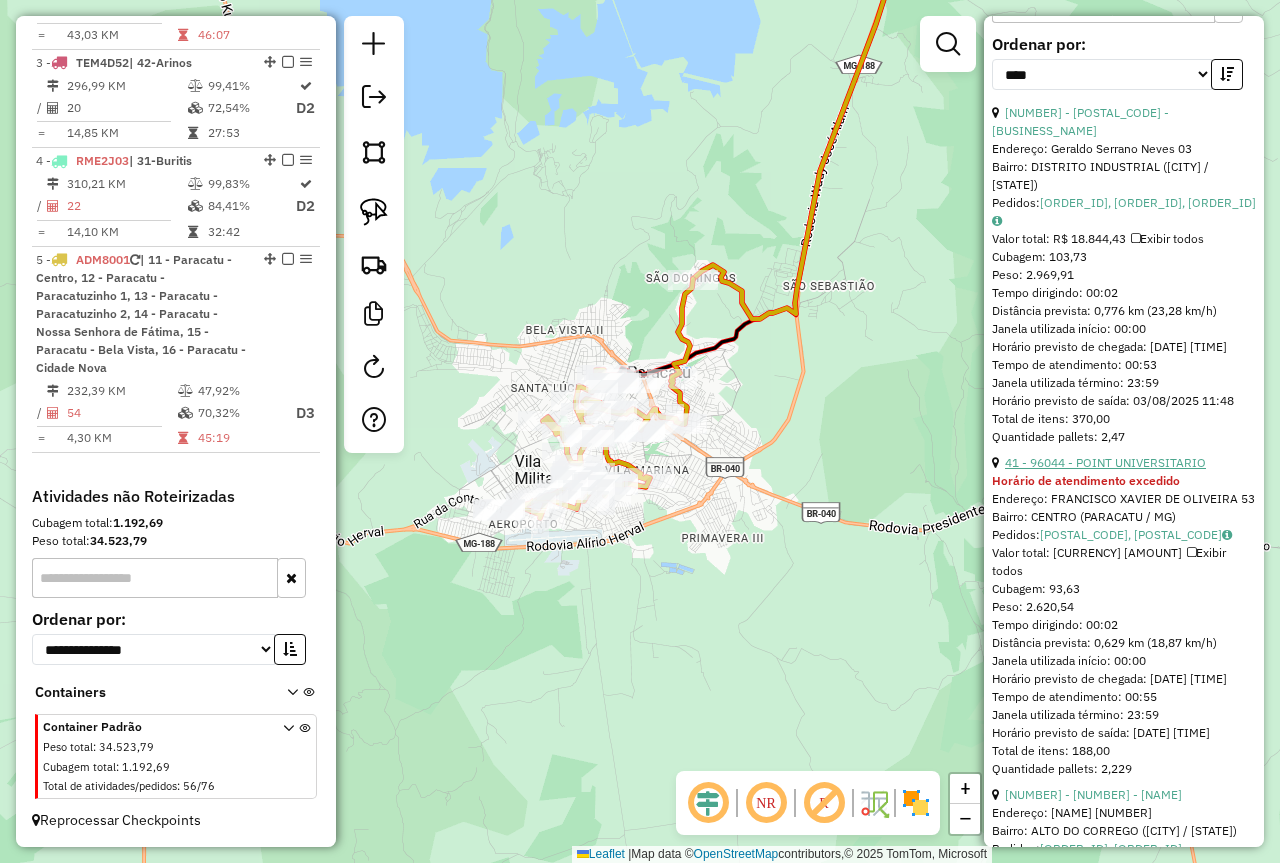 click on "41 - 96044 - POINT UNIVERSITARIO" at bounding box center (1105, 462) 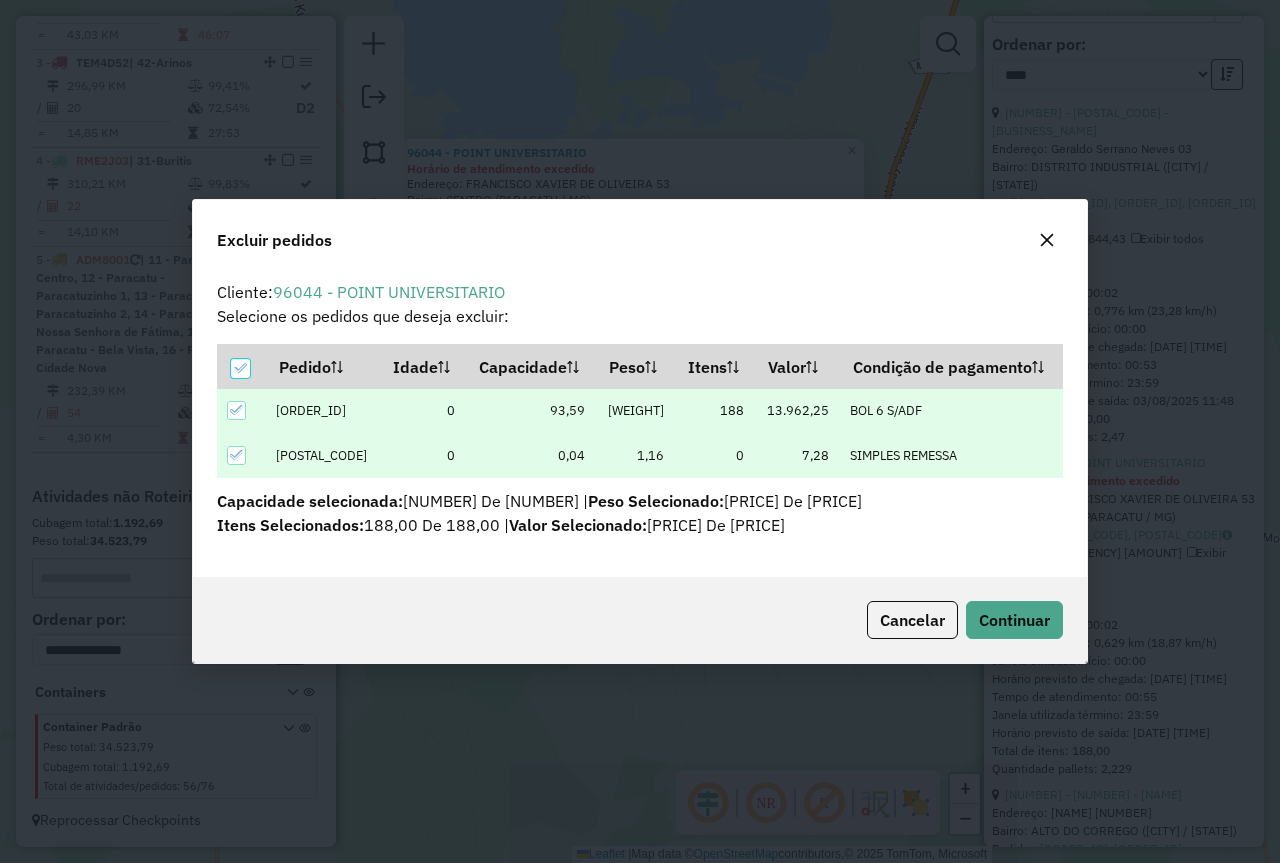 scroll, scrollTop: 82, scrollLeft: 0, axis: vertical 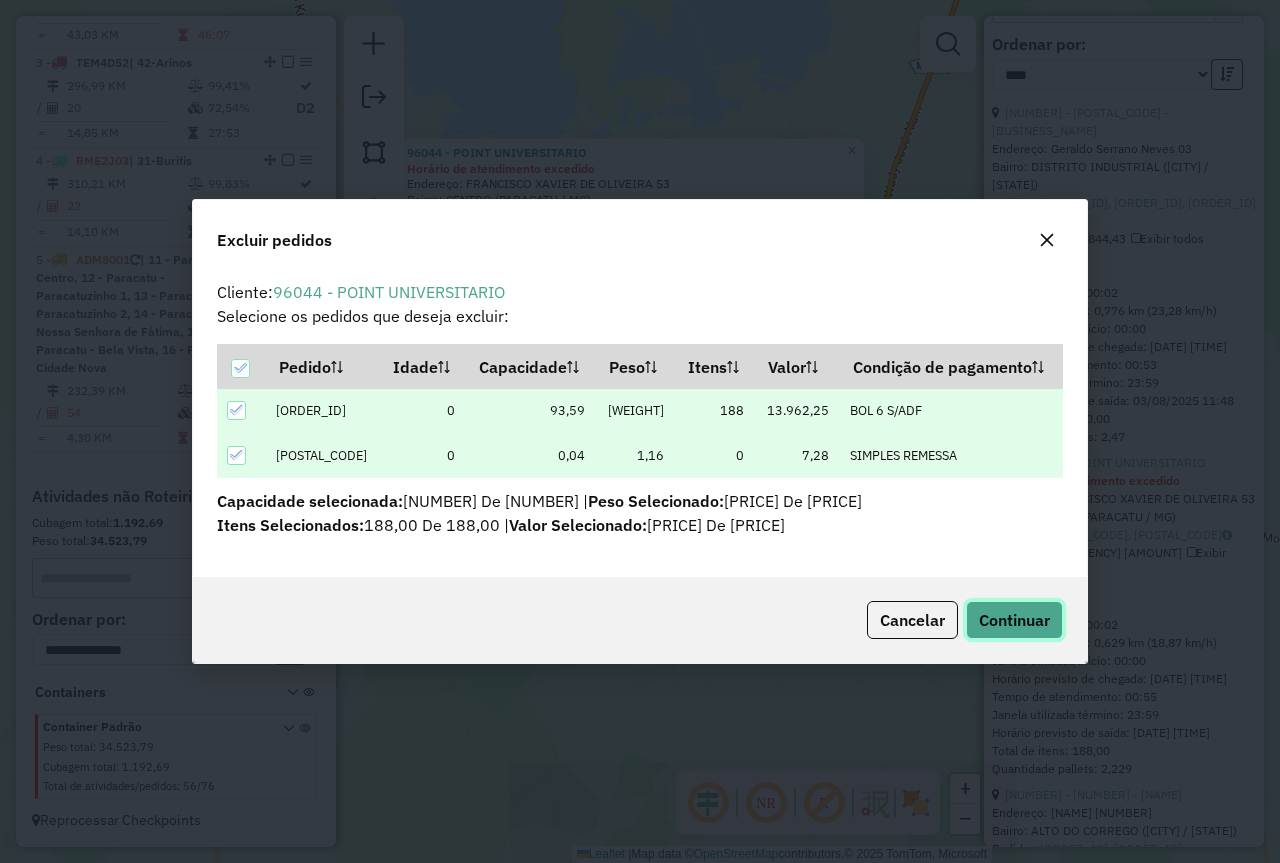 click on "Continuar" 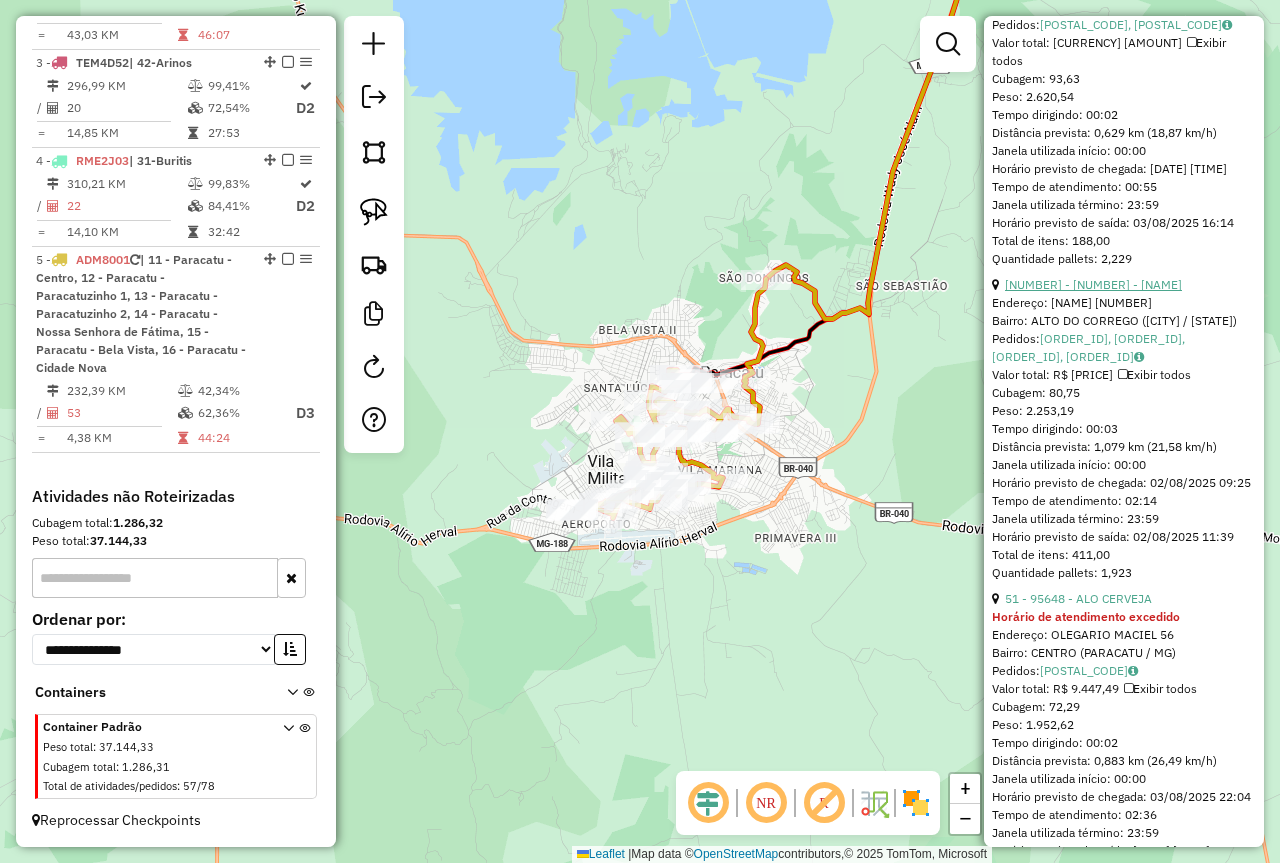 scroll, scrollTop: 1100, scrollLeft: 0, axis: vertical 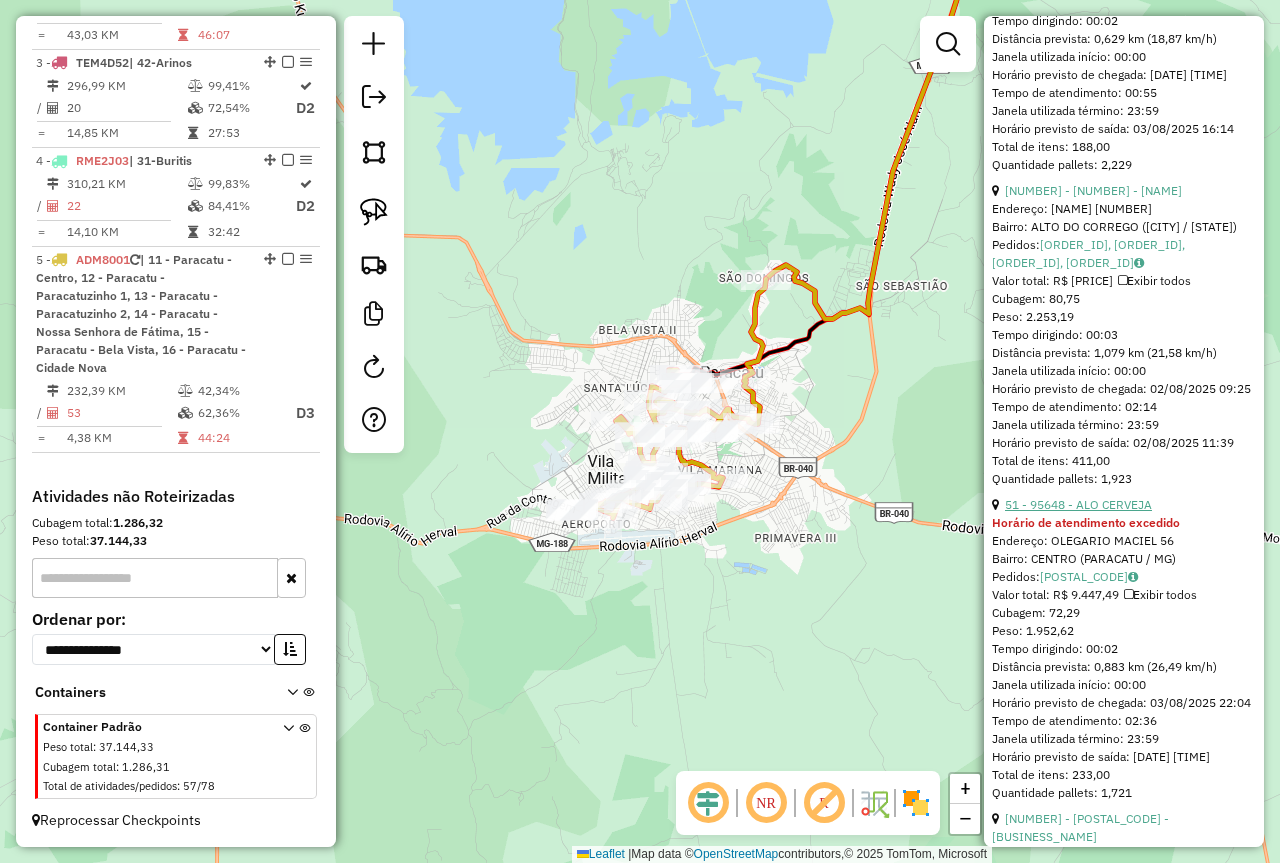 click on "51 - 95648 - ALO CERVEJA" at bounding box center (1078, 504) 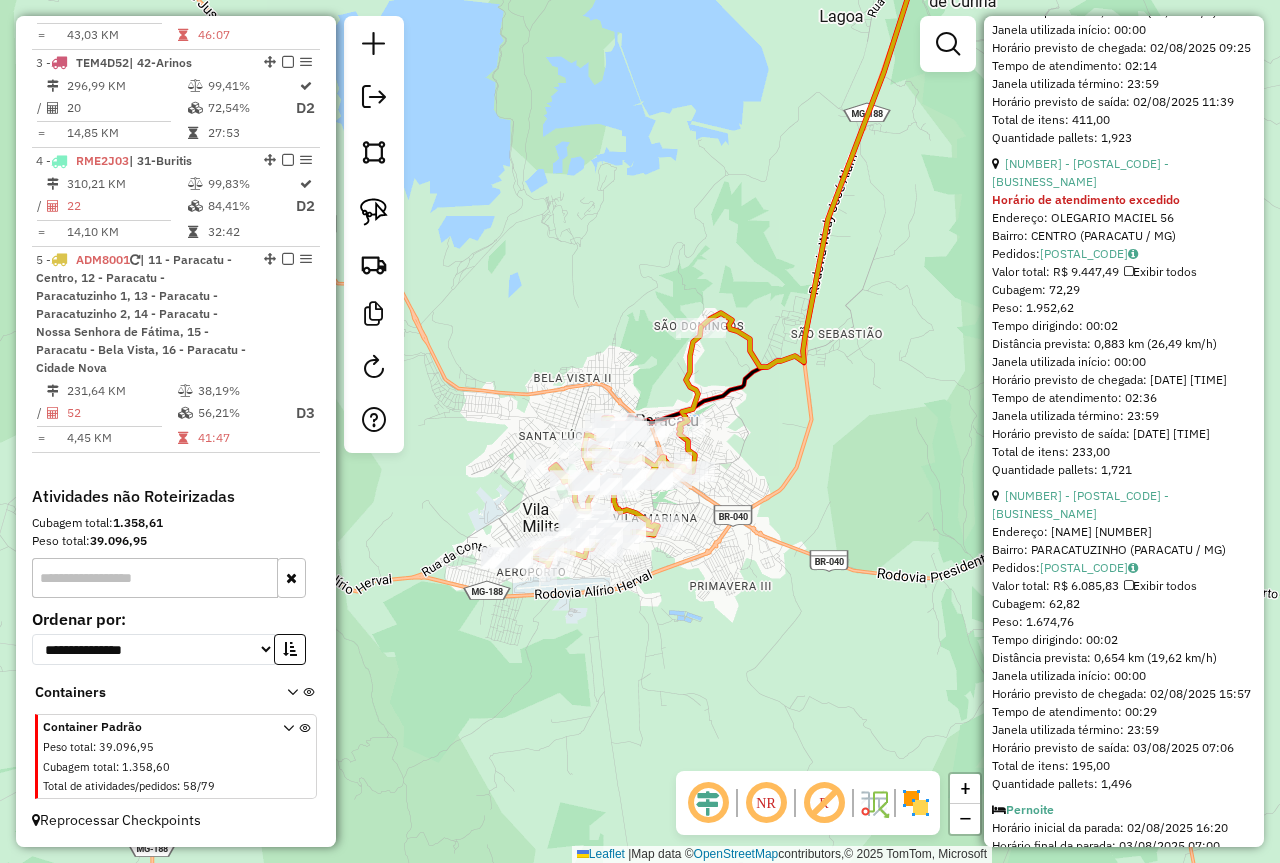 scroll, scrollTop: 1136, scrollLeft: 0, axis: vertical 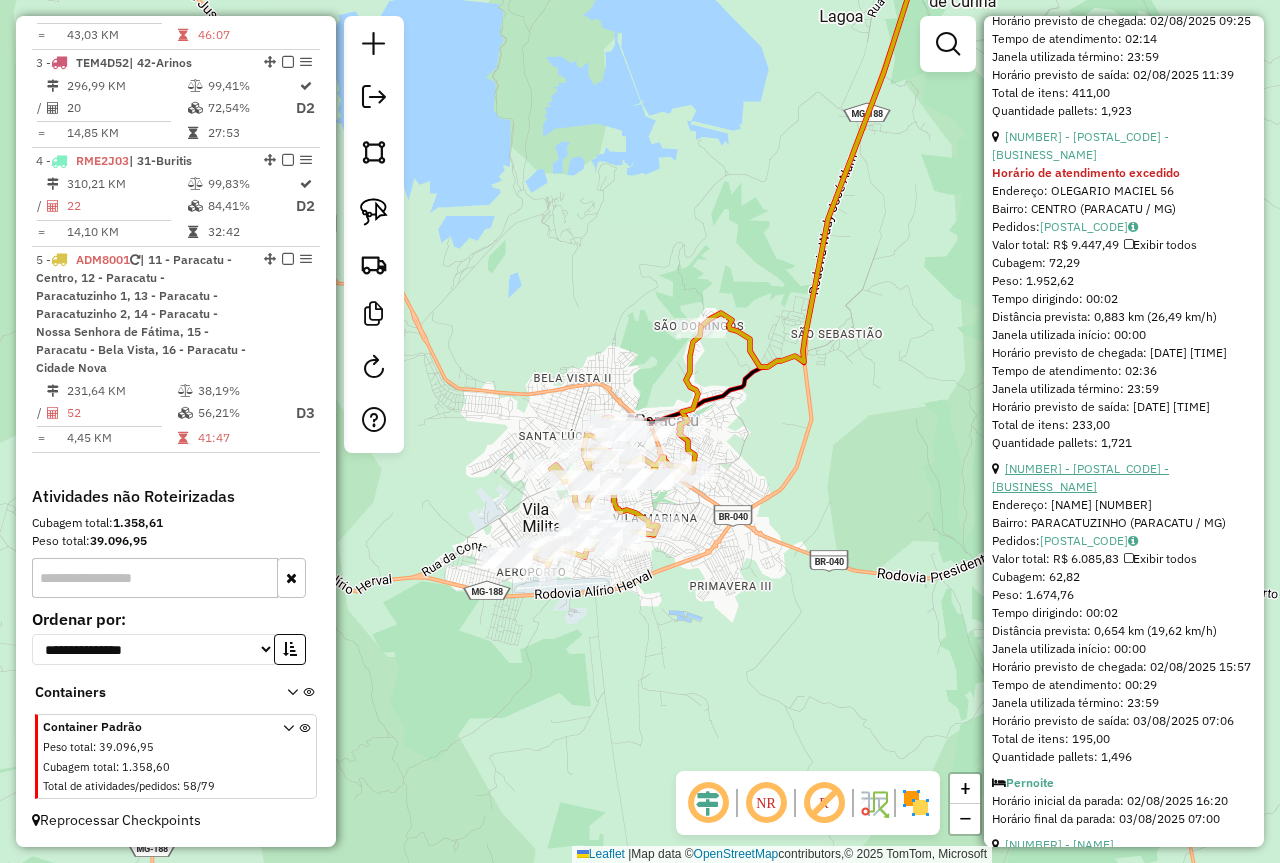 click on "[NUMBER] - [POSTAL_CODE] - [BUSINESS_NAME]" at bounding box center [1080, 477] 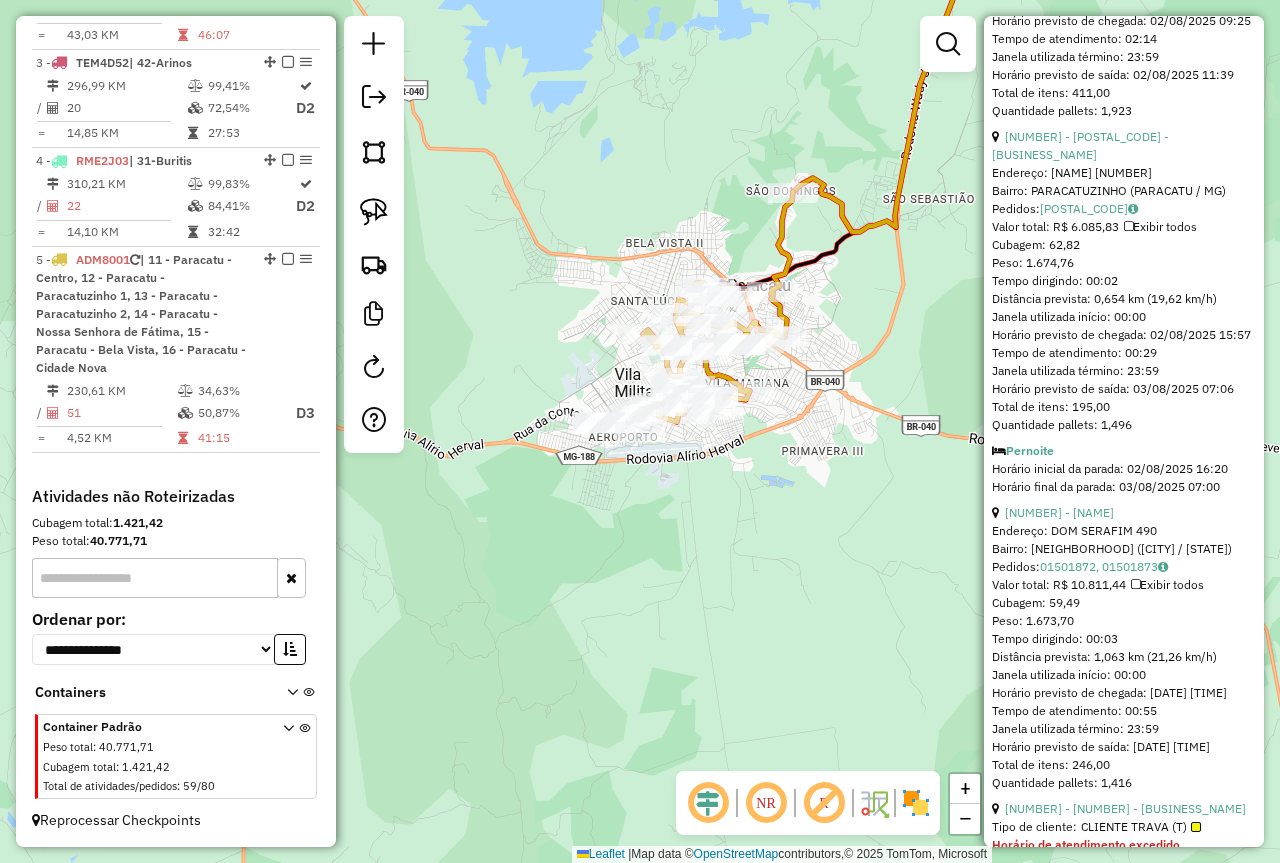 scroll, scrollTop: 472, scrollLeft: 0, axis: vertical 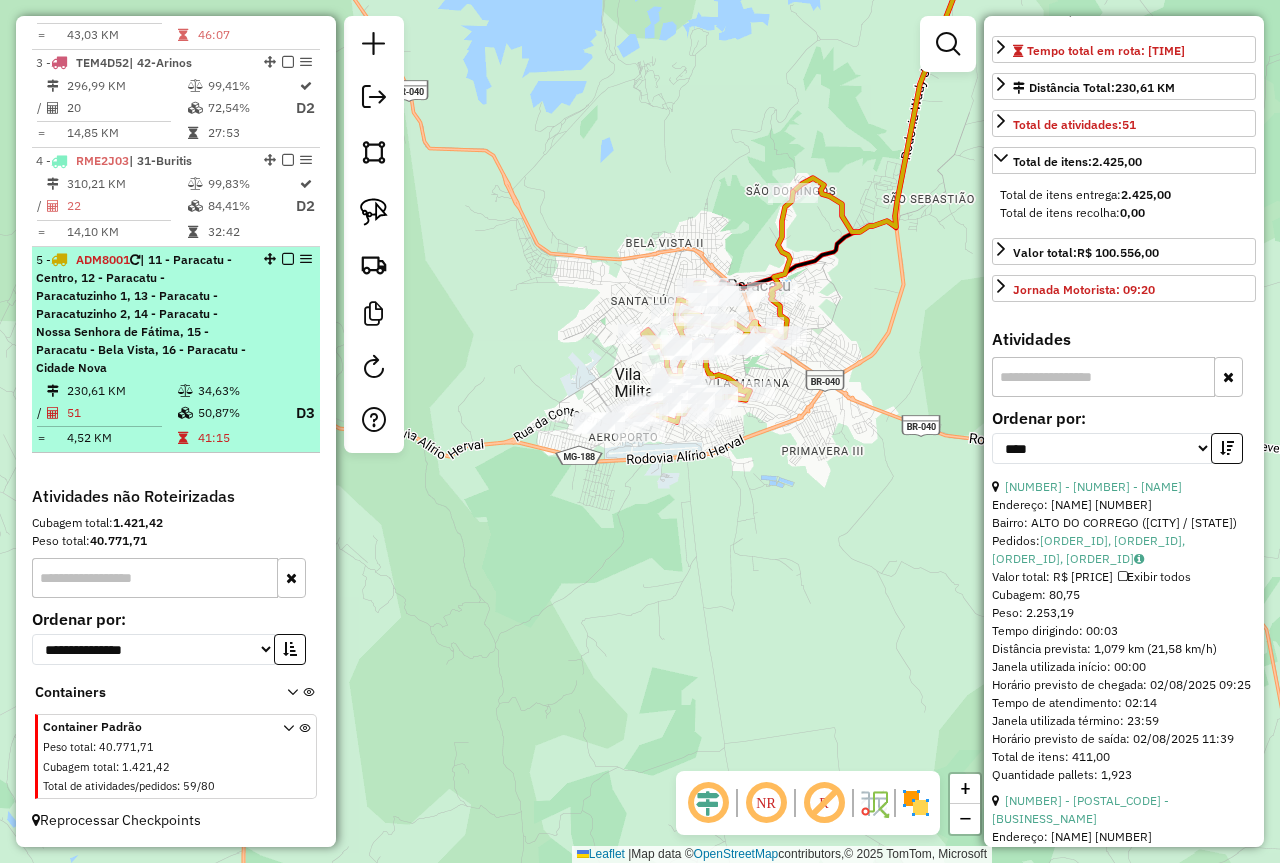click at bounding box center (288, 259) 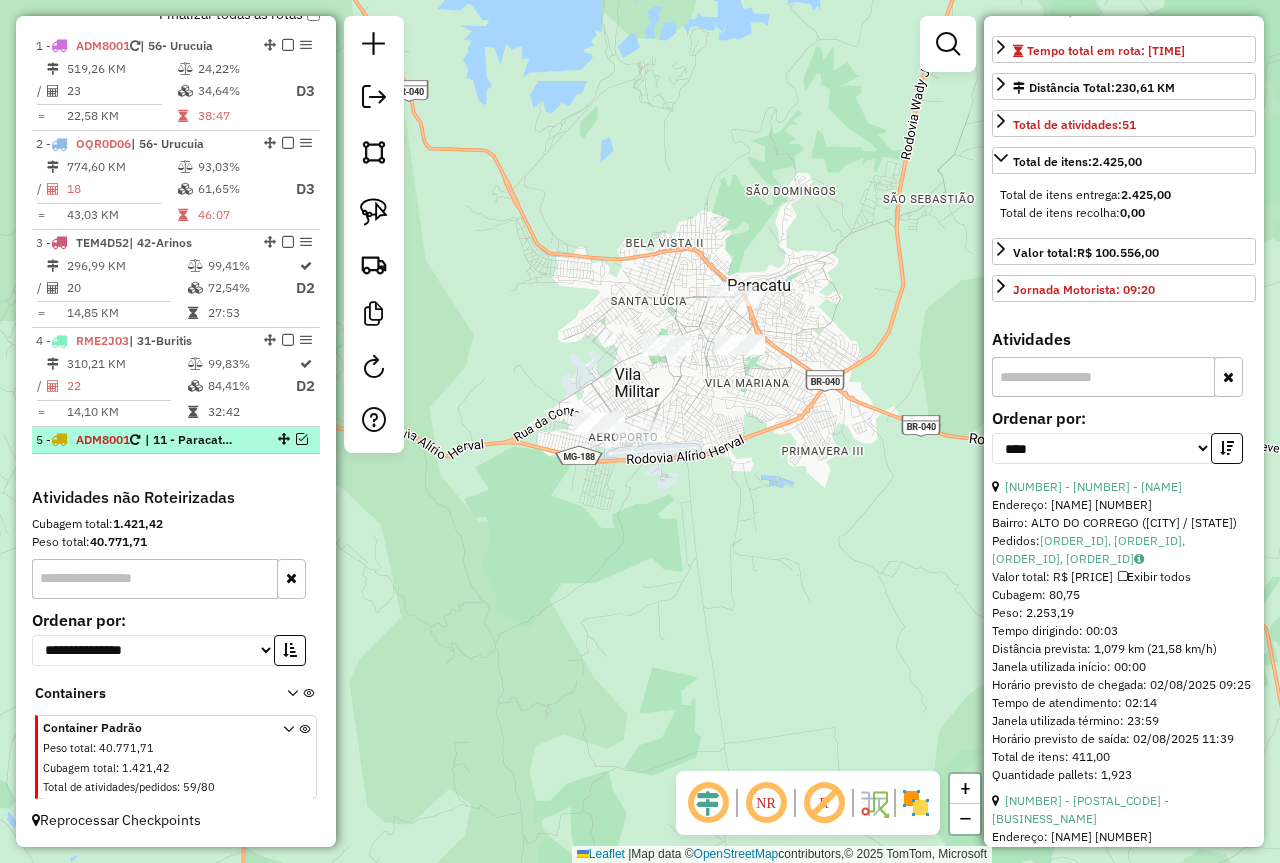scroll, scrollTop: 733, scrollLeft: 0, axis: vertical 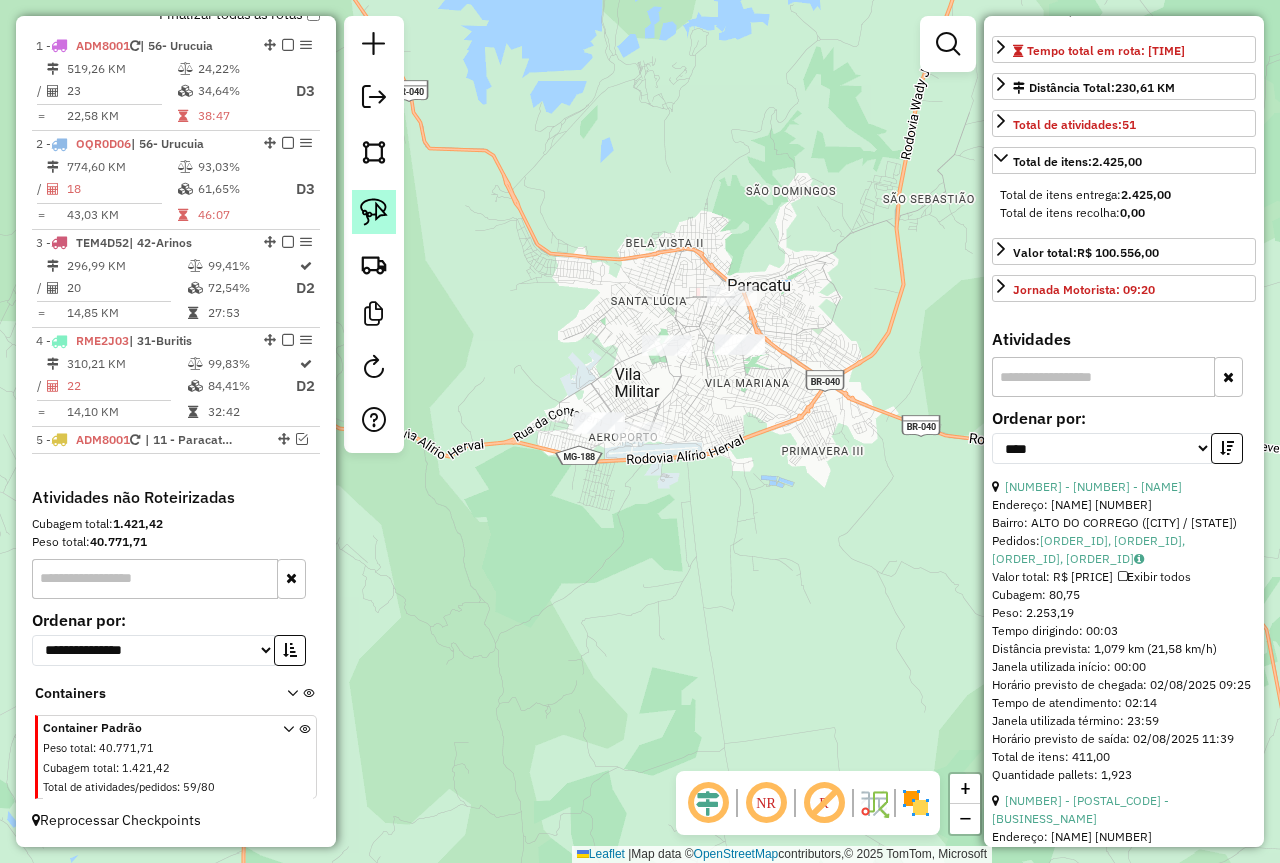 click 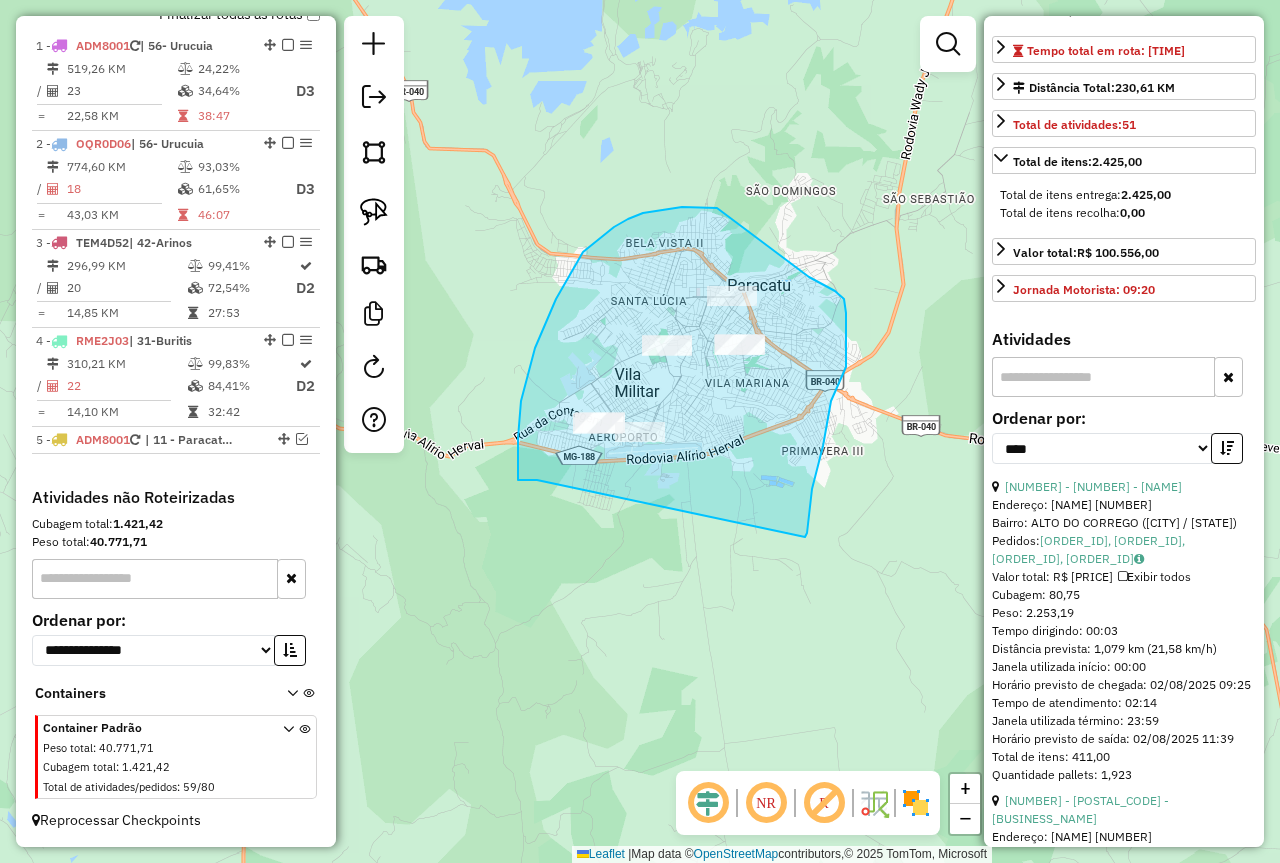 drag, startPoint x: 525, startPoint y: 480, endPoint x: 805, endPoint y: 540, distance: 286.3564 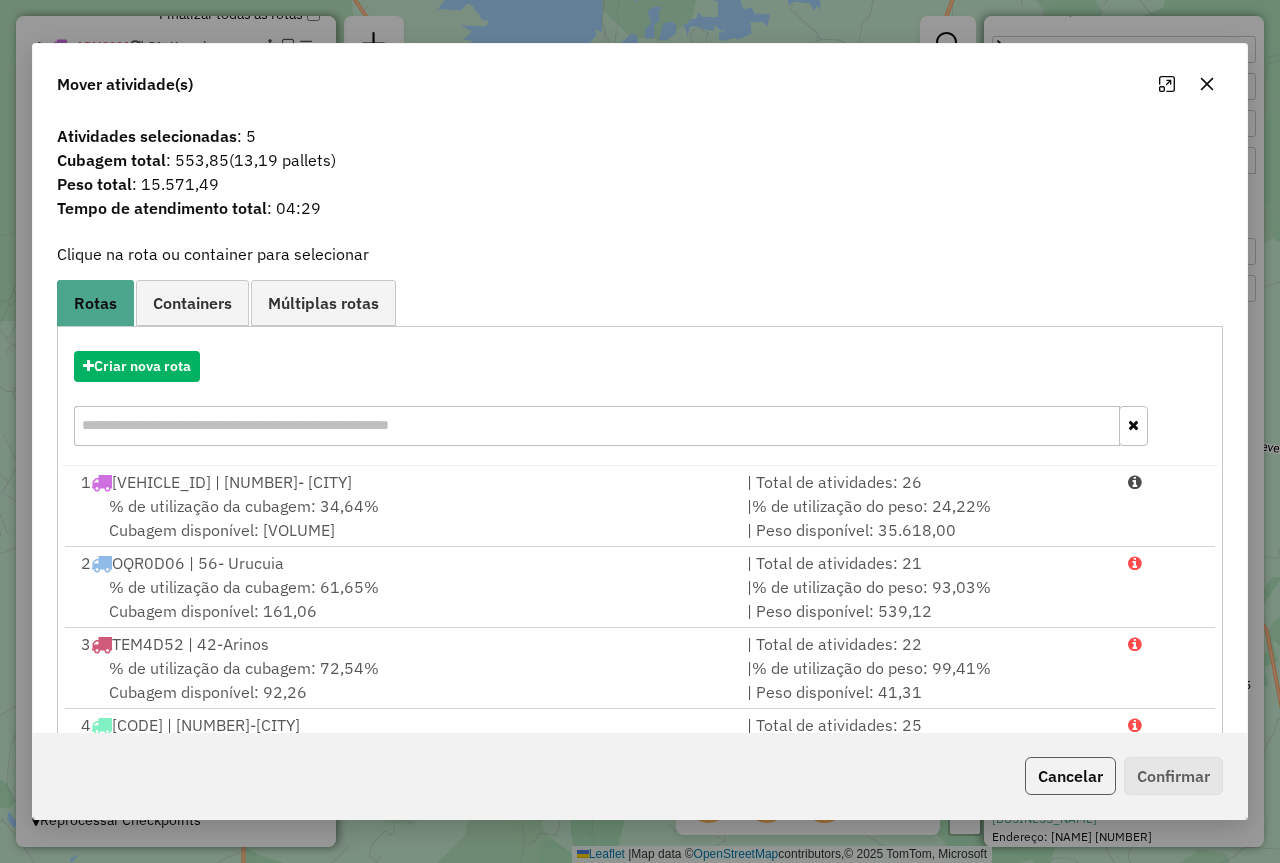 click on "Cancelar" 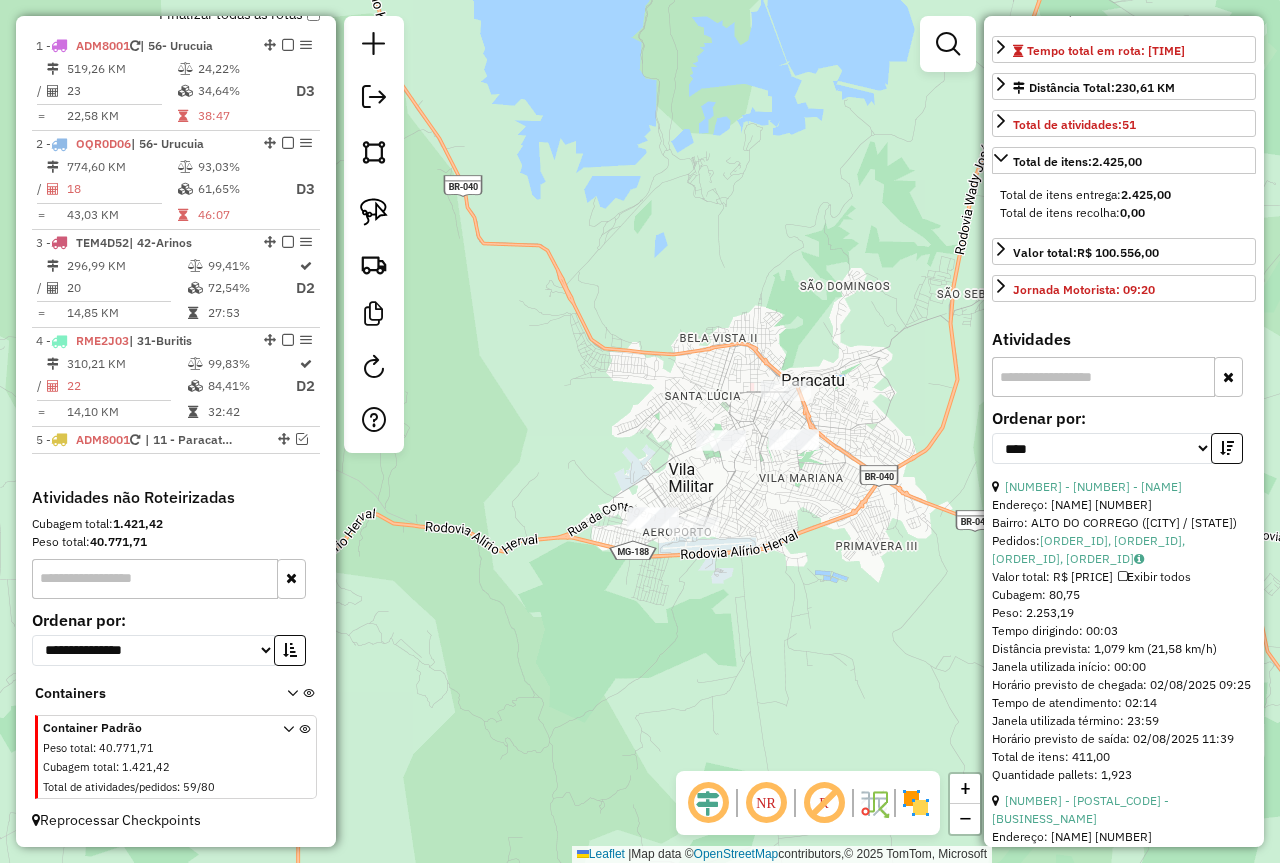 drag, startPoint x: 614, startPoint y: 486, endPoint x: 676, endPoint y: 589, distance: 120.22063 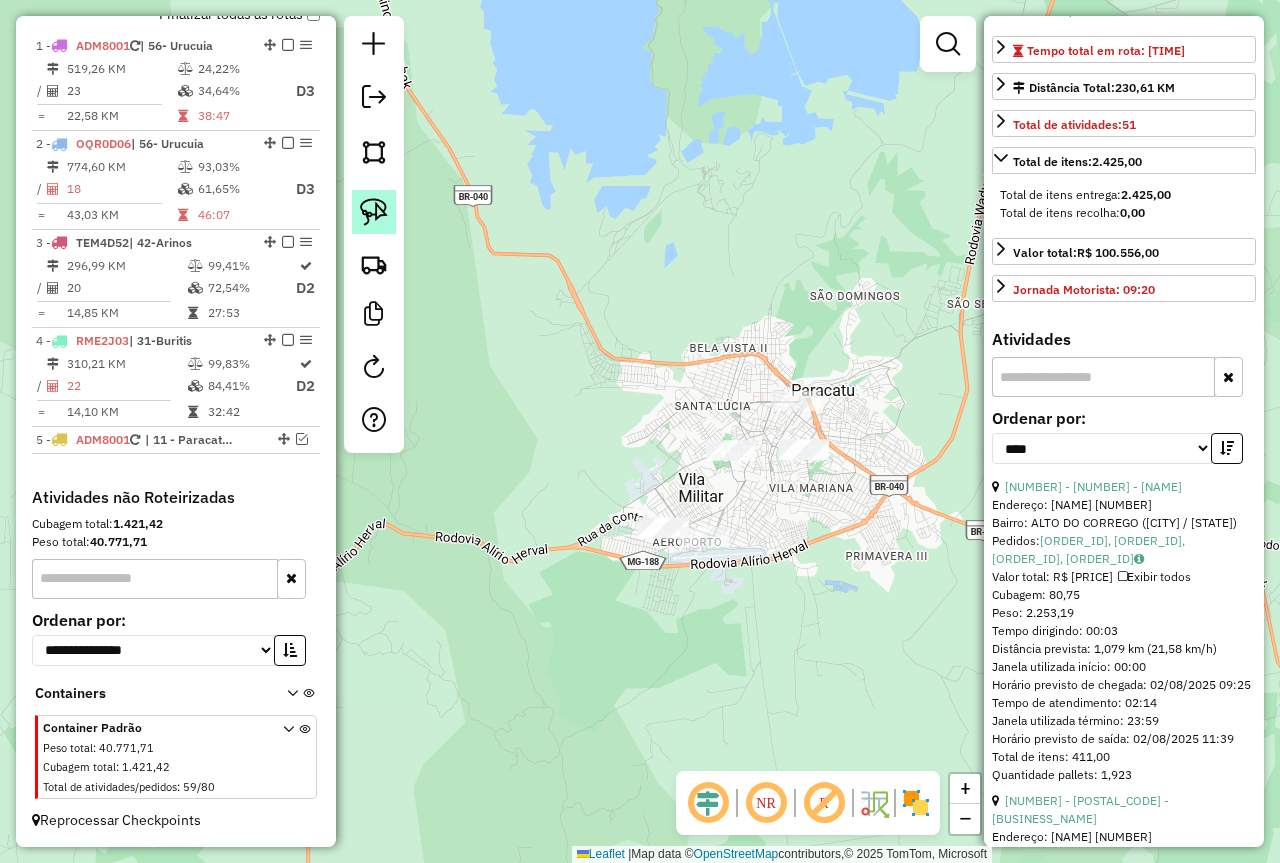 click 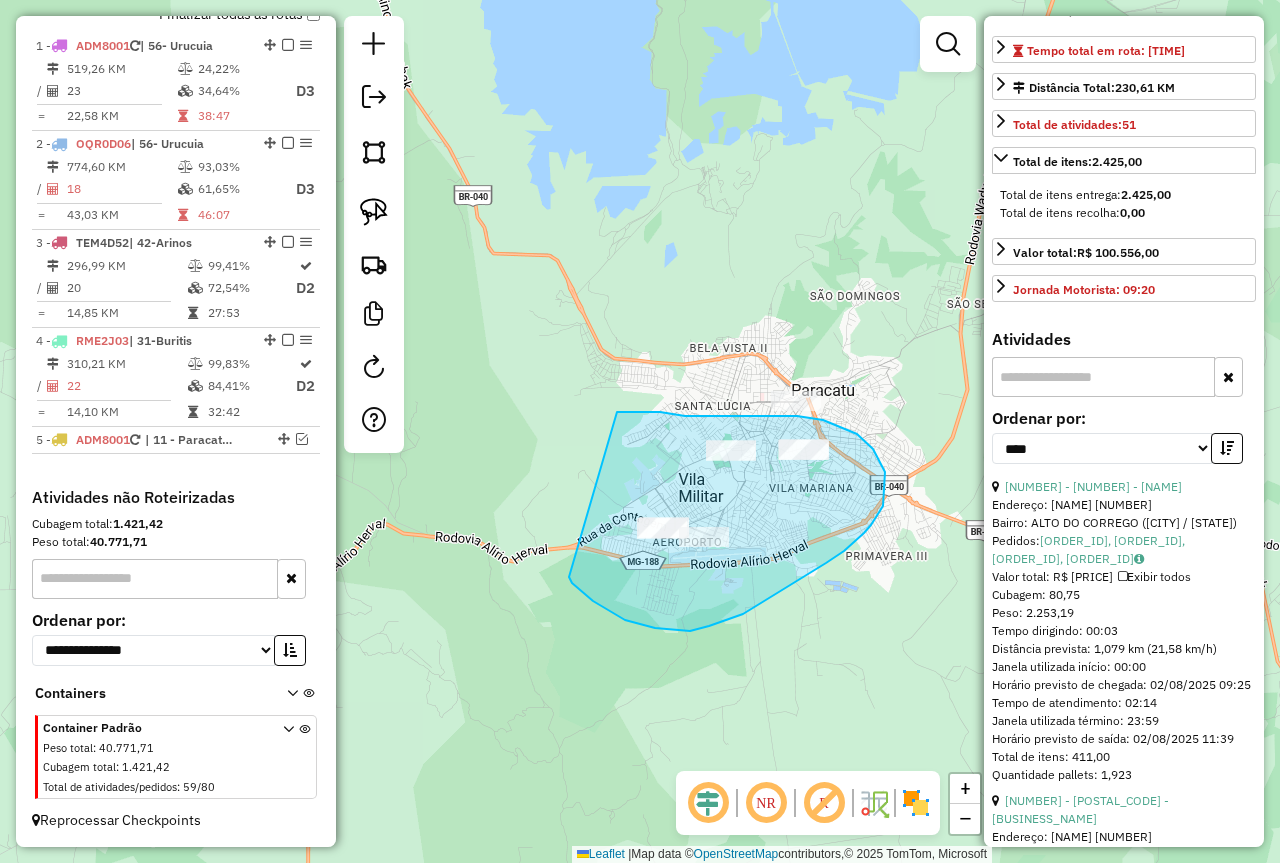 drag, startPoint x: 579, startPoint y: 590, endPoint x: 614, endPoint y: 412, distance: 181.40839 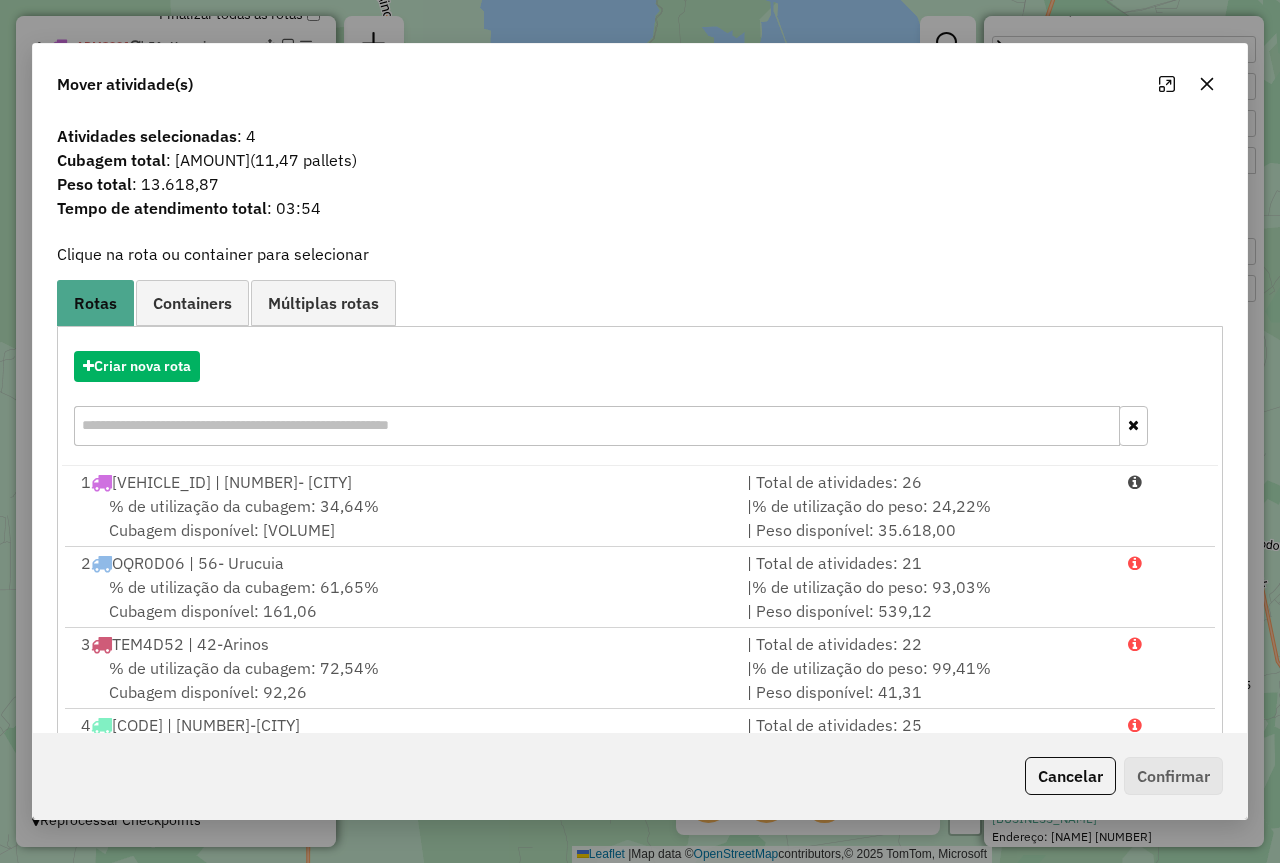 click on "Cancelar" 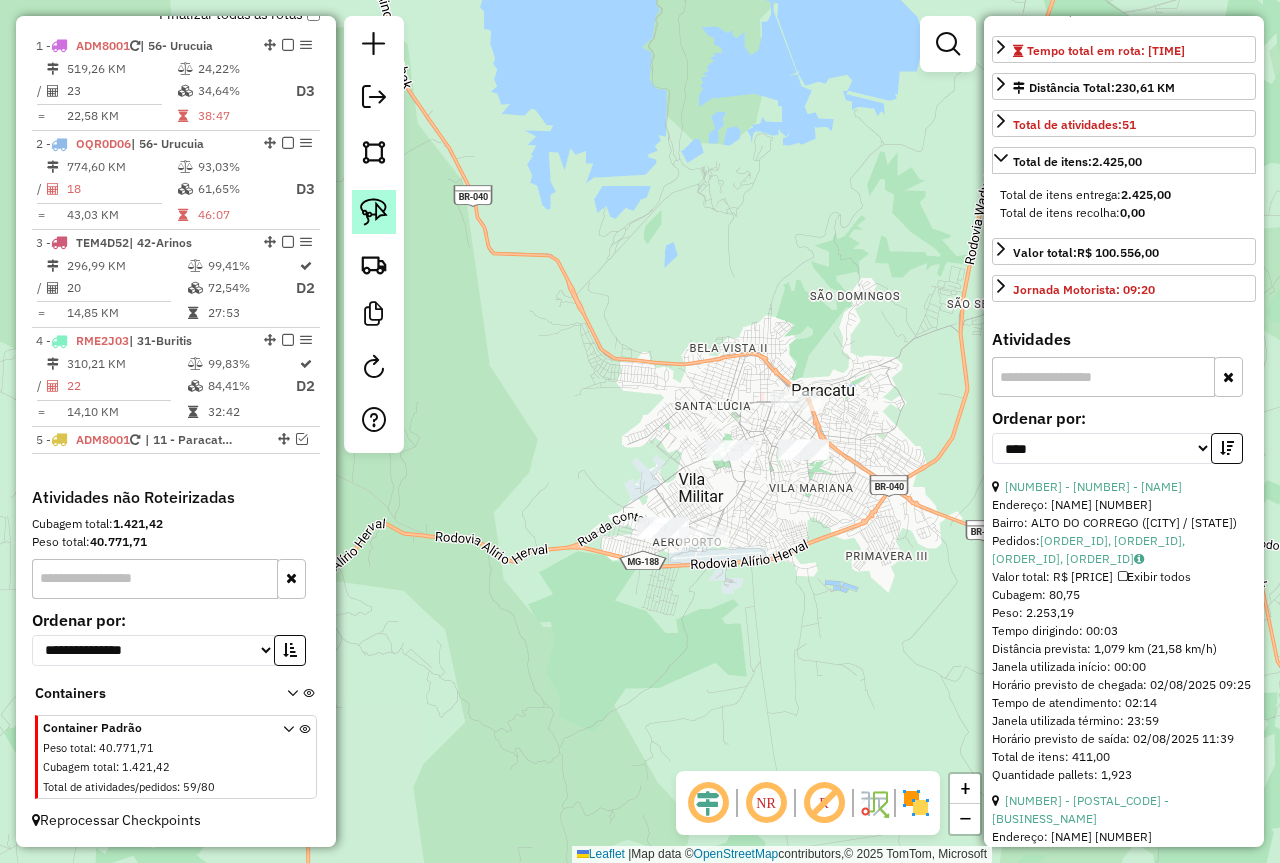 click 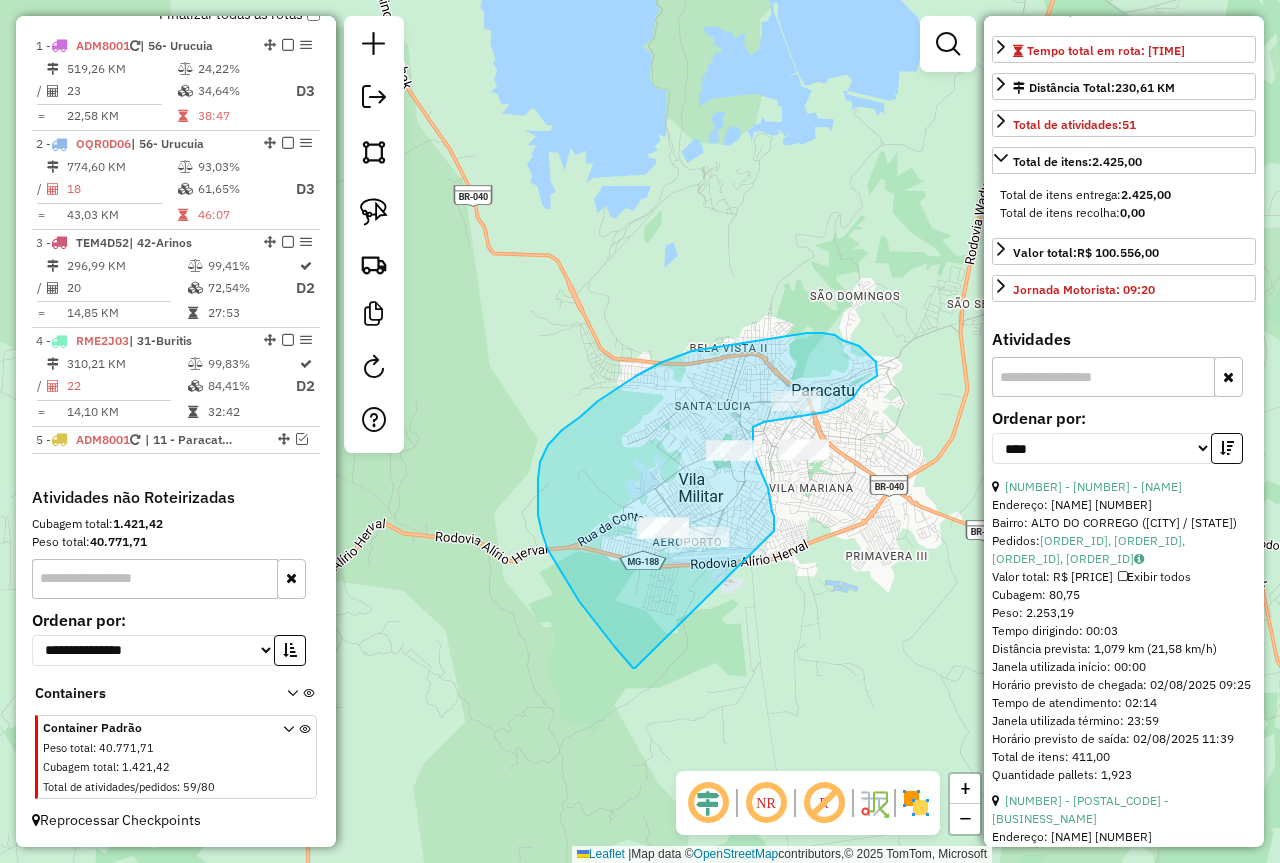 drag, startPoint x: 635, startPoint y: 668, endPoint x: 774, endPoint y: 531, distance: 195.1666 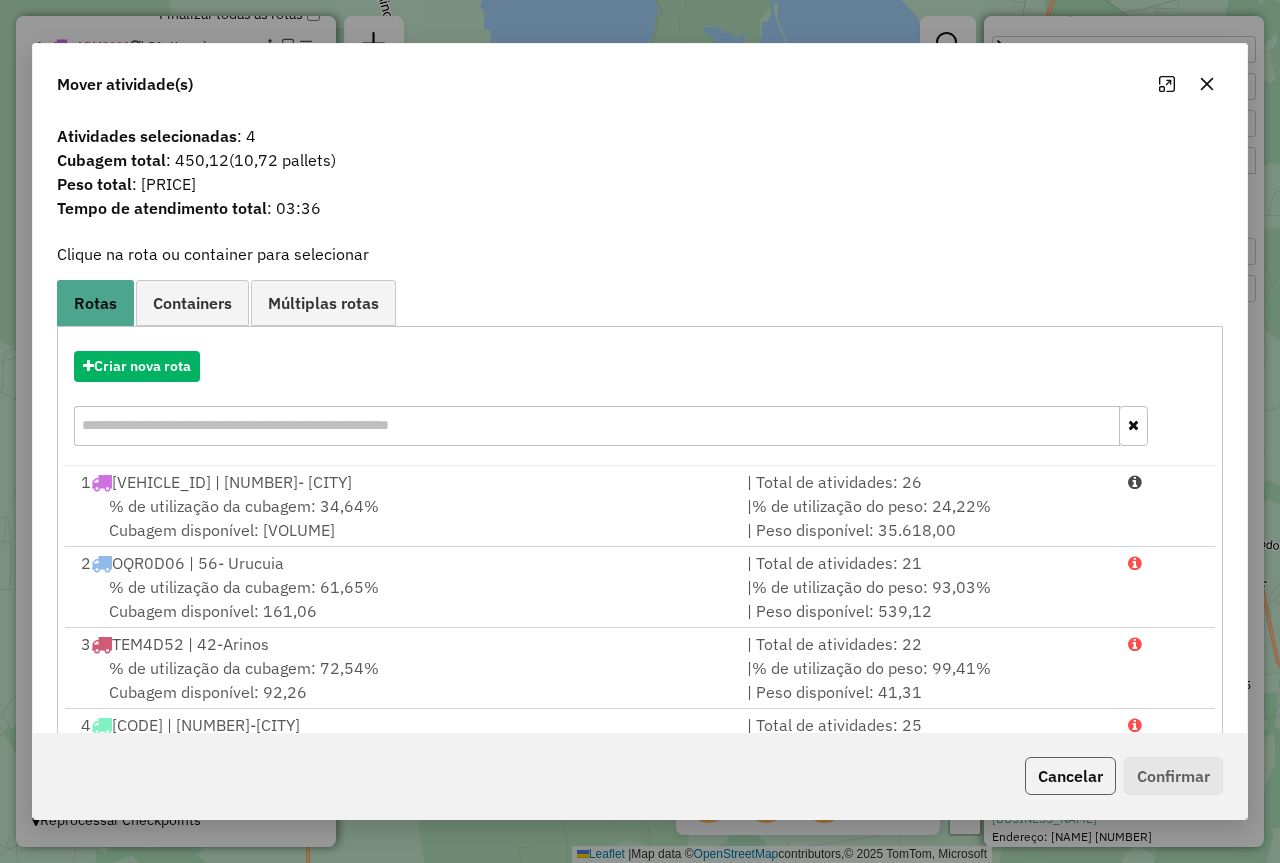 click on "Cancelar" 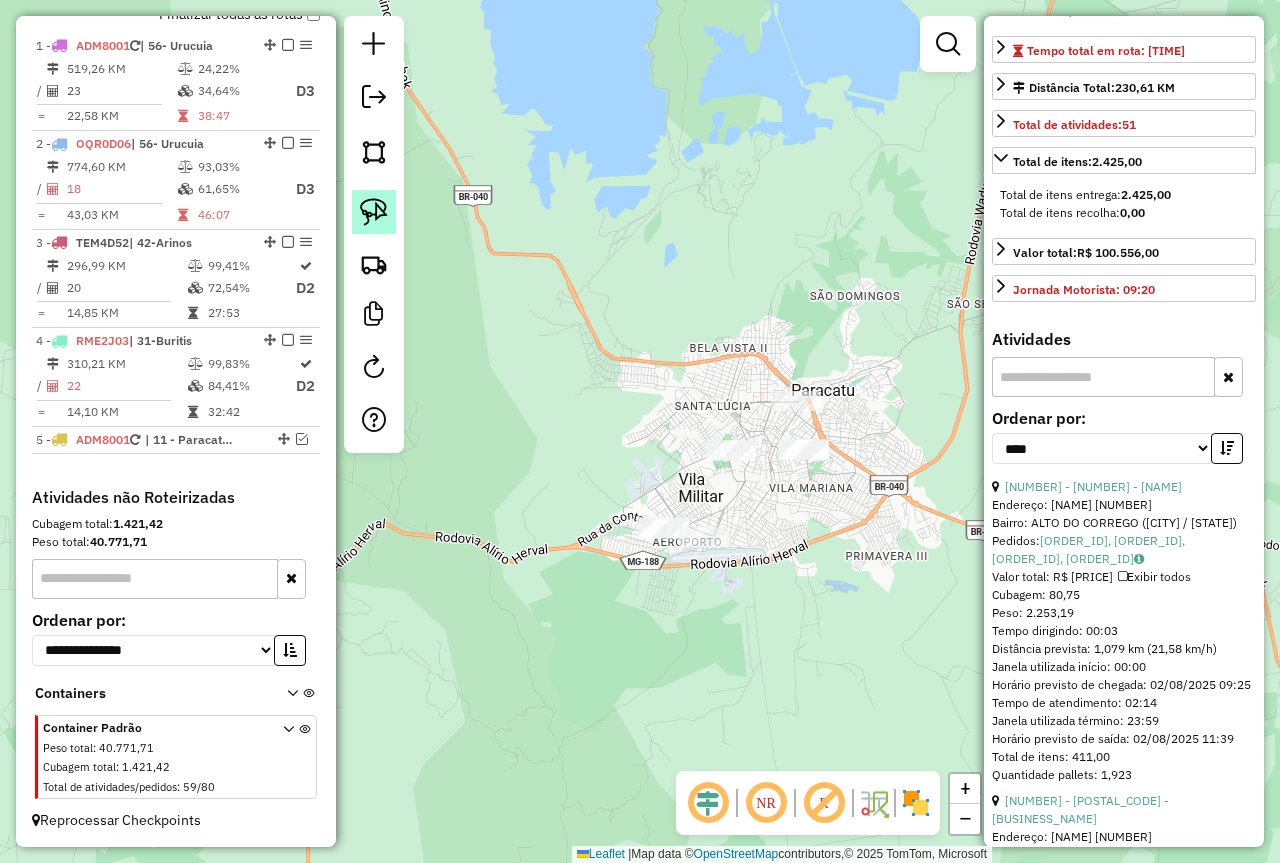 click 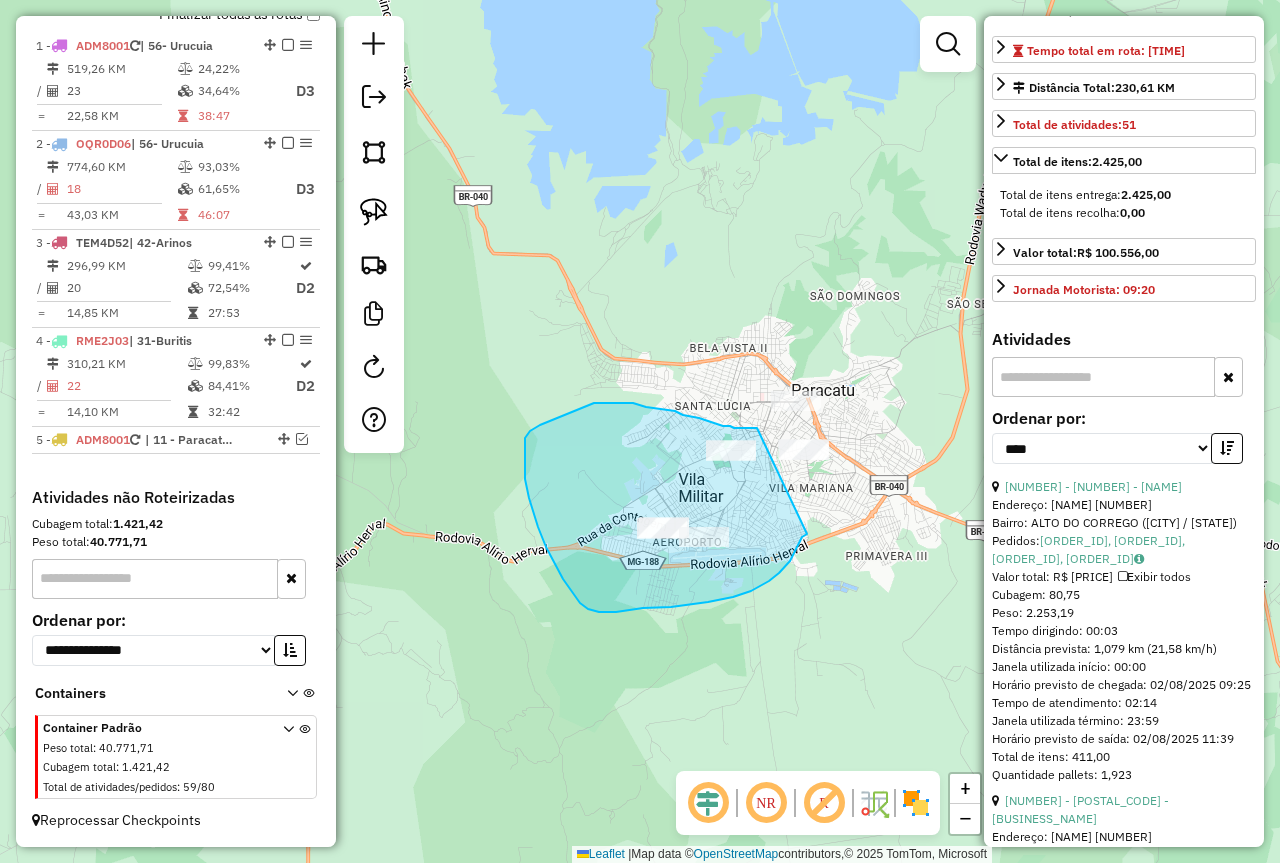 drag, startPoint x: 807, startPoint y: 534, endPoint x: 757, endPoint y: 428, distance: 117.20068 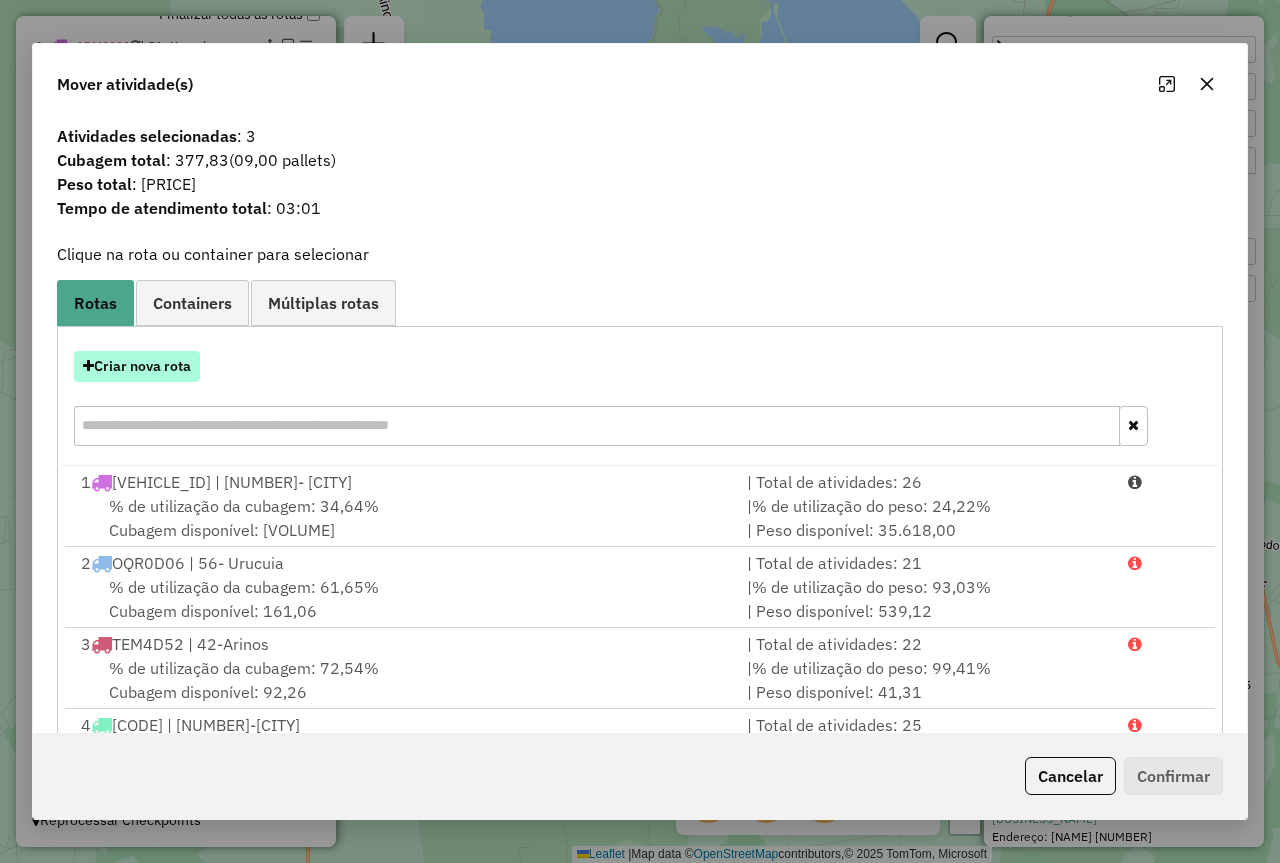 click on "Criar nova rota" at bounding box center (137, 366) 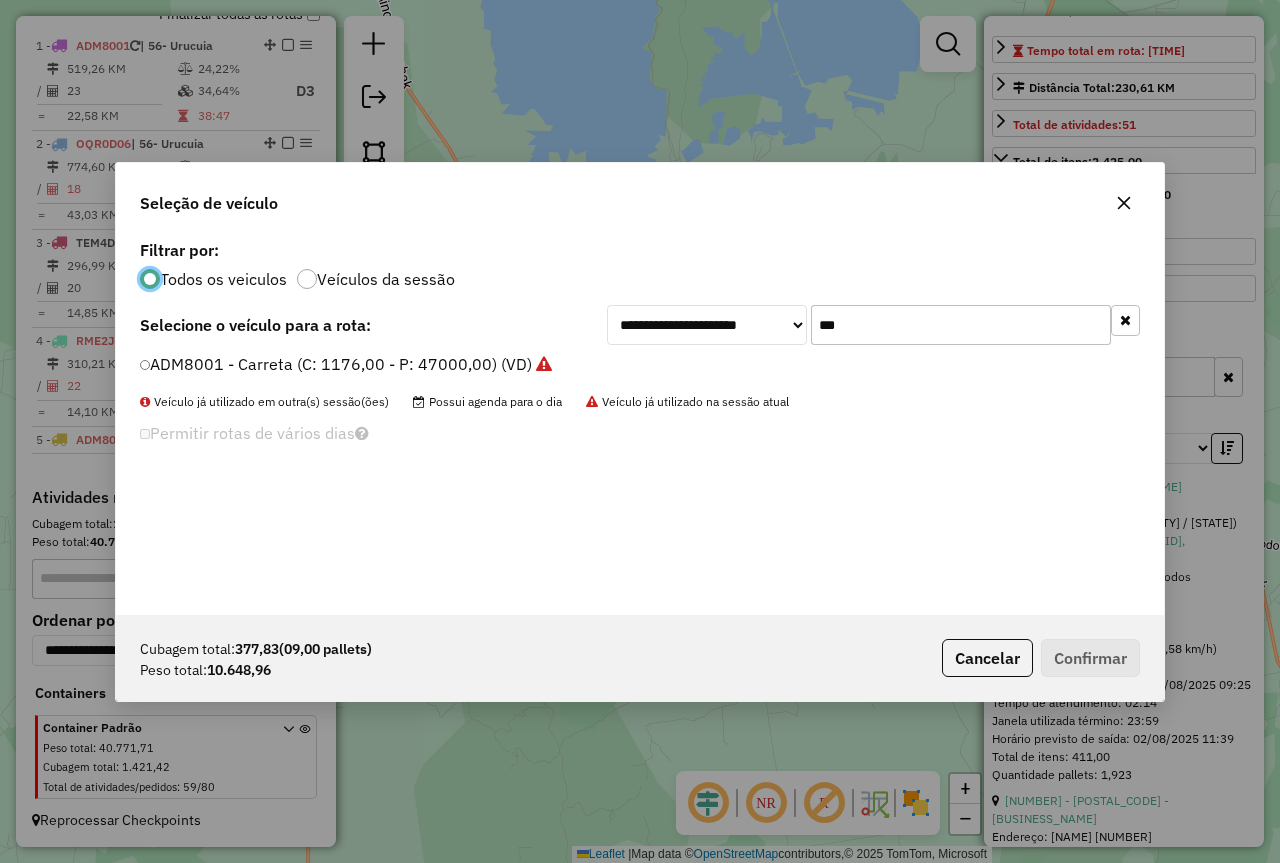 scroll, scrollTop: 11, scrollLeft: 6, axis: both 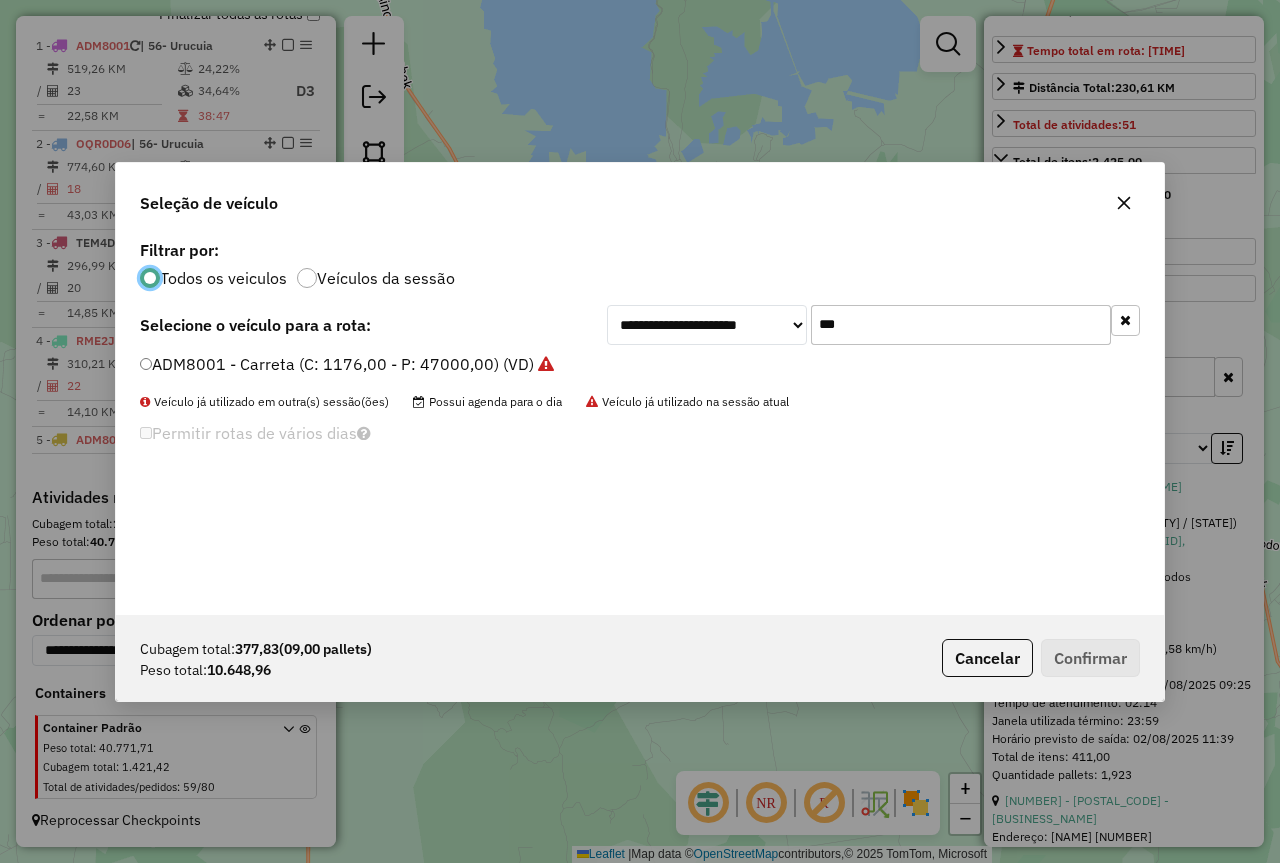 click on "***" 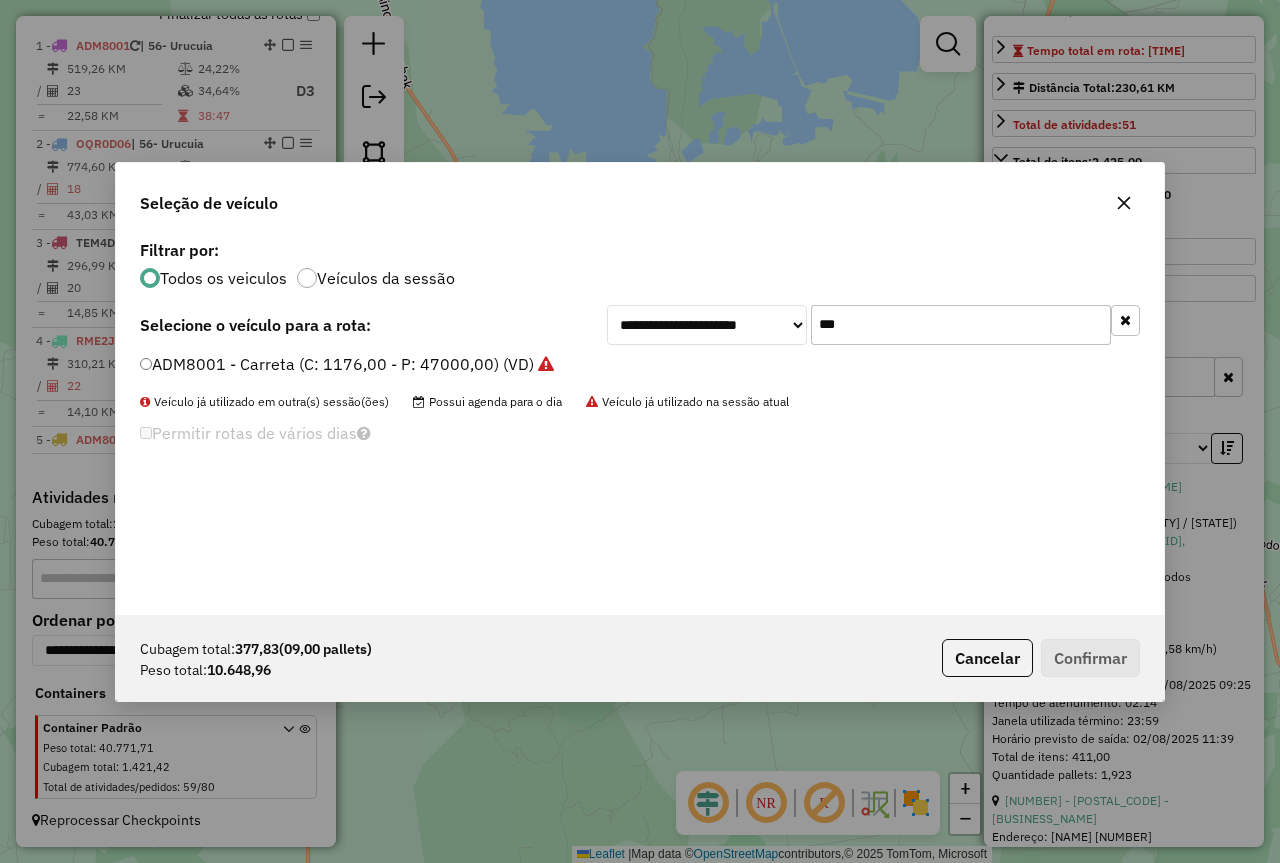 click on "***" 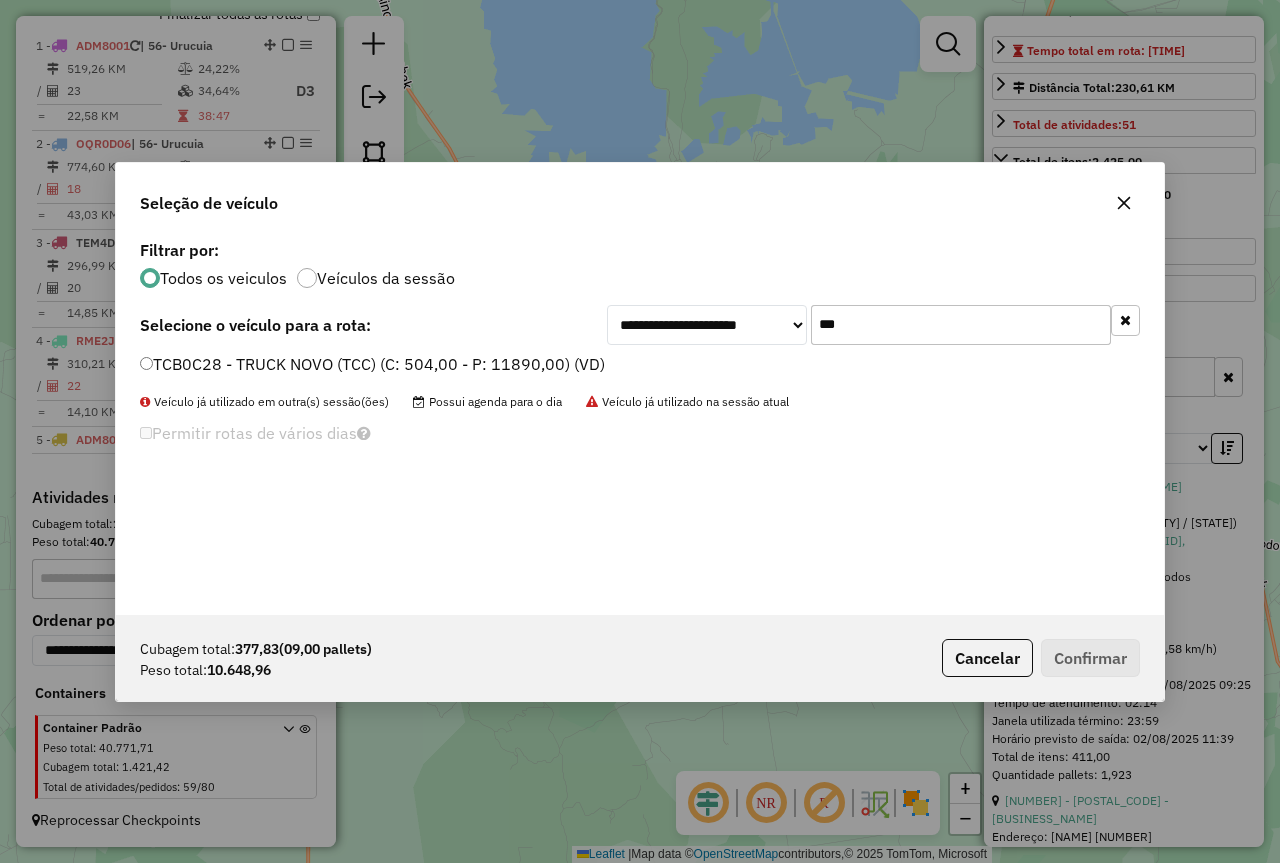 type on "***" 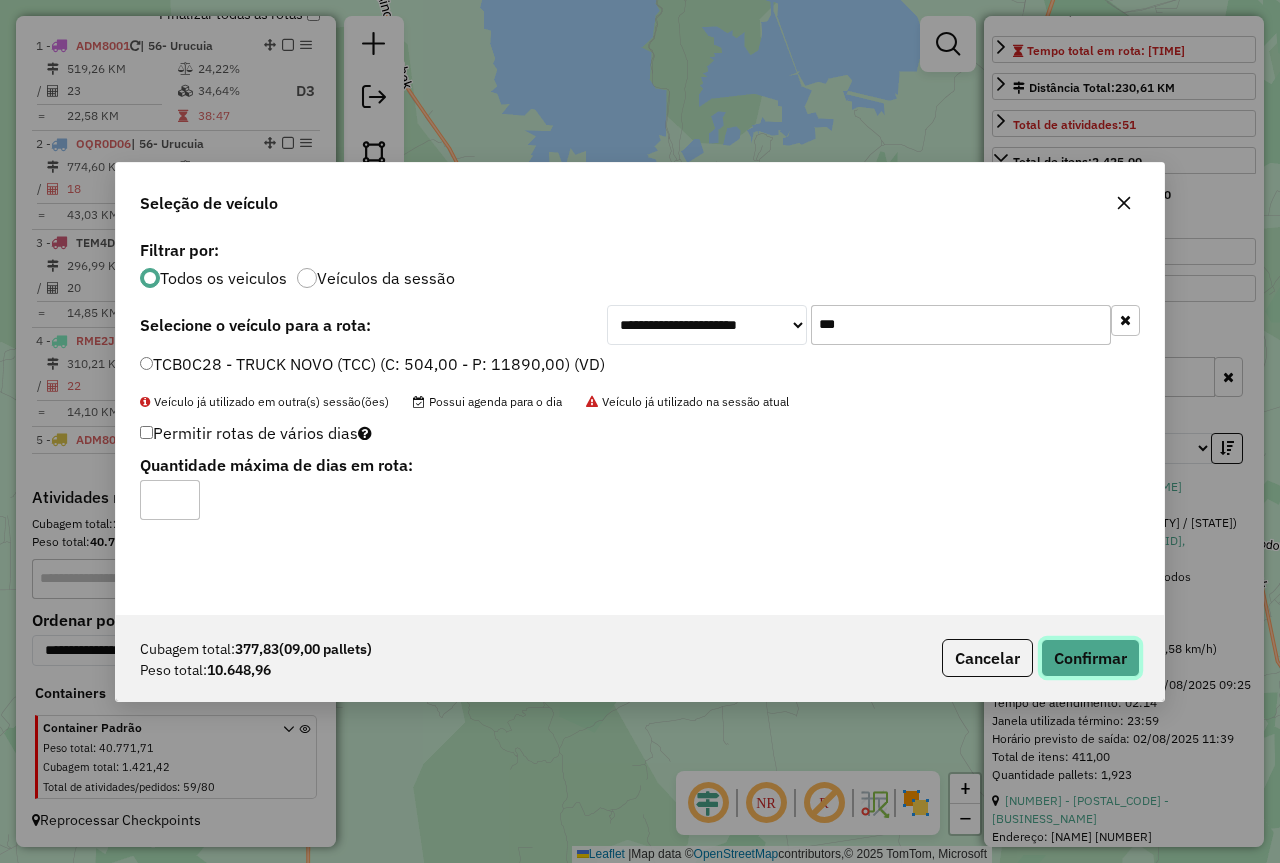 click on "Confirmar" 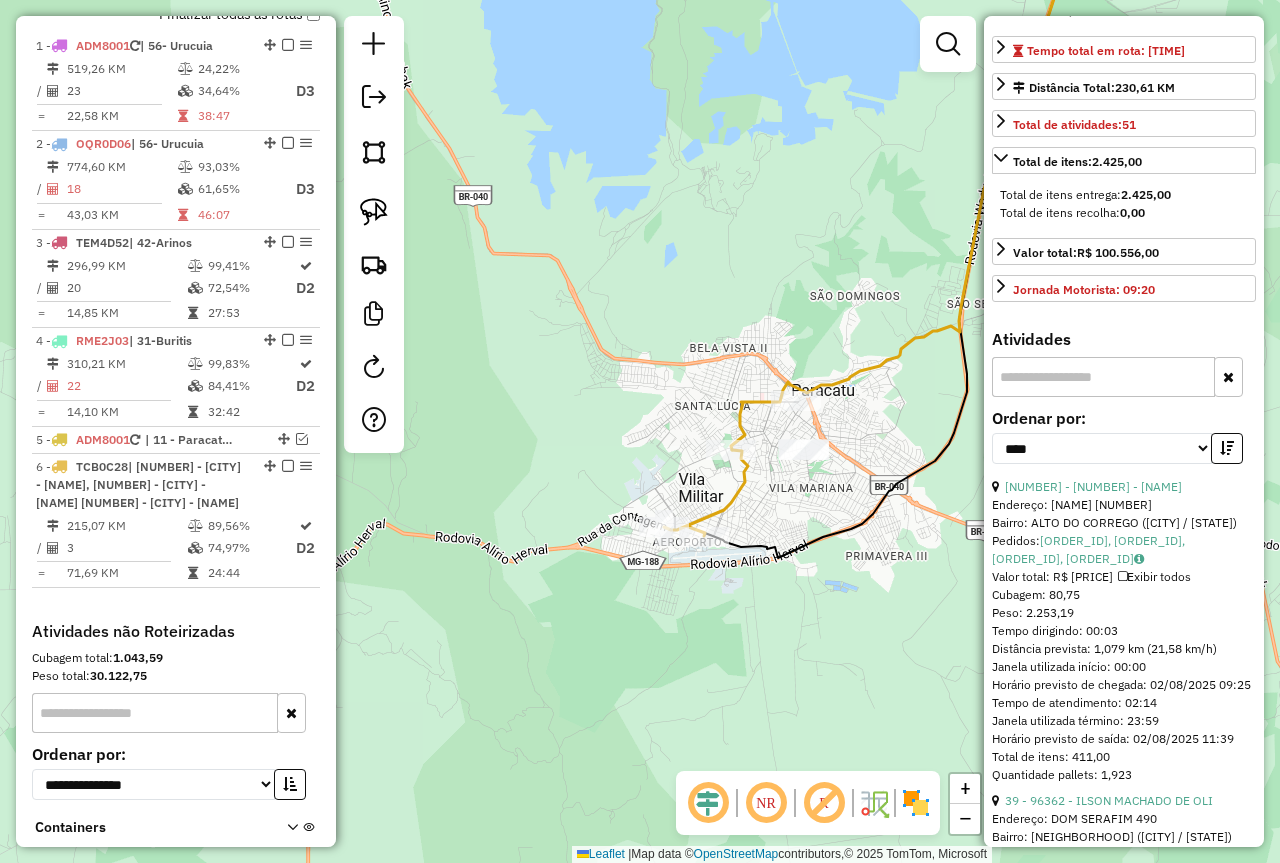 scroll, scrollTop: 886, scrollLeft: 0, axis: vertical 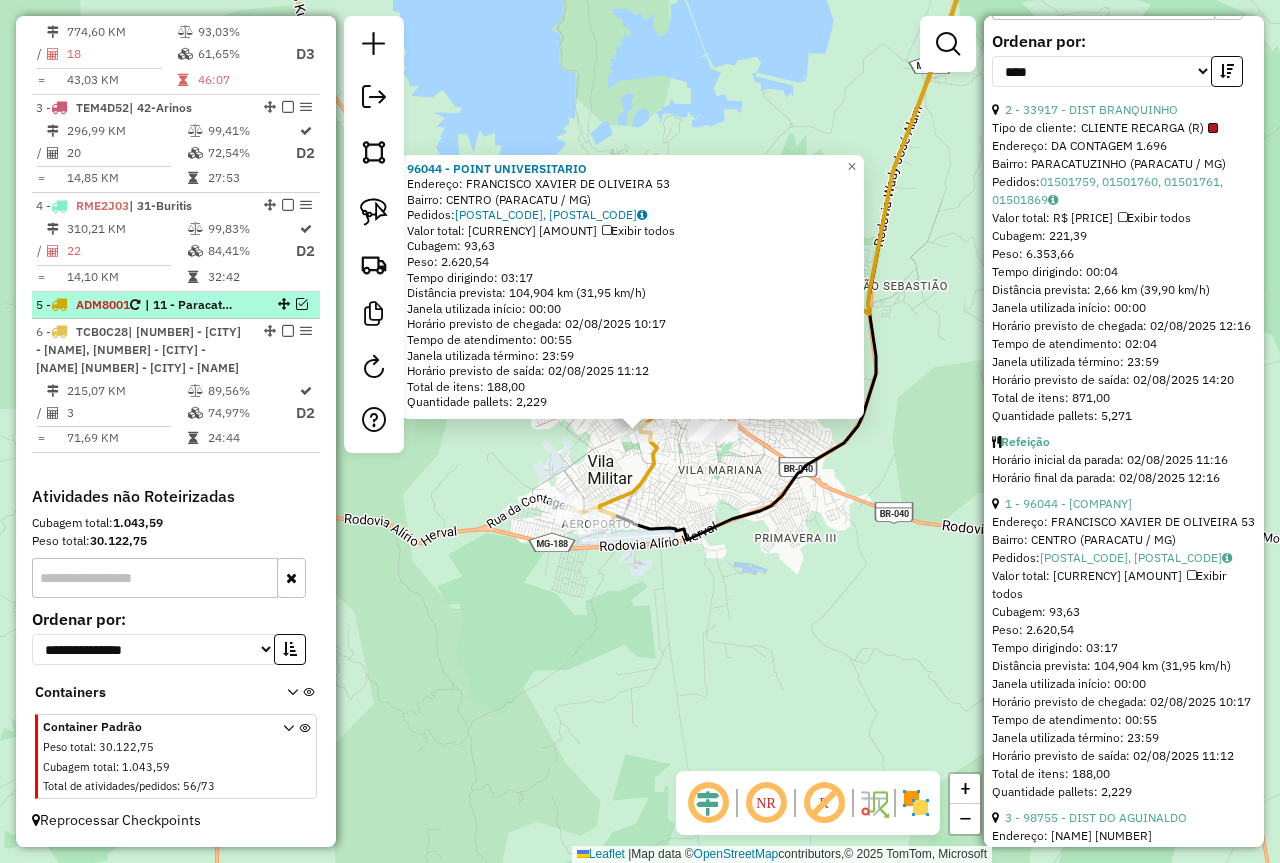 click at bounding box center [302, 304] 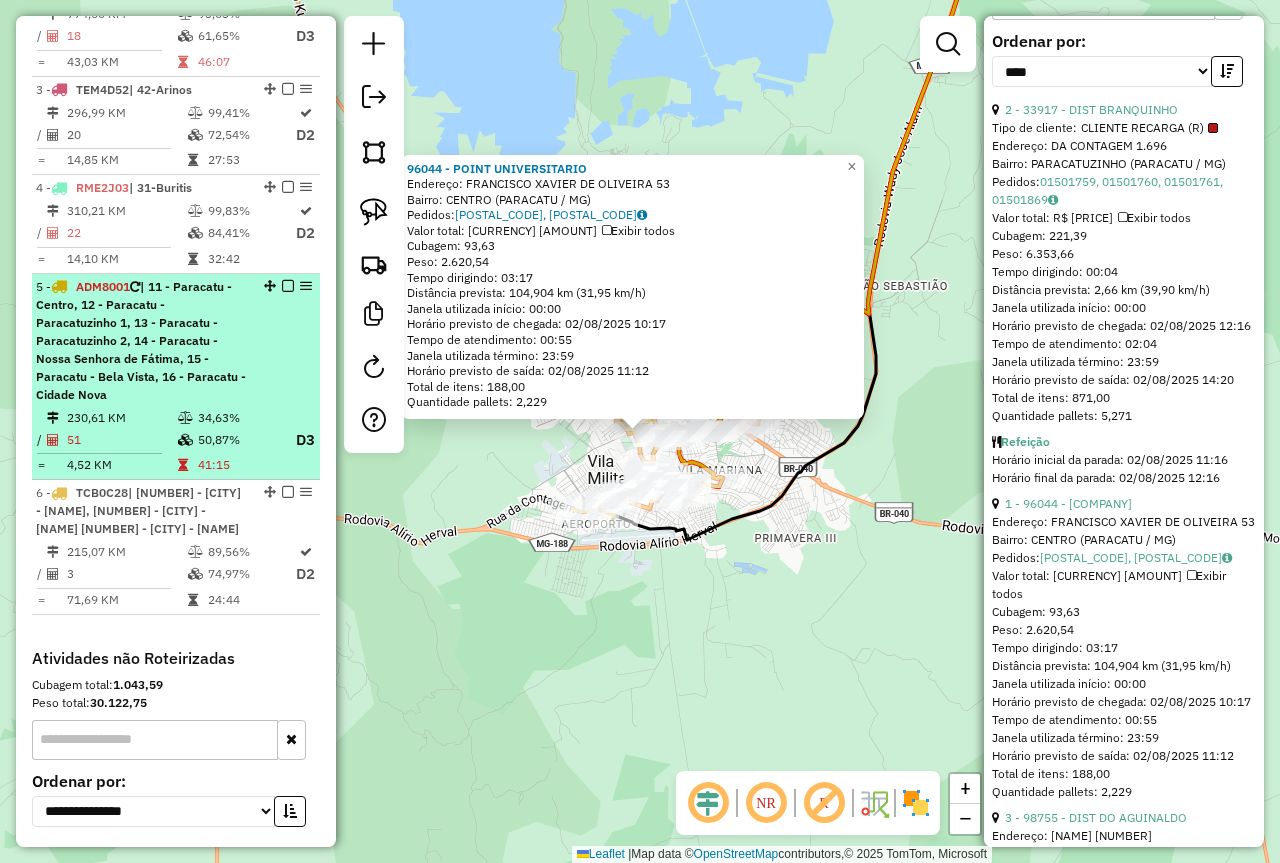 scroll, scrollTop: 913, scrollLeft: 0, axis: vertical 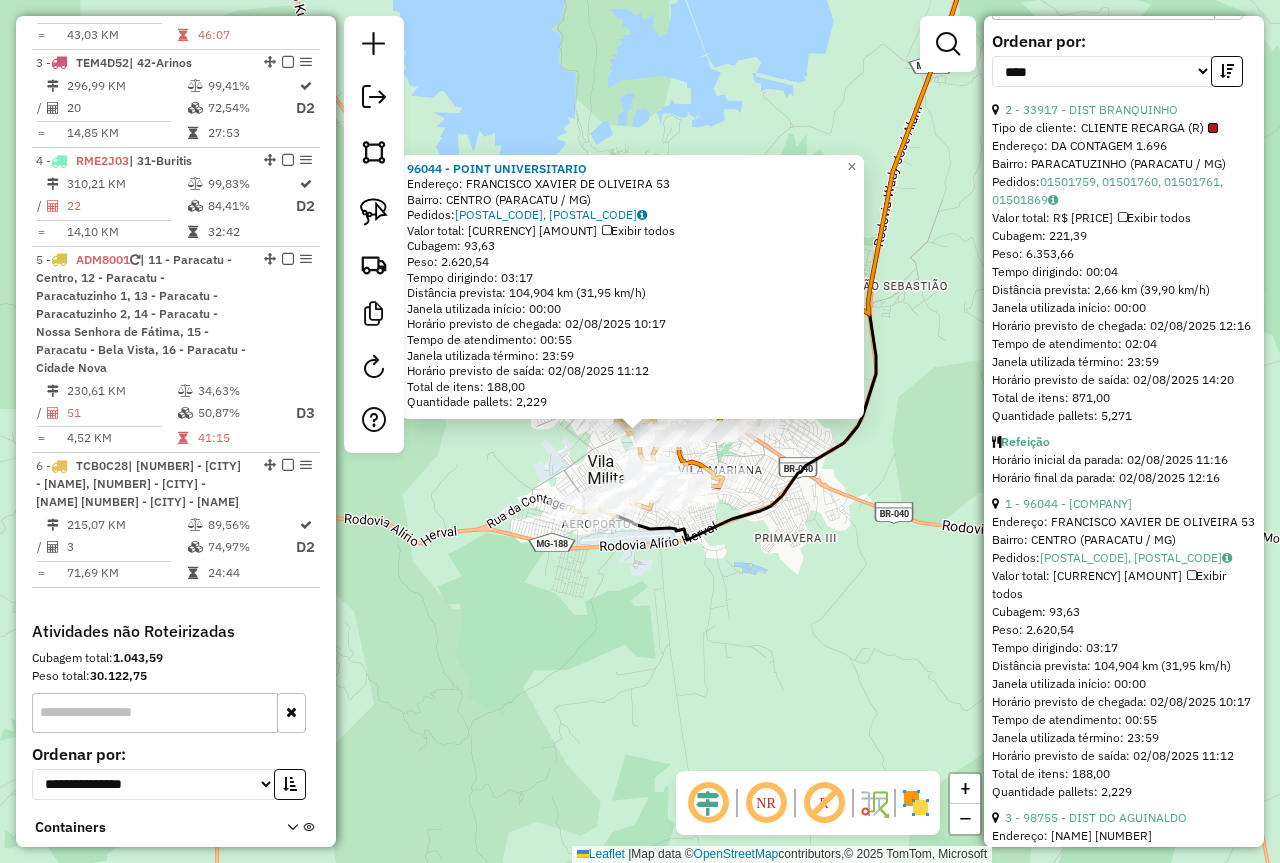 click on "[COMPANY]  Endereço:  [STREET] [NUMBER]   Bairro: [NEIGHBORHOOD] ([CITY] / [STATE])   Pedidos:  01501871, 01501882   Valor total: R$ [PRICE]   Exibir todos   Cubagem: [CUBAGE]  Peso: [WEIGHT]  Tempo dirigindo: [TIME]   Distância prevista: [DISTANCE] ([SPEED])   Janela utilizada início: [TIME]   Horário previsto de chegada: [DATE] [TIME]   Tempo de atendimento: [TIME]   Janela utilizada término: [TIME]   Horário previsto de saída: [DATE] [TIME]   Total de itens: [ITEMS]   Quantidade pallets: [PALLETS]  × Janela de atendimento Grade de atendimento Capacidade Transportadoras Veículos Cliente Pedidos  Rotas Selecione os dias de semana para filtrar as janelas de atendimento  Seg   Ter   Qua   Qui   Sex   Sáb   Dom  Informe o período da janela de atendimento: De: Até:  Filtrar exatamente a janela do cliente  Considerar janela de atendimento padrão  Selecione os dias de semana para filtrar as grades de atendimento  Seg   Ter   Qua   Qui   Sex   Sáb   Dom   Peso mínimo:   De:   De:" 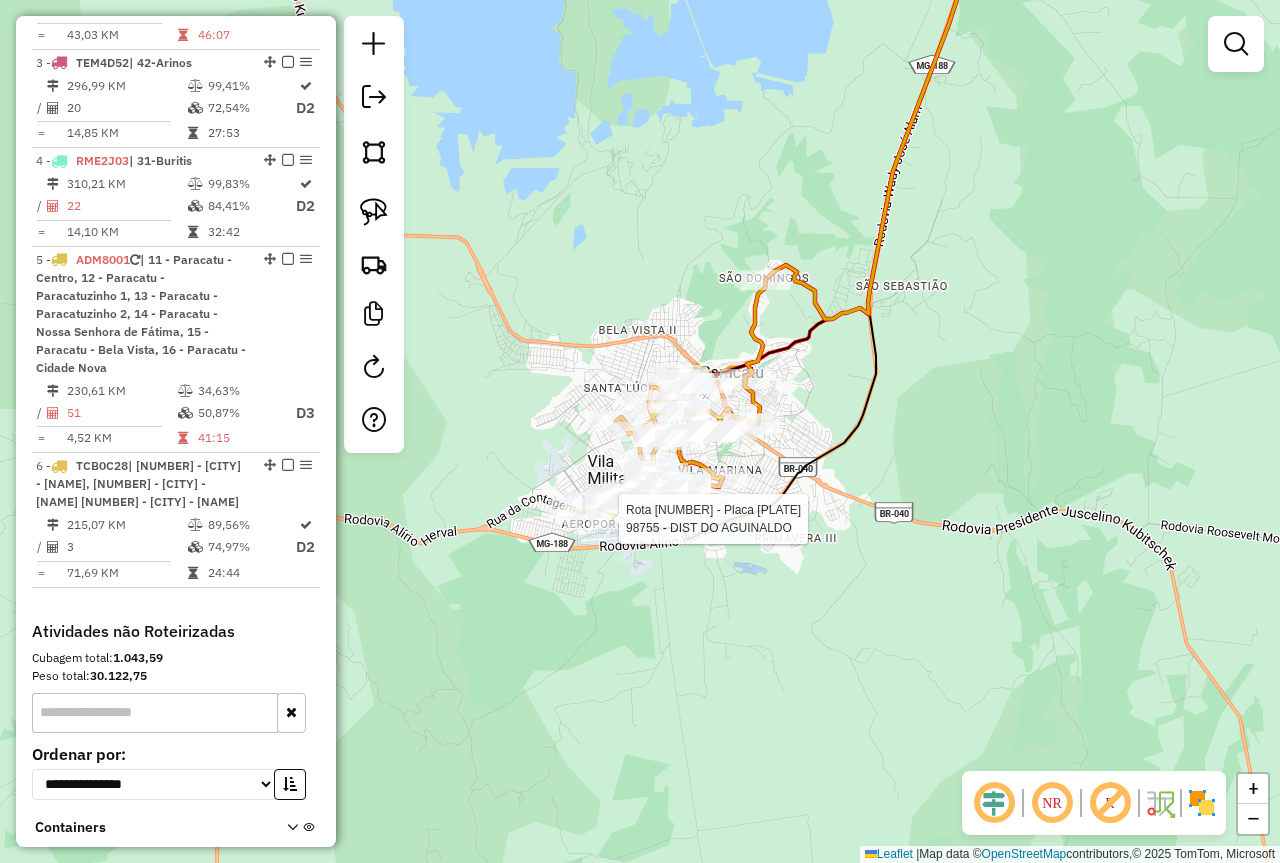 select on "*********" 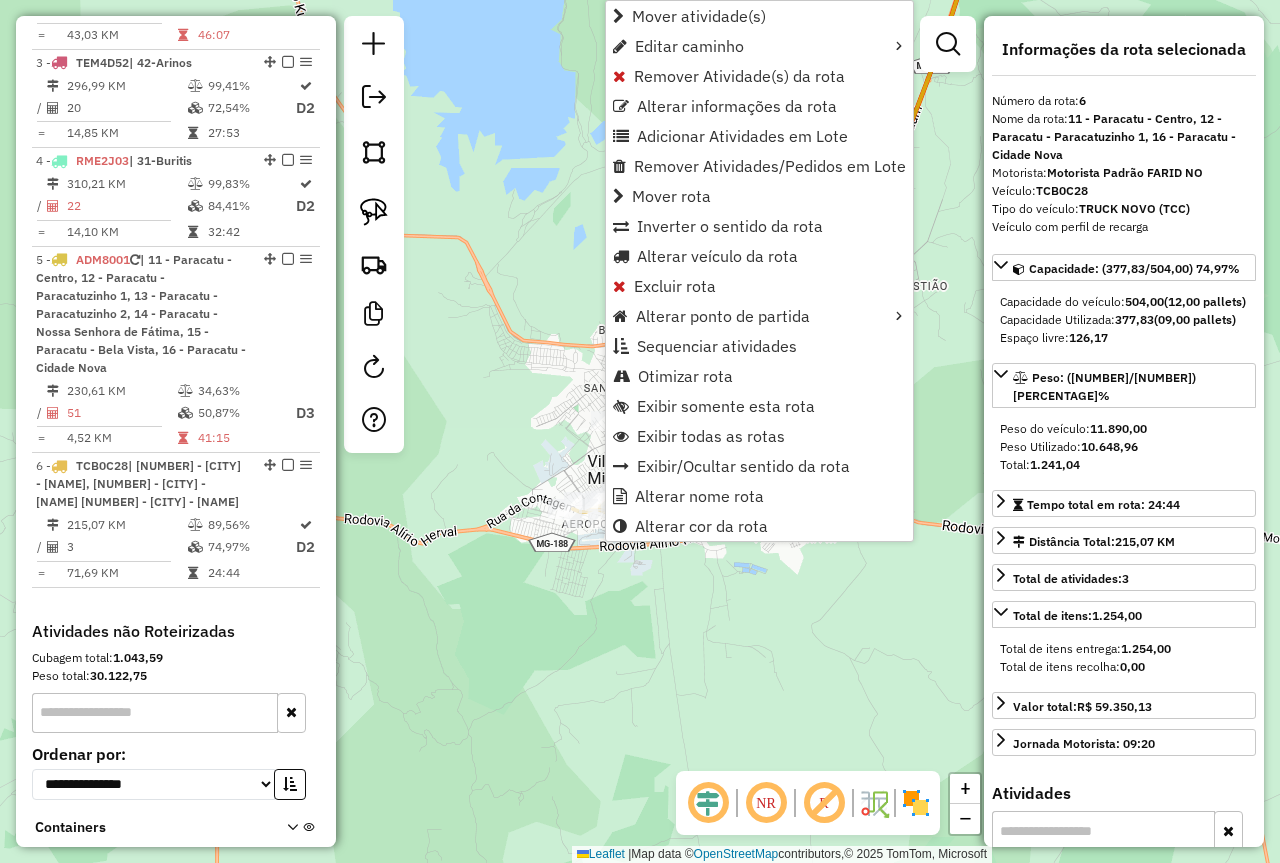 scroll, scrollTop: 1065, scrollLeft: 0, axis: vertical 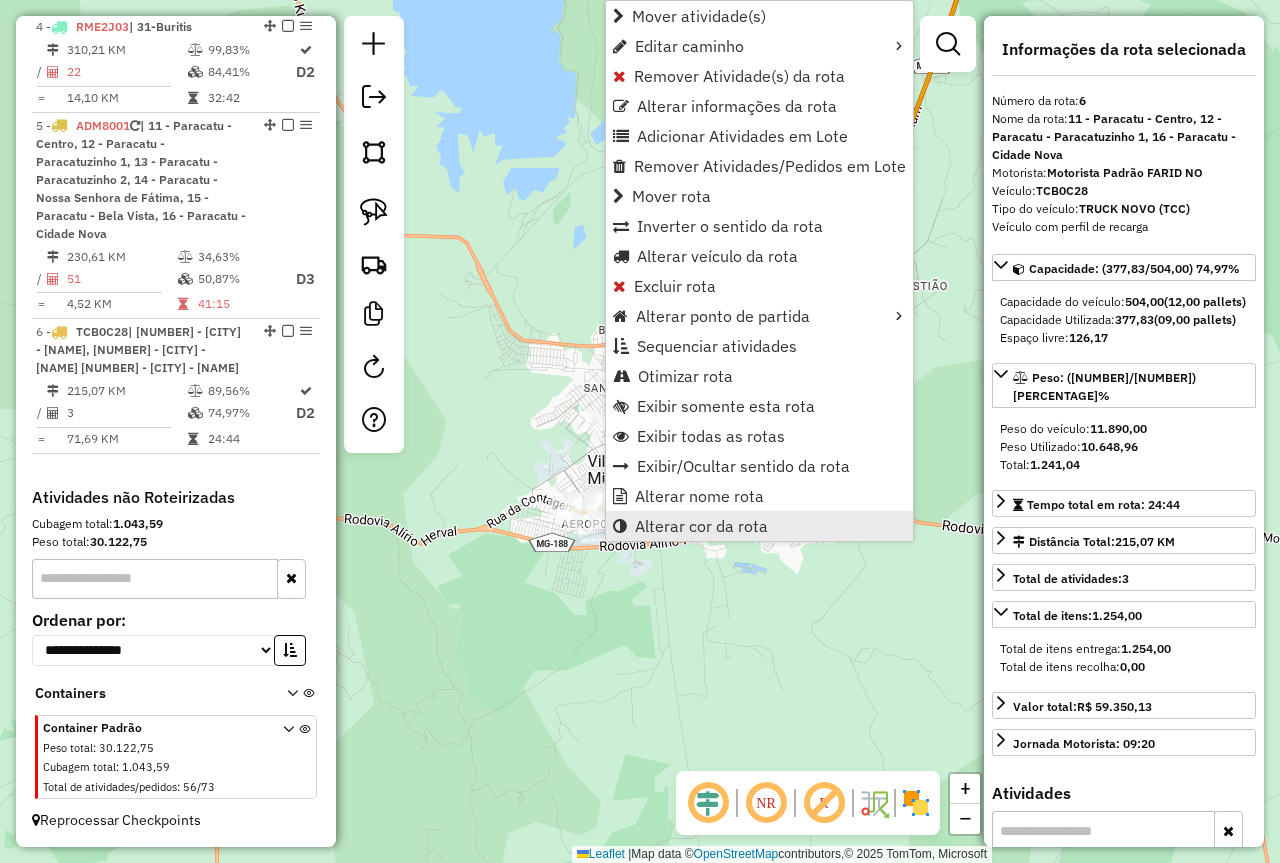 click on "Alterar cor da rota" at bounding box center [701, 526] 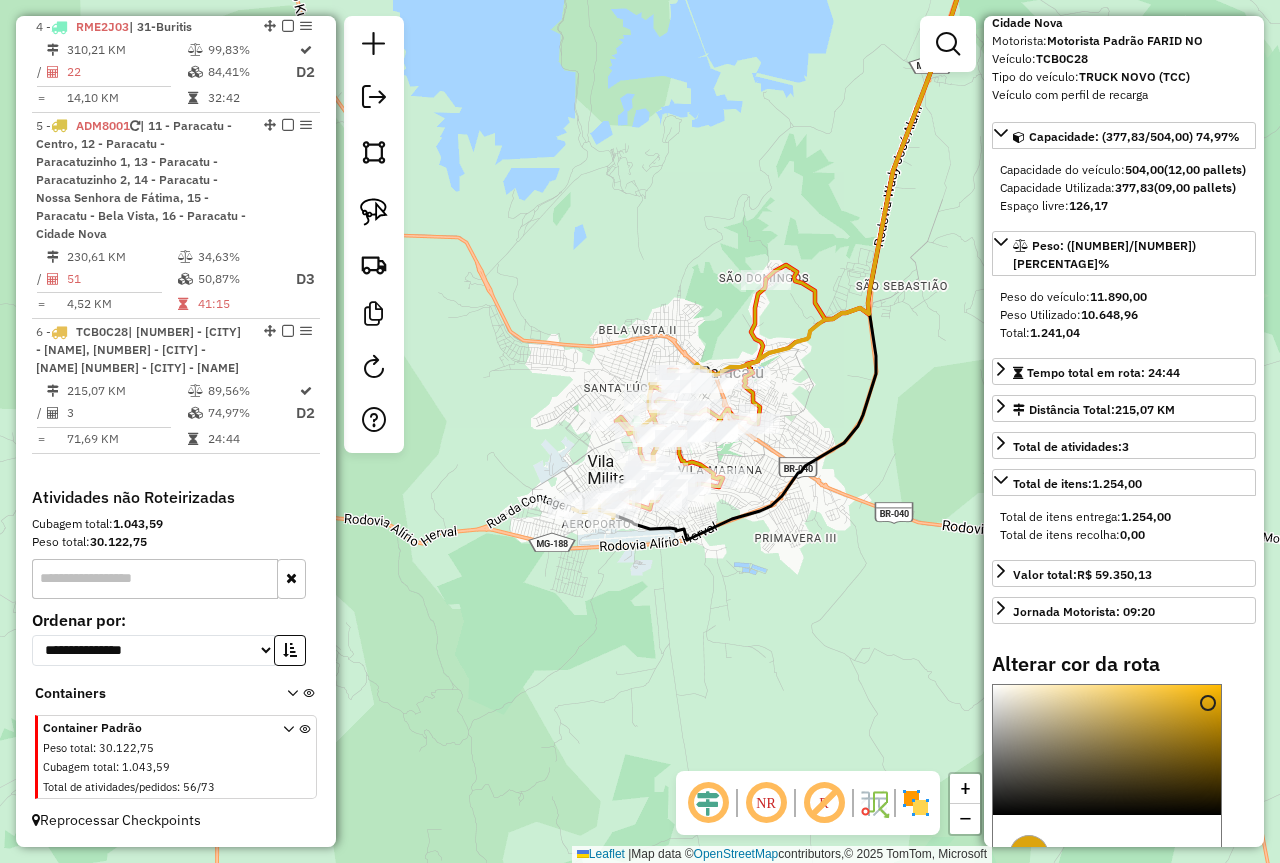 scroll, scrollTop: 300, scrollLeft: 0, axis: vertical 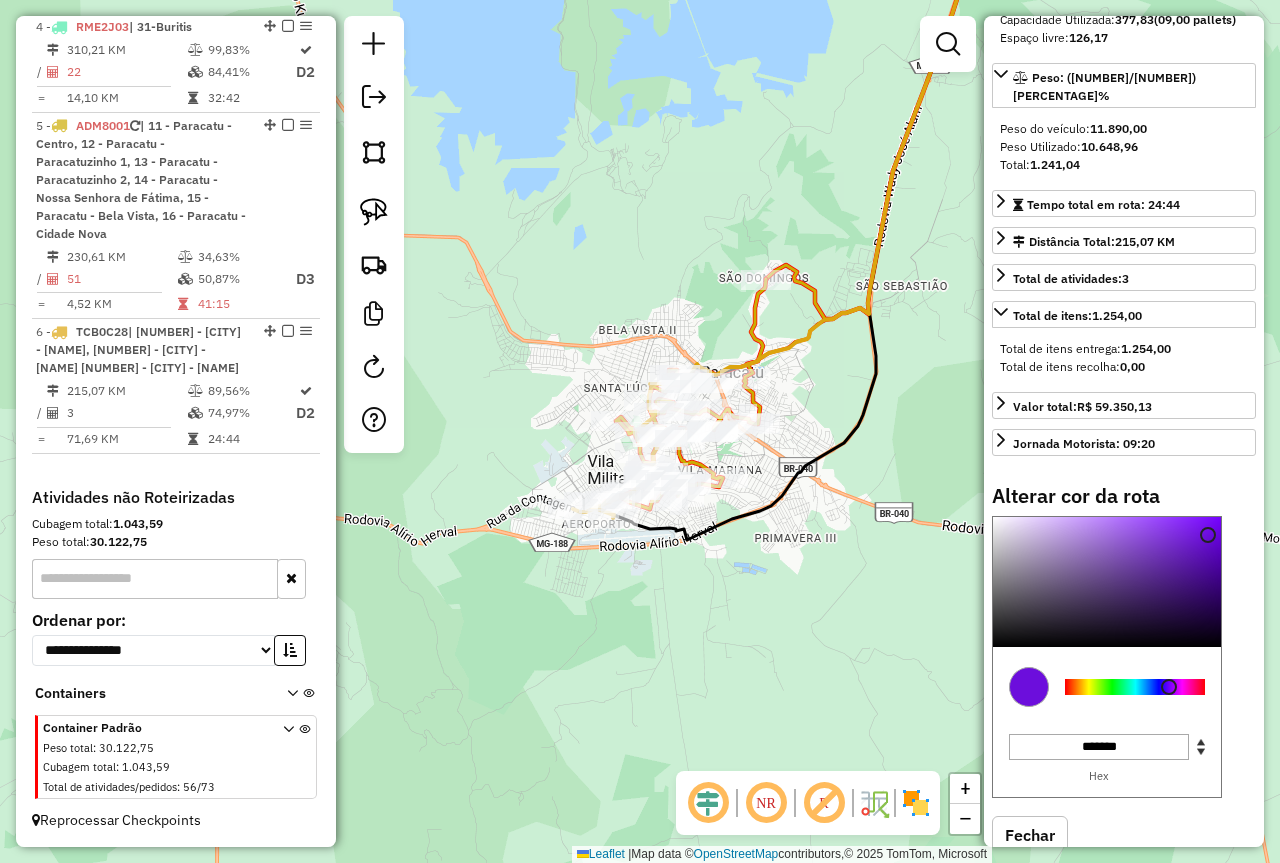 type on "*******" 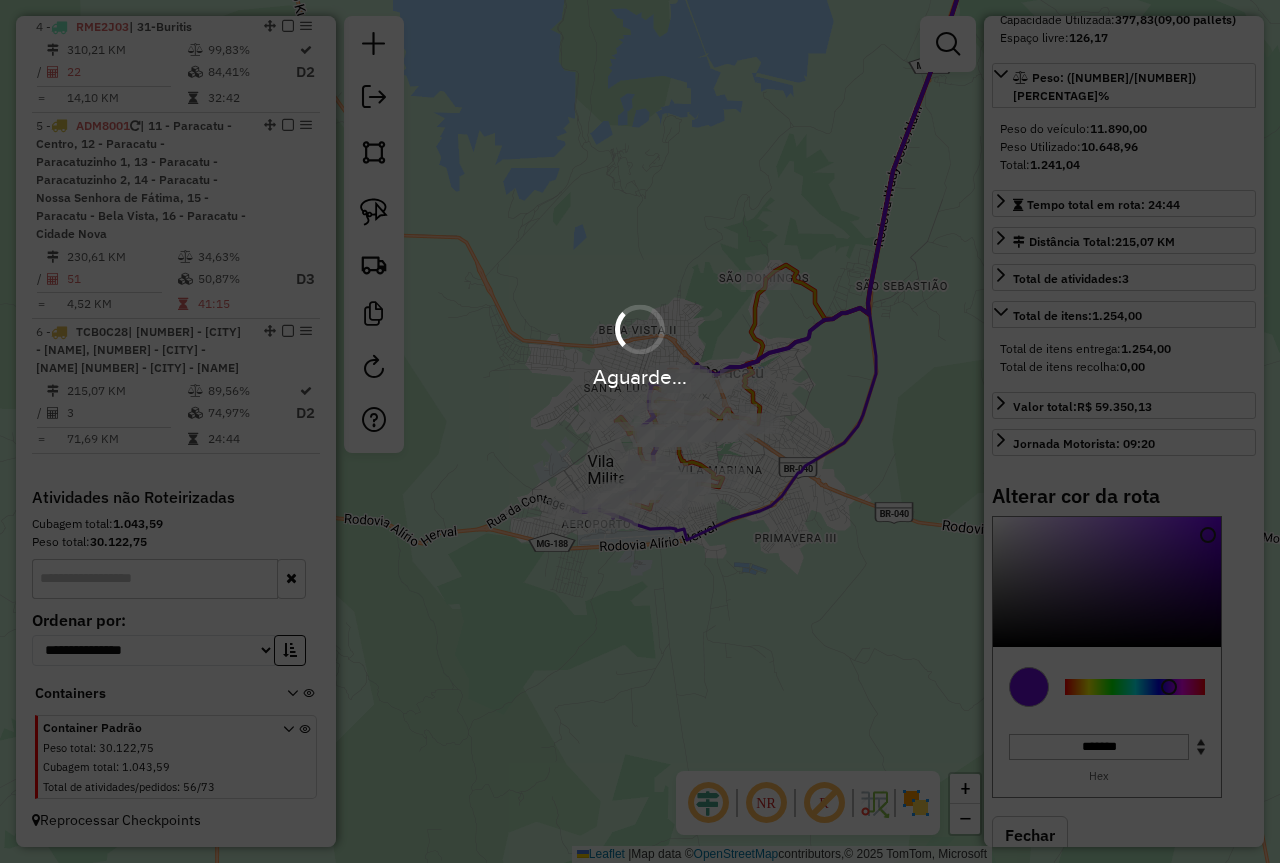 click on "Aguarde..." at bounding box center (640, 431) 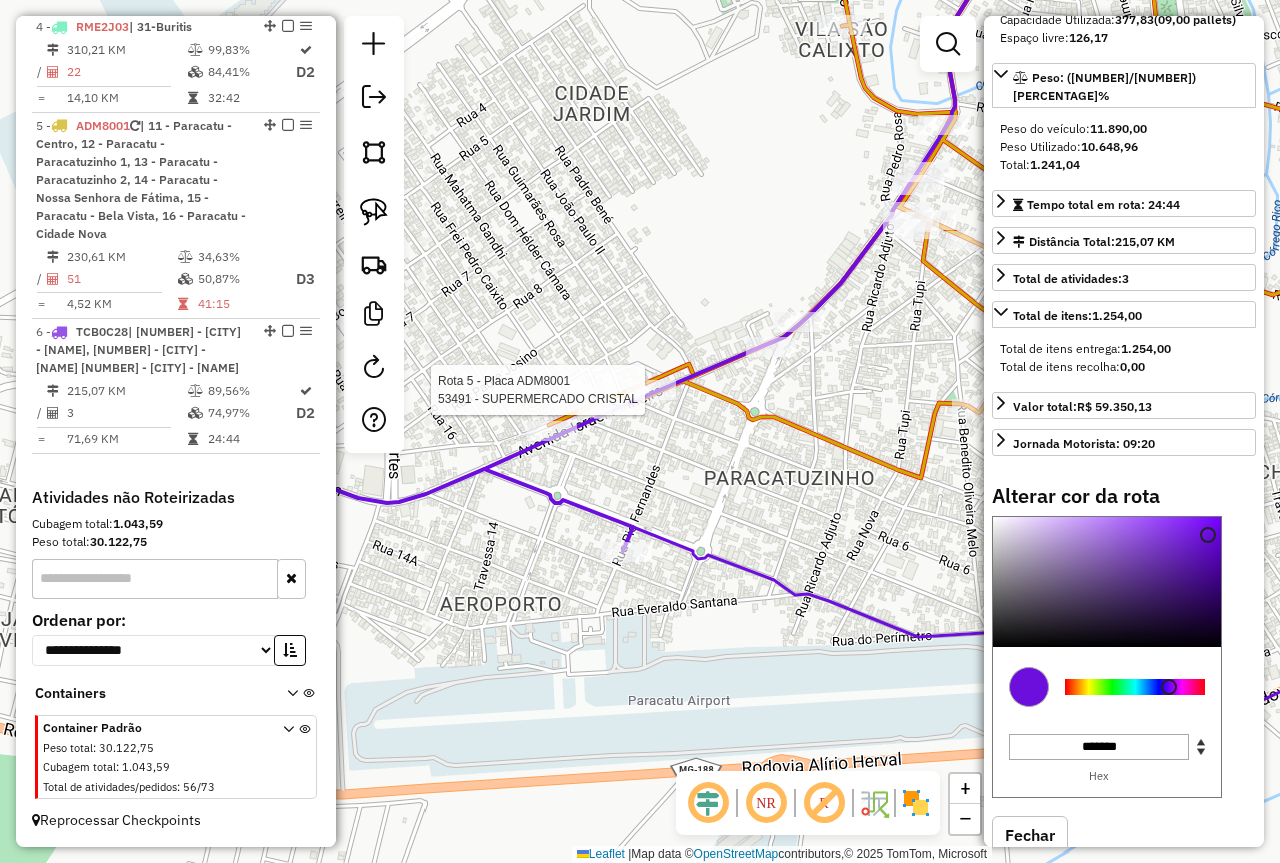 select on "*********" 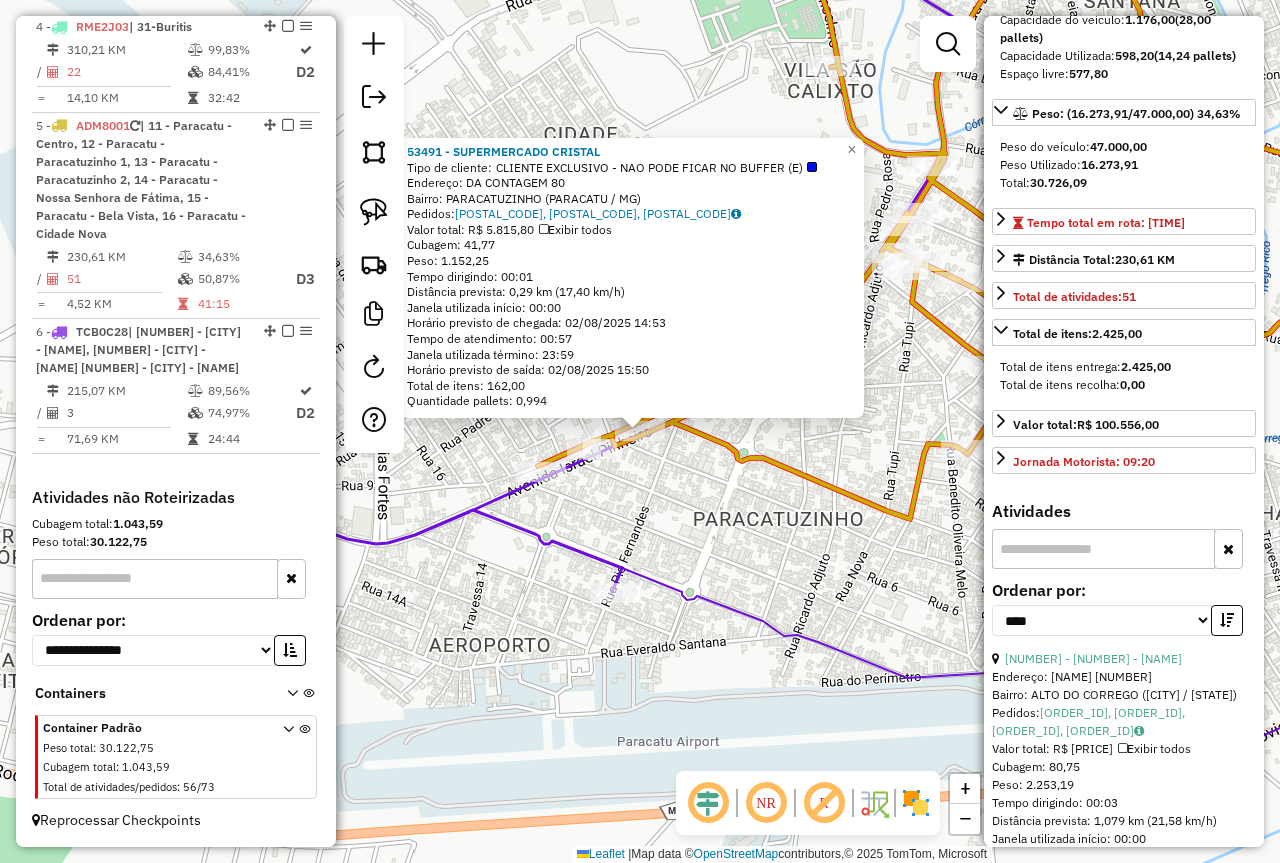 scroll, scrollTop: 336, scrollLeft: 0, axis: vertical 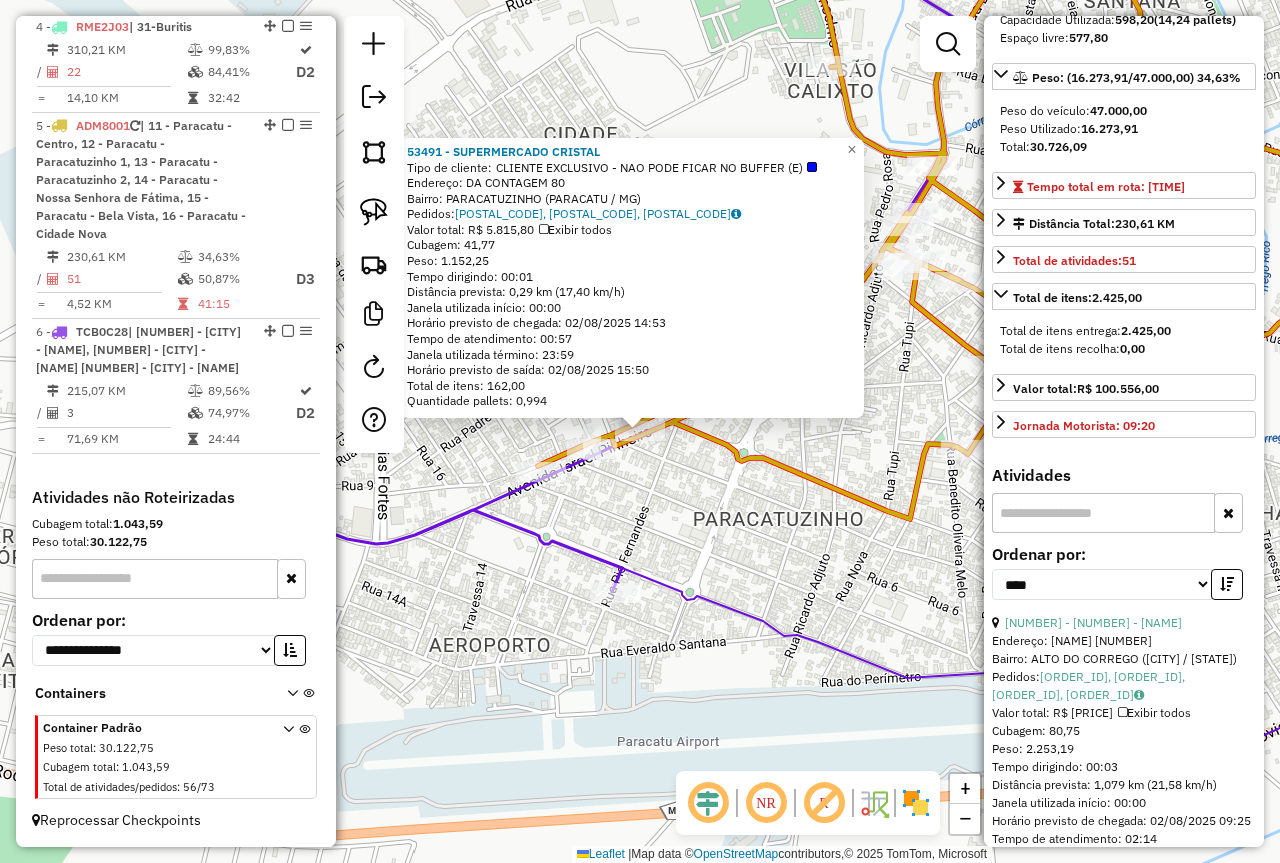 click on "53491 - SUPERMERCADO CRISTAL  Tipo de cliente:   CLIENTE EXCLUSIVO - NAO PODE FICAR NO BUFFER (E)   Endereço:  DA CONTAGEM 80   Bairro: PARACATUZINHO (PARACATU / MG)   Pedidos:  01501588, 01501589, 01501590   Valor total: R$ 5.815,80   Exibir todos   Cubagem: 41,77  Peso: 1.152,25  Tempo dirigindo: 00:01   Distância prevista: 0,29 km (17,40 km/h)   Janela utilizada início: 00:00   Horário previsto de chegada: 02/08/2025 14:53   Tempo de atendimento: 00:57   Janela utilizada término: 23:59   Horário previsto de saída: 02/08/2025 15:50   Total de itens: 162,00   Quantidade pallets: 0,994  × Janela de atendimento Grade de atendimento Capacidade Transportadoras Veículos Cliente Pedidos  Rotas Selecione os dias de semana para filtrar as janelas de atendimento  Seg   Ter   Qua   Qui   Sex   Sáb   Dom  Informe o período da janela de atendimento: De: Até:  Filtrar exatamente a janela do cliente  Considerar janela de atendimento padrão  Selecione os dias de semana para filtrar as grades de atendimento De:" 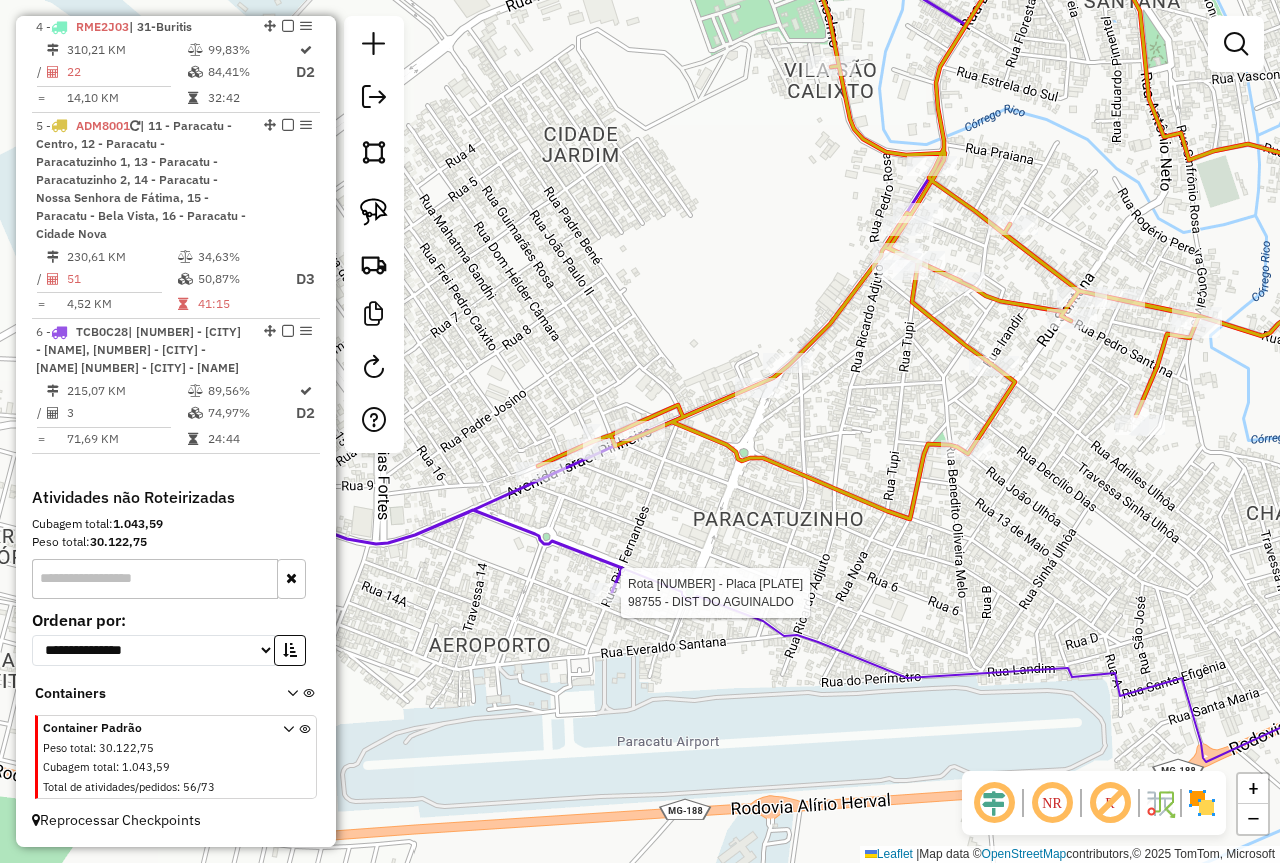 click on "Rota 6 - Placa TCB0C28  98755 - DIST DO AGUINALDO Janela de atendimento Grade de atendimento Capacidade Transportadoras Veículos Cliente Pedidos  Rotas Selecione os dias de semana para filtrar as janelas de atendimento  Seg   Ter   Qua   Qui   Sex   Sáb   Dom  Informe o período da janela de atendimento: De: Até:  Filtrar exatamente a janela do cliente  Considerar janela de atendimento padrão  Selecione os dias de semana para filtrar as grades de atendimento  Seg   Ter   Qua   Qui   Sex   Sáb   Dom   Considerar clientes sem dia de atendimento cadastrado  Clientes fora do dia de atendimento selecionado Filtrar as atividades entre os valores definidos abaixo:  Peso mínimo:   Peso máximo:   Cubagem mínima:   Cubagem máxima:   De:   Até:  Filtrar as atividades entre o tempo de atendimento definido abaixo:  De:   Até:   Considerar capacidade total dos clientes não roteirizados Transportadora: Selecione um ou mais itens Tipo de veículo: Selecione um ou mais itens Veículo: Selecione um ou mais itens +" 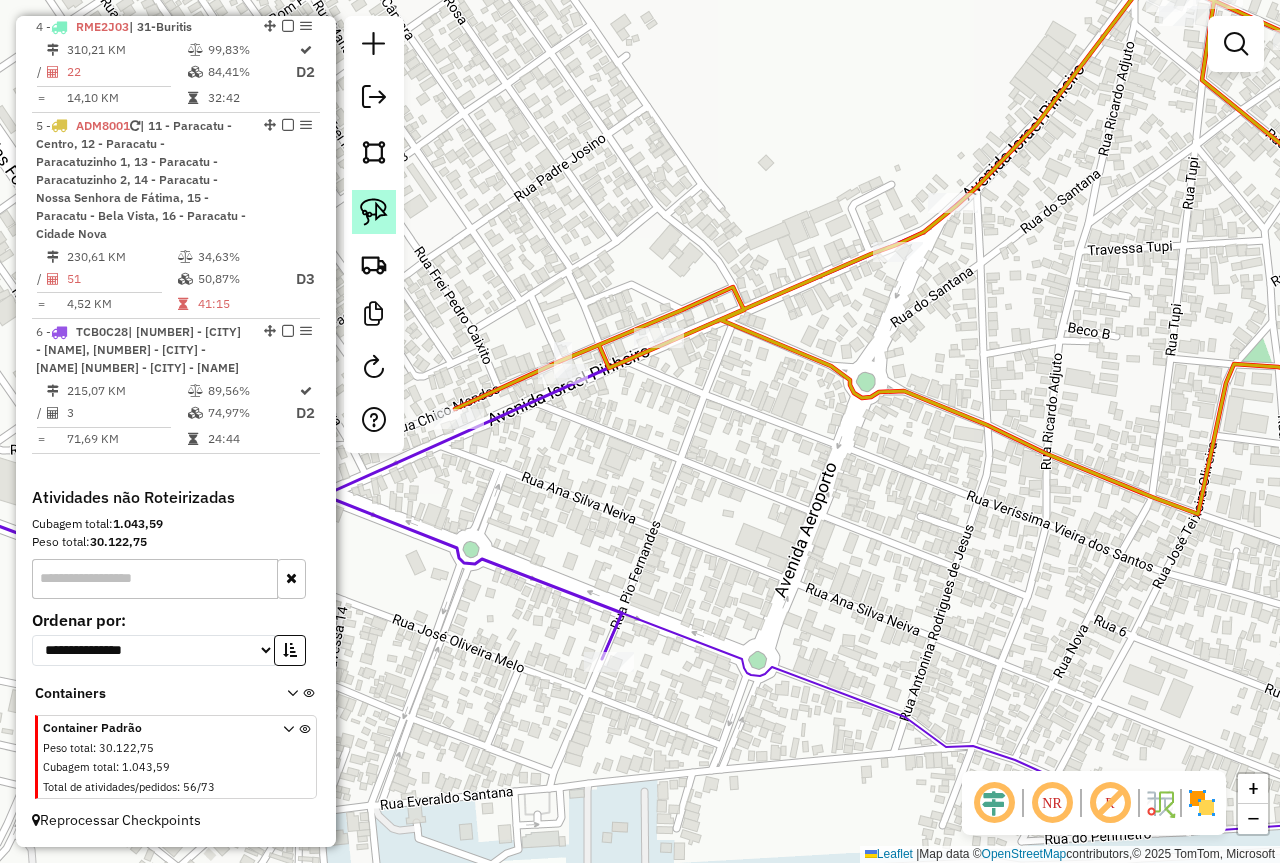 click 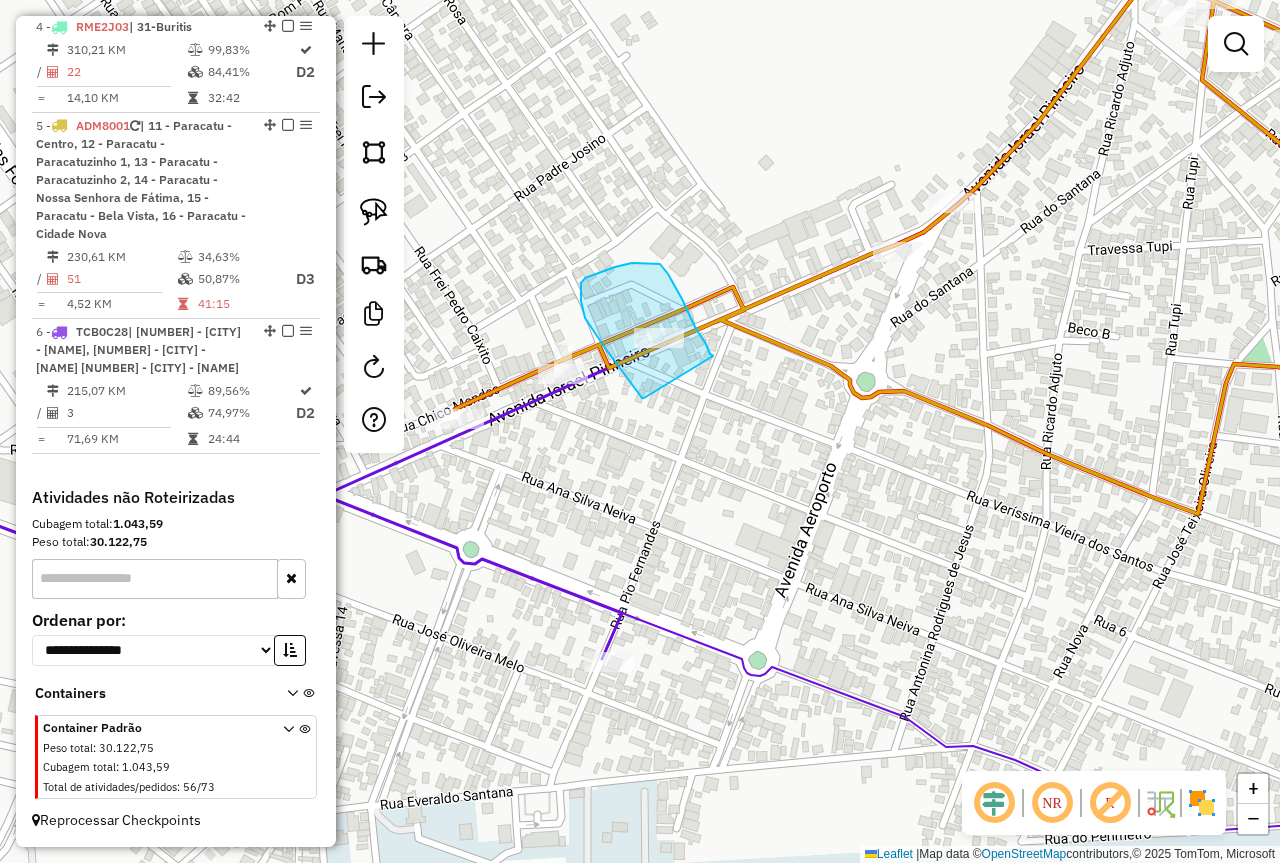 drag, startPoint x: 644, startPoint y: 398, endPoint x: 715, endPoint y: 362, distance: 79.60528 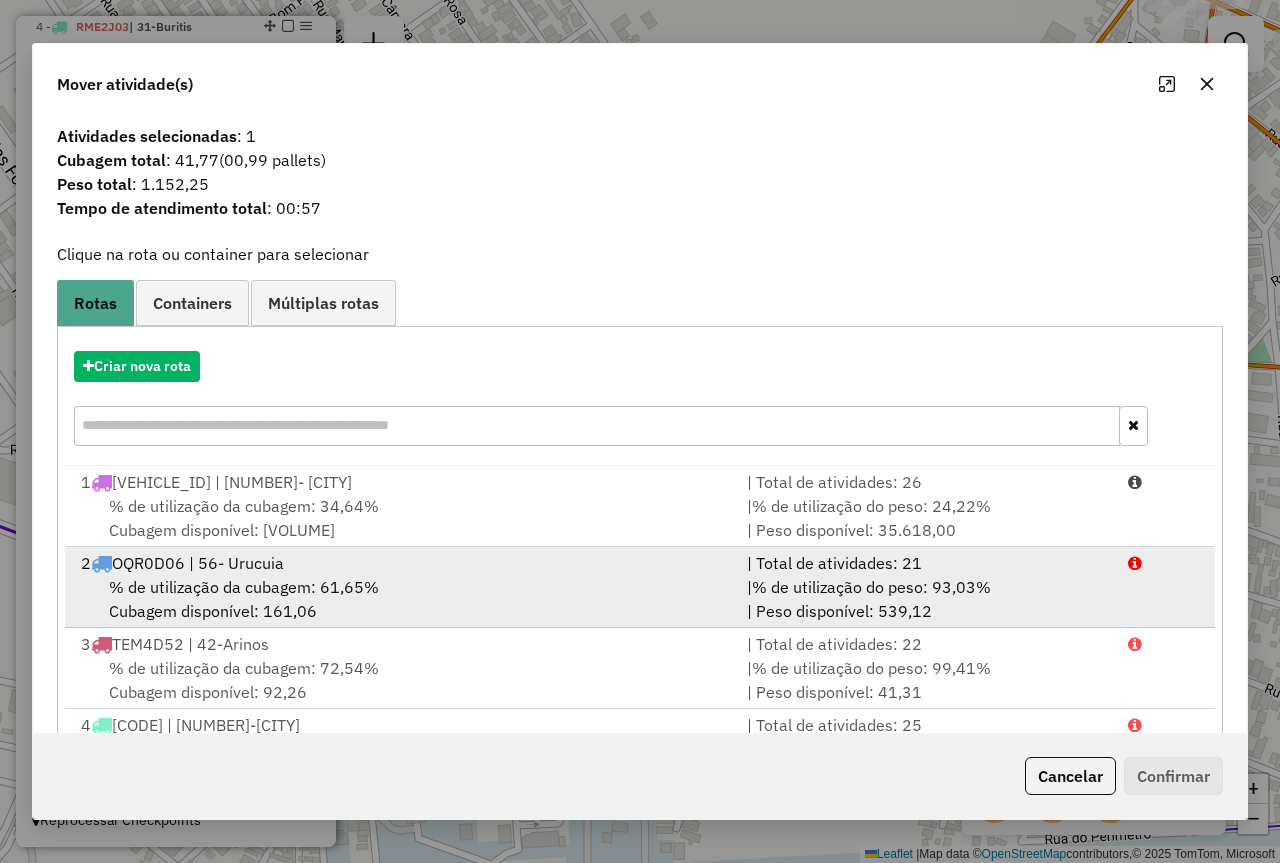 scroll, scrollTop: 29, scrollLeft: 0, axis: vertical 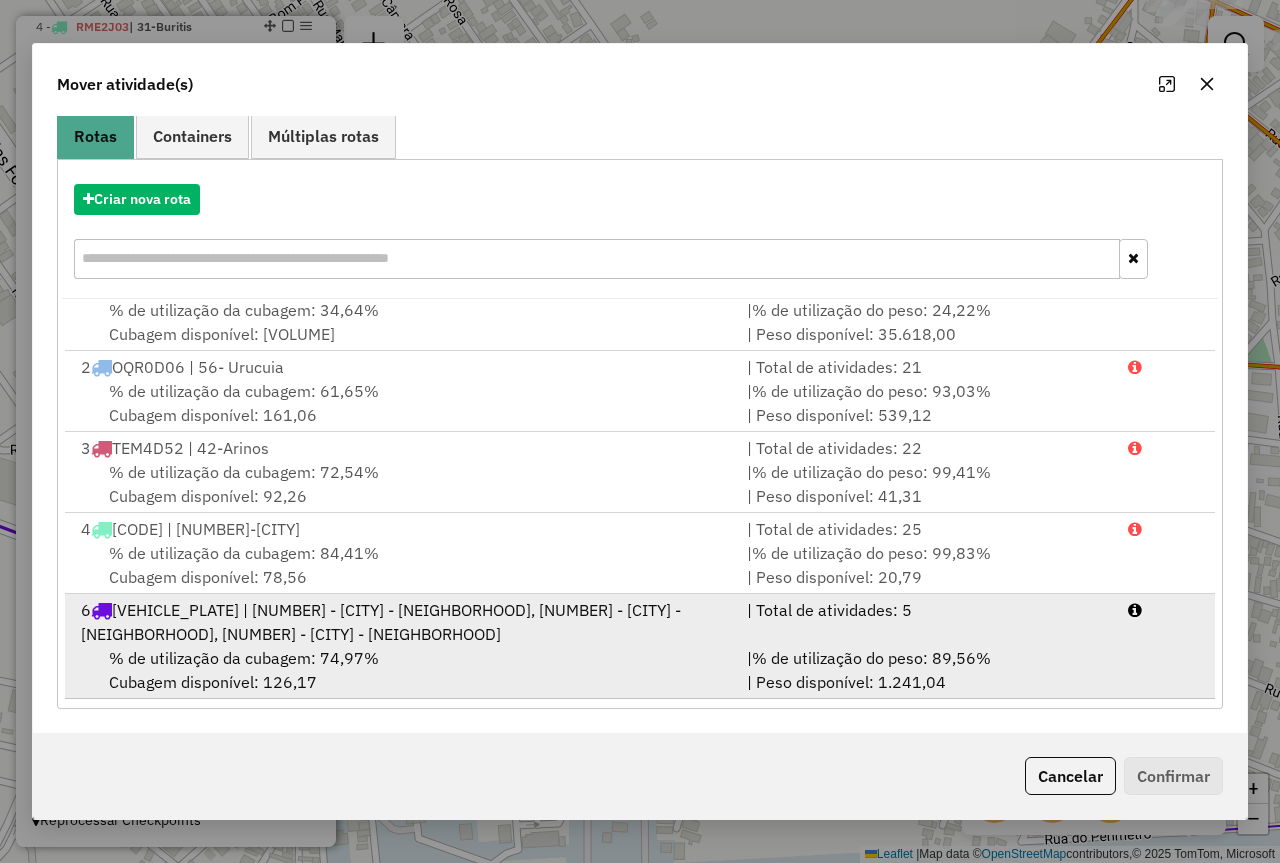 click on "6  TCB0C28 | 11 - Paracatu - Centro, 12 - Paracatu - Paracatuzinho 1, 16 - Paracatu - Cidade Nova" at bounding box center [402, 622] 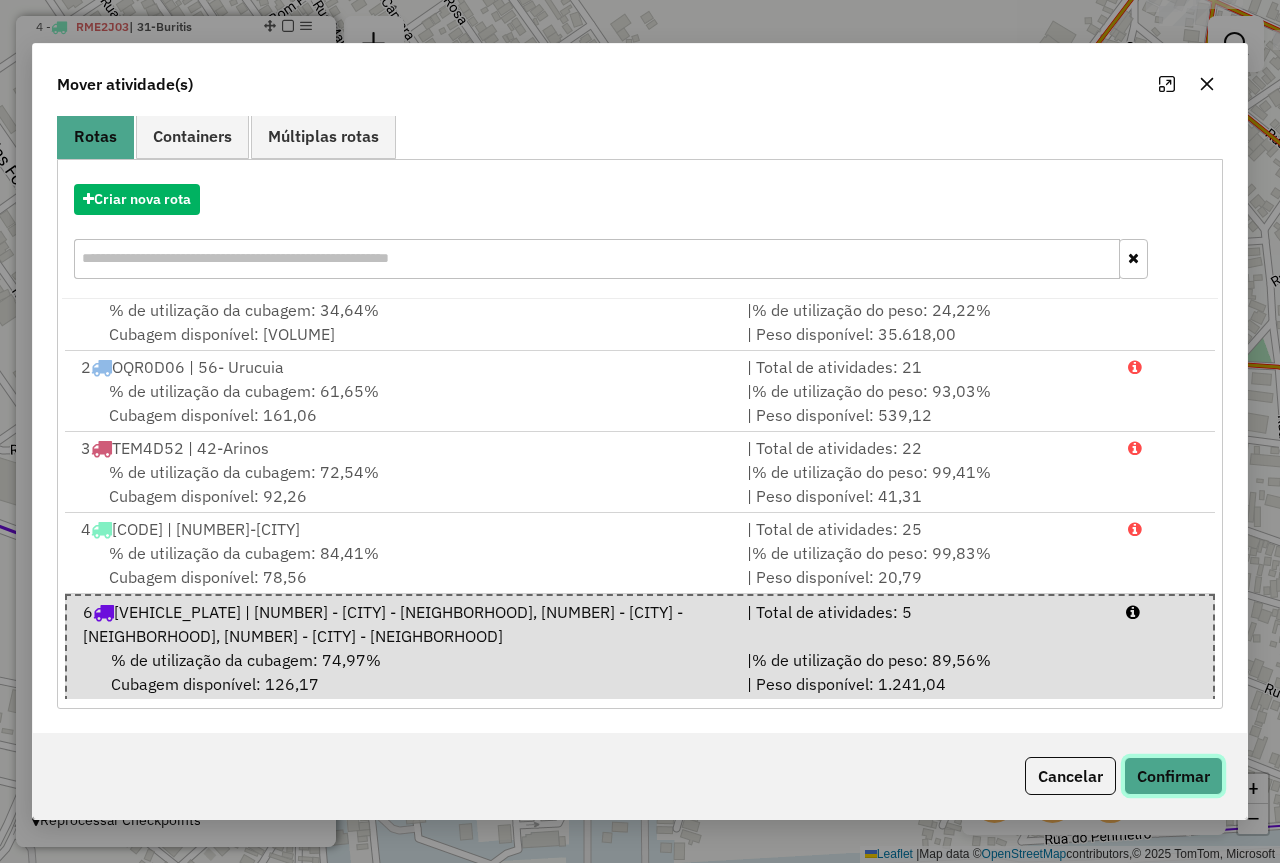 click on "Confirmar" 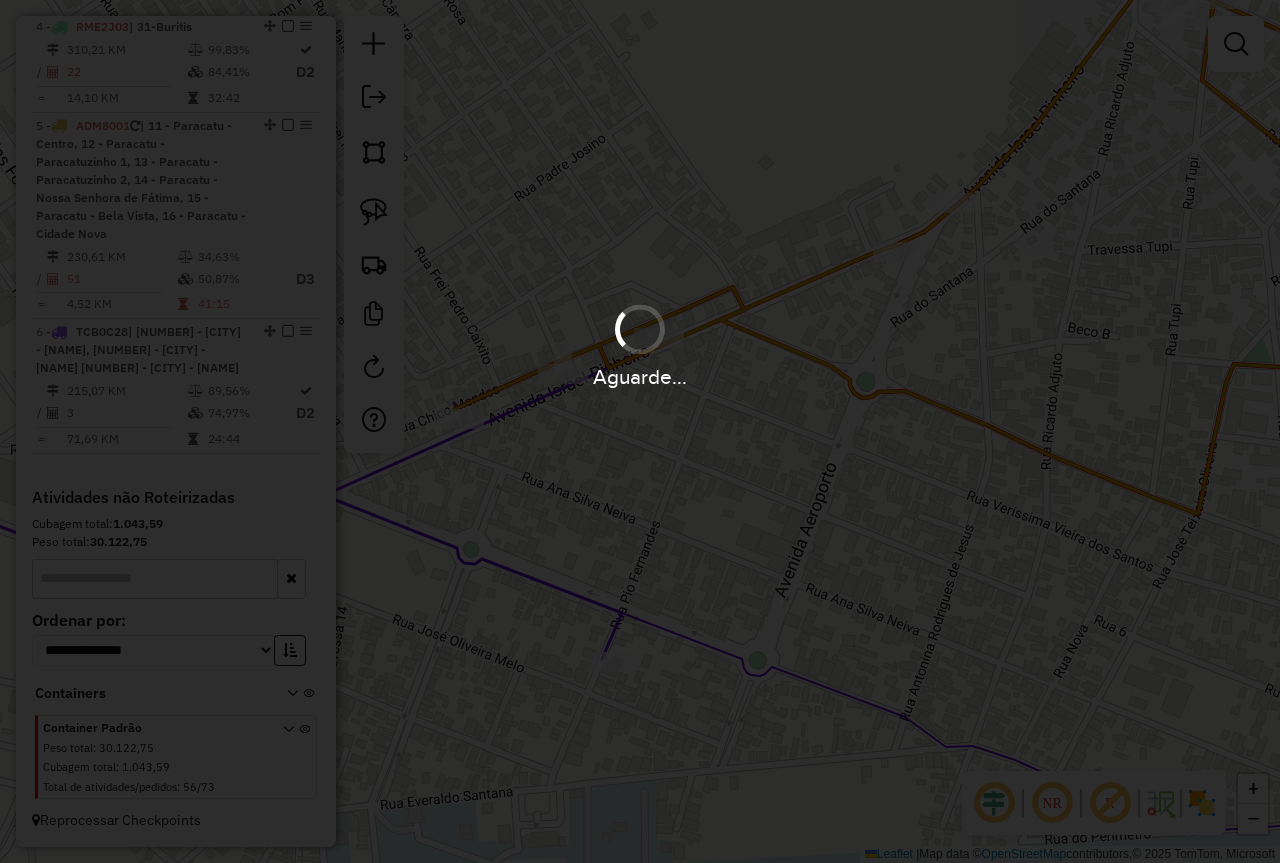 scroll, scrollTop: 0, scrollLeft: 0, axis: both 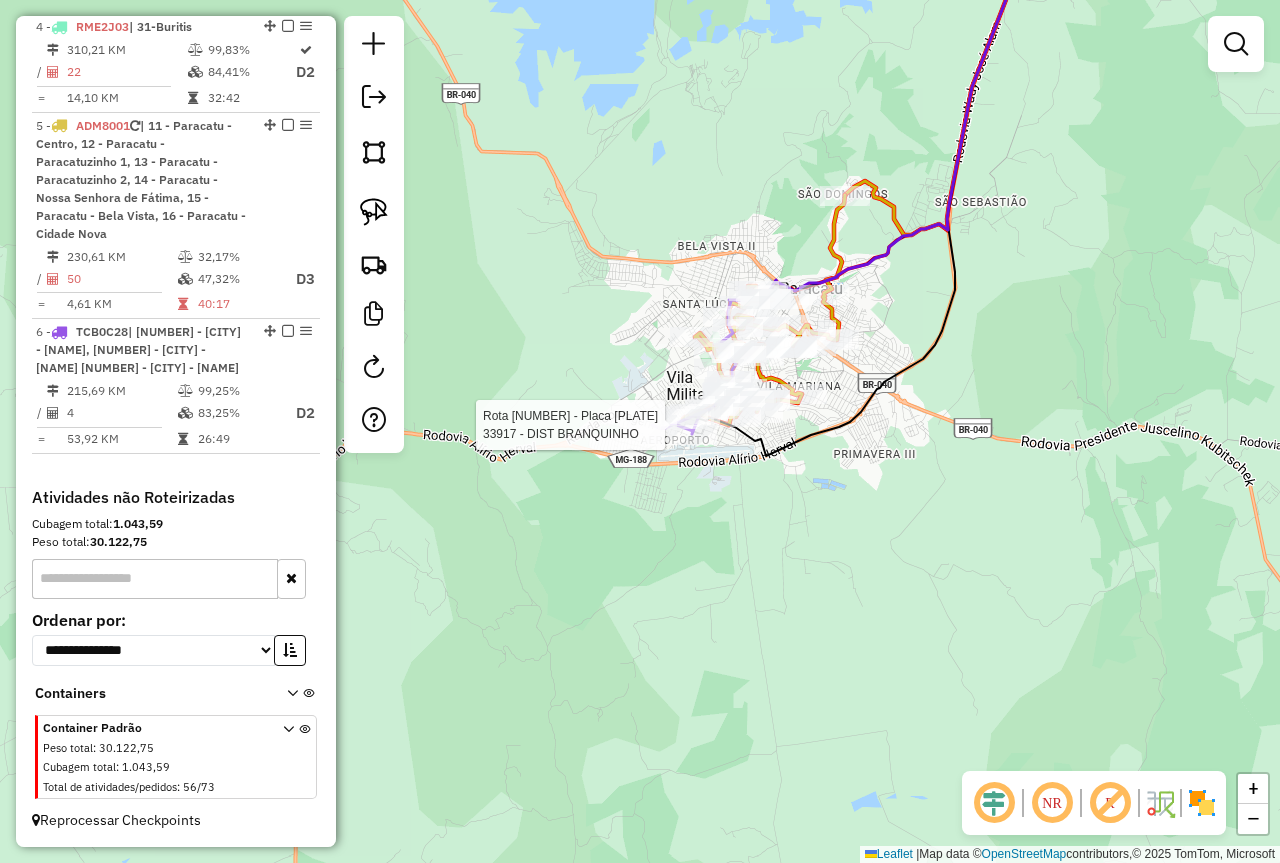select on "*********" 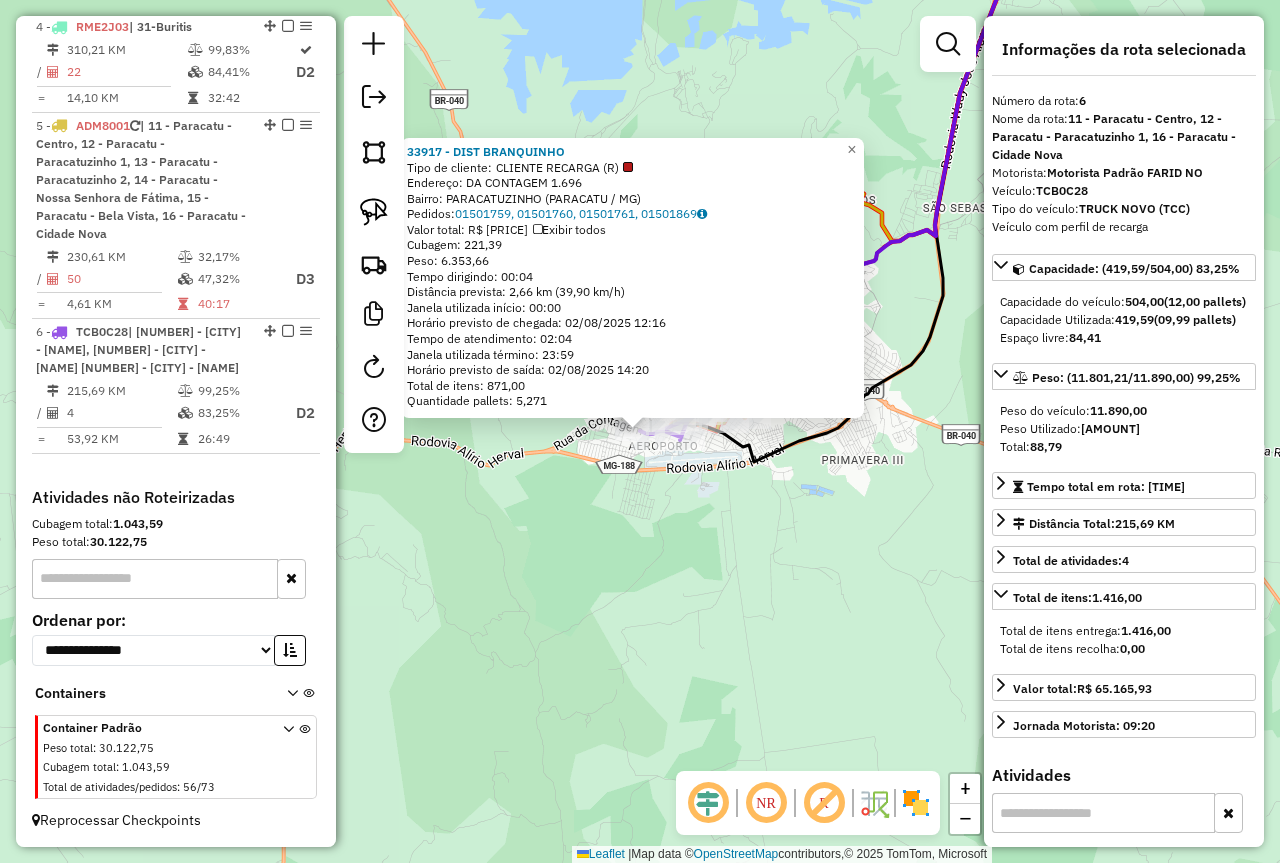 click on "[POSTAL_CODE] - [BUSINESS_NAME]  Tipo de cliente:   CLIENTE RECARGA (R)   Endereço:  [STREET_NAME] [NUMBER]   Bairro: [NEIGHBORHOOD] ([CITY] / [STATE])   Pedidos:  [ORDER_ID], [ORDER_ID], [ORDER_ID], [ORDER_ID]   Valor total: [CURRENCY] [PRICE]   Exibir todos   Cubagem: [VOLUME]  Peso: [WEIGHT]  Tempo dirigindo: [TIME]   Distância prevista: [DISTANCE] km ([SPEED] km/h)   Janela utilizada início: [TIME]   Horário previsto de chegada: [DATE] [TIME]   Tempo de atendimento: [TIME]   Janela utilizada término: [TIME]   Horário previsto de saída: [DATE] [TIME]   Total de itens: [QUANTITY]   Quantidade pallets: [QUANTITY]  × Janela de atendimento Grade de atendimento Capacidade Transportadoras Veículos Cliente Pedidos  Rotas Selecione os dias de semana para filtrar as janelas de atendimento  Seg   Ter   Qua   Qui   Sex   Sáb   Dom  Informe o período da janela de atendimento: De: Até:  Filtrar exatamente a janela do cliente  Considerar janela de atendimento padrão  Selecione os dias de semana para filtrar as grades de atendimento  Seg   Ter   Qua   De:" 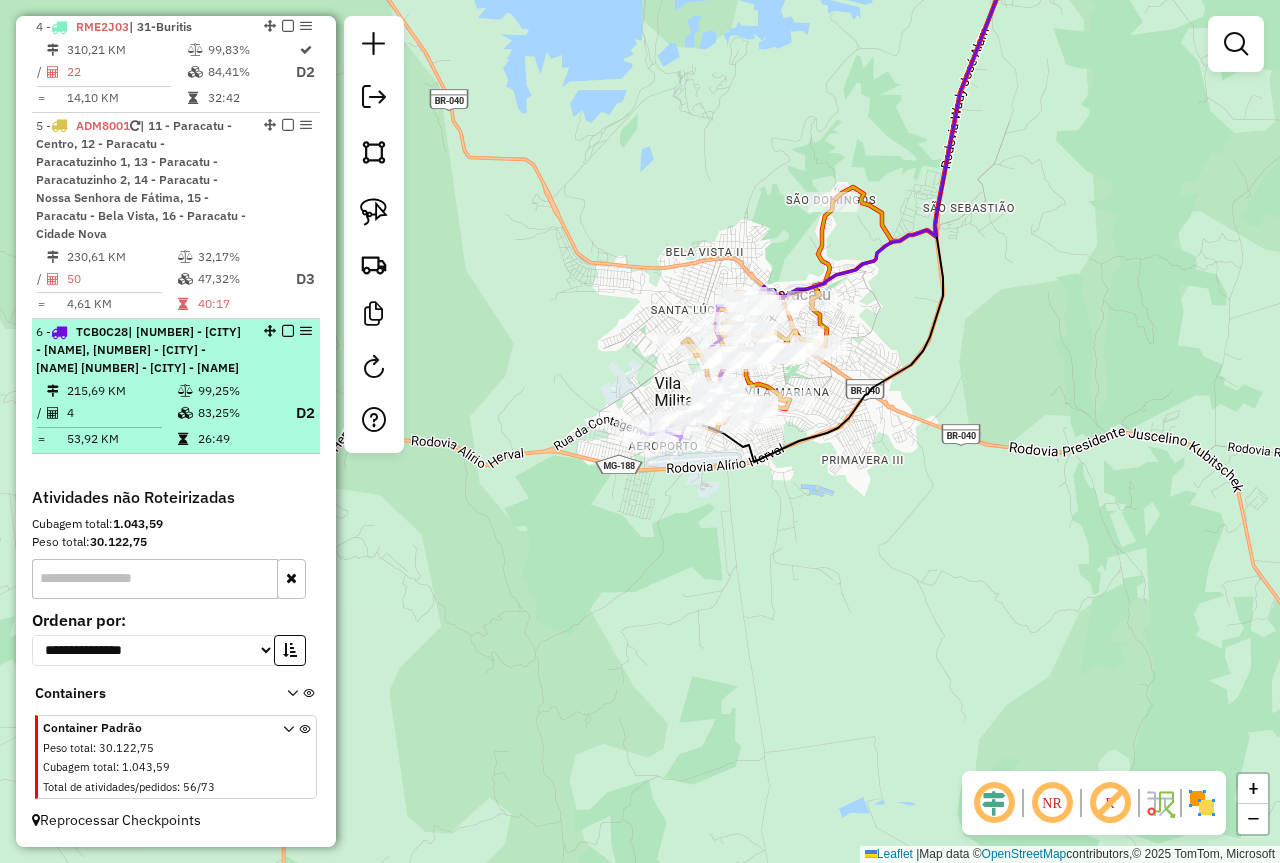 click at bounding box center (288, 331) 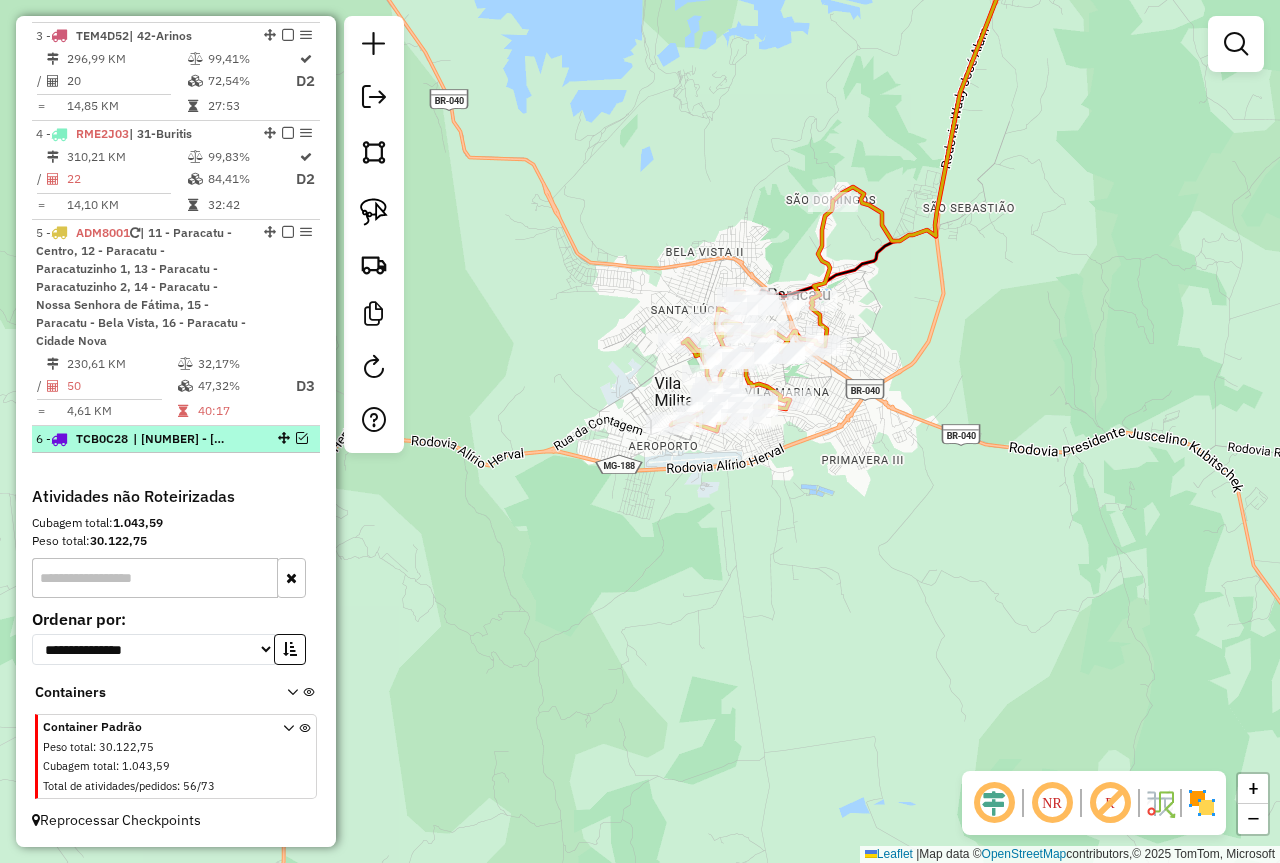 scroll, scrollTop: 940, scrollLeft: 0, axis: vertical 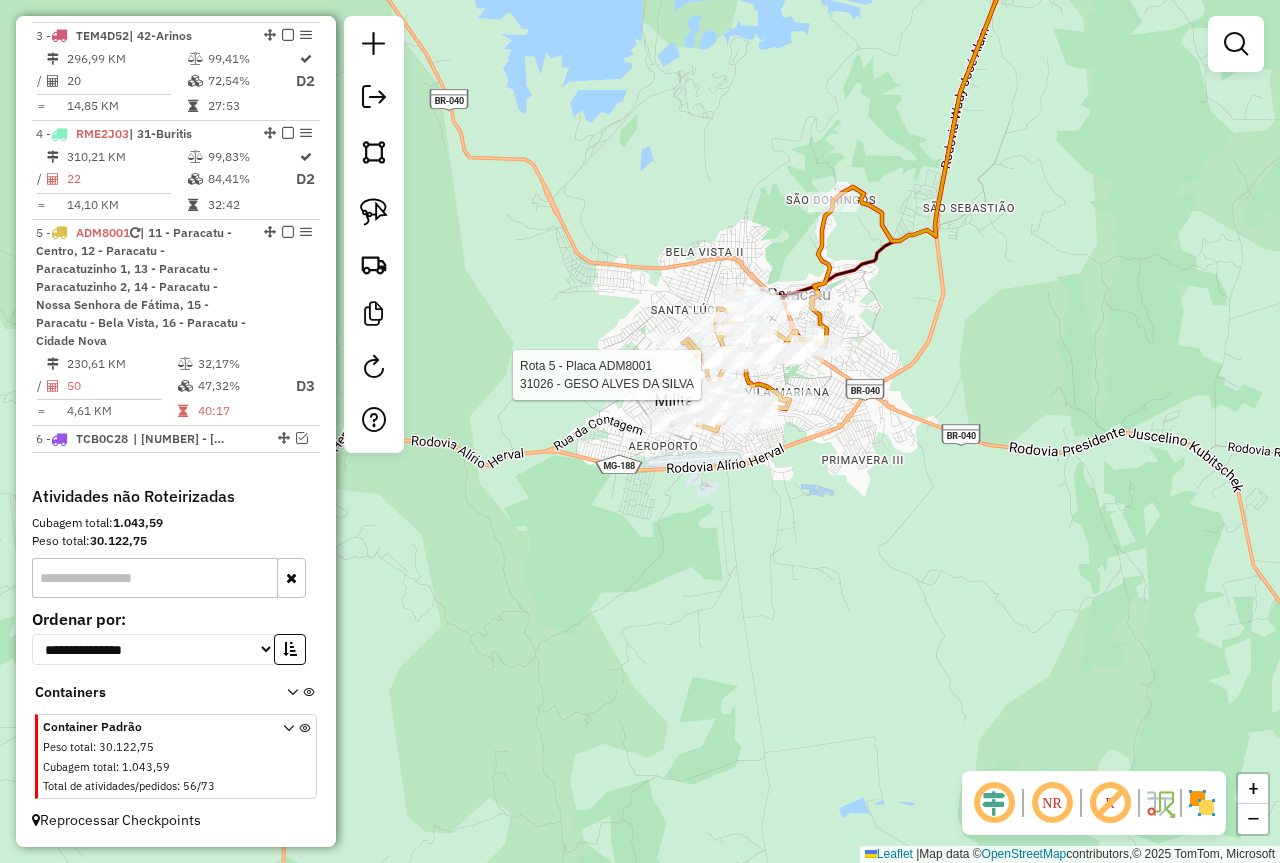 select on "*********" 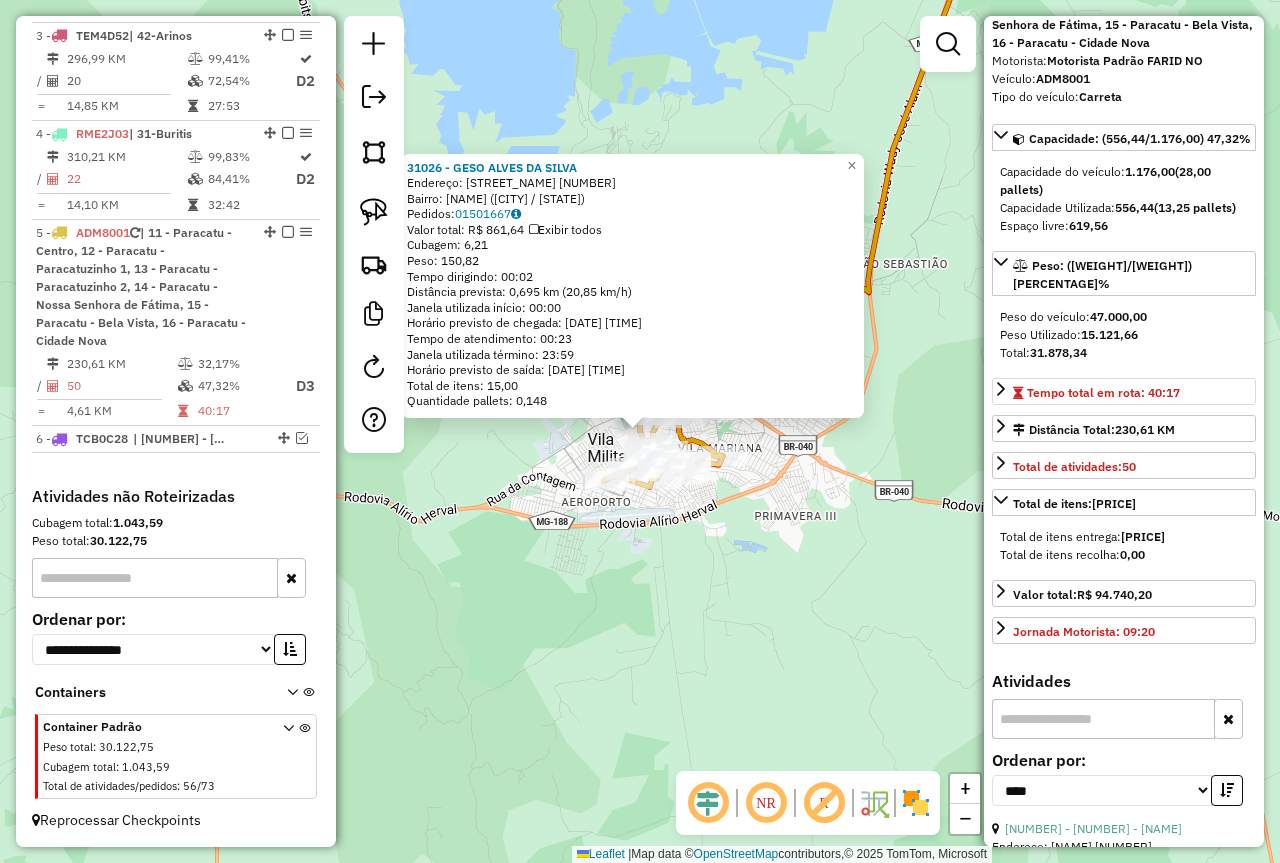 scroll, scrollTop: 200, scrollLeft: 0, axis: vertical 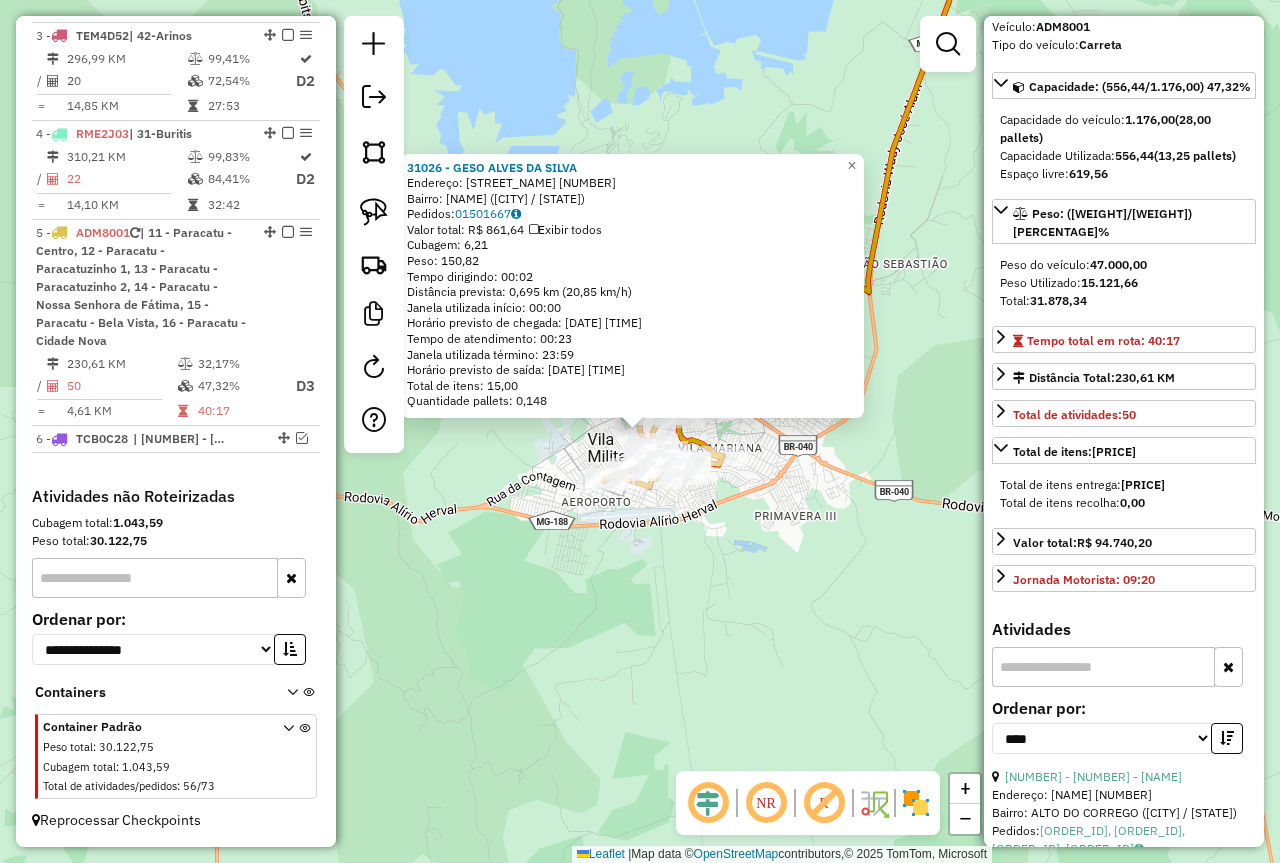 click on "31026 - [FIRST] [LAST]  Endereço: R   MARIA GARCIA DA SILVA         000028   Bairro: VILA SAO CALIXTO ([CITY] / [STATE])   Pedidos:  01501667   Valor total: R$ 861,64   Exibir todos   Cubagem: 6,21  Peso: 150,82  Tempo dirigindo: 00:02   Distância prevista: 0,695 km (20,85 km/h)   Janela utilizada início: 00:00   Horário previsto de chegada: 03/08/2025 12:11   Tempo de atendimento: 00:23   Janela utilizada término: 23:59   Horário previsto de saída: 03/08/2025 12:34   Total de itens: 15,00   Quantidade pallets: 0,148  × Janela de atendimento Grade de atendimento Capacidade Transportadoras Veículos Cliente Pedidos  Rotas Selecione os dias de semana para filtrar as janelas de atendimento  Seg   Ter   Qua   Qui   Sex   Sáb   Dom  Informe o período da janela de atendimento: De: Até:  Filtrar exatamente a janela do cliente  Considerar janela de atendimento padrão  Selecione os dias de semana para filtrar as grades de atendimento  Seg   Ter   Qua   Qui   Sex   Sáb   Dom   Peso mínimo:   De:   De:" 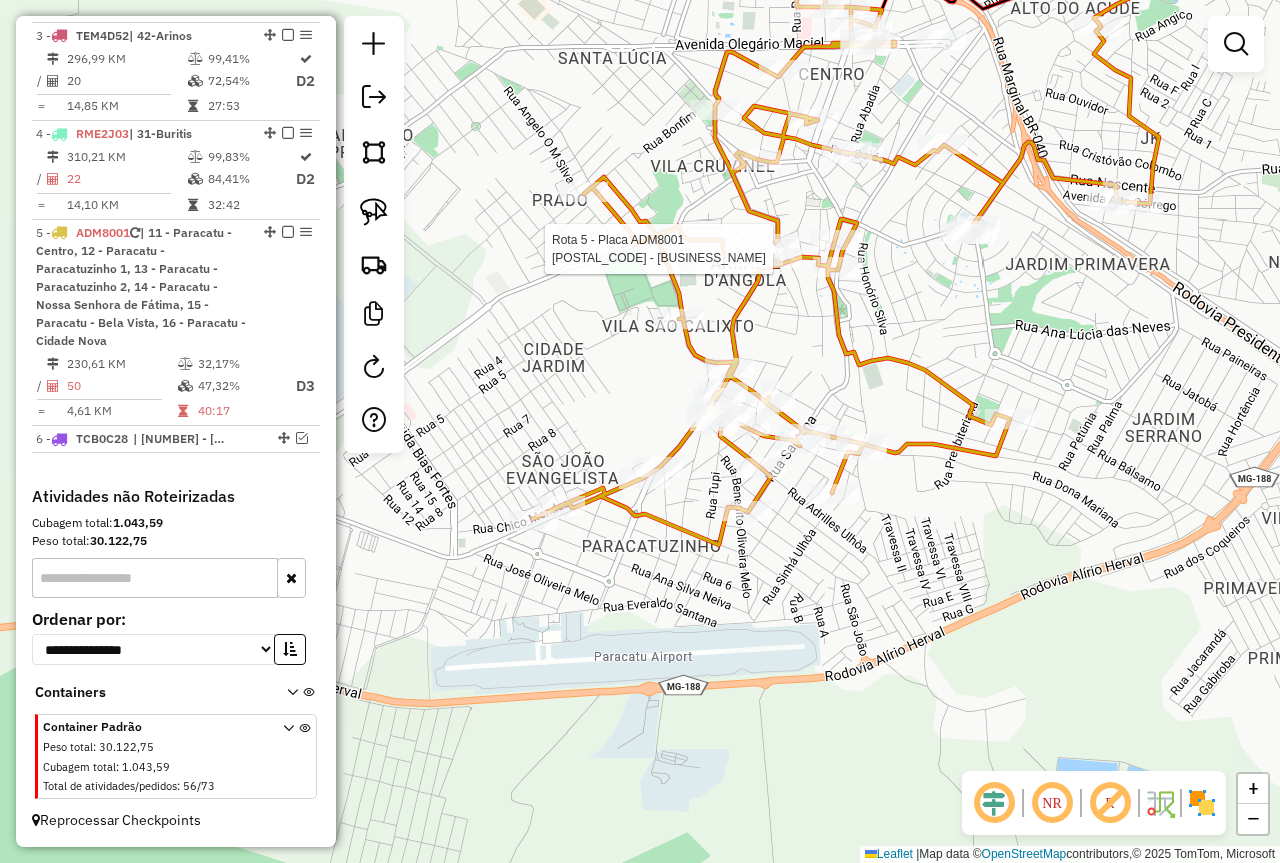 select on "*********" 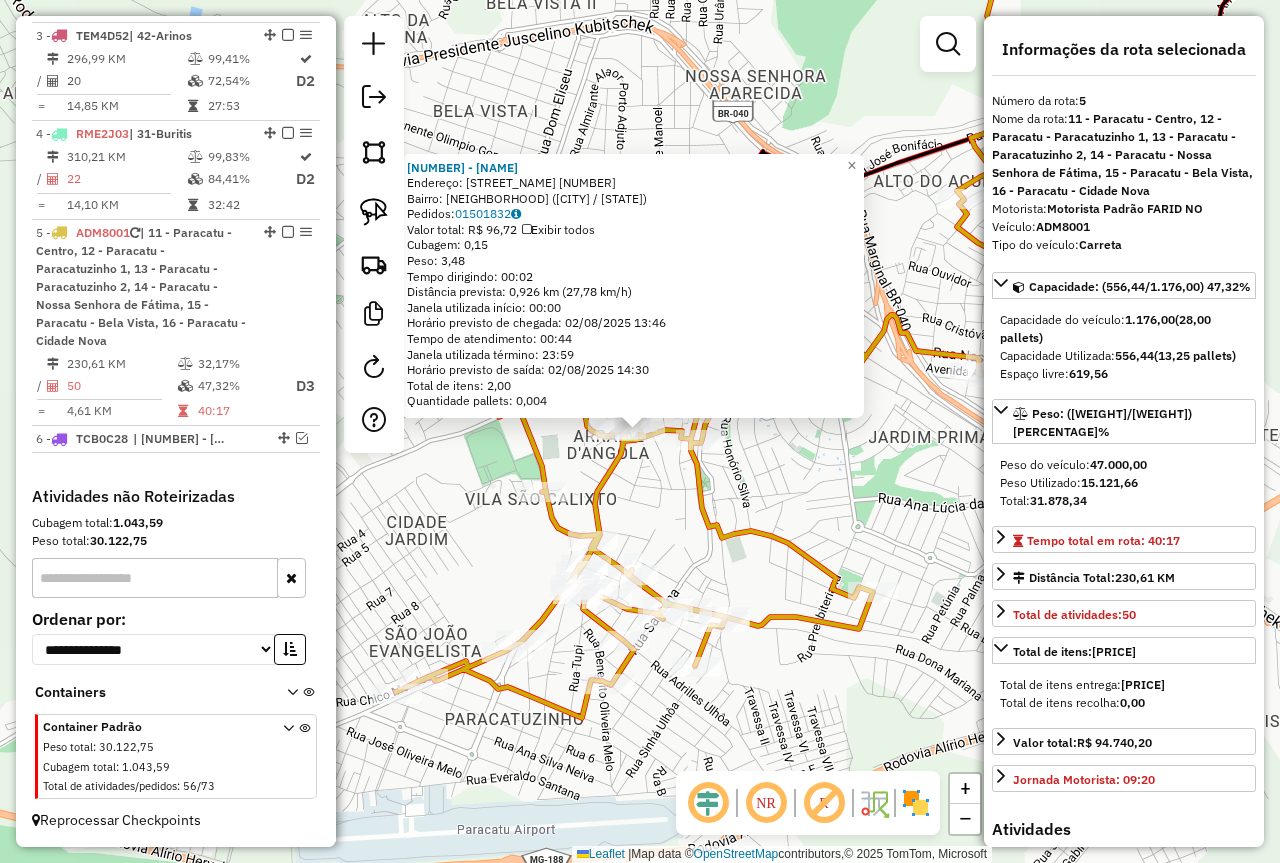 click on "95601 - BAR E MERC OLIVEIRA  Endereço:  PROF. JOSE JOAQUIM DA COSTA 64   Bairro: ARRAIAL ANGOLA (PARACATU / MG)   Pedidos:  01501832   Valor total: R$ 96,72   Exibir todos   Cubagem: 0,15  Peso: 3,48  Tempo dirigindo: 00:02   Distância prevista: 0,926 km (27,78 km/h)   Janela utilizada início: 00:00   Horário previsto de chegada: 02/08/2025 13:46   Tempo de atendimento: 00:44   Janela utilizada término: 23:59   Horário previsto de saída: 02/08/2025 14:30   Total de itens: 2,00   Quantidade pallets: 0,004  × Janela de atendimento Grade de atendimento Capacidade Transportadoras Veículos Cliente Pedidos  Rotas Selecione os dias de semana para filtrar as janelas de atendimento  Seg   Ter   Qua   Qui   Sex   Sáb   Dom  Informe o período da janela de atendimento: De: Até:  Filtrar exatamente a janela do cliente  Considerar janela de atendimento padrão  Selecione os dias de semana para filtrar as grades de atendimento  Seg   Ter   Qua   Qui   Sex   Sáb   Dom   Peso mínimo:   Peso máximo:   De:   De:" 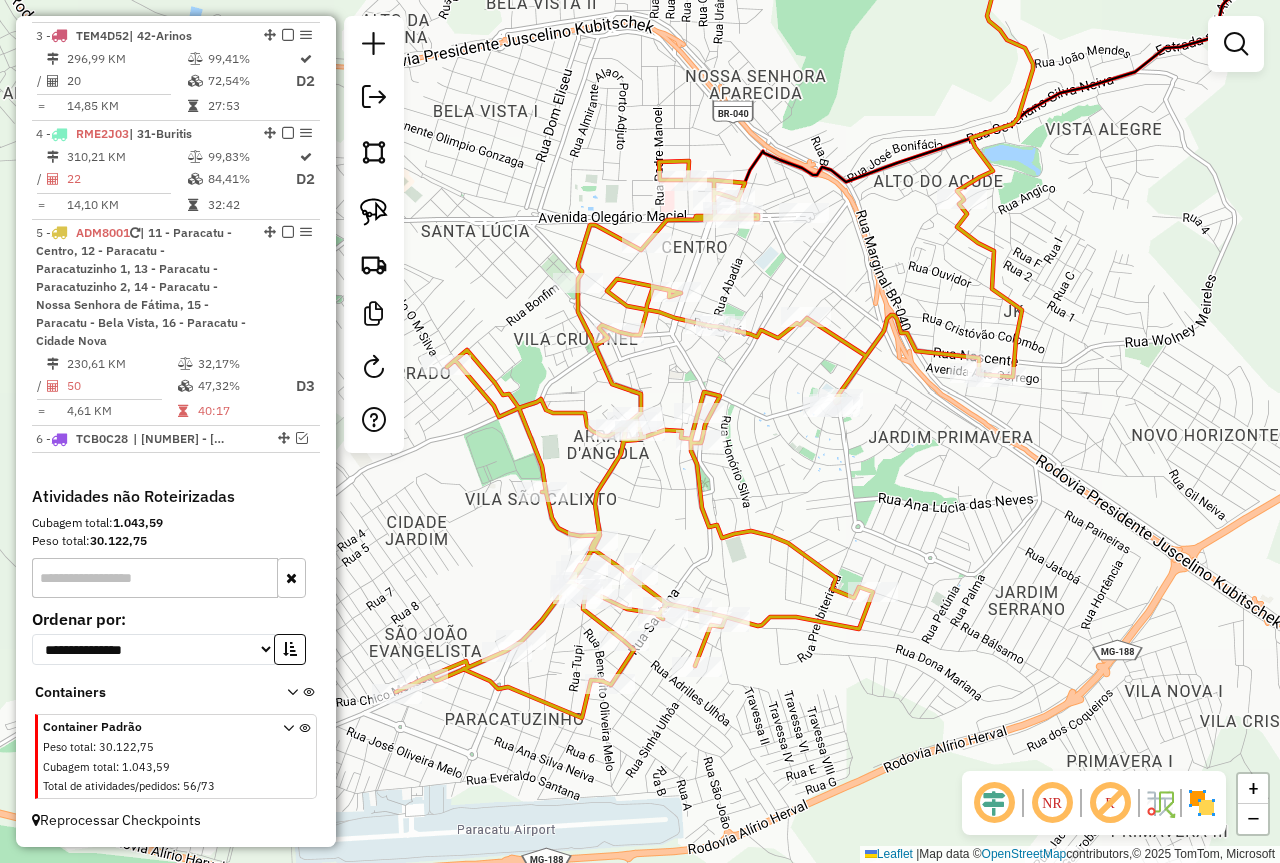 drag, startPoint x: 897, startPoint y: 700, endPoint x: 937, endPoint y: 602, distance: 105.848946 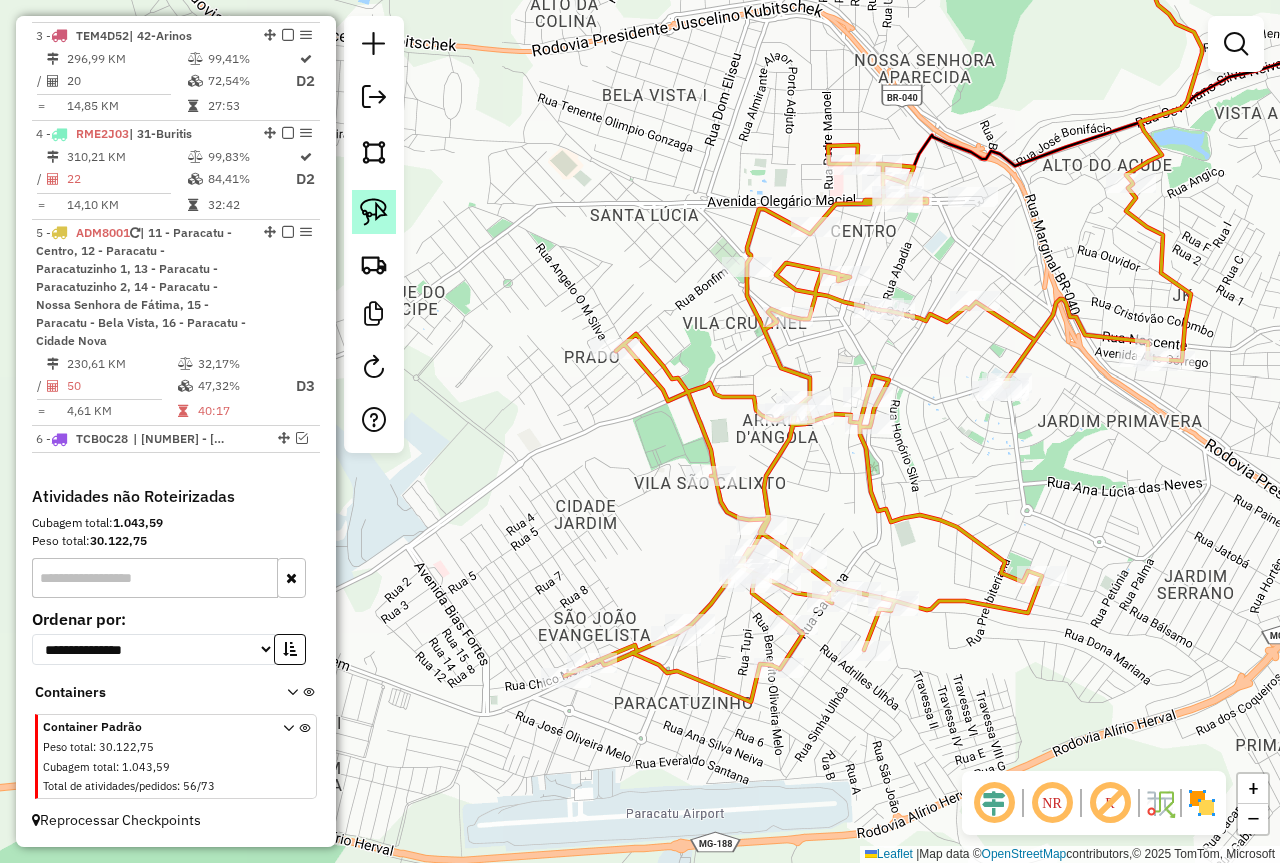 click 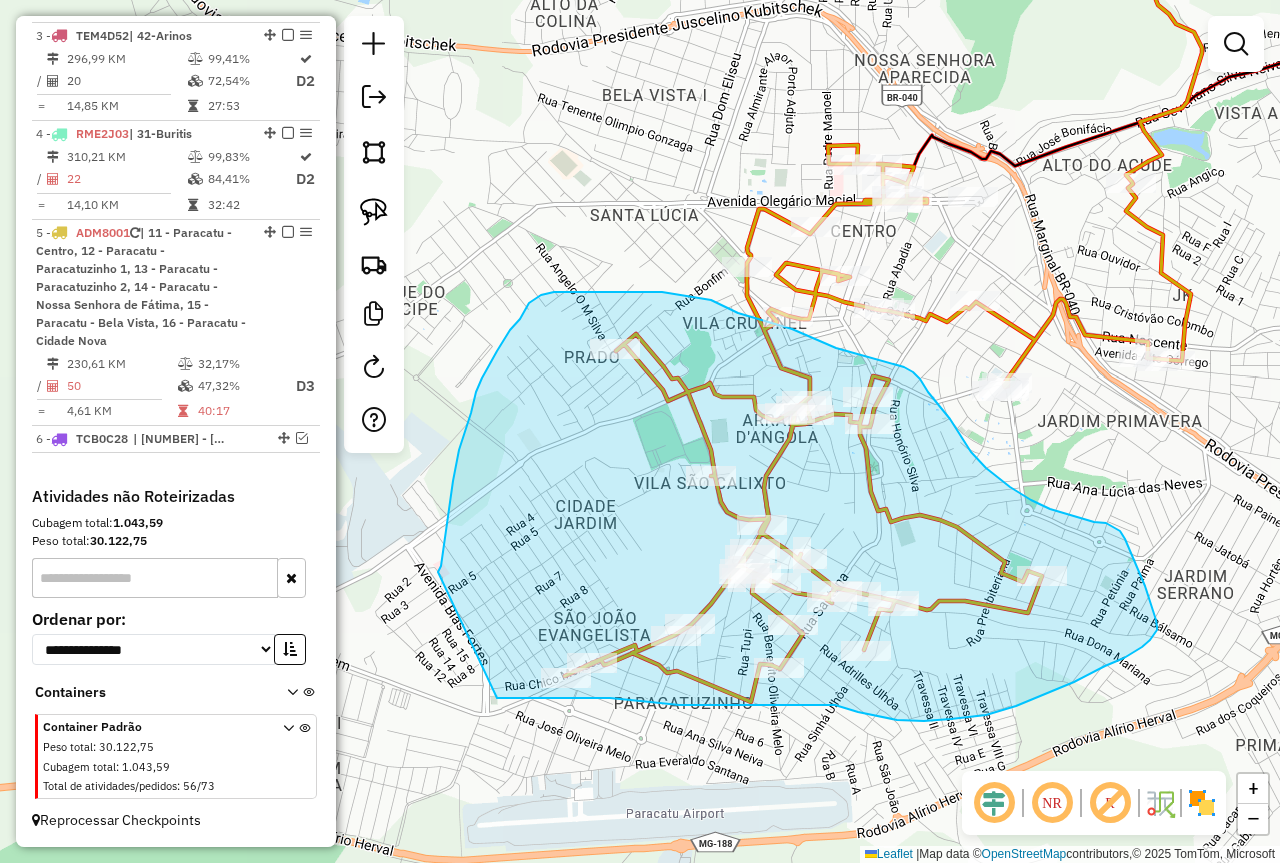 drag, startPoint x: 438, startPoint y: 572, endPoint x: 497, endPoint y: 698, distance: 139.12944 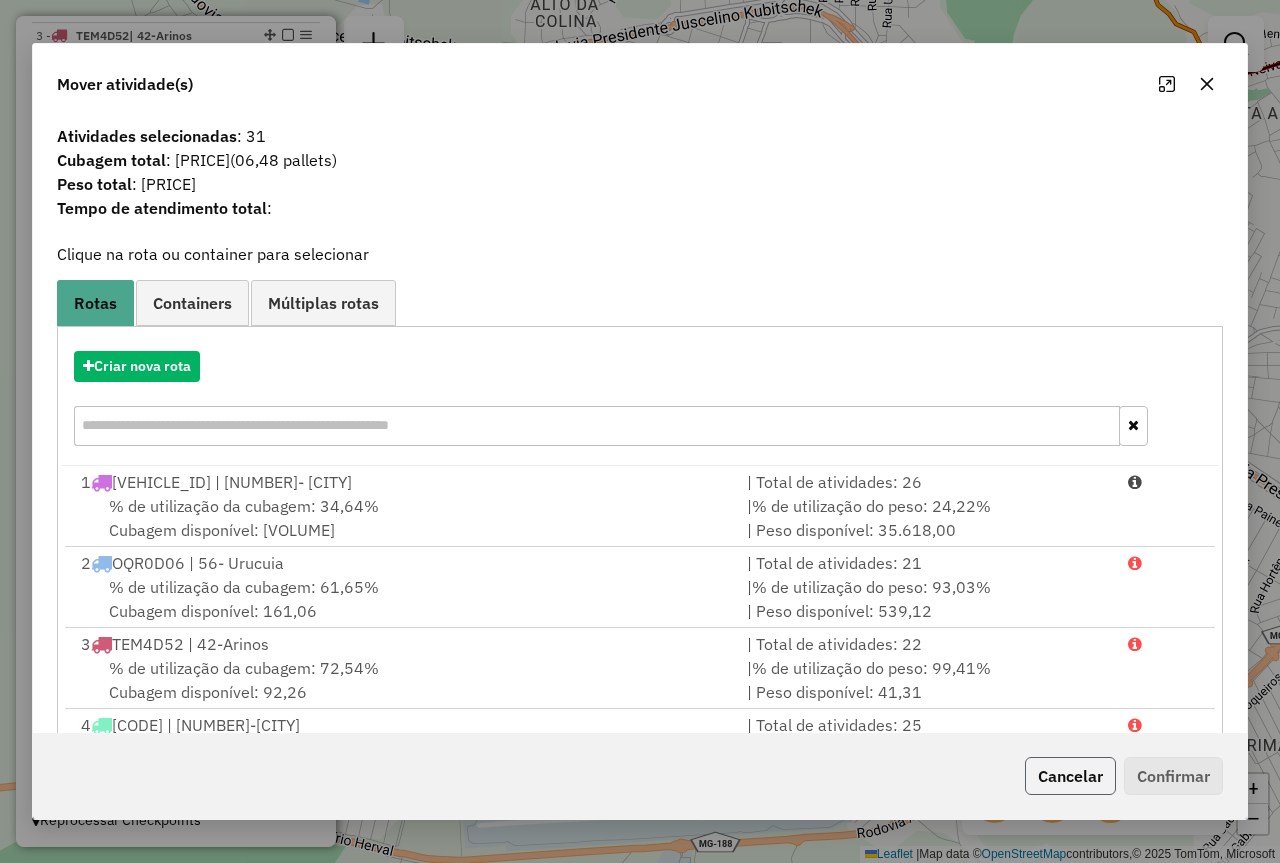 click on "Cancelar" 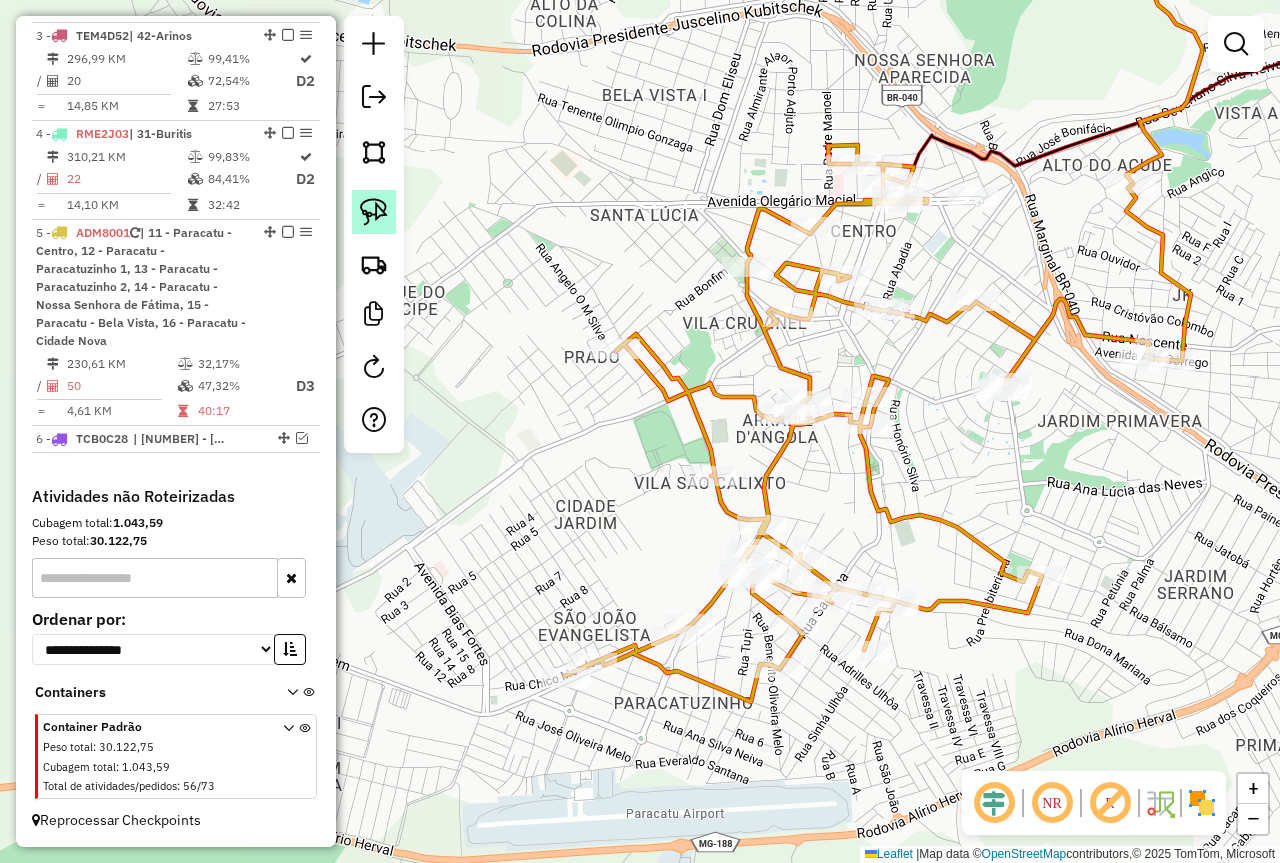 click 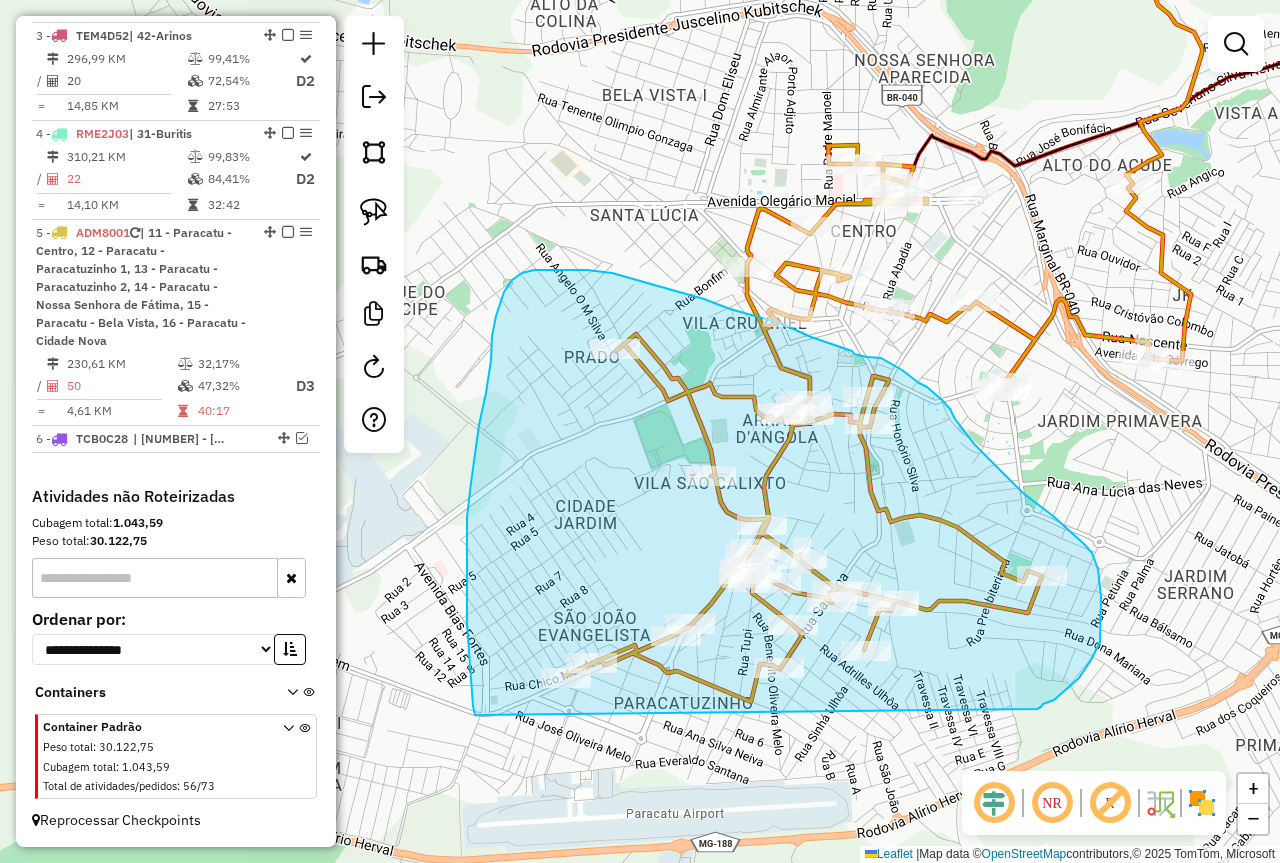 drag, startPoint x: 473, startPoint y: 706, endPoint x: 1035, endPoint y: 712, distance: 562.03204 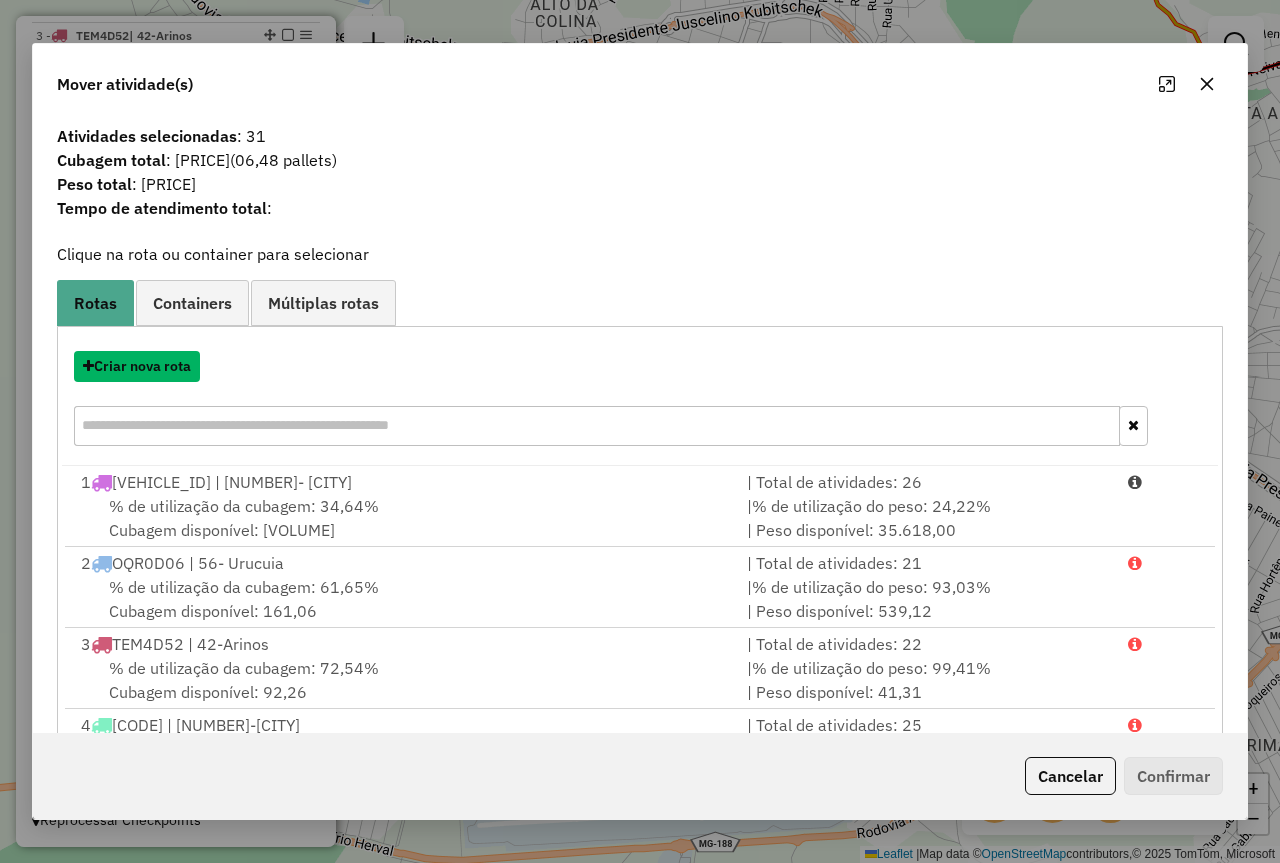 click on "Criar nova rota" at bounding box center [137, 366] 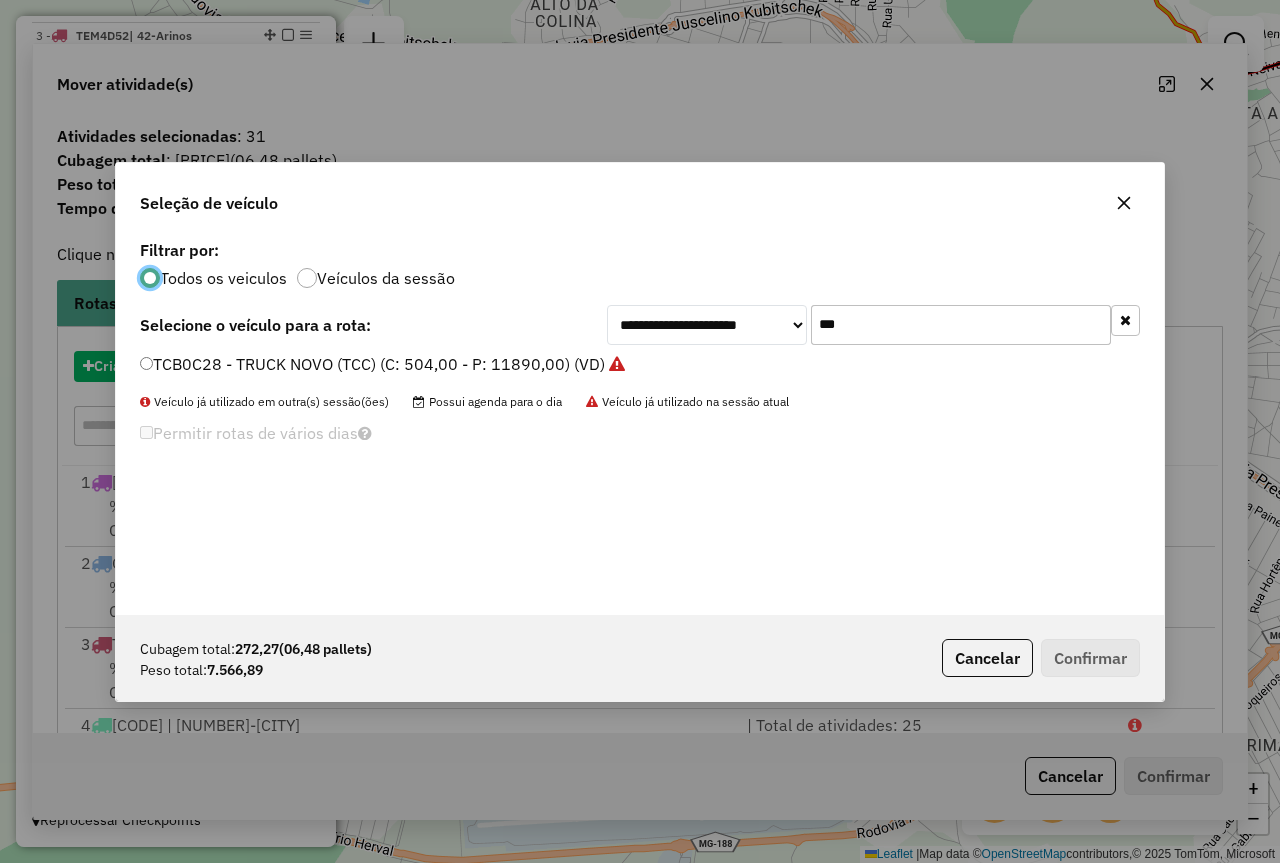 scroll, scrollTop: 11, scrollLeft: 6, axis: both 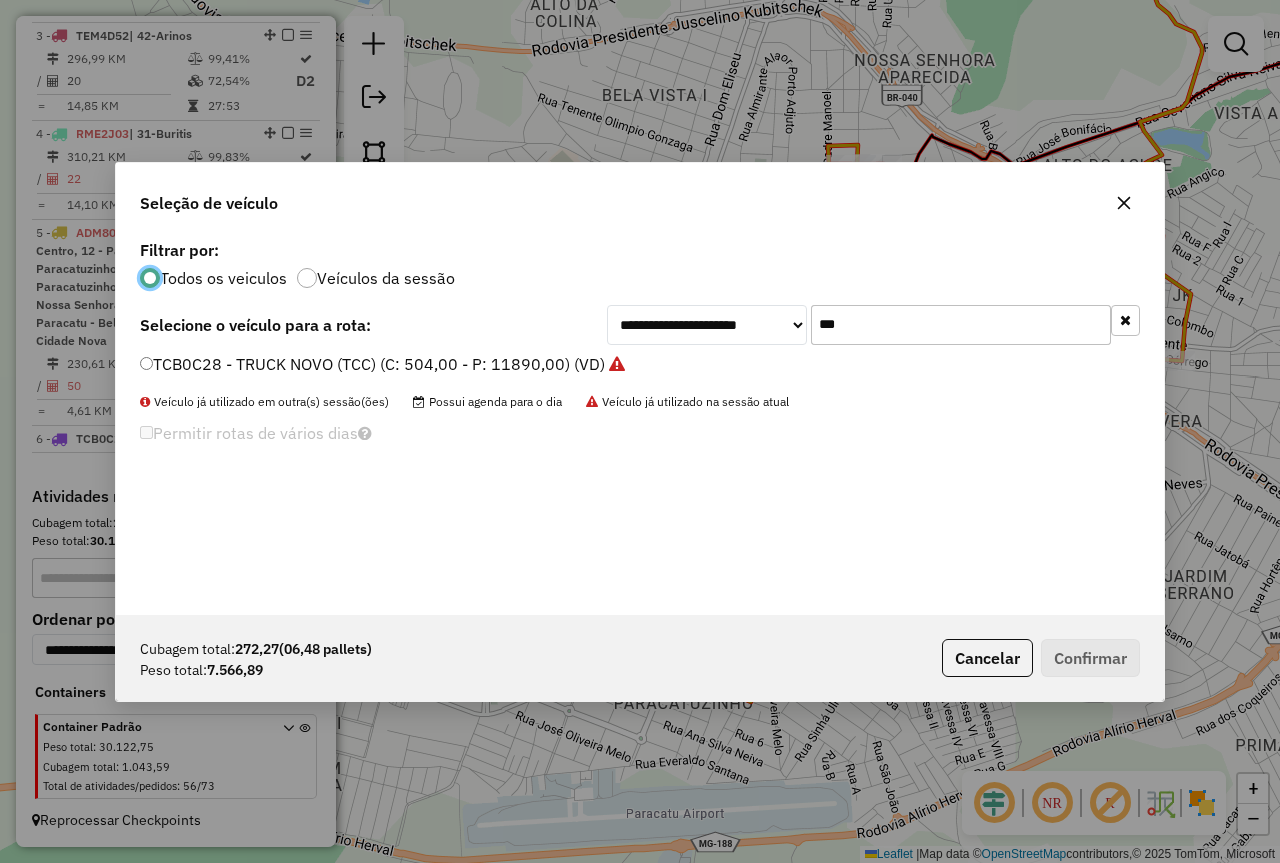 click on "***" 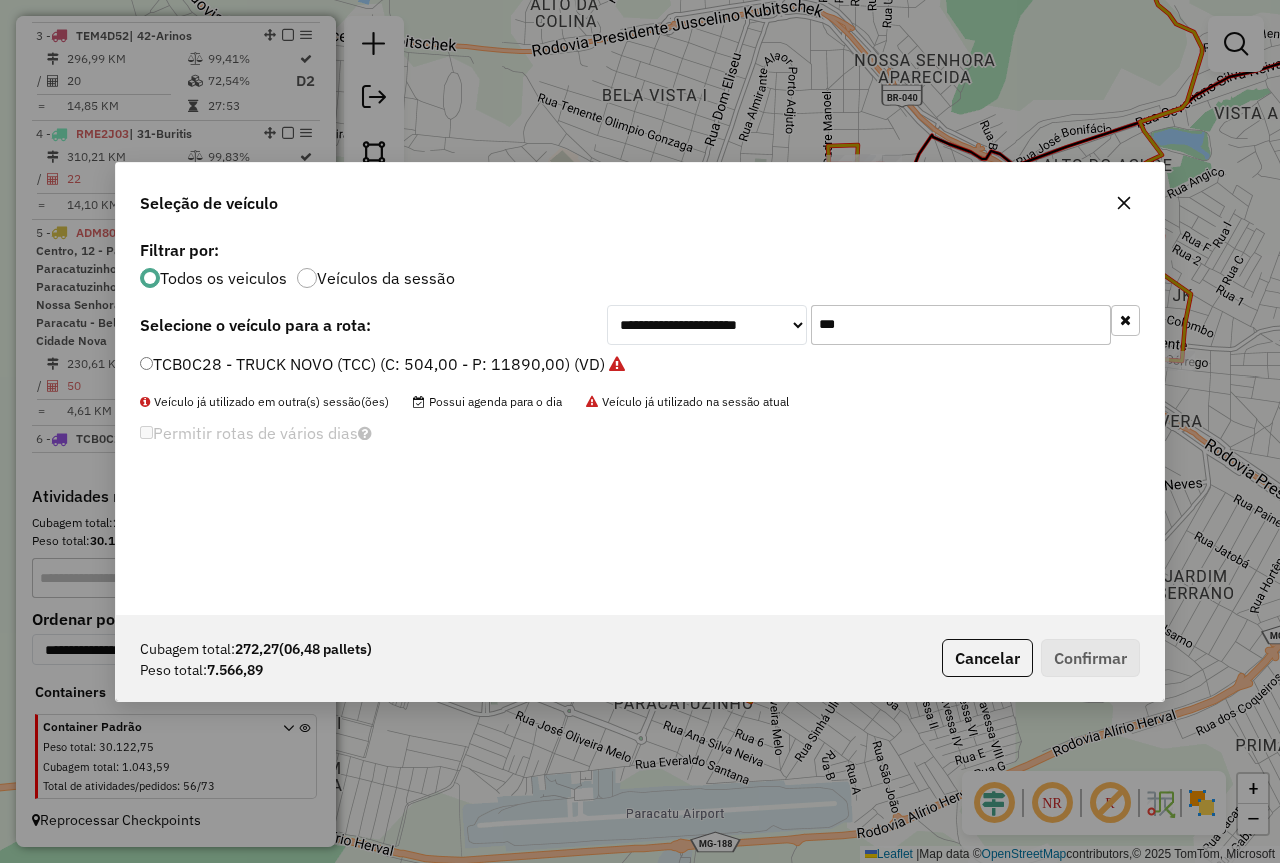 click on "***" 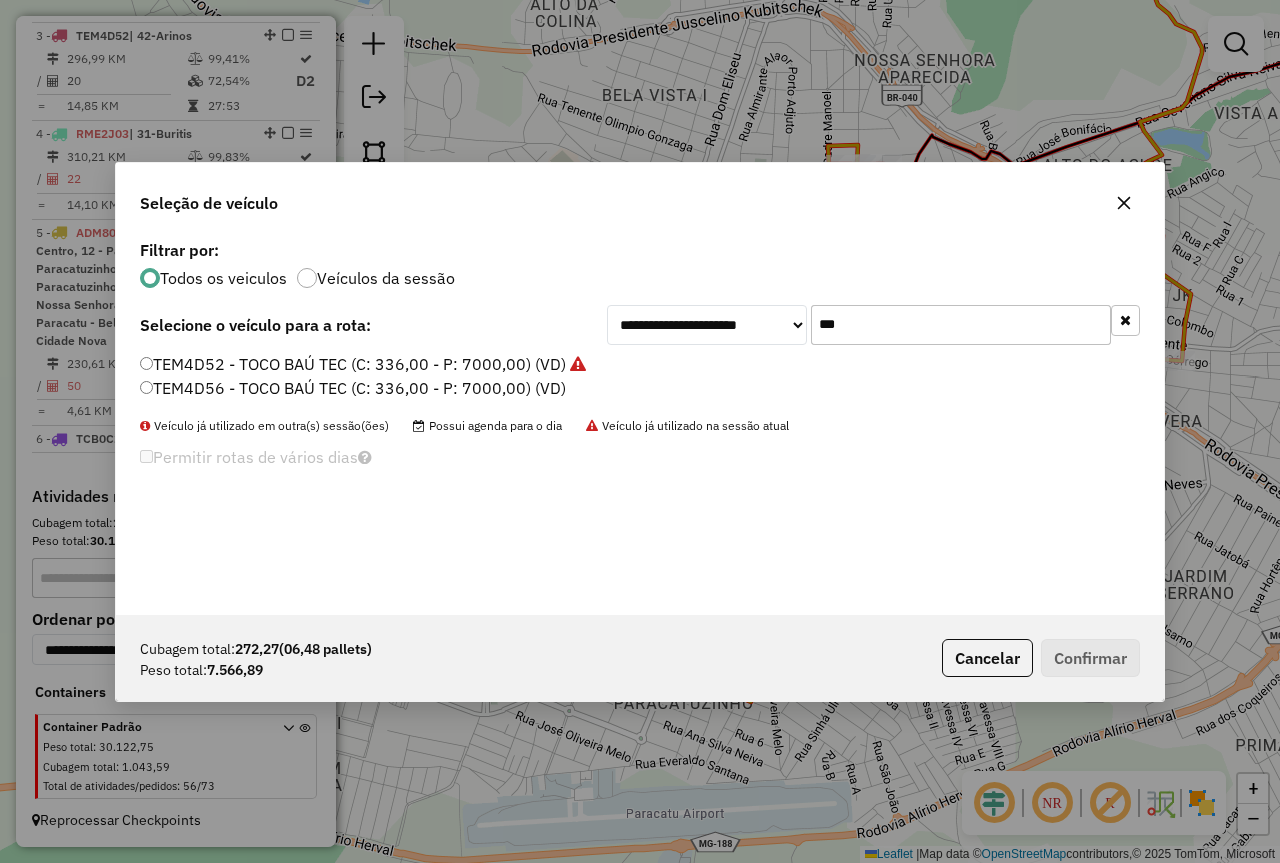 type on "***" 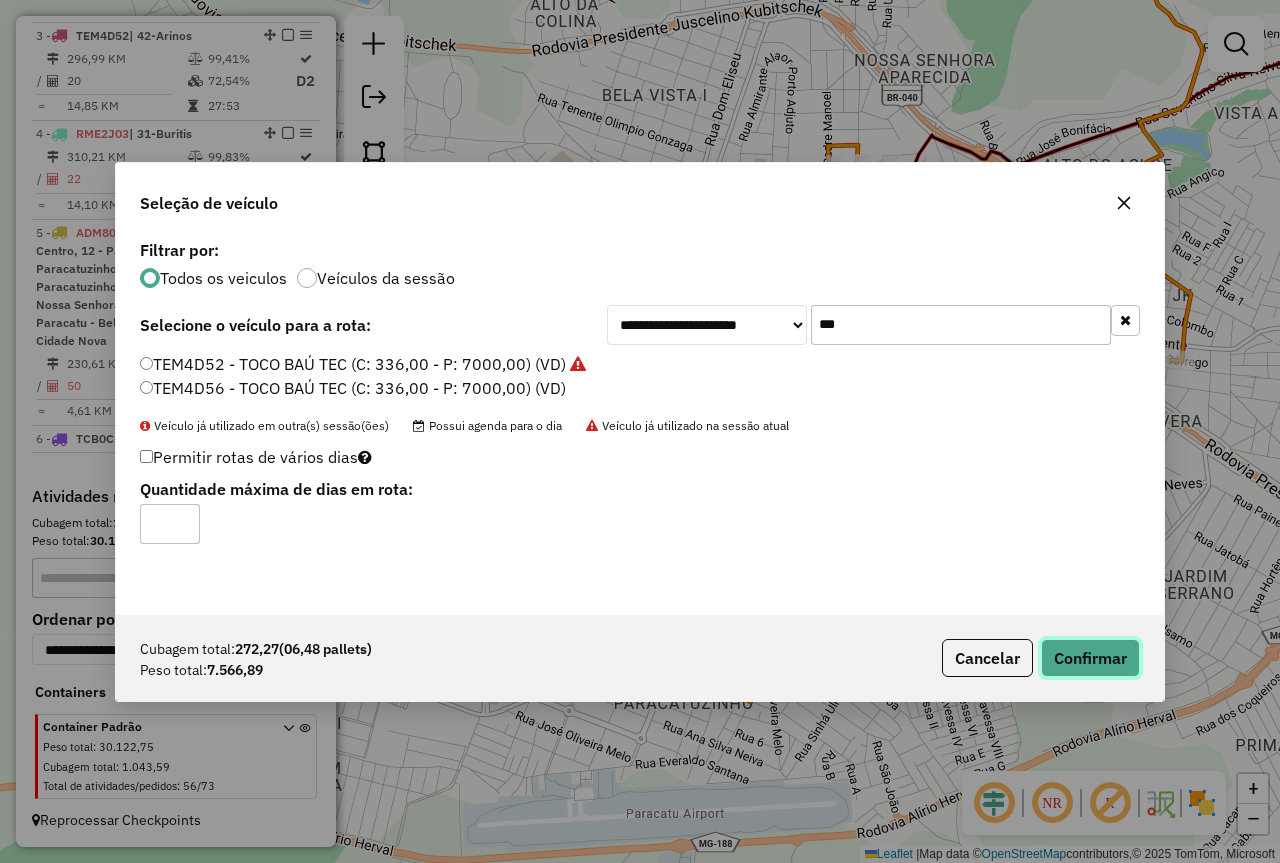 click on "Confirmar" 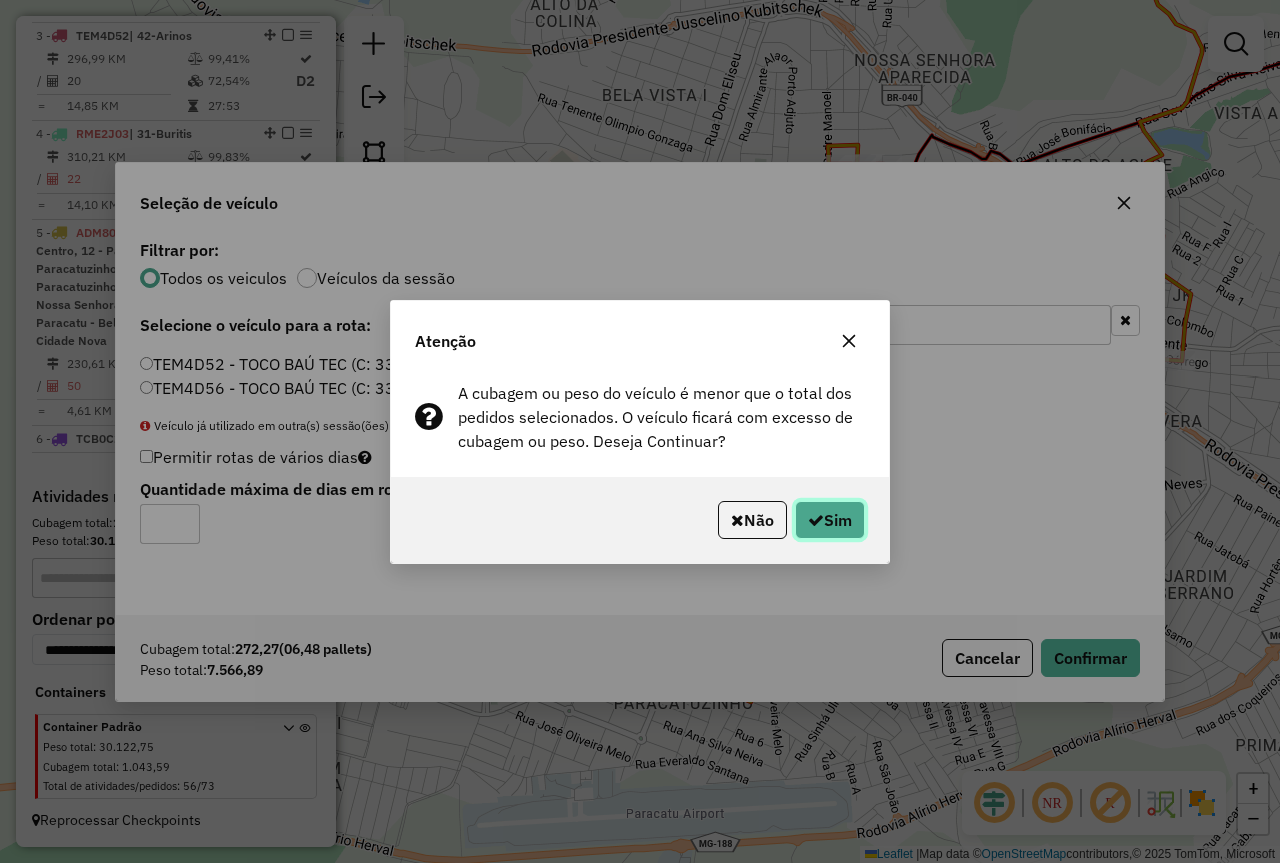 click on "Sim" 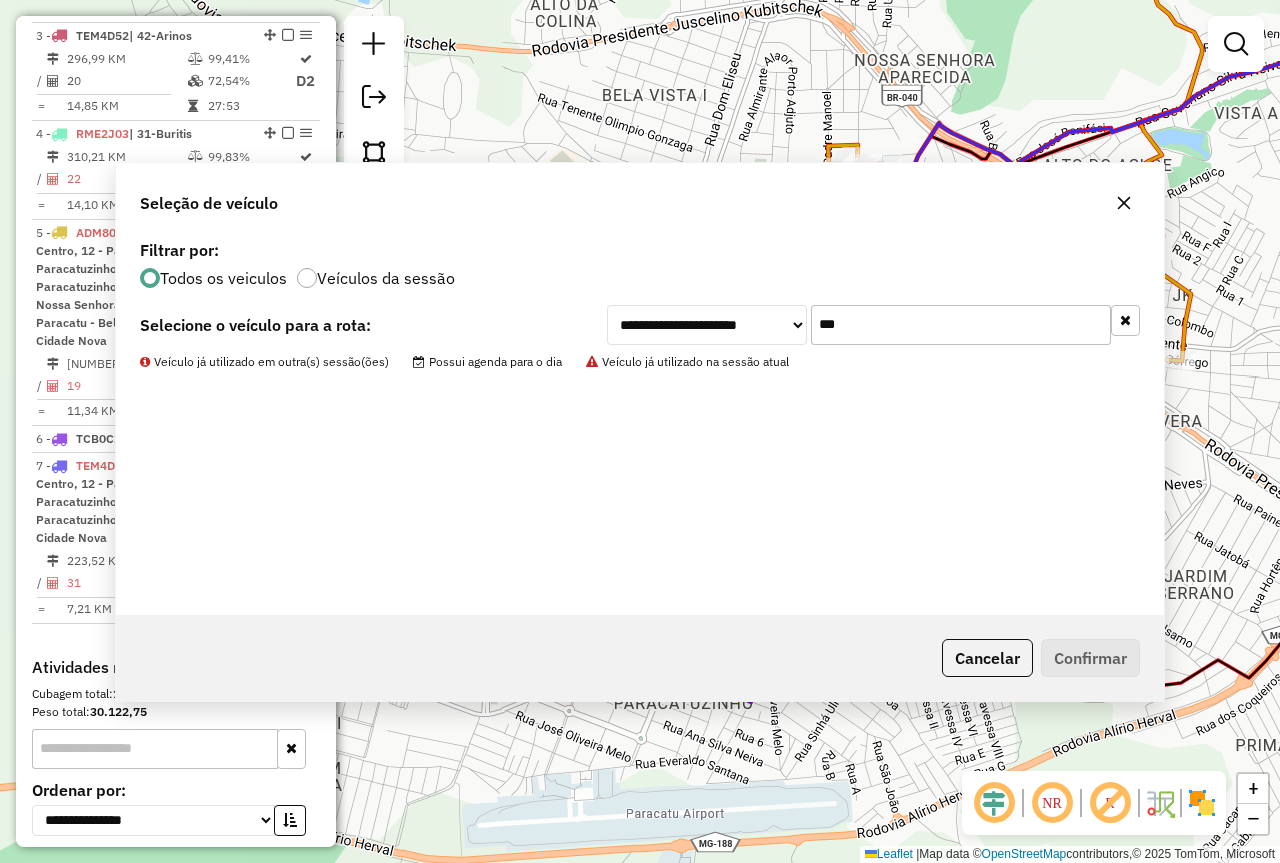 scroll, scrollTop: 1065, scrollLeft: 0, axis: vertical 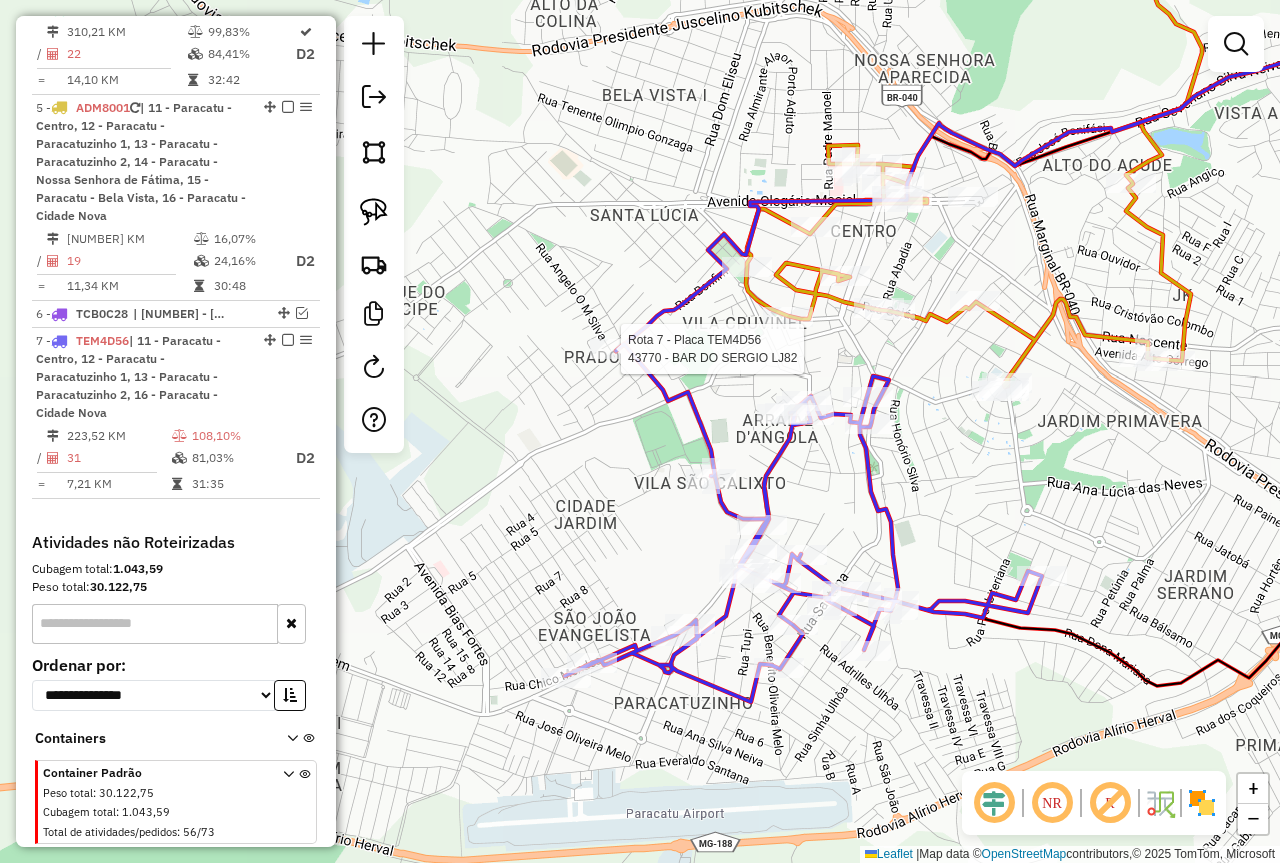 select on "*********" 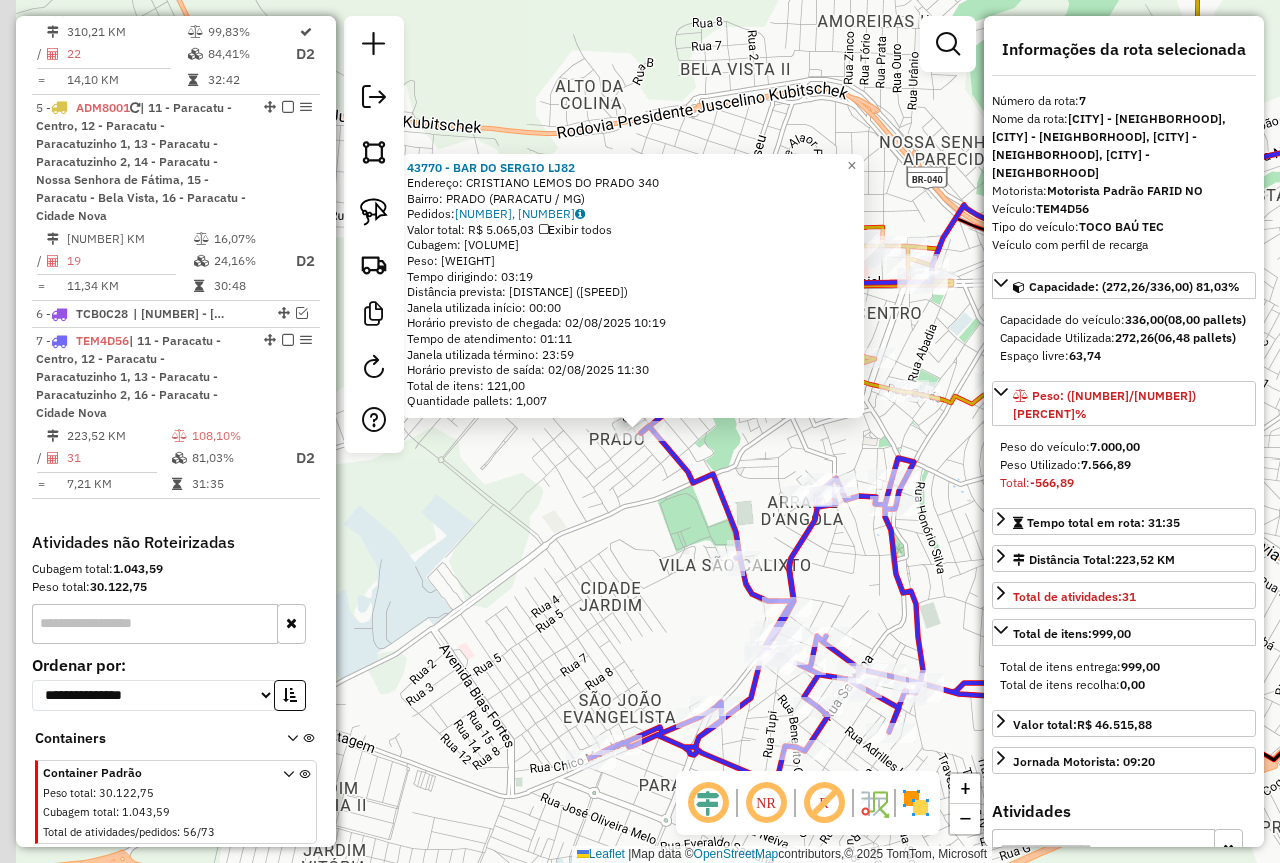 scroll, scrollTop: 1110, scrollLeft: 0, axis: vertical 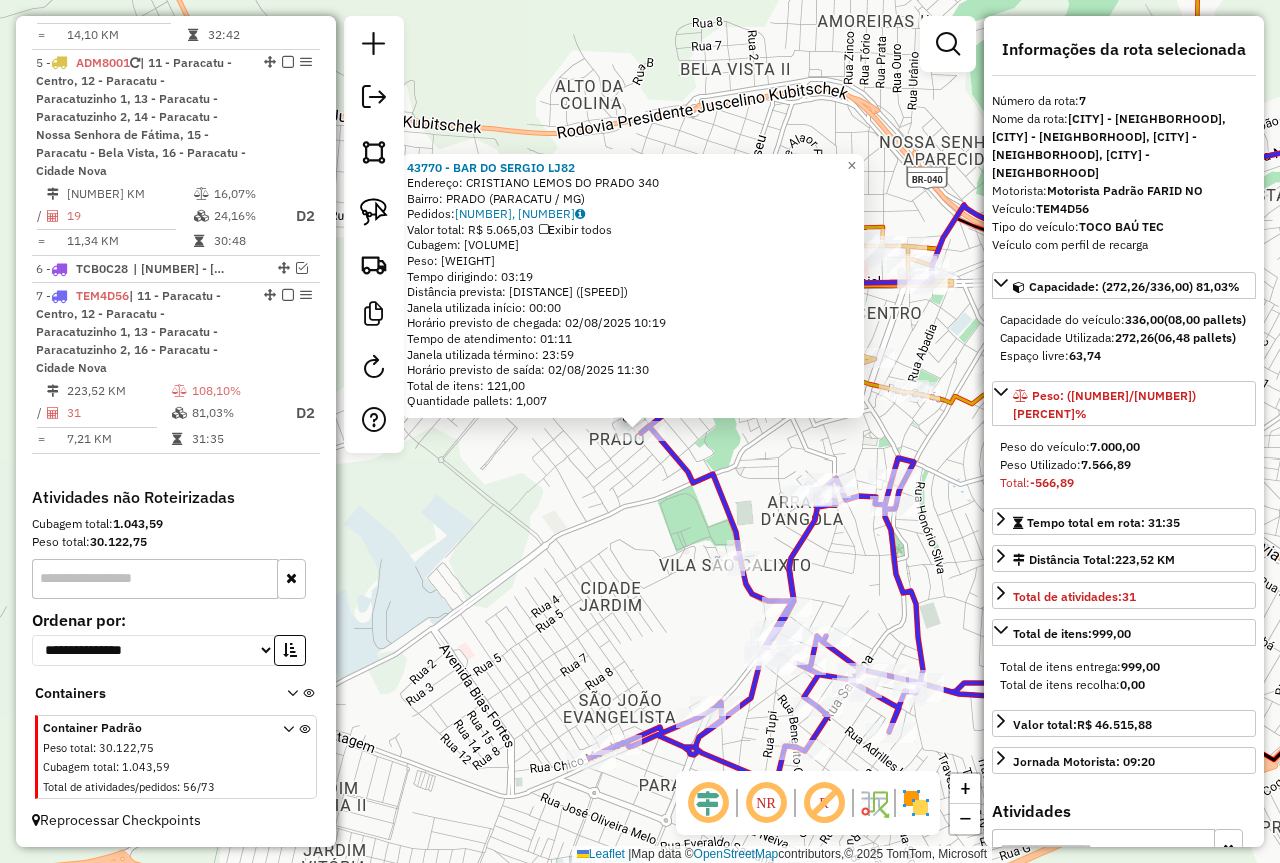 click on "43770 - BAR DO SERGIO LJ82 Endereço: CRISTIANO LEMOS DO PRADO 340 Bairro: PRADO ([CITY] / [STATE]) Pedidos: 01501734, 01501878 Valor total: R$ 5.065,03 Exibir todos Cubagem: 42,29 Peso: 1.110,49 Tempo dirigindo: 03:19 Distância prevista: 105,131 km (31,70 km/h) Janela utilizada início: 00:00 Horário previsto de chegada: [DATE] [TIME] Tempo de atendimento: 01:11 Janela utilizada término: 23:59 Horário previsto de saída: [DATE] [TIME] Total de itens: 121,00 Quantidade pallets: 1,007 × Janela de atendimento Grade de atendimento Capacidade Transportadoras Veículos Cliente Pedidos Rotas Selecione os dias de semana para filtrar as janelas de atendimento Seg Ter Qua Qui Sex Sáb Dom Informe o período da janela de atendimento: De: Até: Filtrar exatamente a janela do cliente Considerar janela de atendimento padrão Selecione os dias de semana para filtrar as grades de atendimento Seg Ter Qua Qui Sex Sáb Dom Peso mínimo: Peso máximo: +" 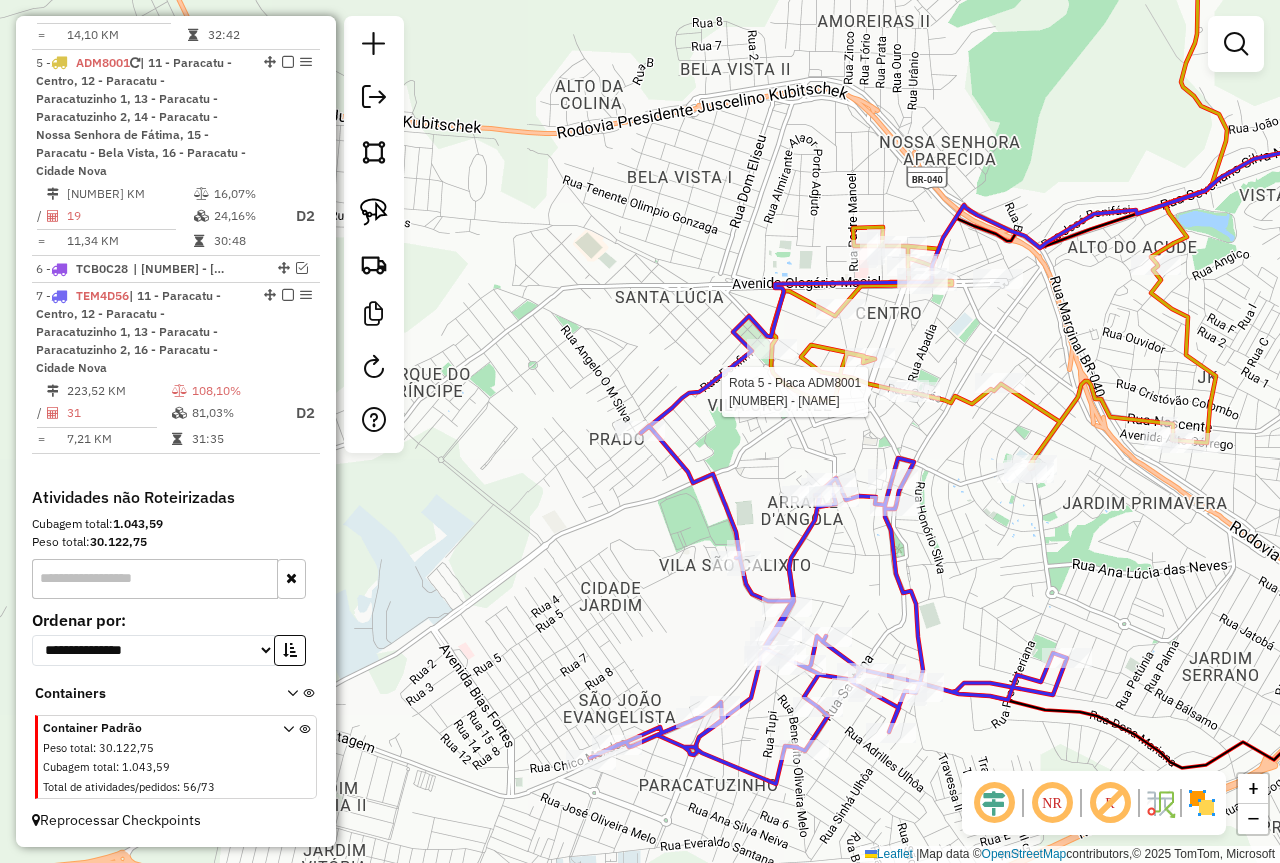 select on "*********" 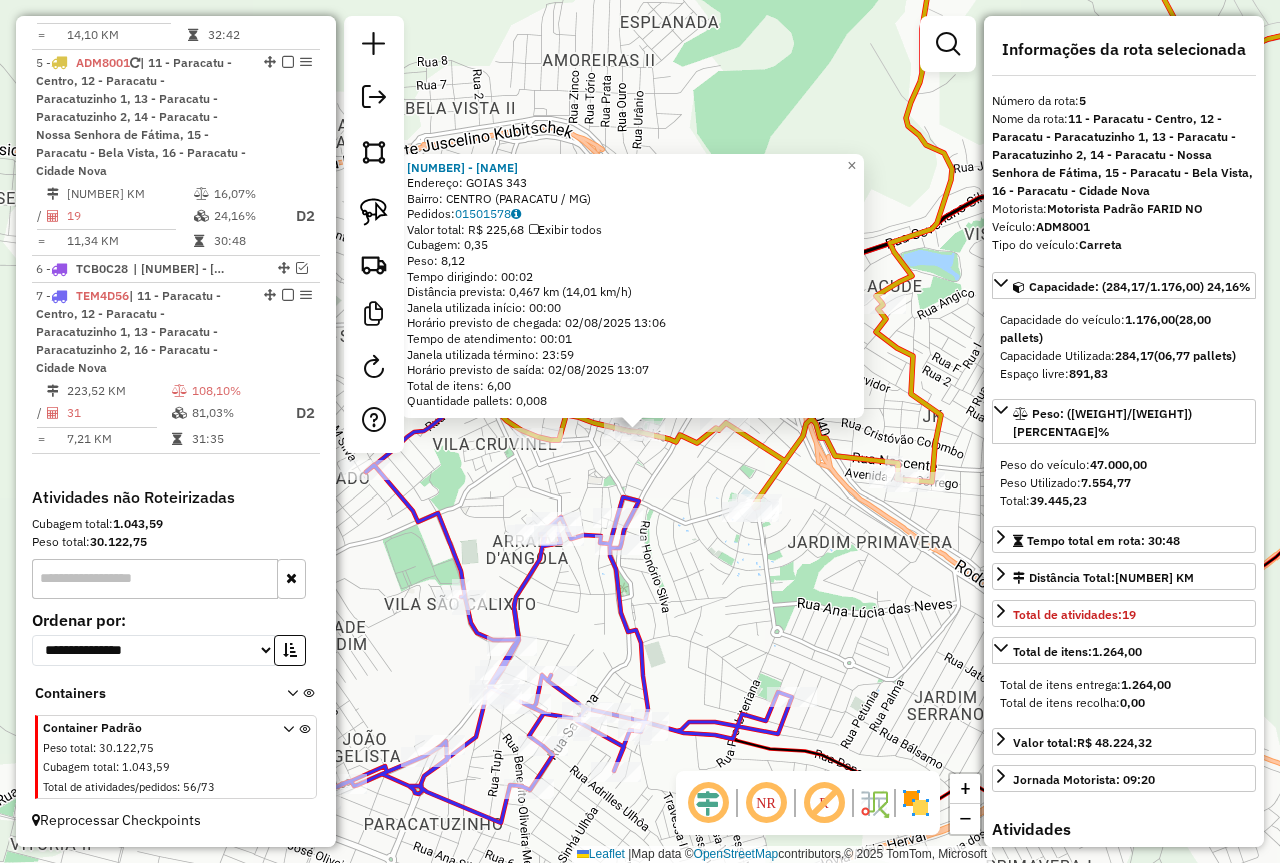 click on "99398 - PADOCA DO ROSARIO  Endereço:  GOIAS 343   Bairro: CENTRO ([CITY] / [STATE])   Pedidos:  01501578   Valor total: R$ 225,68   Exibir todos   Cubagem: 0,35  Peso: 8,12  Tempo dirigindo: 00:02   Distância prevista: 0,467 km (14,01 km/h)   Janela utilizada início: 00:00   Horário previsto de chegada: 02/08/2025 13:06   Tempo de atendimento: 00:01   Janela utilizada término: 23:59   Horário previsto de saída: 02/08/2025 13:07   Total de itens: 6,00   Quantidade pallets: 0,008  × Janela de atendimento Grade de atendimento Capacidade Transportadoras Veículos Cliente Pedidos  Rotas Selecione os dias de semana para filtrar as janelas de atendimento  Seg   Ter   Qua   Qui   Sex   Sáb   Dom  Informe o período da janela de atendimento: De: Até:  Filtrar exatamente a janela do cliente  Considerar janela de atendimento padrão  Selecione os dias de semana para filtrar as grades de atendimento  Seg   Ter   Qua   Qui   Sex   Sáb   Dom   Peso mínimo:  +" 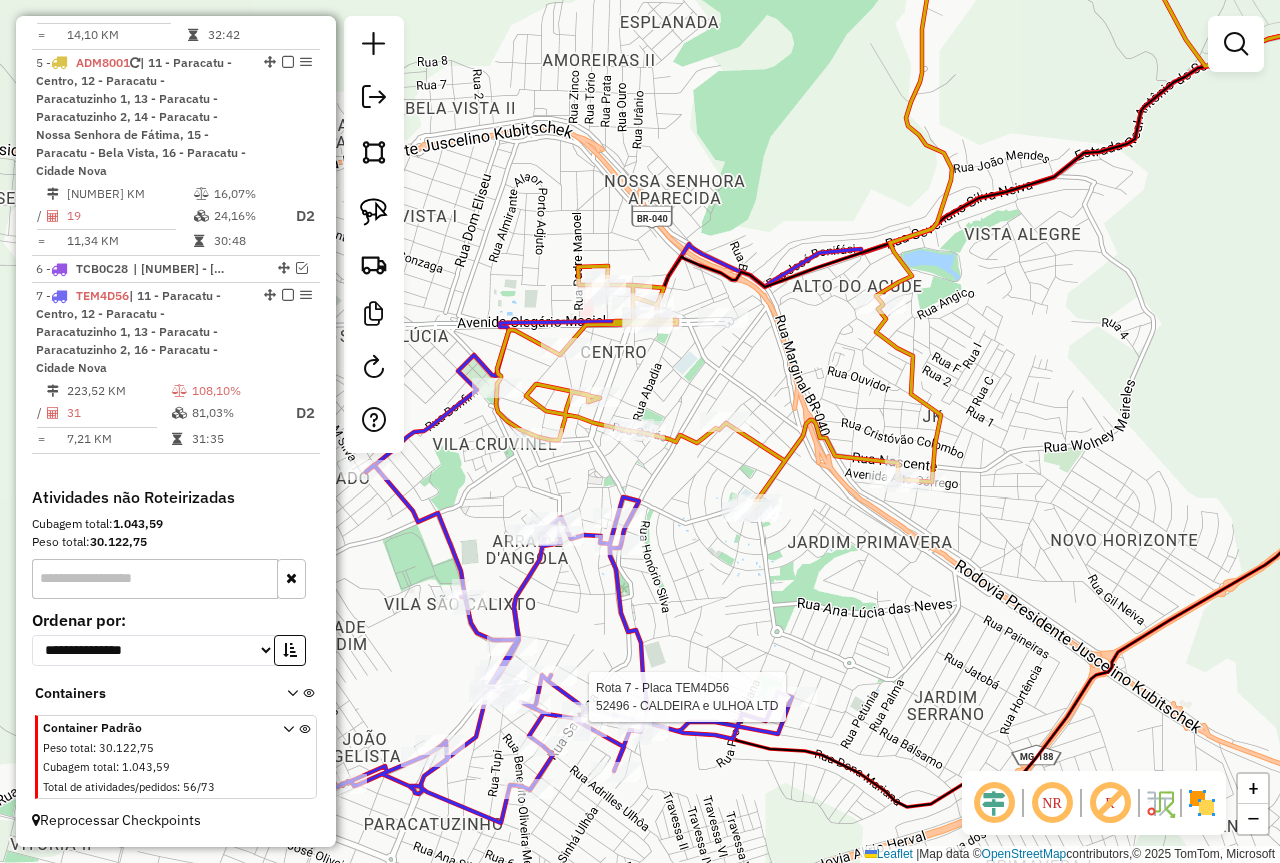 select on "*********" 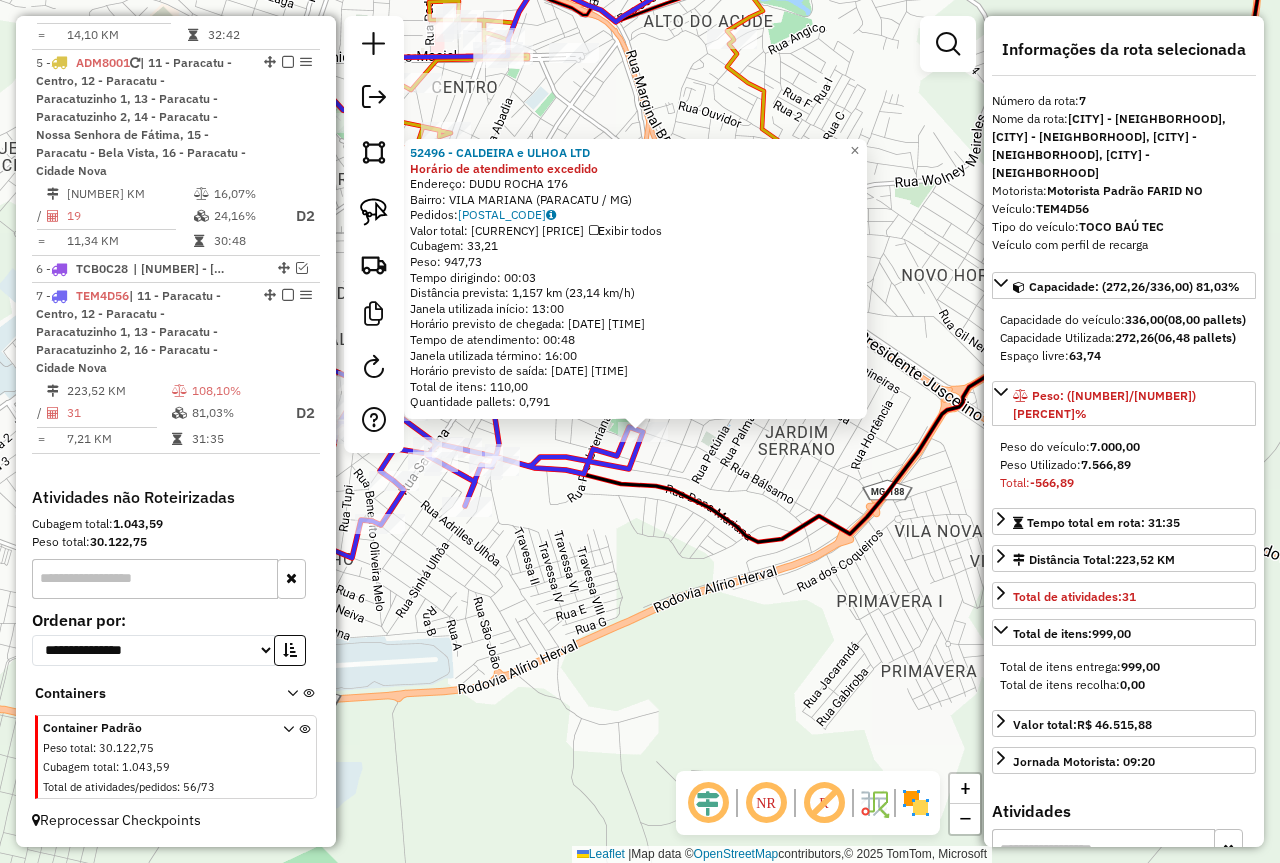 click on "[POSTAL_CODE] - [BUSINESS_NAME] [BUSINESS_NAME] Horário de atendimento excedido Endereço: [NAME] [NAME] [NUMBER] Bairro: [DISTRICT] ([CITY] / [STATE]) Pedidos: [POSTAL_CODE] Valor total: [CURRENCY] [AMOUNT] Exibir todos Cubagem: [CUBAGE] Peso: [WEIGHT] Tempo dirigindo: [TIME] Distância prevista: [DISTANCE] km ([SPEED] km/h) Janela utilizada início: [TIME] Horário previsto de chegada: [DATE] [TIME] Tempo de atendimento: [TIME] Janela utilizada término: [TIME] Horário previsto de saída: [DATE] [TIME] Total de itens: [ITEMS] Quantidade pallets: [PALLETS] × Janela de atendimento Grade de atendimento Capacidade Transportadoras Veículos Cliente Pedidos Rotas Selecione os dias de semana para filtrar as janelas de atendimento Seg Ter Qua Qui Sex Sáb Dom Informe o período da janela de atendimento: De: Até: Filtrar exatamente a janela do cliente Considerar janela de atendimento padrão Selecione os dias de semana para filtrar as grades de atendimento Seg Ter Qua Qui Sex Sáb Dom Peso mínimo: De:" 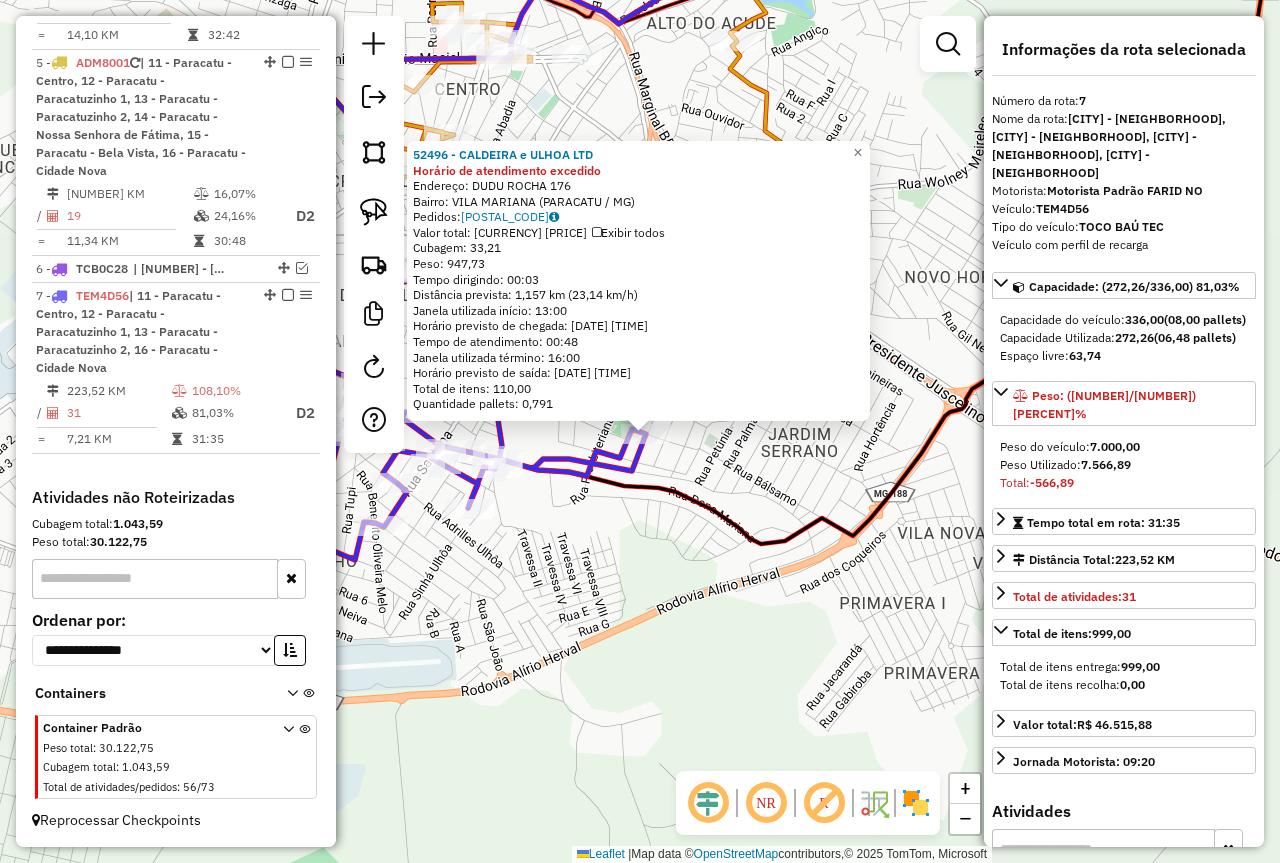 drag, startPoint x: 618, startPoint y: 538, endPoint x: 648, endPoint y: 571, distance: 44.598206 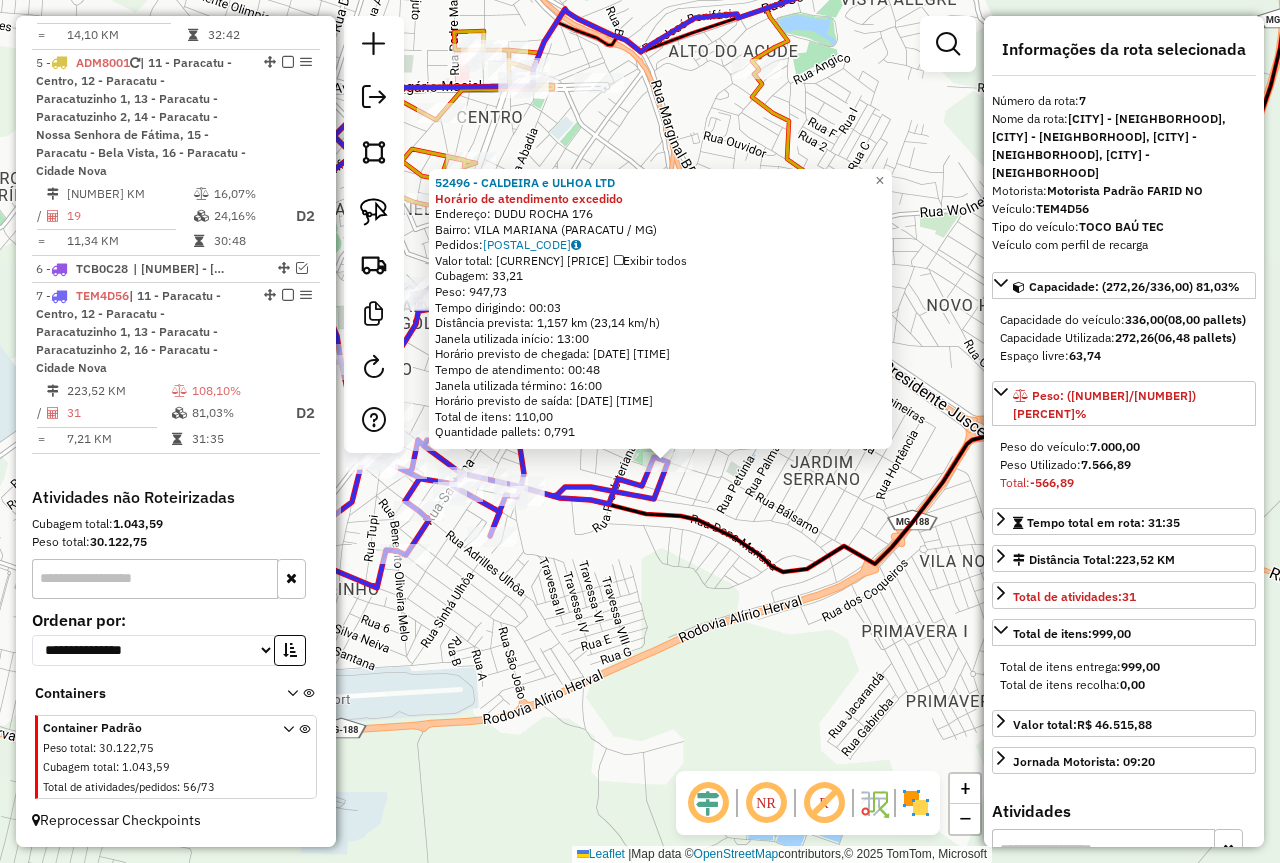click on "[POSTAL_CODE] - [BUSINESS_NAME] [BUSINESS_NAME] Horário de atendimento excedido Endereço: [NAME] [NAME] [NUMBER] Bairro: [DISTRICT] ([CITY] / [STATE]) Pedidos: [POSTAL_CODE] Valor total: [CURRENCY] [AMOUNT] Exibir todos Cubagem: [CUBAGE] Peso: [WEIGHT] Tempo dirigindo: [TIME] Distância prevista: [DISTANCE] km ([SPEED] km/h) Janela utilizada início: [TIME] Horário previsto de chegada: [DATE] [TIME] Tempo de atendimento: [TIME] Janela utilizada término: [TIME] Horário previsto de saída: [DATE] [TIME] Total de itens: [ITEMS] Quantidade pallets: [PALLETS] × Janela de atendimento Grade de atendimento Capacidade Transportadoras Veículos Cliente Pedidos Rotas Selecione os dias de semana para filtrar as janelas de atendimento Seg Ter Qua Qui Sex Sáb Dom Informe o período da janela de atendimento: De: Até: Filtrar exatamente a janela do cliente Considerar janela de atendimento padrão Selecione os dias de semana para filtrar as grades de atendimento Seg Ter Qua Qui Sex Sáb Dom Peso mínimo: De:" 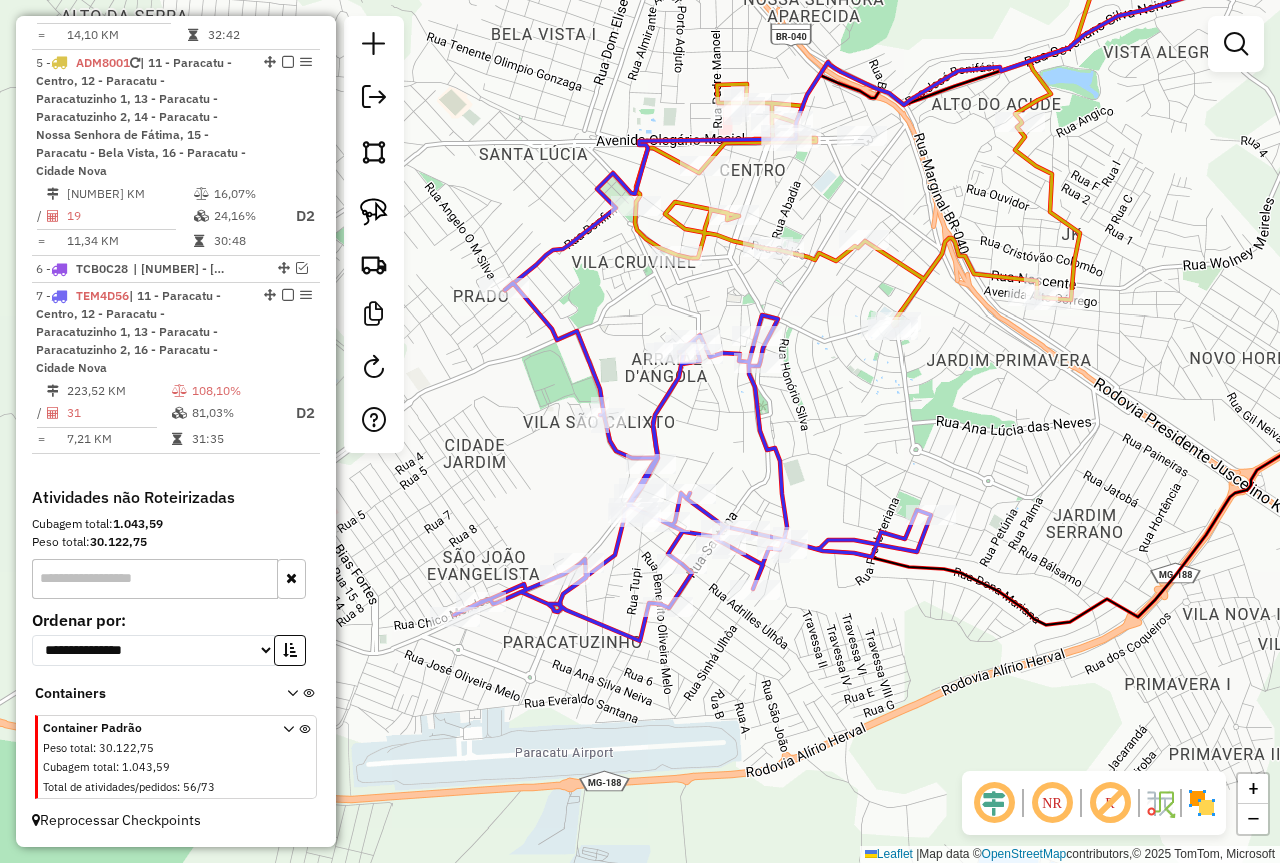 drag, startPoint x: 630, startPoint y: 553, endPoint x: 893, endPoint y: 606, distance: 268.28717 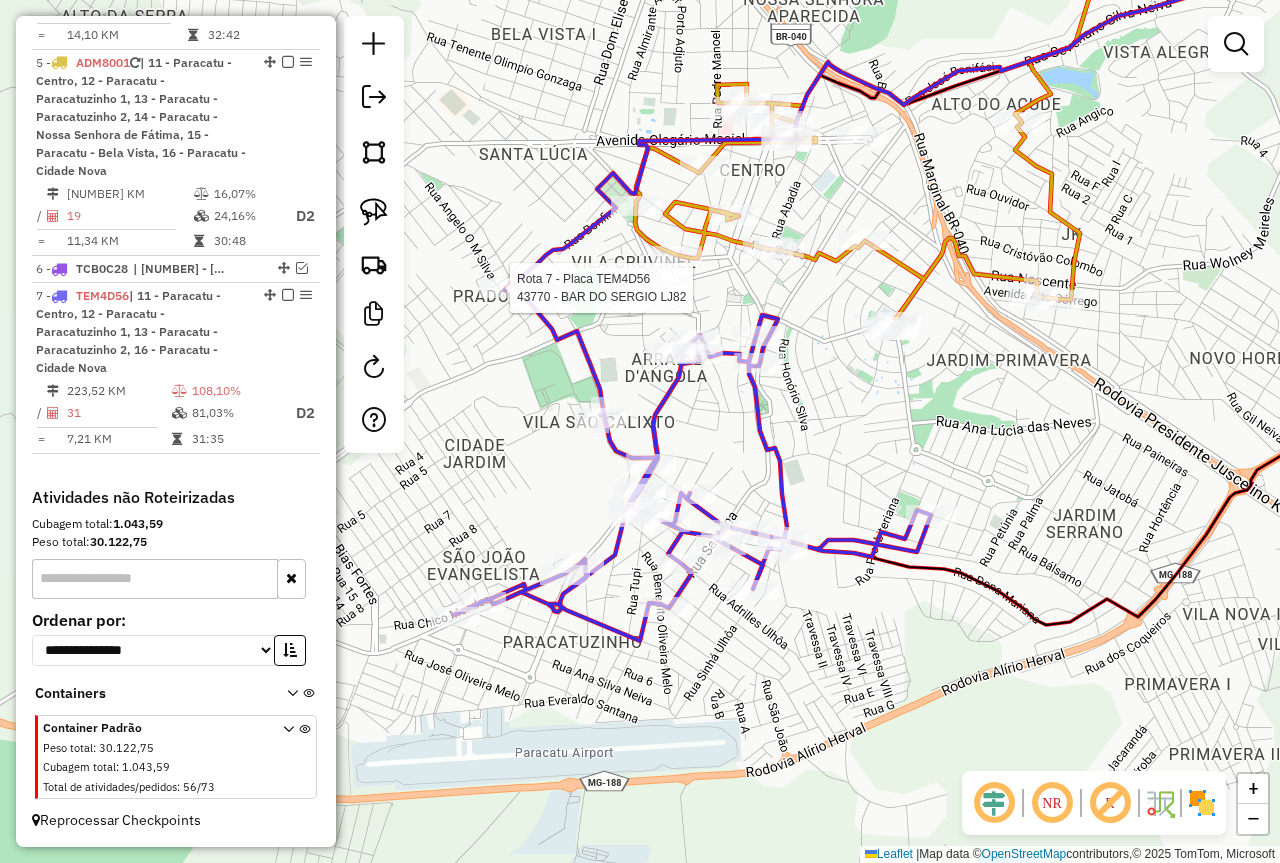 select on "*********" 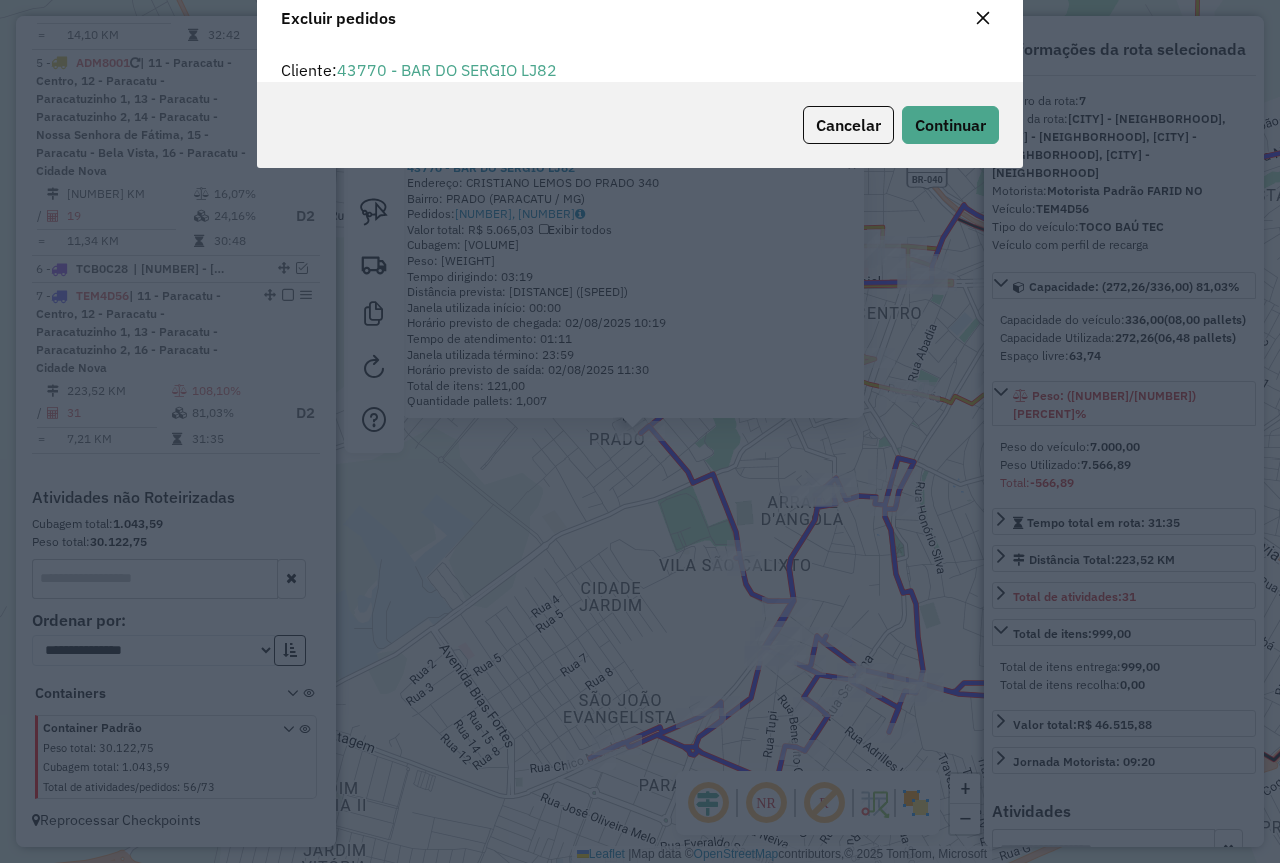 scroll, scrollTop: 12, scrollLeft: 6, axis: both 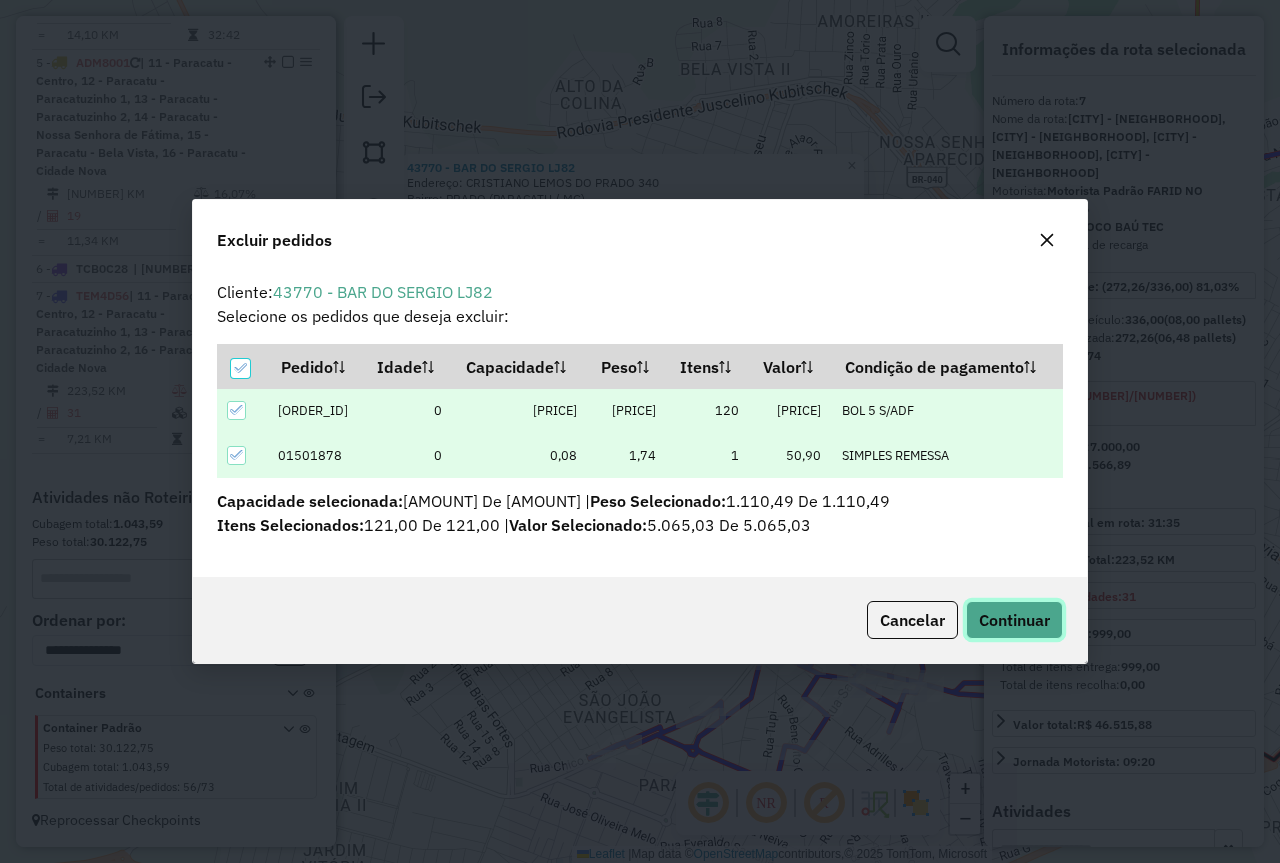 click on "Continuar" 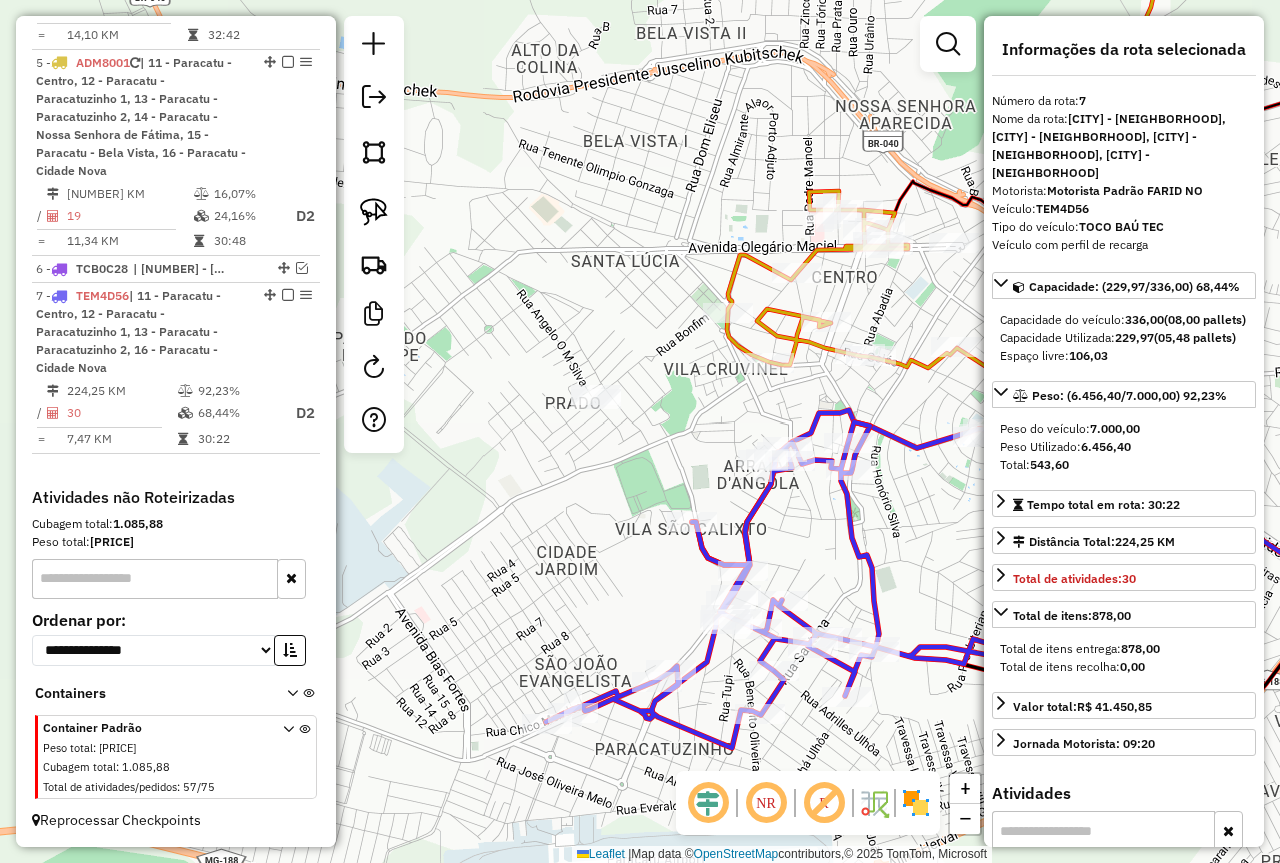 drag, startPoint x: 745, startPoint y: 500, endPoint x: 687, endPoint y: 429, distance: 91.67879 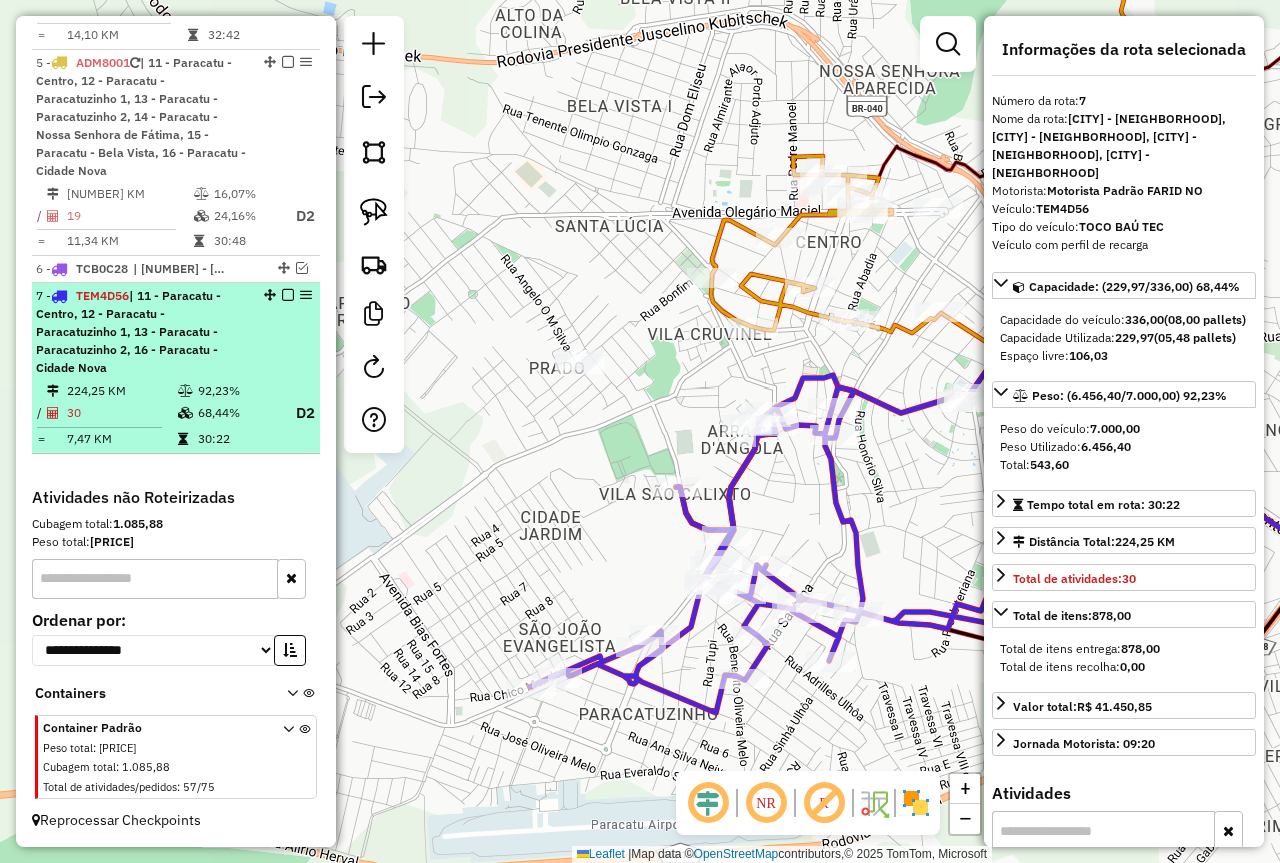 click at bounding box center (288, 295) 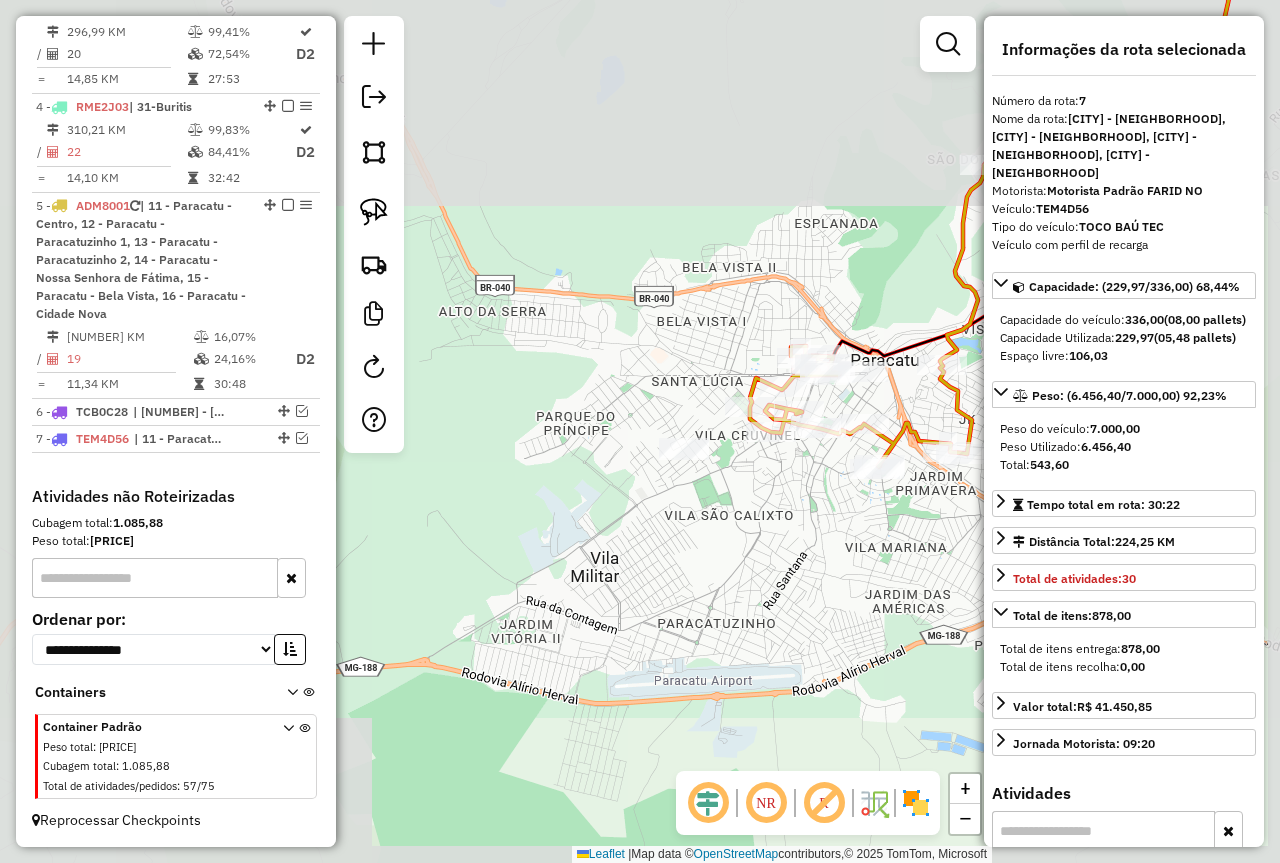 drag, startPoint x: 789, startPoint y: 537, endPoint x: 539, endPoint y: 530, distance: 250.09798 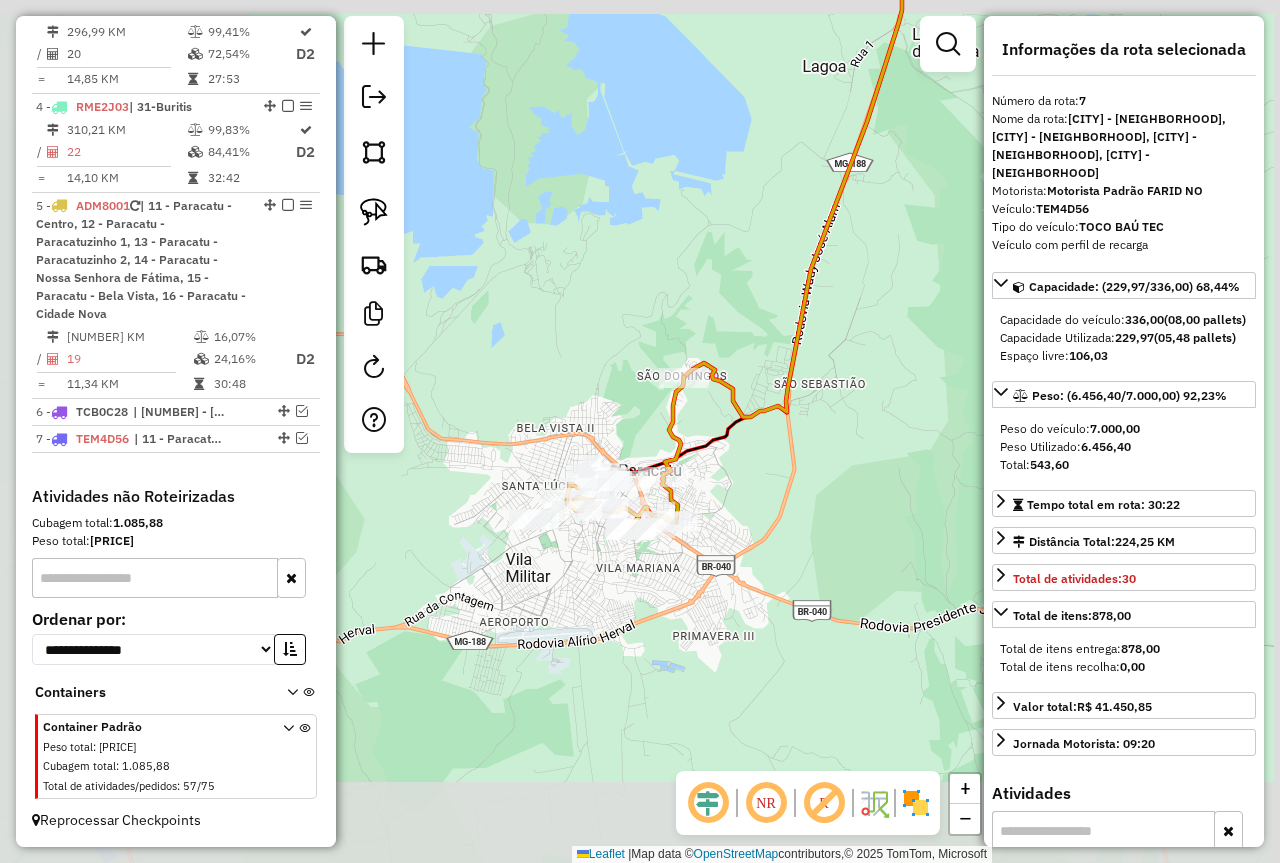 drag, startPoint x: 602, startPoint y: 583, endPoint x: 698, endPoint y: 626, distance: 105.1903 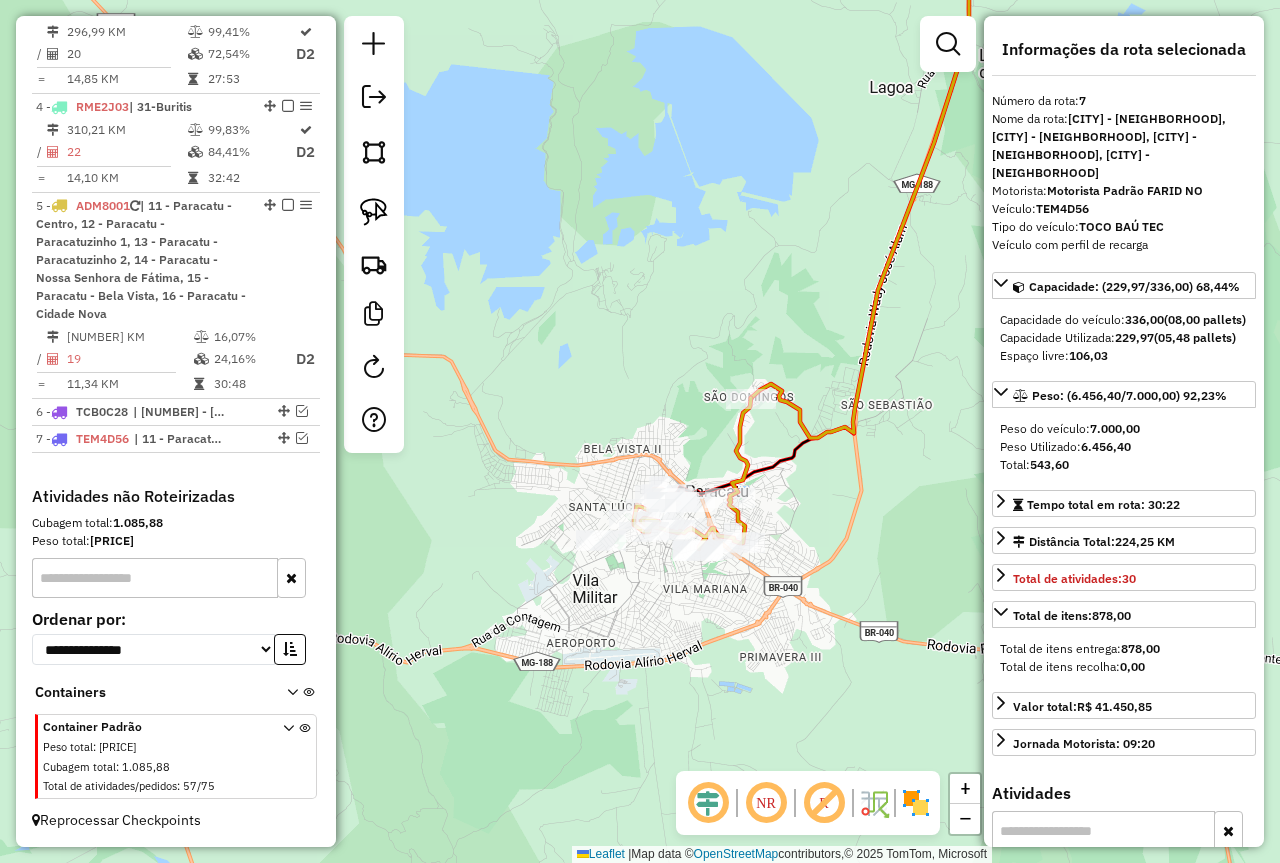 scroll, scrollTop: 240, scrollLeft: 0, axis: vertical 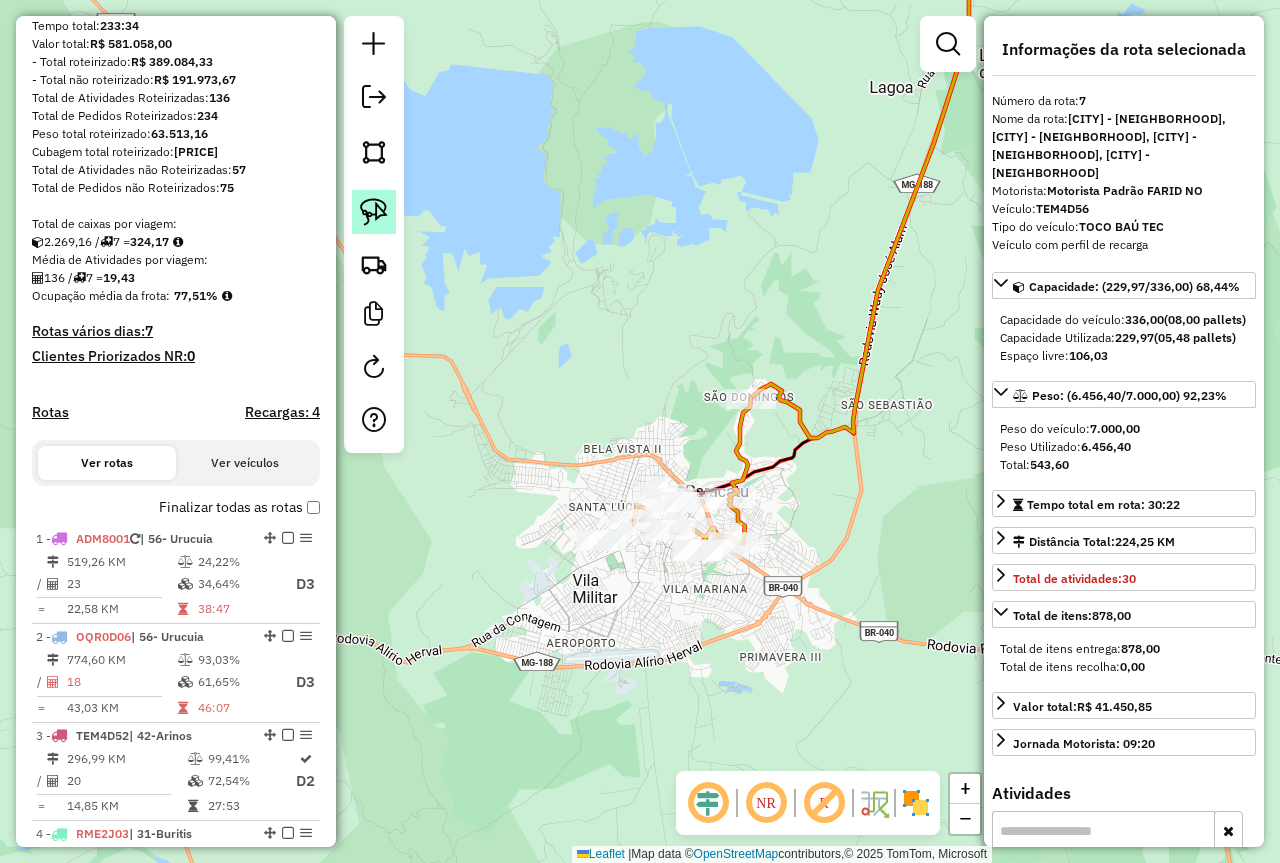 click 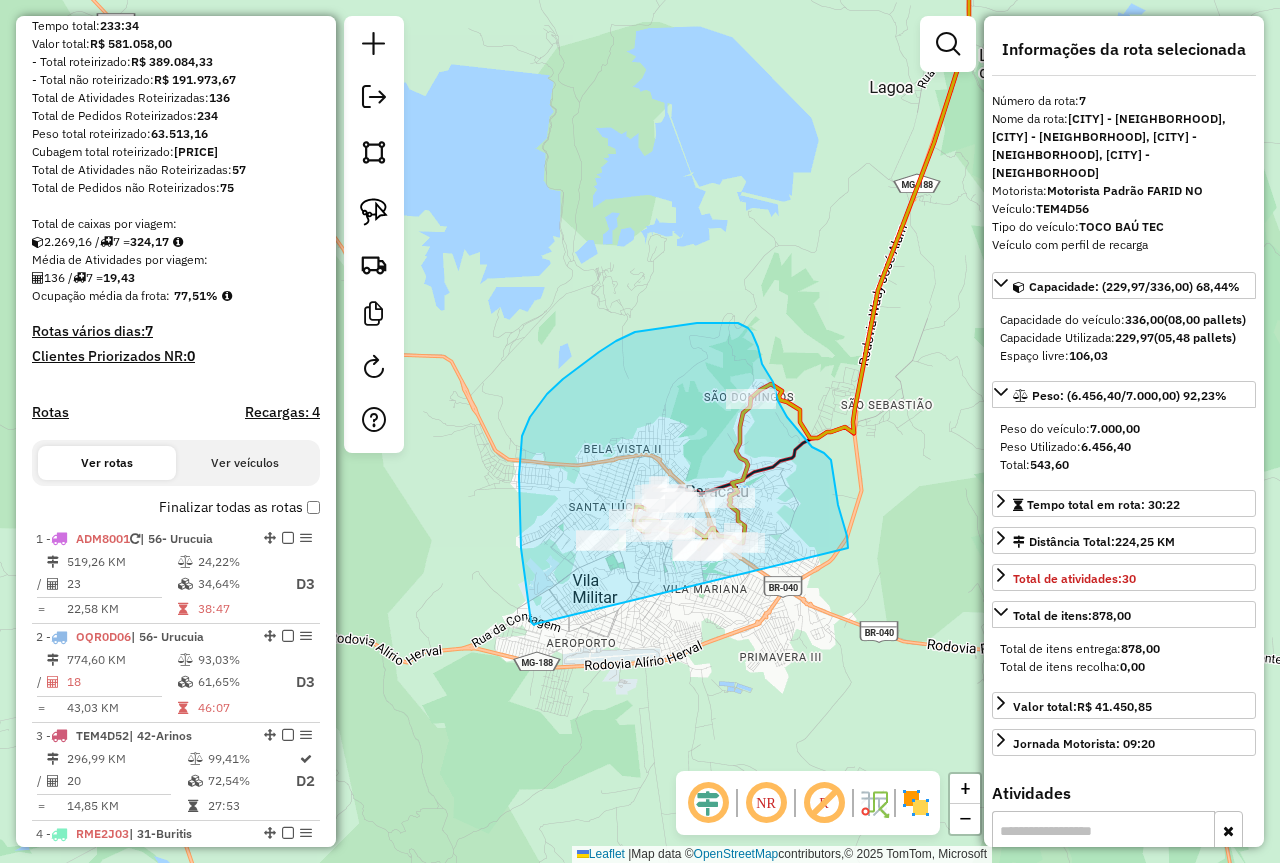 drag, startPoint x: 521, startPoint y: 548, endPoint x: 852, endPoint y: 606, distance: 336.04315 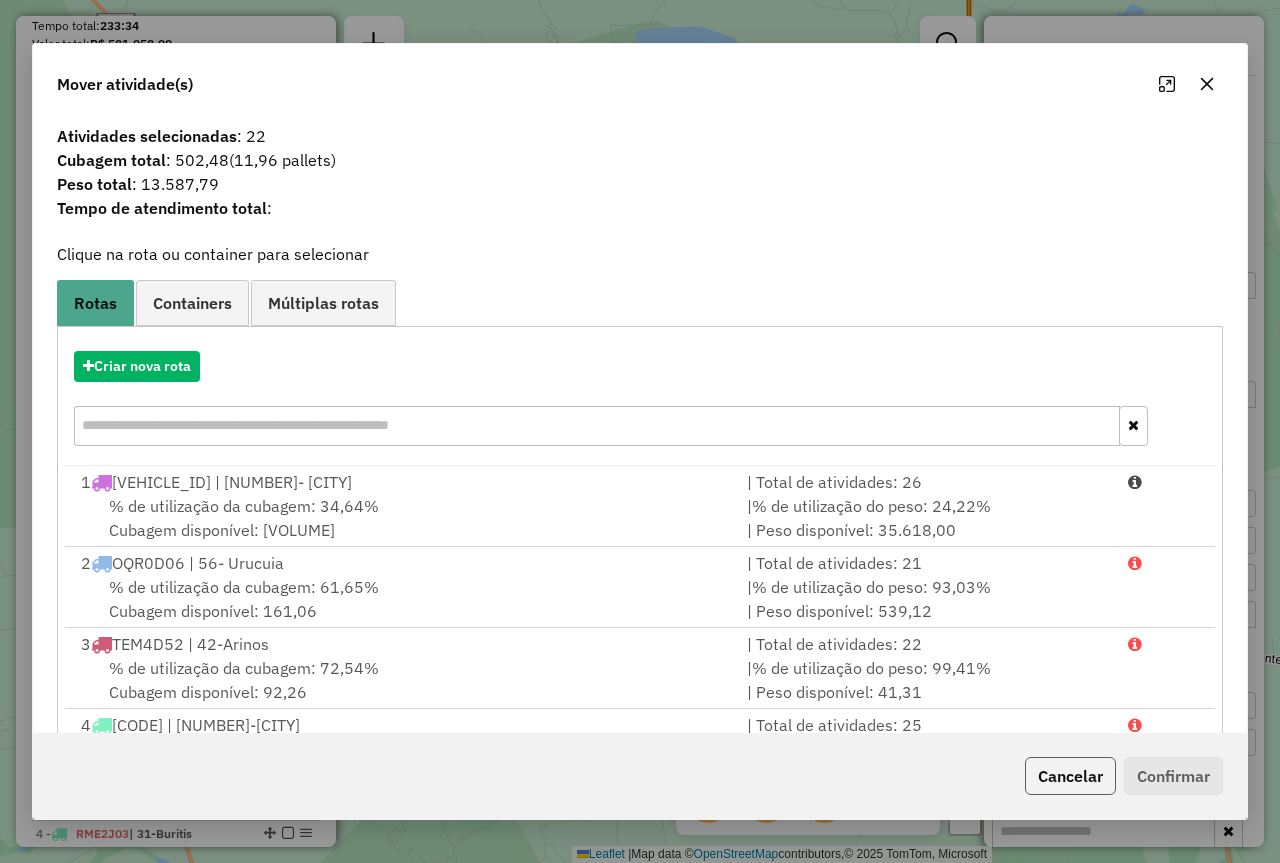 click on "Cancelar" 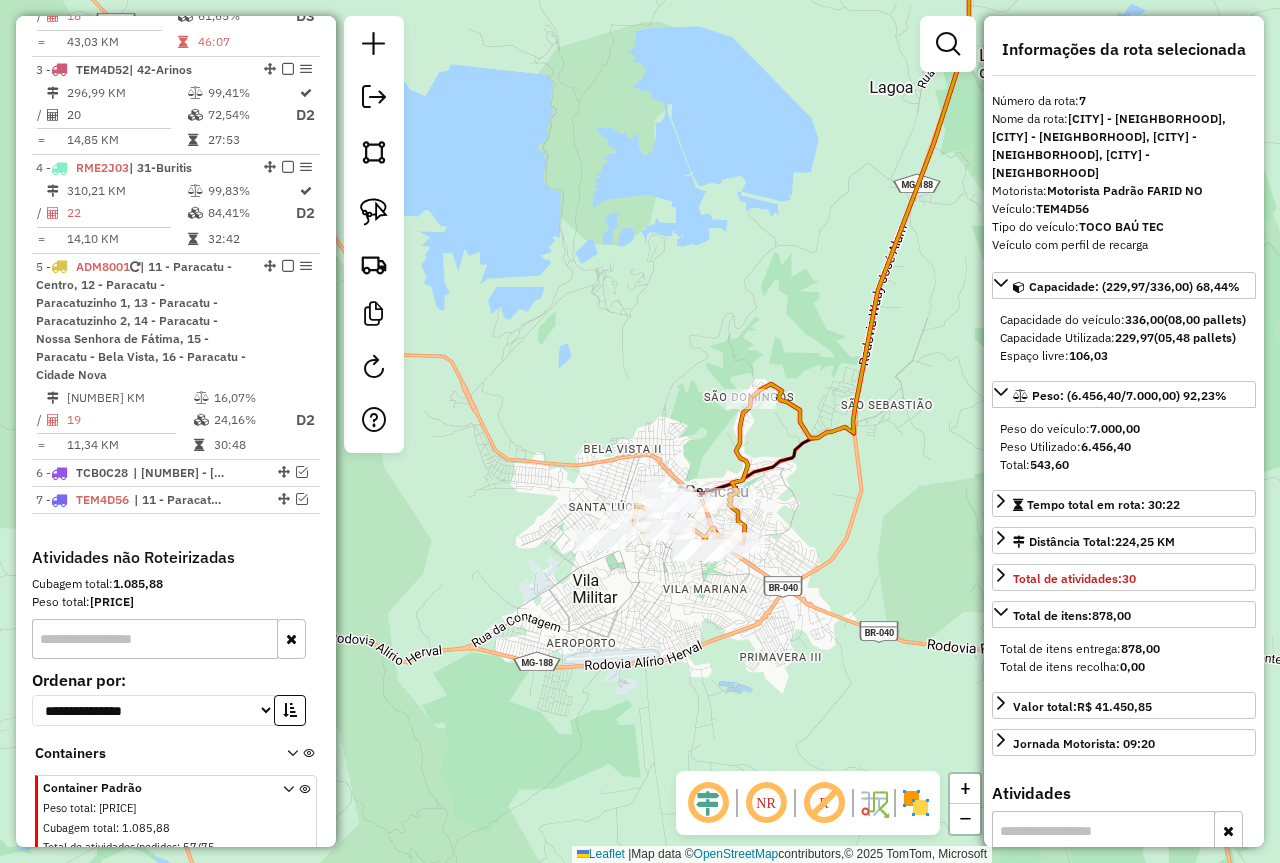 scroll, scrollTop: 867, scrollLeft: 0, axis: vertical 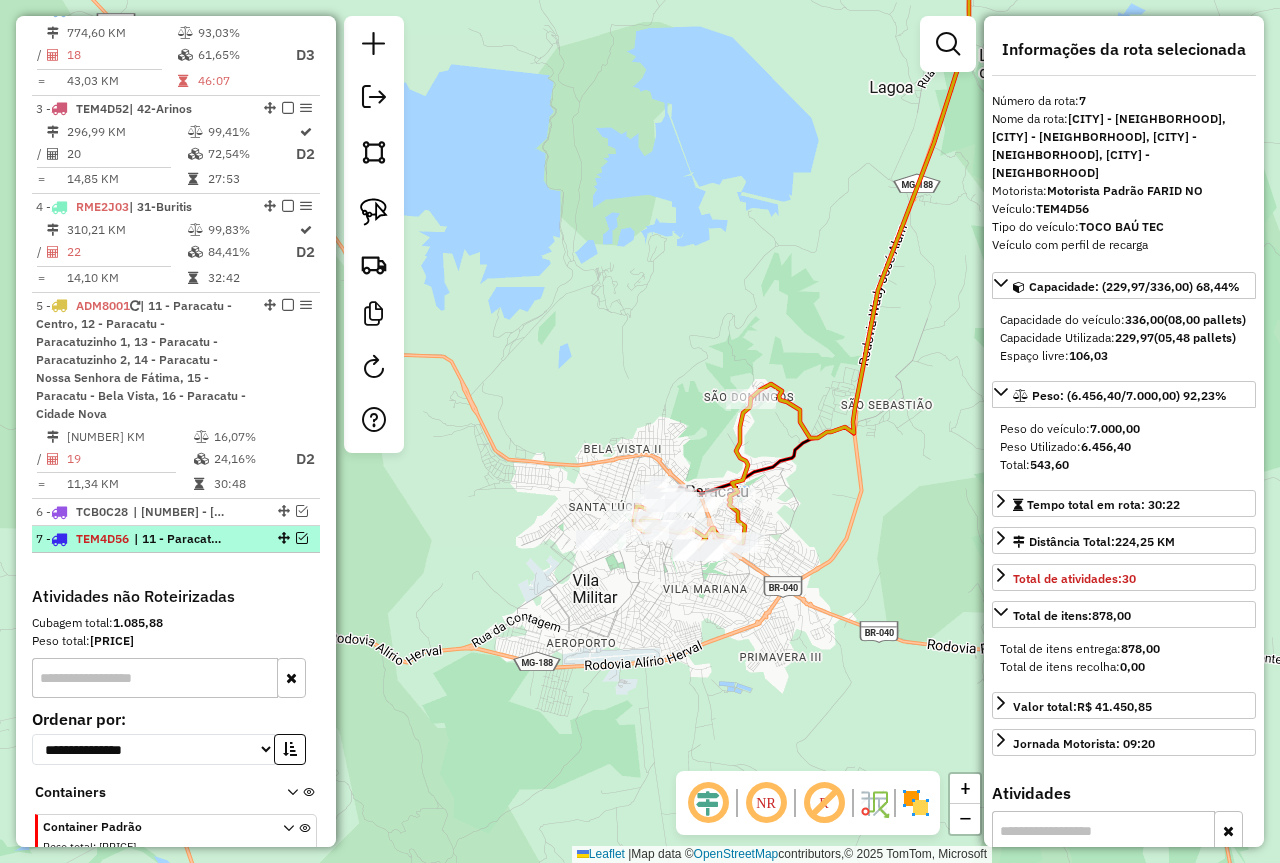click at bounding box center (302, 538) 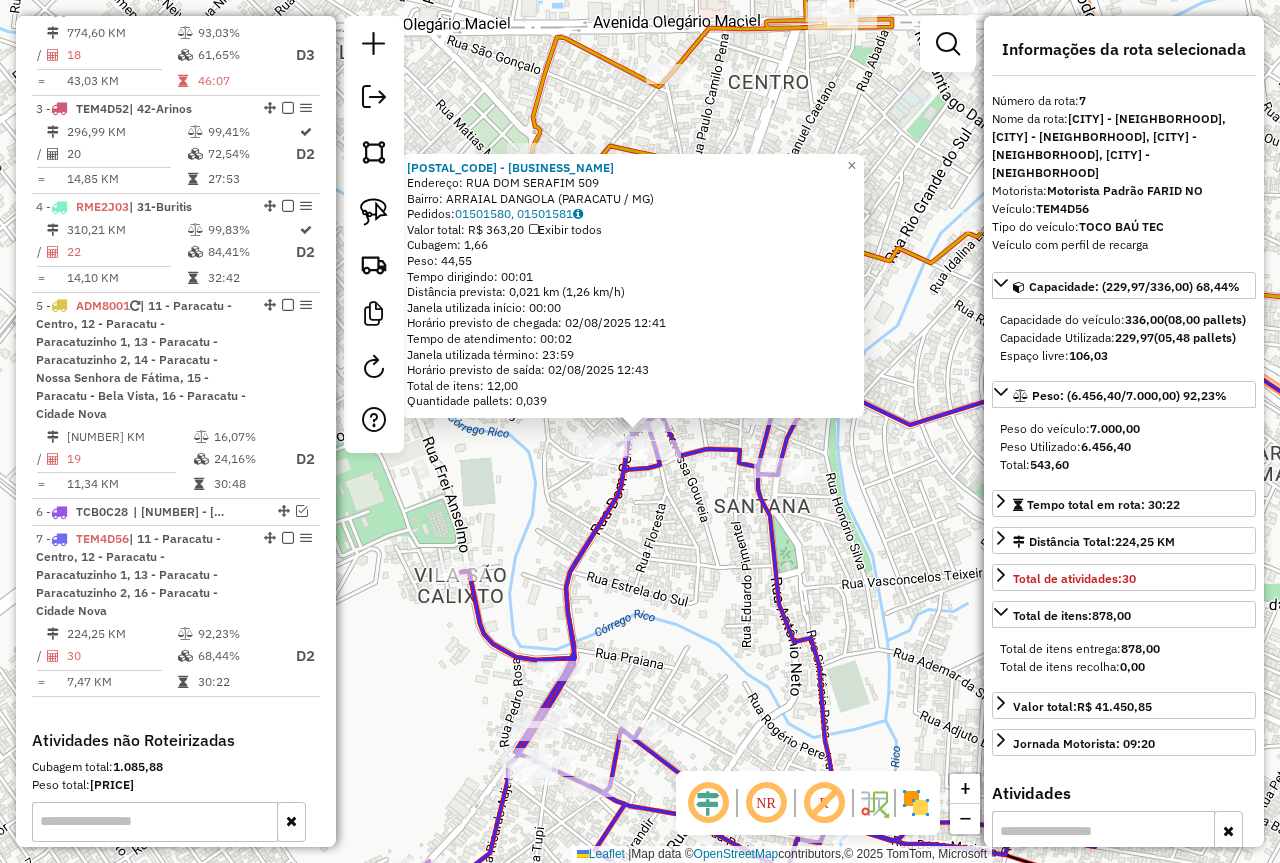 scroll, scrollTop: 1110, scrollLeft: 0, axis: vertical 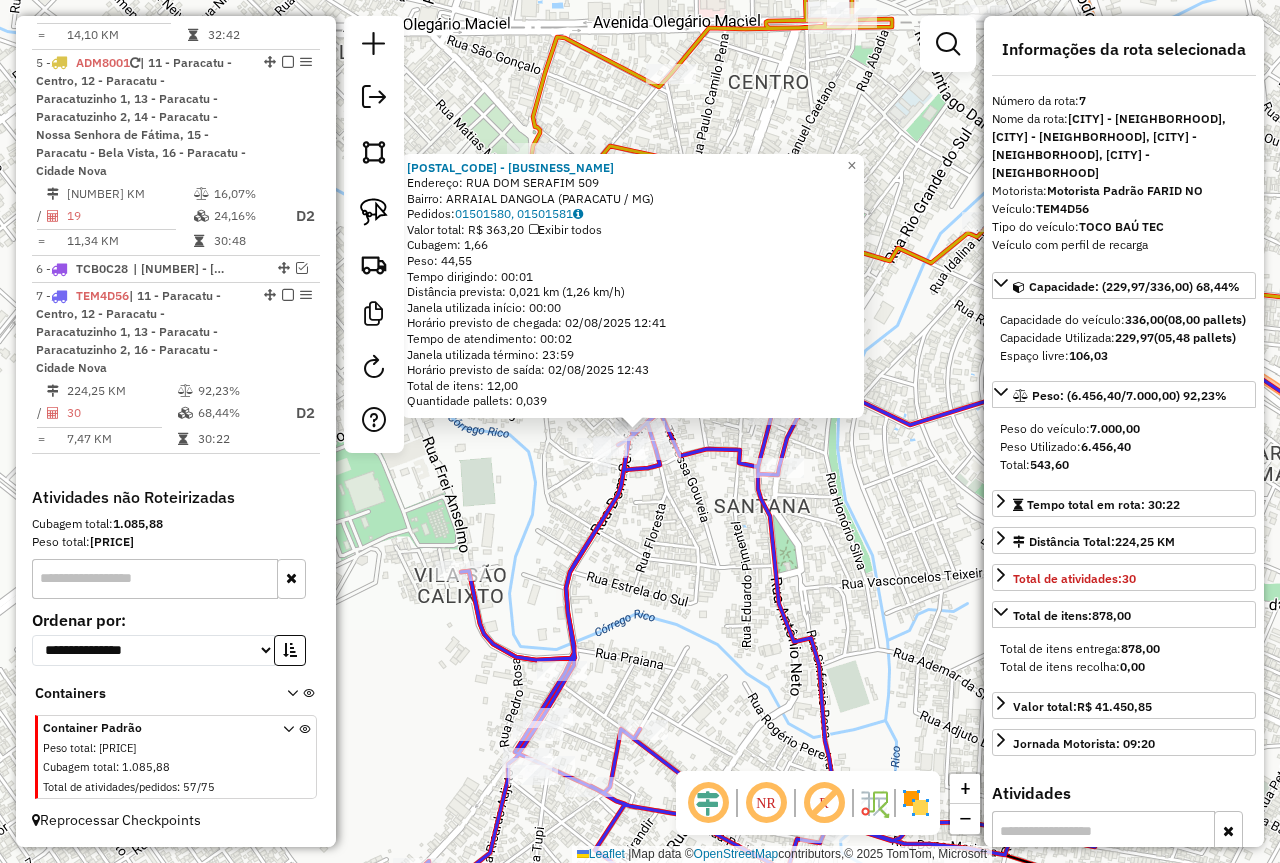 click on "96861 - SUPERMERCADO DO ARRA Endereço: RUA DOM SERAFIM 509 Bairro: ARRAIAL DANGOLA ([CITY] / [STATE]) Pedidos: 01501580, 01501581 Valor total: R$ 363,20 Exibir todos Cubagem: 1,66 Peso: 44,55 Tempo dirigindo: 00:01 Distância prevista: 0,021 km (1,26 km/h) Janela utilizada início: 00:00 Horário previsto de chegada: [DATE] [TIME] Tempo de atendimento: 00:02 Janela utilizada término: 23:59 Horário previsto de saída: [DATE] [TIME] Total de itens: 12,00 Quantidade pallets: 0,039 × Janela de atendimento Grade de atendimento Capacidade Transportadoras Veículos Cliente Pedidos Rotas Selecione os dias de semana para filtrar as janelas de atendimento Seg Ter Qua Qui Sex Sáb Dom Informe o período da janela de atendimento: De: Até: Filtrar exatamente a janela do cliente Considerar janela de atendimento padrão Selecione os dias de semana para filtrar as grades de atendimento Seg Ter Qua Qui Sex Sáb Dom Peso mínimo: Peso máximo: De: +" 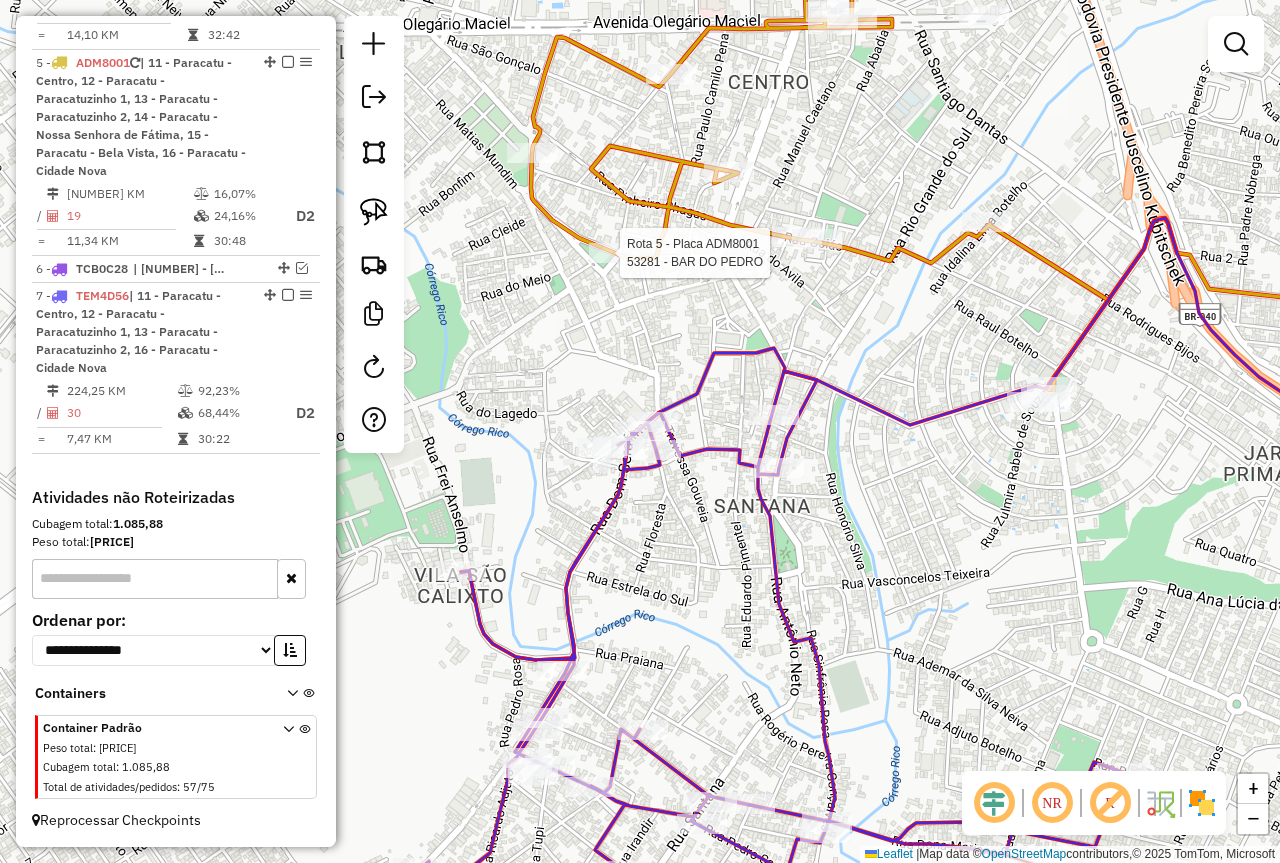 select on "*********" 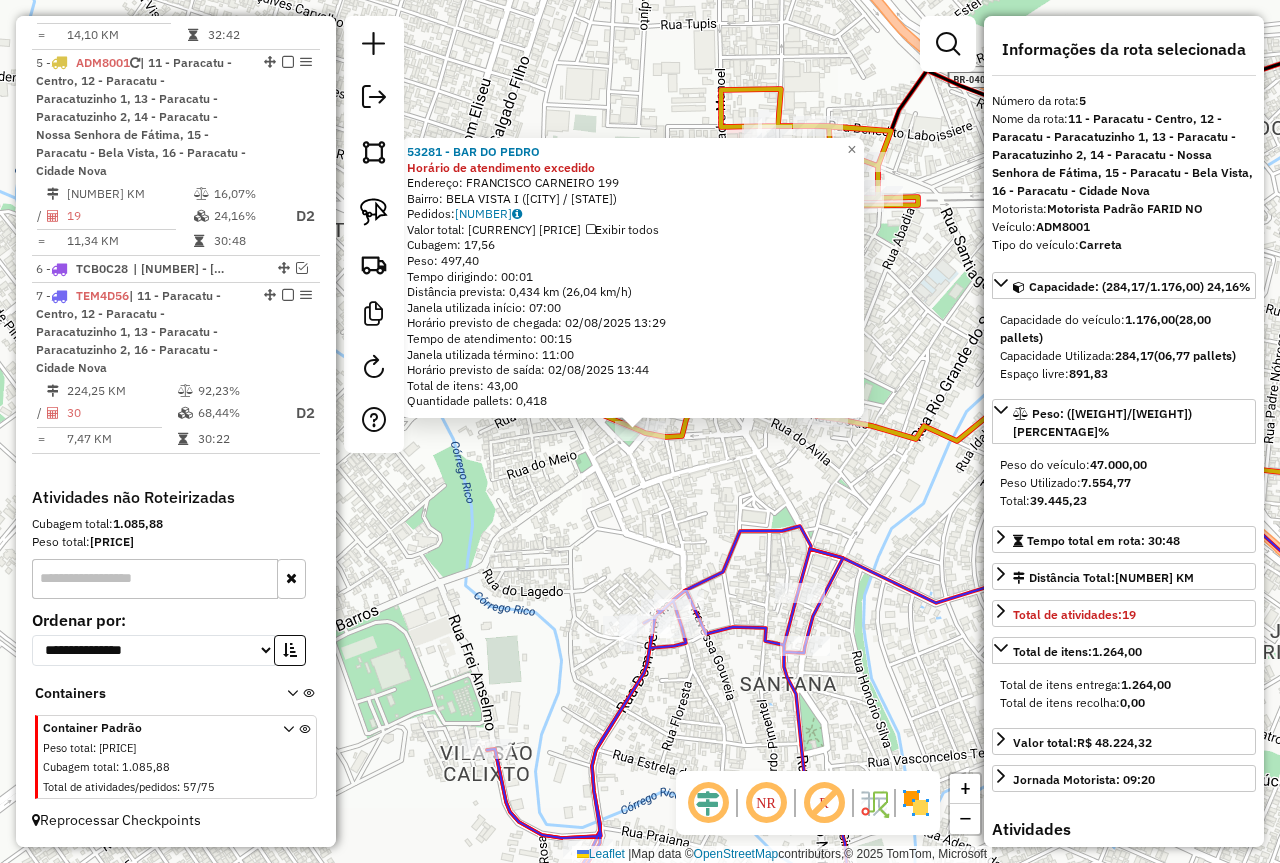 click on "[COMPANY] Horário de atendimento excedido  Endereço:  [STREET] [NUMBER]   Bairro: [NEIGHBORHOOD] ([CITY] / [STATE])   Pedidos:  01501850   Valor total: R$ [PRICE]   Exibir todos   Cubagem: [CUBAGE]  Peso: [WEIGHT]  Tempo dirigindo: [TIME]   Distância prevista: [DISTANCE] ([SPEED])   Janela utilizada início: [TIME]   Horário previsto de chegada: [DATE] [TIME]   Tempo de atendimento: [TIME]   Janela utilizada término: [TIME]   Horário previsto de saída: [DATE] [TIME]   Total de itens: [ITEMS]   Quantidade pallets: [PALLETS]  × Janela de atendimento Grade de atendimento Capacidade Transportadoras Veículos Cliente Pedidos  Rotas Selecione os dias de semana para filtrar as janelas de atendimento  Seg   Ter   Qua   Qui   Sex   Sáb   Dom  Informe o período da janela de atendimento: De: Até:  Filtrar exatamente a janela do cliente  Considerar janela de atendimento padrão  Selecione os dias de semana para filtrar as grades de atendimento  Seg   Ter   Qua   Qui   Sex   Sáb   Dom   Peso mínimo:  De:" 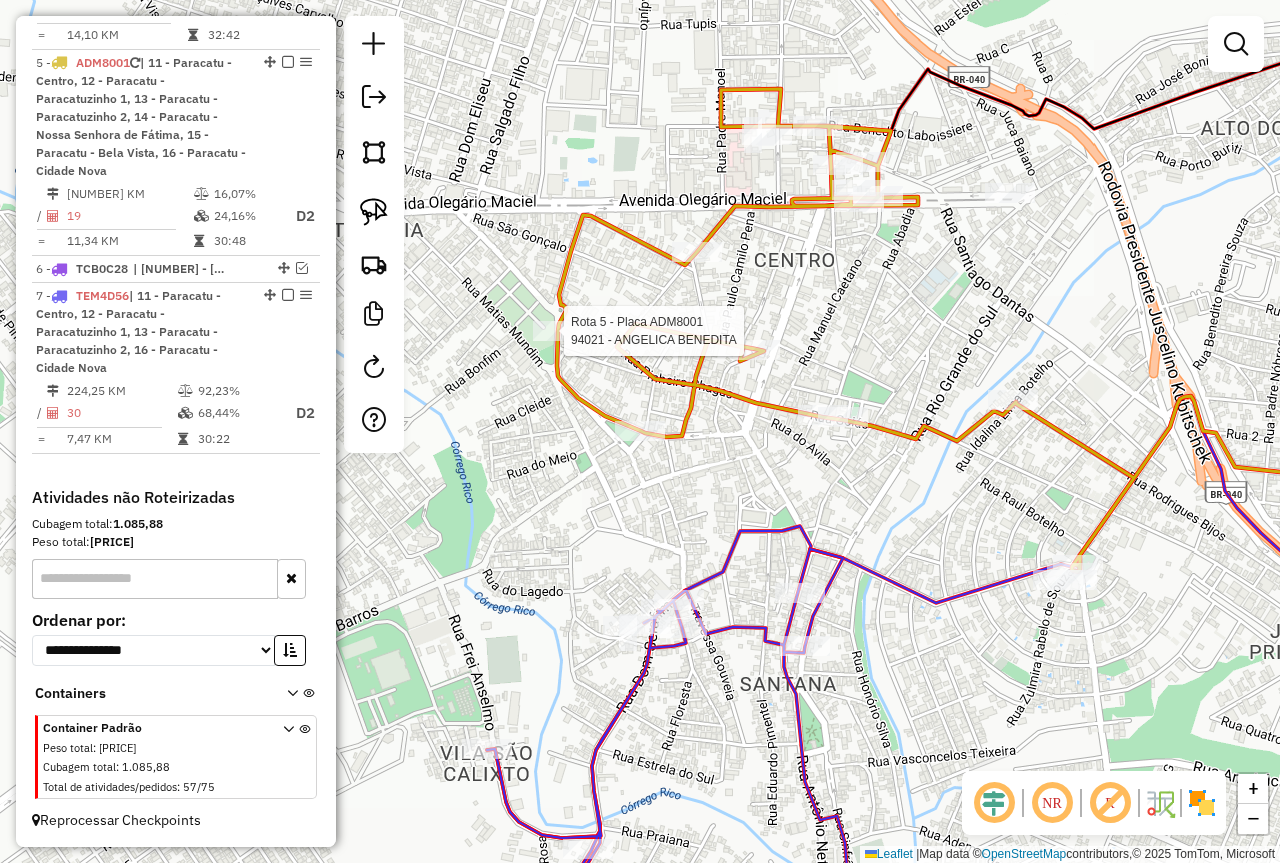 select on "*********" 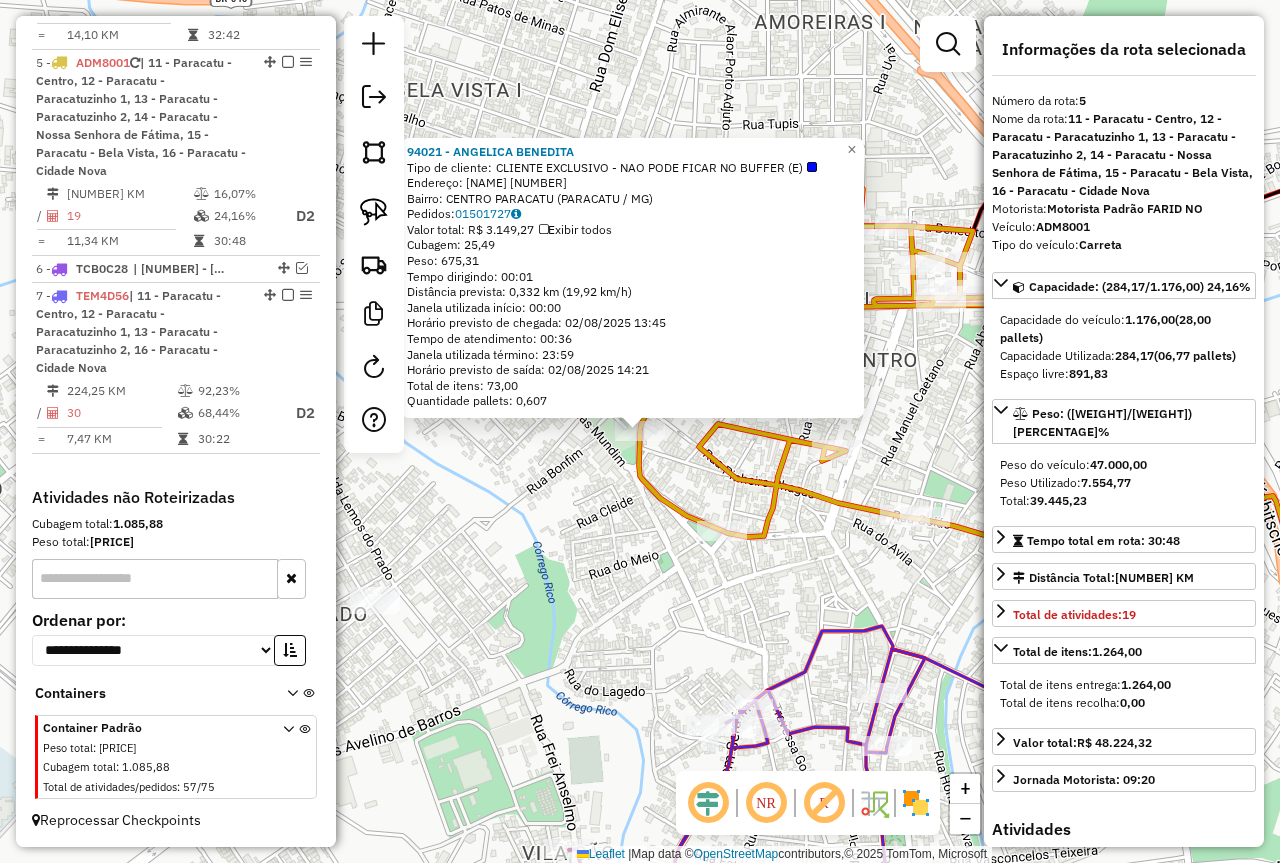 click on "[POSTAL_CODE] - [PERSON_NAME] Tipo de cliente:   CLIENTE EXCLUSIVO - NAO PODE FICAR NO BUFFER (E)   Endereço:  [STREET_NAME] [NUMBER]   Bairro: [NEIGHBORHOOD] ([CITY] / [STATE])   Pedidos:  [ORDER_ID]   Valor total: [CURRENCY] [PRICE]   Exibir todos   Cubagem: [VOLUME]  Peso: [WEIGHT]  Tempo dirigindo: [TIME]   Distância prevista: [DISTANCE] km ([SPEED] km/h)   Janela utilizada início: [TIME]   Horário previsto de chegada: [DATE] [TIME]   Tempo de atendimento: [TIME]   Janela utilizada término: [TIME]   Horário previsto de saída: [DATE] [TIME]   Total de itens: [QUANTITY]   Quantidade pallets: [QUANTITY]  × Janela de atendimento Grade de atendimento Capacidade Transportadoras Veículos Cliente Pedidos  Rotas Selecione os dias de semana para filtrar as janelas de atendimento  Seg   Ter   Qua   Qui   Sex   Sáb   Dom  Informe o período da janela de atendimento: De: Até:  Filtrar exatamente a janela do cliente  Considerar janela de atendimento padrão  Selecione os dias de semana para filtrar as grades de atendimento  Seg   Ter   Qua   Qui   +" 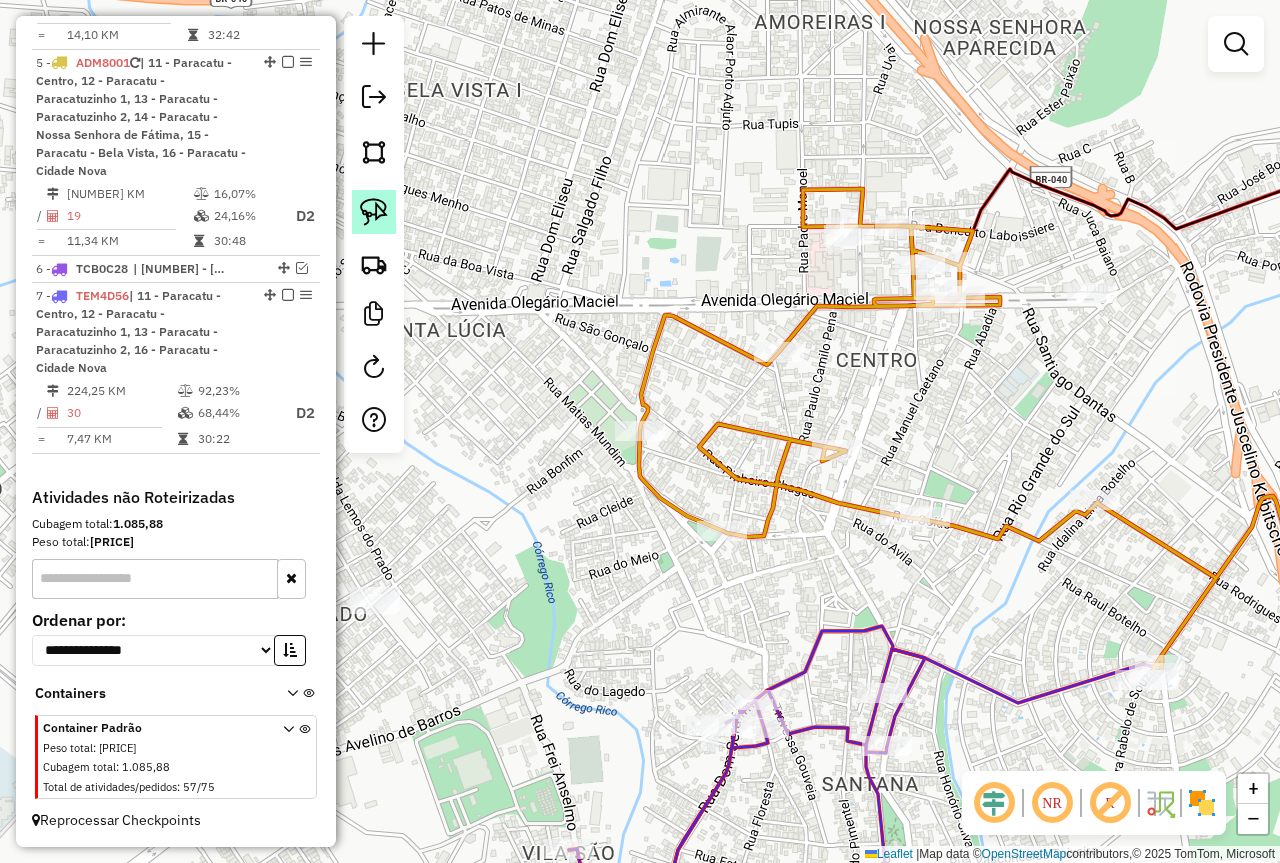 click 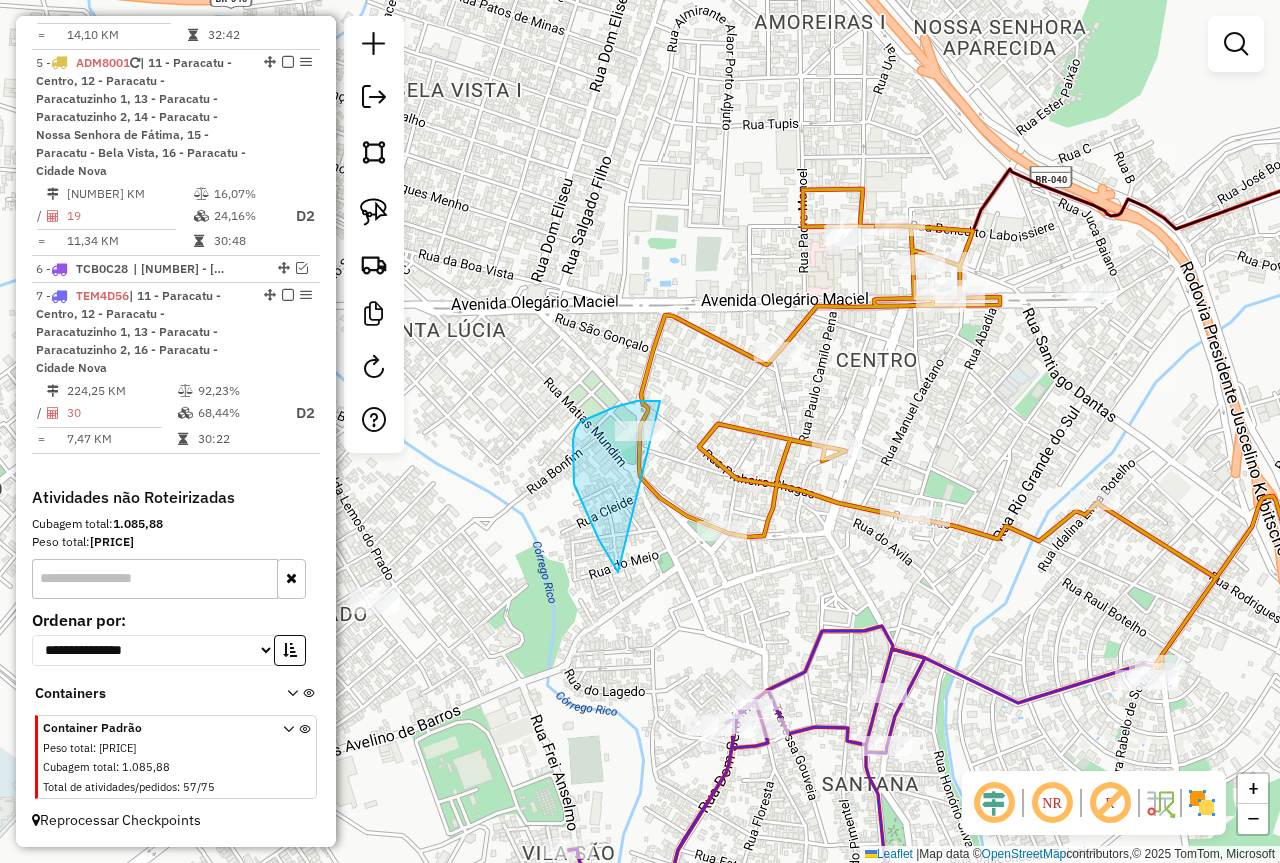 drag, startPoint x: 618, startPoint y: 572, endPoint x: 701, endPoint y: 429, distance: 165.34207 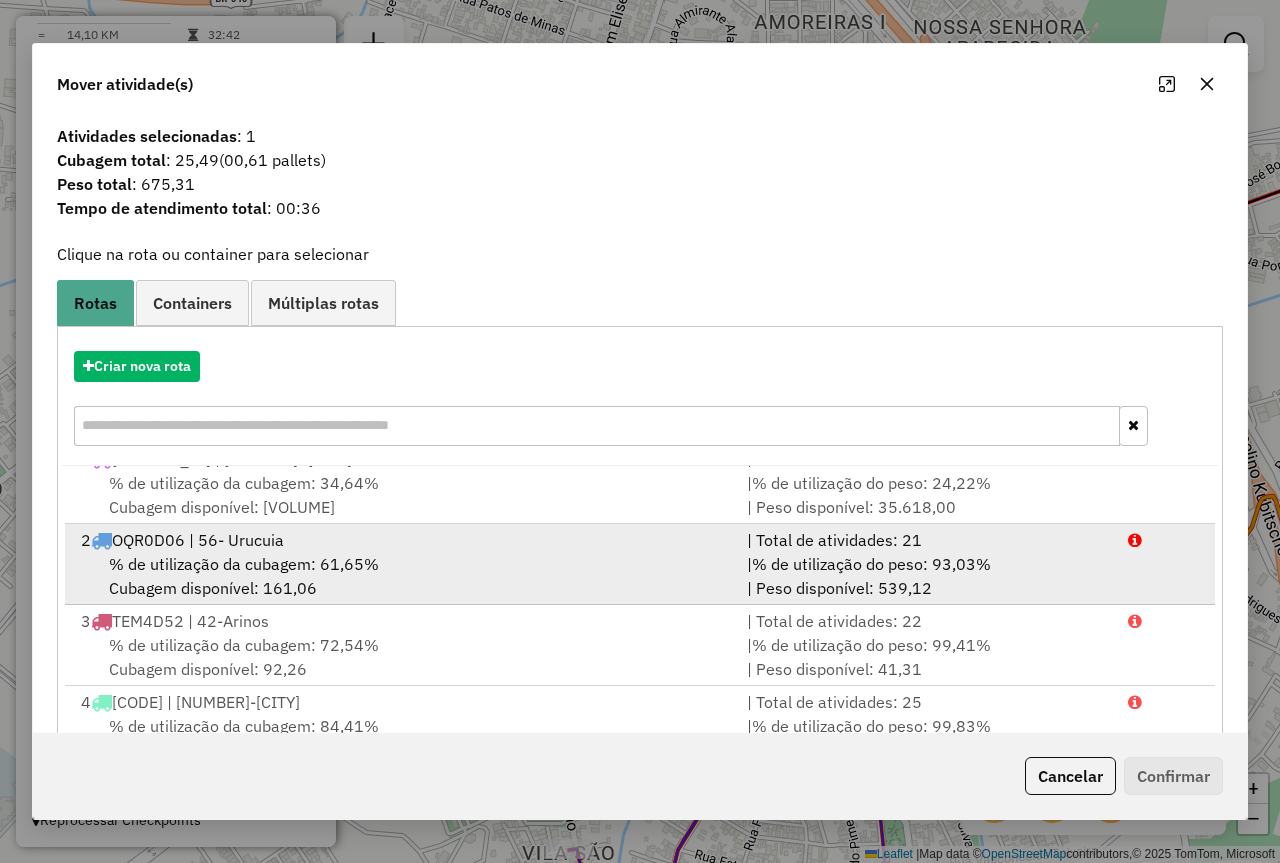 scroll, scrollTop: 29, scrollLeft: 0, axis: vertical 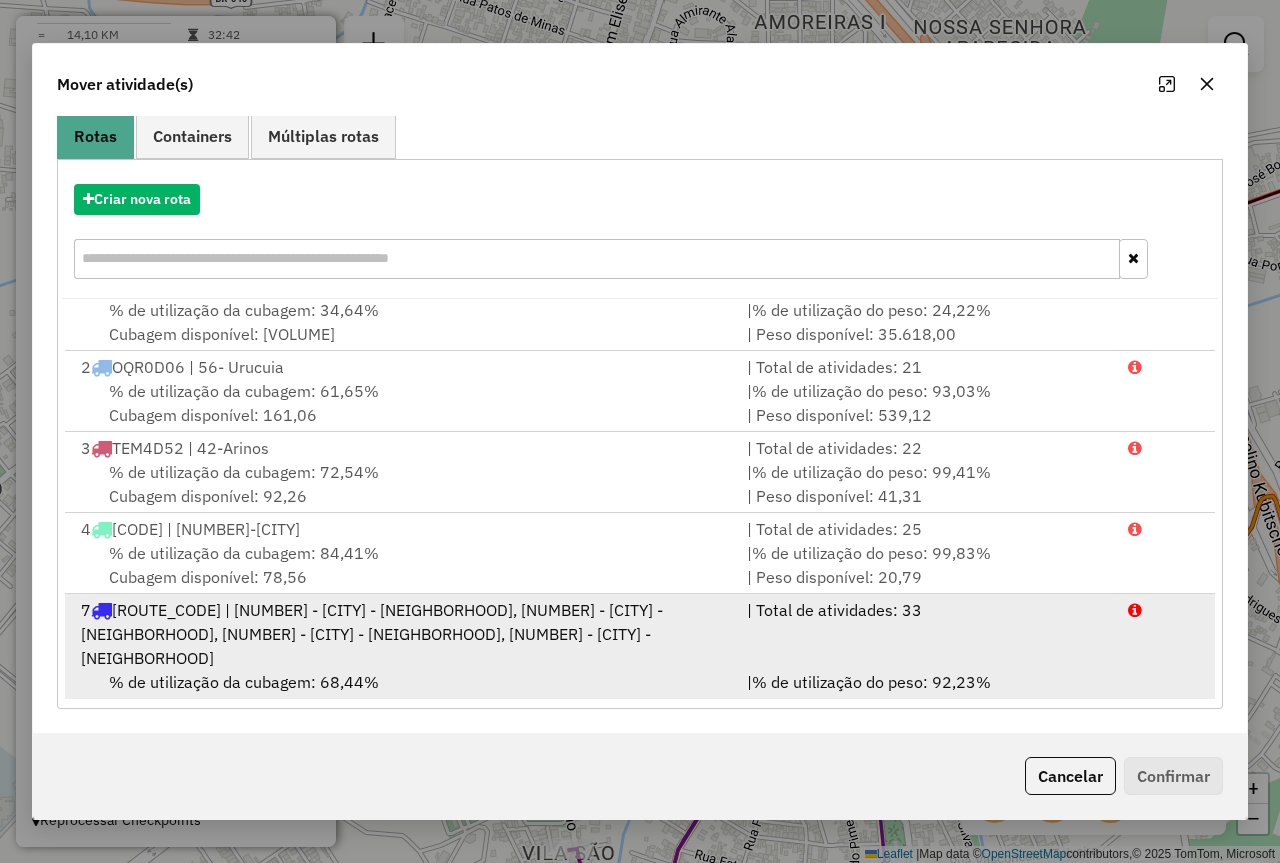 click on "% de utilização do peso: 92,23%" at bounding box center [871, 682] 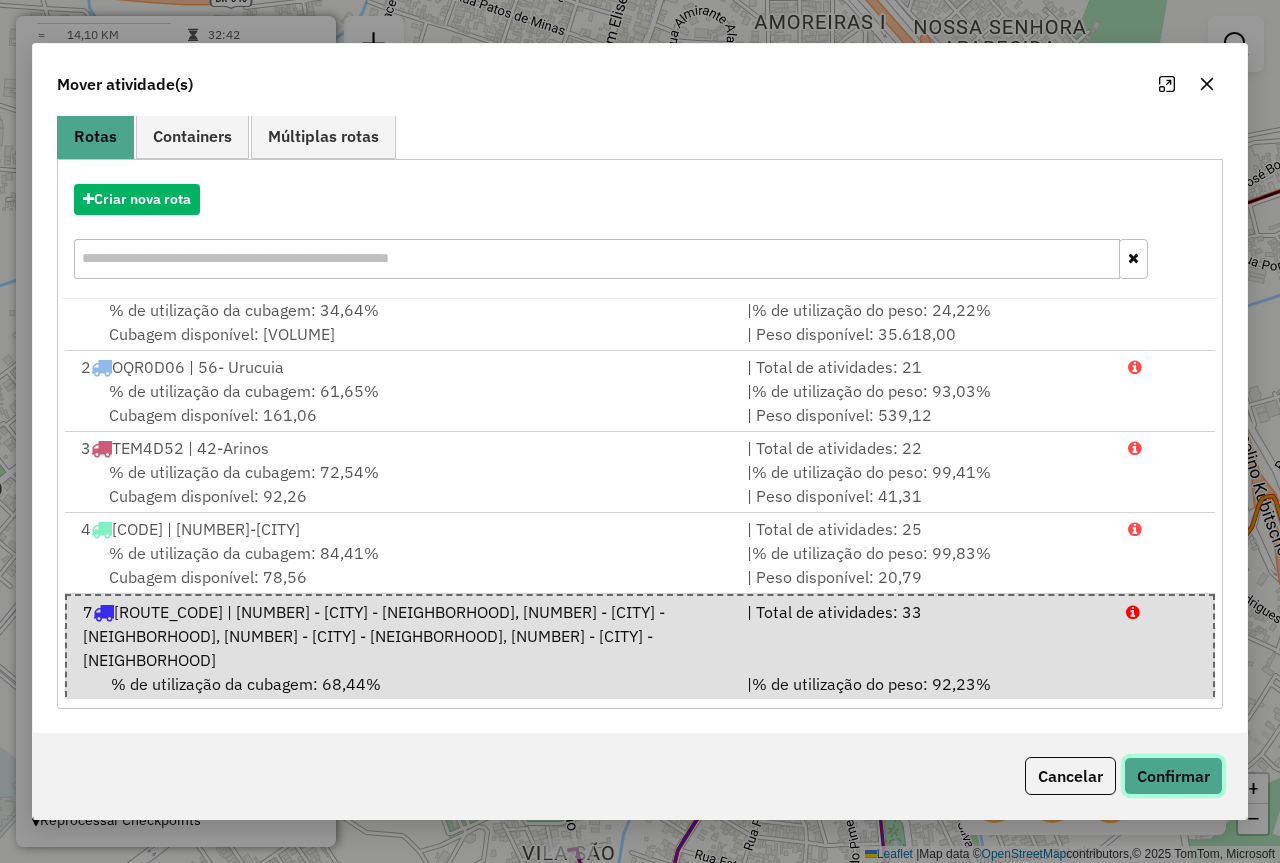 click on "Confirmar" 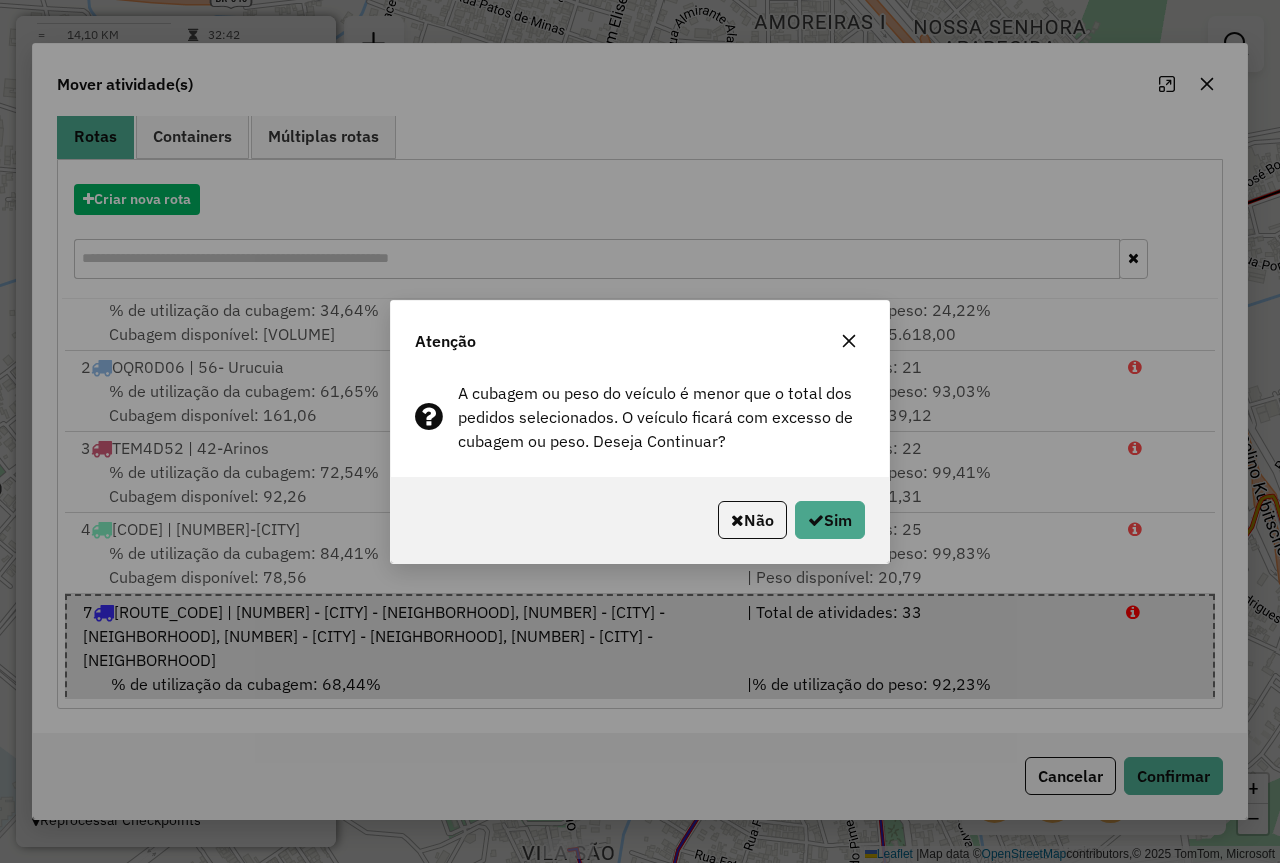 click 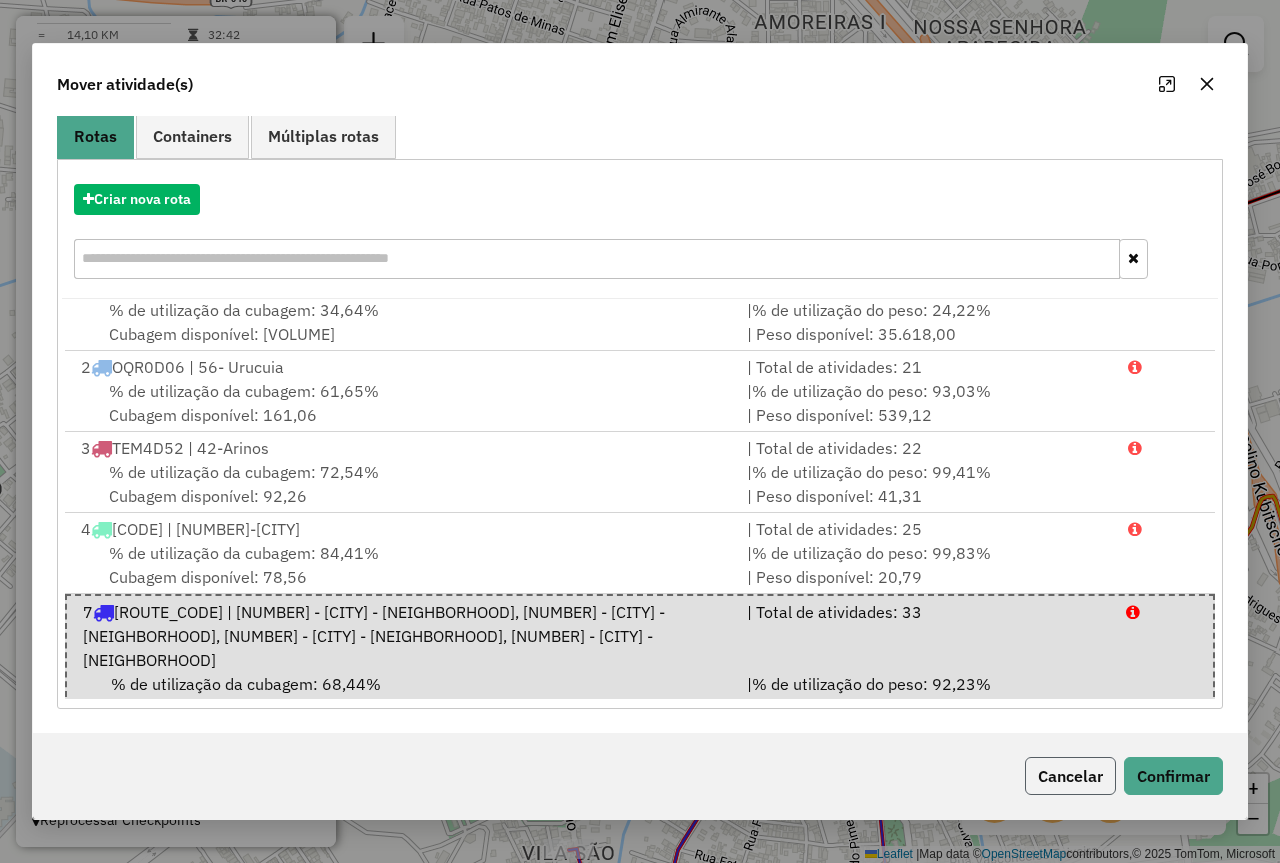 click on "Cancelar" 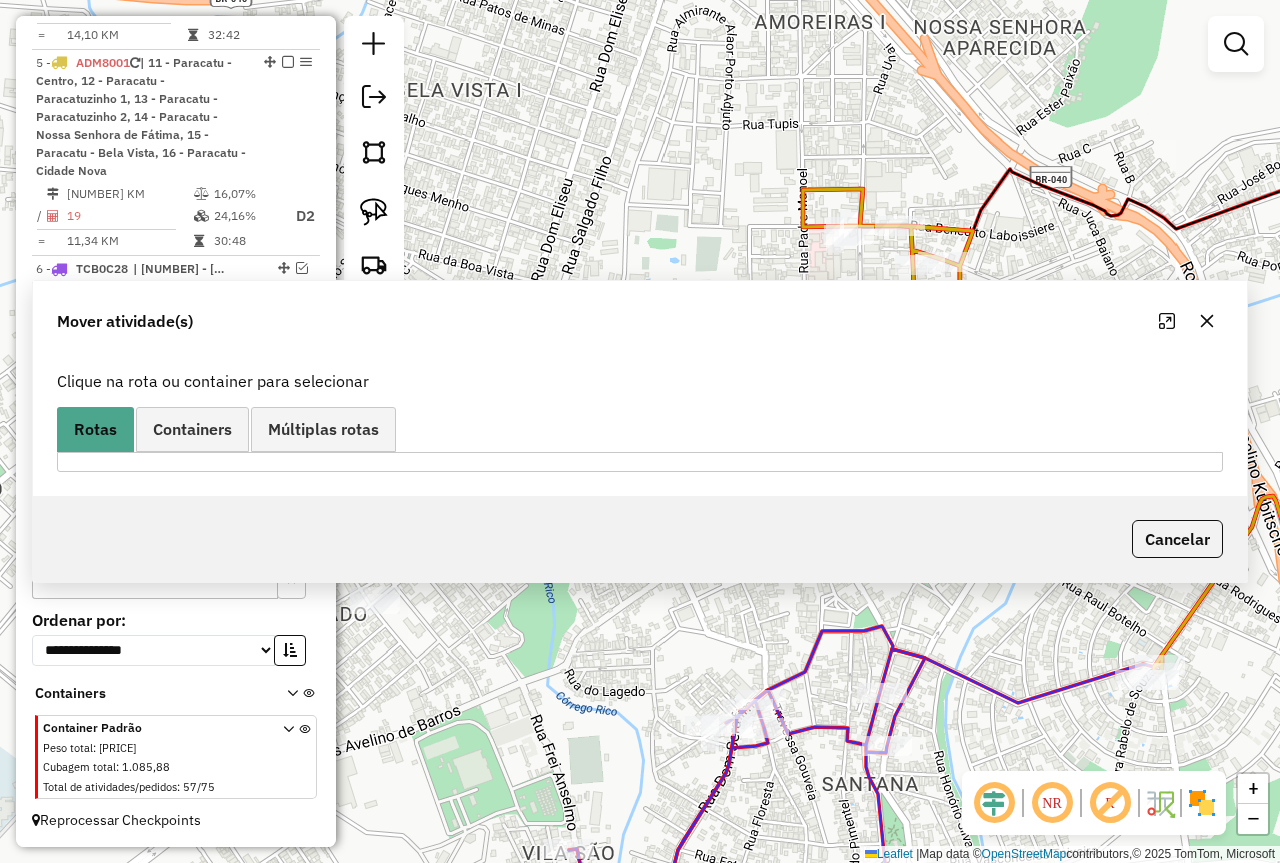 scroll, scrollTop: 0, scrollLeft: 0, axis: both 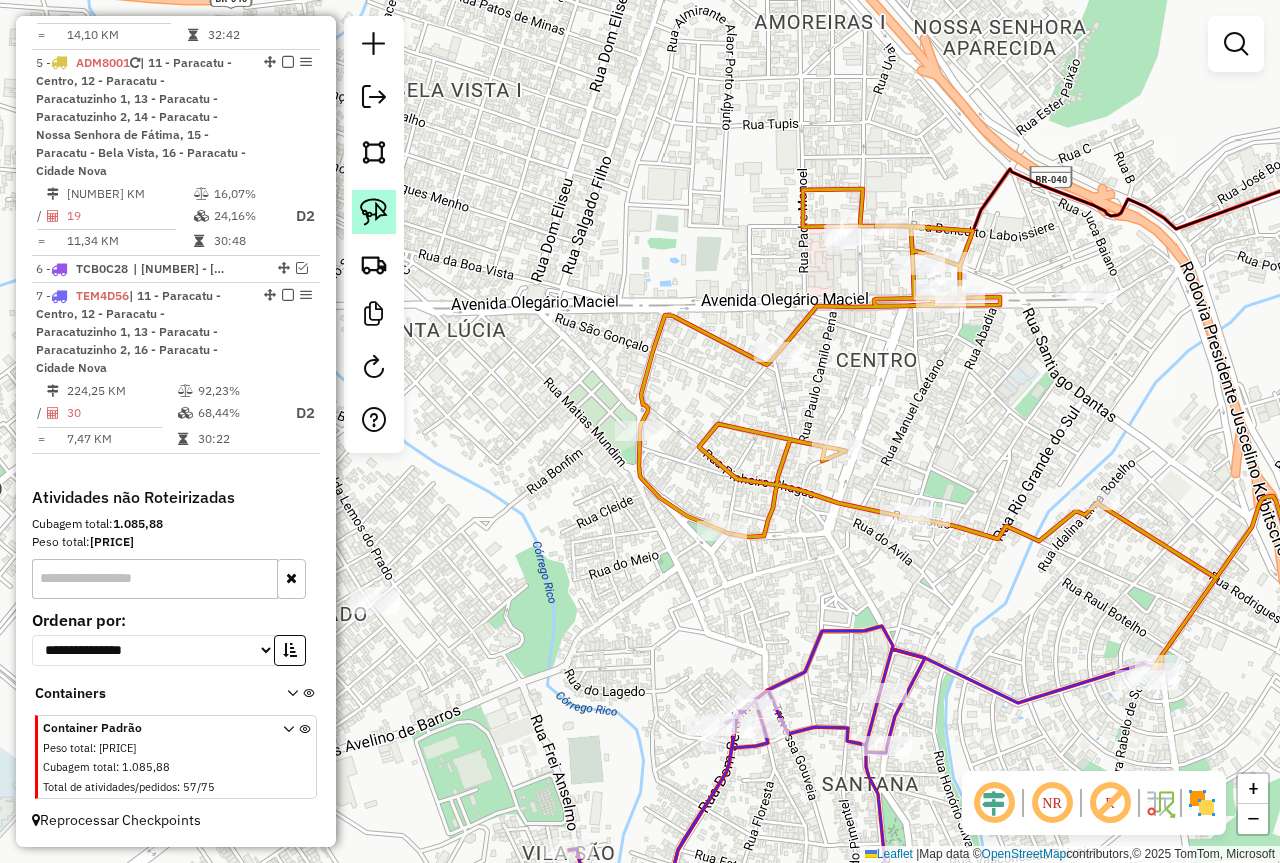 click 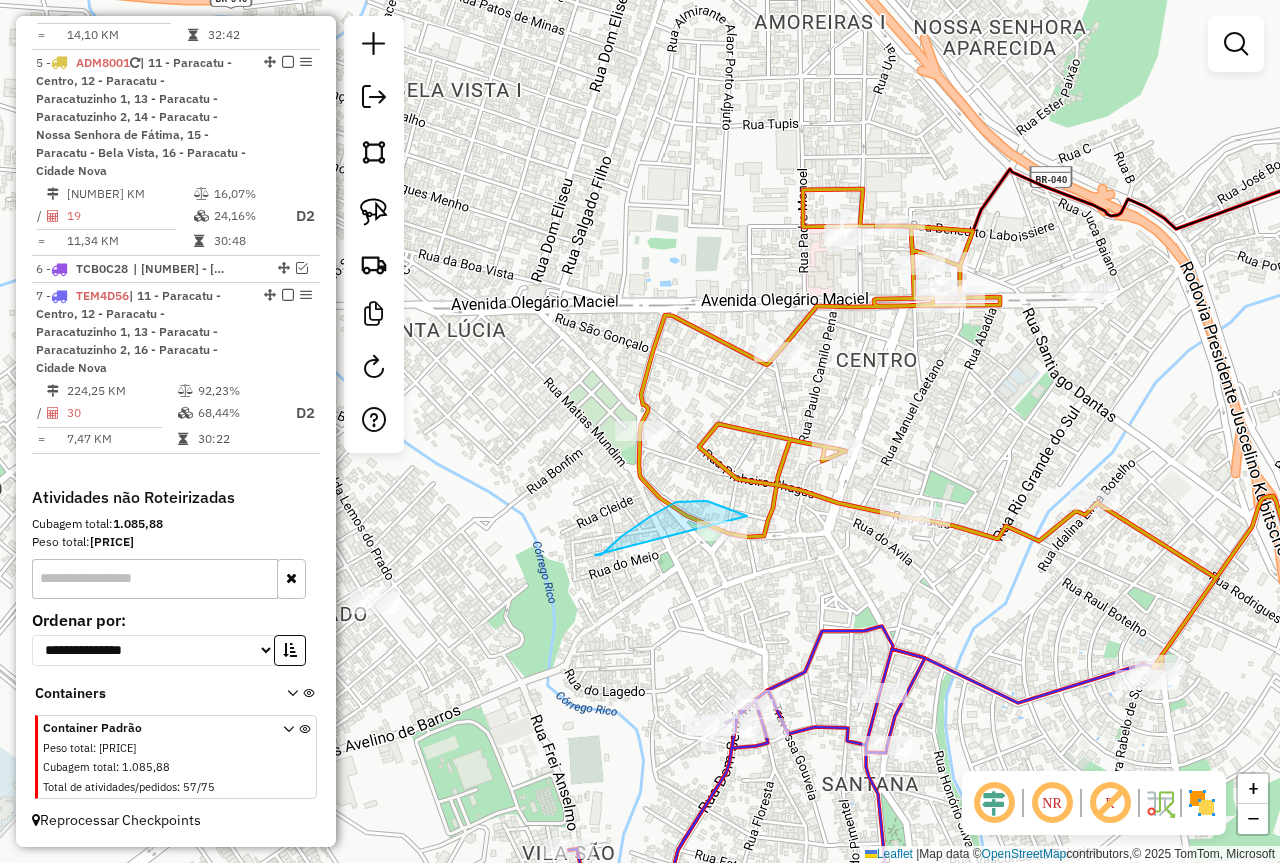 drag, startPoint x: 595, startPoint y: 555, endPoint x: 784, endPoint y: 576, distance: 190.16309 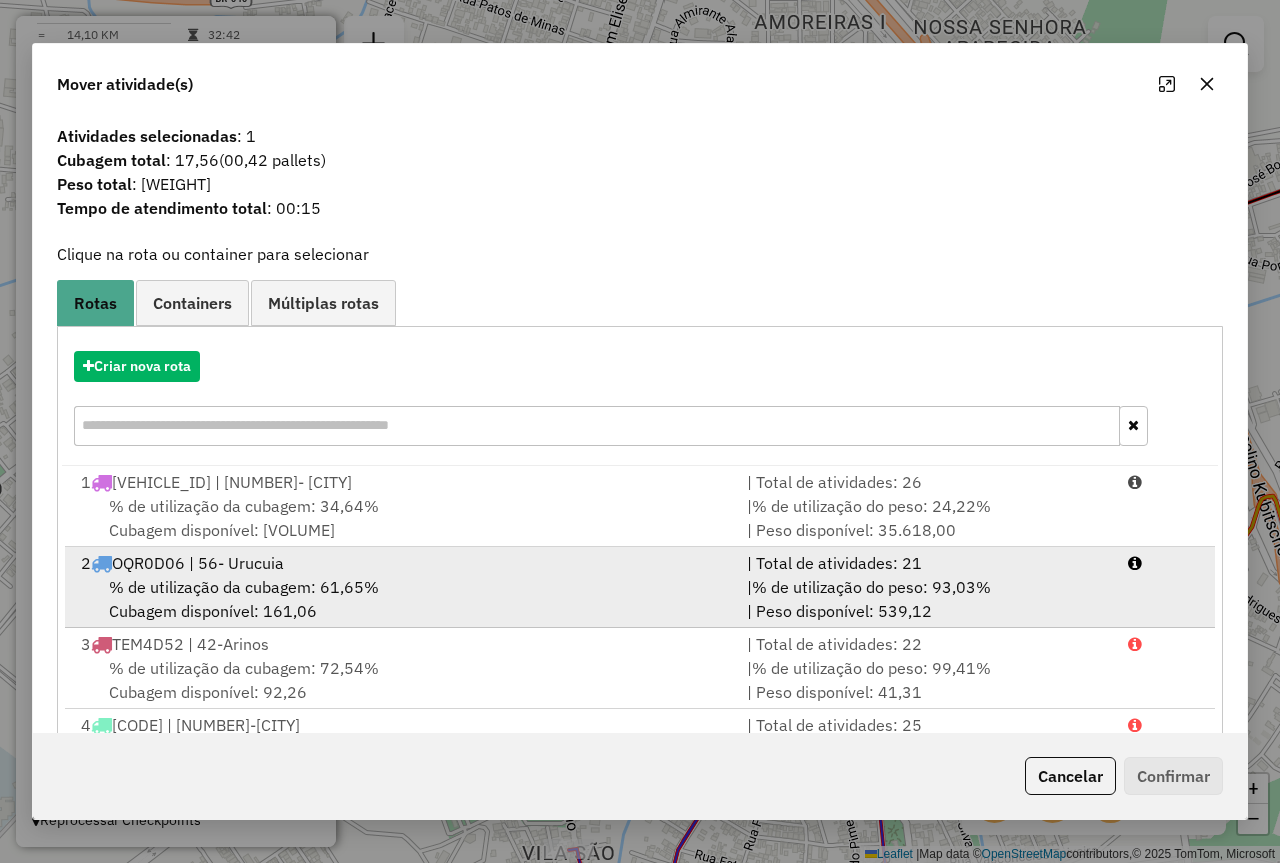scroll, scrollTop: 29, scrollLeft: 0, axis: vertical 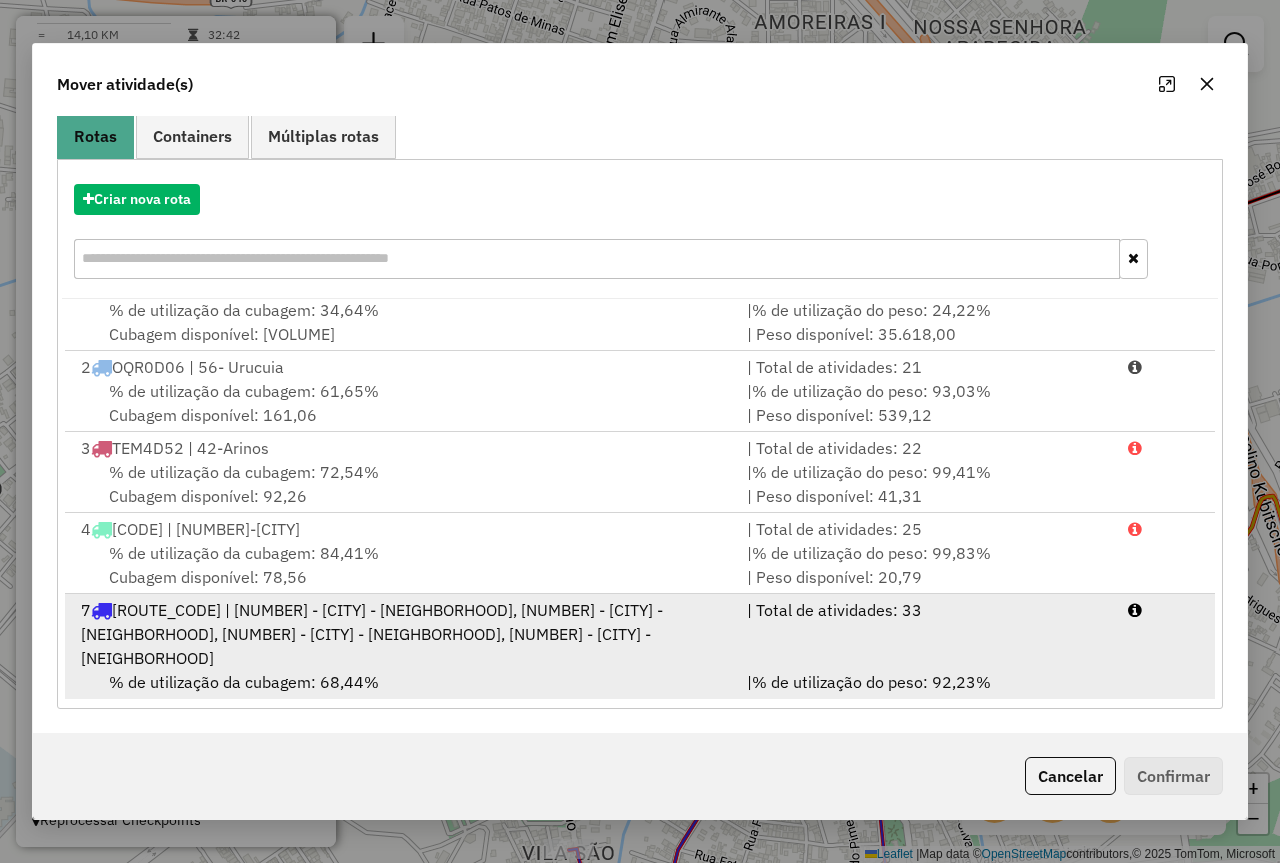 click on "% de utilização do peso: 92,23%" at bounding box center [871, 682] 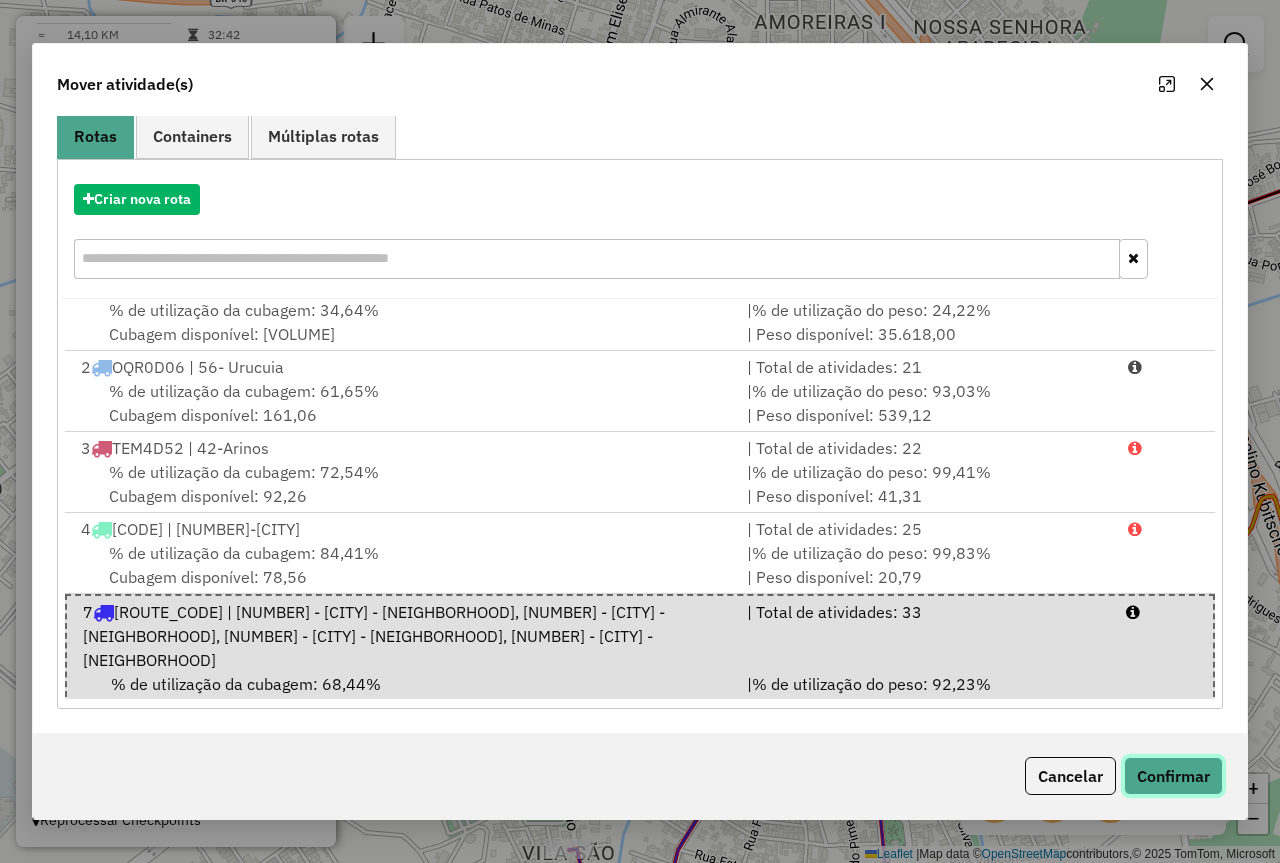 click on "Confirmar" 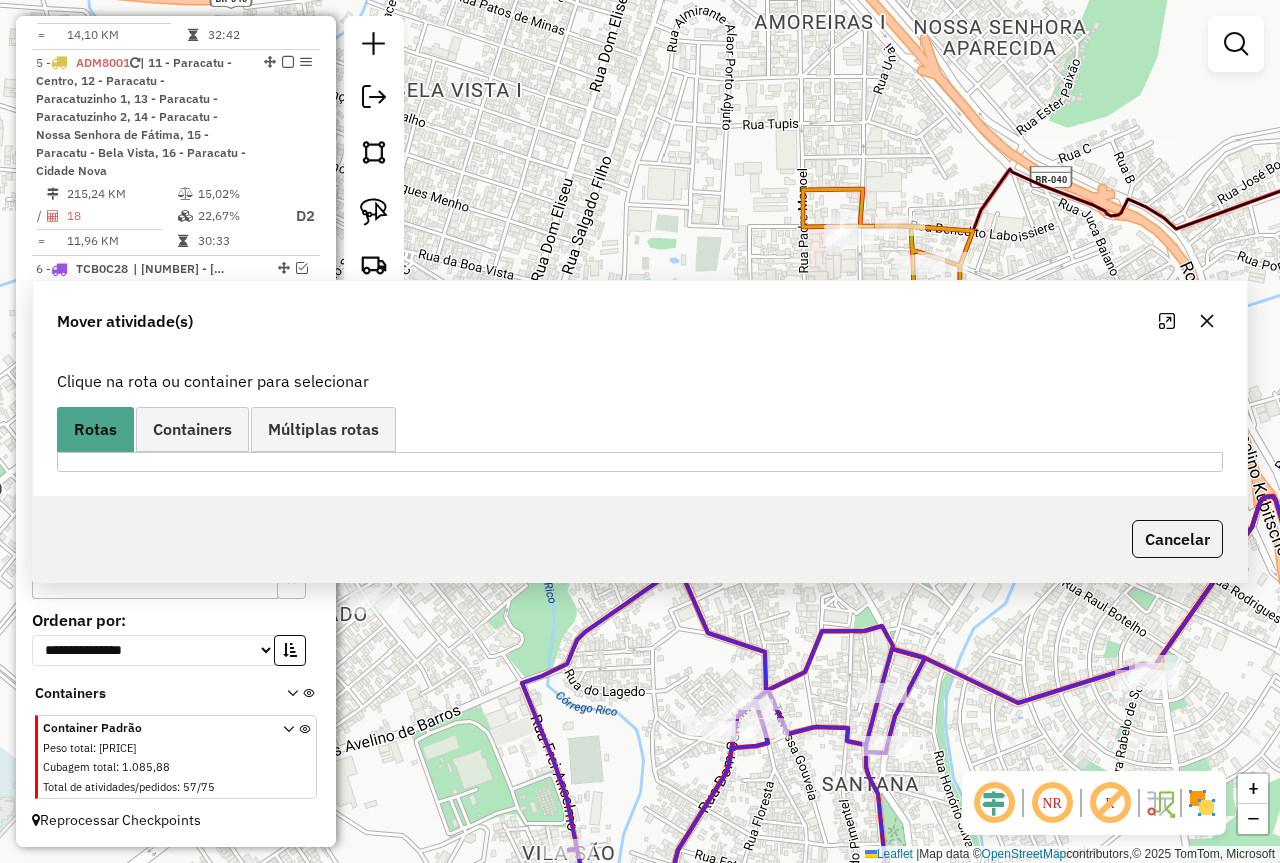 scroll, scrollTop: 0, scrollLeft: 0, axis: both 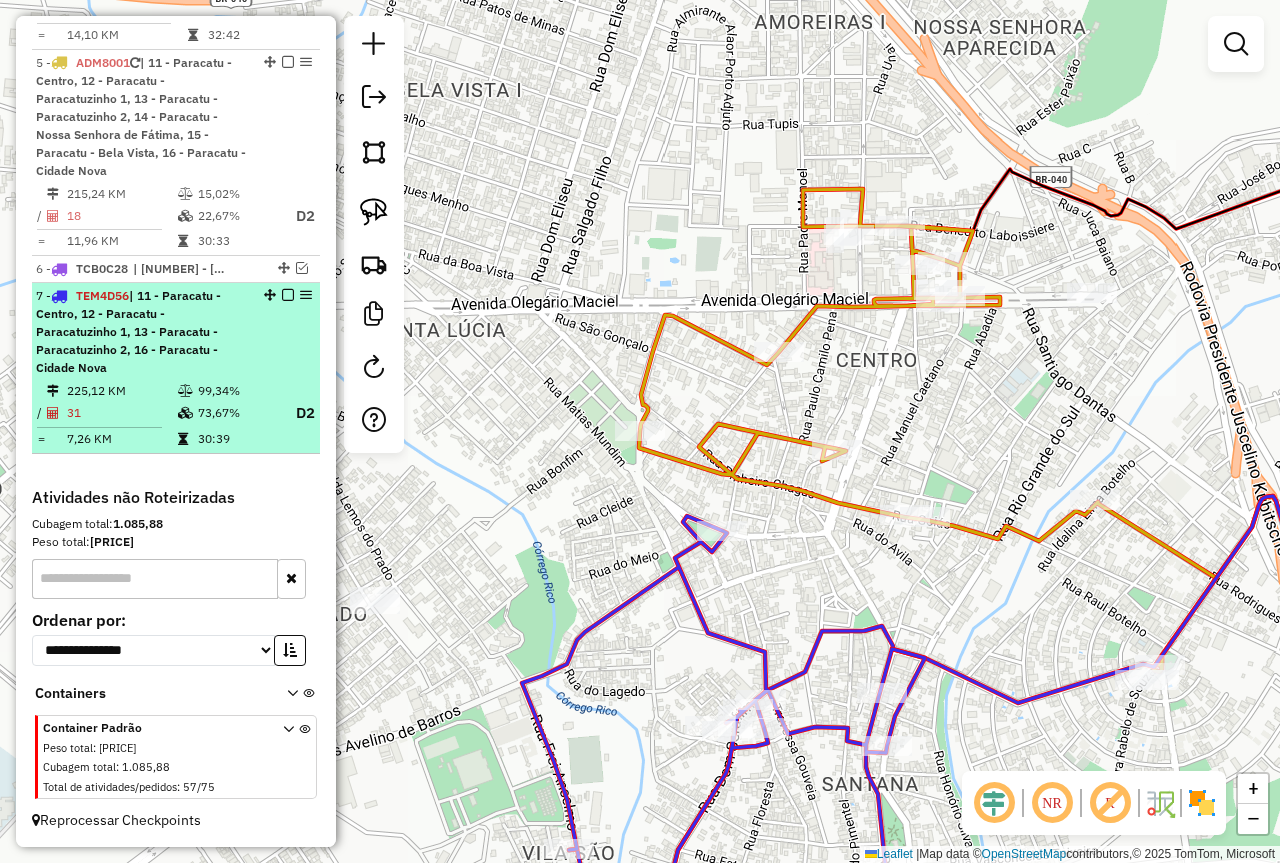 click at bounding box center [288, 295] 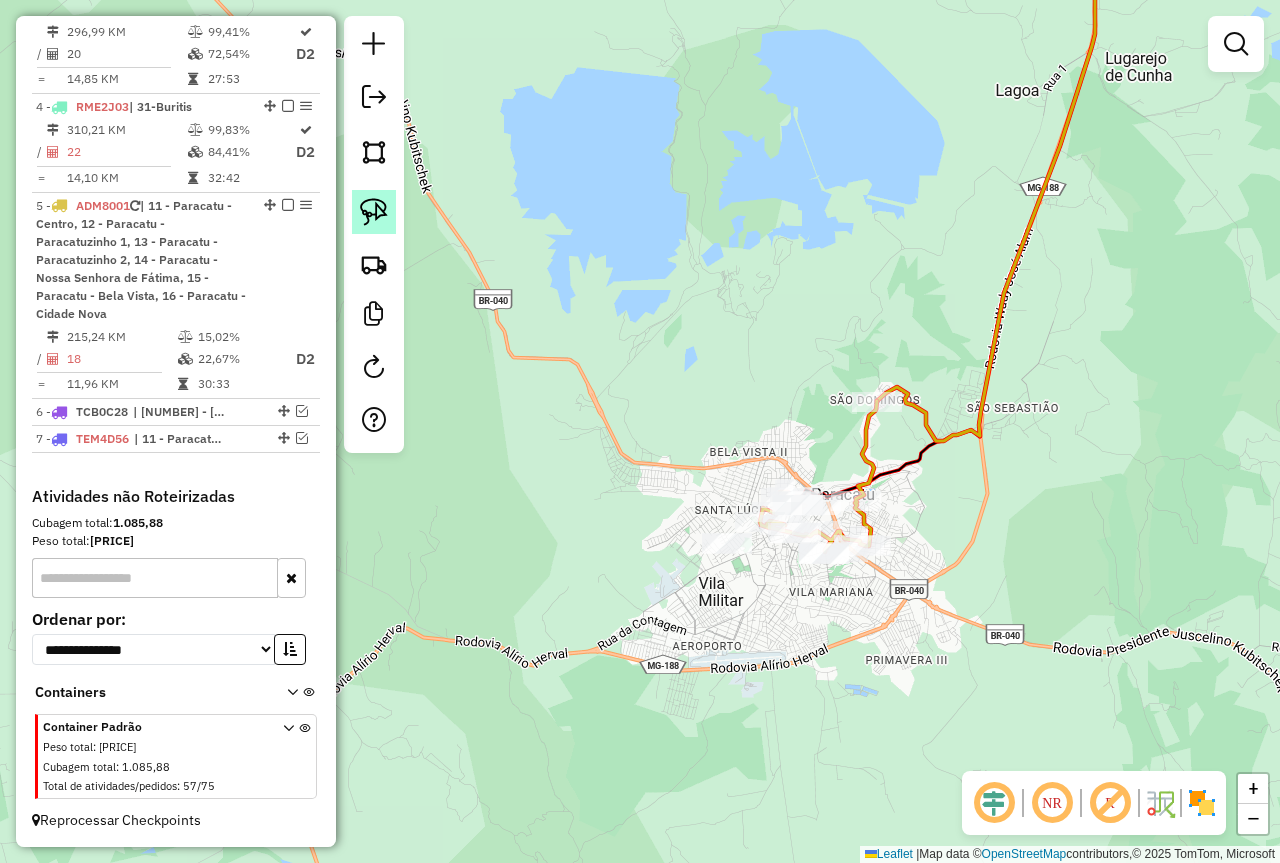 click 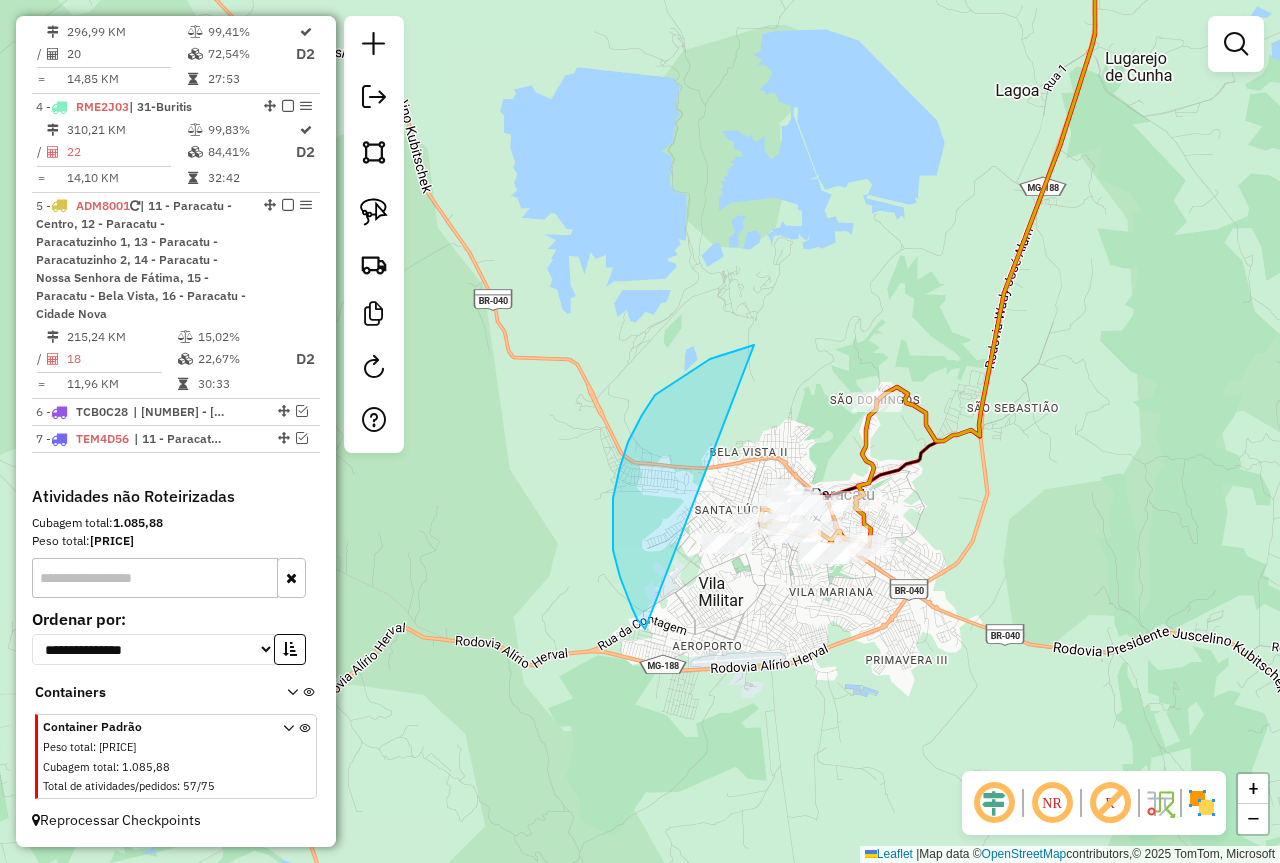 drag, startPoint x: 637, startPoint y: 619, endPoint x: 967, endPoint y: 387, distance: 403.39062 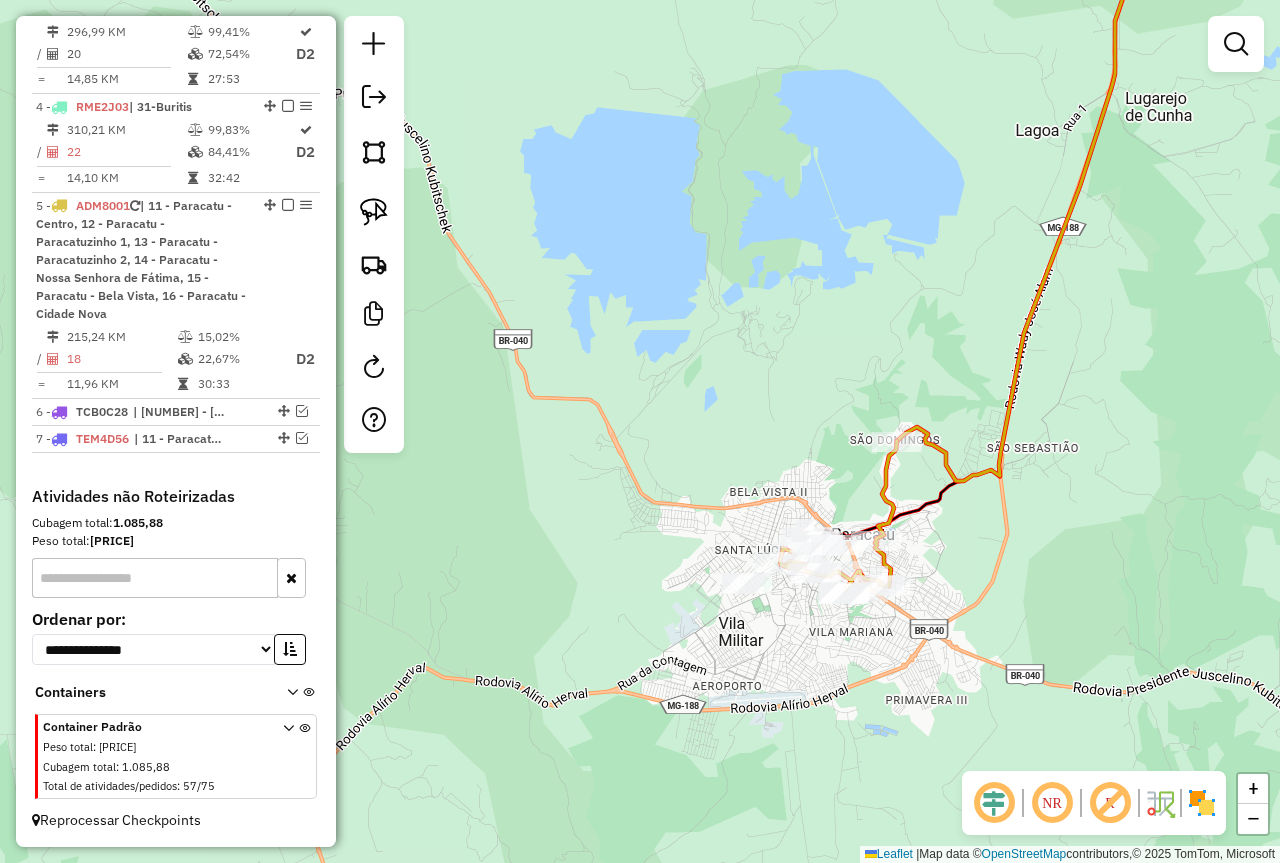 drag, startPoint x: 967, startPoint y: 387, endPoint x: 990, endPoint y: 452, distance: 68.94926 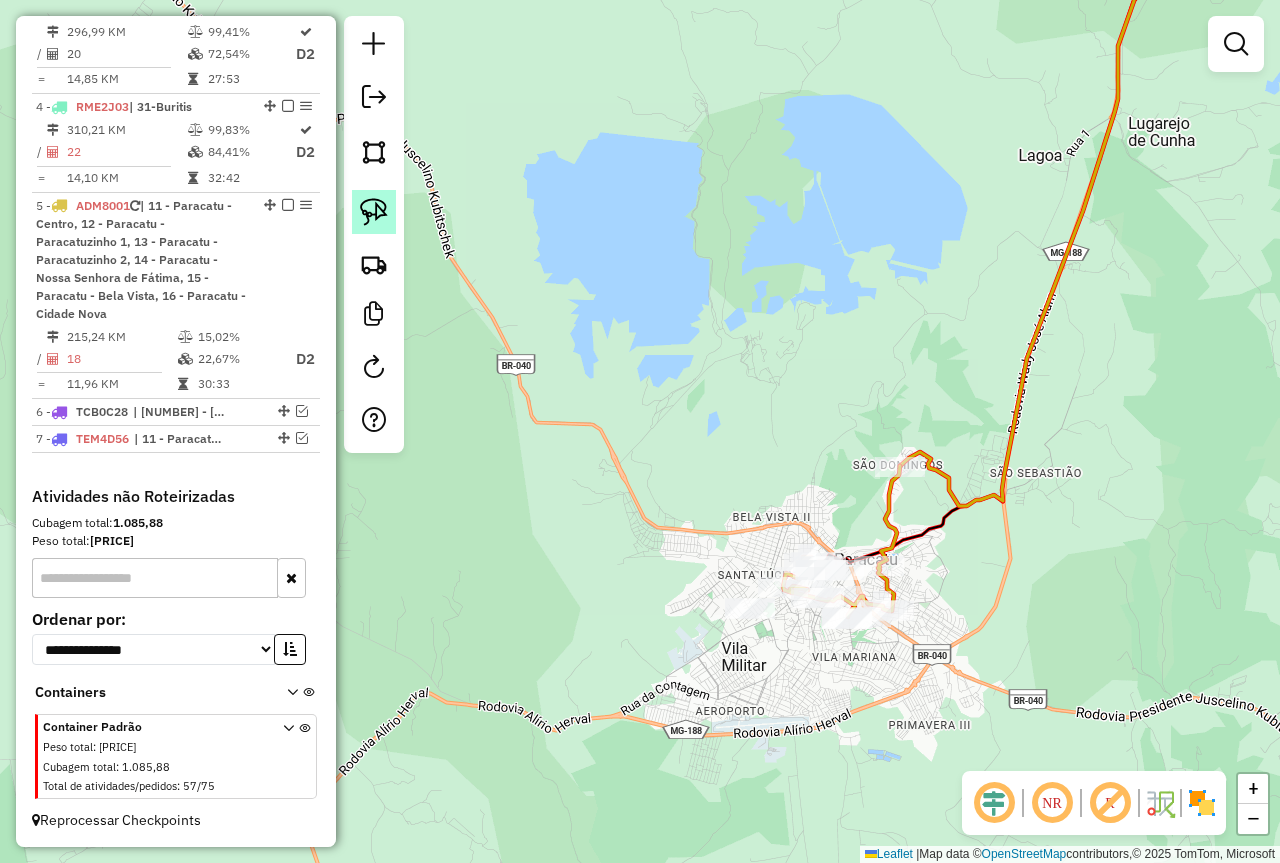 click 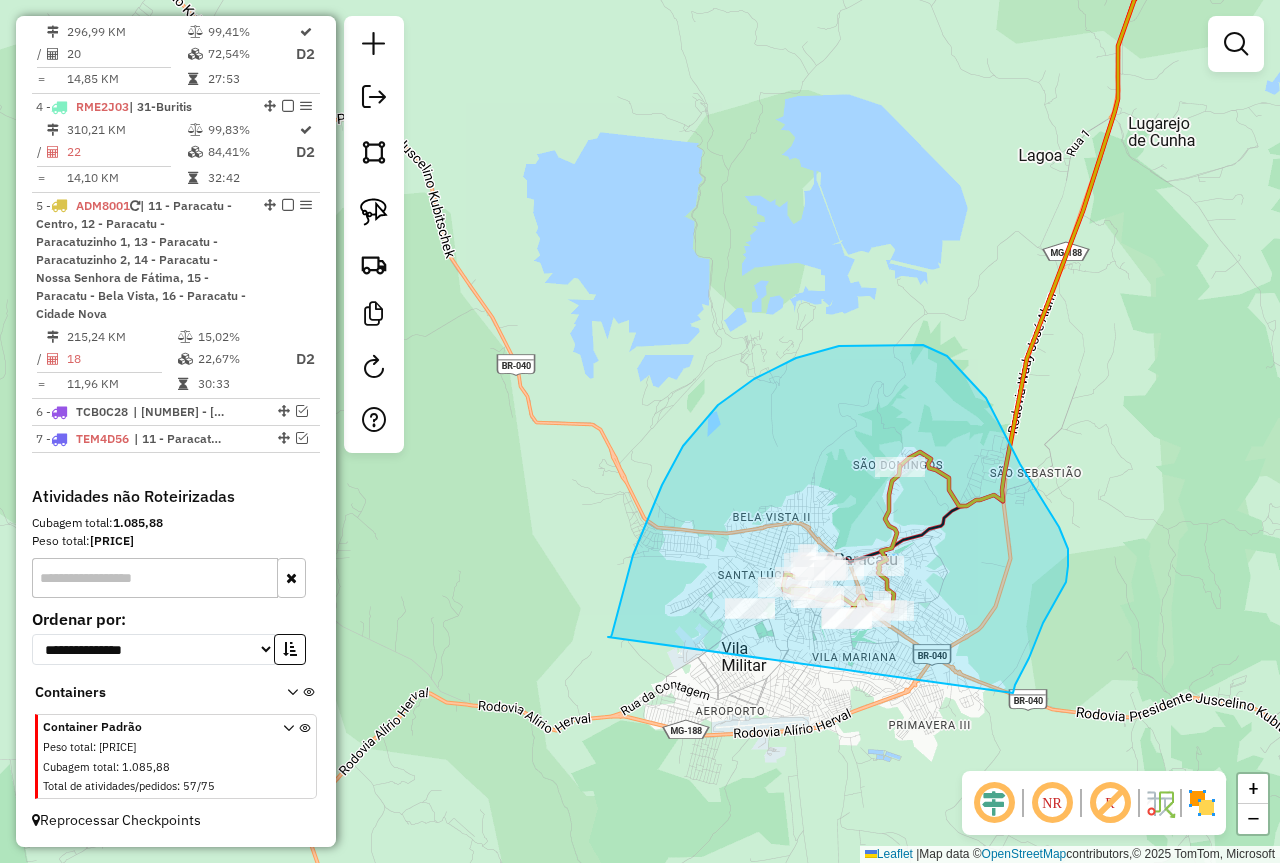 drag, startPoint x: 627, startPoint y: 580, endPoint x: 1013, endPoint y: 693, distance: 402.2002 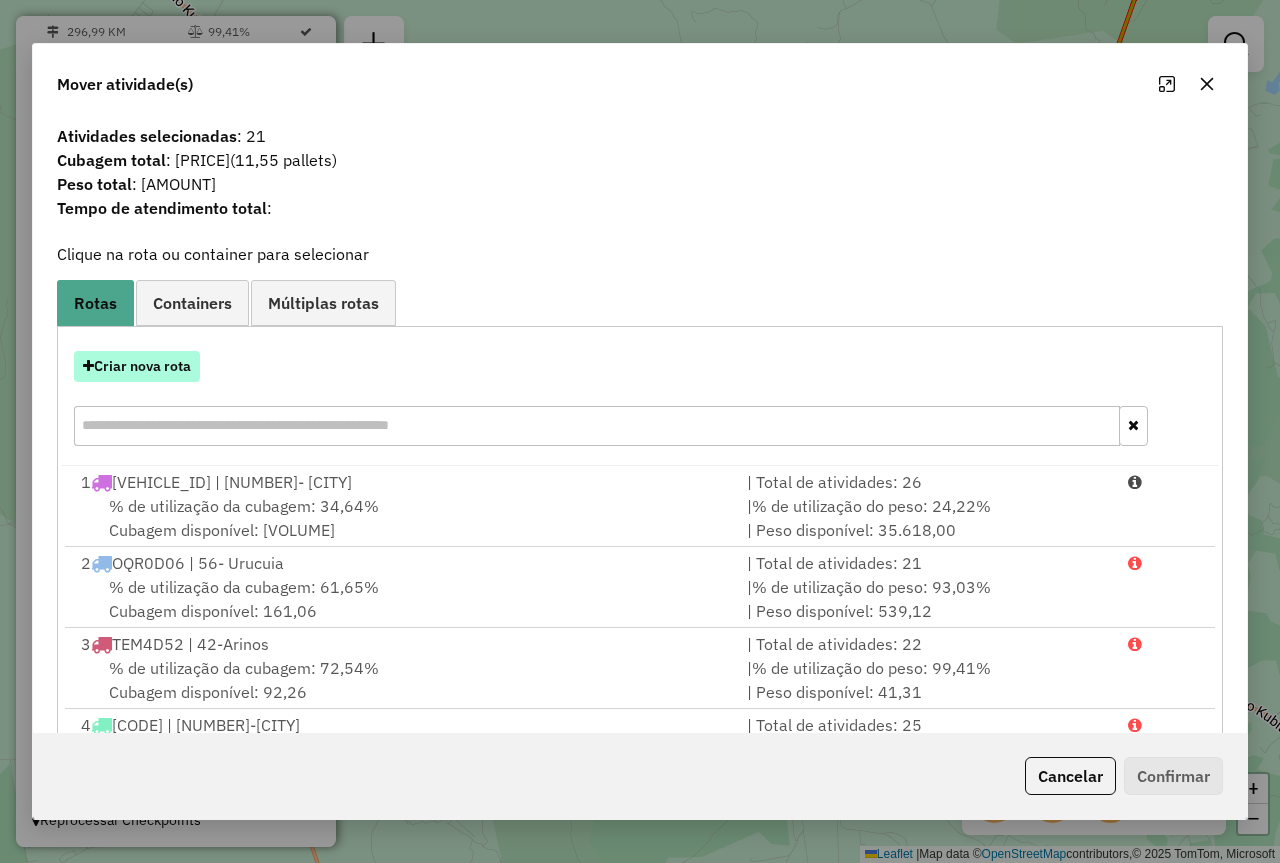 click on "Criar nova rota" at bounding box center [137, 366] 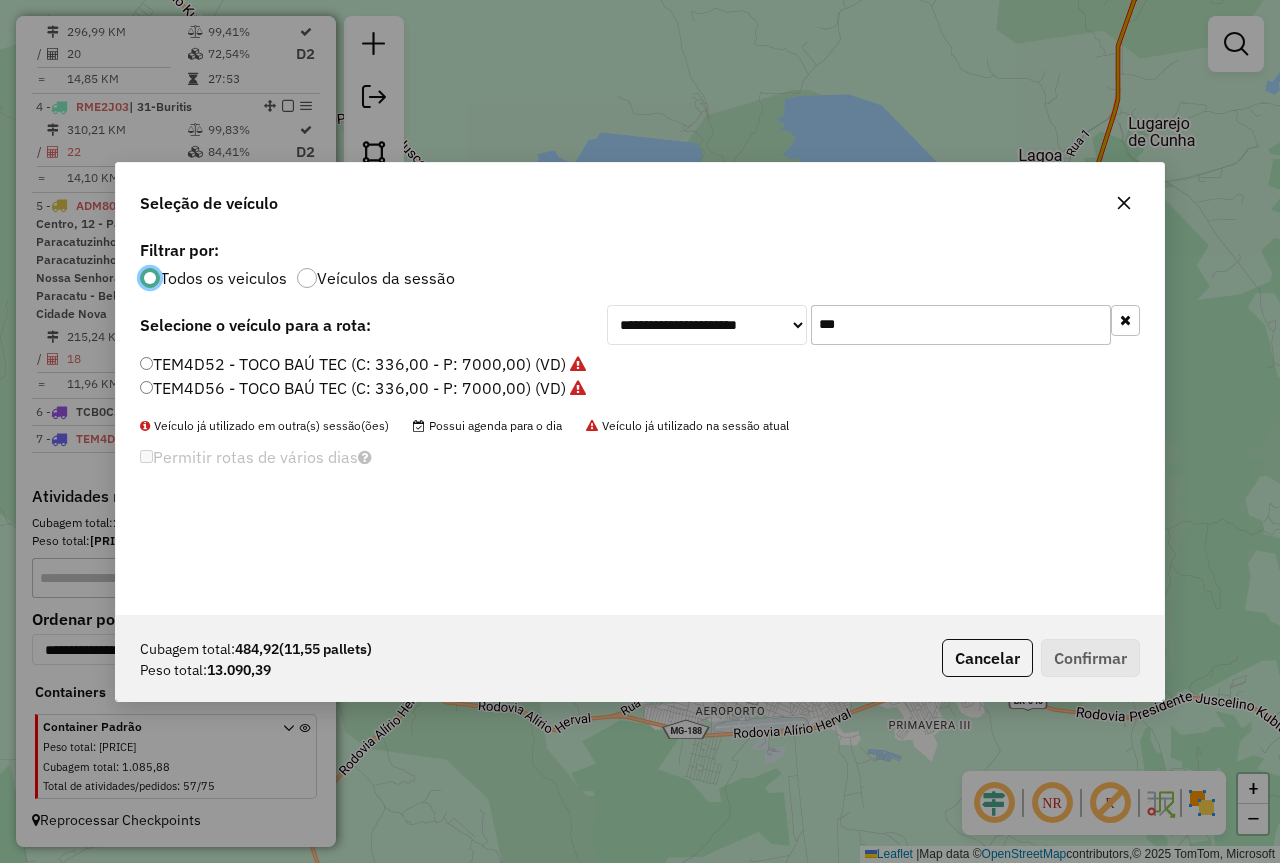 scroll, scrollTop: 11, scrollLeft: 6, axis: both 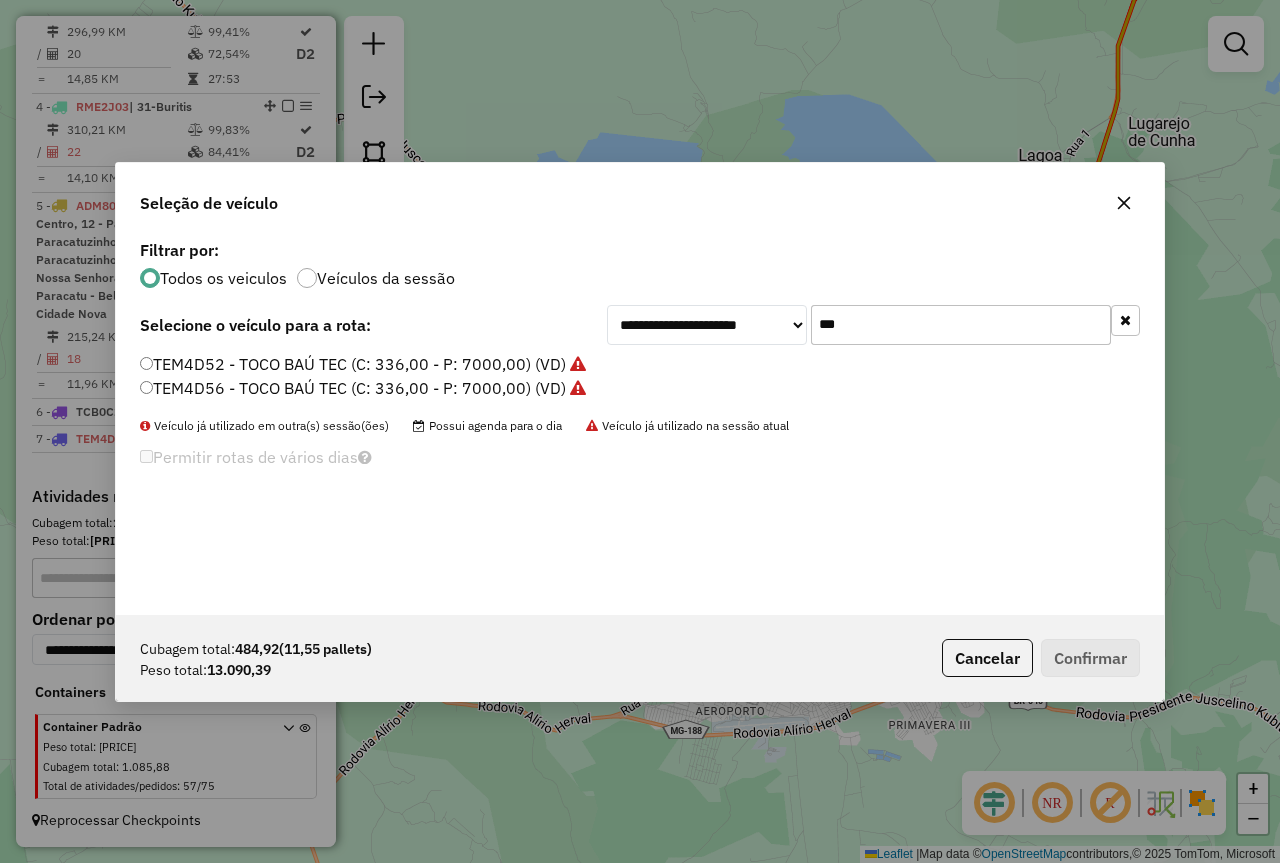 click on "**********" 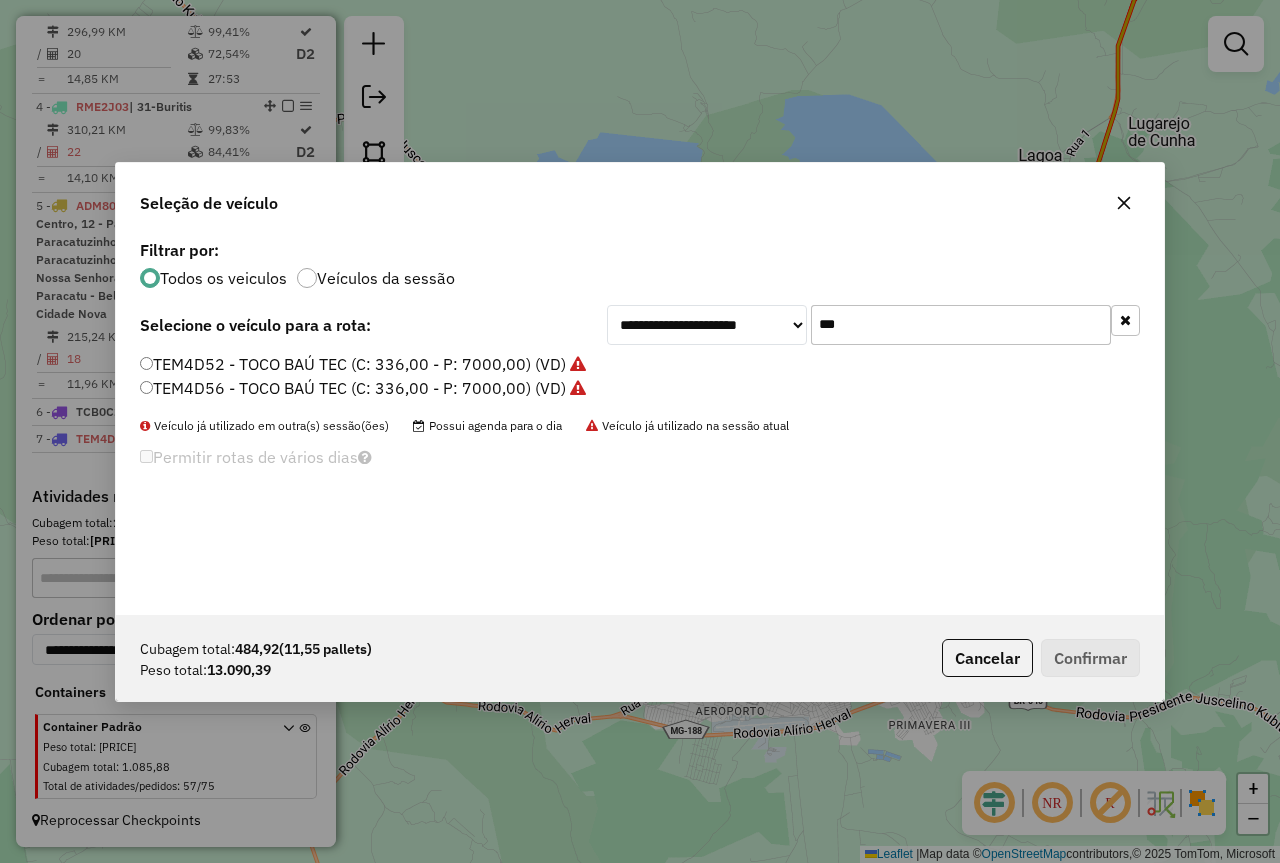 click on "***" 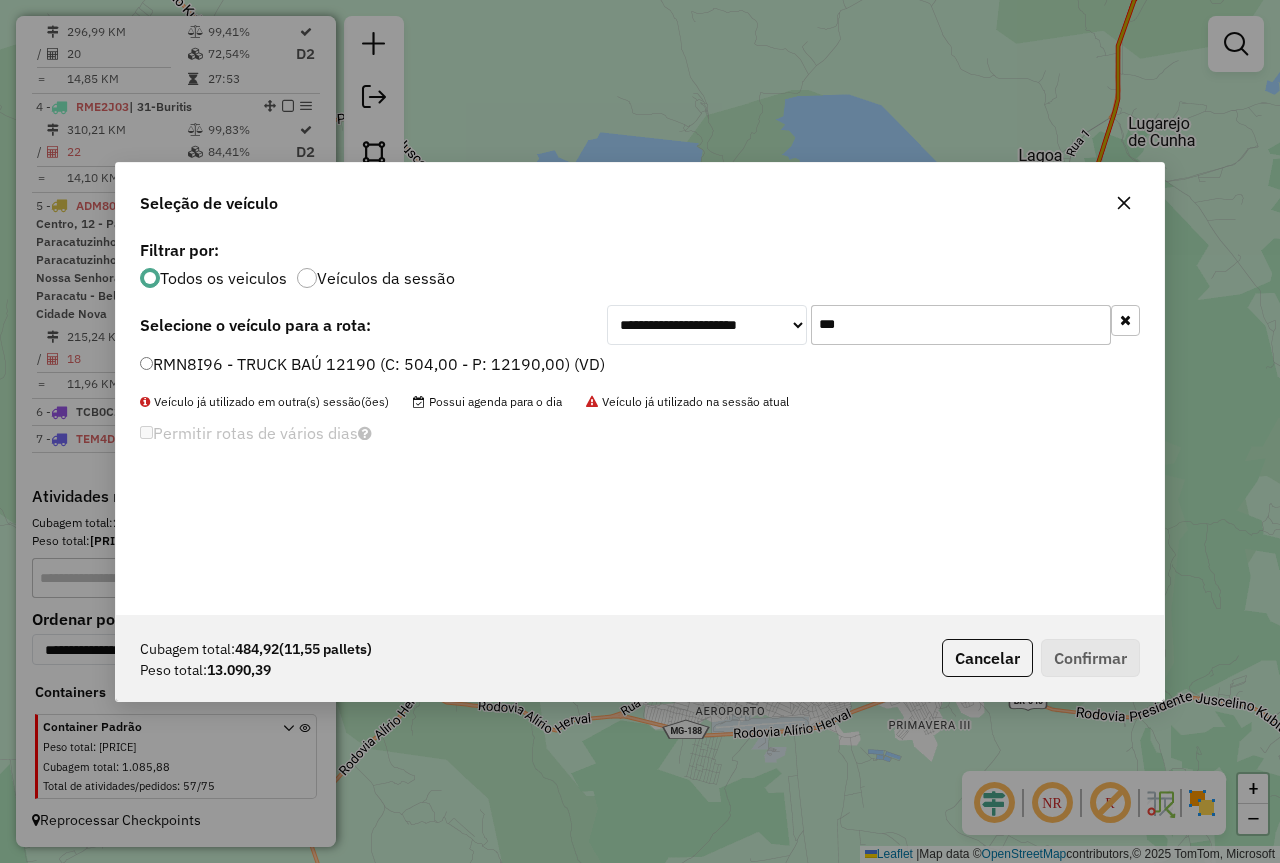 type on "***" 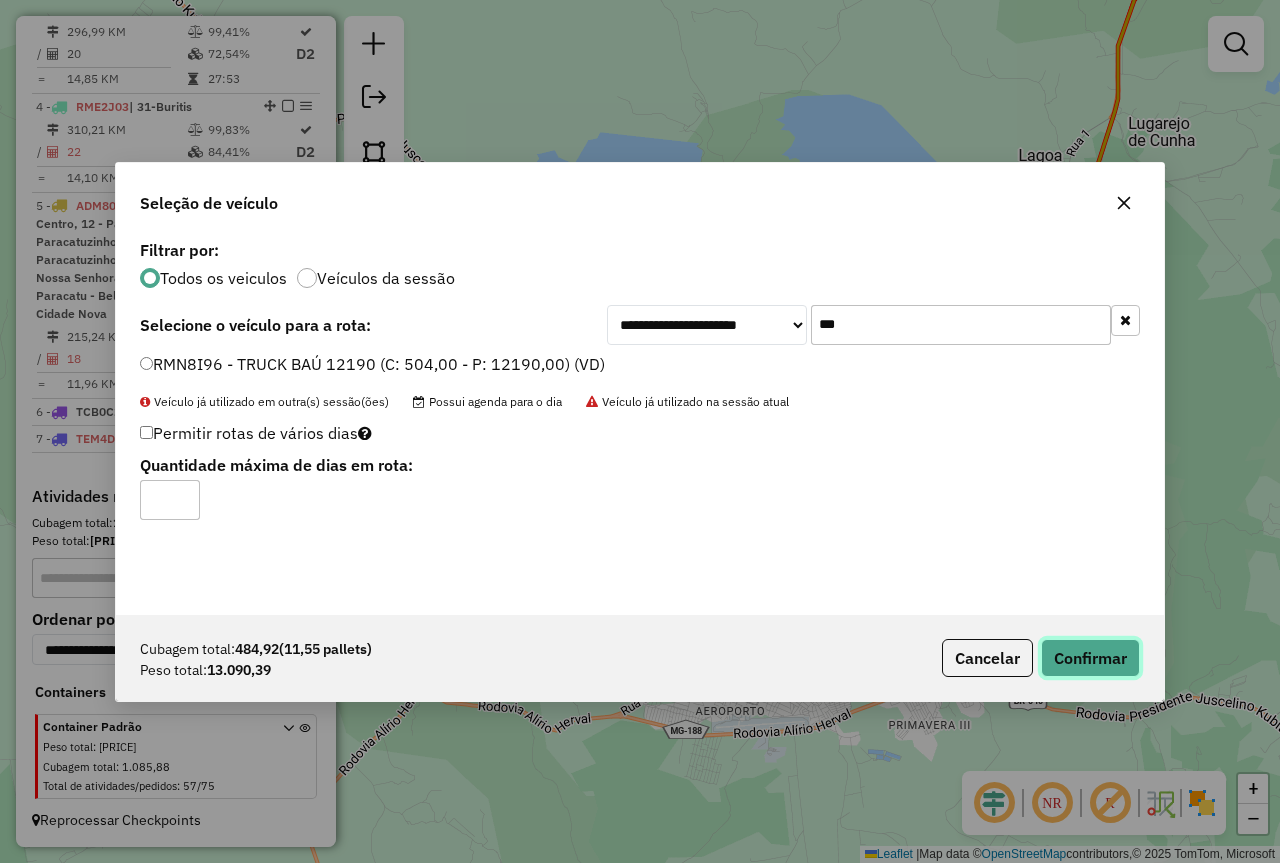 click on "Confirmar" 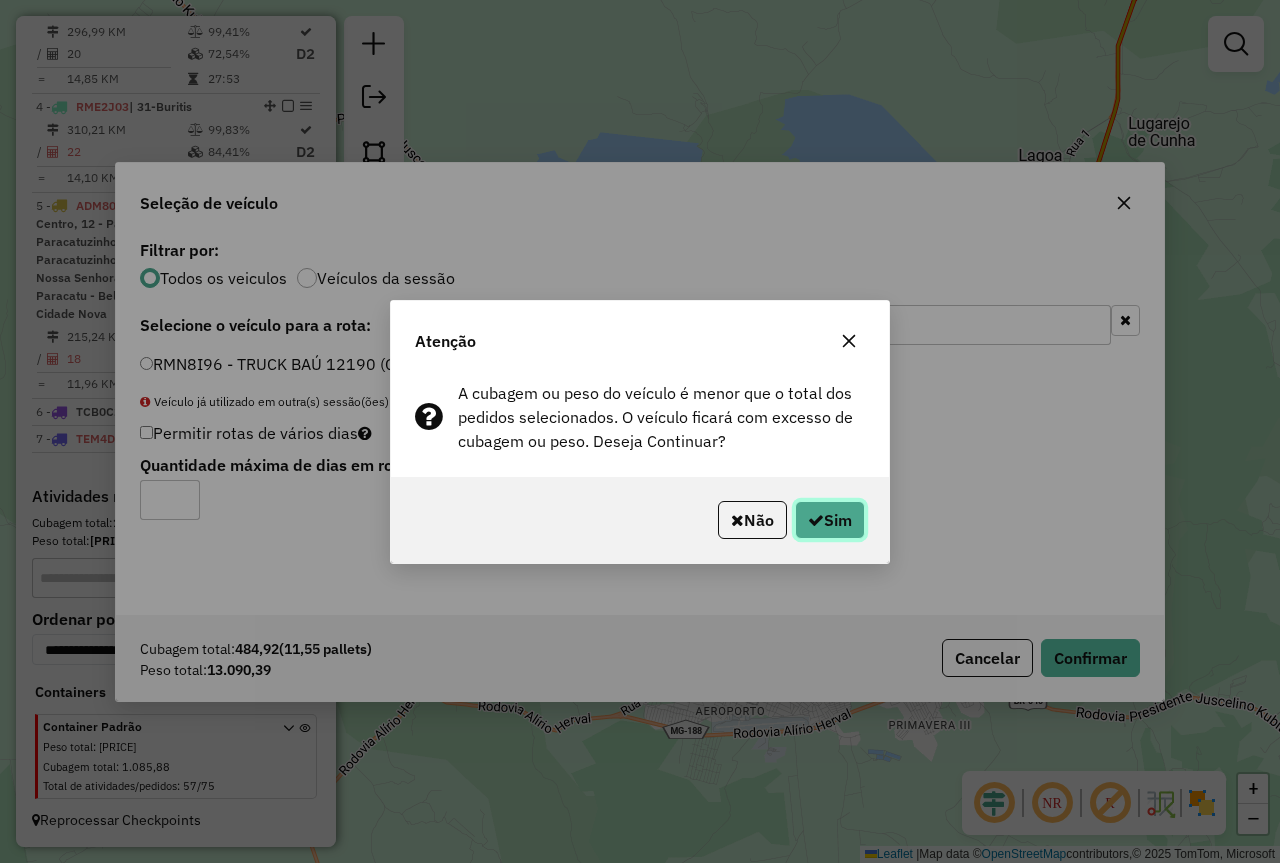 click on "Sim" 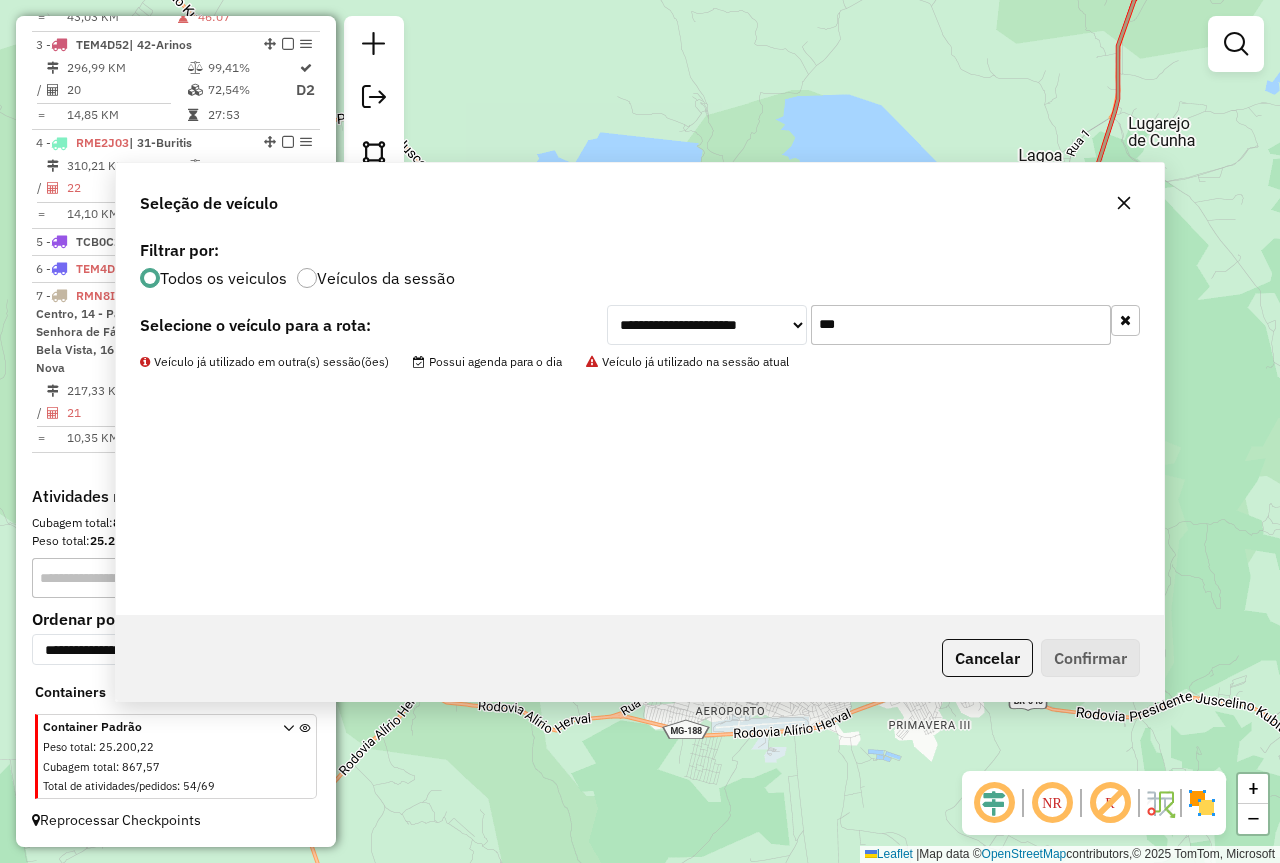 scroll, scrollTop: 931, scrollLeft: 0, axis: vertical 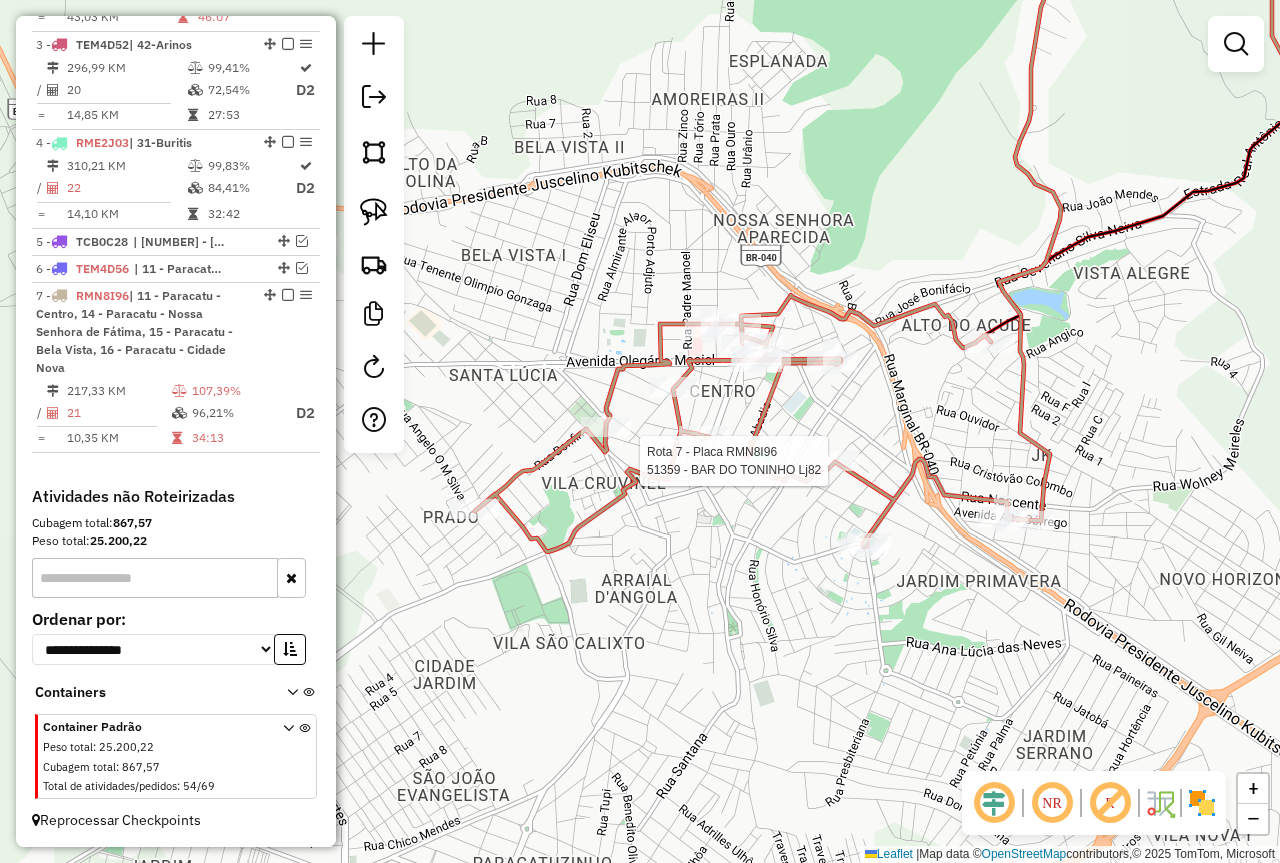 select on "*********" 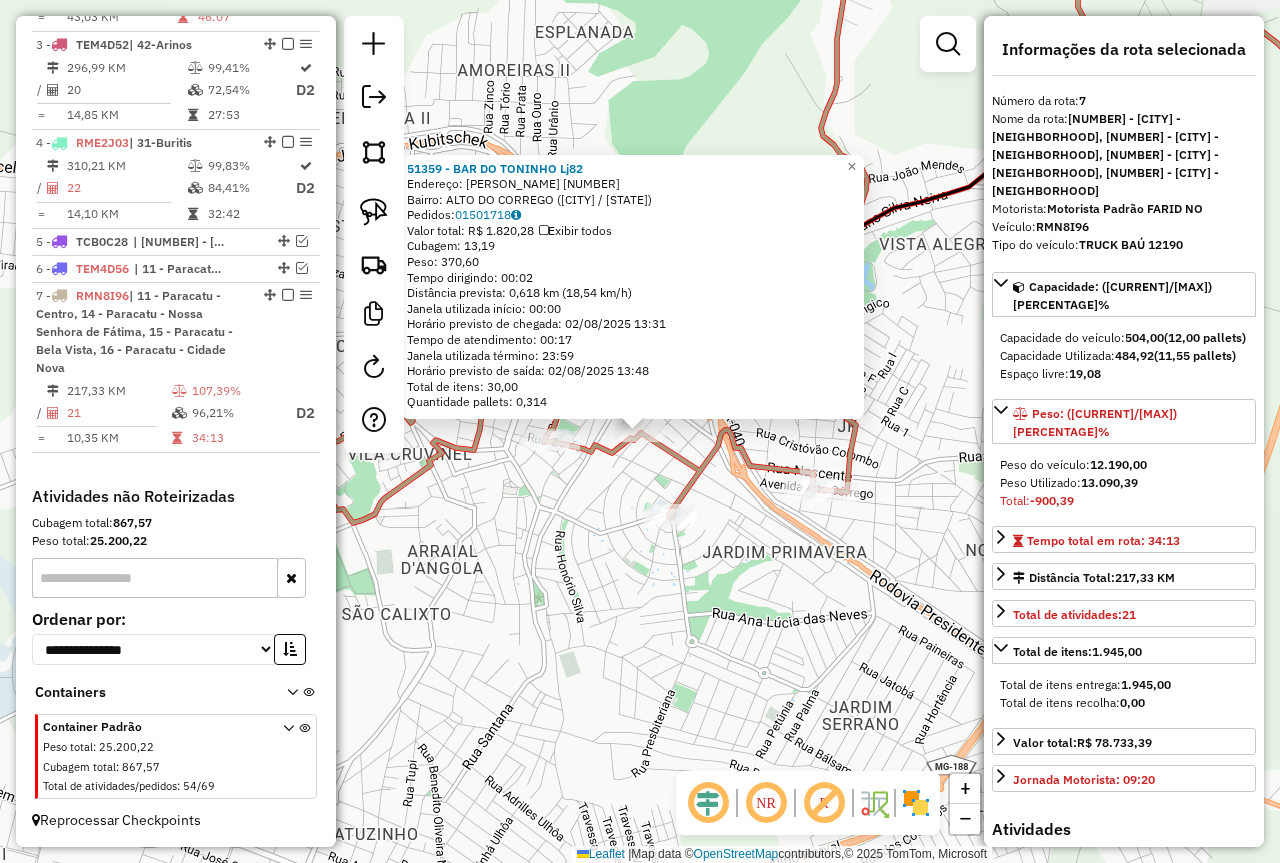 click on "[NUMBER] - [BUSINESS_NAME]  Endereço: [PERSON_NAME] [NUMBER]   Bairro: [NEIGHBORHOOD] ([CITY] / [STATE])   Pedidos:  [ORDER_ID]   Valor total: R$ [PRICE]   Exibir todos   Cubagem: [PRICE]  Peso: [PRICE]  Tempo dirigindo: [TIME]   Distância prevista: [PRICE] km ([PRICE] km/h)   Janela utilizada início: [TIME]   Horário previsto de chegada: [DATE] [TIME]   Tempo de atendimento: [TIME]   Janela utilizada término: [TIME]   Horário previsto de saída: [DATE] [TIME]   Total de itens: [PRICE]   Quantidade pallets: [PRICE]  × Janela de atendimento Grade de atendimento Capacidade Transportadoras Veículos Cliente Pedidos  Rotas Selecione os dias de semana para filtrar as janelas de atendimento  Seg   Ter   Qua   Qui   Sex   Sáb   Dom  Informe o período da janela de atendimento: De: Até:  Filtrar exatamente a janela do cliente  Considerar janela de atendimento padrão  Selecione os dias de semana para filtrar as grades de atendimento  Seg   Ter   Qua   Qui   Sex   Sáb   Dom   Peso mínimo:   Peso máximo:   De:  De:" 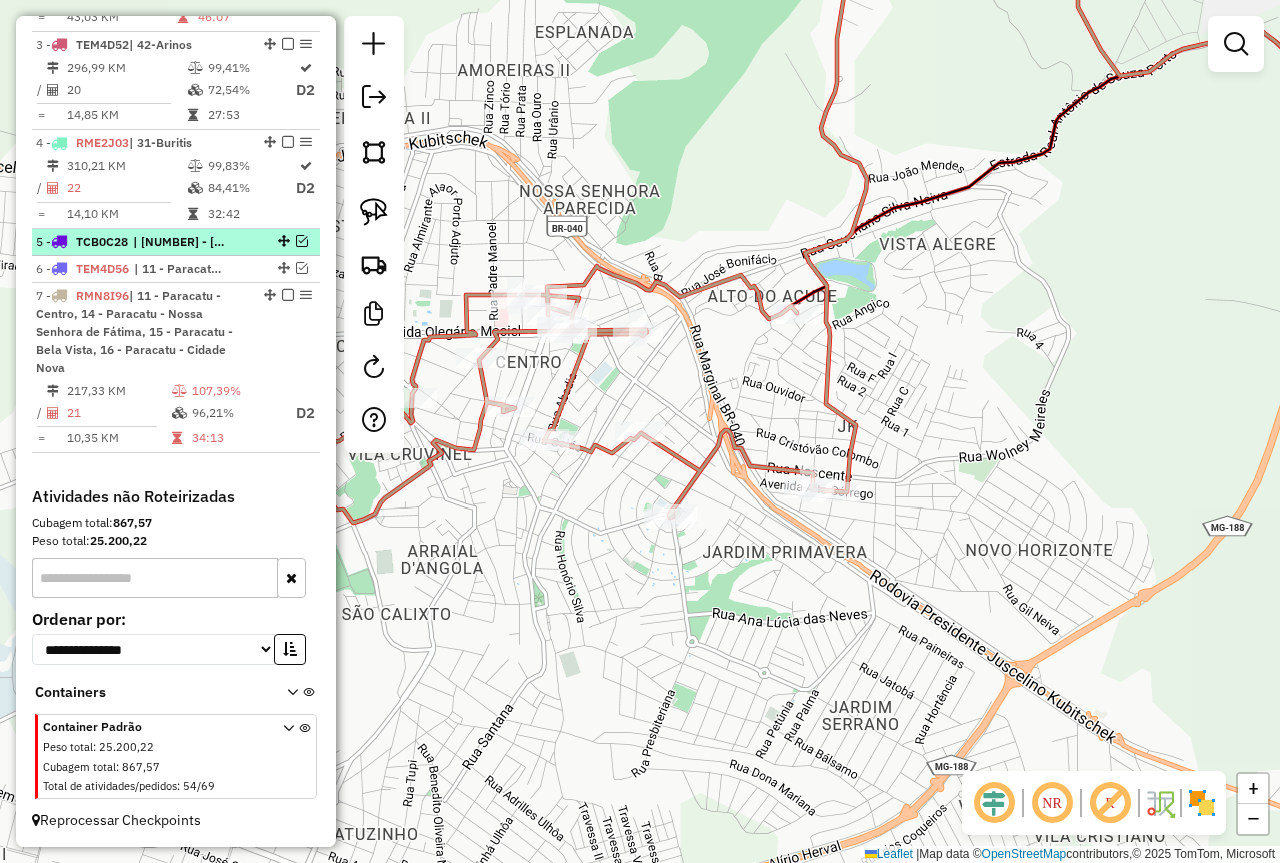 click at bounding box center (302, 241) 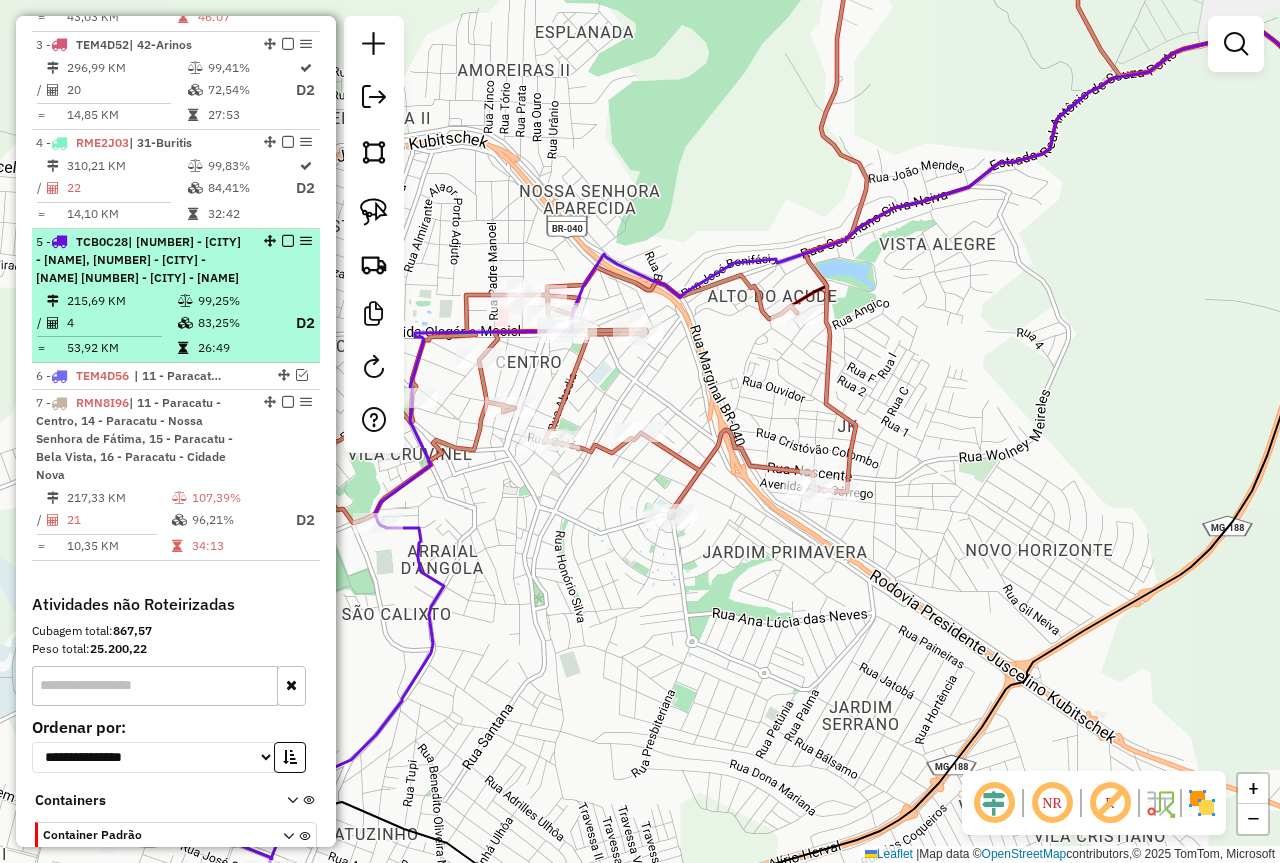 scroll, scrollTop: 1056, scrollLeft: 0, axis: vertical 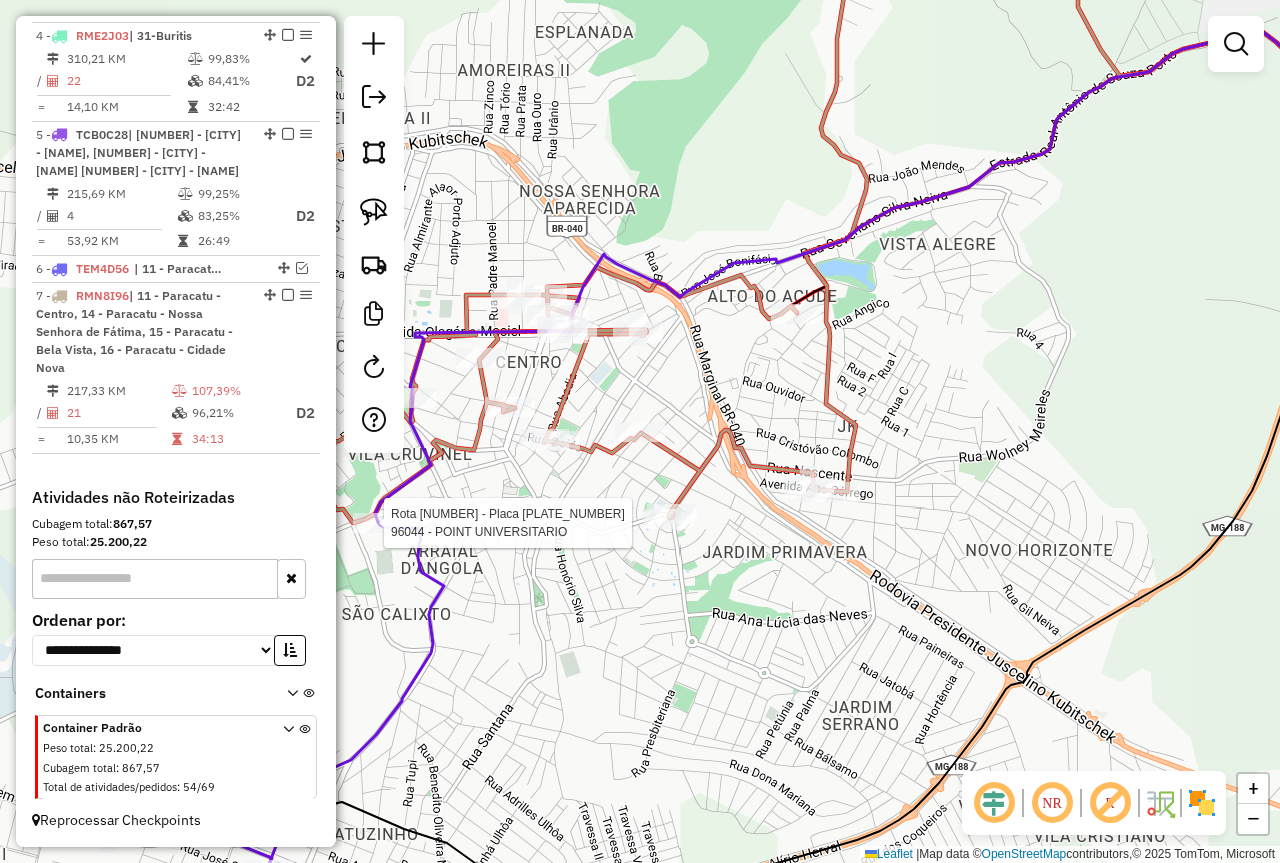 select on "*********" 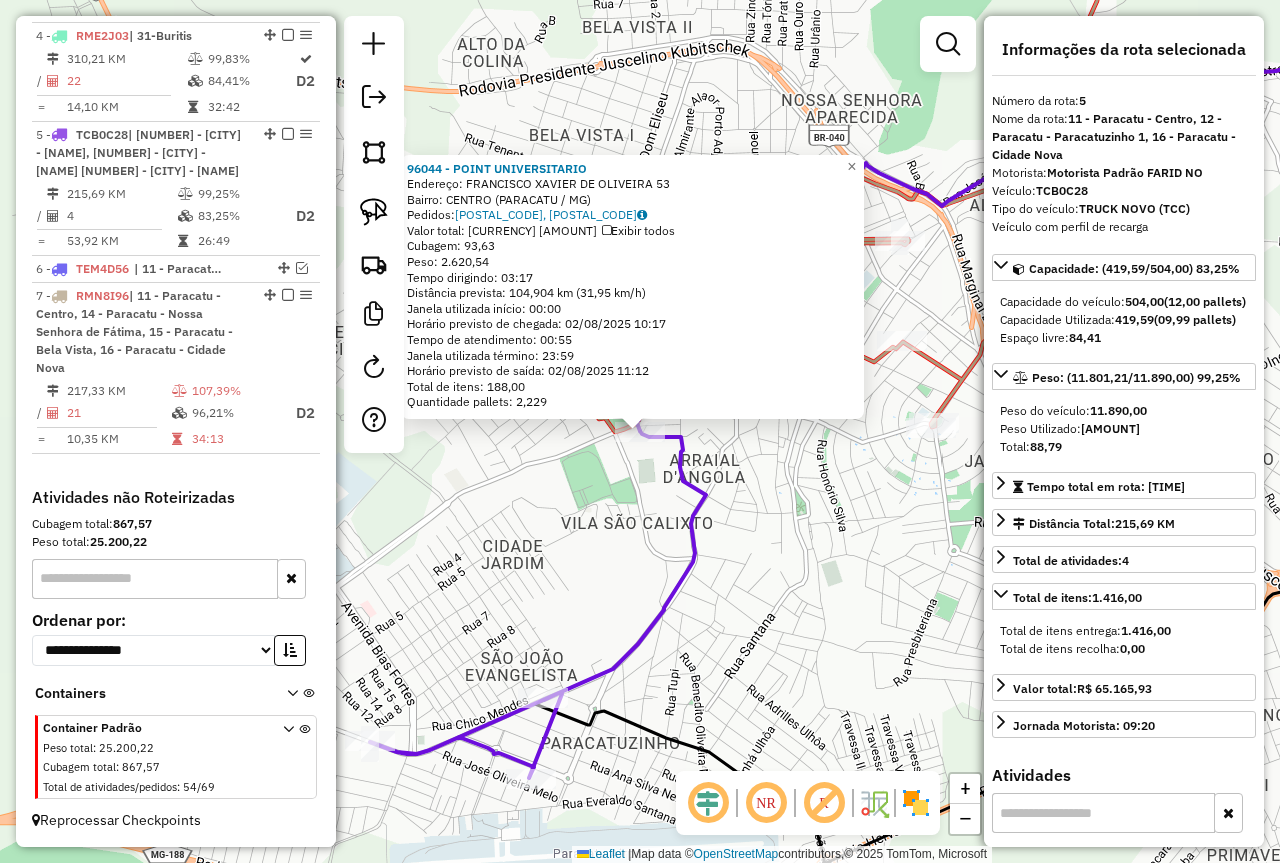 click on "[COMPANY]  Endereço:  [STREET] [NUMBER]   Bairro: [NEIGHBORHOOD] ([CITY] / [STATE])   Pedidos:  01501871, 01501882   Valor total: R$ [PRICE]   Exibir todos   Cubagem: [CUBAGE]  Peso: [WEIGHT]  Tempo dirigindo: [TIME]   Distância prevista: [DISTANCE] ([SPEED])   Janela utilizada início: [TIME]   Horário previsto de chegada: [DATE] [TIME]   Tempo de atendimento: [TIME]   Janela utilizada término: [TIME]   Horário previsto de saída: [DATE] [TIME]   Total de itens: [ITEMS]   Quantidade pallets: [PALLETS]  × Janela de atendimento Grade de atendimento Capacidade Transportadoras Veículos Cliente Pedidos  Rotas Selecione os dias de semana para filtrar as janelas de atendimento  Seg   Ter   Qua   Qui   Sex   Sáb   Dom  Informe o período da janela de atendimento: De: Até:  Filtrar exatamente a janela do cliente  Considerar janela de atendimento padrão  Selecione os dias de semana para filtrar as grades de atendimento  Seg   Ter   Qua   Qui   Sex   Sáb   Dom   Peso mínimo:   De:   De:" 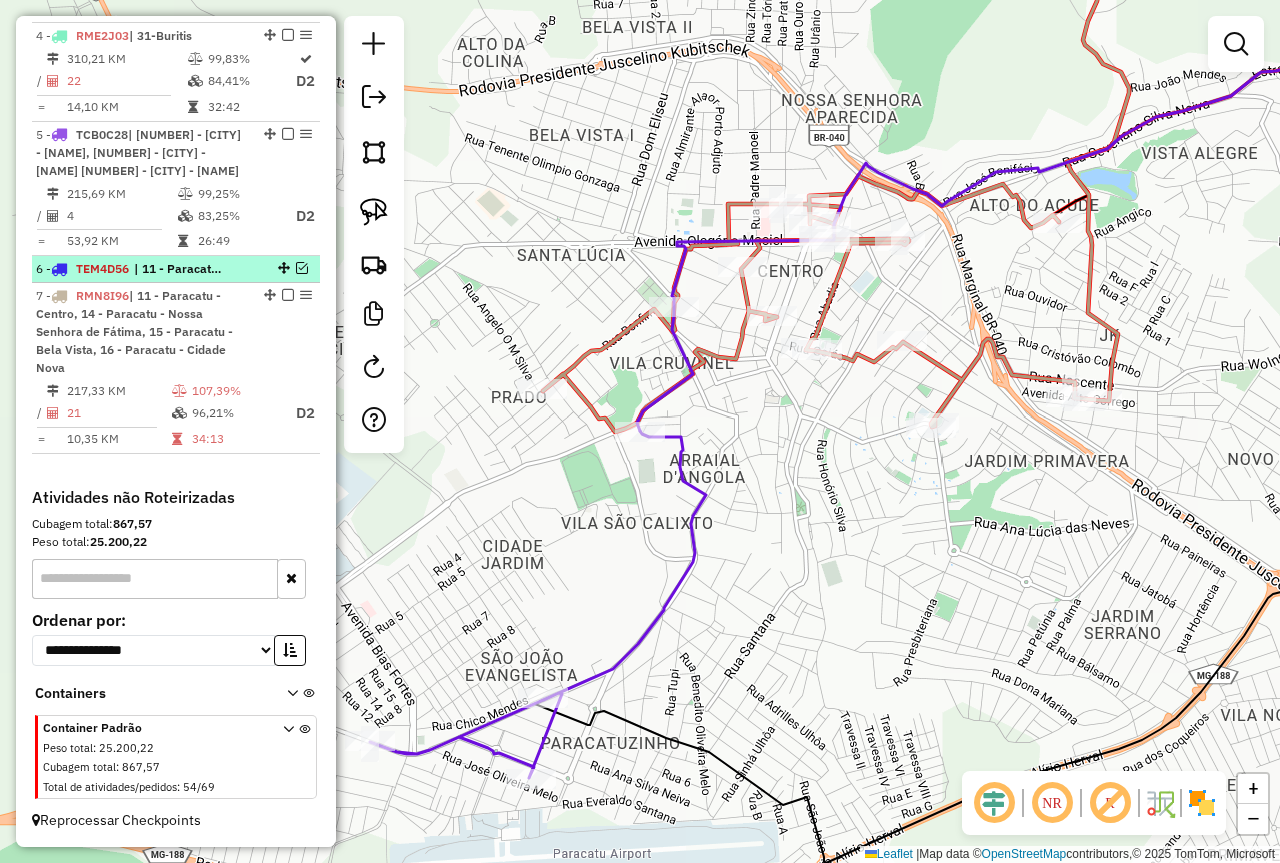 click on "6 -       TEM4D56   | 11 - Paracatu - Centro, 12 - Paracatu - Paracatuzinho 1, 13 - Paracatu - Paracatuzinho 2, 16 - Paracatu - Cidade Nova" at bounding box center (176, 269) 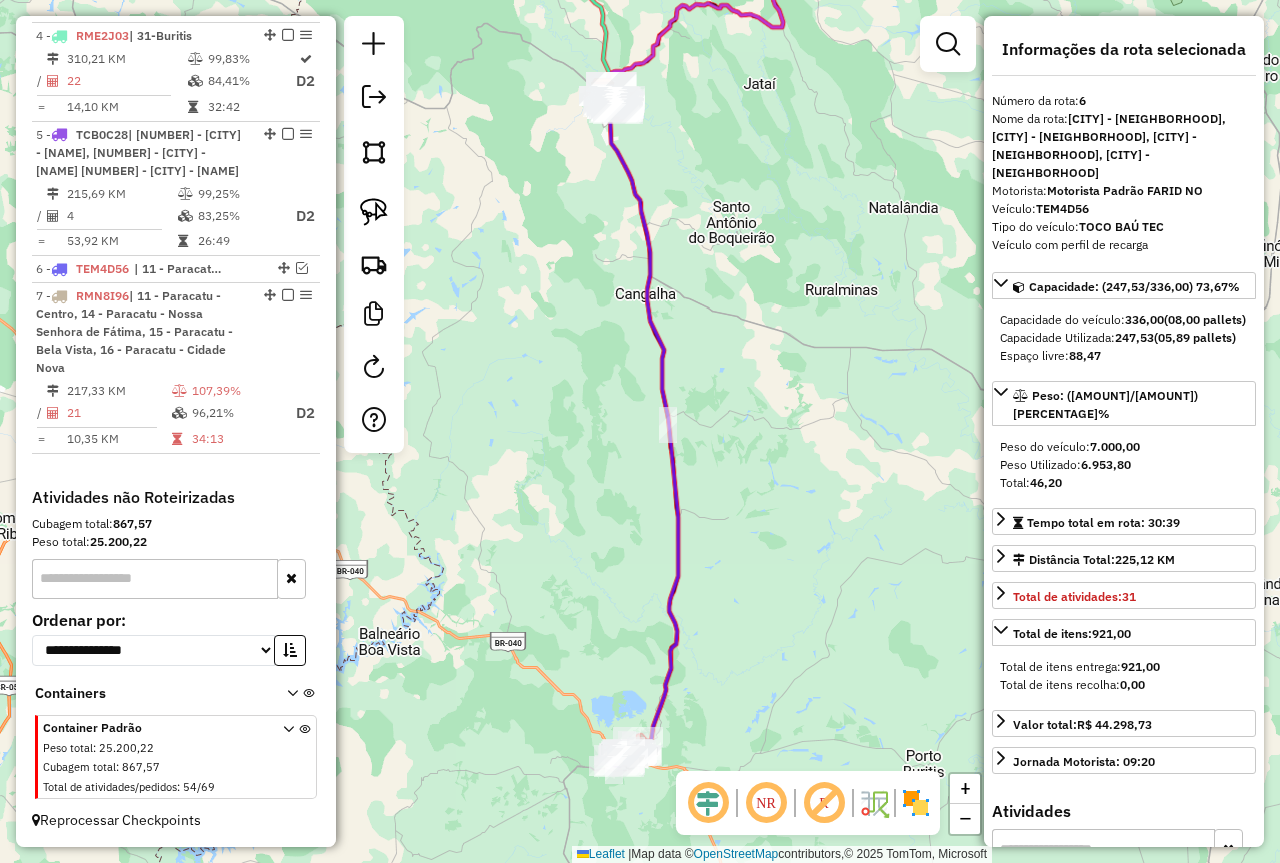 drag, startPoint x: 666, startPoint y: 670, endPoint x: 680, endPoint y: 538, distance: 132.74034 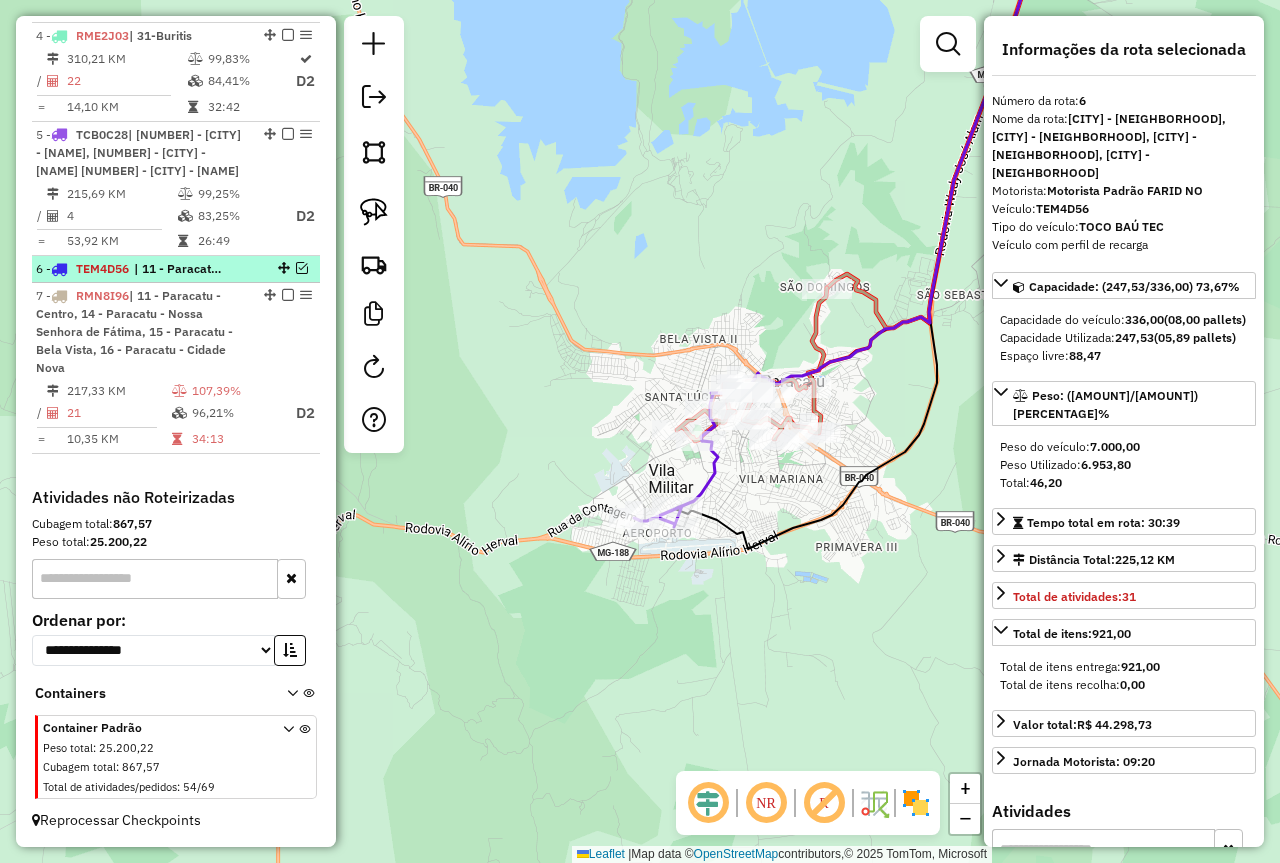 click at bounding box center [302, 268] 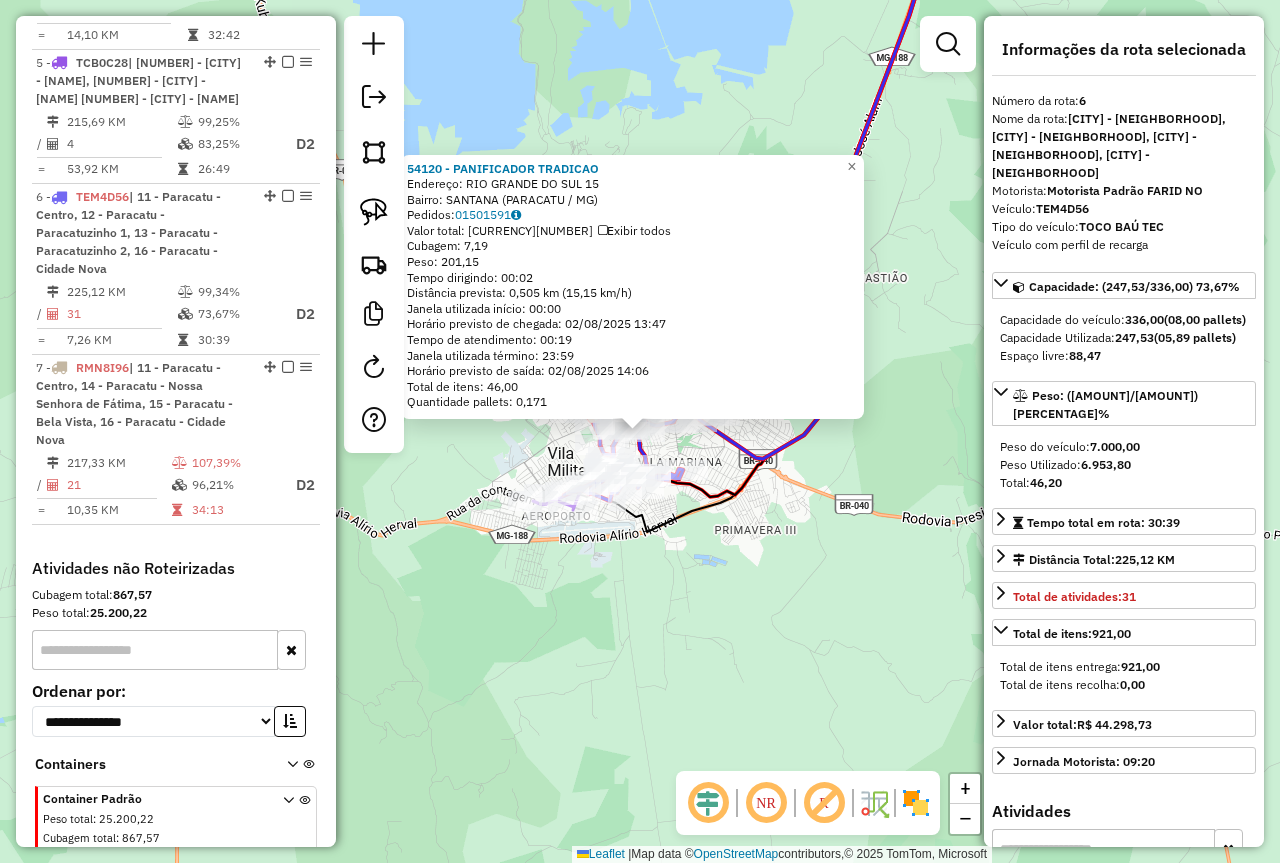 scroll, scrollTop: 1200, scrollLeft: 0, axis: vertical 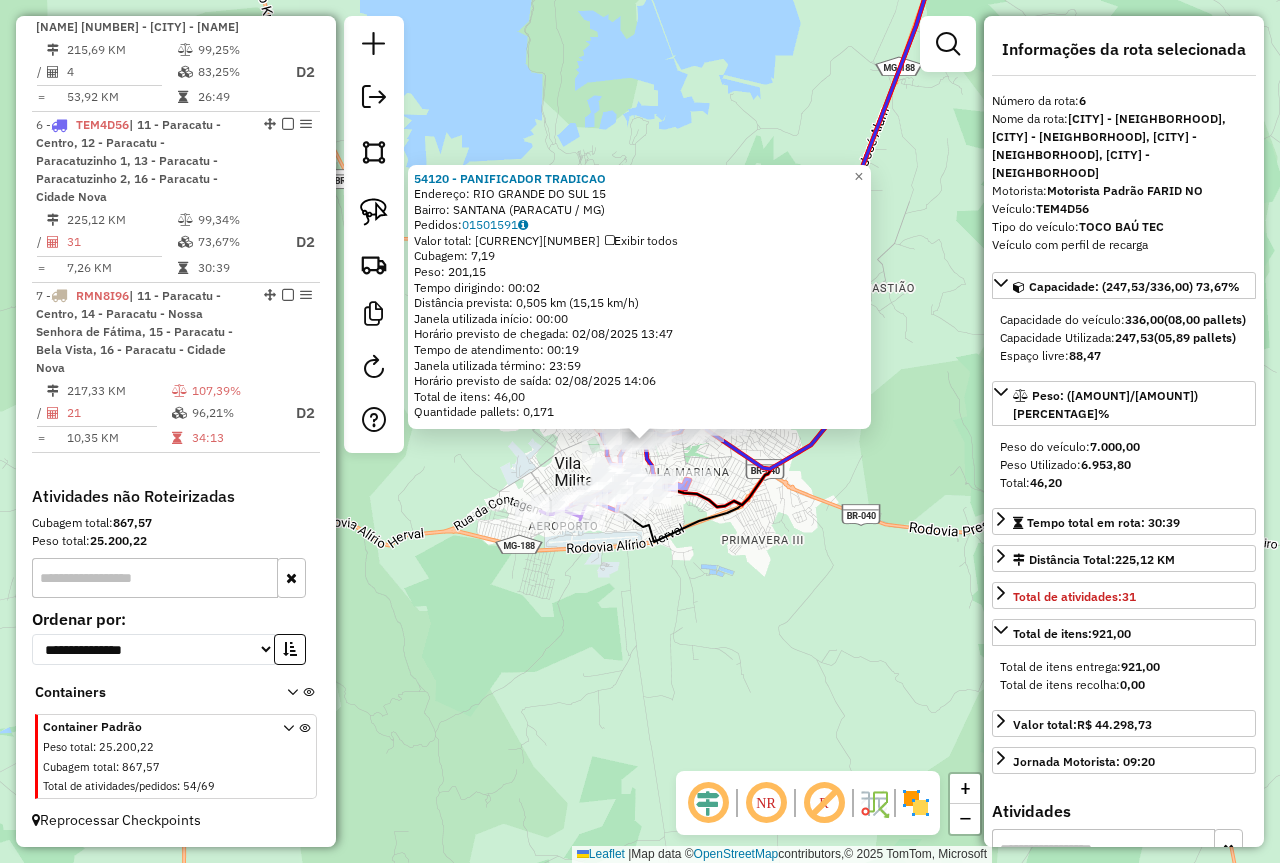 drag, startPoint x: 667, startPoint y: 565, endPoint x: 695, endPoint y: 608, distance: 51.312767 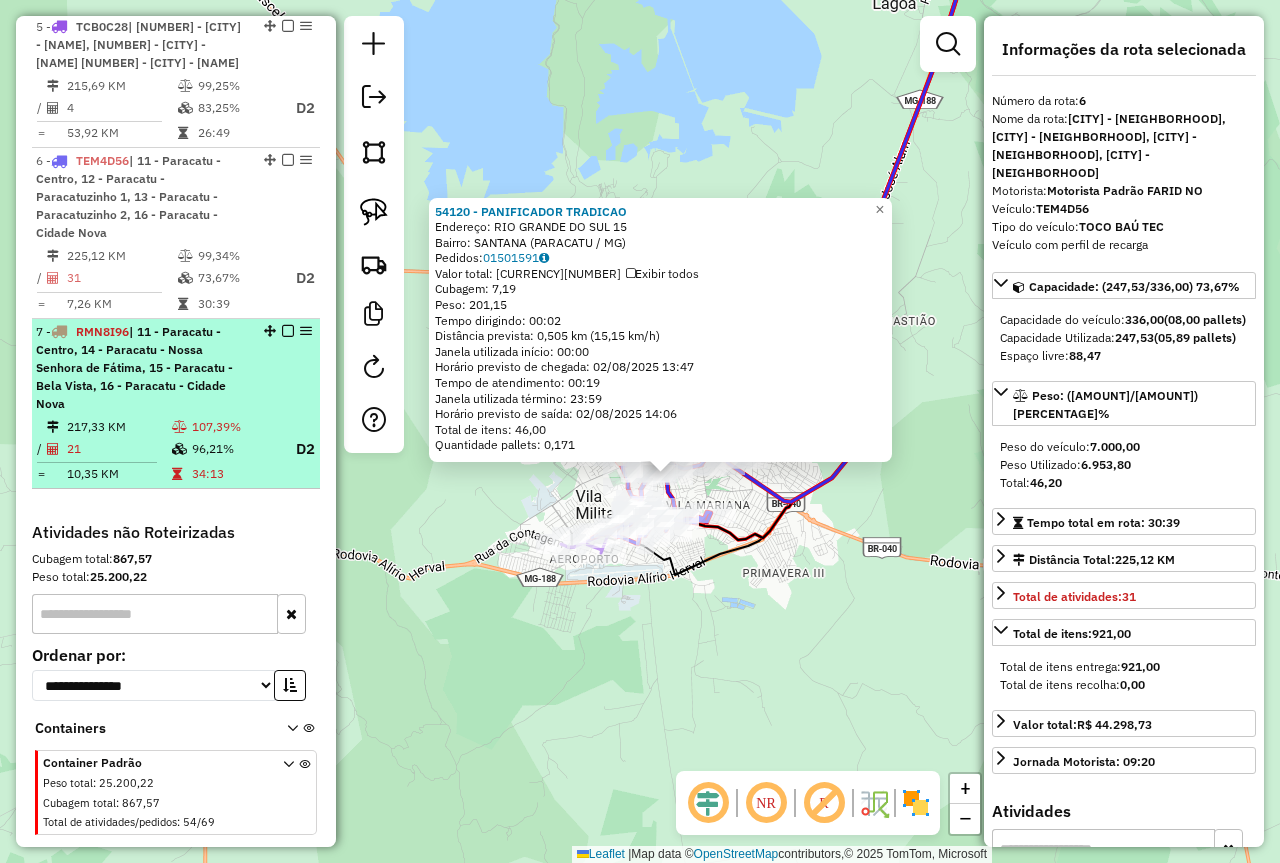 scroll, scrollTop: 1100, scrollLeft: 0, axis: vertical 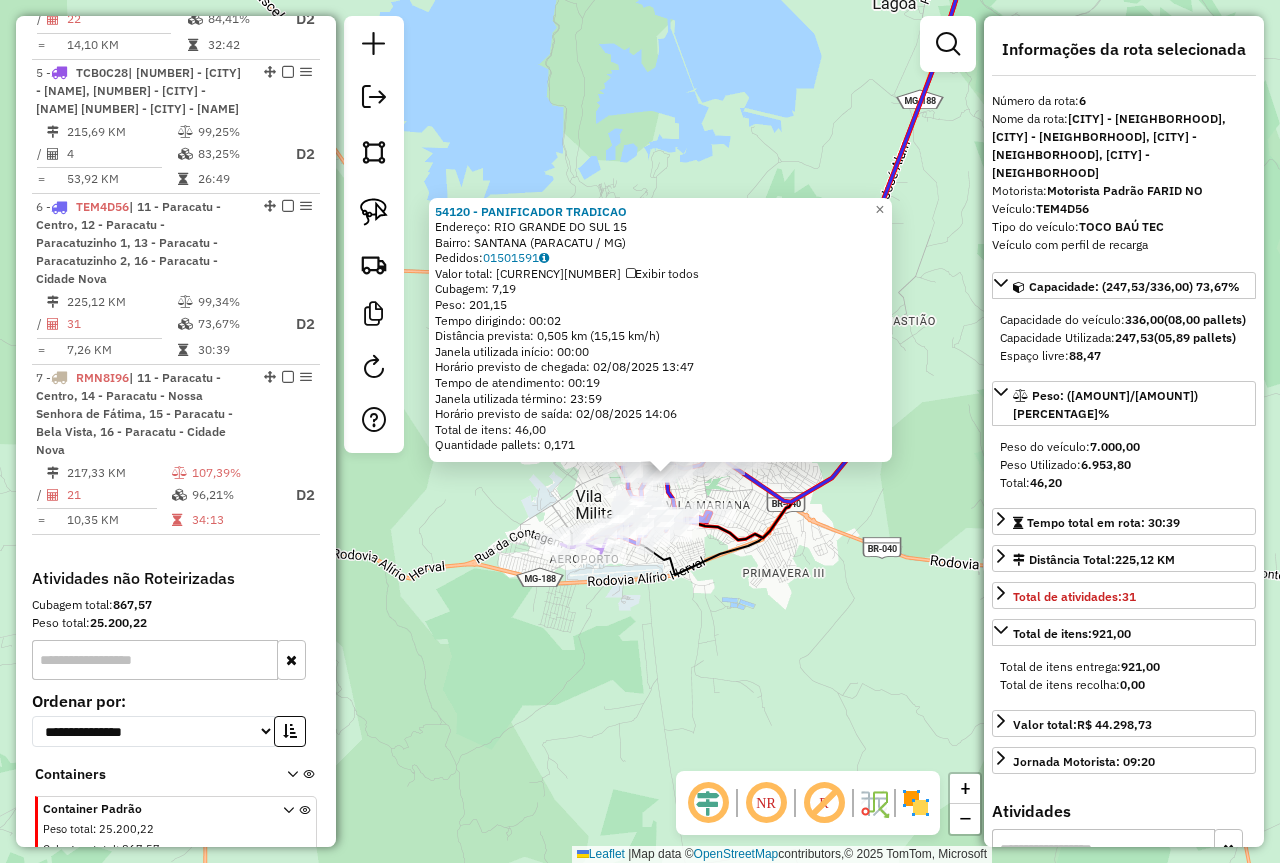 click on "54120 - PANIFICADOR TRADICAO  Endereço:  RIO GRANDE DO SUL 15   Bairro: SANTANA ([CITY] / [STATE])   Pedidos:  01501591   Valor total: R$ 1.310,84   Exibir todos   Cubagem: 7,19  Peso: 201,15  Tempo dirigindo: 00:02   Distância prevista: 0,505 km (15,15 km/h)   Janela utilizada início: 00:00   Horário previsto de chegada: [DATE] [TIME]   Tempo de atendimento: 00:19   Janela utilizada término: 23:59   Horário previsto de saída: [DATE] [TIME]   Total de itens: 46,00   Quantidade pallets: 0,171  × Janela de atendimento Grade de atendimento Capacidade Transportadoras Veículos Cliente Pedidos  Rotas Selecione os dias de semana para filtrar as janelas de atendimento  Seg   Ter   Qua   Qui   Sex   Sáb   Dom  Informe o período da janela de atendimento: De: Até:  Filtrar exatamente a janela do cliente  Considerar janela de atendimento padrão  Selecione os dias de semana para filtrar as grades de atendimento  Seg   Ter   Qua   Qui   Sex   Sáb   Dom   Clientes fora do dia de atendimento selecionado De:" 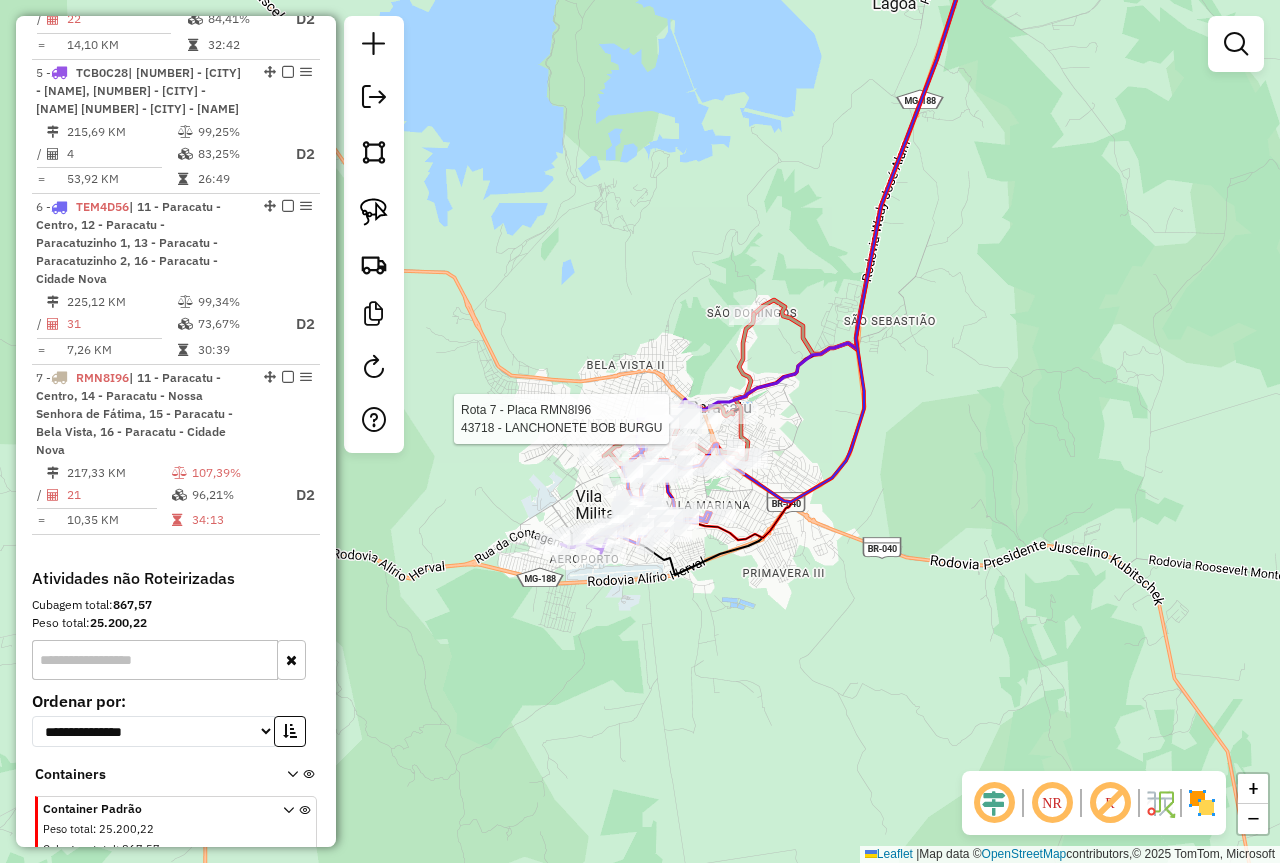 select on "*********" 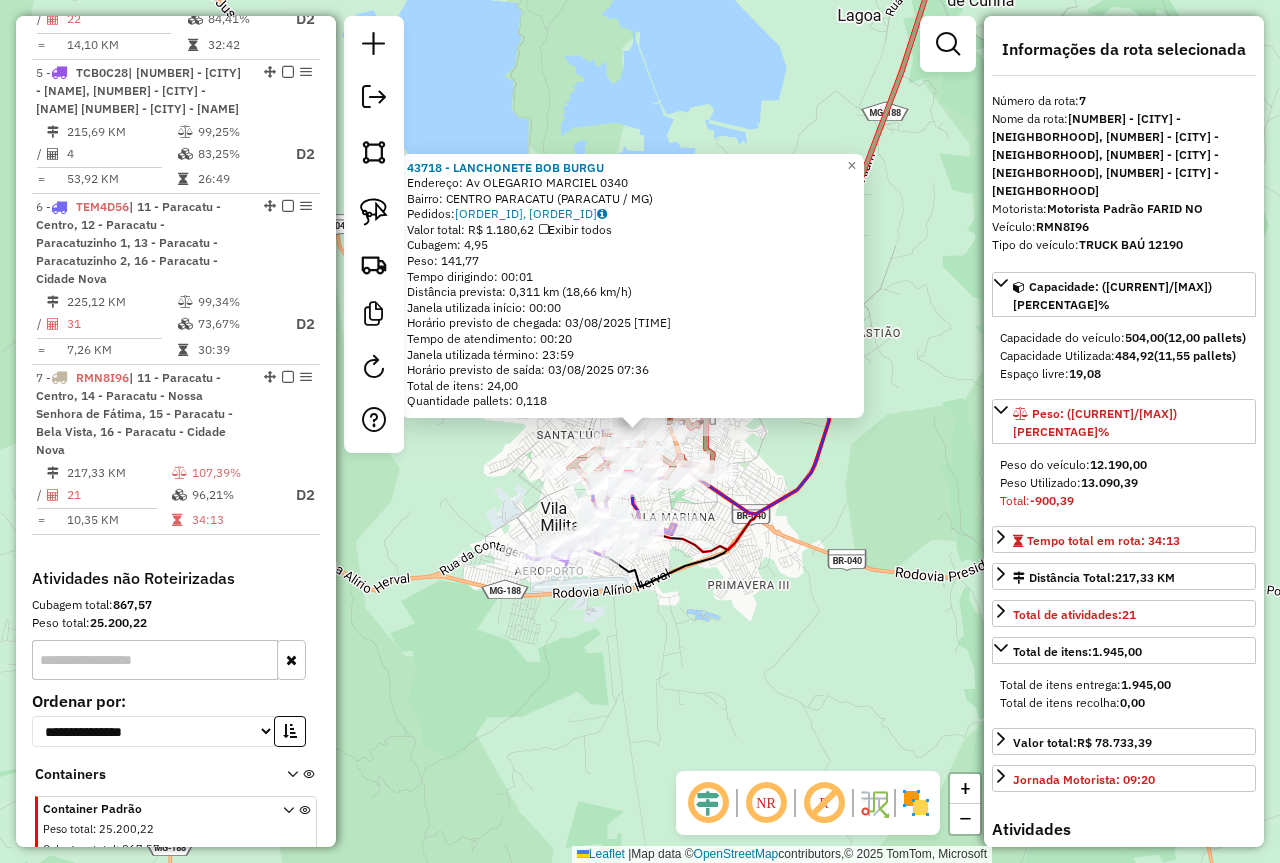 scroll, scrollTop: 1200, scrollLeft: 0, axis: vertical 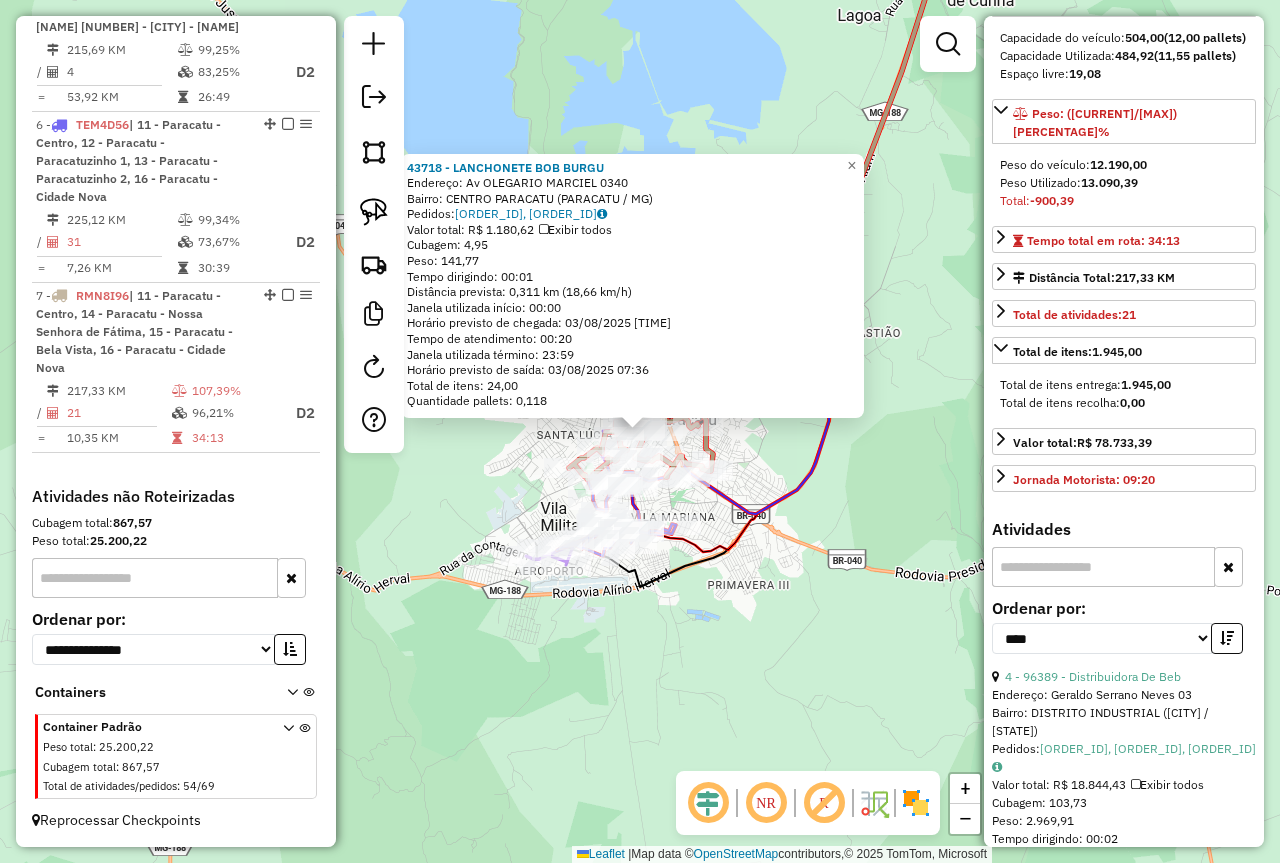 click on "[NUMBER] - [BUSINESS_NAME]  Endereço: [STREET_NAME] [NUMBER]   Bairro: [NEIGHBORHOOD] ([CITY] / [STATE])   Pedidos:  [ORDER_ID], [ORDER_ID], [ORDER_ID]   Valor total: R$ [PRICE]   Exibir todos   Cubagem: [PRICE]  Peso: [PRICE]  Tempo dirigindo: [TIME]   Distância prevista: [PRICE] km ([PRICE] km/h)   Janela utilizada início: [TIME]   Horário previsto de chegada: [DATE] [TIME]   Tempo de atendimento: [TIME]   Janela utilizada término: [TIME]   Horário previsto de saída: [DATE] [TIME]   Total de itens: [PRICE]   Quantidade pallets: [PRICE]  × Janela de atendimento Grade de atendimento Capacidade Transportadoras Veículos Cliente Pedidos  Rotas Selecione os dias de semana para filtrar as janelas de atendimento  Seg   Ter   Qua   Qui   Sex   Sáb   Dom  Informe o período da janela de atendimento: De: Até:  Filtrar exatamente a janela do cliente  Considerar janela de atendimento padrão  Selecione os dias de semana para filtrar as grades de atendimento  Seg   Ter   Qua   Qui   Sex   Sáb   Dom   De:  +" 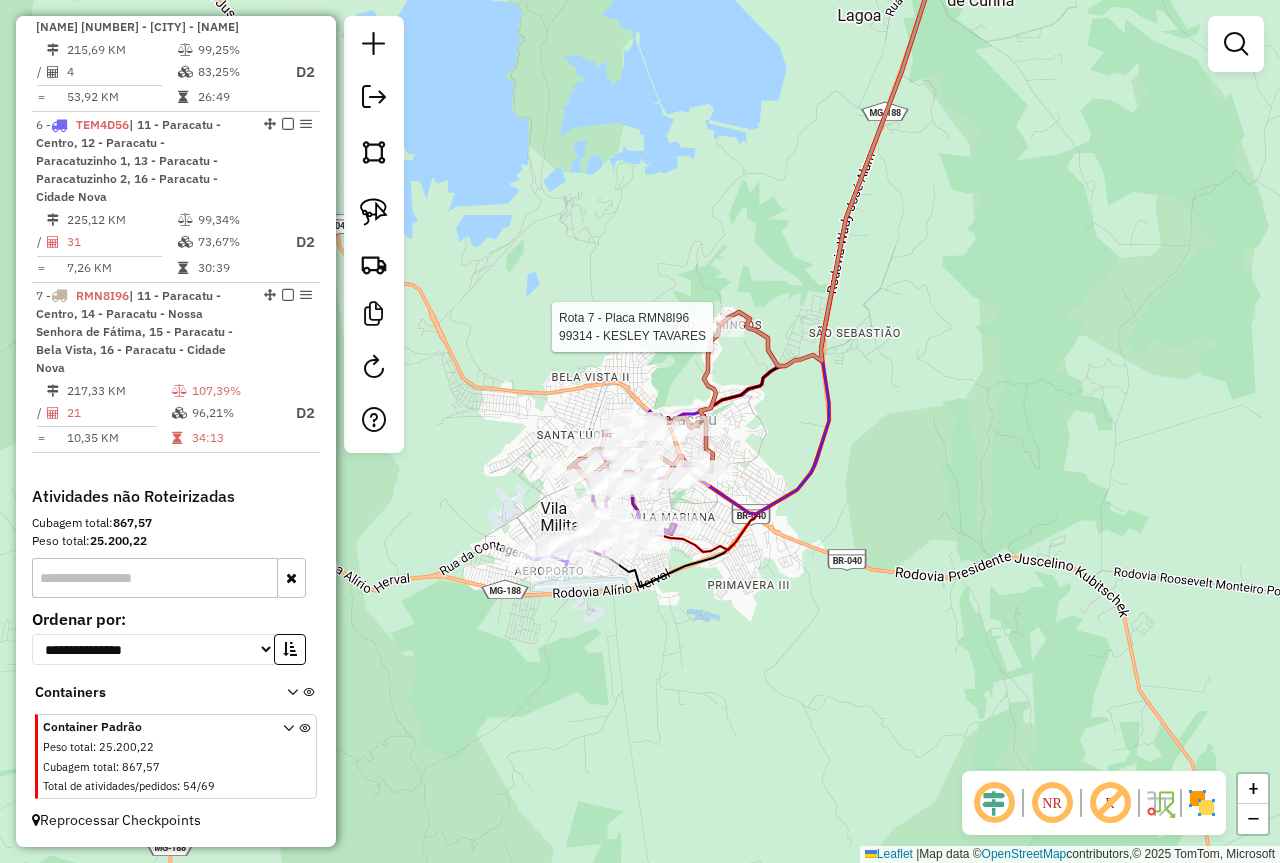 select on "*********" 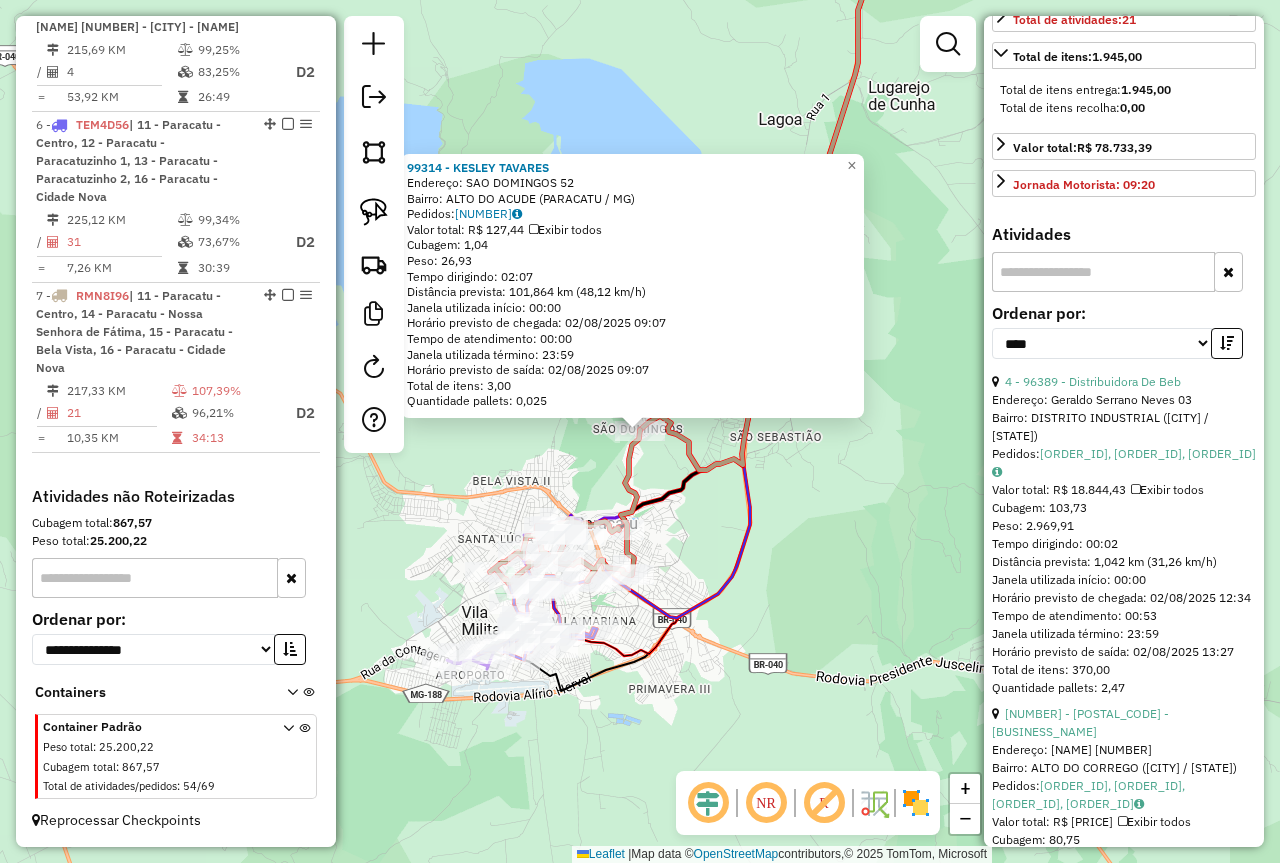 scroll, scrollTop: 600, scrollLeft: 0, axis: vertical 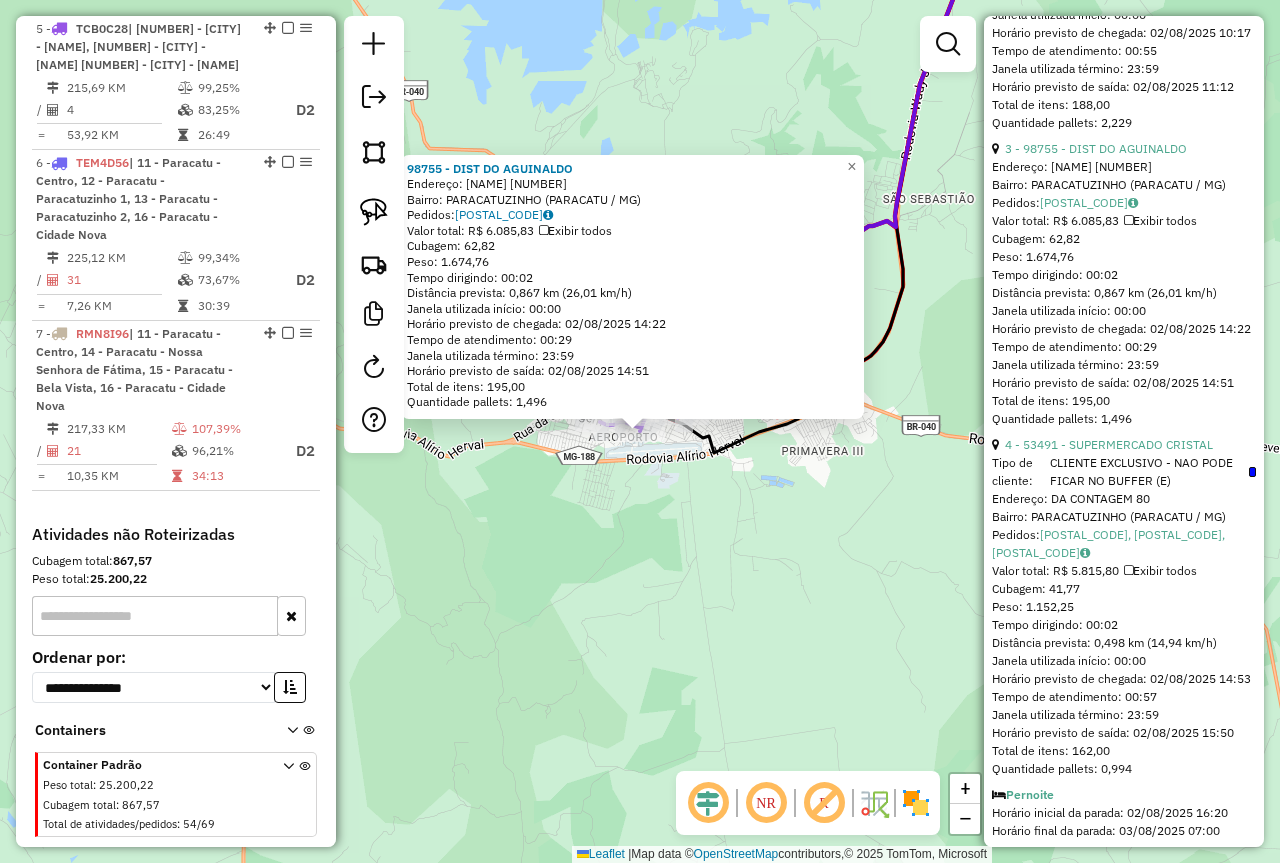 click on "[NUMBER] - [NAME] Endereço: [NAME] [NUMBER] Bairro: [NAME] ([CITY] / [STATE]) Pedidos: [ID] Valor total: [CURRENCY] [AMOUNT] Exibir todos Cubagem: [AMOUNT] Peso: [AMOUNT] Tempo dirigindo: [TIME] Distância prevista: [DISTANCE] ([SPEED] km/h) Janela utilizada início: [TIME] Horário previsto de chegada: [DATE] [TIME] Tempo de atendimento: [TIME] Janela utilizada término: [TIME] Horário previsto de saída: [DATE] [TIME] Total de itens: [AMOUNT] Quantidade pallets: [AMOUNT] × Janela de atendimento Grade de atendimento Capacidade Transportadoras Veículos Cliente Pedidos Rotas Selecione os dias de semana para filtrar as janelas de atendimento Seg Ter Qua Qui Sex Sáb Dom Informe o período da janela de atendimento: De: Até: Filtrar exatamente a janela do cliente Considerar janela de atendimento padrão Selecione os dias de semana para filtrar as grades de atendimento Seg Ter Qua Qui Sex Sáb Dom Clientes fora do dia de atendimento selecionado" 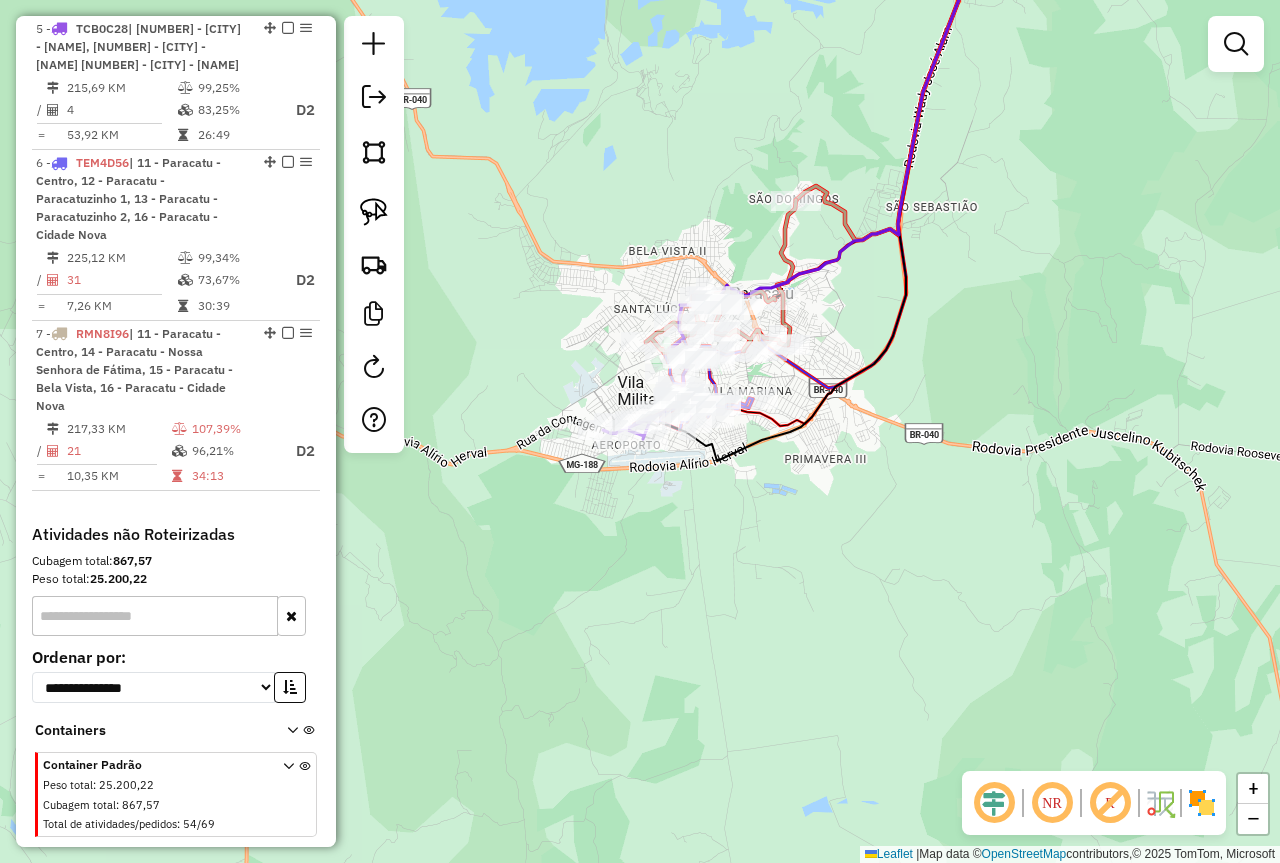 drag, startPoint x: 673, startPoint y: 481, endPoint x: 624, endPoint y: 594, distance: 123.16656 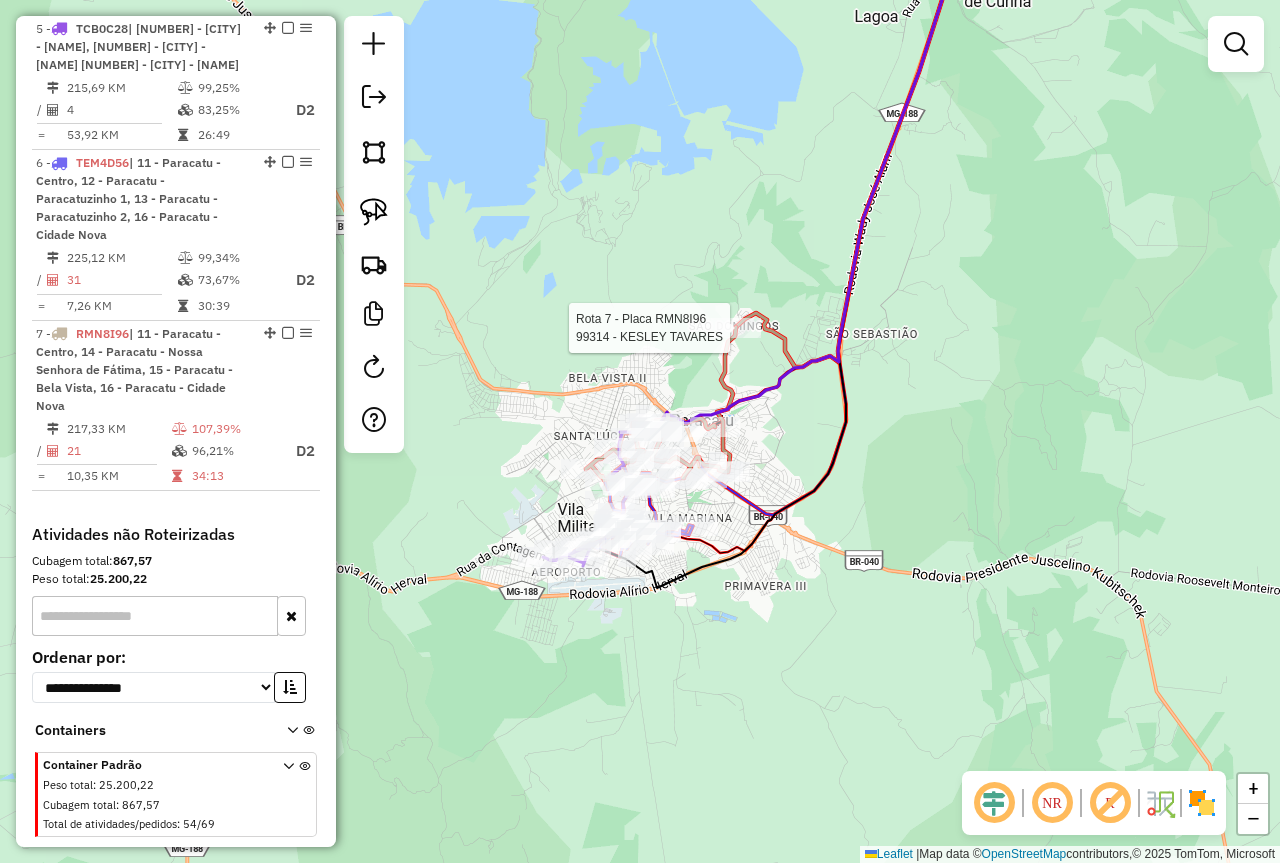 select on "*********" 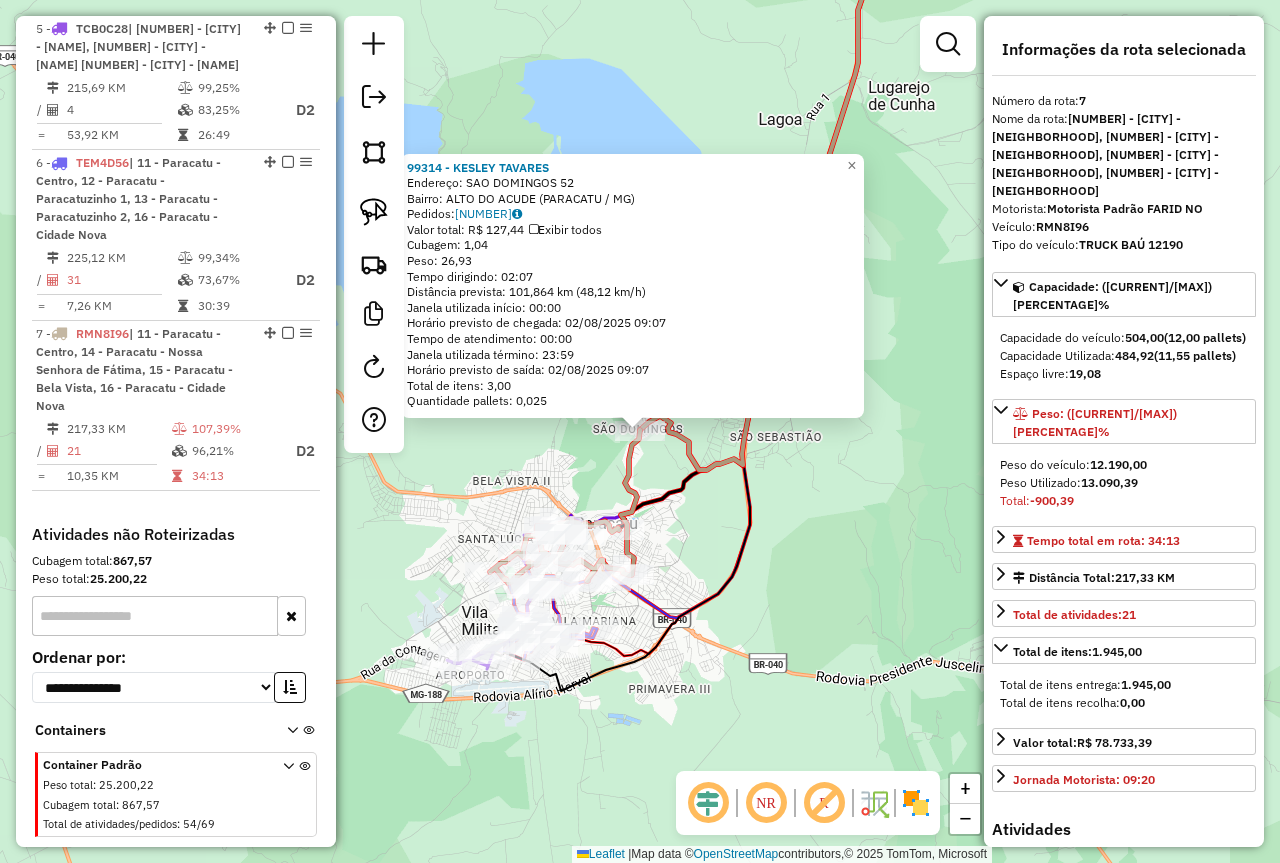 scroll, scrollTop: 1200, scrollLeft: 0, axis: vertical 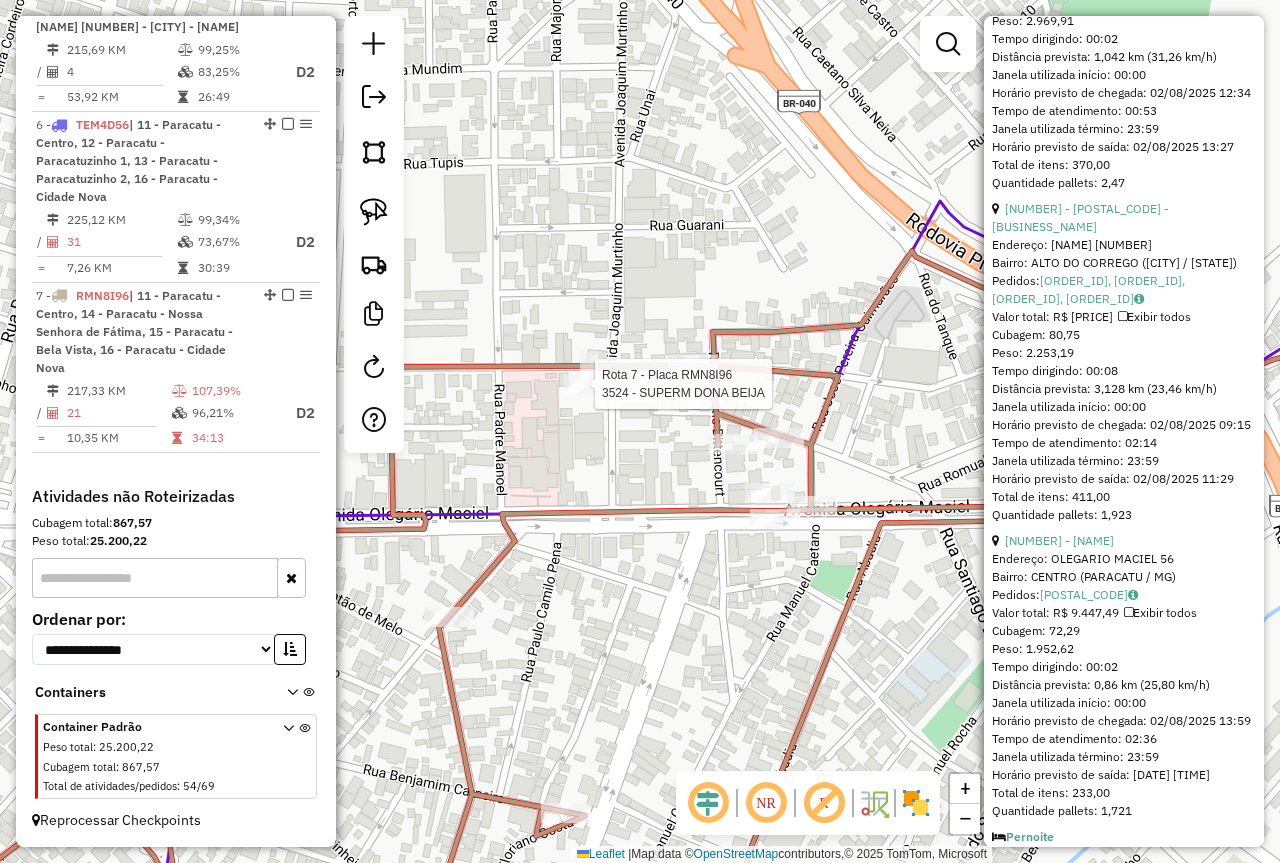click 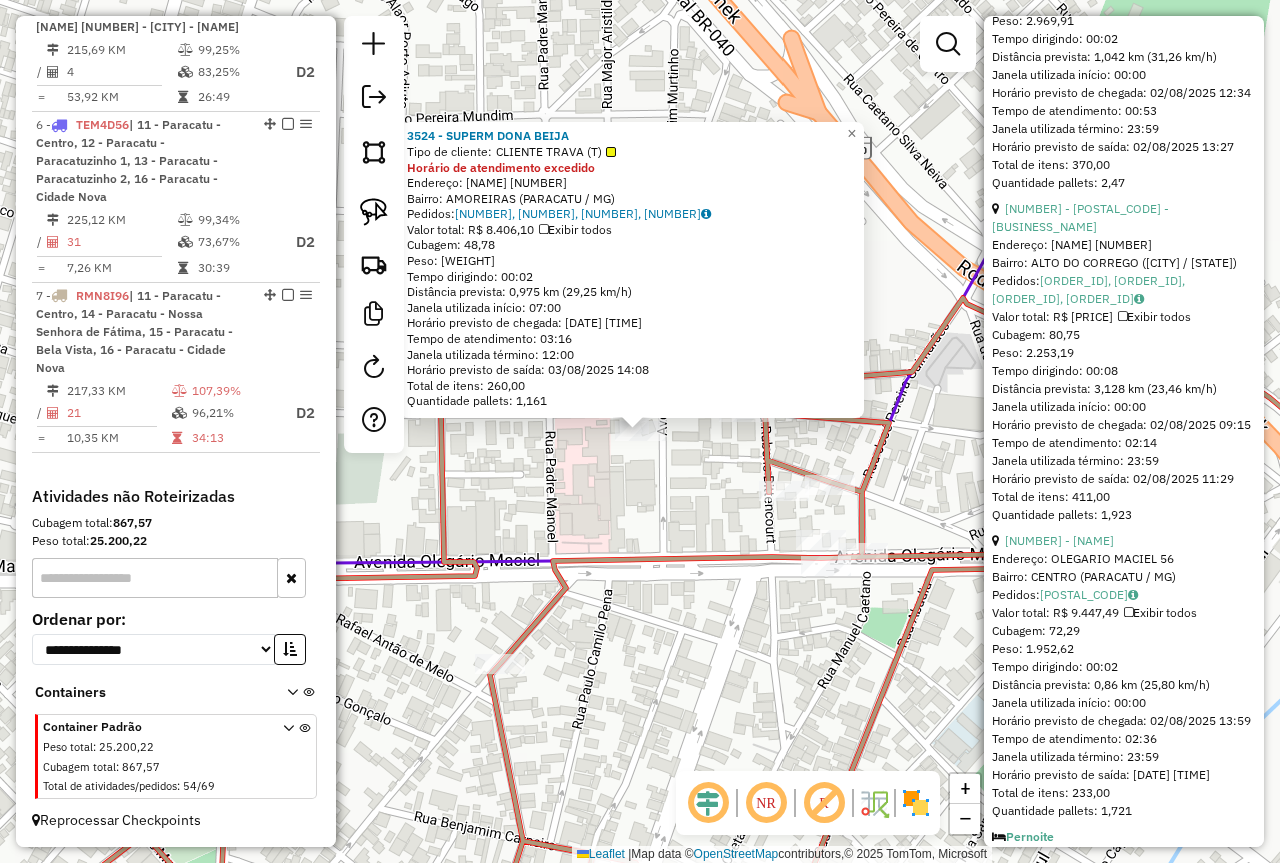 click on "3524 - SUPERM DONA BEIJA  Tipo de cliente:   CLIENTE TRAVA (T)  Horário de atendimento excedido  Endereço:  JOAQUIM MURTINHO 99   Bairro: AMOREIRAS ([CITY] / [STATE])   Pedidos:  01501584, 01501585, 01501586, 01501587   Valor total: R$ 8.406,10   Exibir todos   Cubagem: 48,78  Peso: 1.366,15  Tempo dirigindo: 00:02   Distância prevista: 0,975 km (29,25 km/h)   Janela utilizada início: 07:00   Horário previsto de chegada: 03/08/2025 09:52   Tempo de atendimento: 03:16   Janela utilizada término: 12:00   Horário previsto de saída: 03/08/2025 14:08   Total de itens: 260,00   Quantidade pallets: 1,161  × Janela de atendimento Grade de atendimento Capacidade Transportadoras Veículos Cliente Pedidos  Rotas Selecione os dias de semana para filtrar as janelas de atendimento  Seg   Ter   Qua   Qui   Sex   Sáb   Dom  Informe o período da janela de atendimento: De: Até:  Filtrar exatamente a janela do cliente  Considerar janela de atendimento padrão   Seg   Ter   Qua   Qui   Sex   Sáb   Dom   Peso mínimo:" 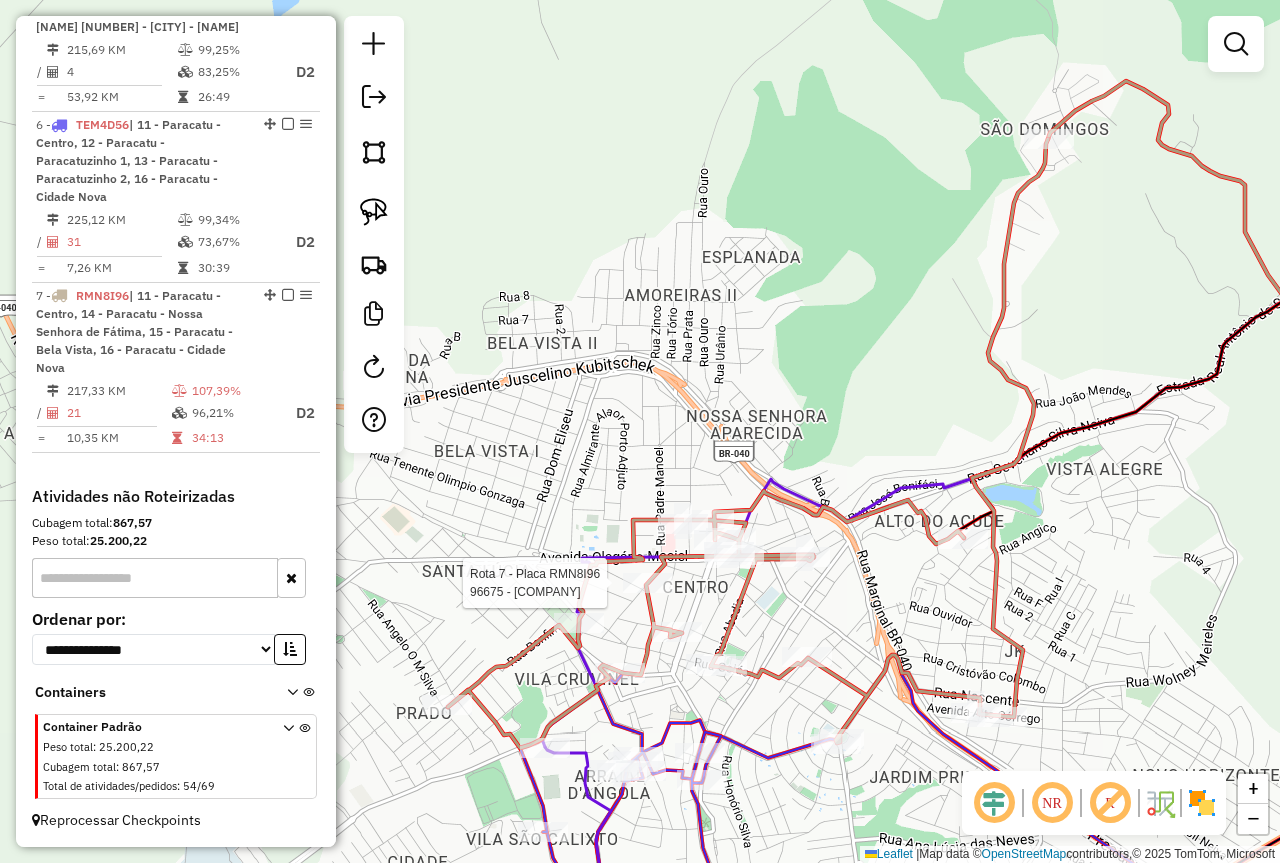 select on "*********" 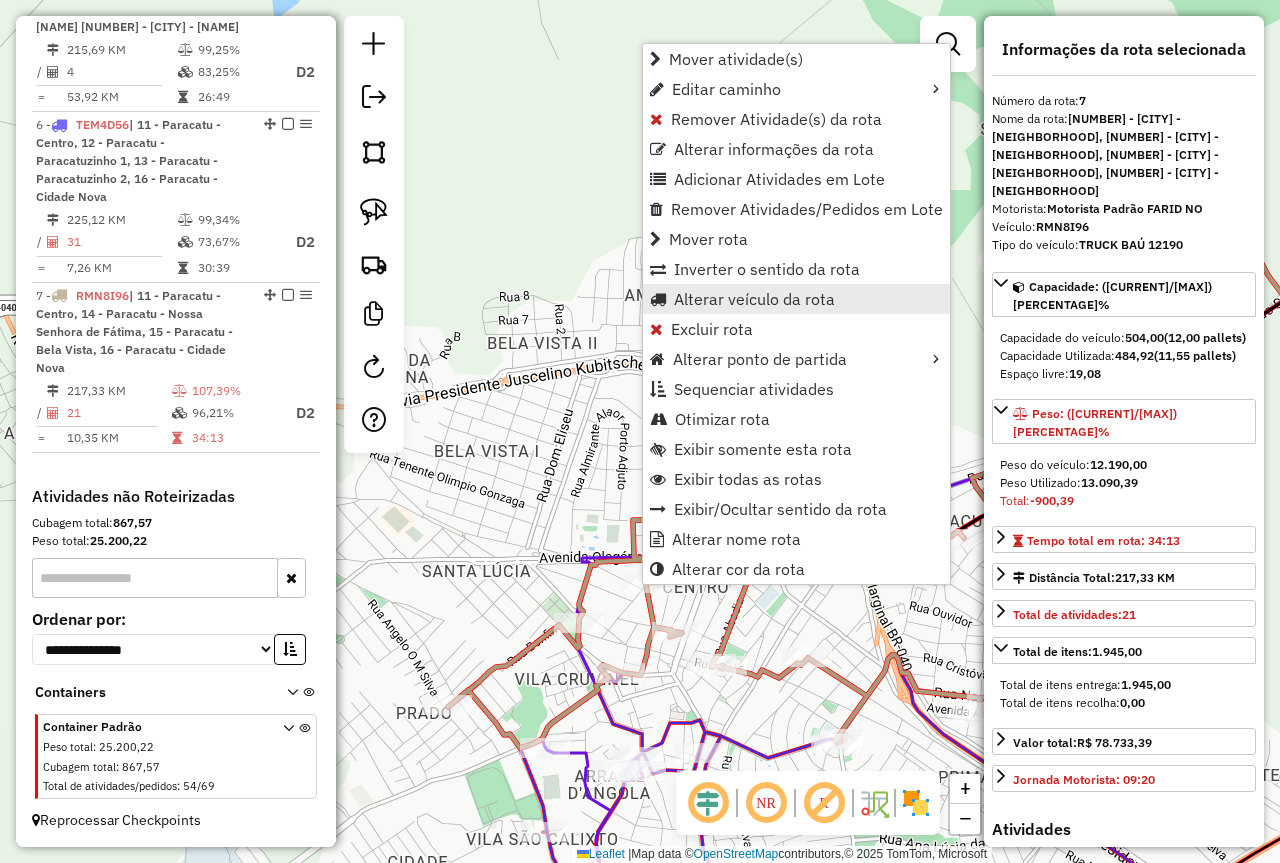 click on "Alterar veículo da rota" at bounding box center (754, 299) 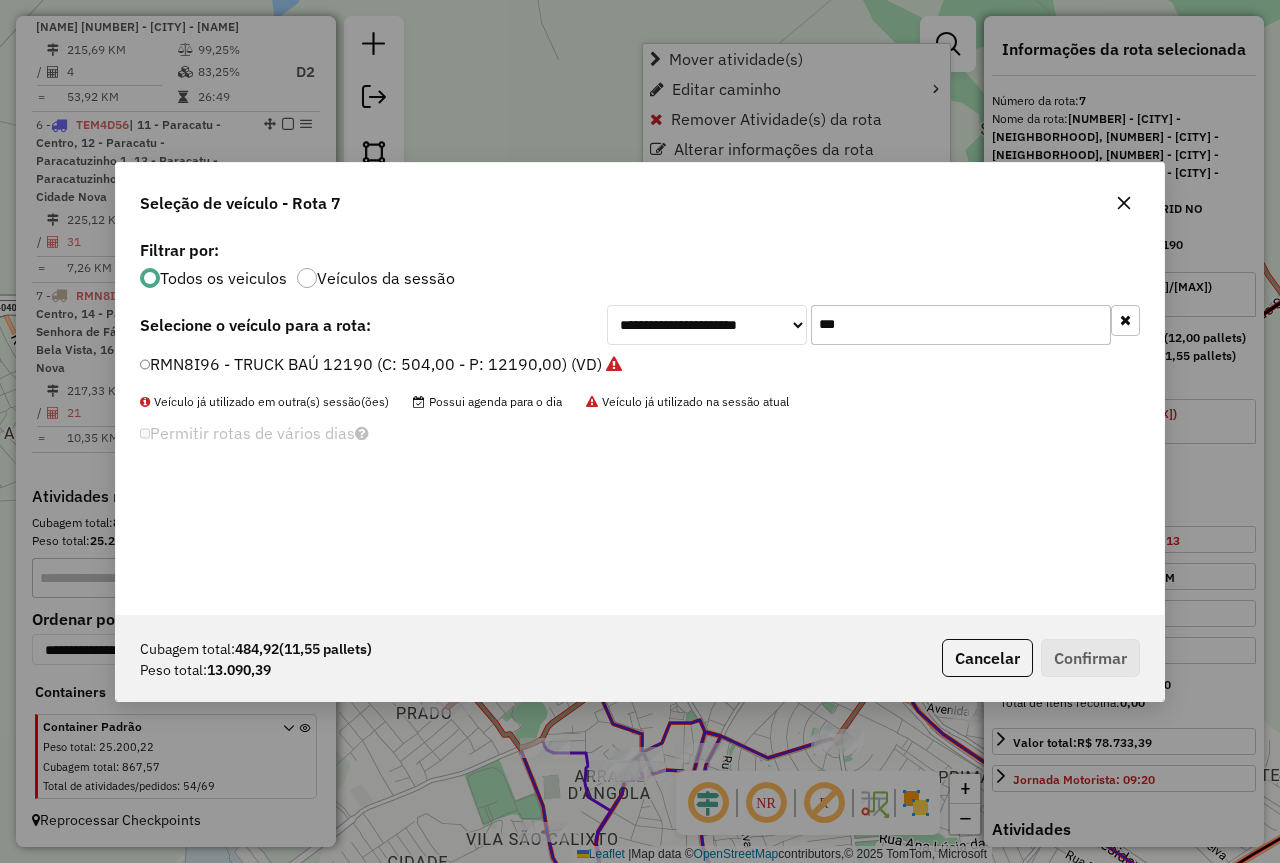 scroll, scrollTop: 11, scrollLeft: 6, axis: both 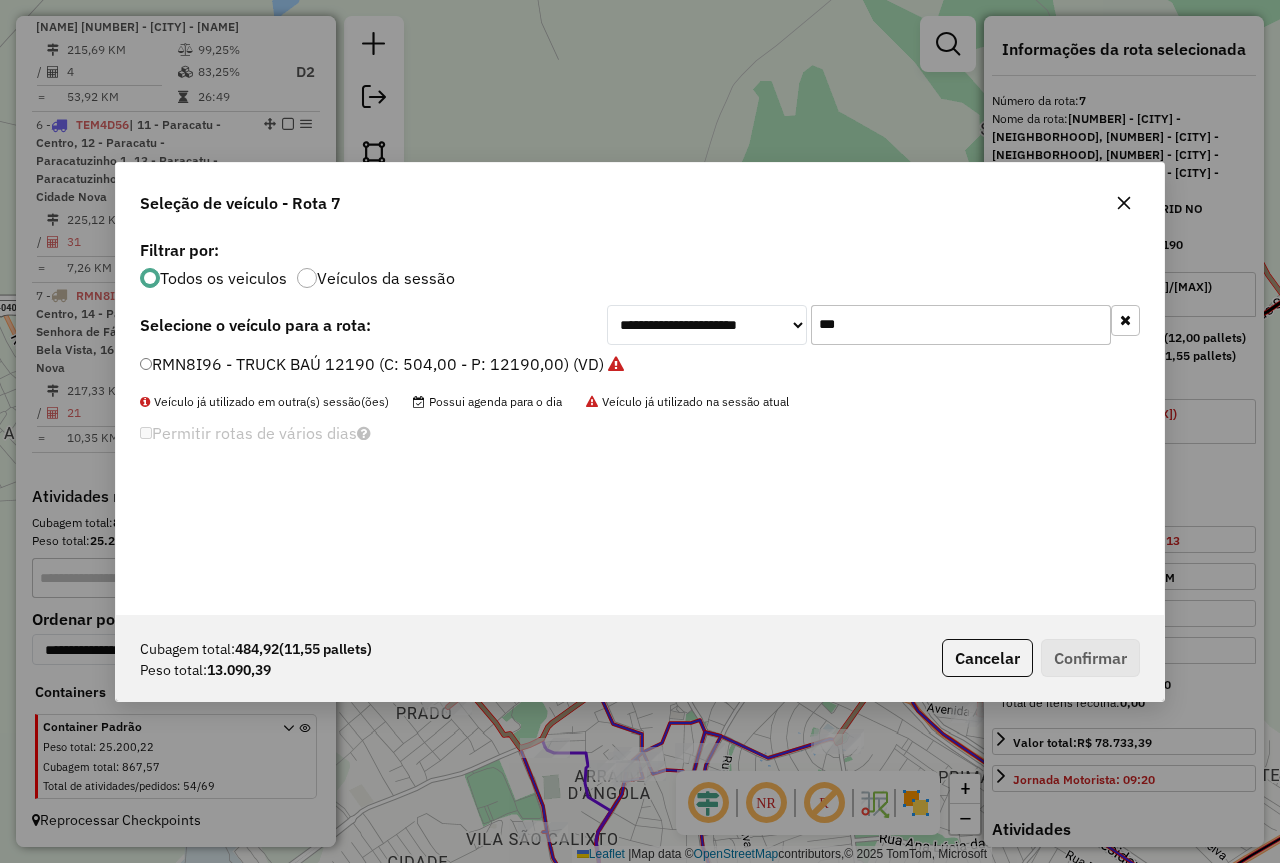 click on "***" 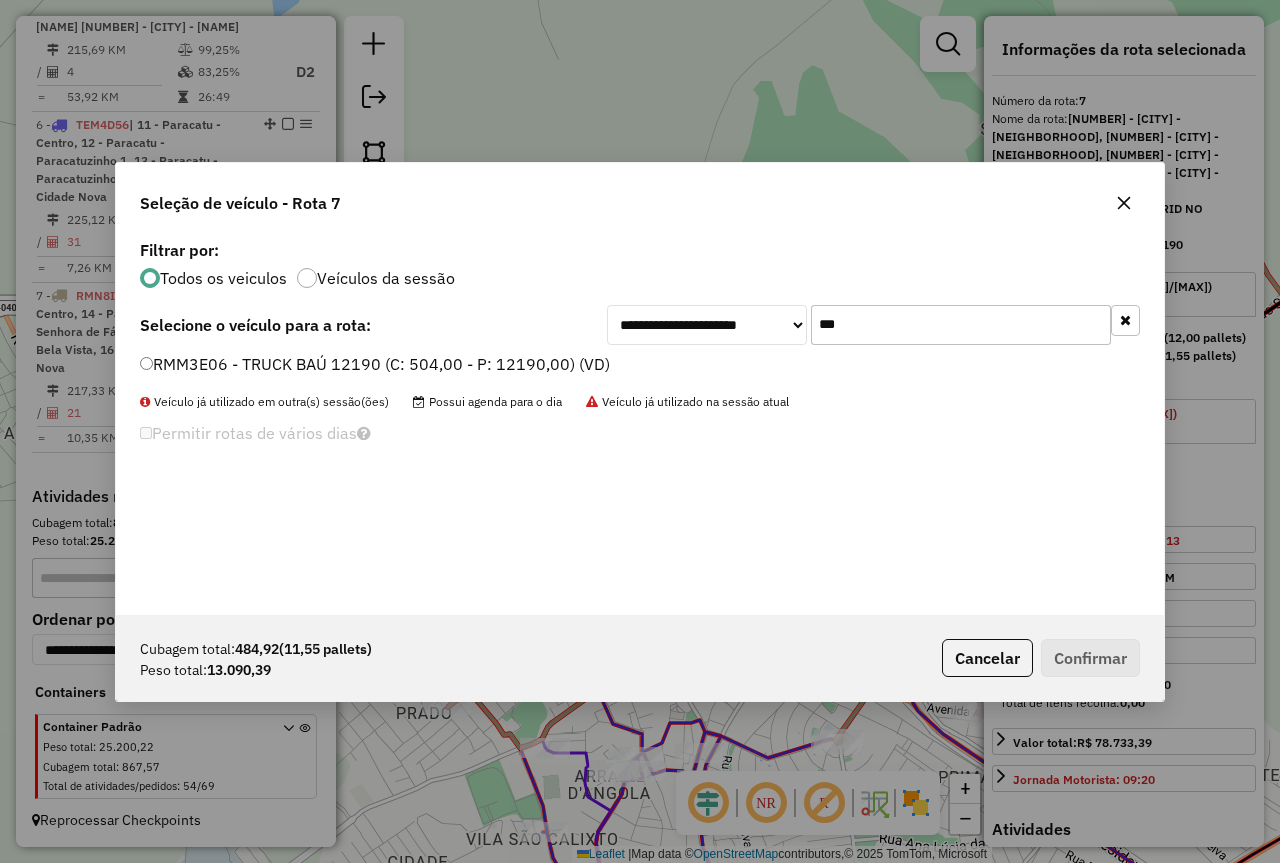 type on "***" 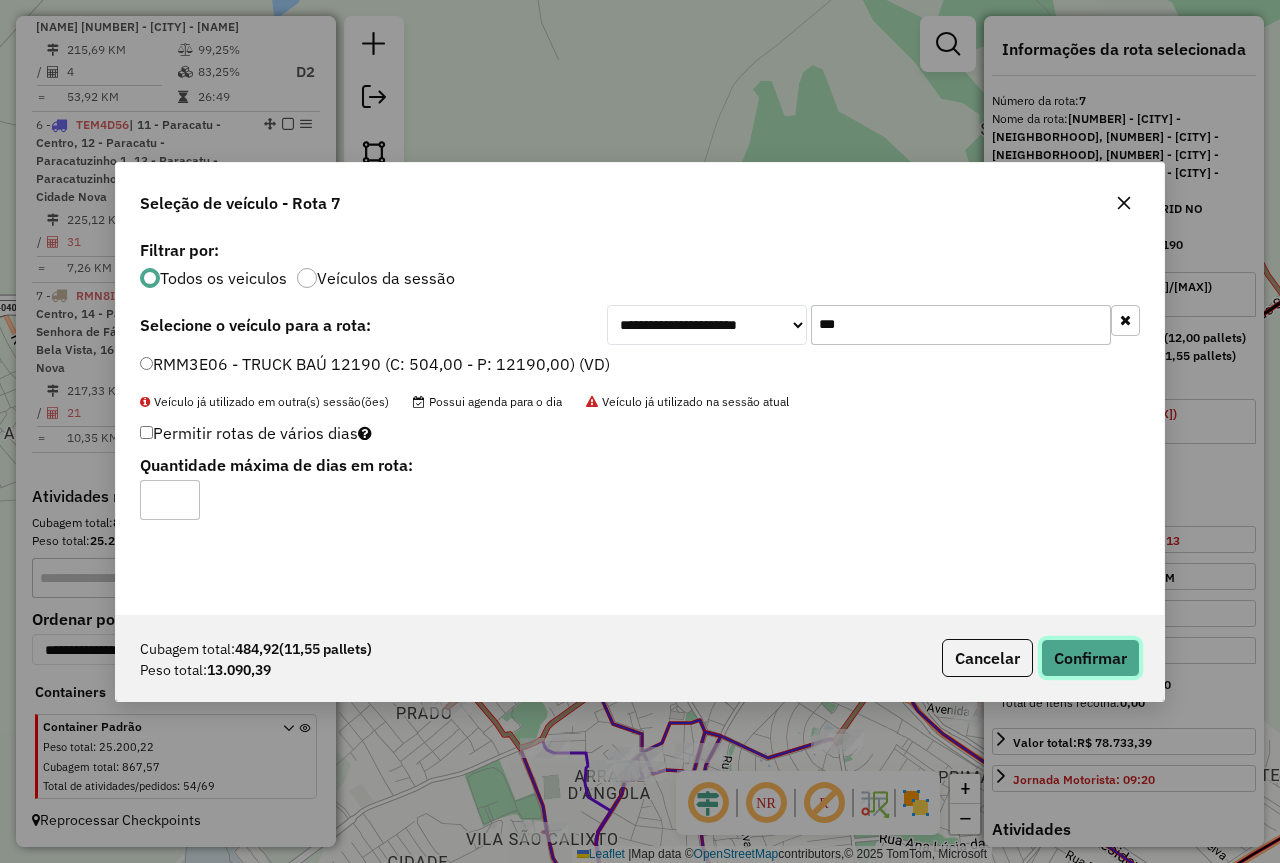 click on "Confirmar" 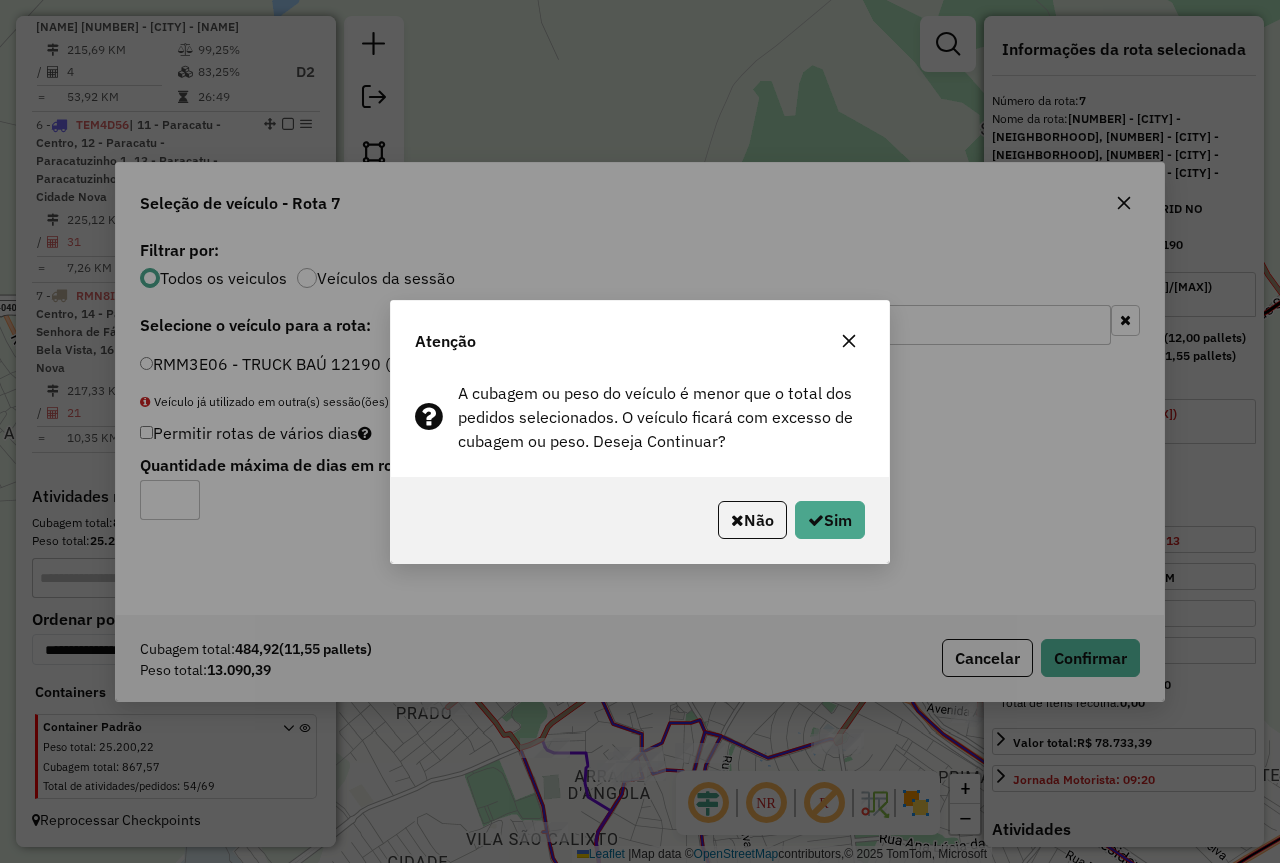 click on "Atenção A cubagem ou peso do veículo é menor que o total dos pedidos selecionados. O veículo ficará com excesso de cubagem ou peso. Deseja Continuar?  Não   Sim" 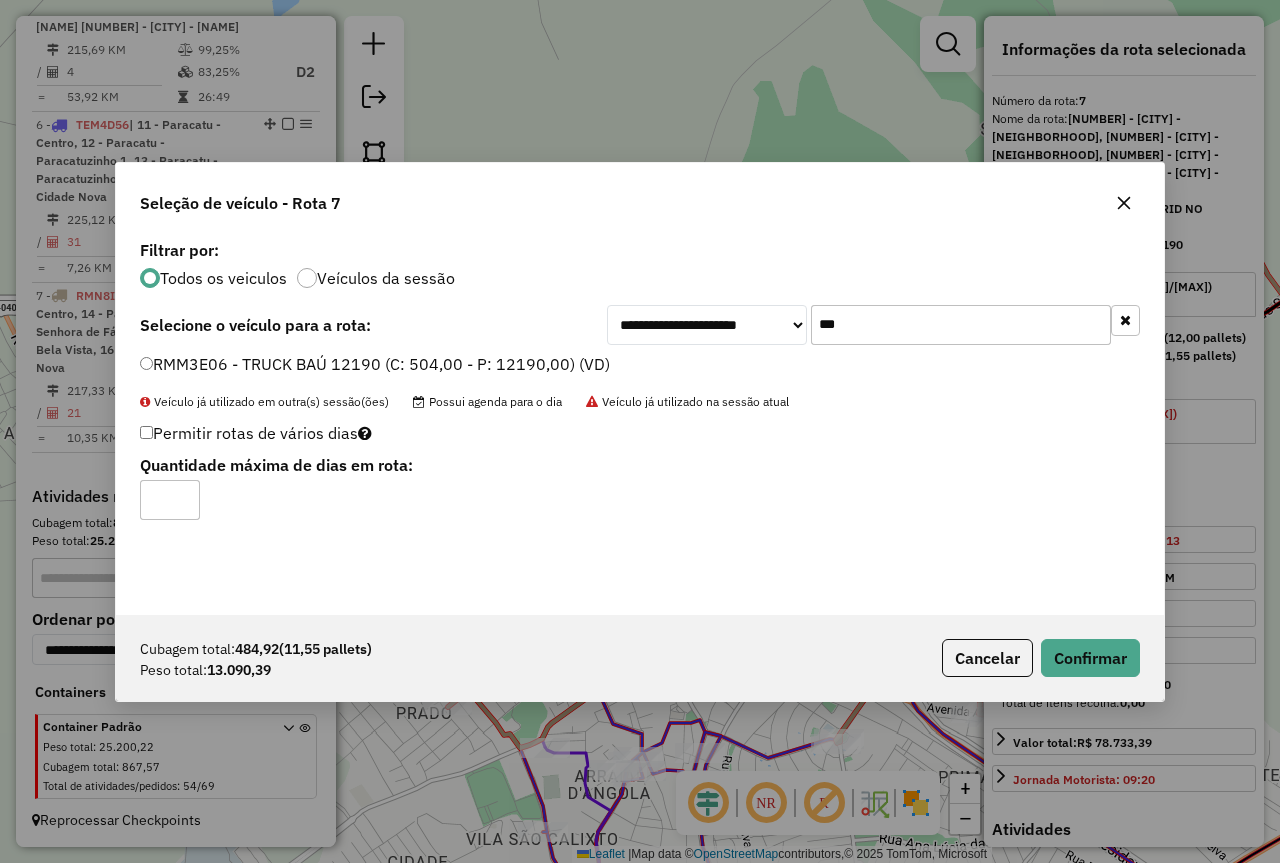 click 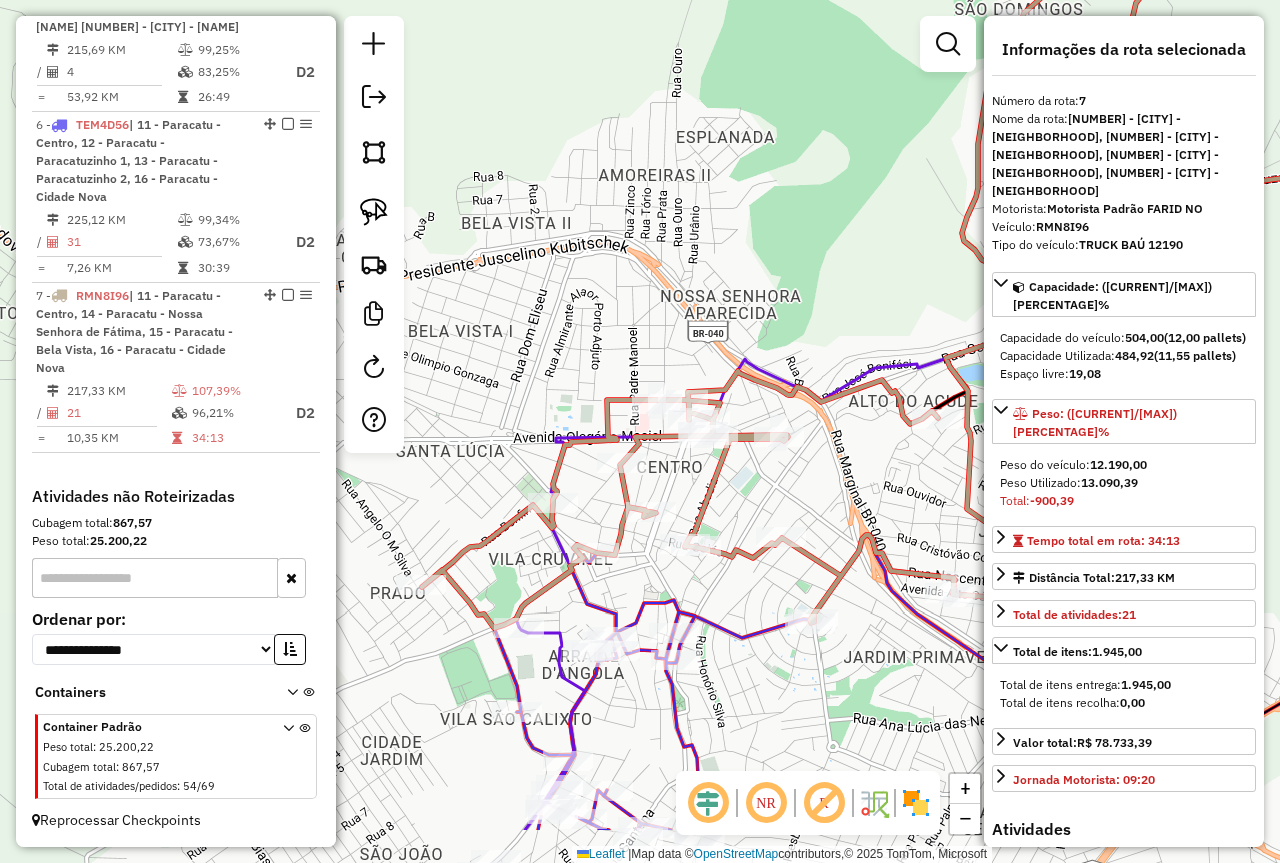 drag, startPoint x: 715, startPoint y: 700, endPoint x: 679, endPoint y: 552, distance: 152.31546 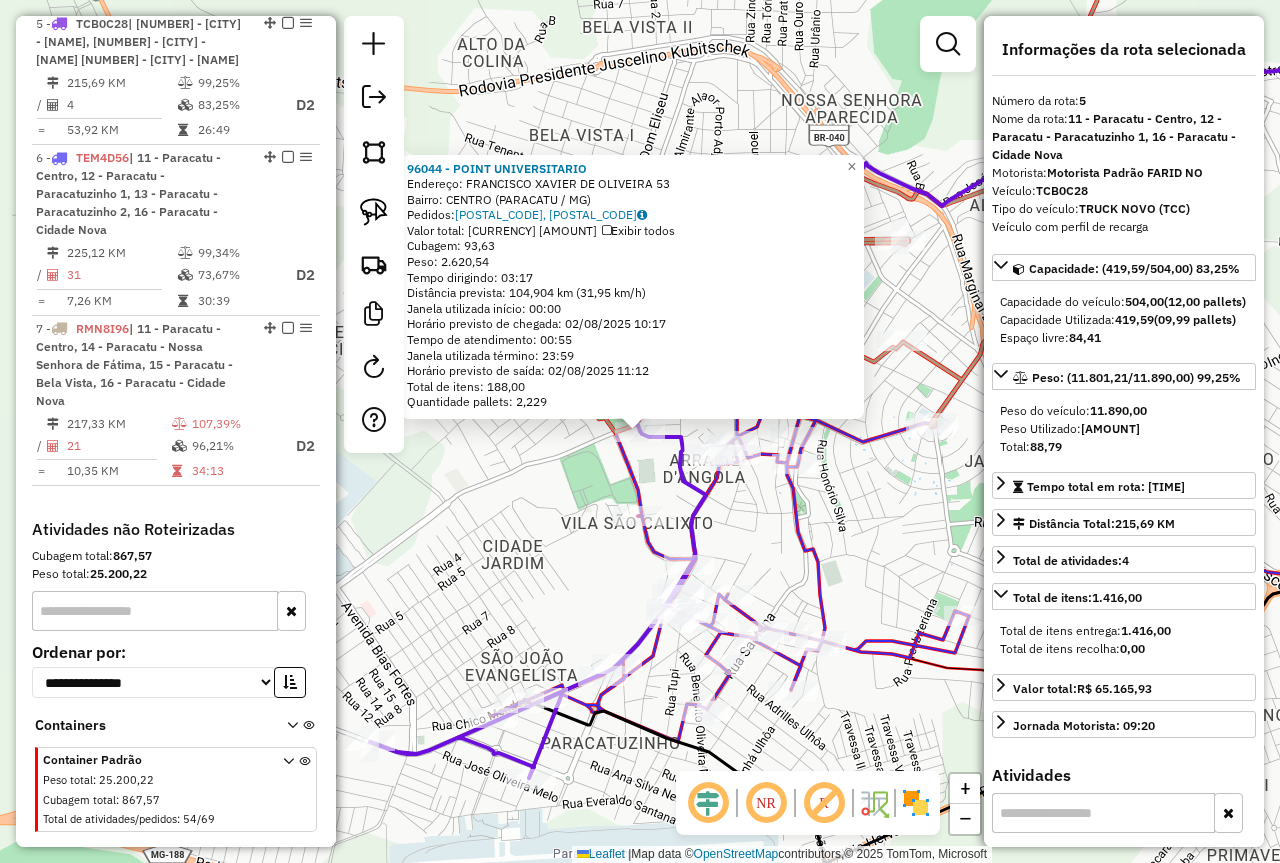 scroll, scrollTop: 1144, scrollLeft: 0, axis: vertical 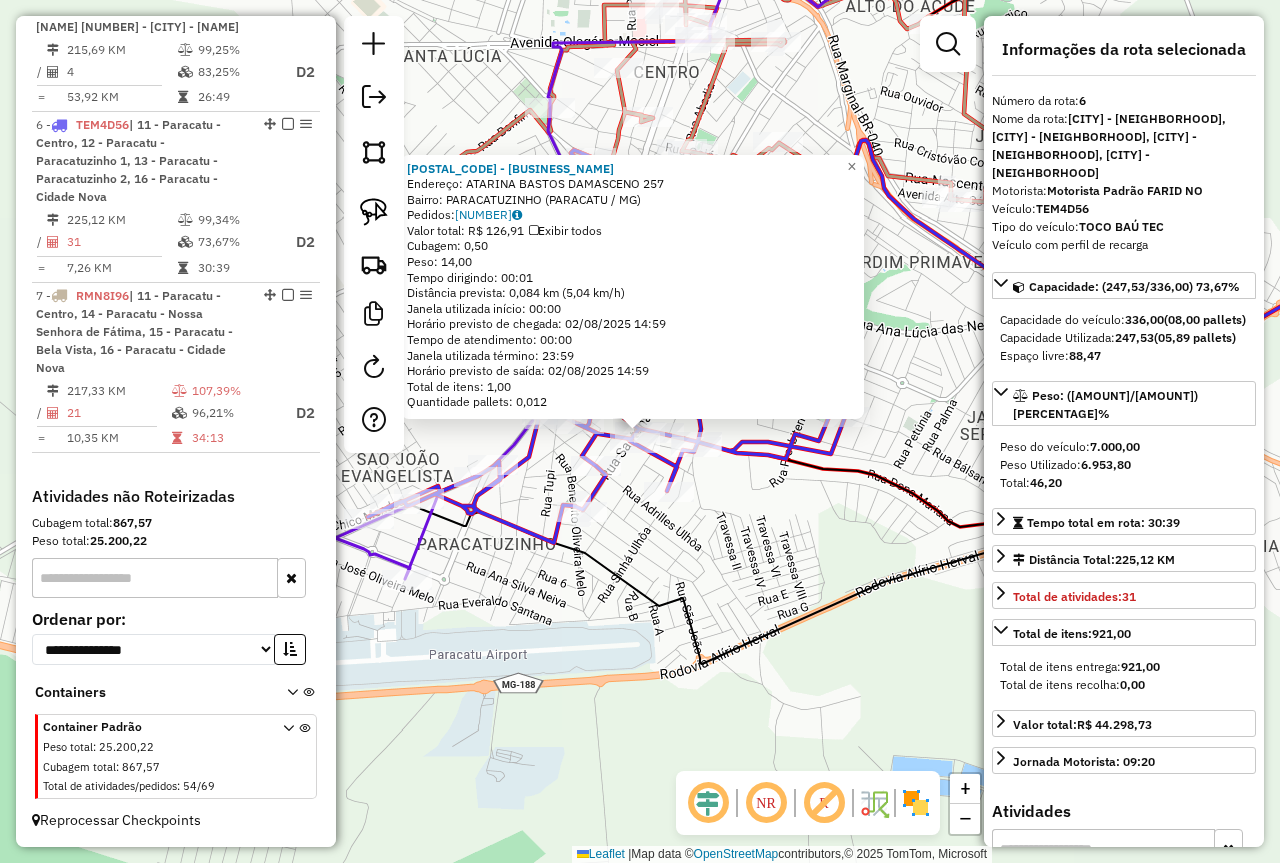 click on "[COMPANY]  Endereço:  [STREET] [NUMBER]   Bairro: [NEIGHBORHOOD] ([CITY] / [STATE])   Pedidos:  01501664   Valor total: R$ [PRICE]   Exibir todos   Cubagem: [CUBAGE]  Peso: [WEIGHT]  Tempo dirigindo: [TIME]   Distância prevista: [DISTANCE] ([SPEED])   Janela utilizada início: [TIME]   Horário previsto de chegada: [DATE] [TIME]   Tempo de atendimento: [TIME]   Janela utilizada término: [TIME]   Horário previsto de saída: [DATE] [TIME]   Total de itens: [ITEMS]   Quantidade pallets: [PALLETS]  × Janela de atendimento Grade de atendimento Capacidade Transportadoras Veículos Cliente Pedidos  Rotas Selecione os dias de semana para filtrar as janelas de atendimento  Seg   Ter   Qua   Qui   Sex   Sáb   Dom  Informe o período da janela de atendimento: De: Até:  Filtrar exatamente a janela do cliente  Considerar janela de atendimento padrão  Selecione os dias de semana para filtrar as grades de atendimento  Seg   Ter   Qua   Qui   Sex   Sáb   Dom   Clientes fora do dia de atendimento selecionado" 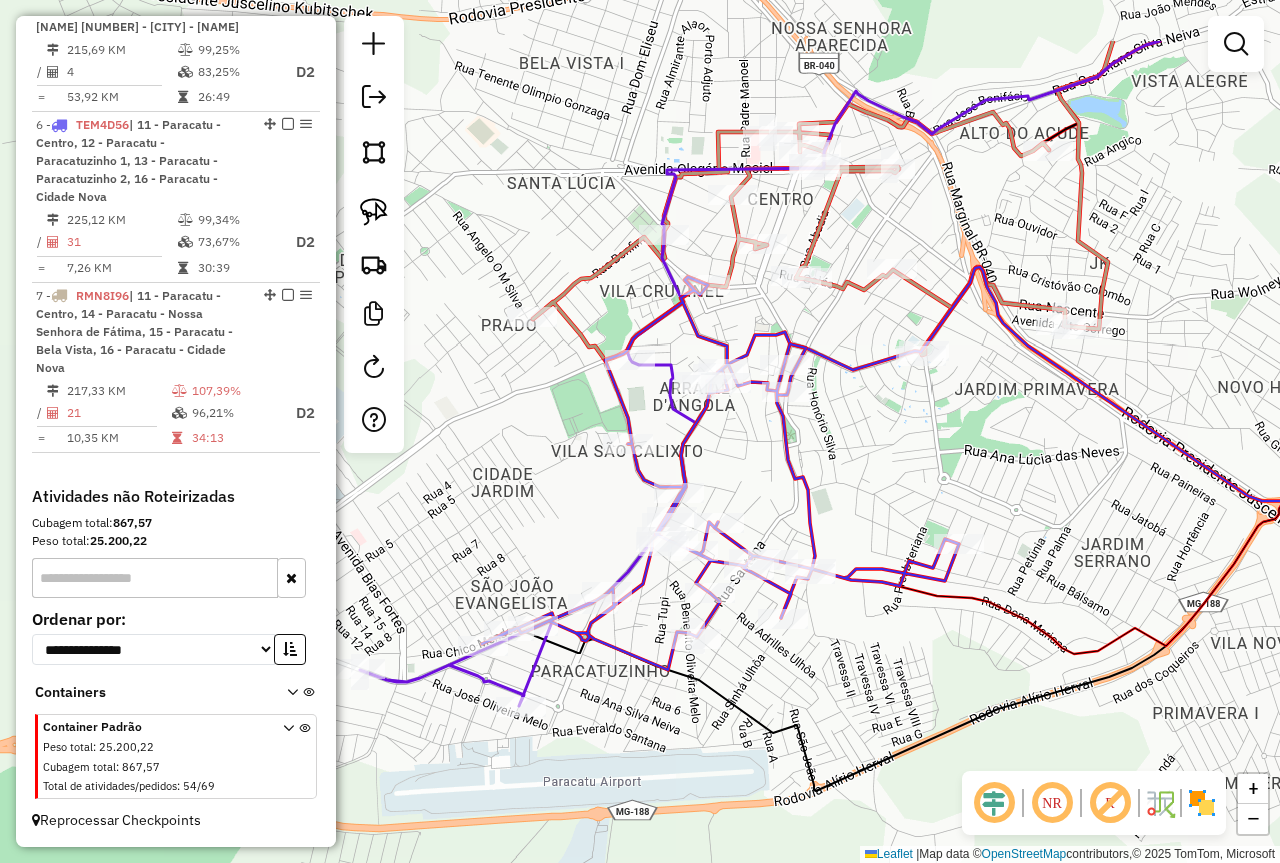 drag, startPoint x: 721, startPoint y: 496, endPoint x: 958, endPoint y: 716, distance: 323.3713 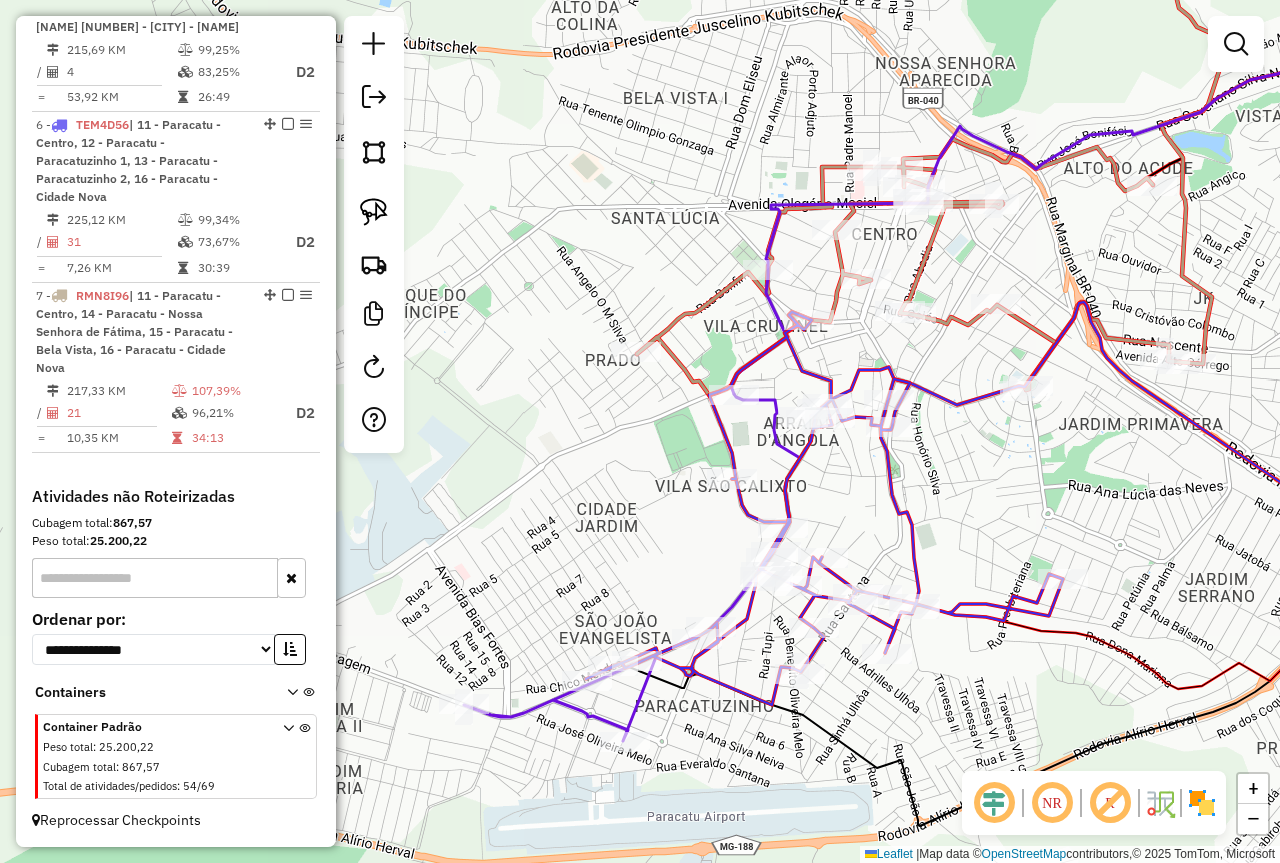 drag, startPoint x: 934, startPoint y: 451, endPoint x: 933, endPoint y: 546, distance: 95.005264 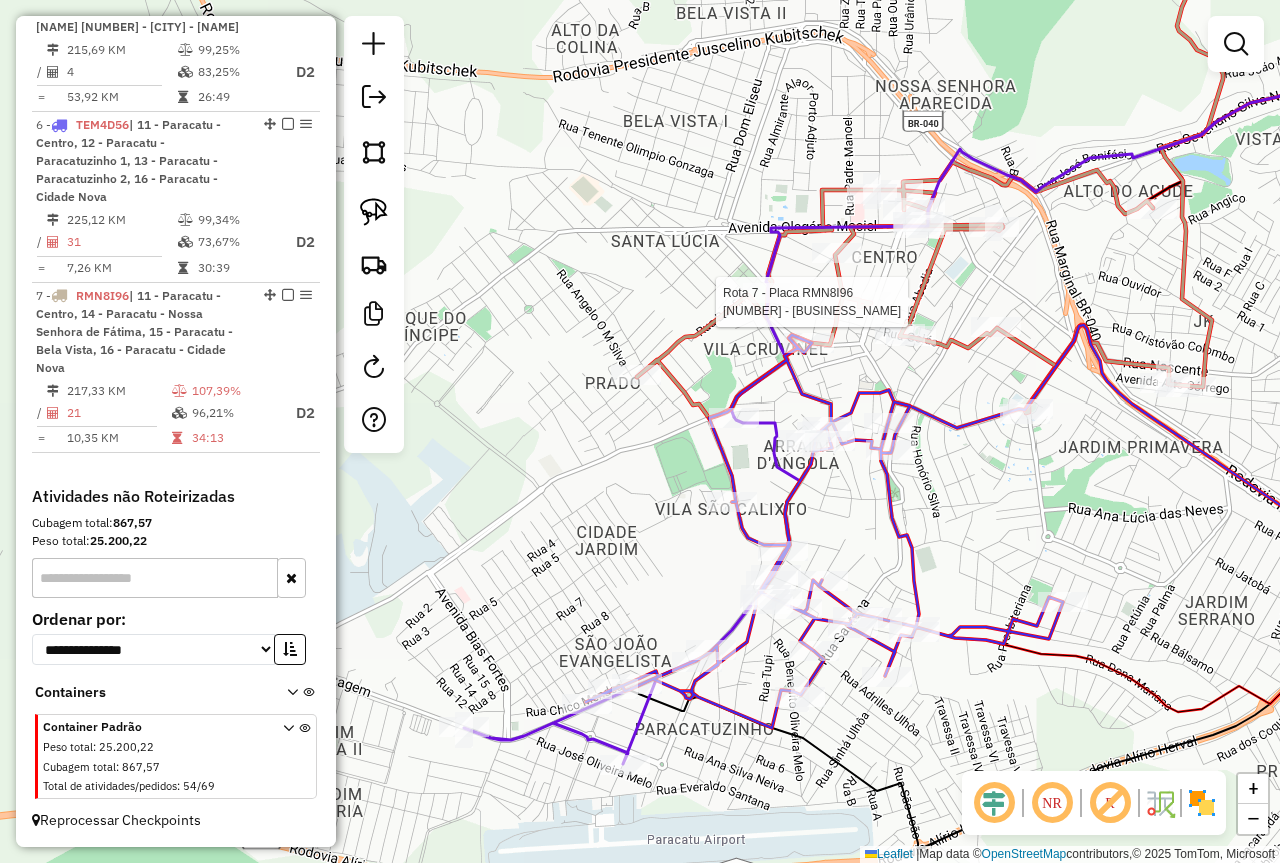 select on "*********" 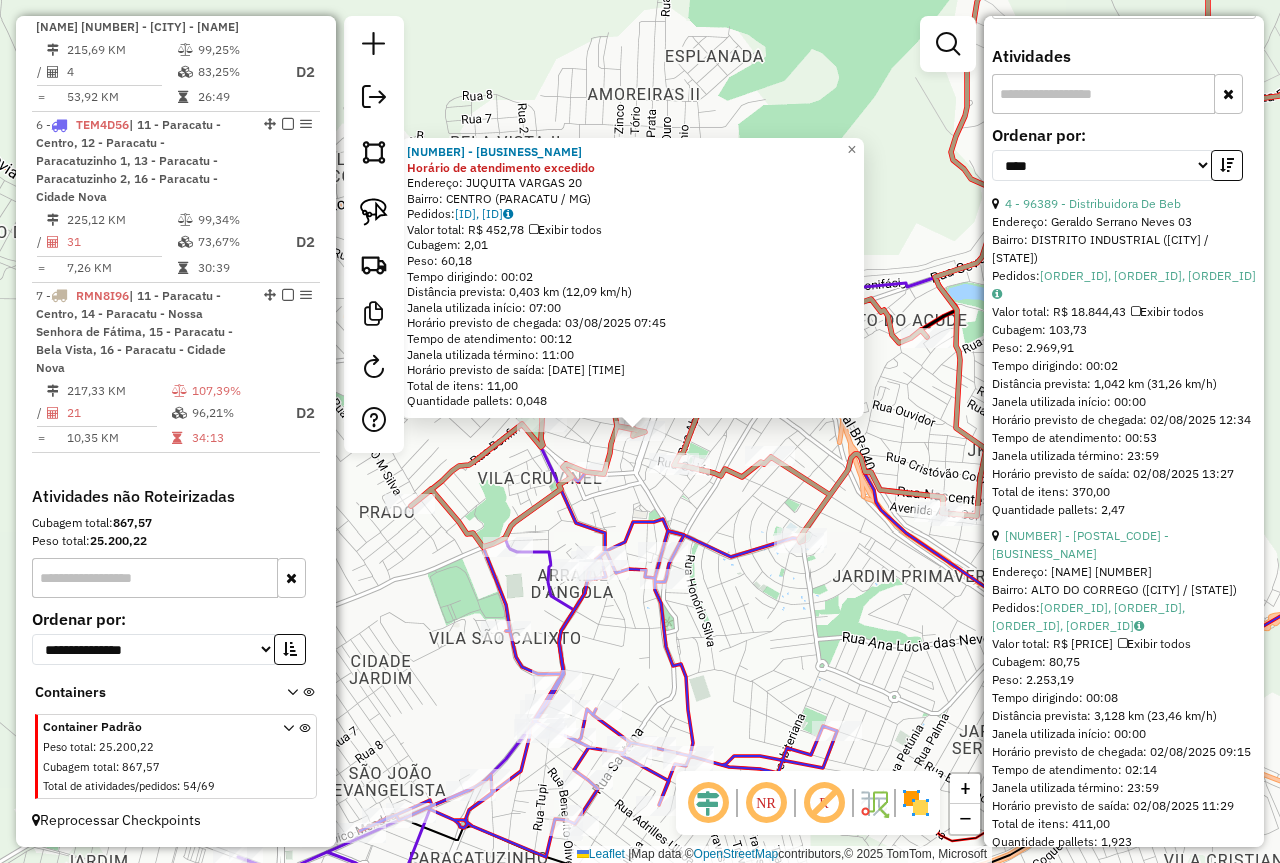 scroll, scrollTop: 800, scrollLeft: 0, axis: vertical 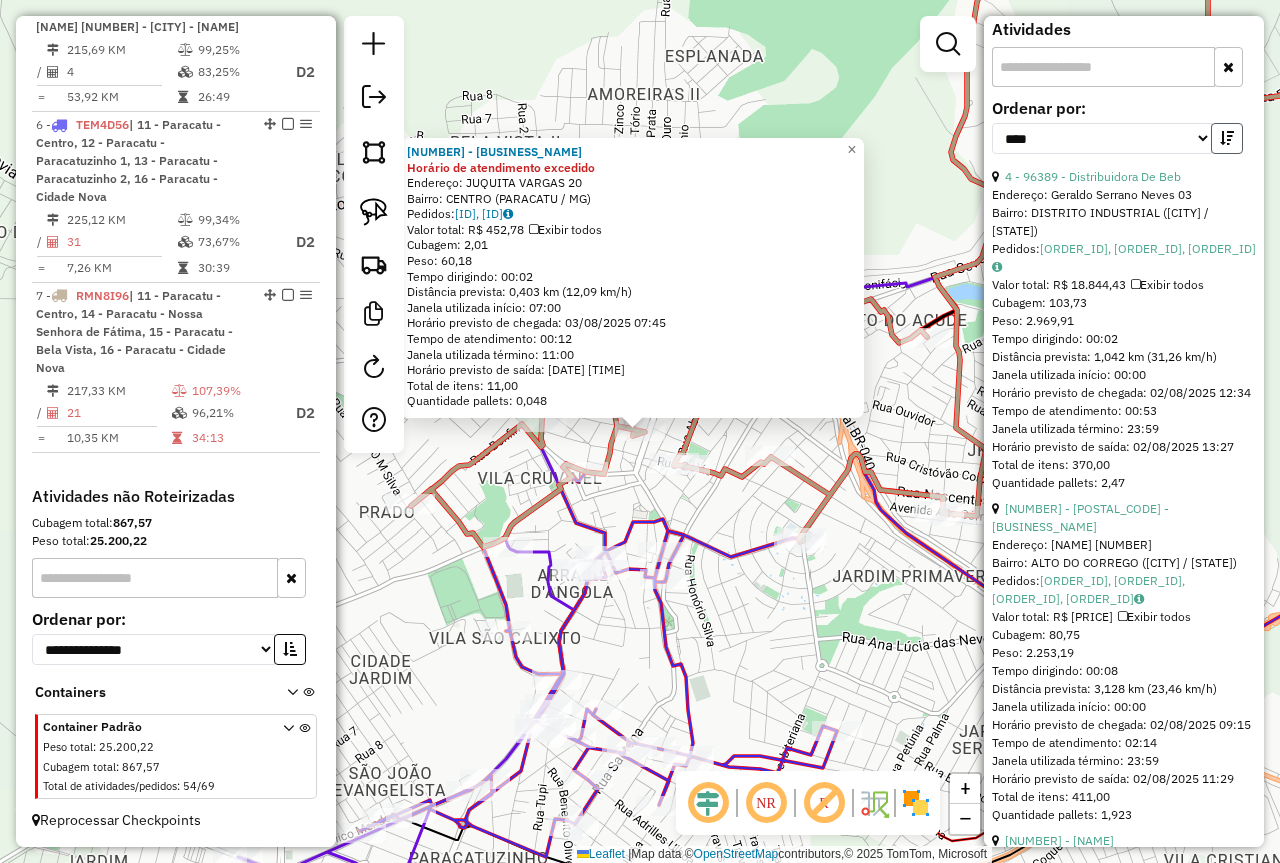 click at bounding box center (1227, 138) 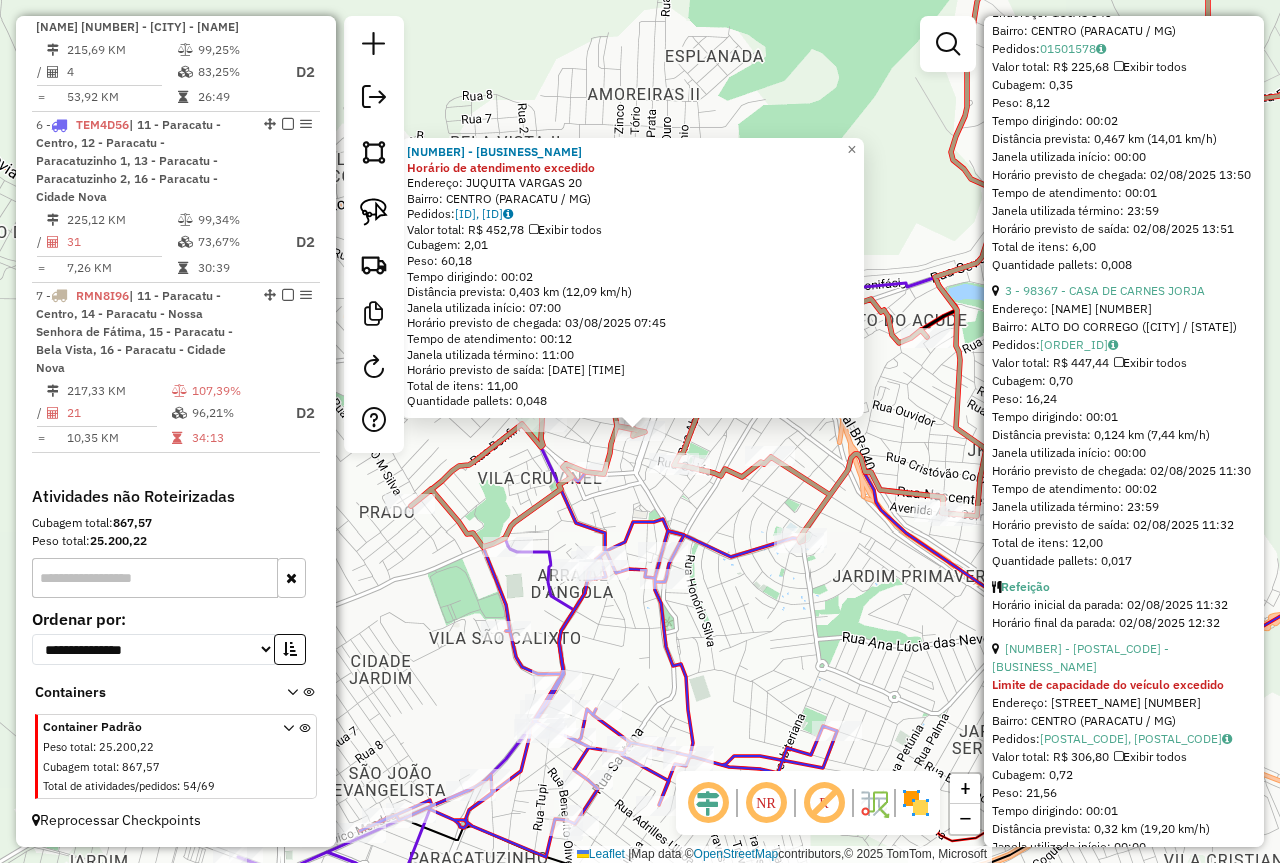 scroll, scrollTop: 800, scrollLeft: 0, axis: vertical 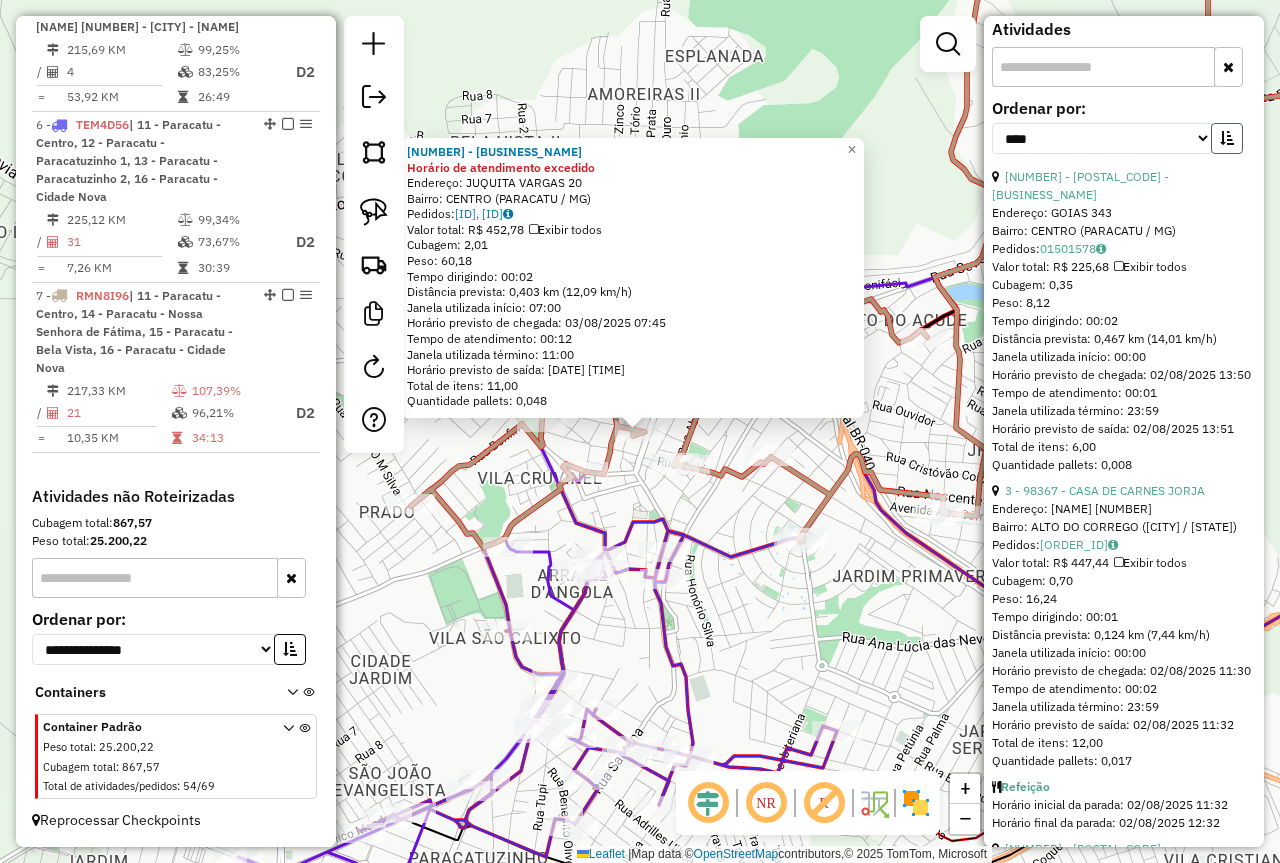 click at bounding box center (1227, 138) 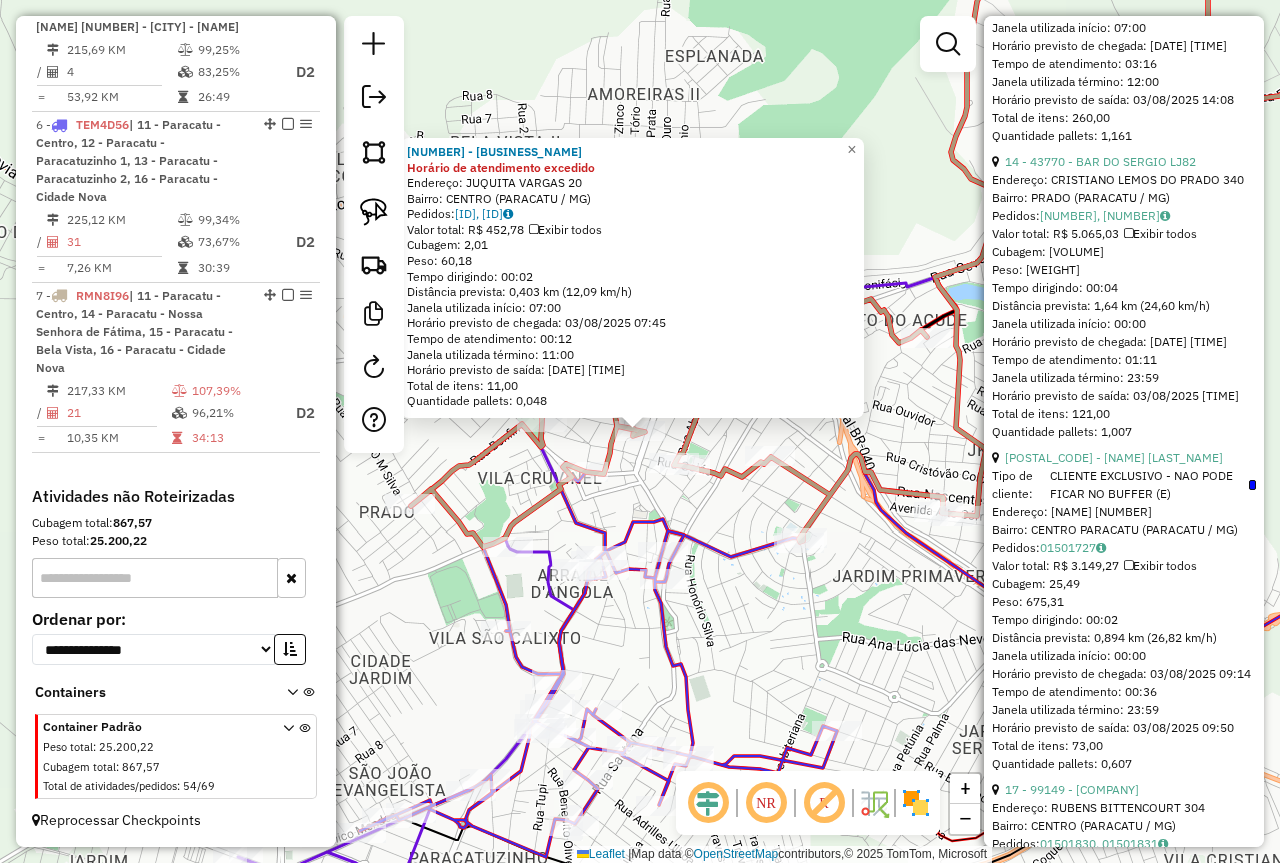scroll, scrollTop: 2200, scrollLeft: 0, axis: vertical 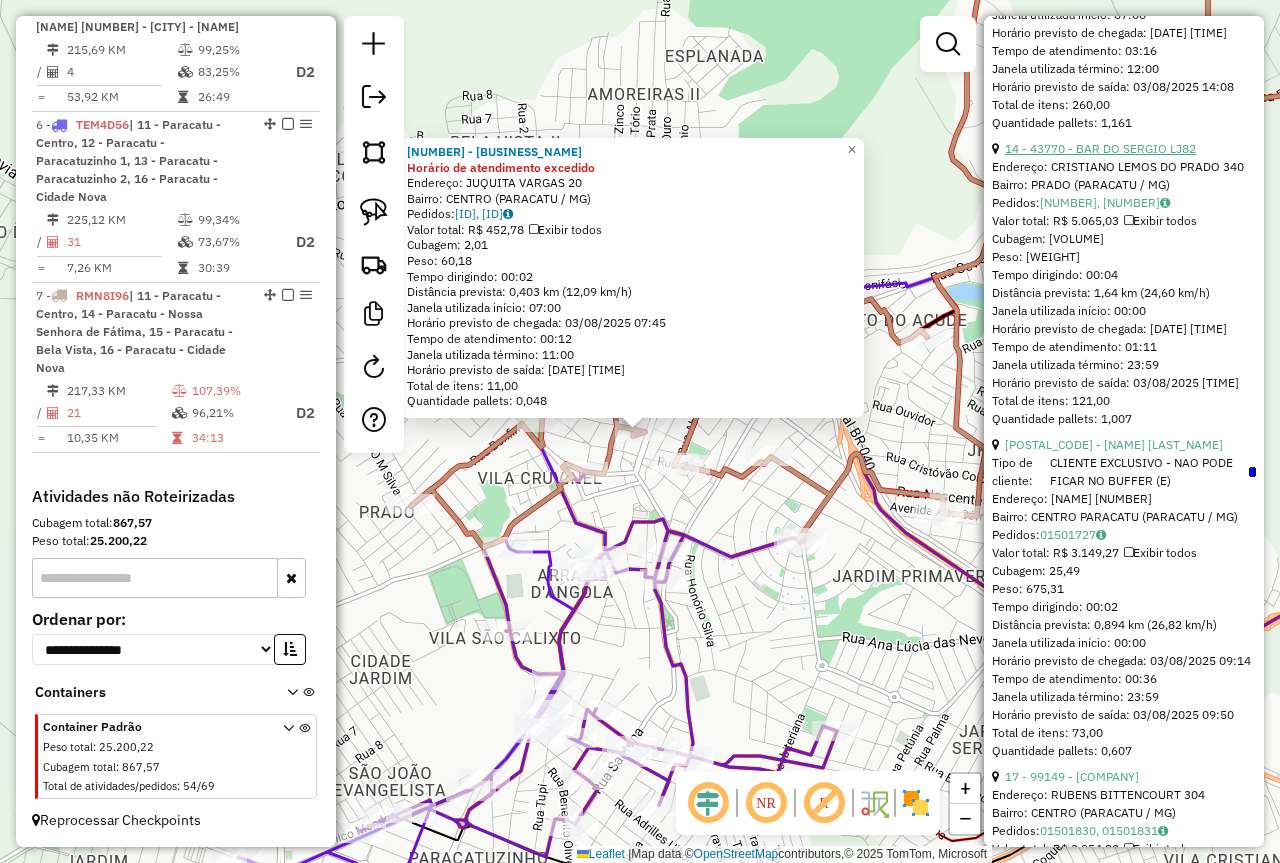 click on "14 - 43770 - BAR DO SERGIO LJ82" at bounding box center (1100, 148) 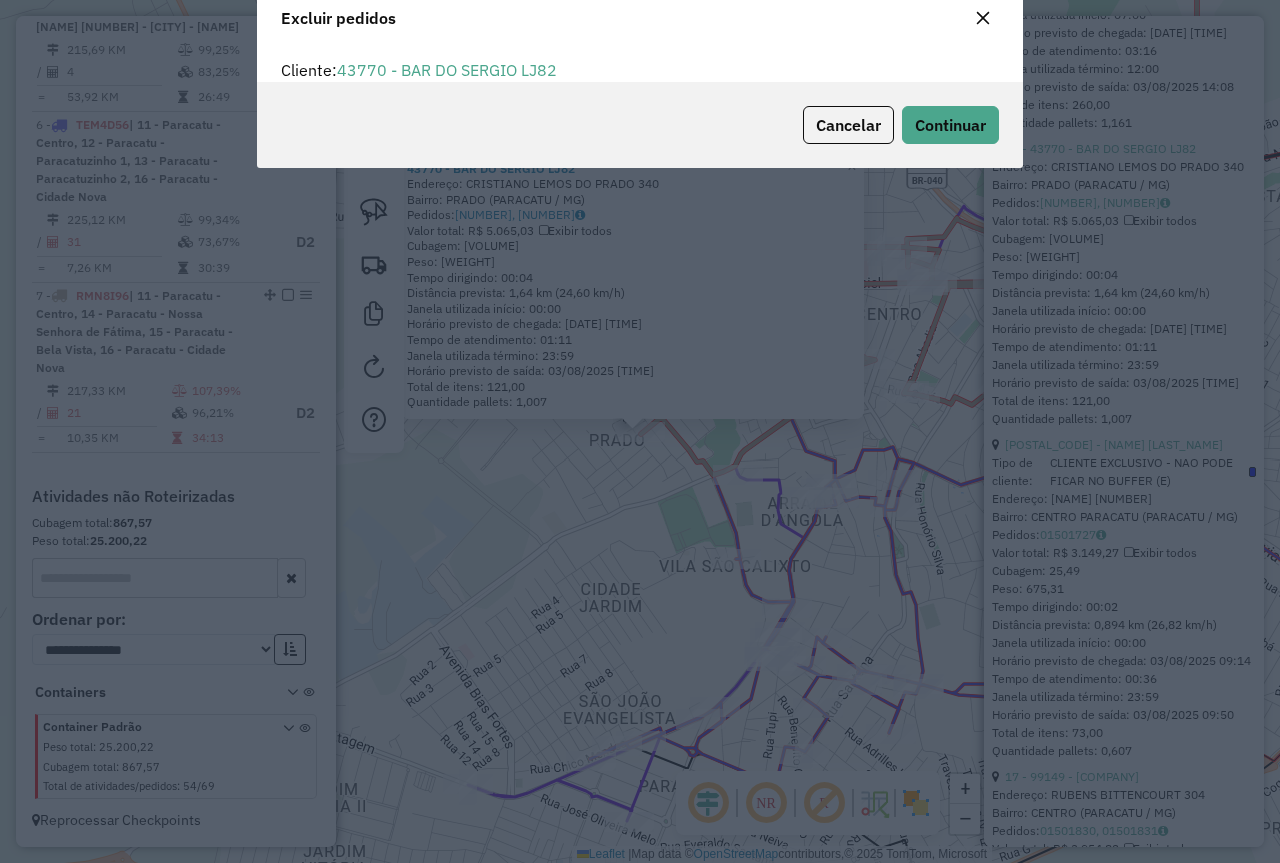 scroll, scrollTop: 12, scrollLeft: 6, axis: both 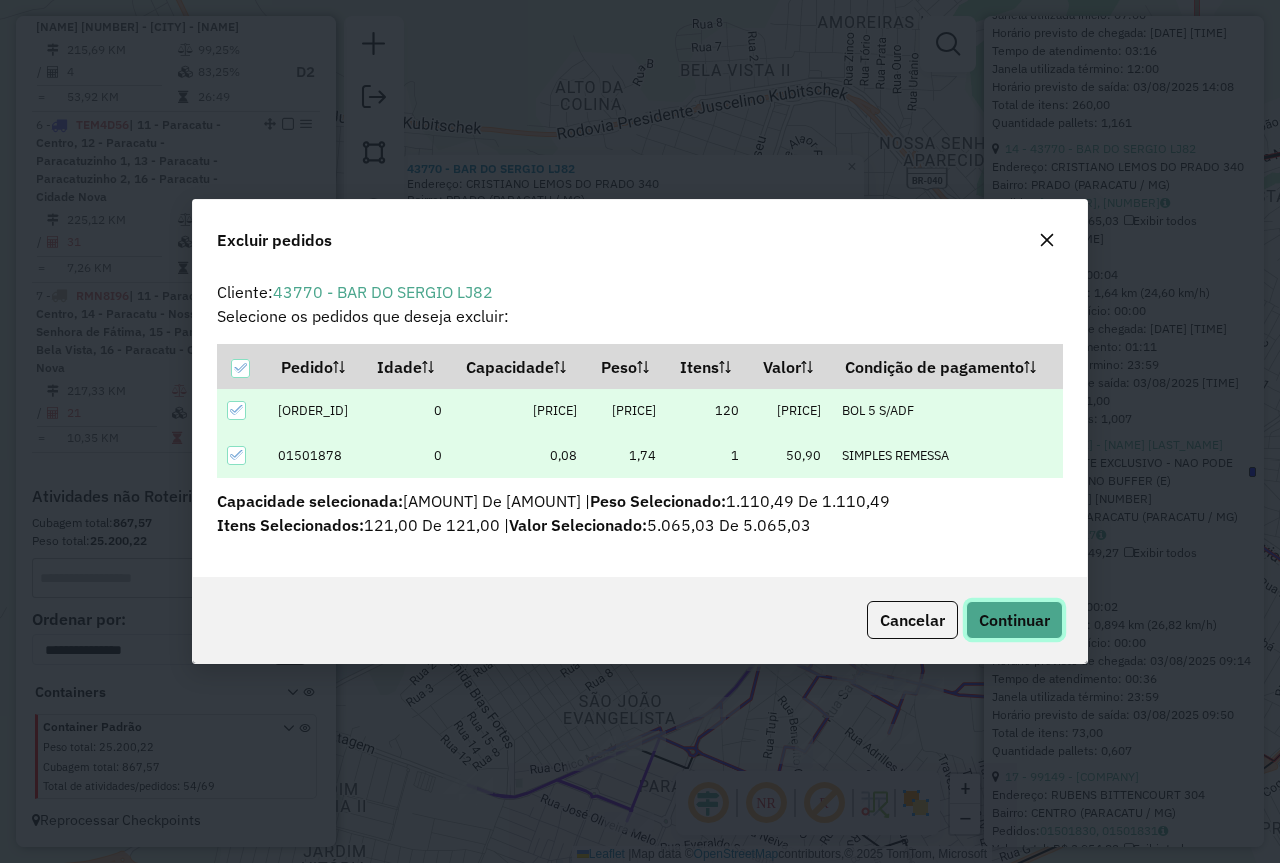 click on "Continuar" 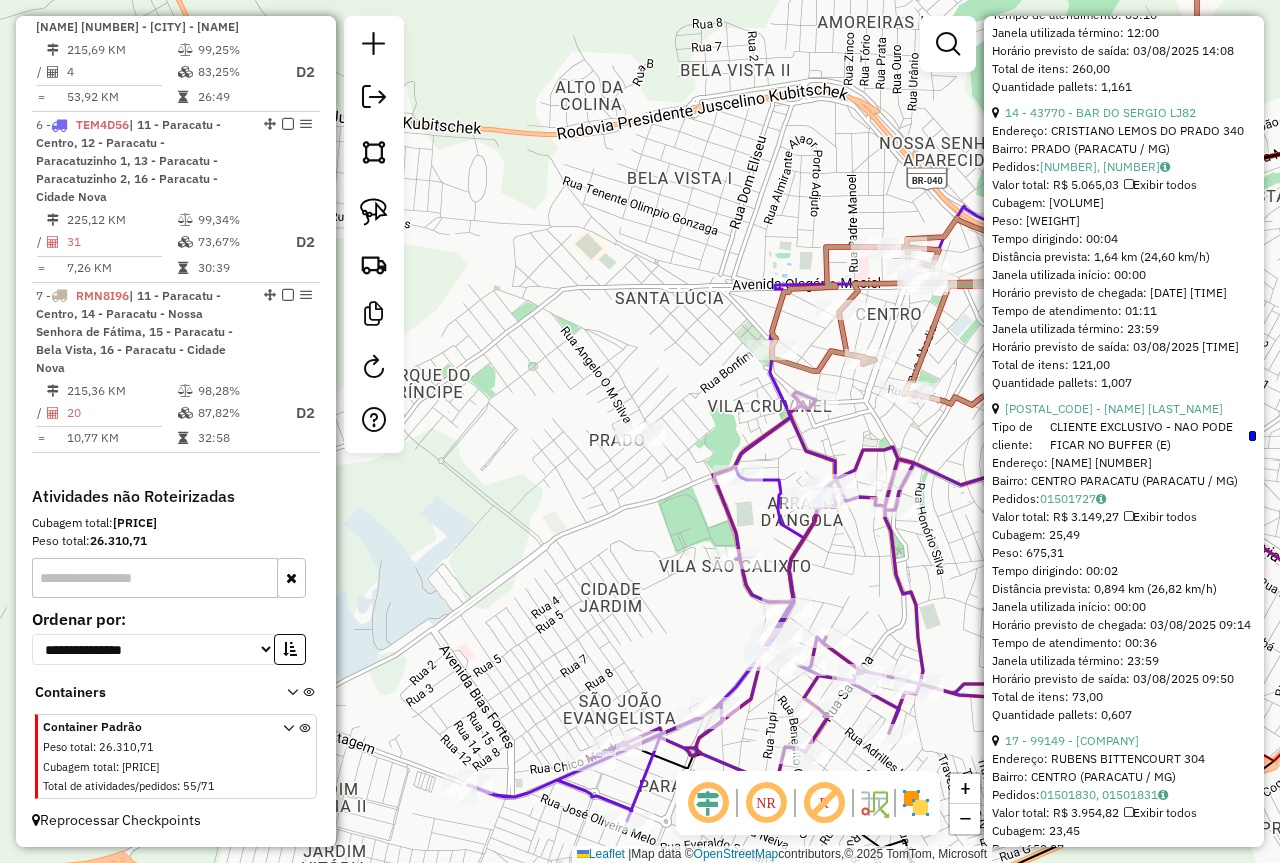 scroll, scrollTop: 774, scrollLeft: 0, axis: vertical 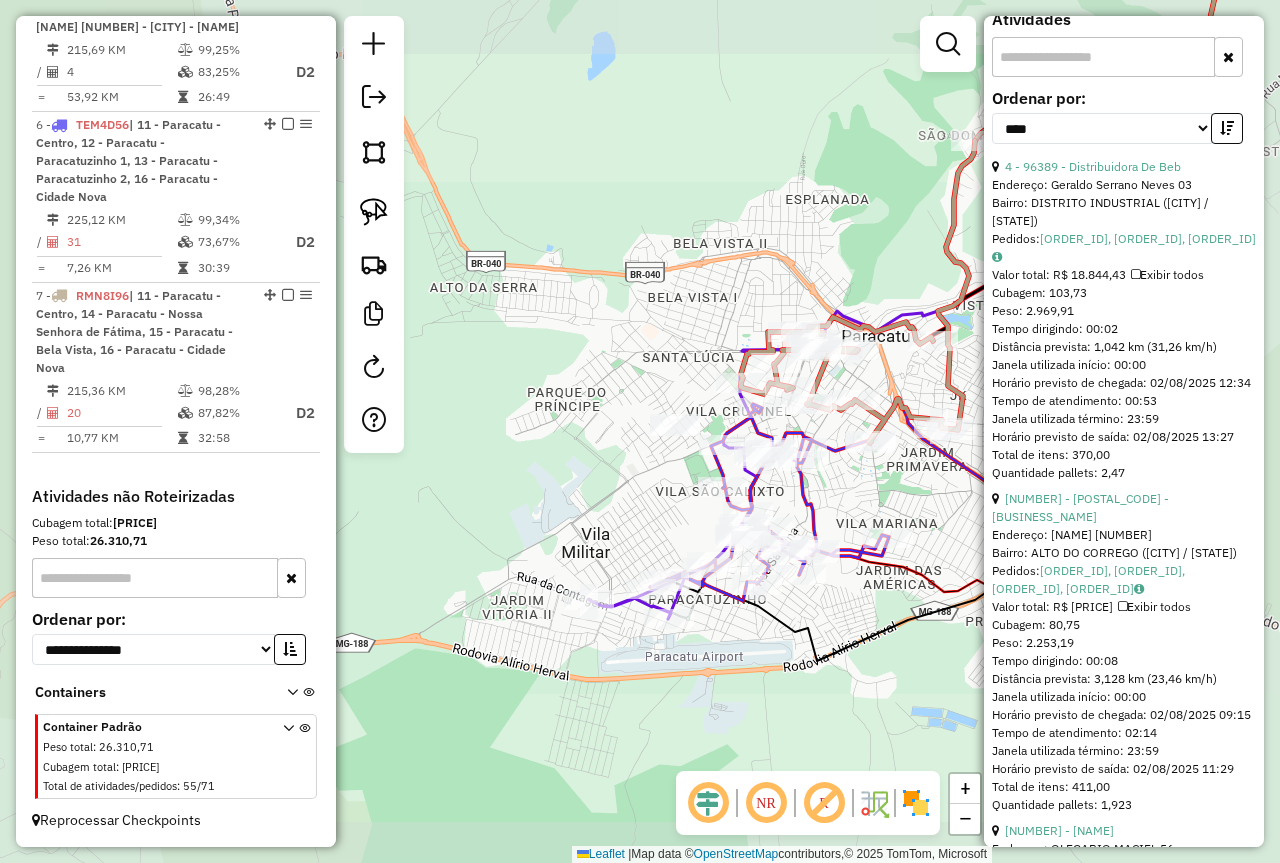 click on "Janela de atendimento Grade de atendimento Capacidade Transportadoras Veículos Cliente Pedidos  Rotas Selecione os dias de semana para filtrar as janelas de atendimento  Seg   Ter   Qua   Qui   Sex   Sáb   Dom  Informe o período da janela de atendimento: De: Até:  Filtrar exatamente a janela do cliente  Considerar janela de atendimento padrão  Selecione os dias de semana para filtrar as grades de atendimento  Seg   Ter   Qua   Qui   Sex   Sáb   Dom   Considerar clientes sem dia de atendimento cadastrado  Clientes fora do dia de atendimento selecionado Filtrar as atividades entre os valores definidos abaixo:  Peso mínimo:   Peso máximo:   Cubagem mínima:   Cubagem máxima:   De:   Até:  Filtrar as atividades entre o tempo de atendimento definido abaixo:  De:   Até:   Considerar capacidade total dos clientes não roteirizados Transportadora: Selecione um ou mais itens Tipo de veículo: Selecione um ou mais itens Veículo: Selecione um ou mais itens Motorista: Selecione um ou mais itens Nome: Rótulo:" 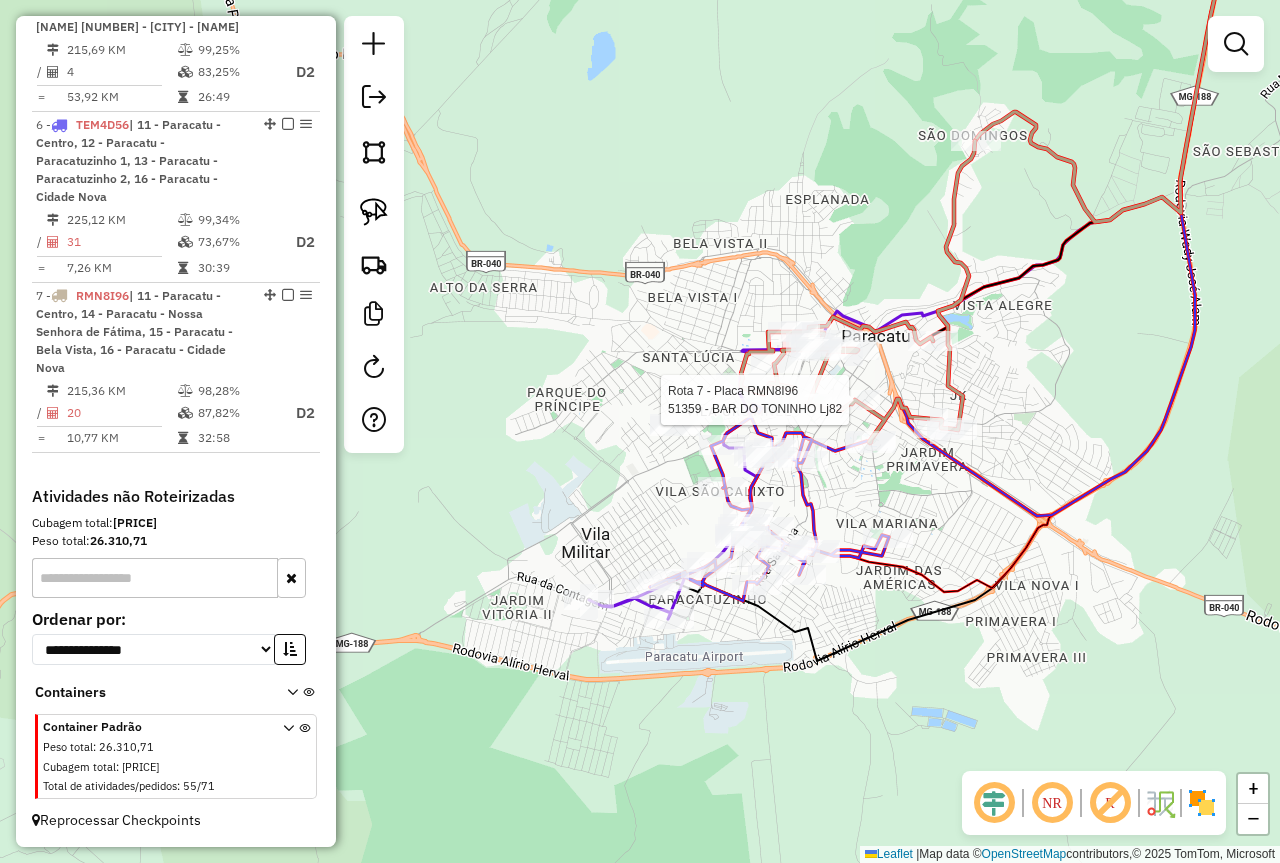 select on "*********" 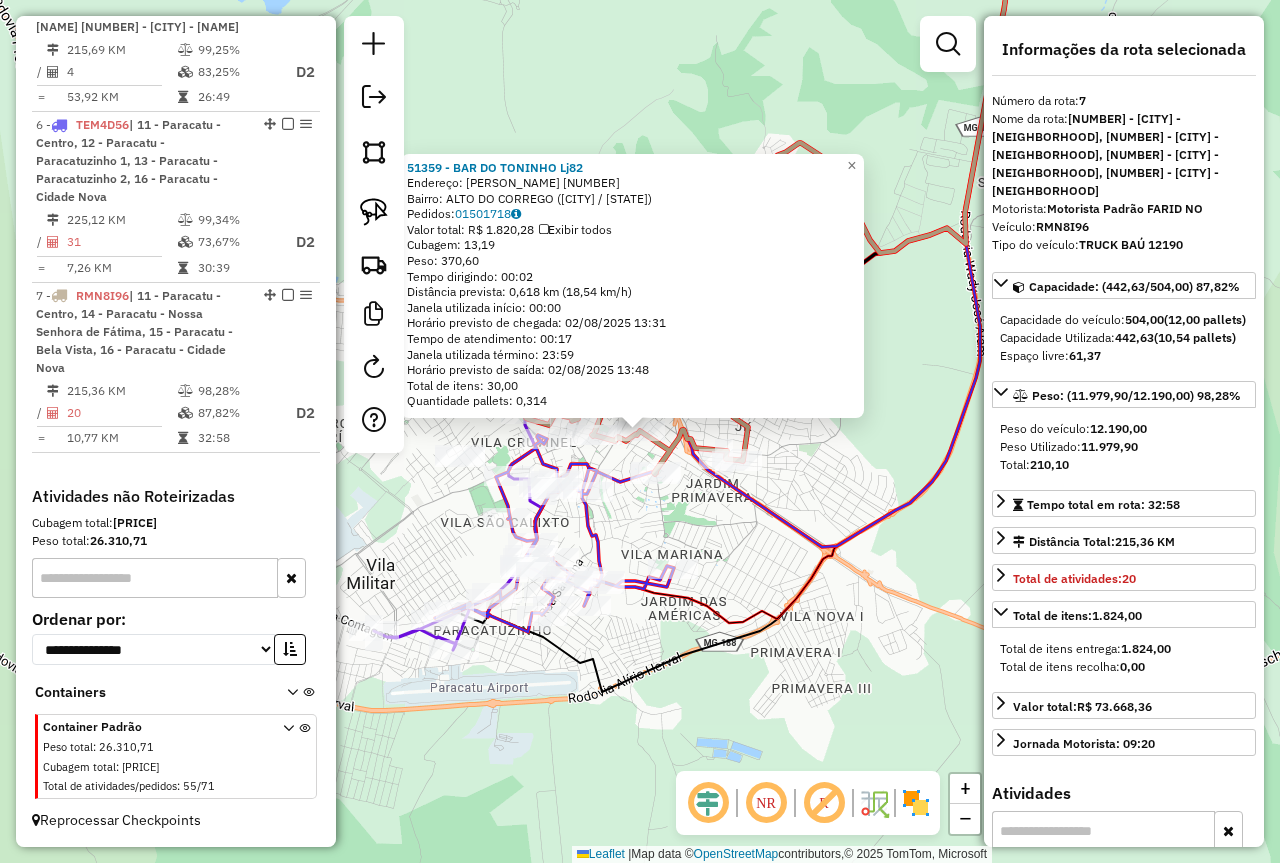 click on "[NUMBER] - [BUSINESS_NAME]  Endereço: [PERSON_NAME] [NUMBER]   Bairro: [NEIGHBORHOOD] ([CITY] / [STATE])   Pedidos:  [ORDER_ID]   Valor total: R$ [PRICE]   Exibir todos   Cubagem: [PRICE]  Peso: [PRICE]  Tempo dirigindo: [TIME]   Distância prevista: [PRICE] km ([PRICE] km/h)   Janela utilizada início: [TIME]   Horário previsto de chegada: [DATE] [TIME]   Tempo de atendimento: [TIME]   Janela utilizada término: [TIME]   Horário previsto de saída: [DATE] [TIME]   Total de itens: [PRICE]   Quantidade pallets: [PRICE]  × Janela de atendimento Grade de atendimento Capacidade Transportadoras Veículos Cliente Pedidos  Rotas Selecione os dias de semana para filtrar as janelas de atendimento  Seg   Ter   Qua   Qui   Sex   Sáb   Dom  Informe o período da janela de atendimento: De: Até:  Filtrar exatamente a janela do cliente  Considerar janela de atendimento padrão  Selecione os dias de semana para filtrar as grades de atendimento  Seg   Ter   Qua   Qui   Sex   Sáb   Dom   Peso mínimo:   Peso máximo:   De:  De:" 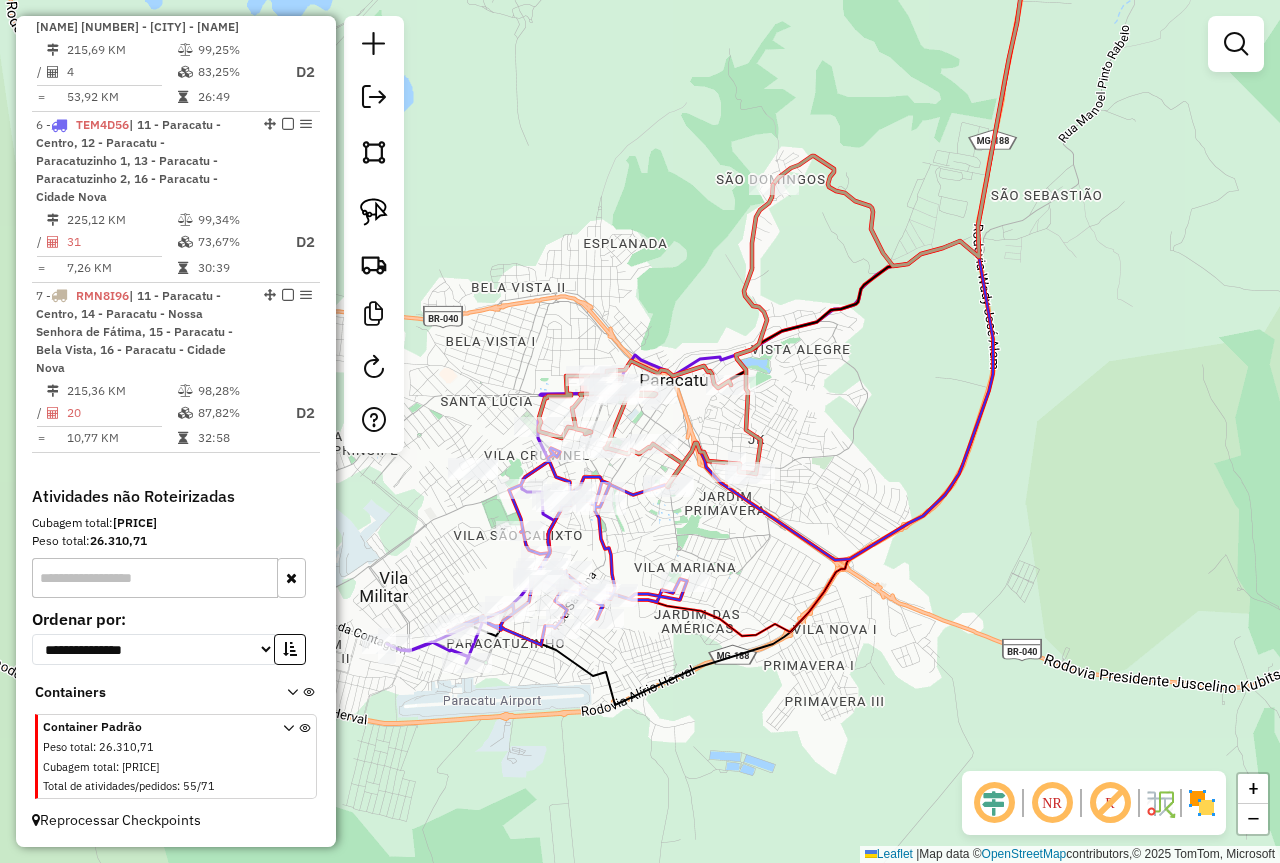 drag, startPoint x: 785, startPoint y: 529, endPoint x: 838, endPoint y: 623, distance: 107.912 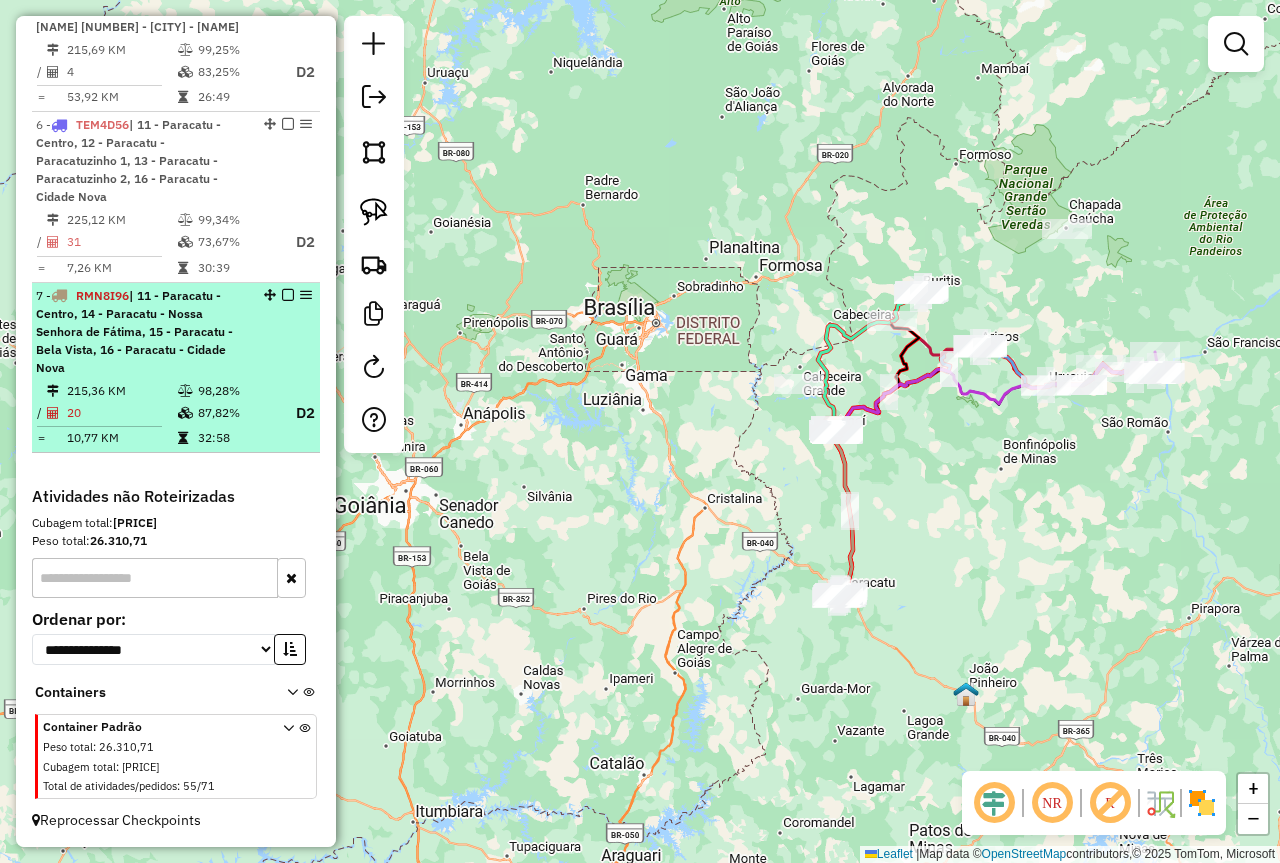 scroll, scrollTop: 1000, scrollLeft: 0, axis: vertical 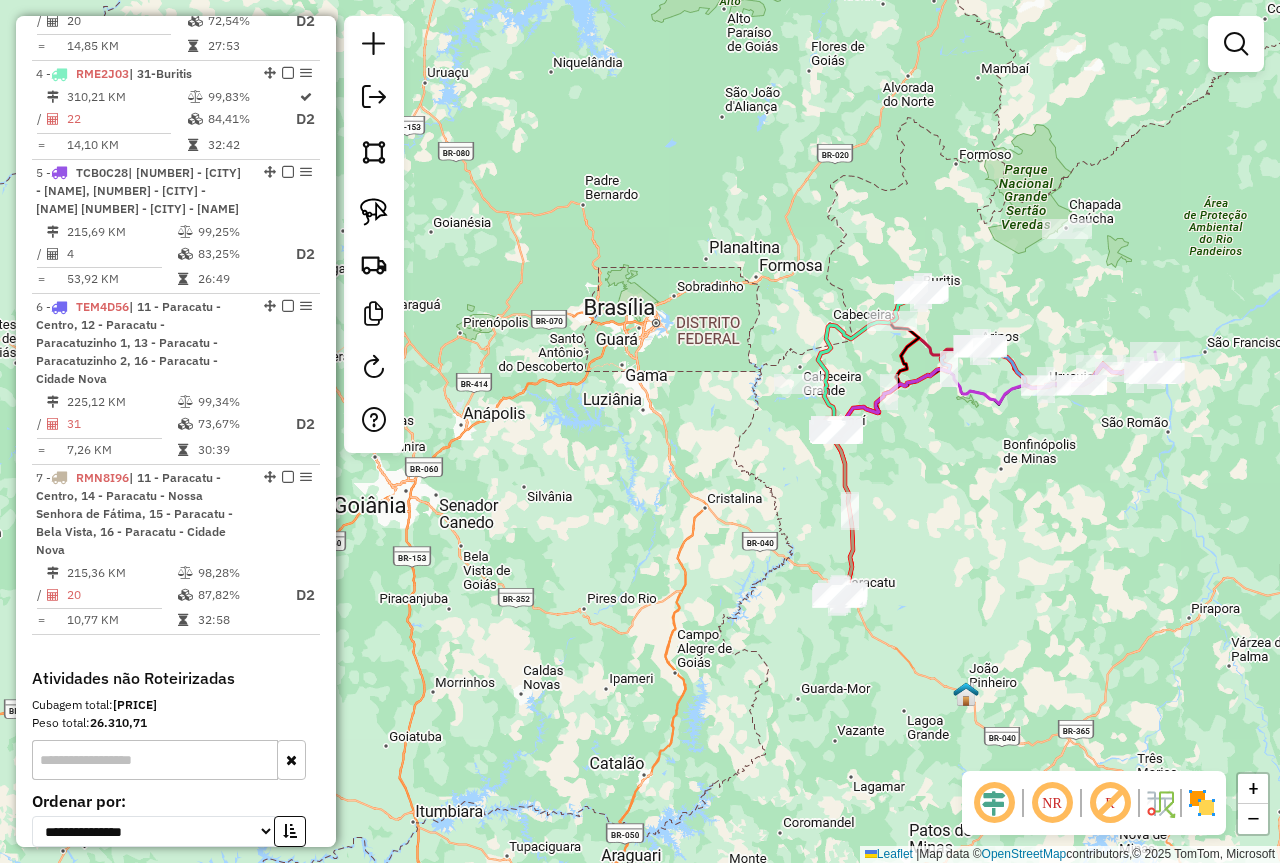 click on "Janela de atendimento Grade de atendimento Capacidade Transportadoras Veículos Cliente Pedidos  Rotas Selecione os dias de semana para filtrar as janelas de atendimento  Seg   Ter   Qua   Qui   Sex   Sáb   Dom  Informe o período da janela de atendimento: De: Até:  Filtrar exatamente a janela do cliente  Considerar janela de atendimento padrão  Selecione os dias de semana para filtrar as grades de atendimento  Seg   Ter   Qua   Qui   Sex   Sáb   Dom   Considerar clientes sem dia de atendimento cadastrado  Clientes fora do dia de atendimento selecionado Filtrar as atividades entre os valores definidos abaixo:  Peso mínimo:   Peso máximo:   Cubagem mínima:   Cubagem máxima:   De:   Até:  Filtrar as atividades entre o tempo de atendimento definido abaixo:  De:   Até:   Considerar capacidade total dos clientes não roteirizados Transportadora: Selecione um ou mais itens Tipo de veículo: Selecione um ou mais itens Veículo: Selecione um ou mais itens Motorista: Selecione um ou mais itens Nome: Rótulo:" 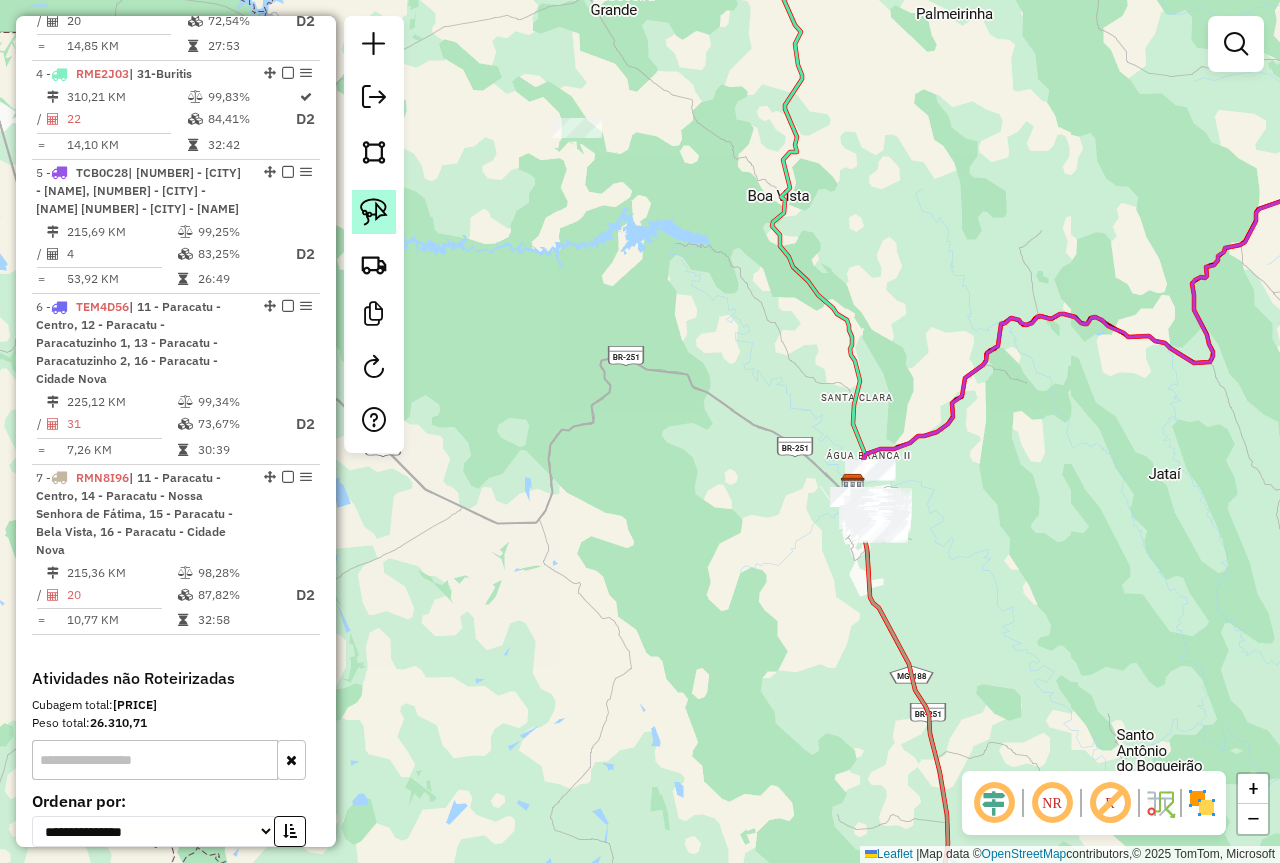 click 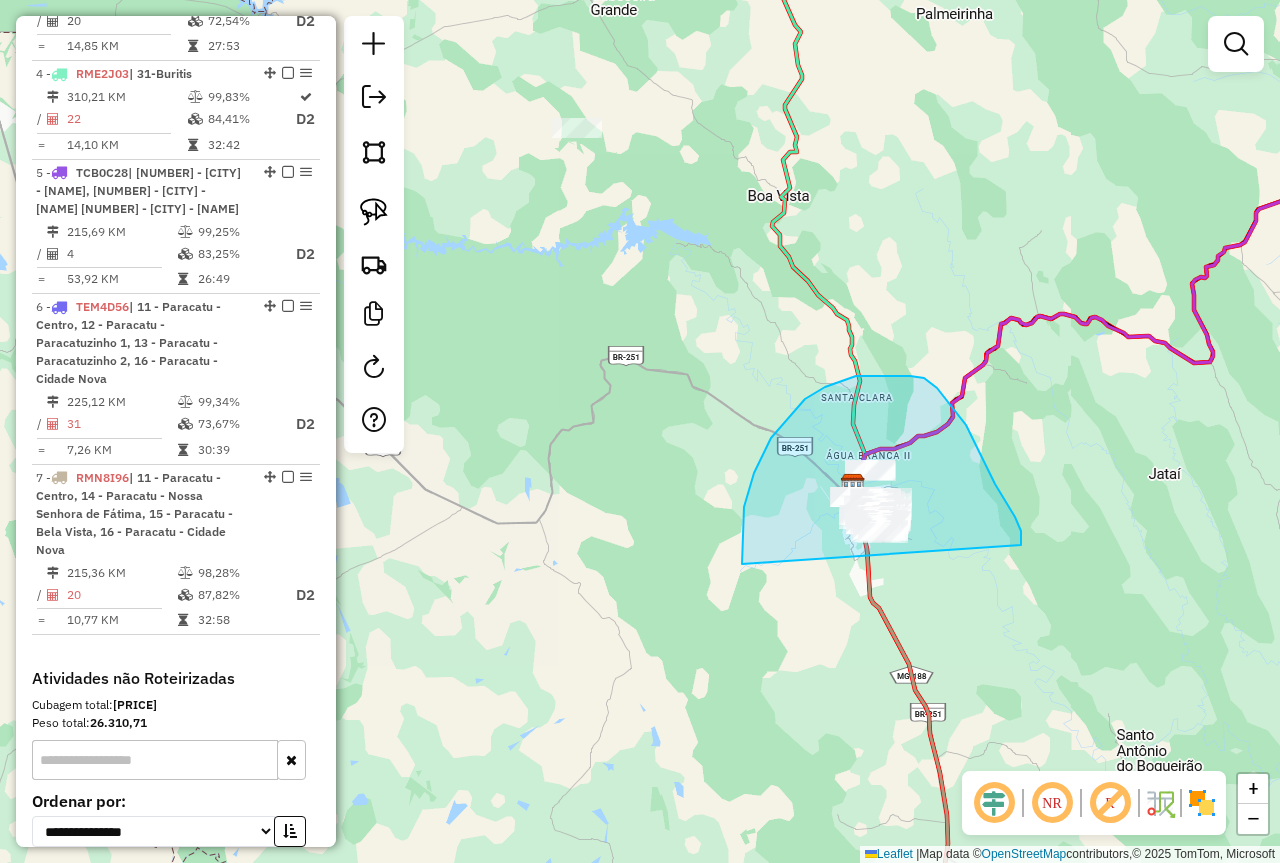 drag, startPoint x: 742, startPoint y: 557, endPoint x: 1020, endPoint y: 569, distance: 278.25888 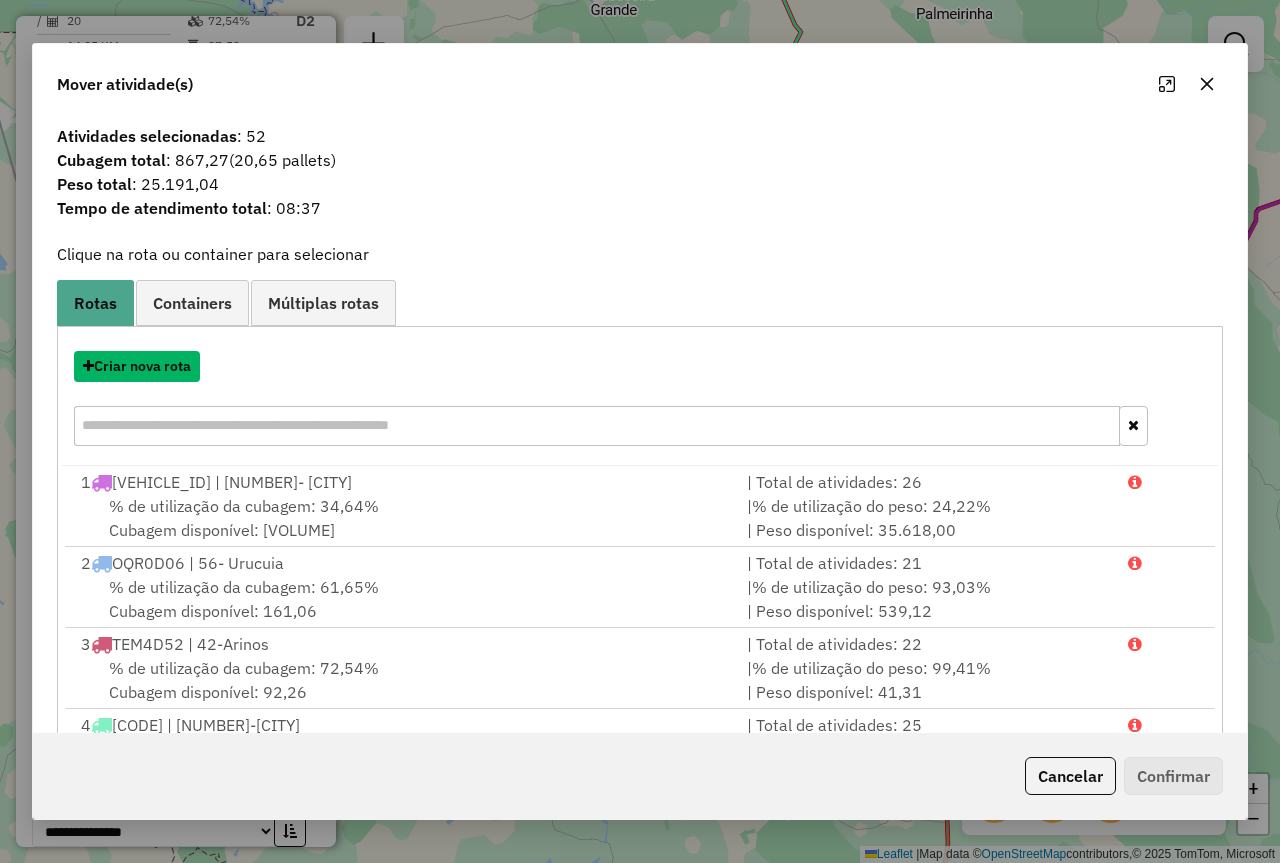 click on "Criar nova rota" at bounding box center [137, 366] 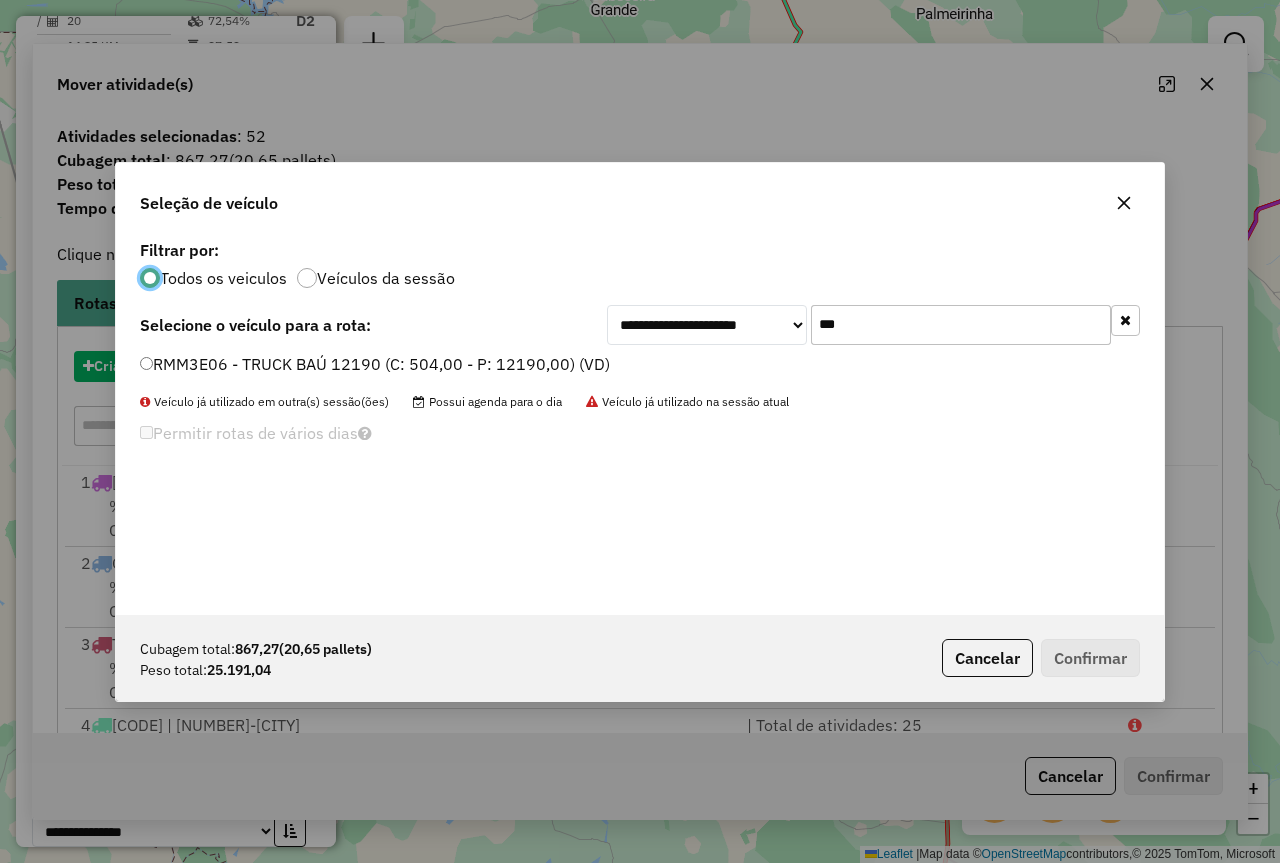 scroll, scrollTop: 11, scrollLeft: 6, axis: both 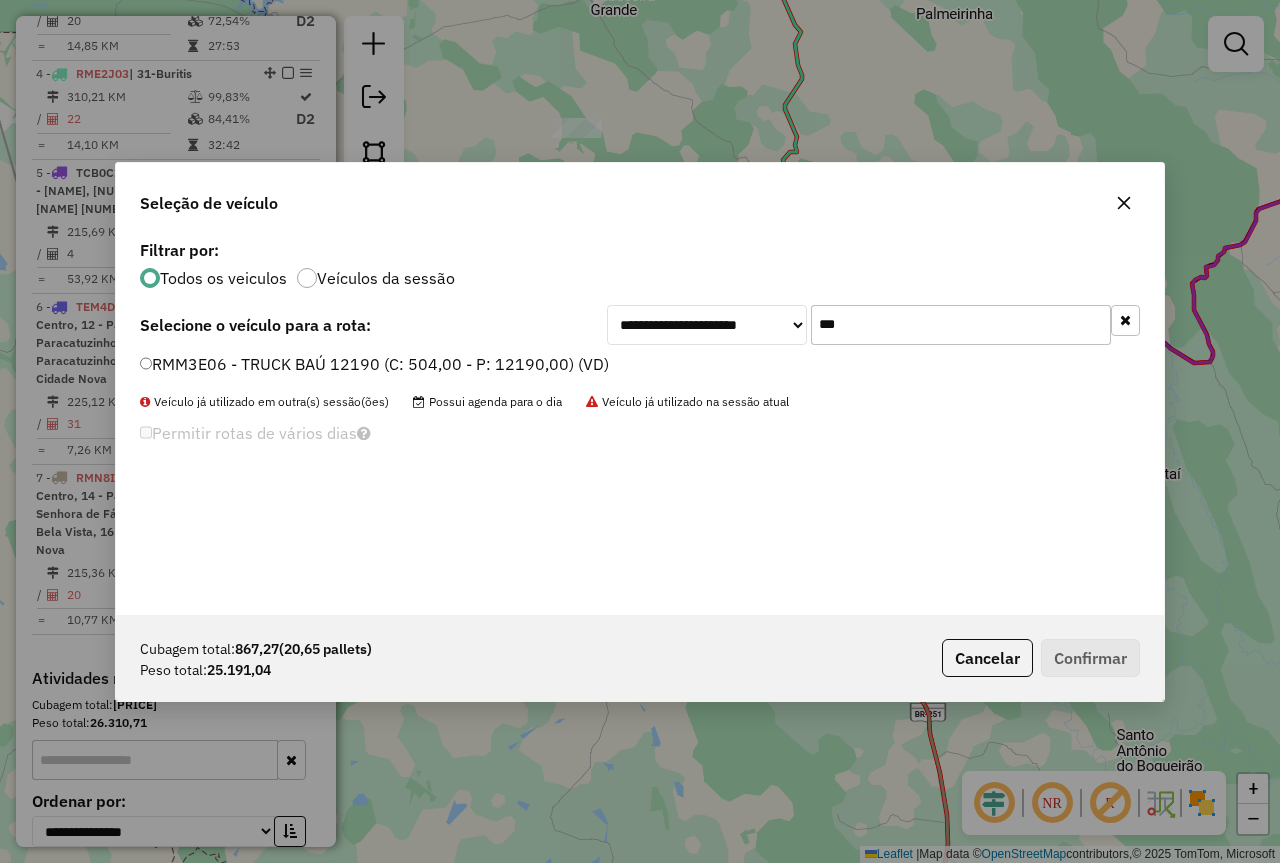 click on "***" 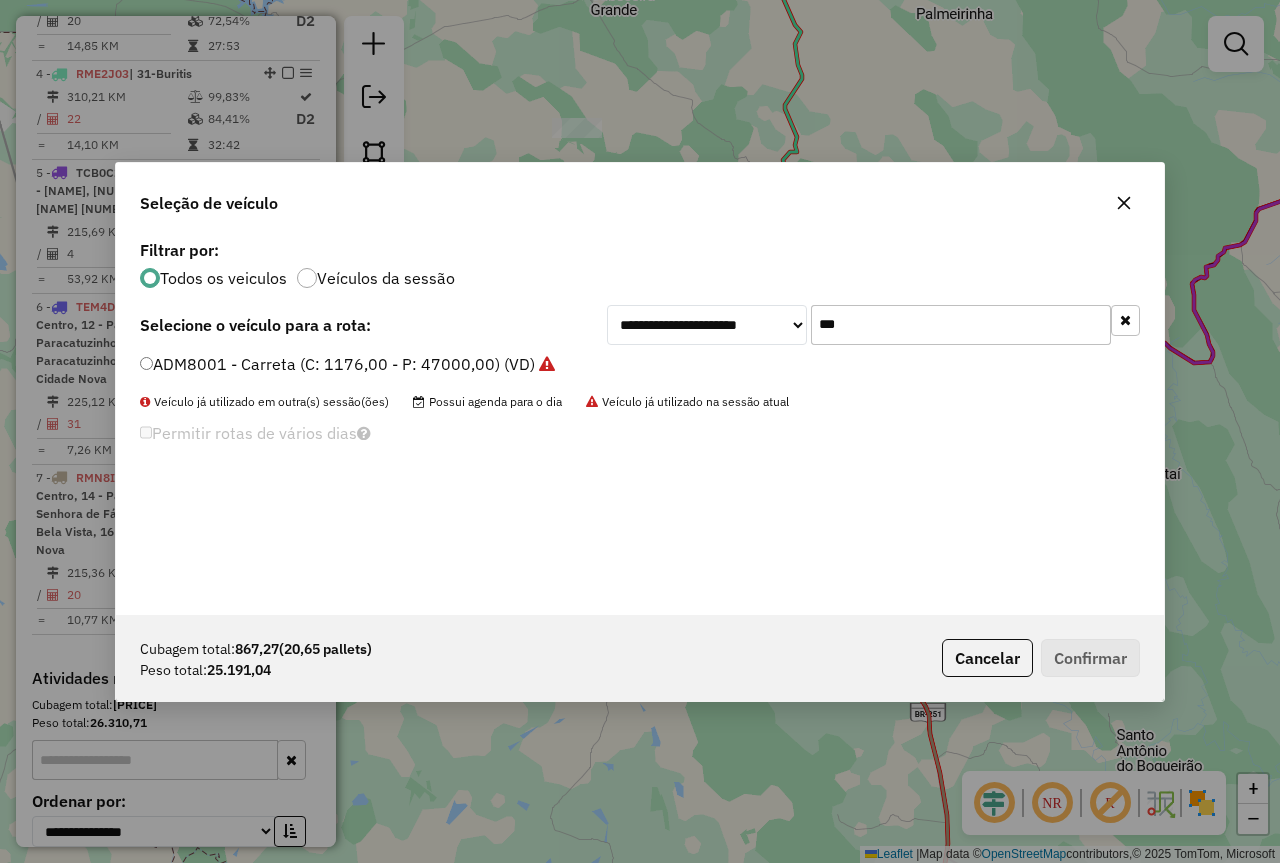 type on "***" 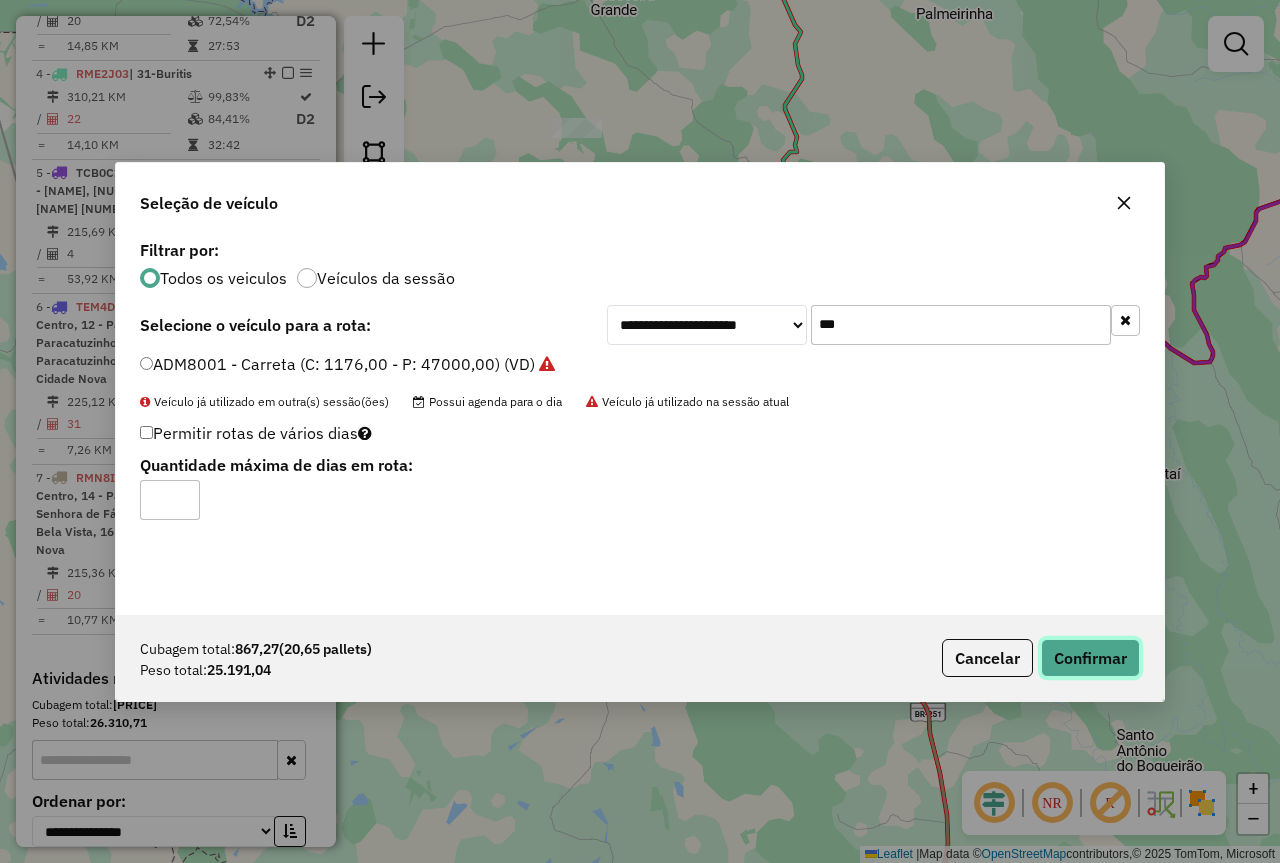 click on "Confirmar" 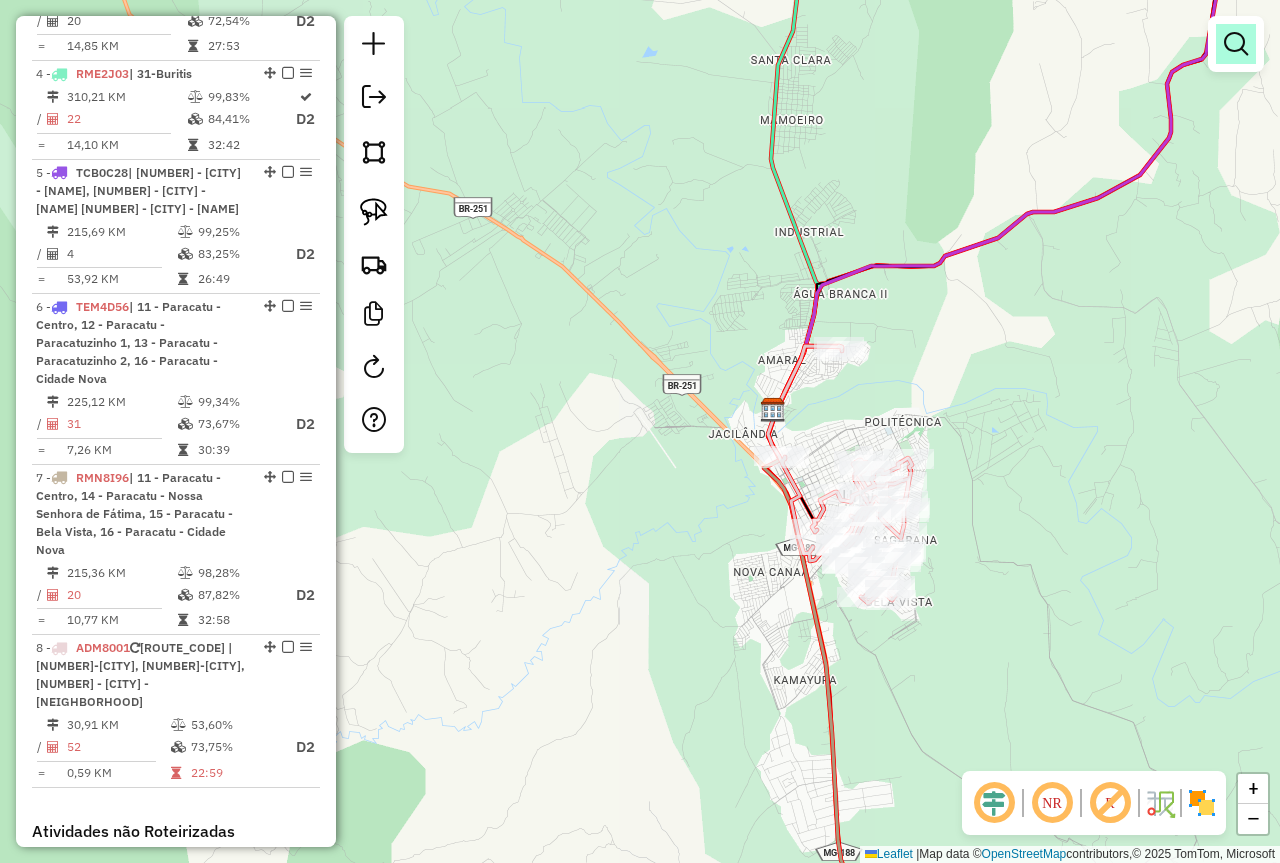 click at bounding box center (1236, 44) 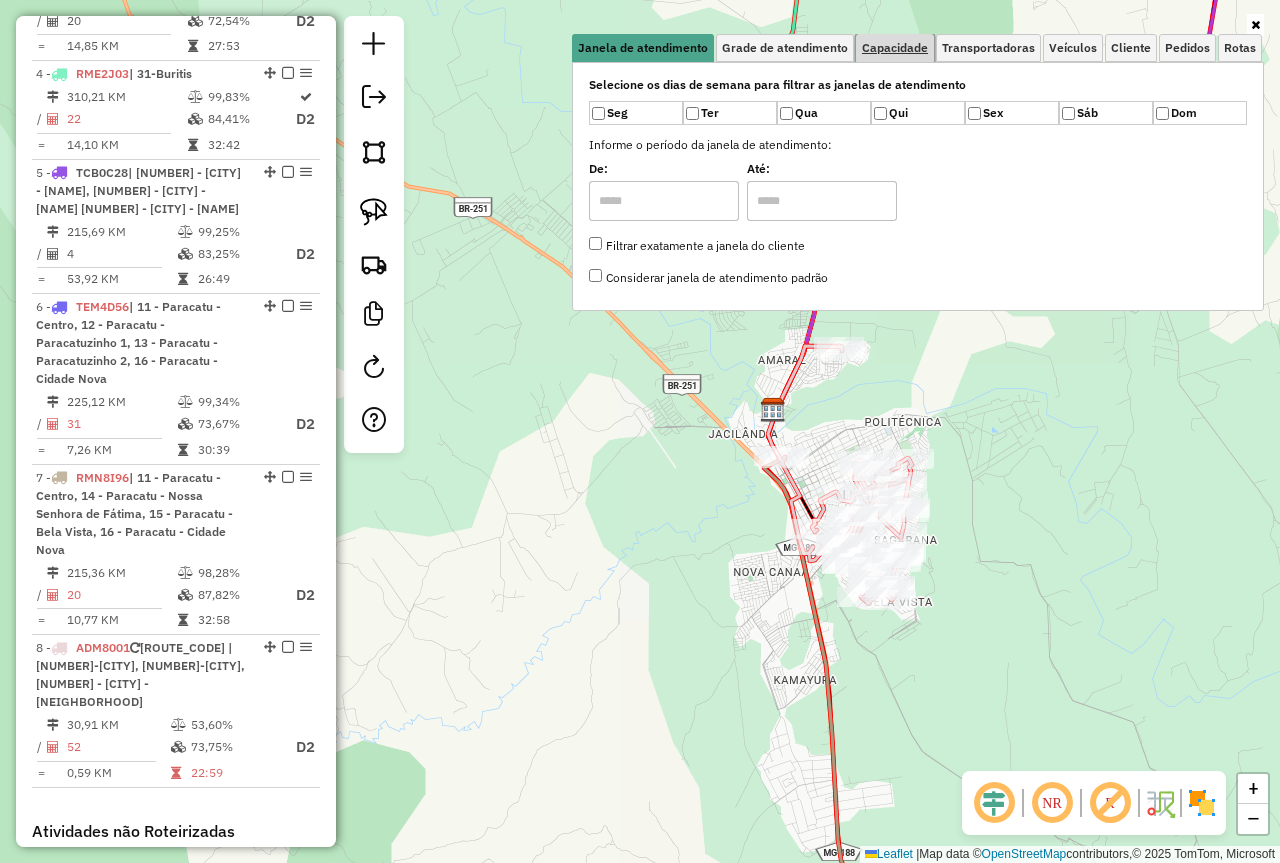 click on "Capacidade" at bounding box center (895, 48) 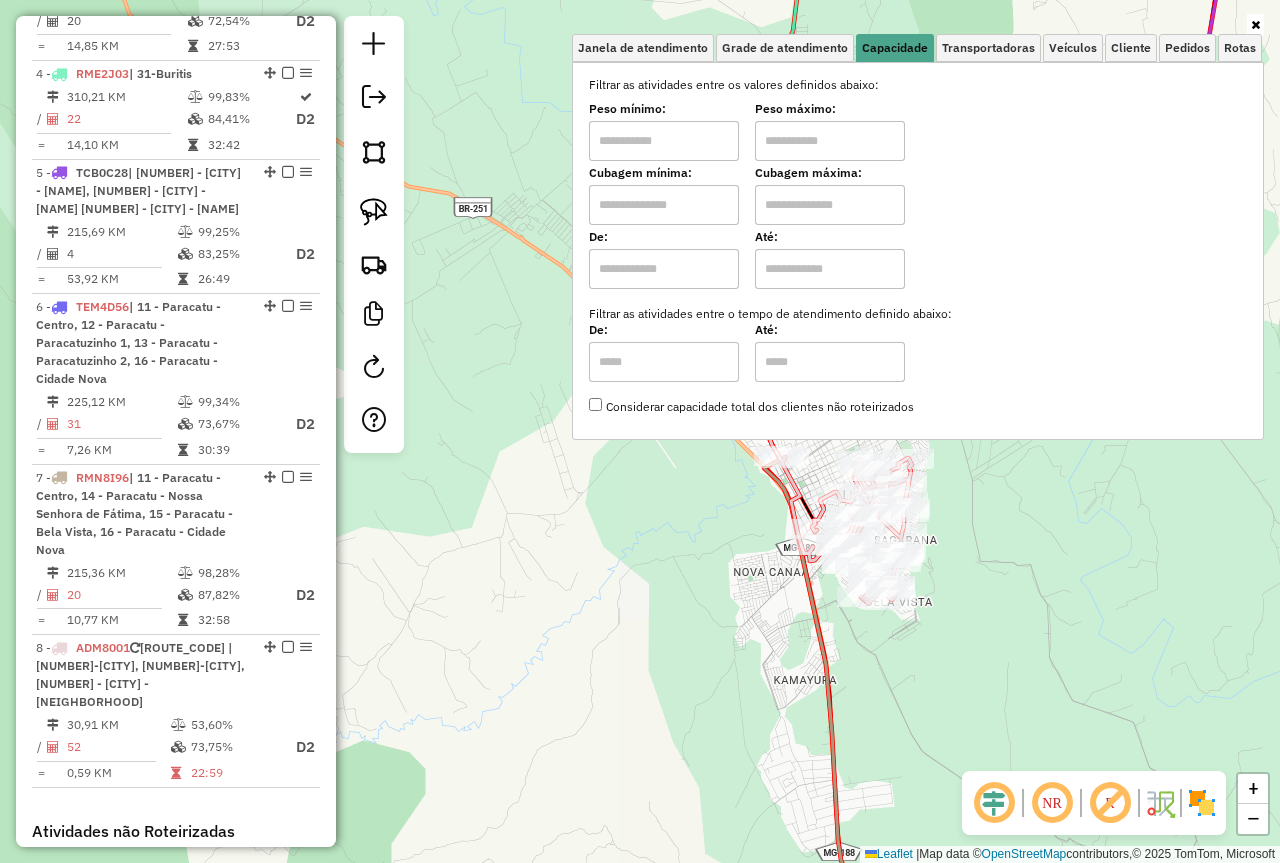 click at bounding box center (664, 141) 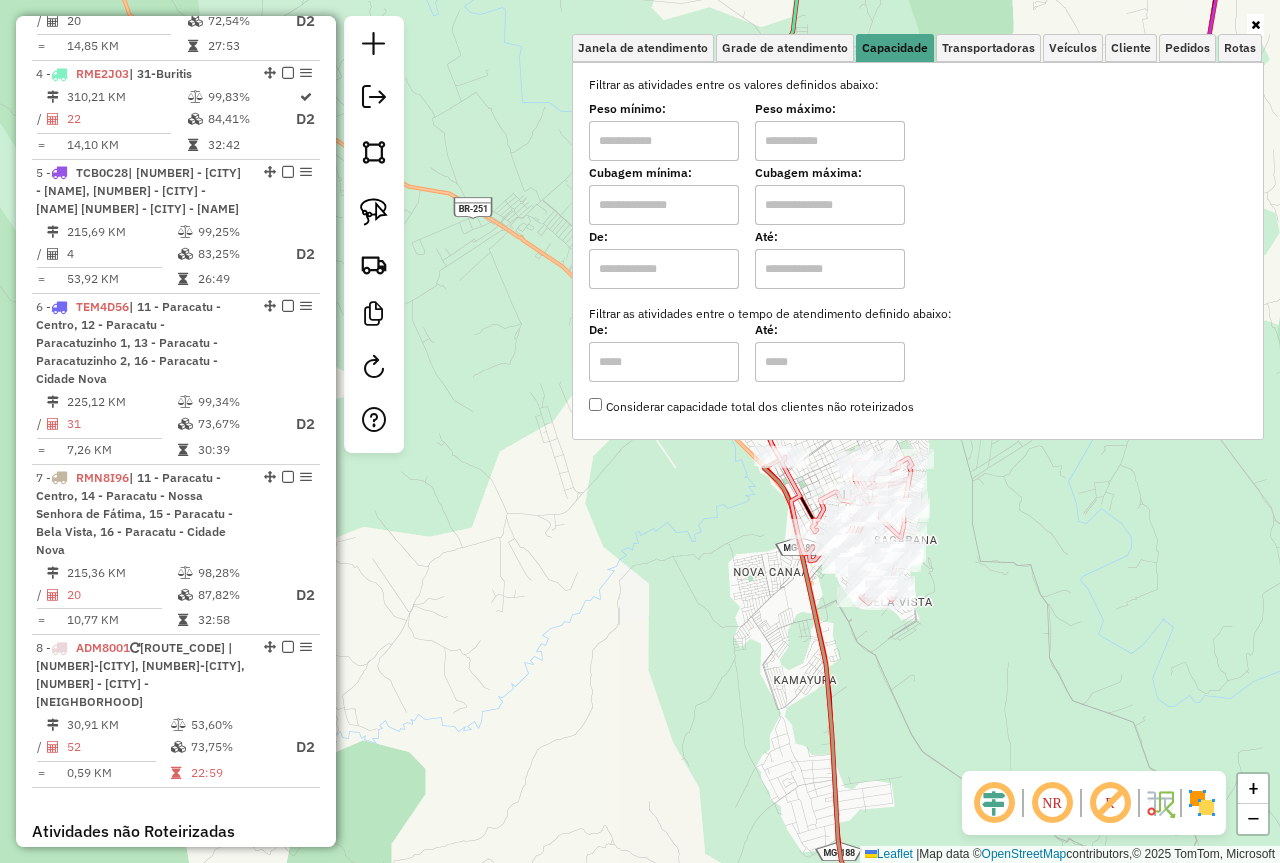type on "****" 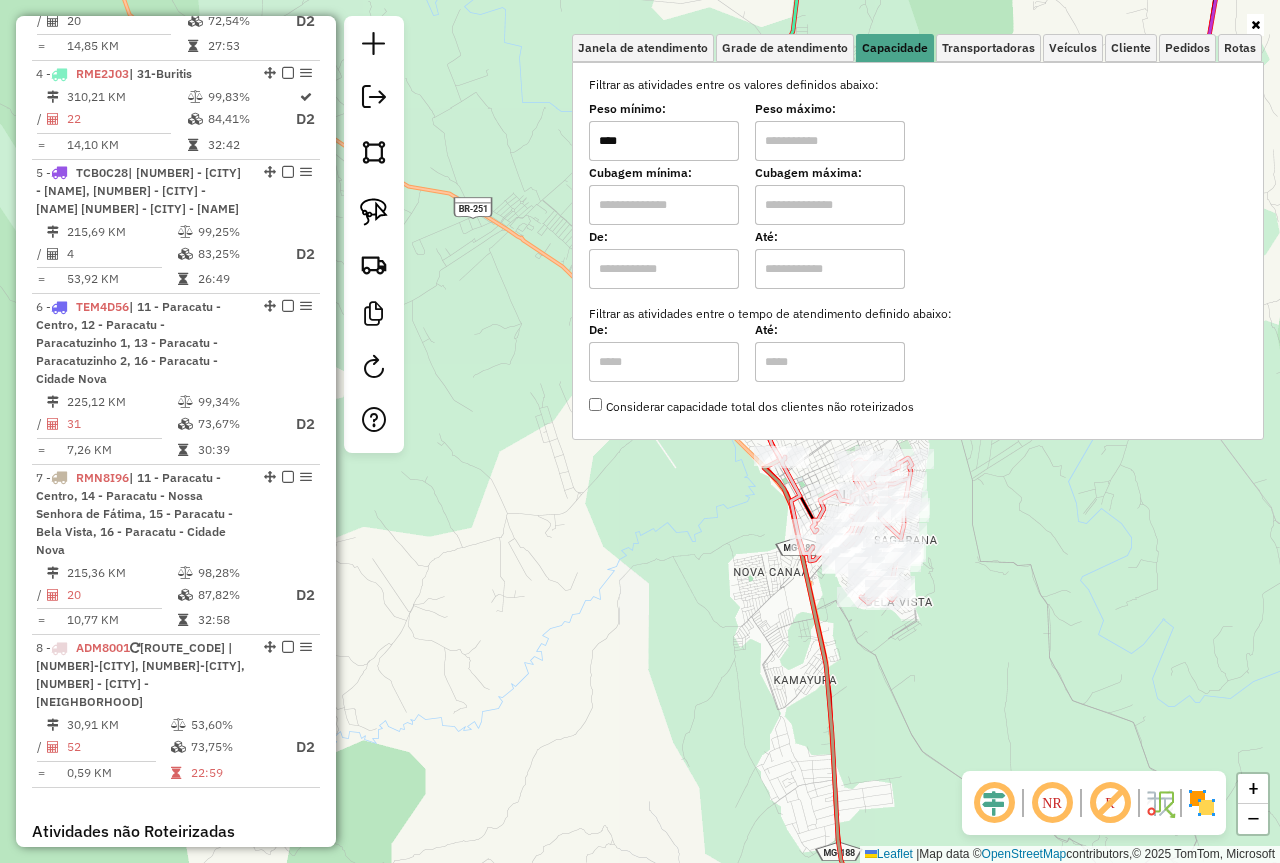 click on "Peso máximo:" at bounding box center (830, 109) 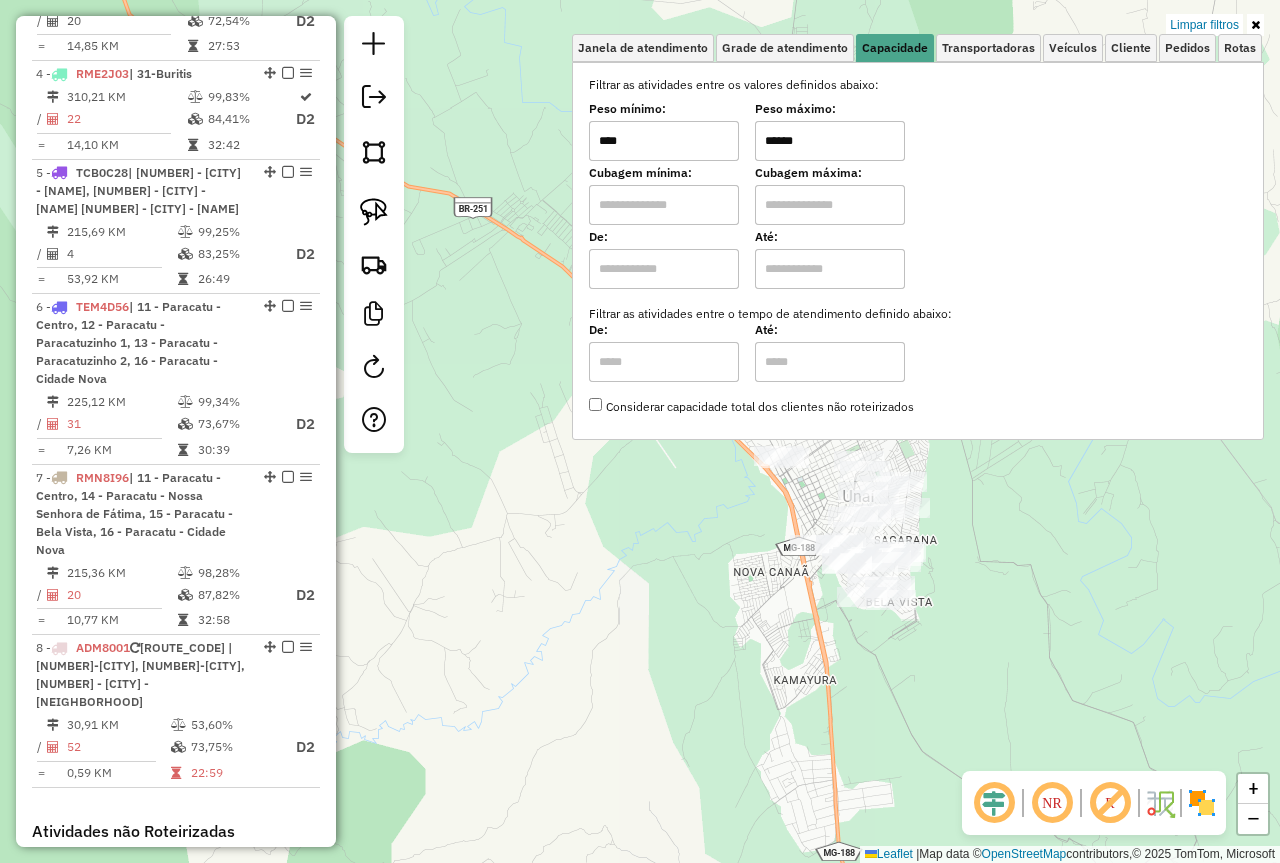 click on "Rota 8 - Placa ADM8001  43191 - BAR DA IVANI Lj82 Limpar filtros Janela de atendimento Grade de atendimento Capacidade Transportadoras Veículos Cliente Pedidos  Rotas Selecione os dias de semana para filtrar as janelas de atendimento  Seg   Ter   Qua   Qui   Sex   Sáb   Dom  Informe o período da janela de atendimento: De: Até:  Filtrar exatamente a janela do cliente  Considerar janela de atendimento padrão  Selecione os dias de semana para filtrar as grades de atendimento  Seg   Ter   Qua   Qui   Sex   Sáb   Dom   Considerar clientes sem dia de atendimento cadastrado  Clientes fora do dia de atendimento selecionado Filtrar as atividades entre os valores definidos abaixo:  Peso mínimo:  ****  Peso máximo:  ******  Cubagem mínima:   Cubagem máxima:   De:   Até:  Filtrar as atividades entre o tempo de atendimento definido abaixo:  De:   Até:   Considerar capacidade total dos clientes não roteirizados Transportadora: Selecione um ou mais itens Tipo de veículo: Selecione um ou mais itens Veículo: +" 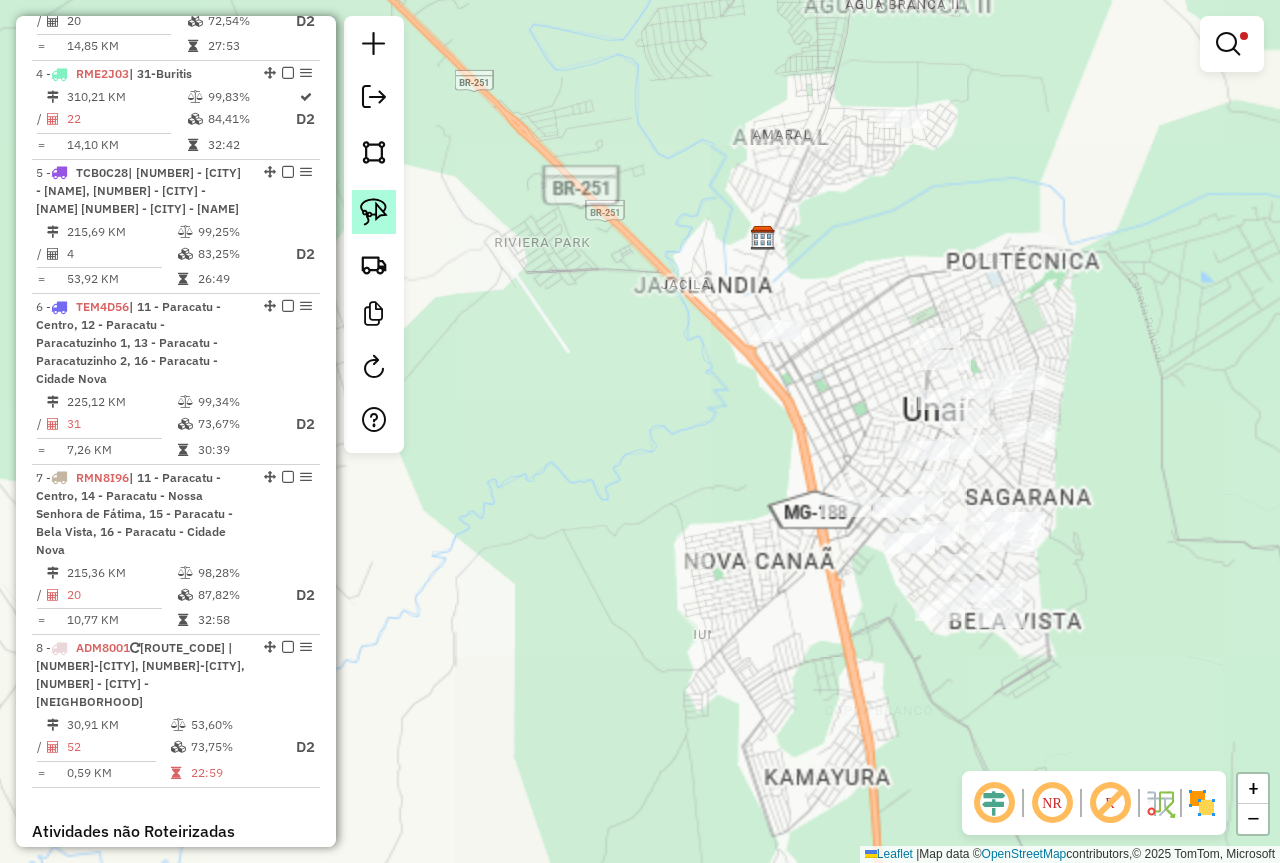 click 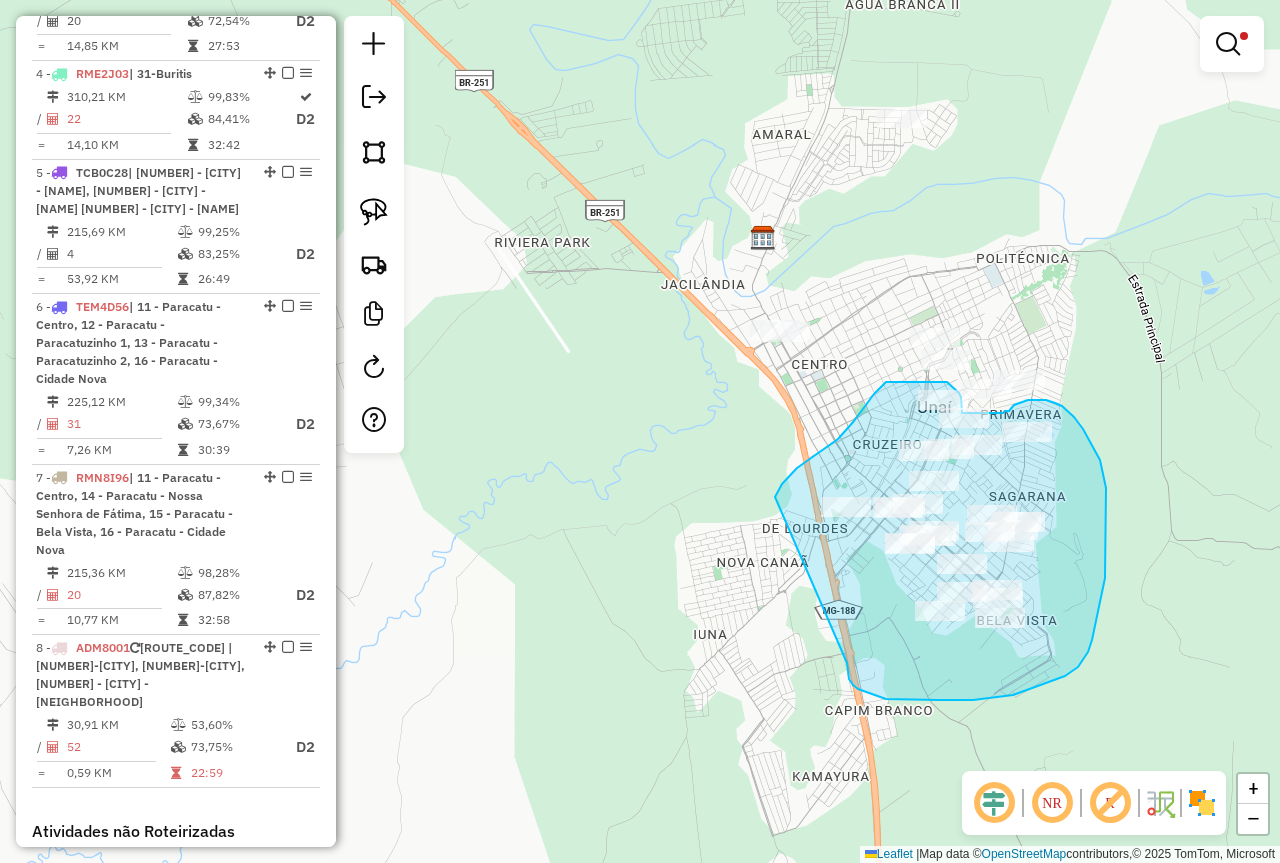 drag, startPoint x: 847, startPoint y: 663, endPoint x: 744, endPoint y: 561, distance: 144.95862 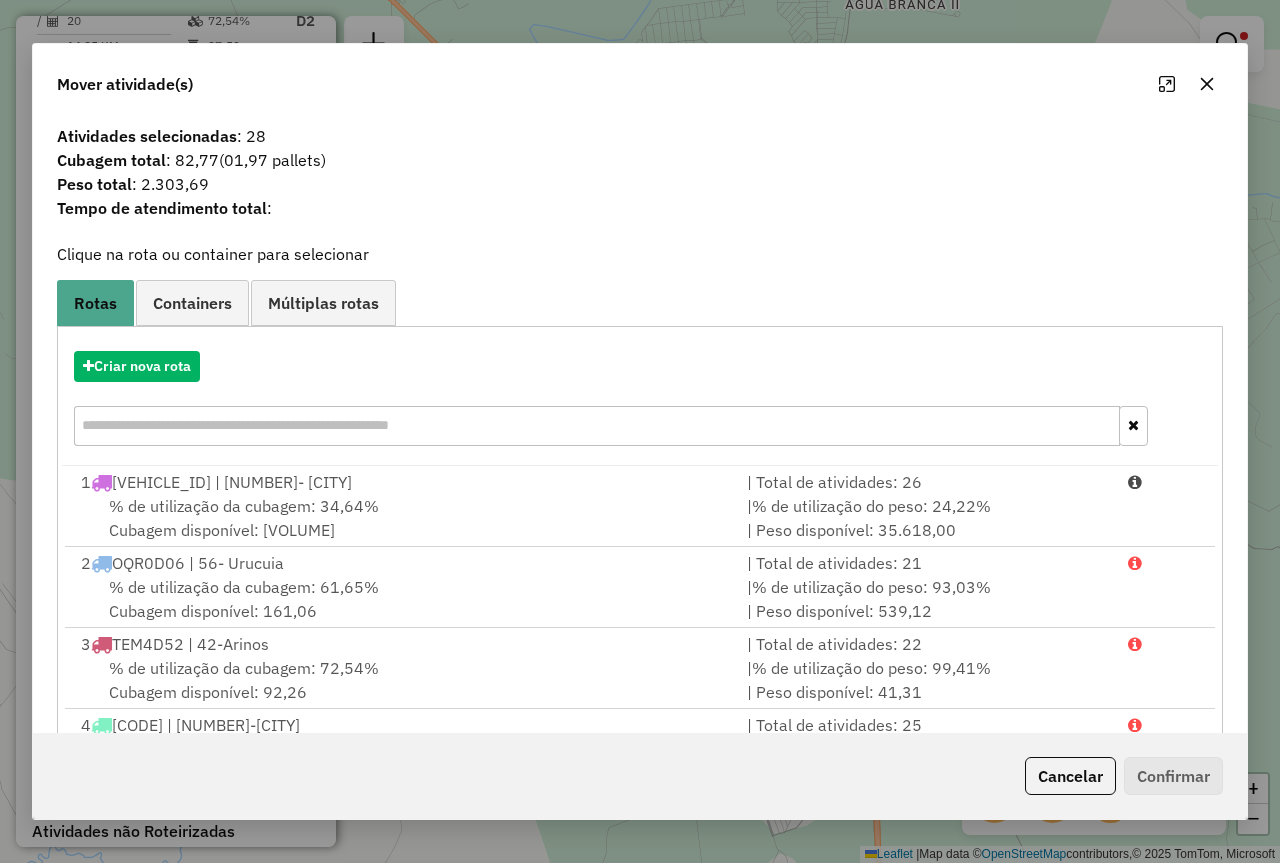 click on "Cancelar   Confirmar" 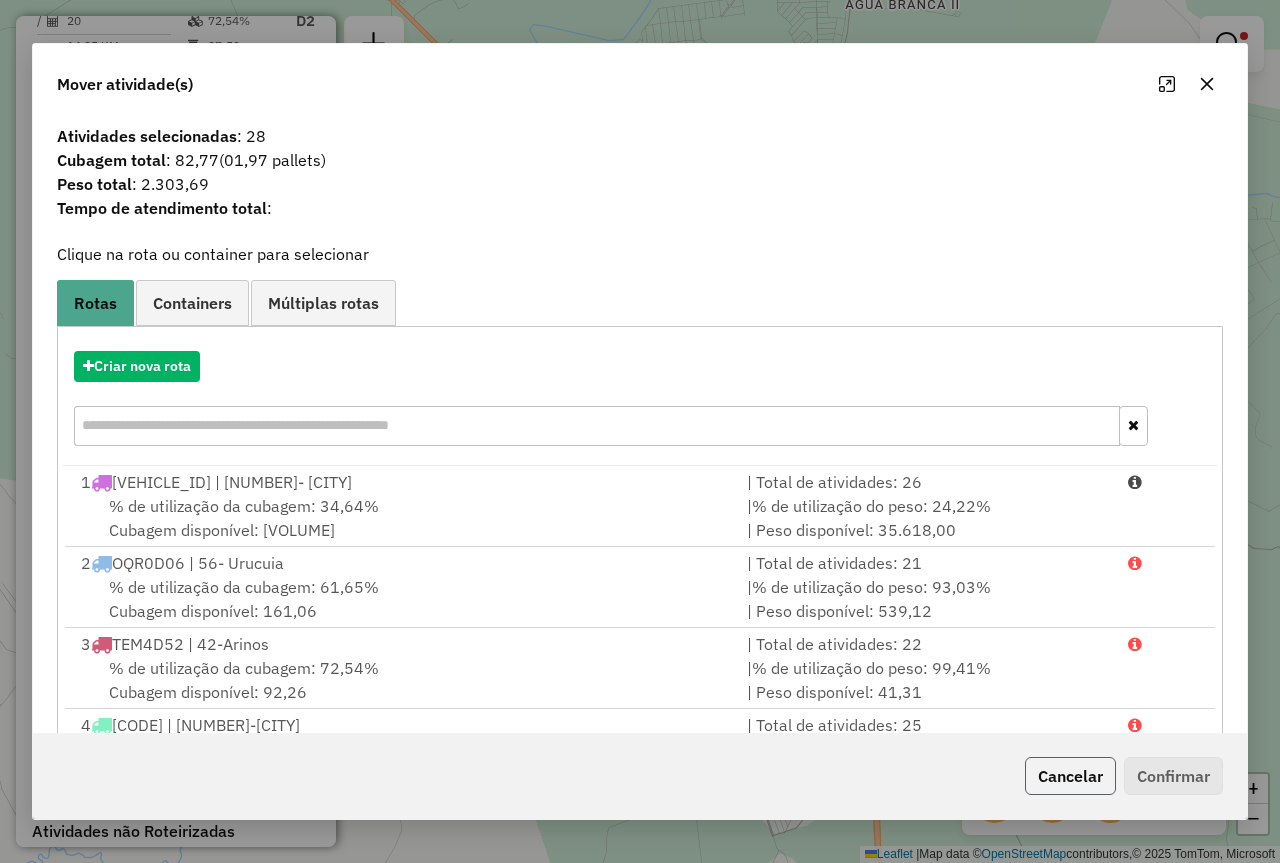 click on "Cancelar" 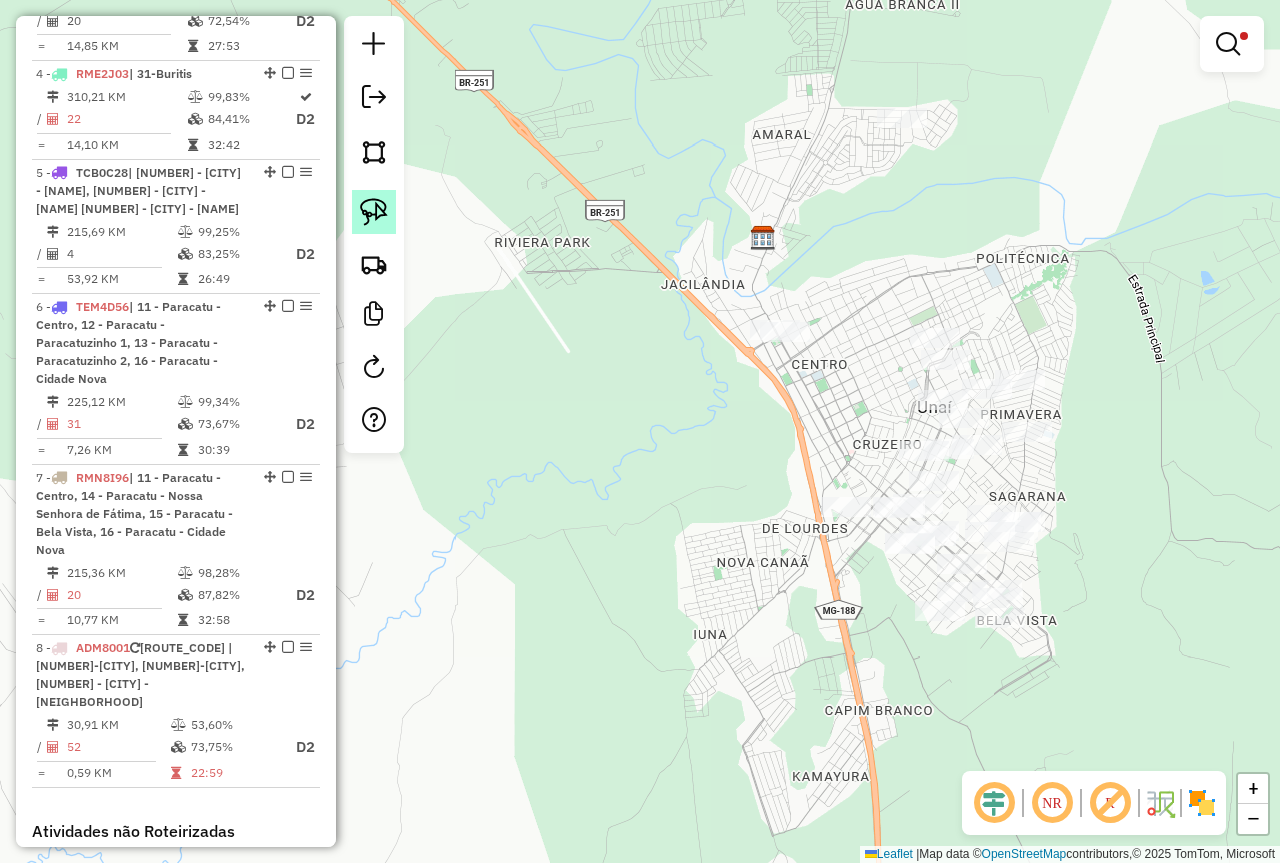 click 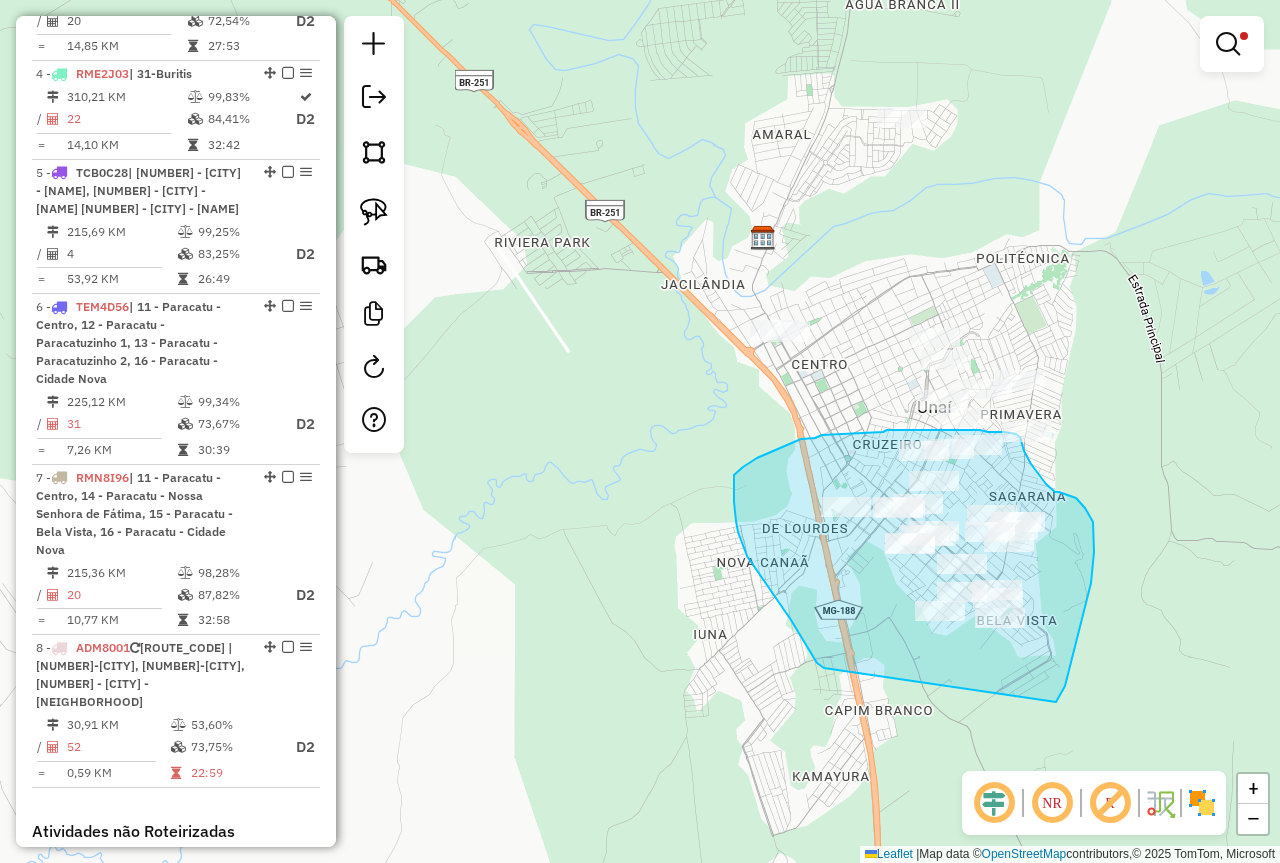 drag, startPoint x: 786, startPoint y: 613, endPoint x: 1052, endPoint y: 708, distance: 282.4553 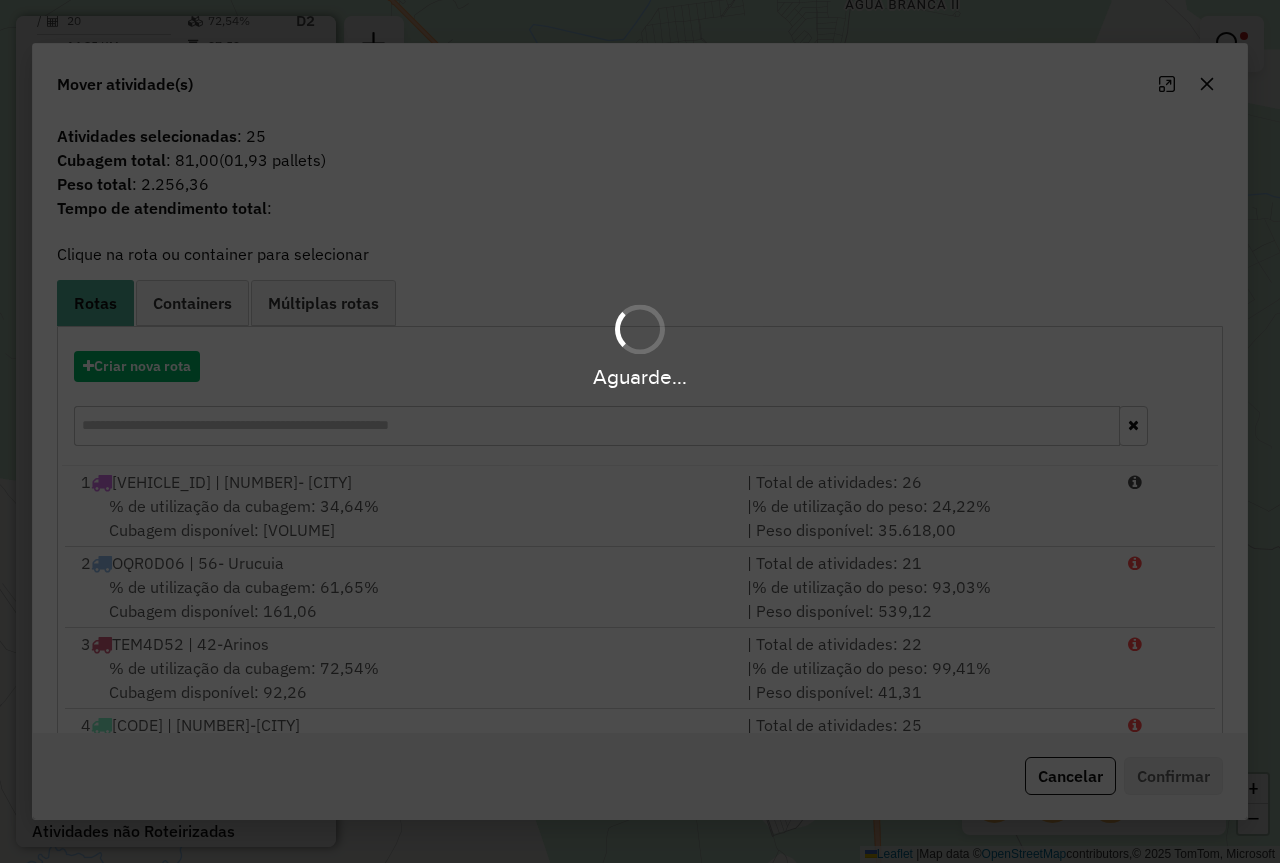 click on "Aguarde..." at bounding box center (640, 431) 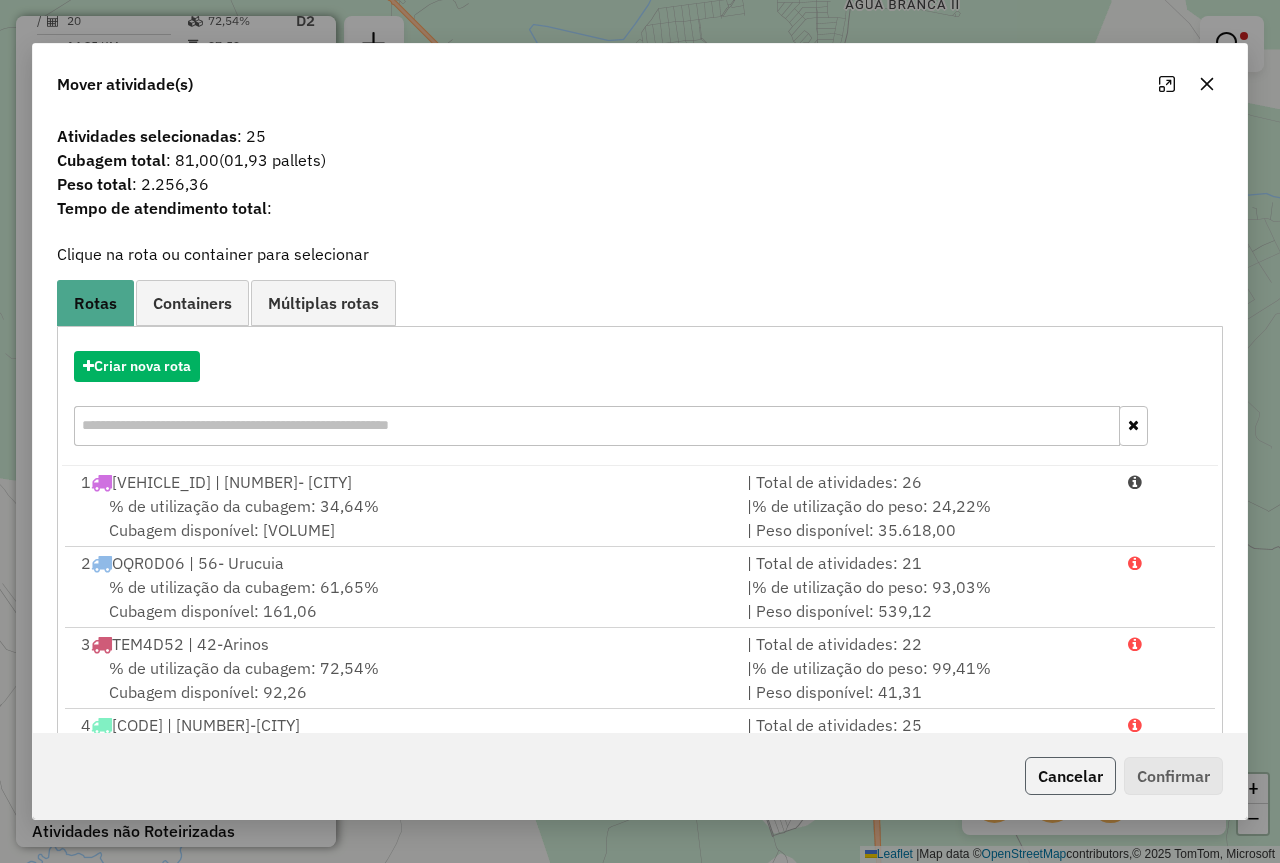 click on "Cancelar" 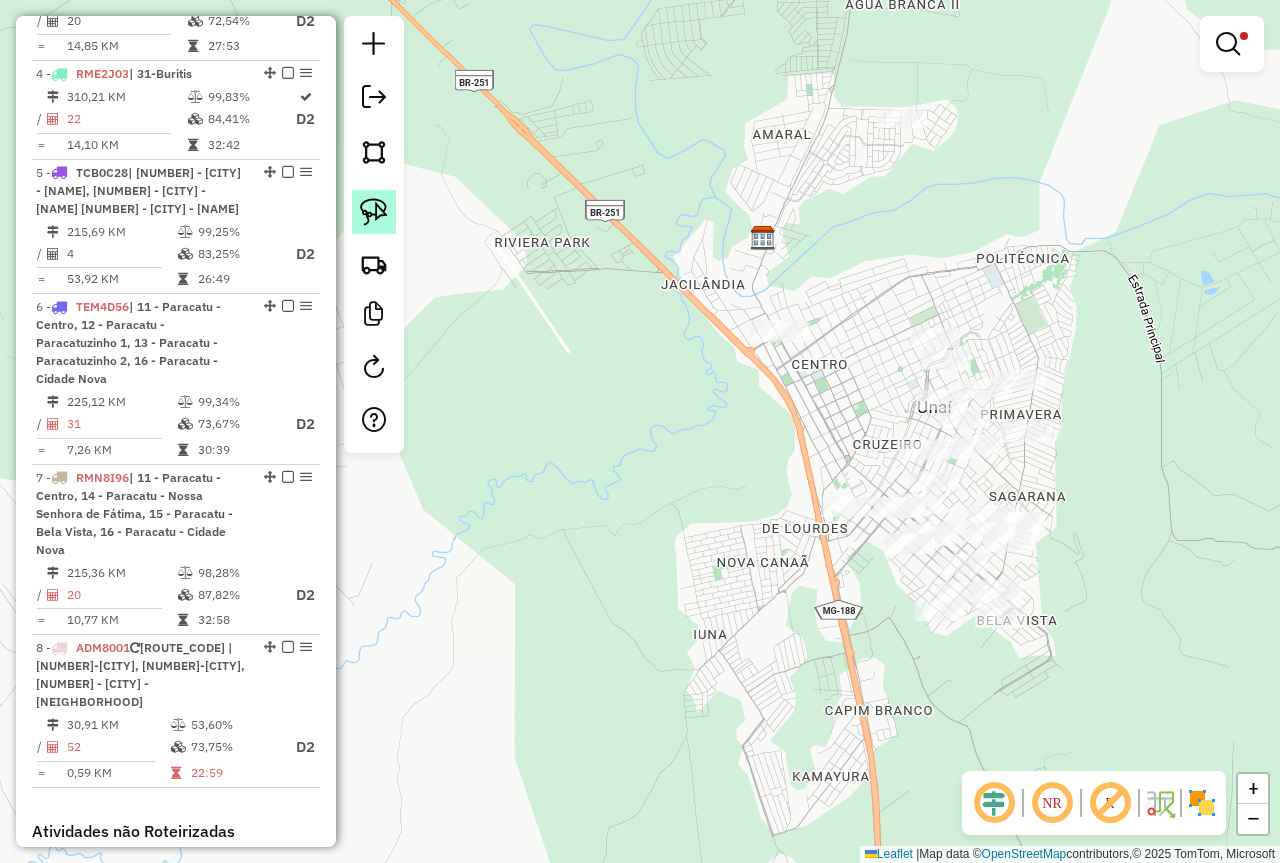 click 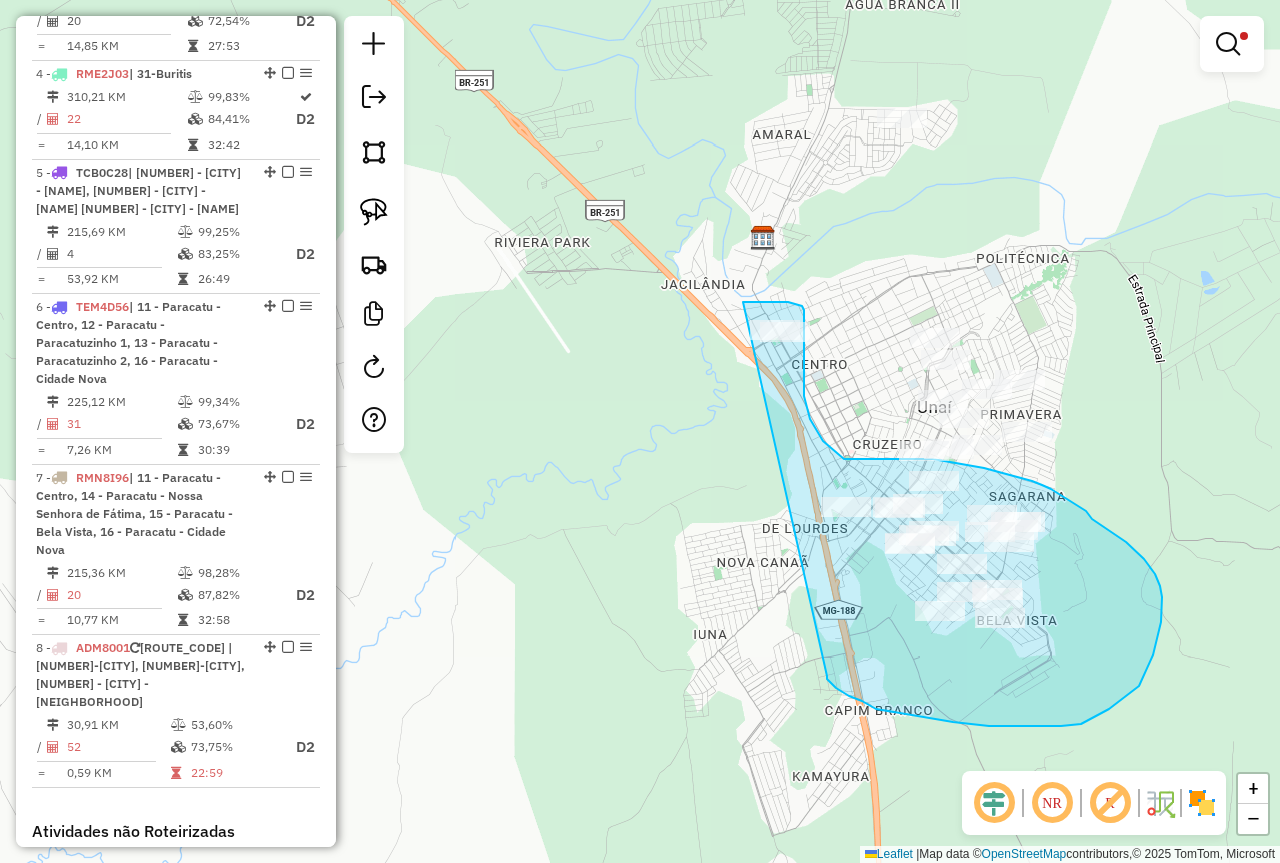 drag, startPoint x: 827, startPoint y: 676, endPoint x: 688, endPoint y: 320, distance: 382.17404 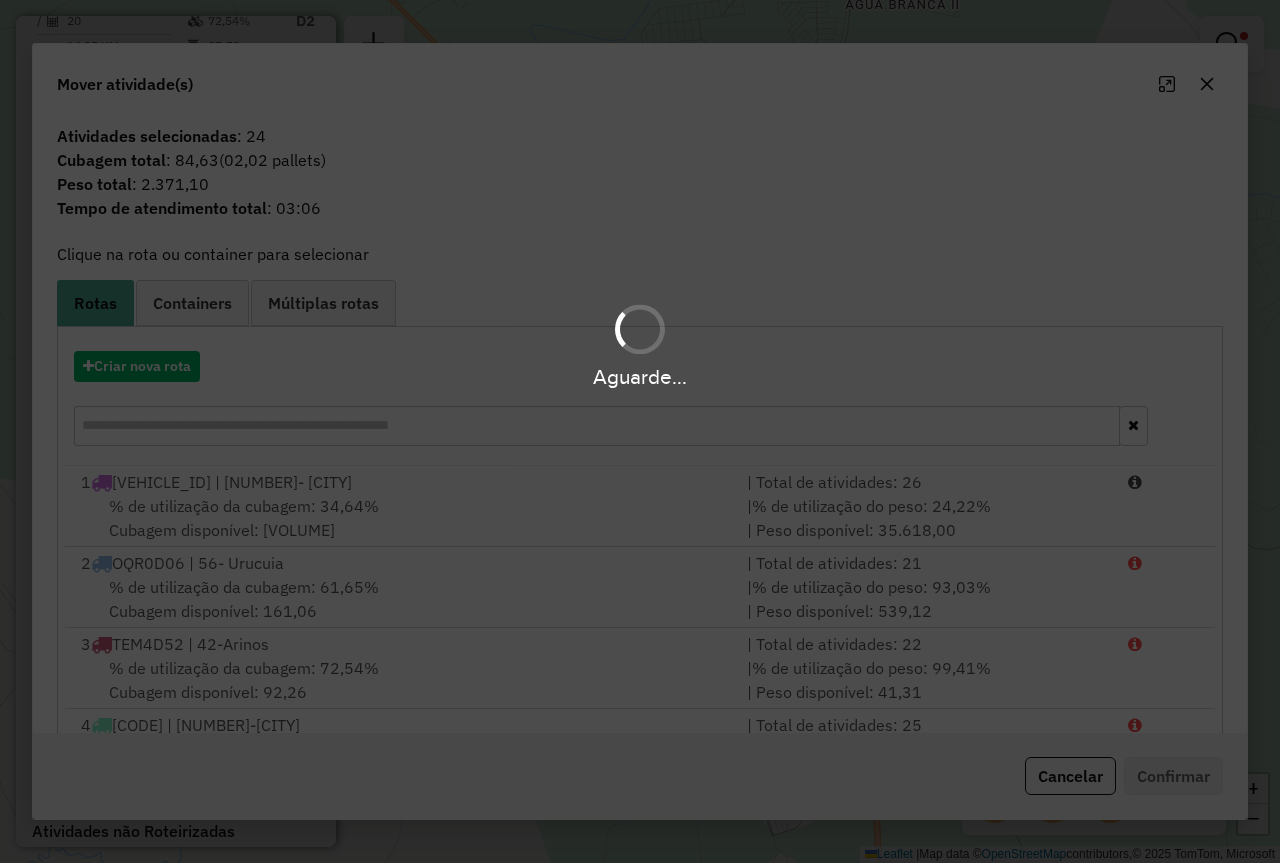 click on "Aguarde..." at bounding box center (640, 431) 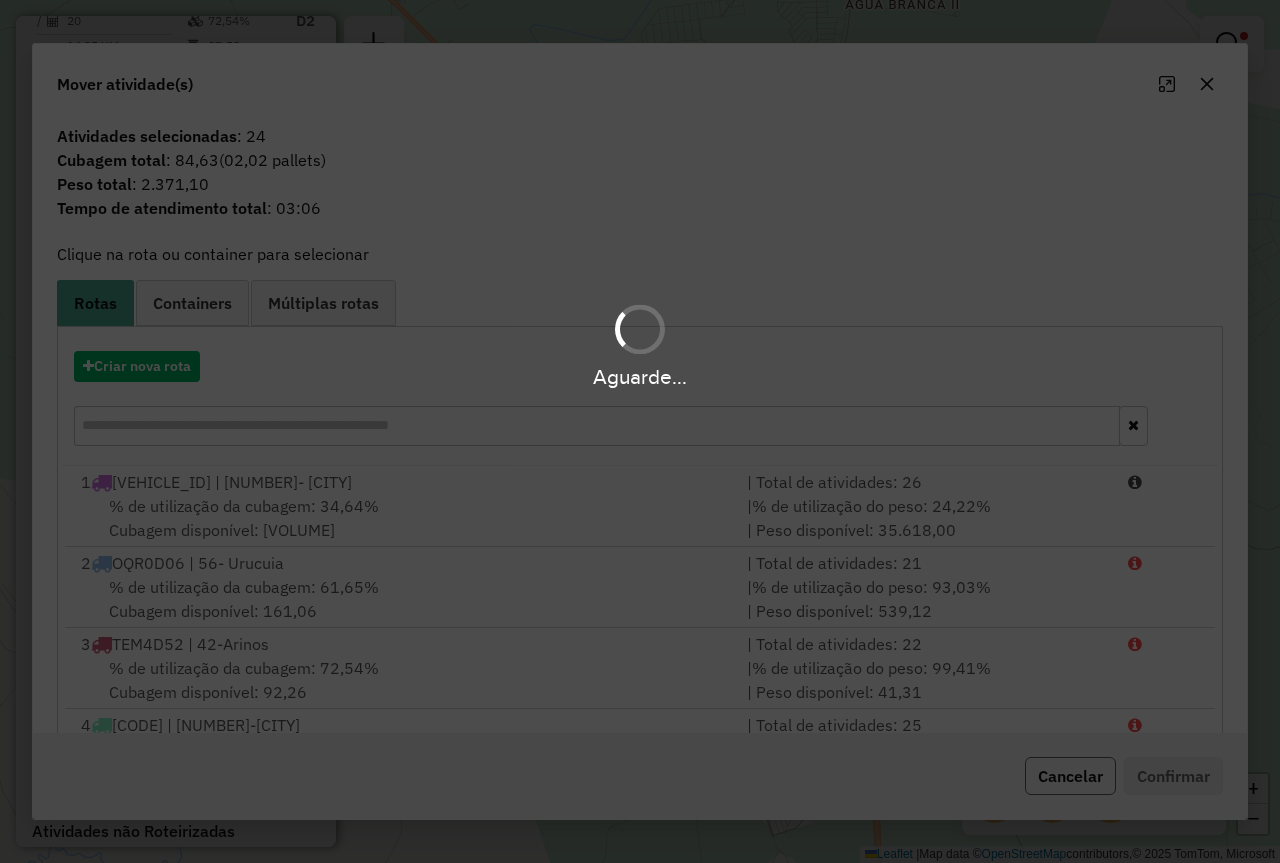 click on "Cancelar" 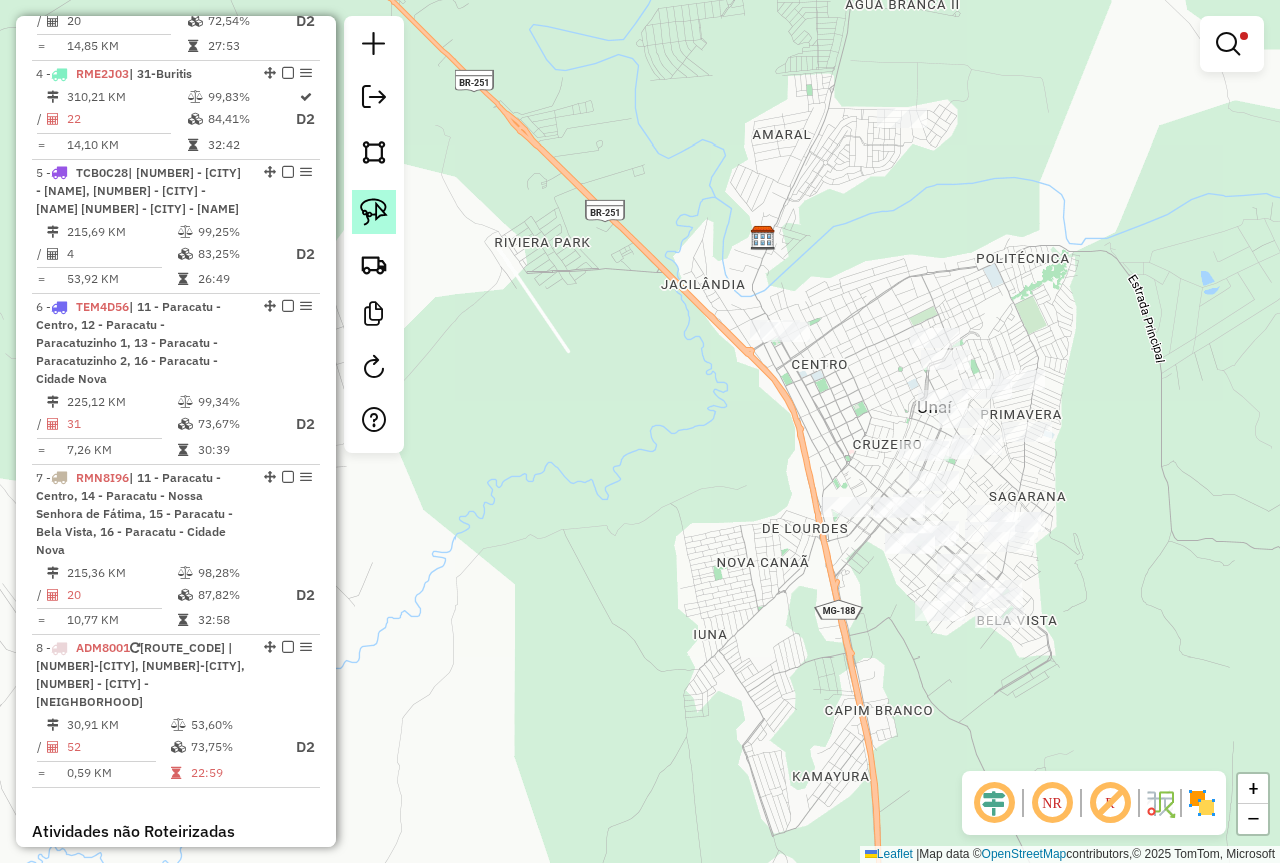 click 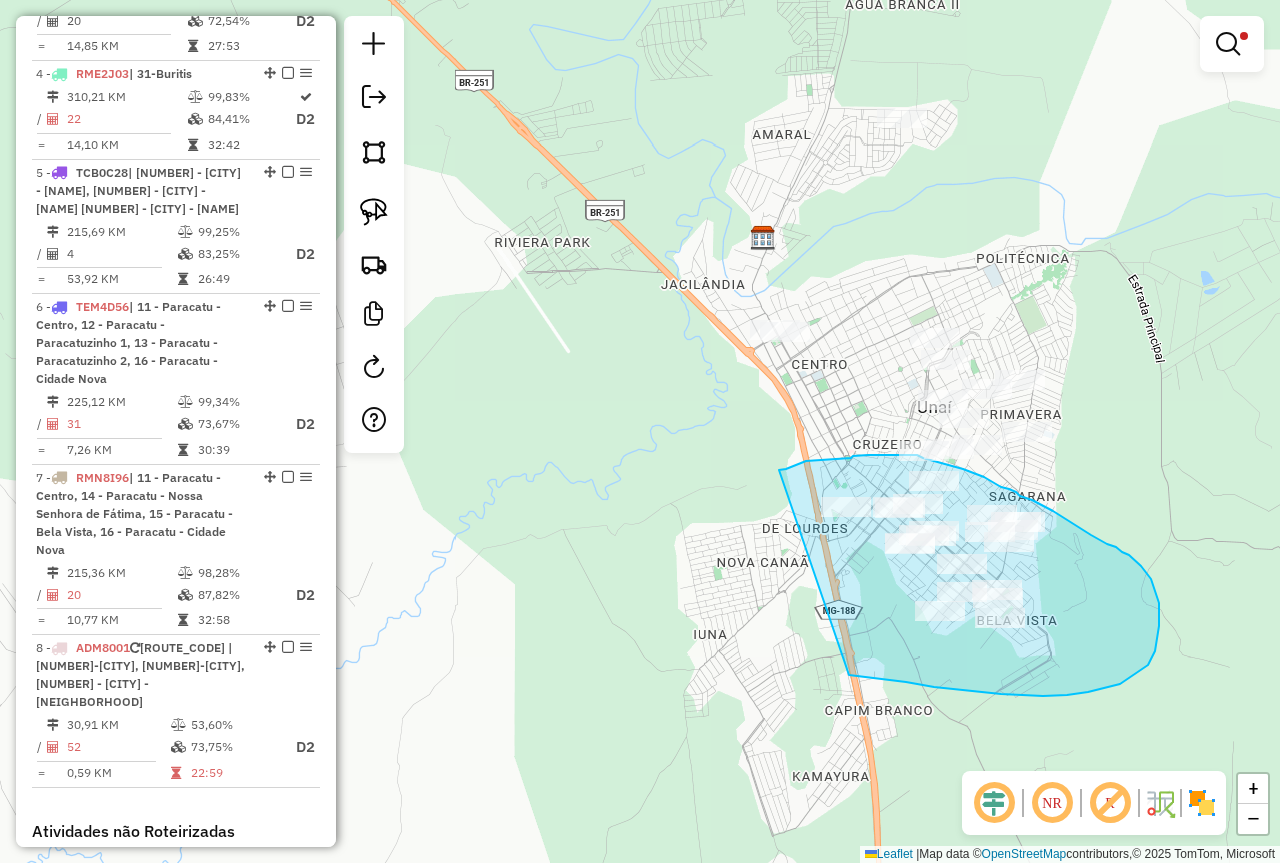 drag, startPoint x: 849, startPoint y: 675, endPoint x: 752, endPoint y: 487, distance: 211.54904 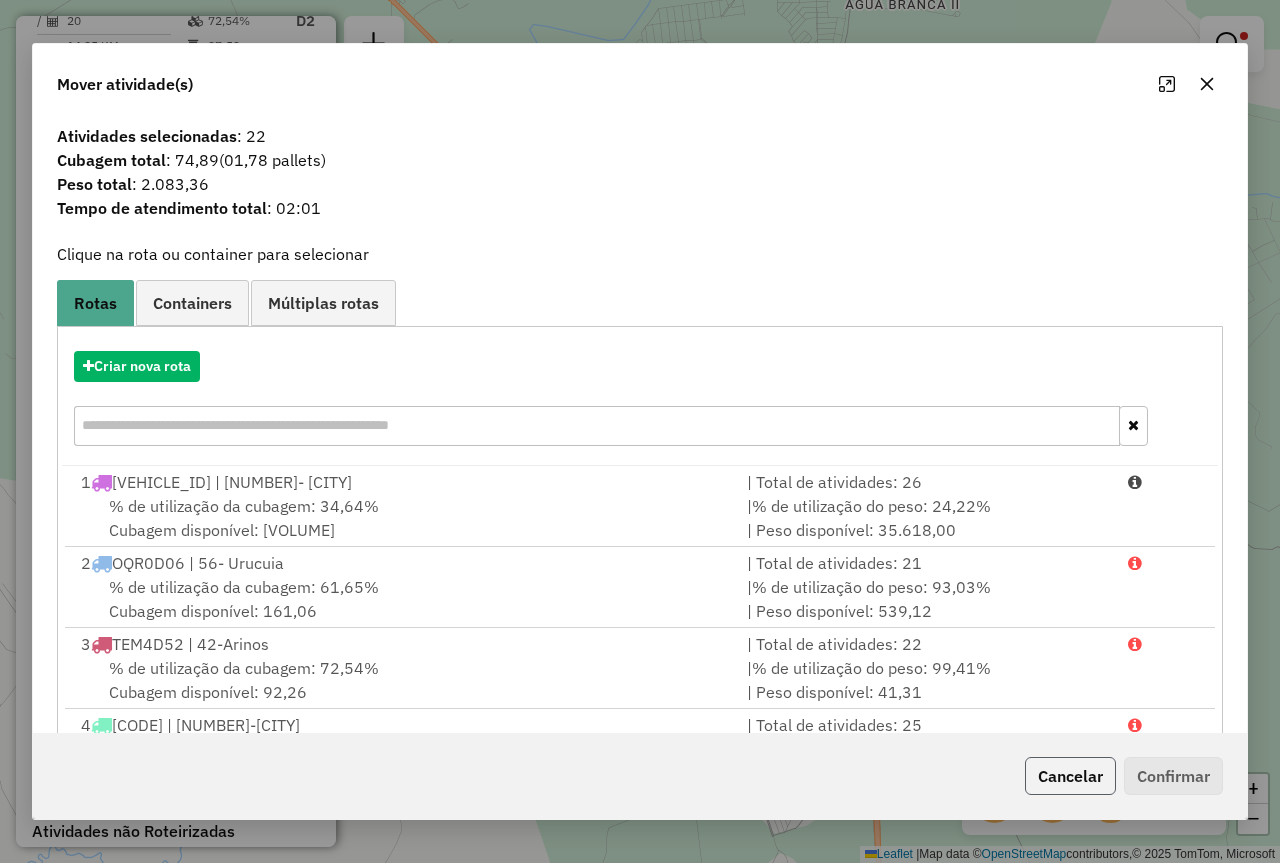 click on "Cancelar" 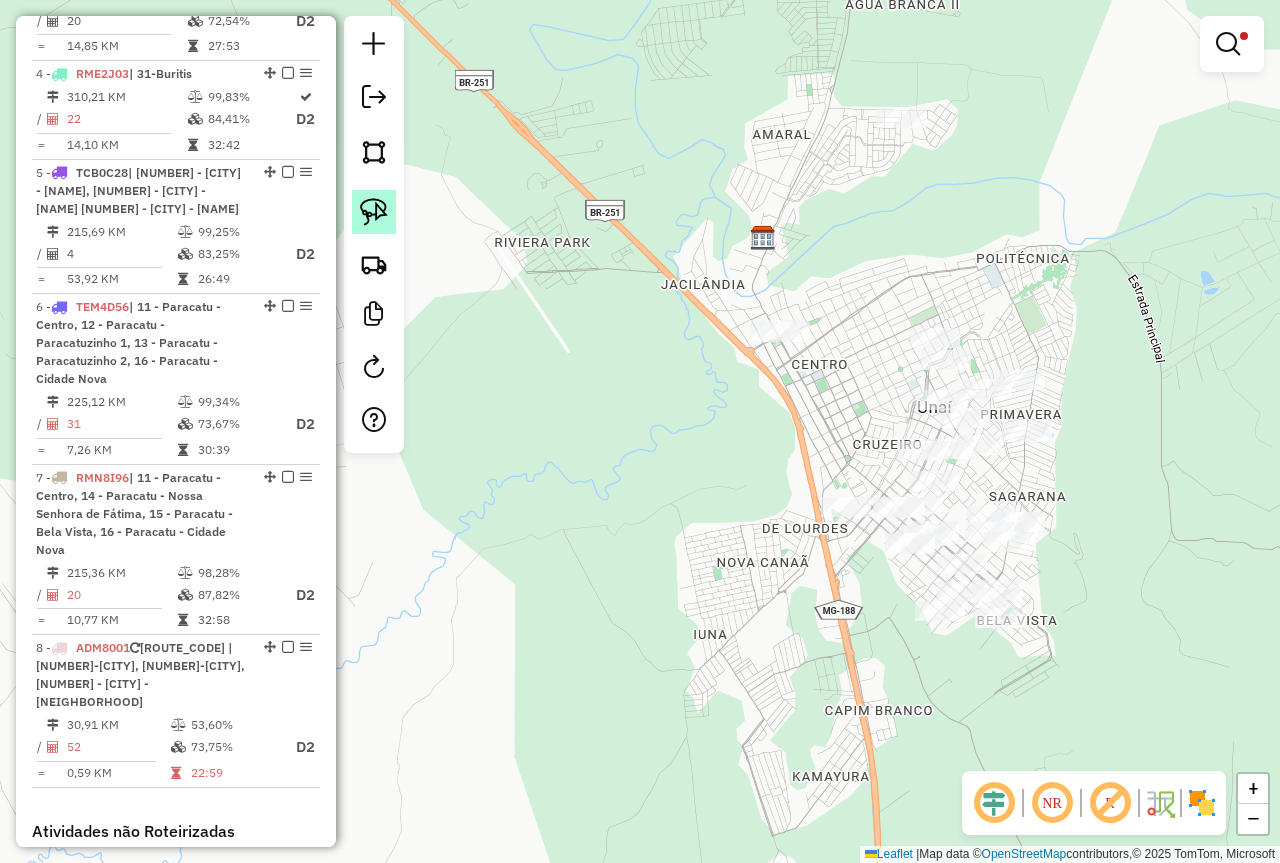 click 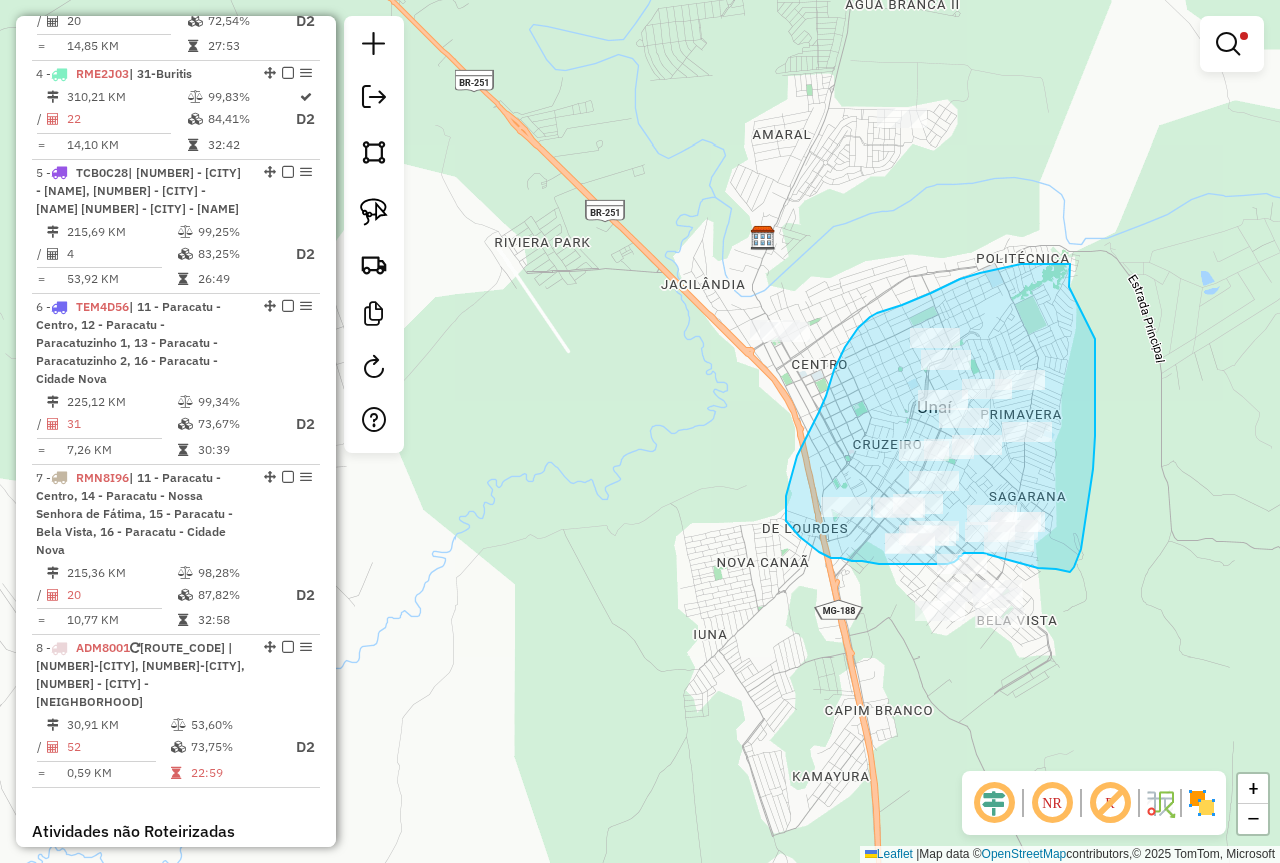 drag, startPoint x: 1070, startPoint y: 284, endPoint x: 1095, endPoint y: 338, distance: 59.5063 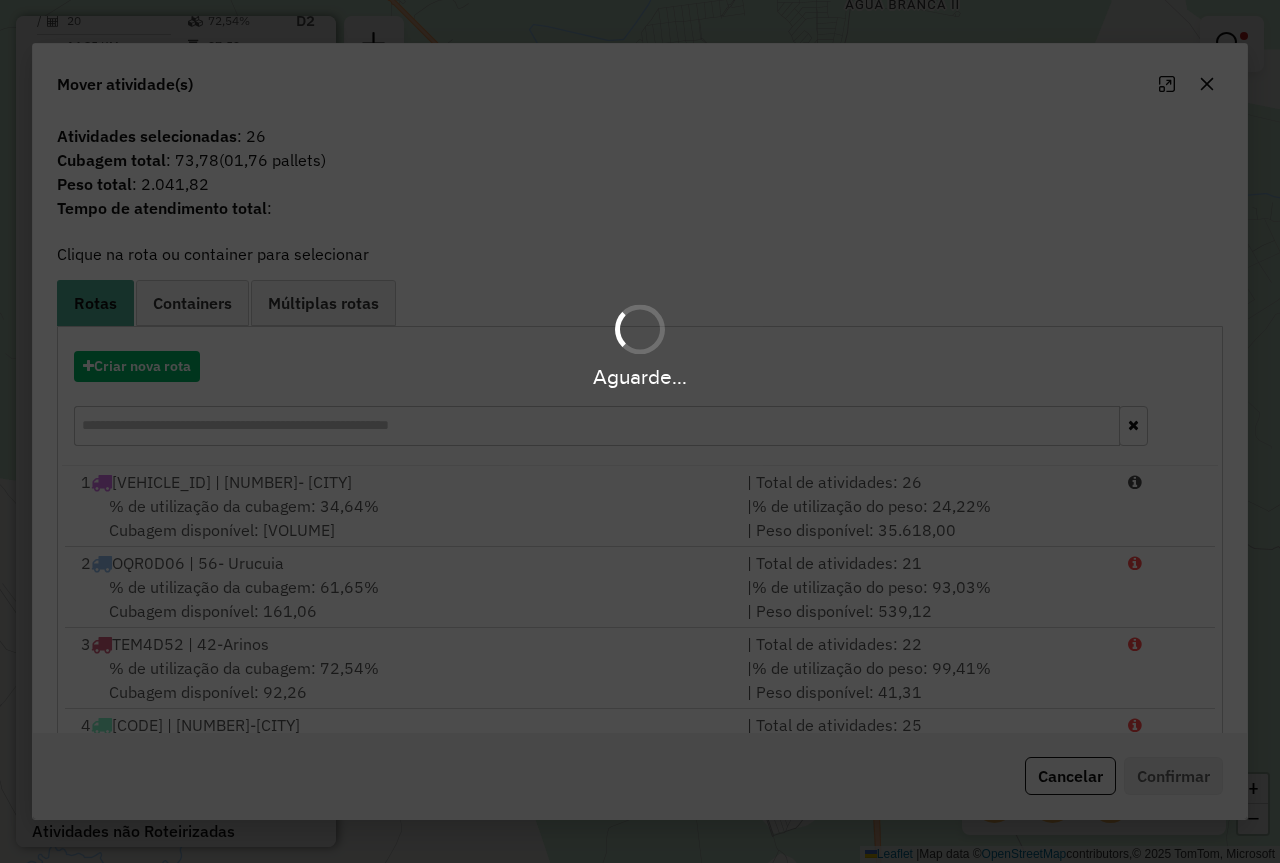 click on "Aguarde..." at bounding box center [640, 431] 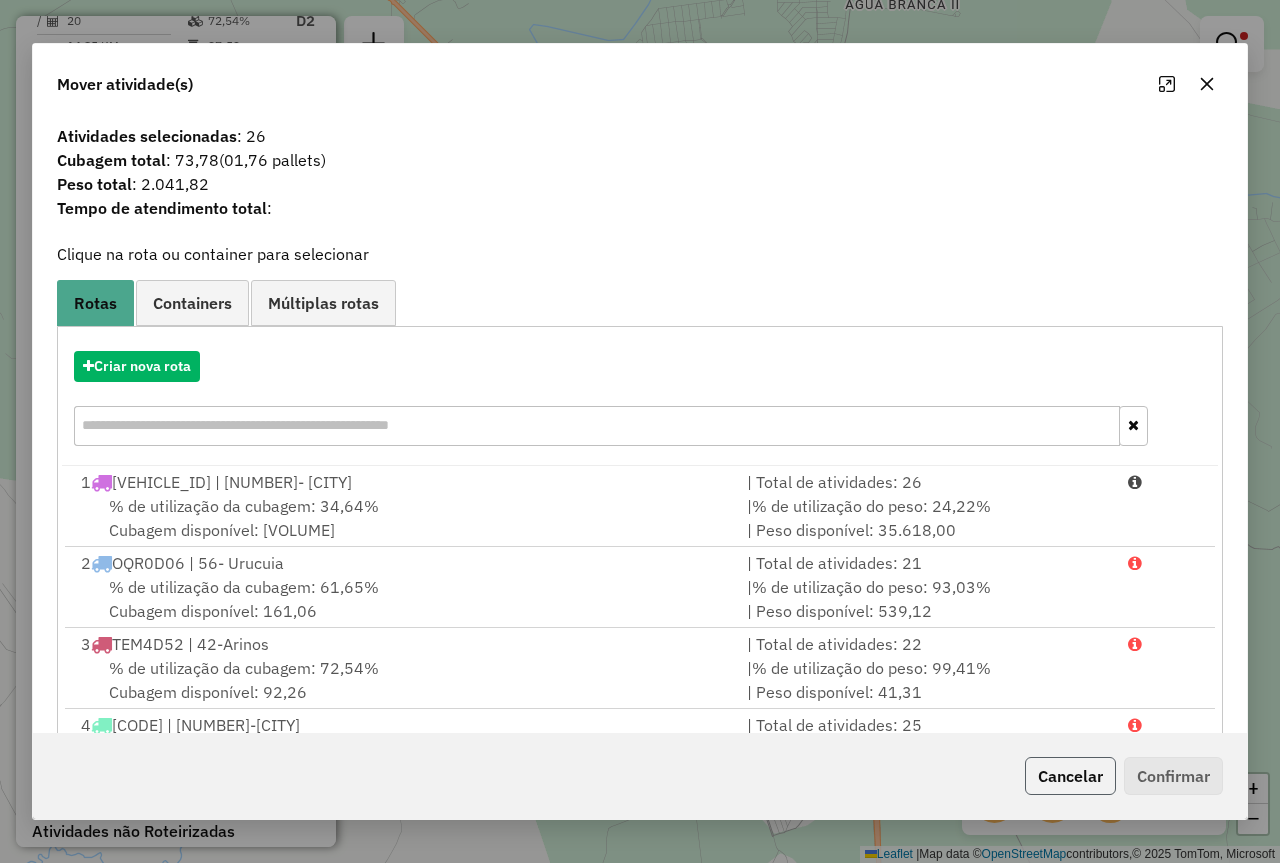 click on "Cancelar" 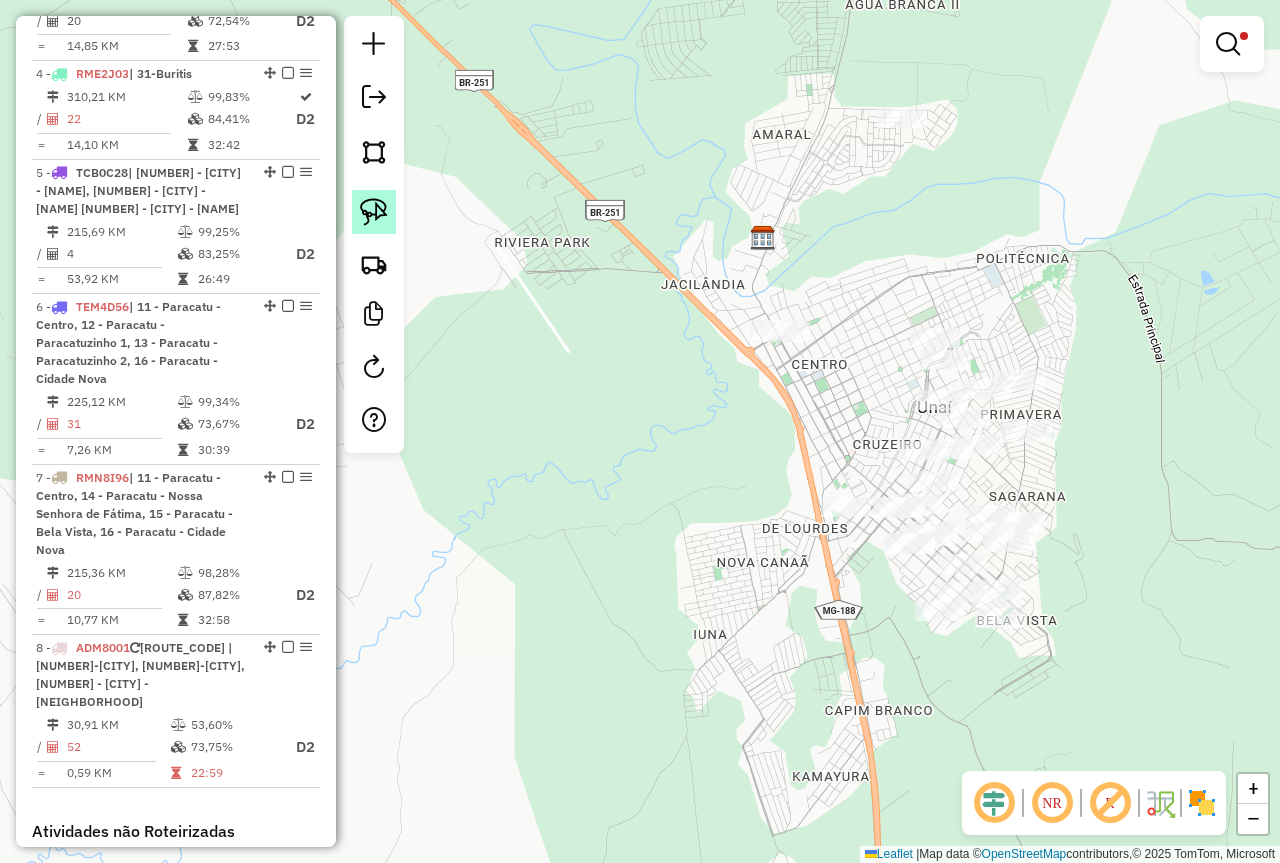 click 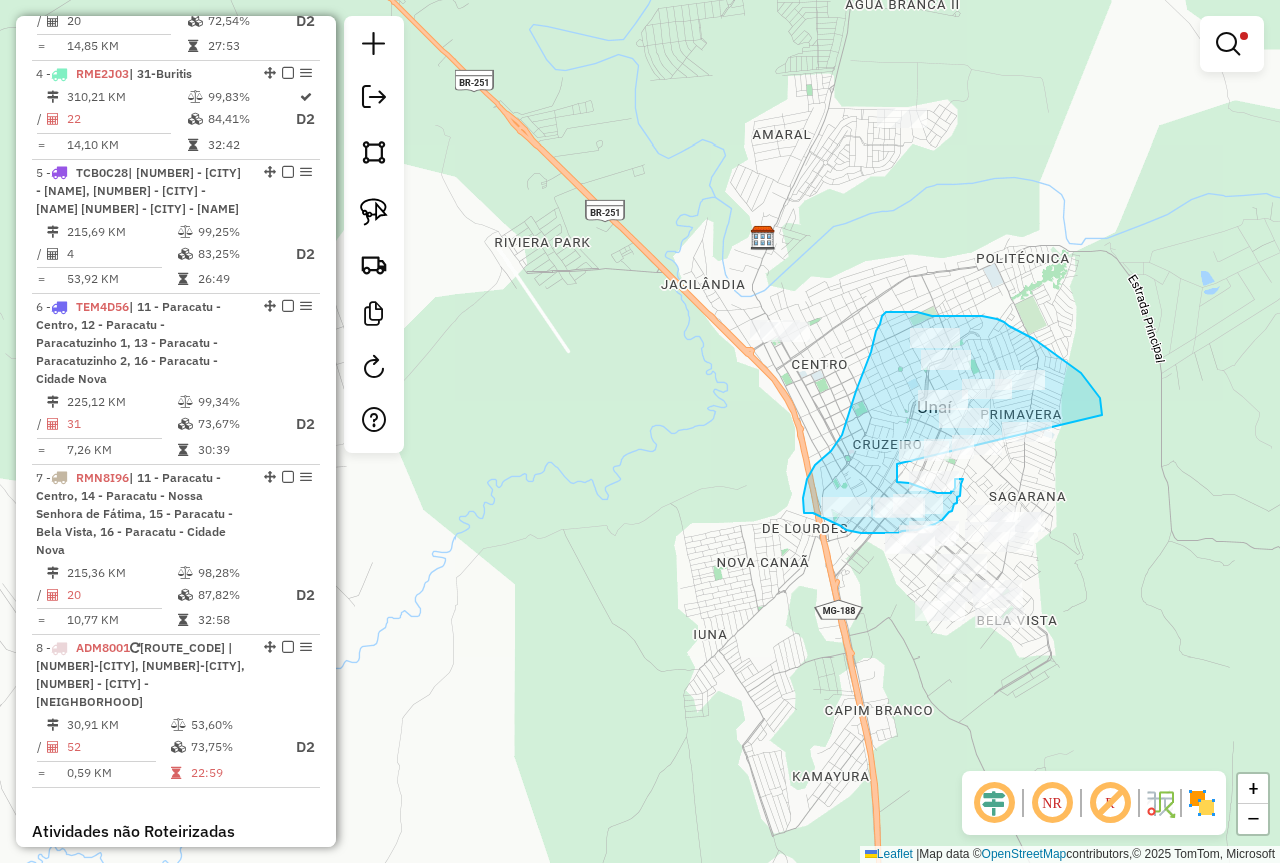 drag, startPoint x: 1102, startPoint y: 412, endPoint x: 897, endPoint y: 464, distance: 211.49231 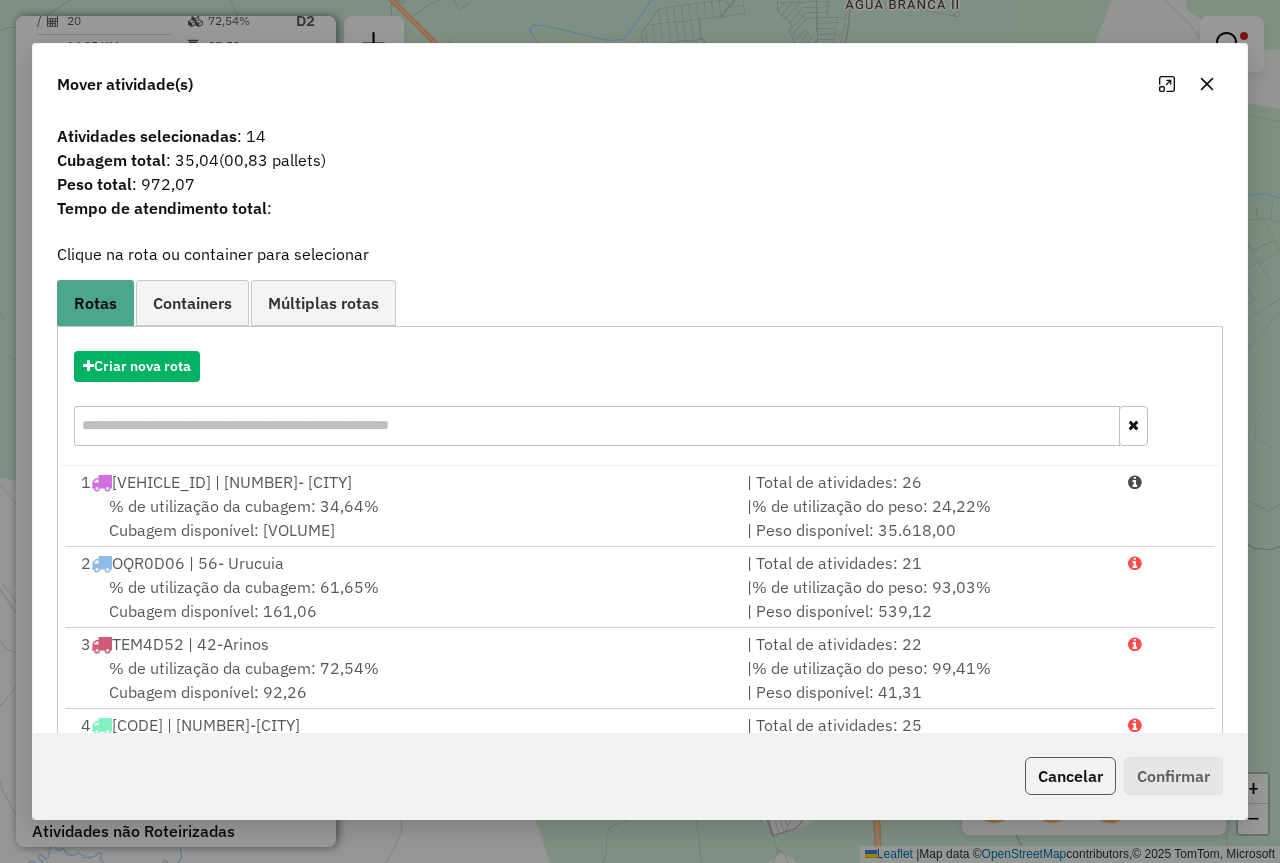 click on "Cancelar" 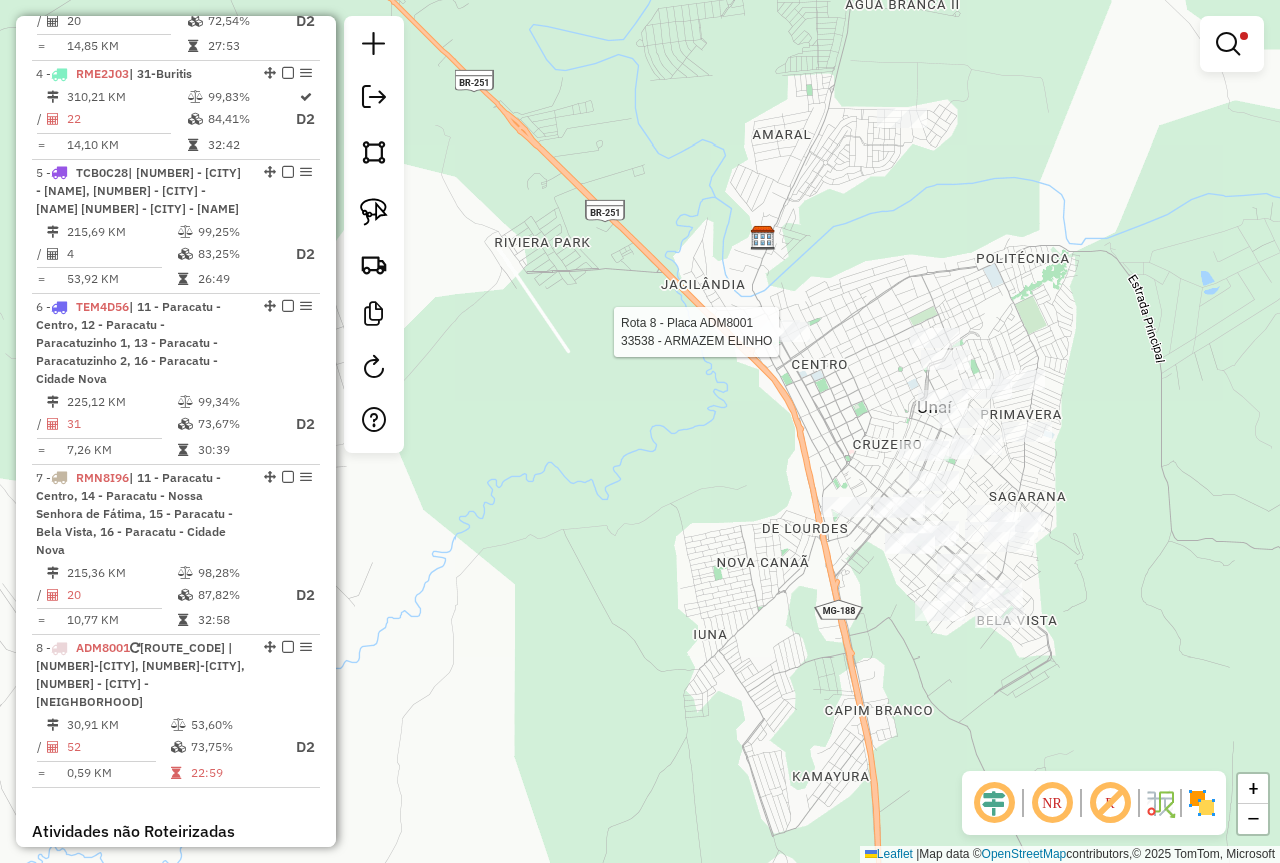 select on "*********" 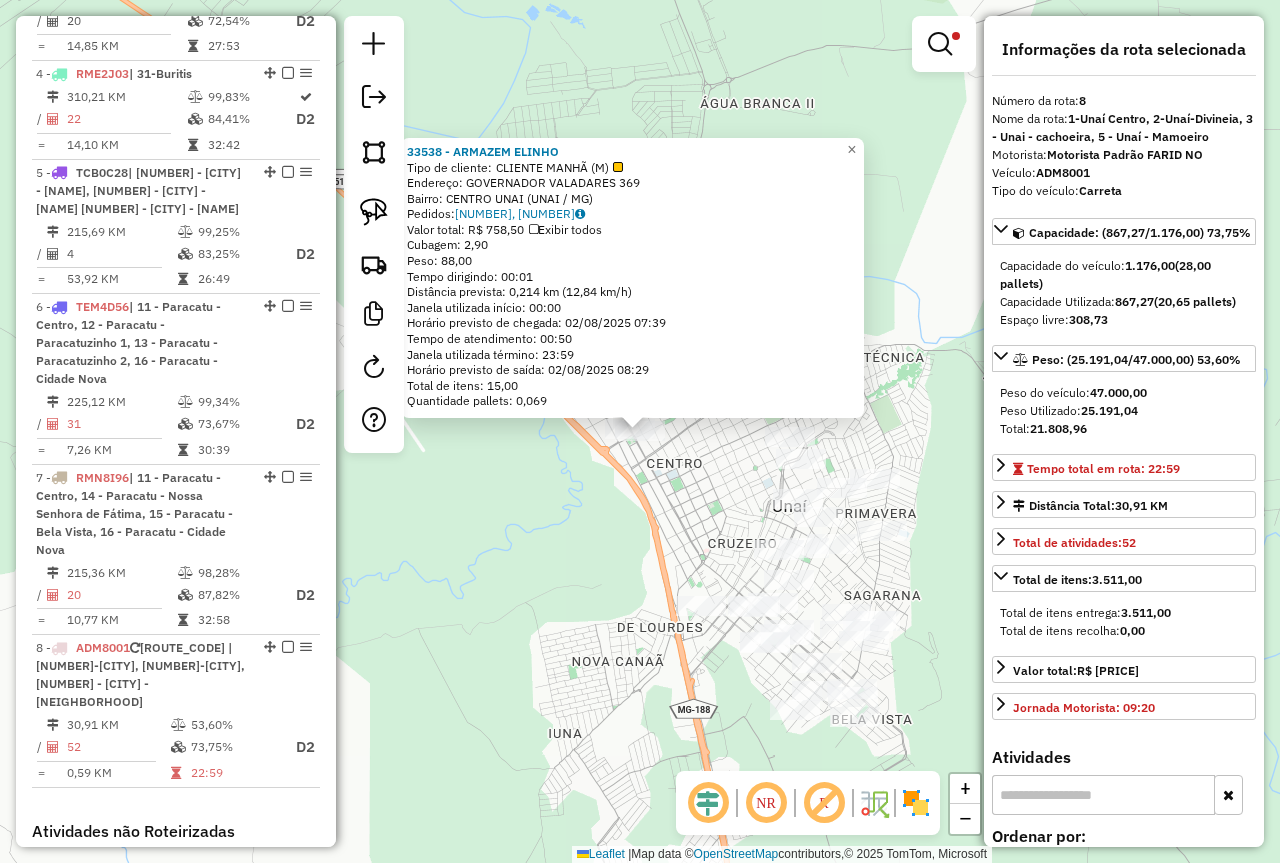 scroll, scrollTop: 1334, scrollLeft: 0, axis: vertical 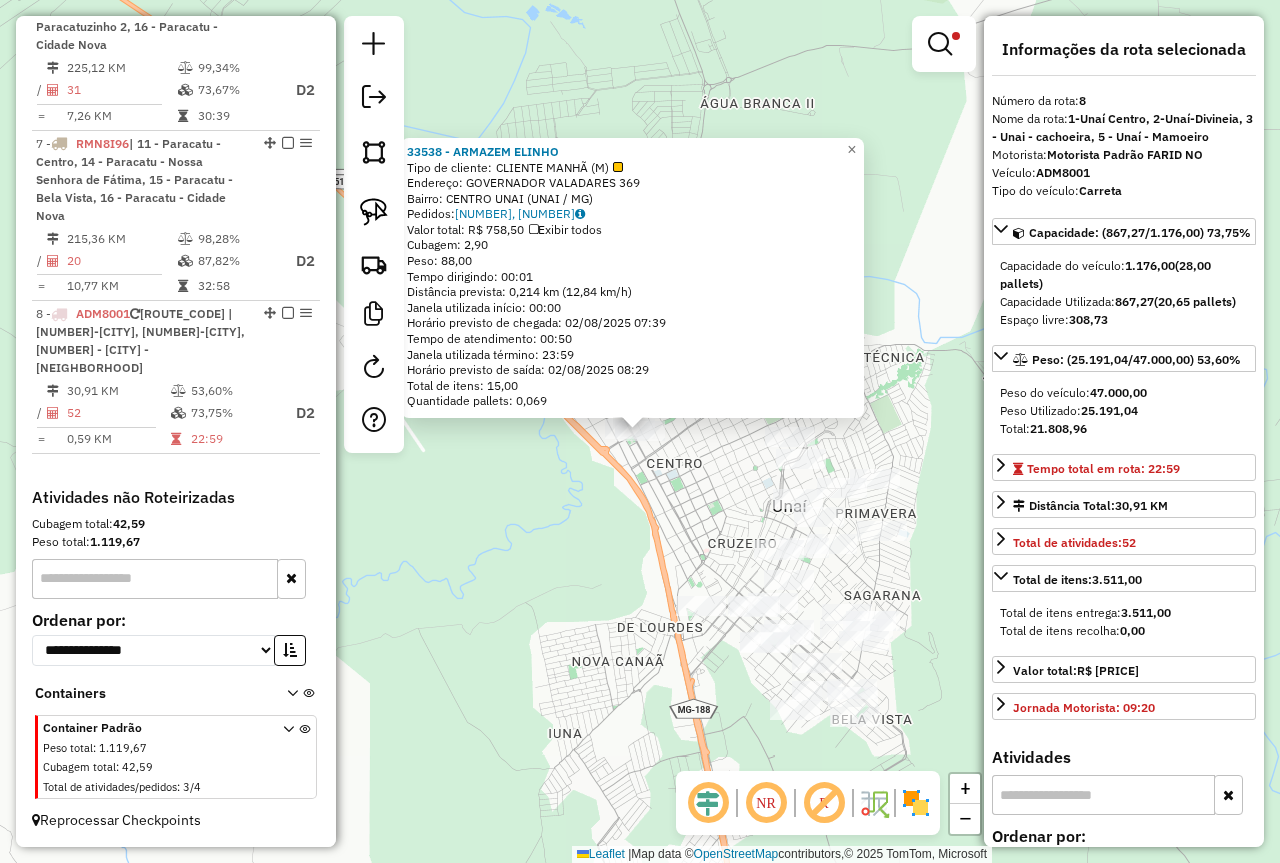 click on "33538 - ARMAZEM ELINHO Tipo de cliente: CLIENTE MANHÃ (M) Endereço: GOVERNADOR VALADARES 369 Bairro: CENTRO UNAI ([CITY] / [STATE]) Pedidos: 01501849, 01501854 Valor total: R$ 758,50 Exibir todos Cubagem: 2,90 Peso: 88,00 Tempo dirigindo: 00:01 Distância prevista: 0,214 km (12,84 km/h) Janela utilizada início: 00:00 Horário previsto de chegada: [DATE] [TIME] Tempo de atendimento: 00:50 Janela utilizada término: 23:59 Horário previsto de saída: [DATE] [TIME] Total de itens: 15,00 Quantidade pallets: 0,069 × Limpar filtros Janela de atendimento Grade de atendimento Capacidade Transportadoras Veículos Cliente Pedidos Rotas Selecione os dias de semana para filtrar as janelas de atendimento Seg Ter Qua Qui Sex Dom" 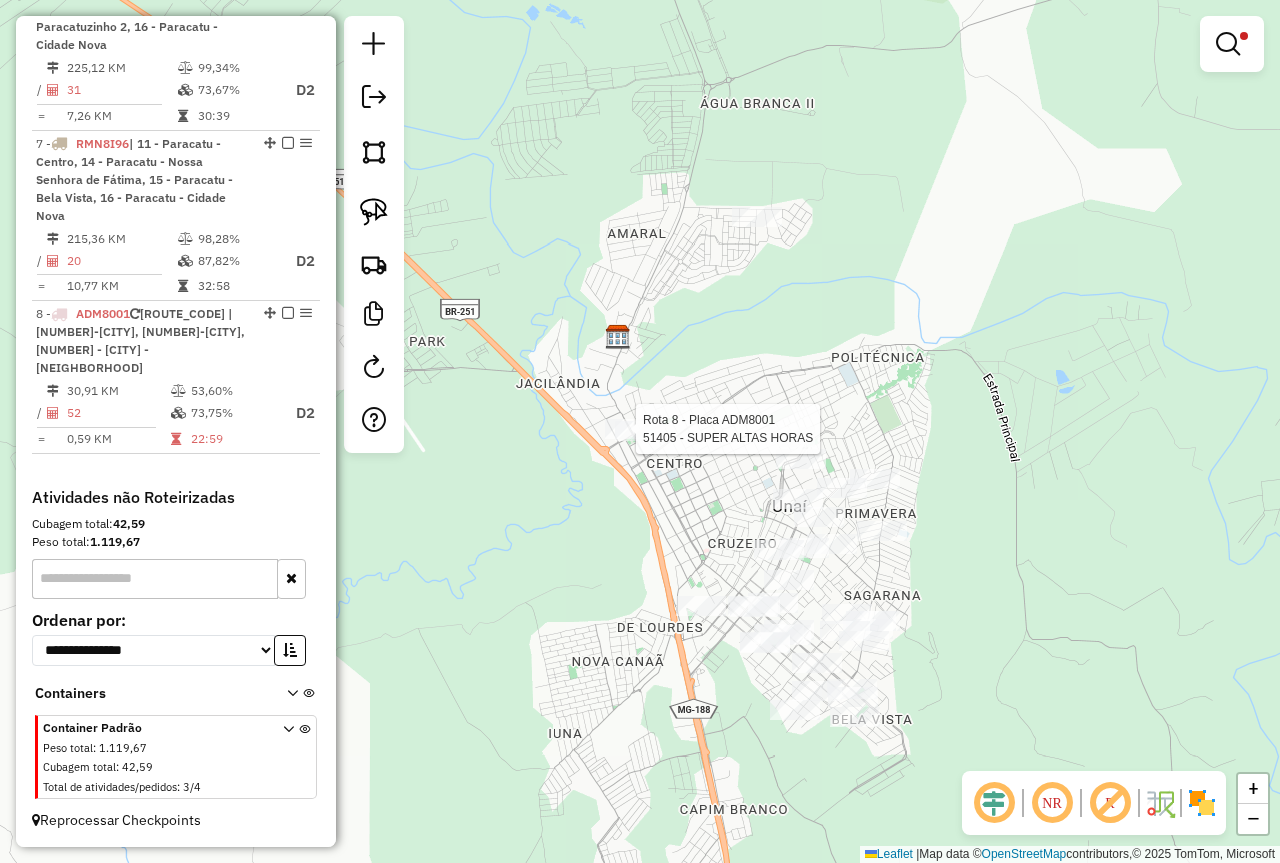 click on "Rota [NUMBER] - Placa [VEHICLE_PLATE]  [NUMBER] - [BUSINESS_NAME] Rota [NUMBER] - Placa [VEHICLE_PLATE]  [NUMBER] - [BUSINESS_NAME] Limpar filtros Janela de atendimento Grade de atendimento Capacidade Transportadoras Veículos Cliente Pedidos  Rotas Selecione os dias de semana para filtrar as janelas de atendimento  Seg   Ter   Qua   Qui   Sex   Sáb   Dom  Informe o período da janela de atendimento: De: Até:  Filtrar exatamente a janela do cliente  Considerar janela de atendimento padrão  Selecione os dias de semana para filtrar as grades de atendimento  Seg   Ter   Qua   Qui   Sex   Sáb   Dom   Considerar clientes sem dia de atendimento cadastrado  Clientes fora do dia de atendimento selecionado Filtrar as atividades entre os valores definidos abaixo:  Peso mínimo:  ****  Peso máximo:  ******  Cubagem mínima:   Cubagem máxima:   De:   Até:  Filtrar as atividades entre o tempo de atendimento definido abaixo:  De:   Até:   Considerar capacidade total dos clientes não roteirizados Transportadora: Selecione um ou mais itens Veículo:" 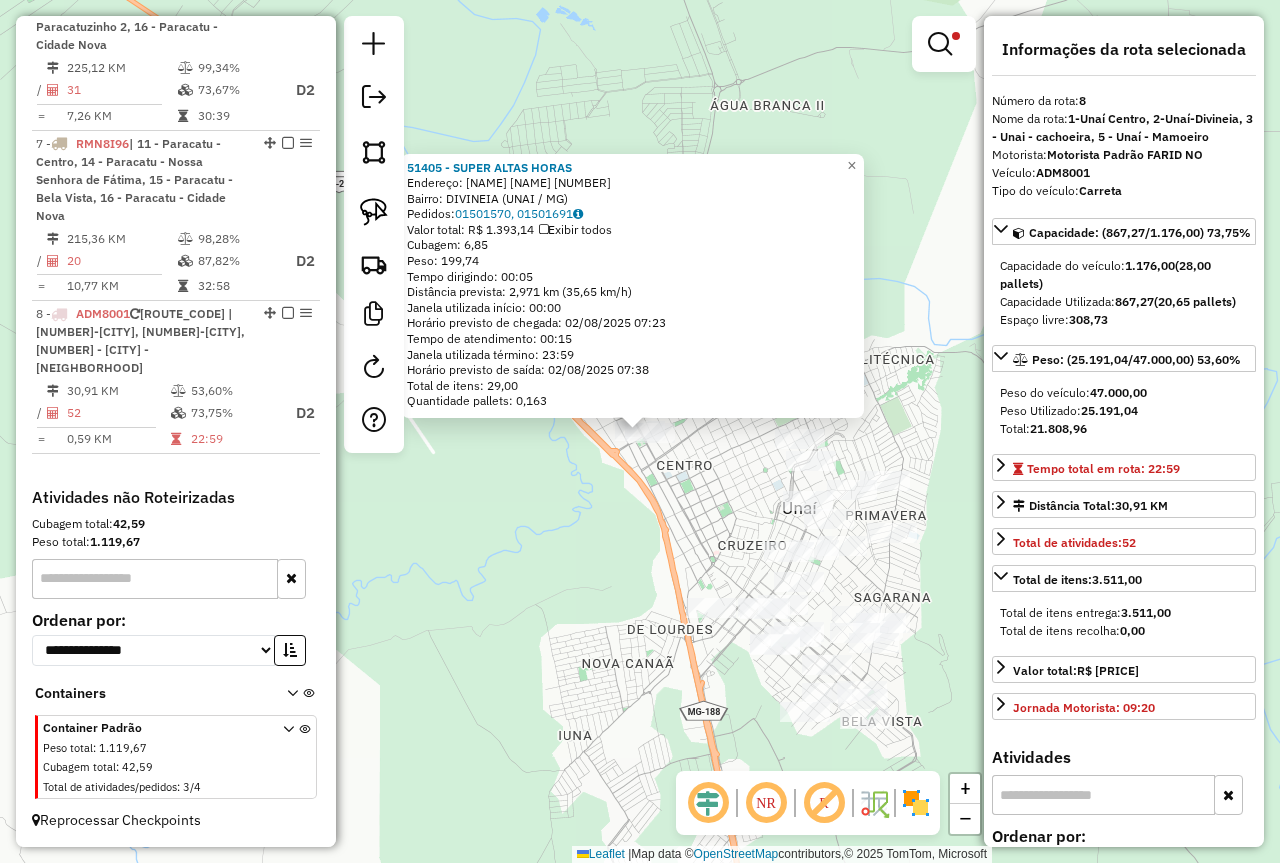 click on "[NUMBER] - [BUSINESS_NAME]  Endereço: [STREET_NAME] [NUMBER]   Bairro: [NEIGHBORHOOD] ([CITY] / [STATE])   Pedidos:  [ORDER_ID], [ORDER_ID]   Valor total: R$ [PRICE]   Exibir todos   Cubagem: [PRICE]  Peso: [PRICE]  Tempo dirigindo: [TIME]   Distância prevista: [PRICE] km ([PRICE] km/h)   Janela utilizada início: [TIME]   Horário previsto de chegada: [DATE] [TIME]   Tempo de atendimento: [TIME]   Janela utilizada término: [TIME]   Horário previsto de saída: [DATE] [TIME]   Total de itens: [PRICE]   Quantidade pallets: [PRICE]  × Limpar filtros Janela de atendimento Grade de atendimento Capacidade Transportadoras Veículos Cliente Pedidos  Rotas Selecione os dias de semana para filtrar as janelas de atendimento  Seg   Ter   Qua   Qui   Sex   Sáb   Dom  Informe o período da janela de atendimento: De: Até:  Filtrar exatamente a janela do cliente  Considerar janela de atendimento padrão  Selecione os dias de semana para filtrar as grades de atendimento  Seg   Ter   Qua   Qui   Sex   Sáb   Dom   Peso mínimo:  **** ****** +" 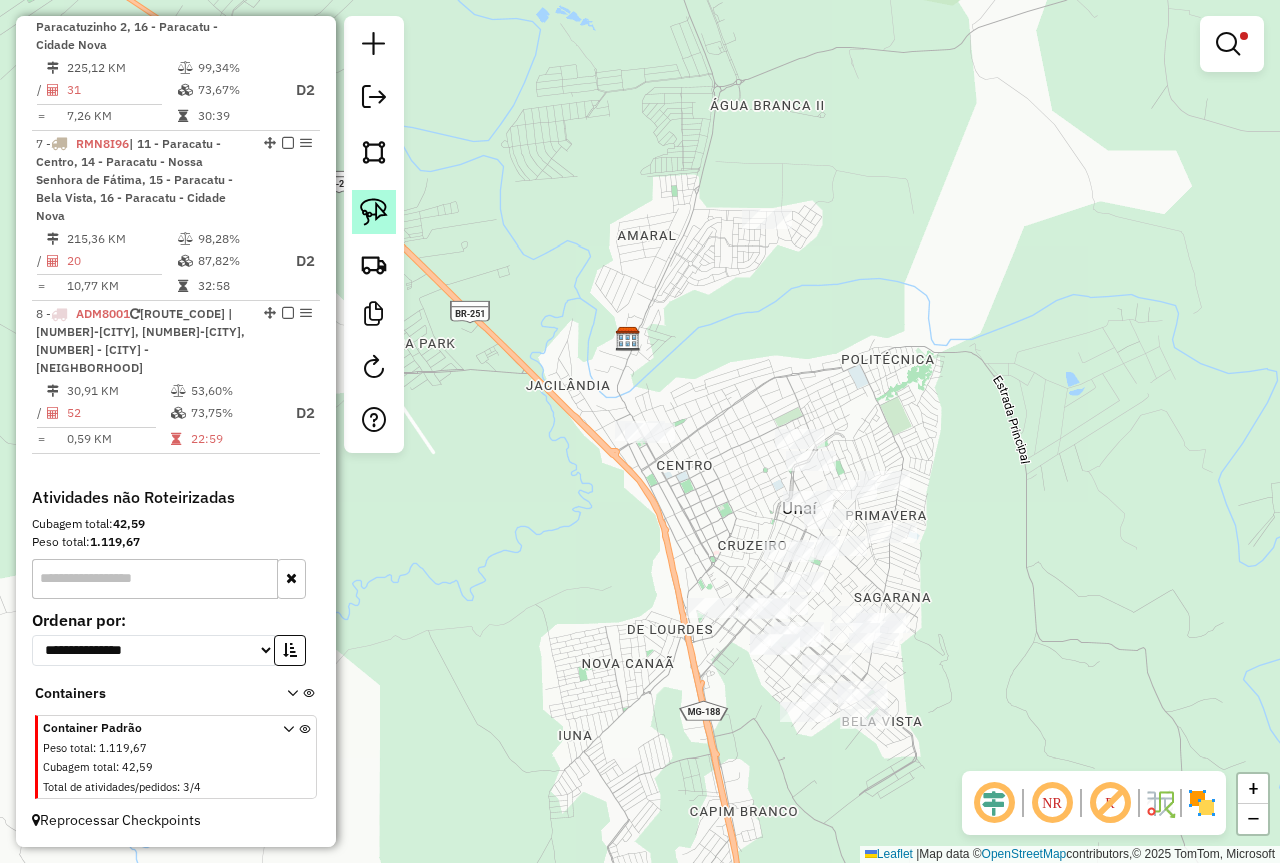 click 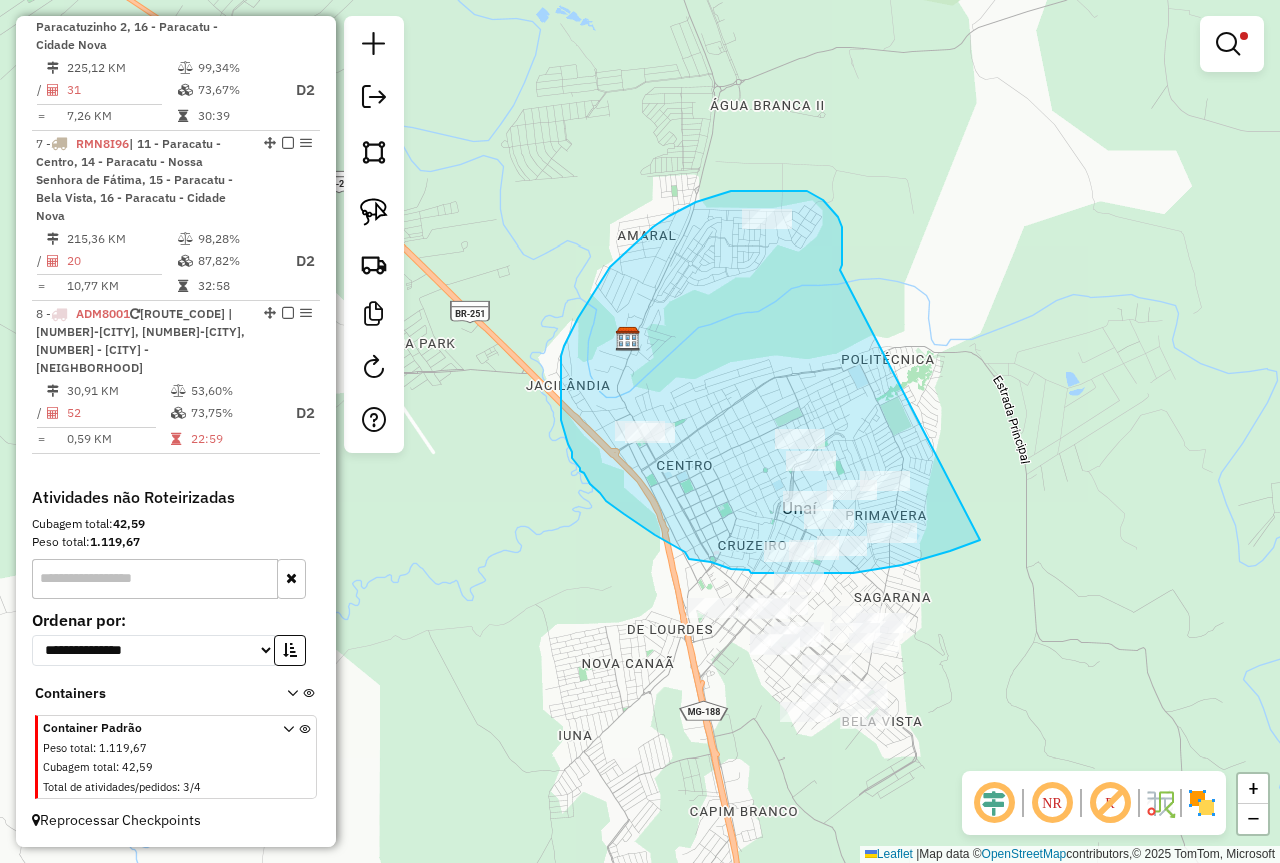 drag, startPoint x: 840, startPoint y: 270, endPoint x: 1028, endPoint y: 498, distance: 295.51312 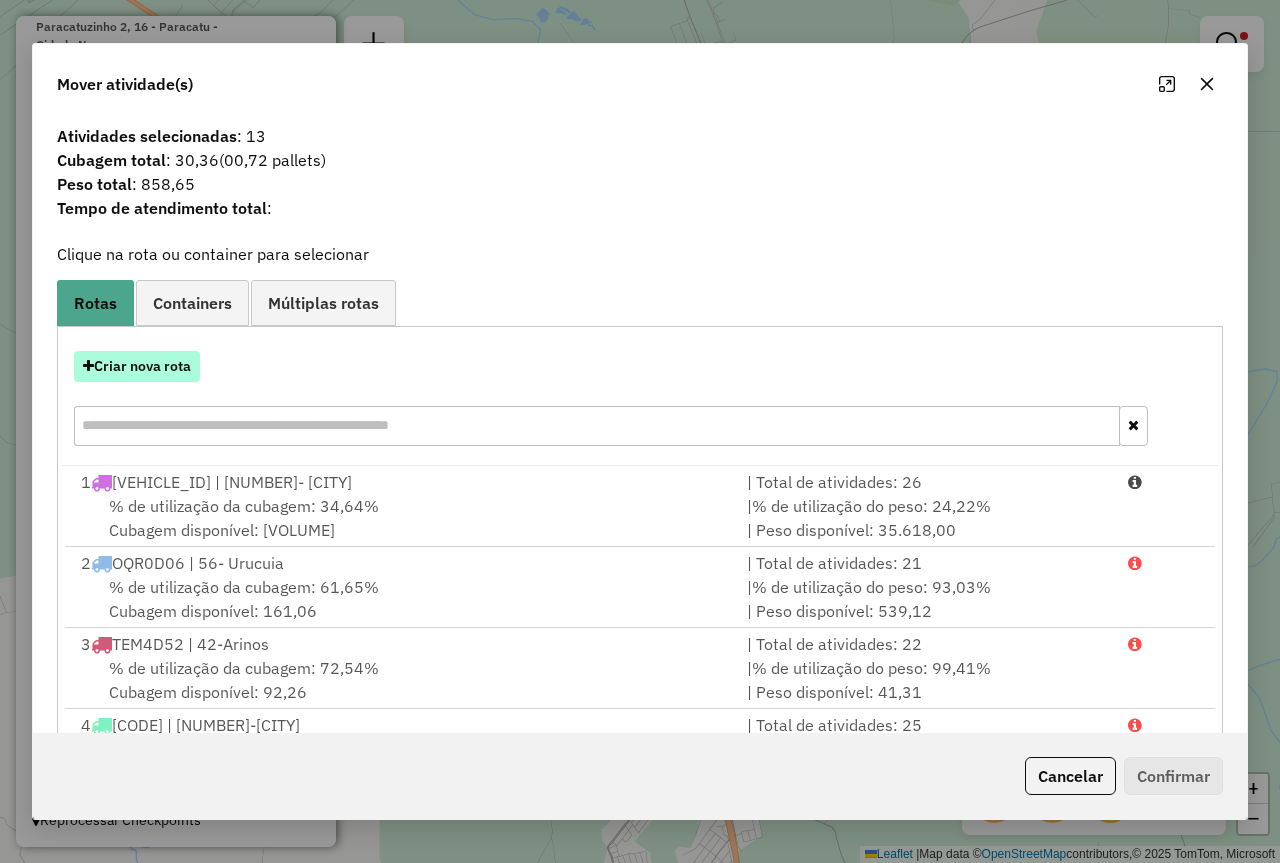 click on "Criar nova rota" at bounding box center [137, 366] 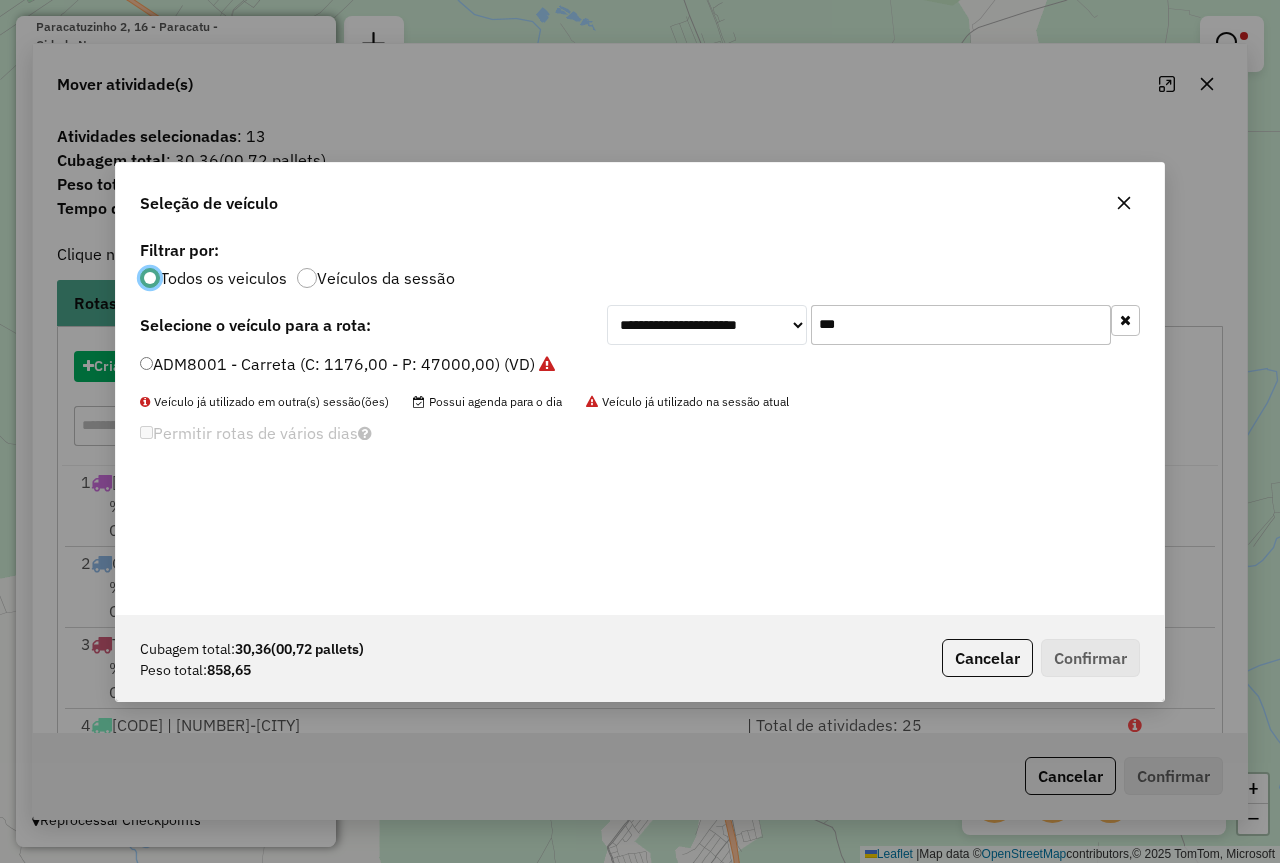 scroll, scrollTop: 11, scrollLeft: 6, axis: both 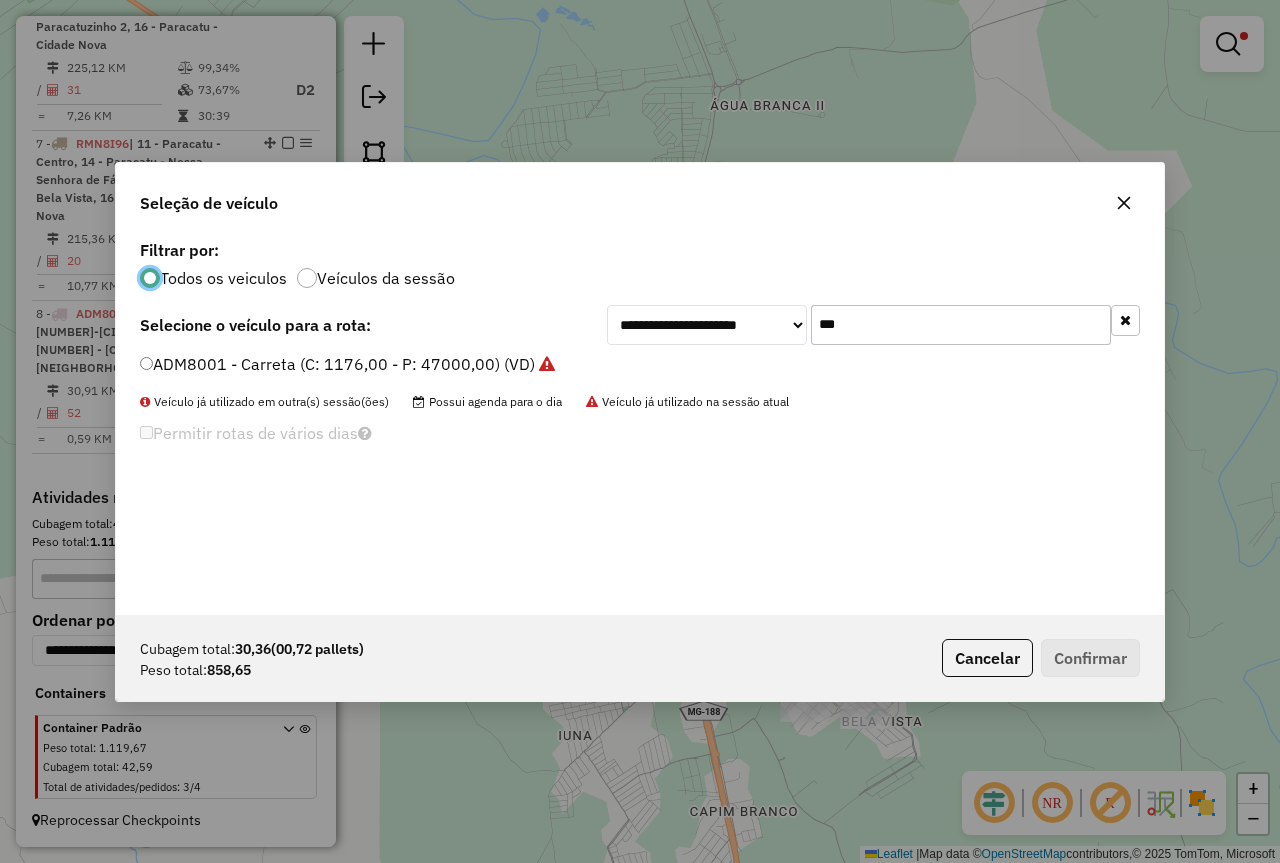 click on "***" 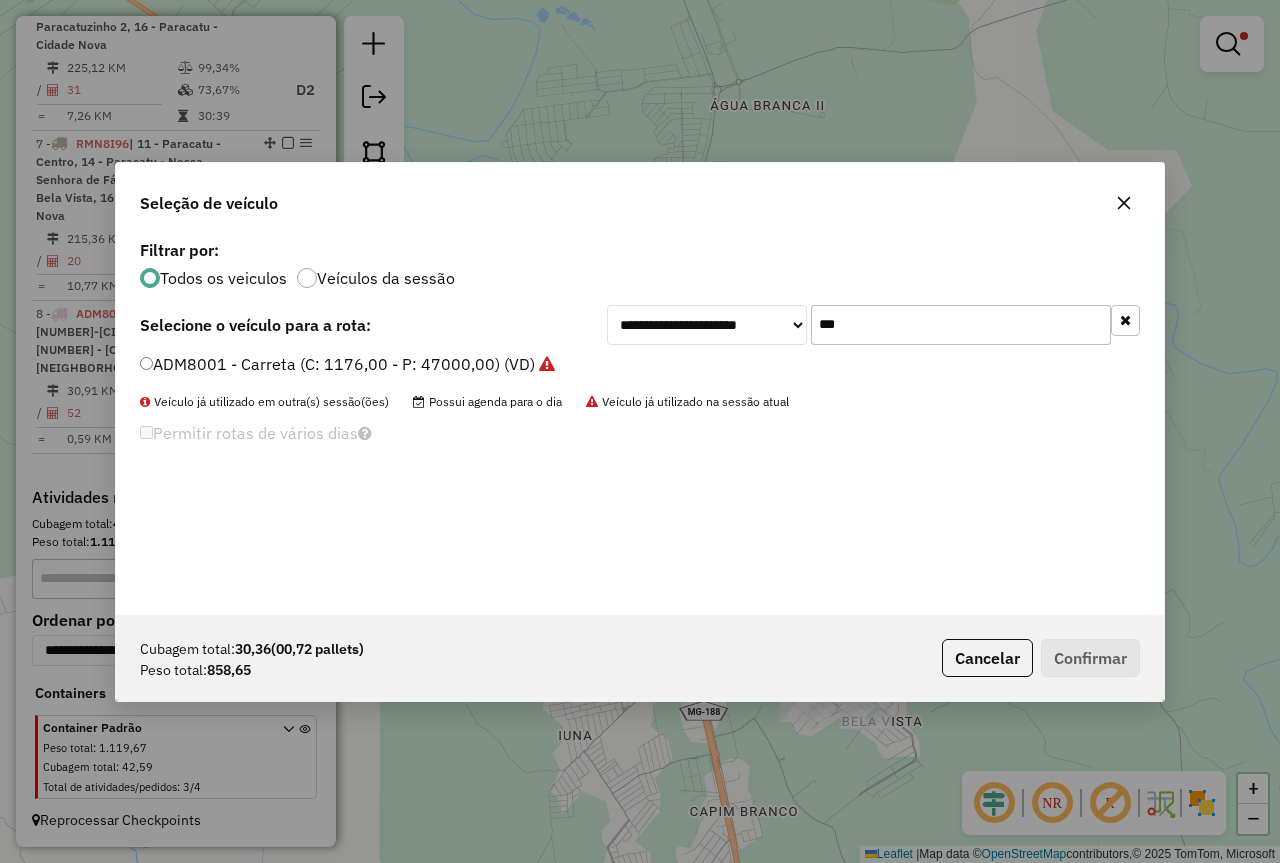 click on "***" 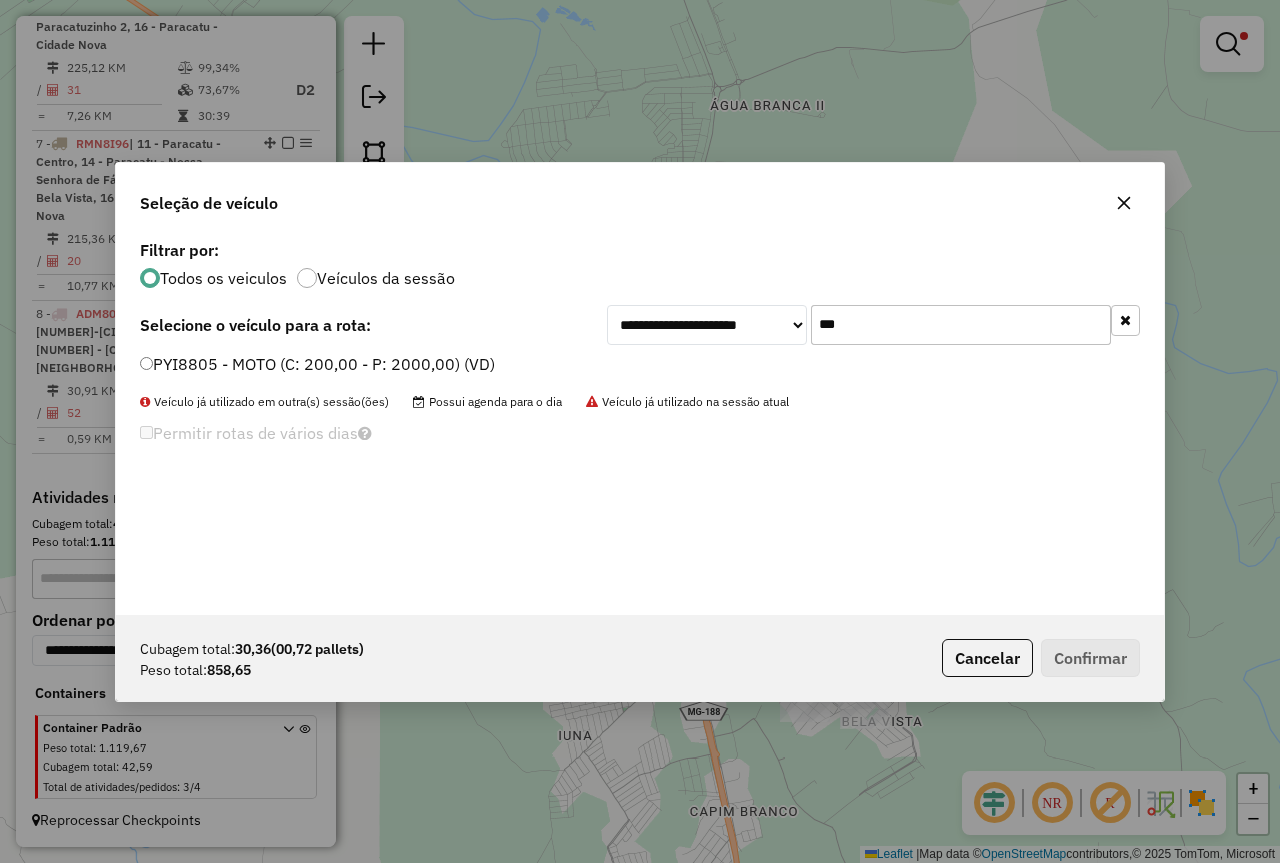 type on "***" 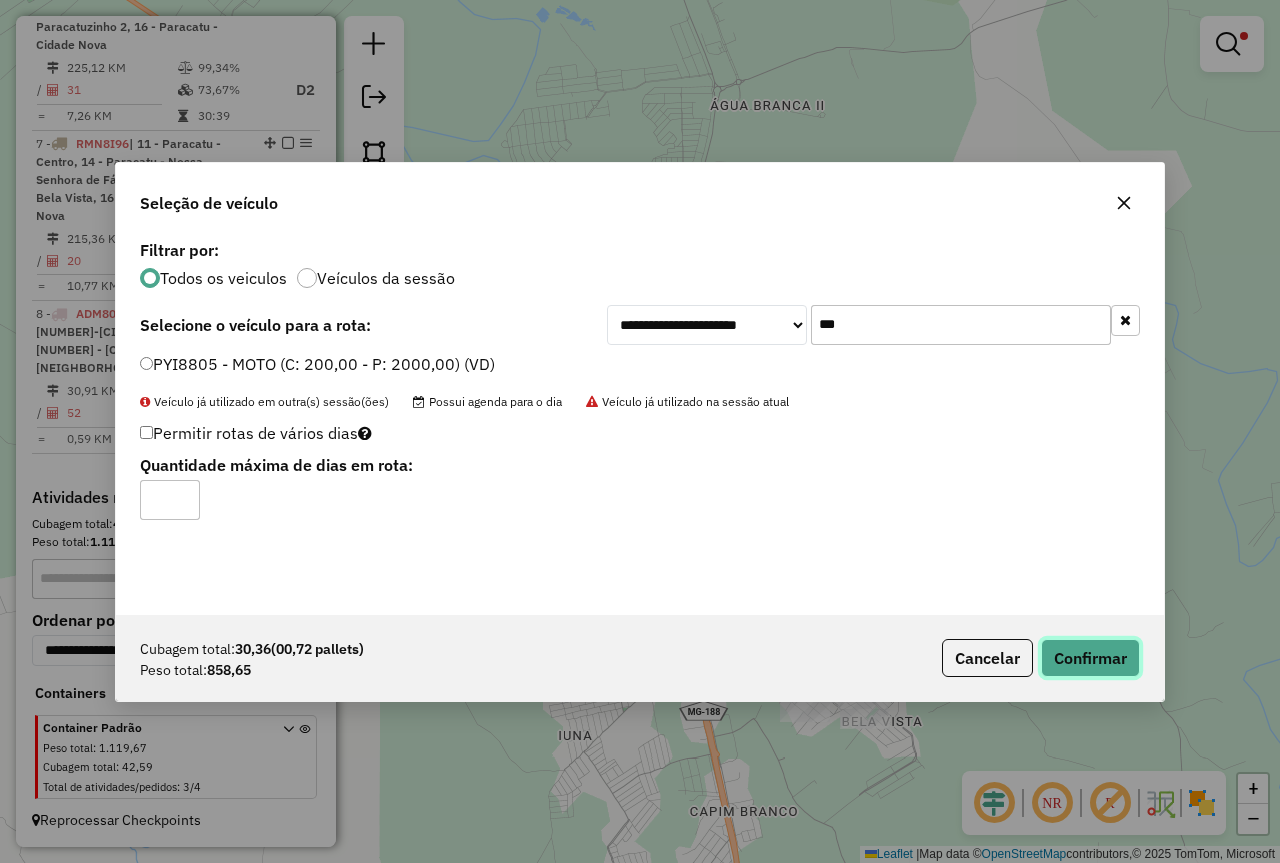 click on "Confirmar" 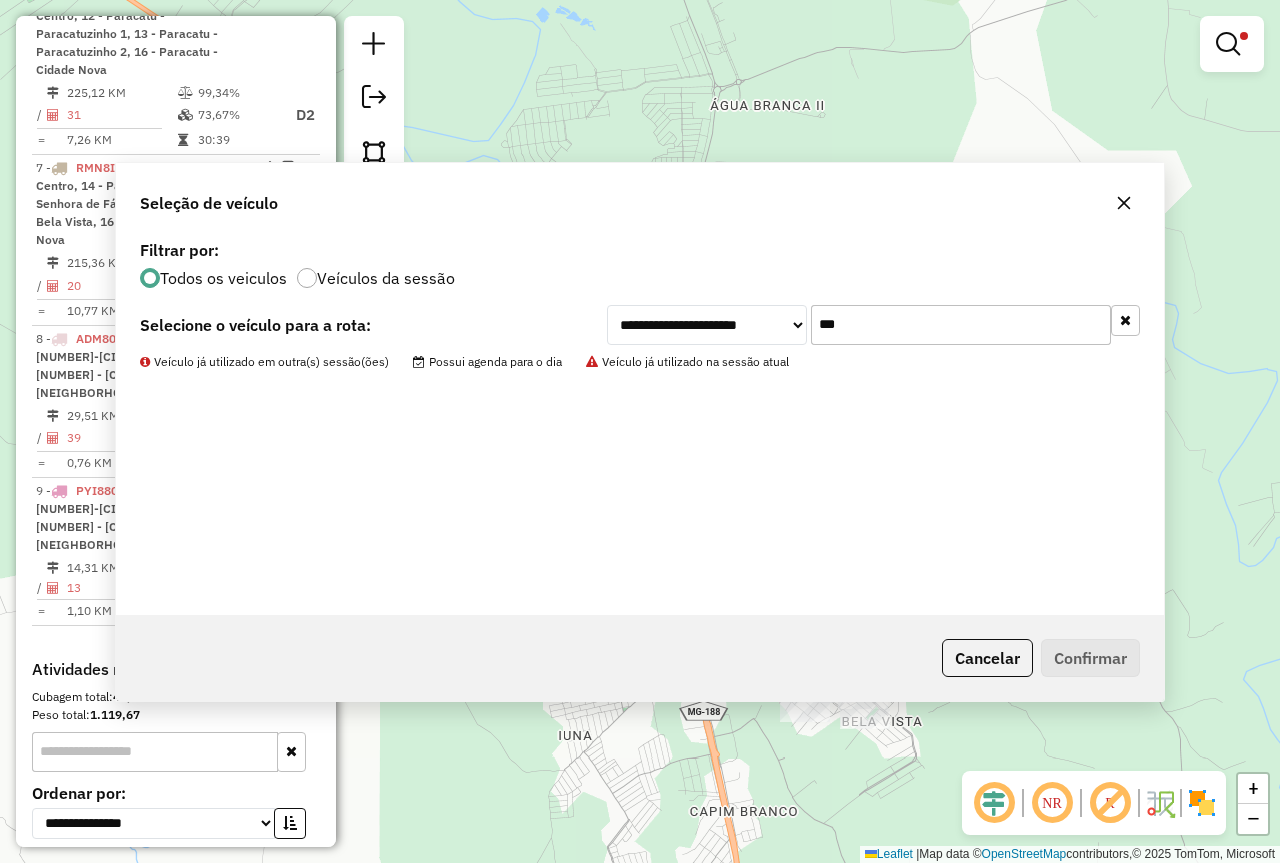 scroll, scrollTop: 1359, scrollLeft: 0, axis: vertical 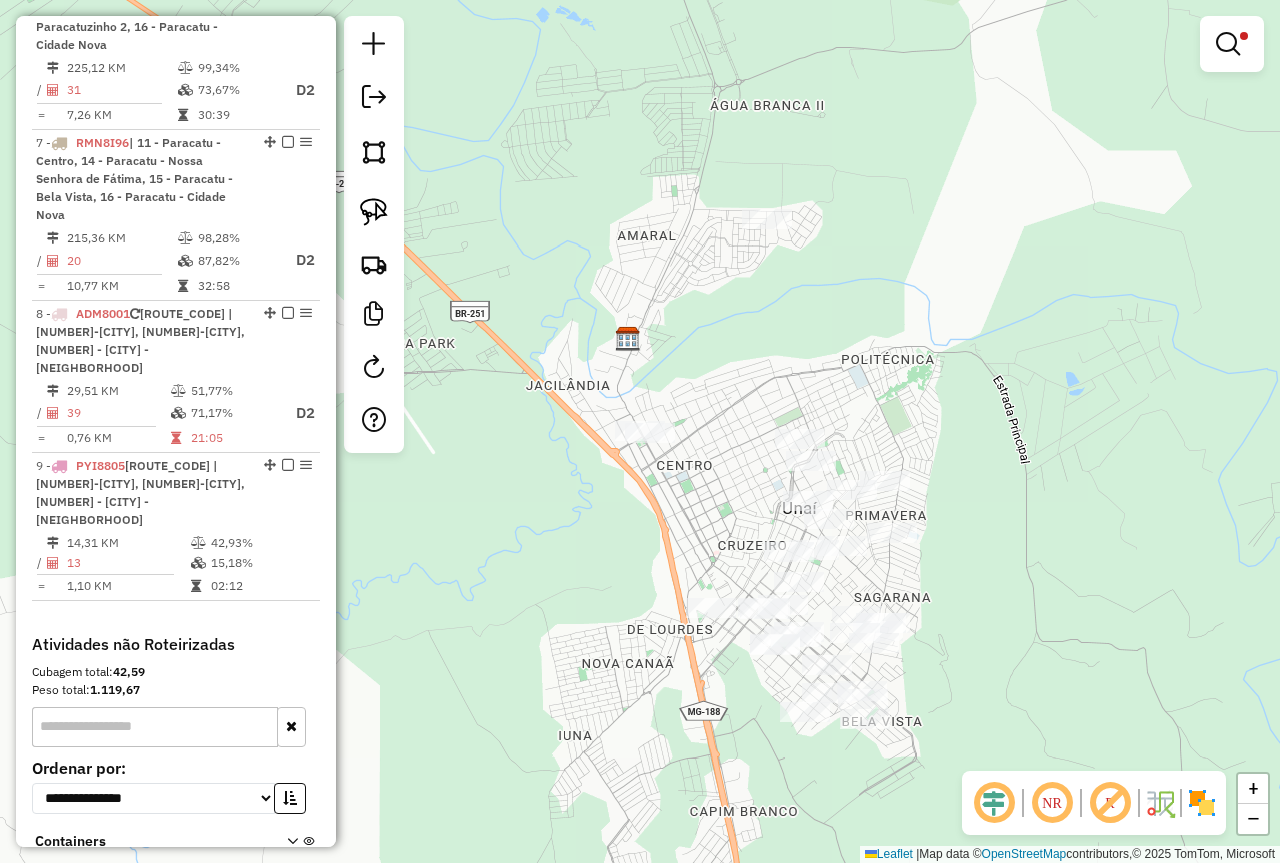 drag, startPoint x: 975, startPoint y: 582, endPoint x: 974, endPoint y: 371, distance: 211.00237 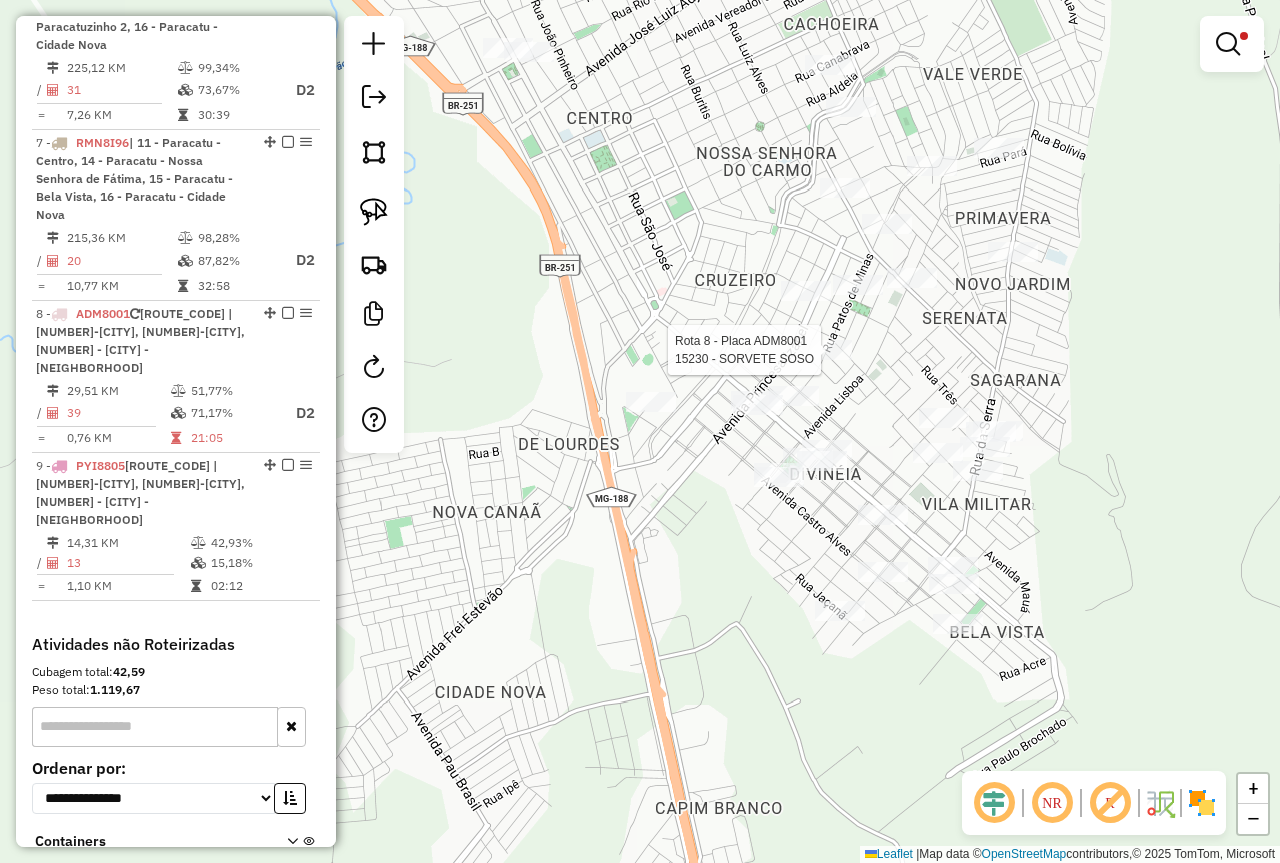 select on "*********" 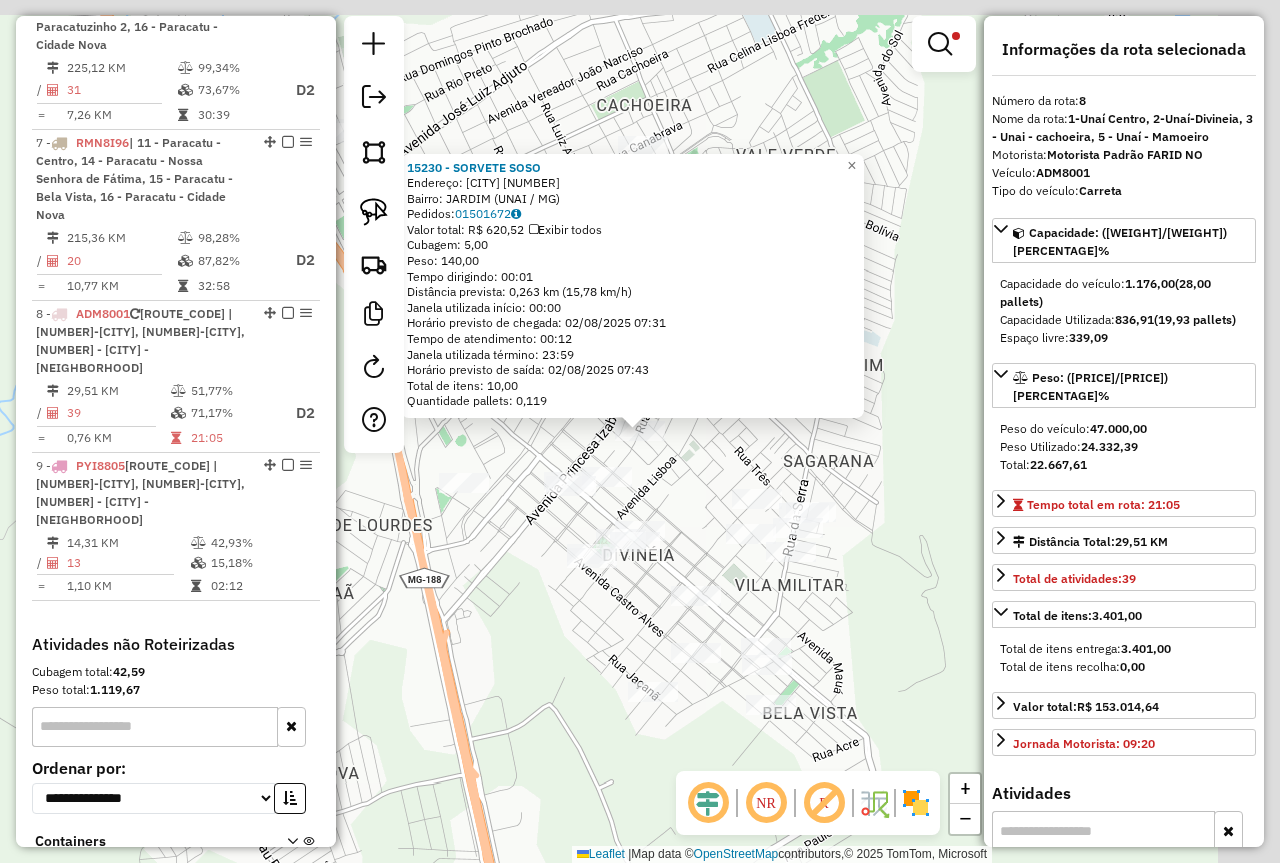 scroll, scrollTop: 1489, scrollLeft: 0, axis: vertical 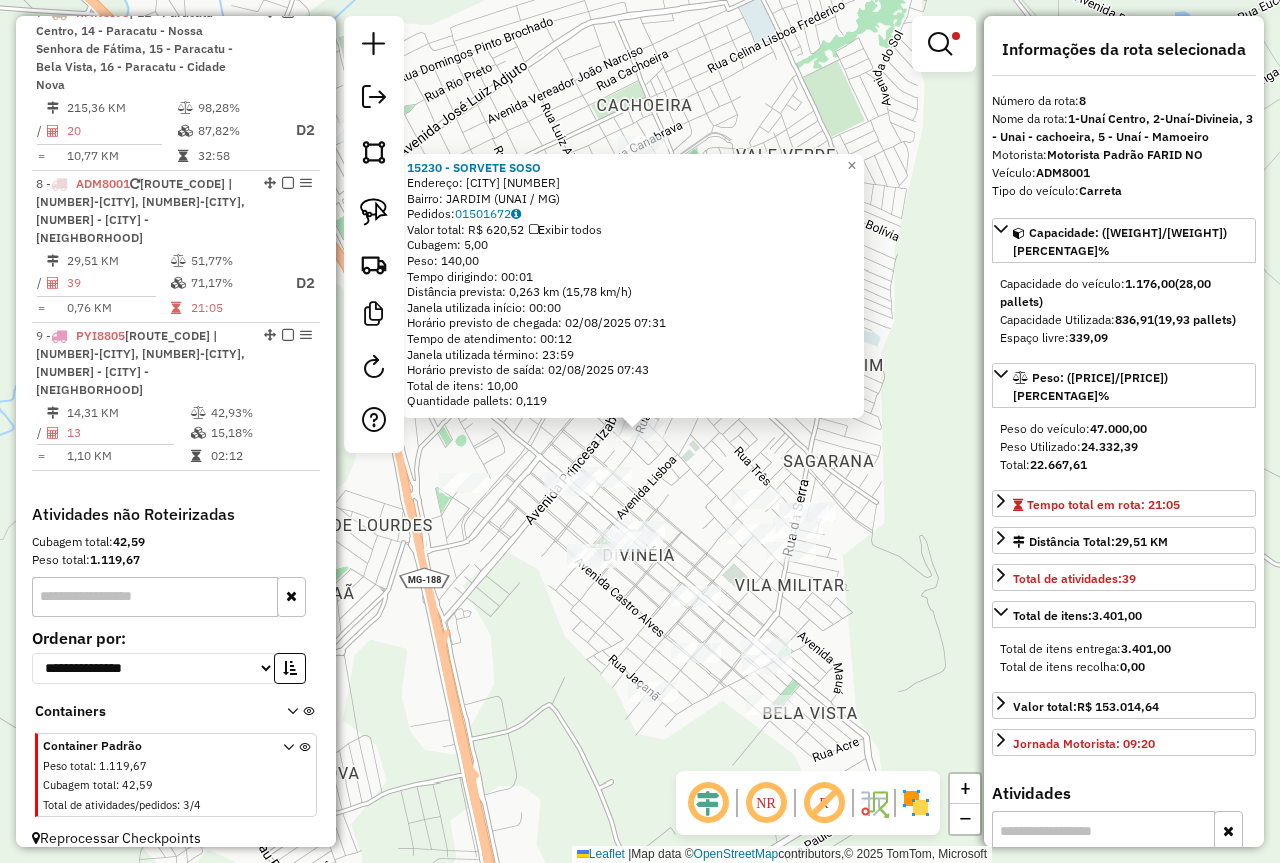 click on "[POSTAL_CODE] - [BUSINESS_NAME]  Endereço: [CITY] [NUMBER]   Bairro: [NEIGHBORHOOD] ([CITY] / [STATE])   Pedidos:  [ORDER_ID]   Valor total: R$ [AMOUNT]   Exibir todos   Cubagem: [CUBAGE]  Peso: [WEIGHT]  Tempo dirigindo: [TIME]   Distância prevista: [DISTANCE] km ([SPEED] km/h)   Janela utilizada início: [TIME]   Horário previsto de chegada: [DATE] [TIME]   Tempo de atendimento: [TIME]   Janela utilizada término: [TIME]   Horário previsto de saída: [DATE] [TIME]   Total de itens: [ITEMS]   Quantidade pallets: [PALLETS]  × Limpar filtros Janela de atendimento Grade de atendimento Capacidade Transportadoras Veículos Cliente Pedidos  Rotas Selecione os dias da semana para filtrar as janelas de atendimento  Seg   Ter   Qua   Qui   Sex   Sáb   Dom  Informe o período da janela de atendimento: De: Até:  Filtrar exatamente a janela do cliente  Considerar janela de atendimento padrão  Selecione os dias da semana para filtrar as grades de atendimento  Seg   Ter   Qua   Qui   Sex   Sáb   Dom   Considerar clientes sem dia de atendimento cadastrado" 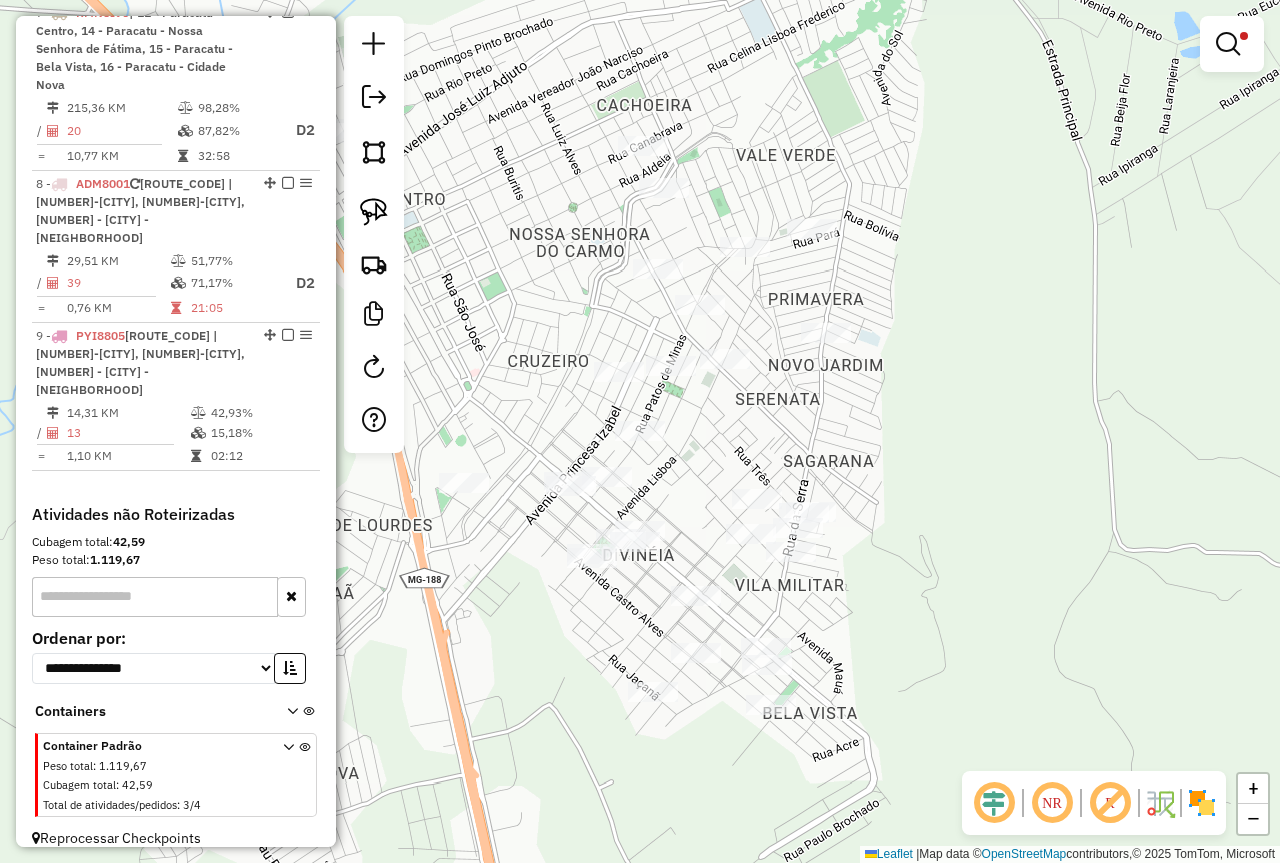 click on "Limpar filtros Janela de atendimento Grade de atendimento Capacidade Transportadoras Veículos Cliente Pedidos  Rotas Selecione os dias de semana para filtrar as janelas de atendimento  Seg   Ter   Qua   Qui   Sex   Sáb   Dom  Informe o período da janela de atendimento: De: Até:  Filtrar exatamente a janela do cliente  Considerar janela de atendimento padrão  Selecione os dias de semana para filtrar as grades de atendimento  Seg   Ter   Qua   Qui   Sex   Sáb   Dom   Considerar clientes sem dia de atendimento cadastrado  Clientes fora do dia de atendimento selecionado Filtrar as atividades entre os valores definidos abaixo:  Peso mínimo:  ****  Peso máximo:  ******  Cubagem mínima:   Cubagem máxima:   De:   Até:  Filtrar as atividades entre o tempo de atendimento definido abaixo:  De:   Até:   Considerar capacidade total dos clientes não roteirizados Transportadora: Selecione um ou mais itens Tipo de veículo: Selecione um ou mais itens Veículo: Selecione um ou mais itens Motorista: Nome: Rótulo:" 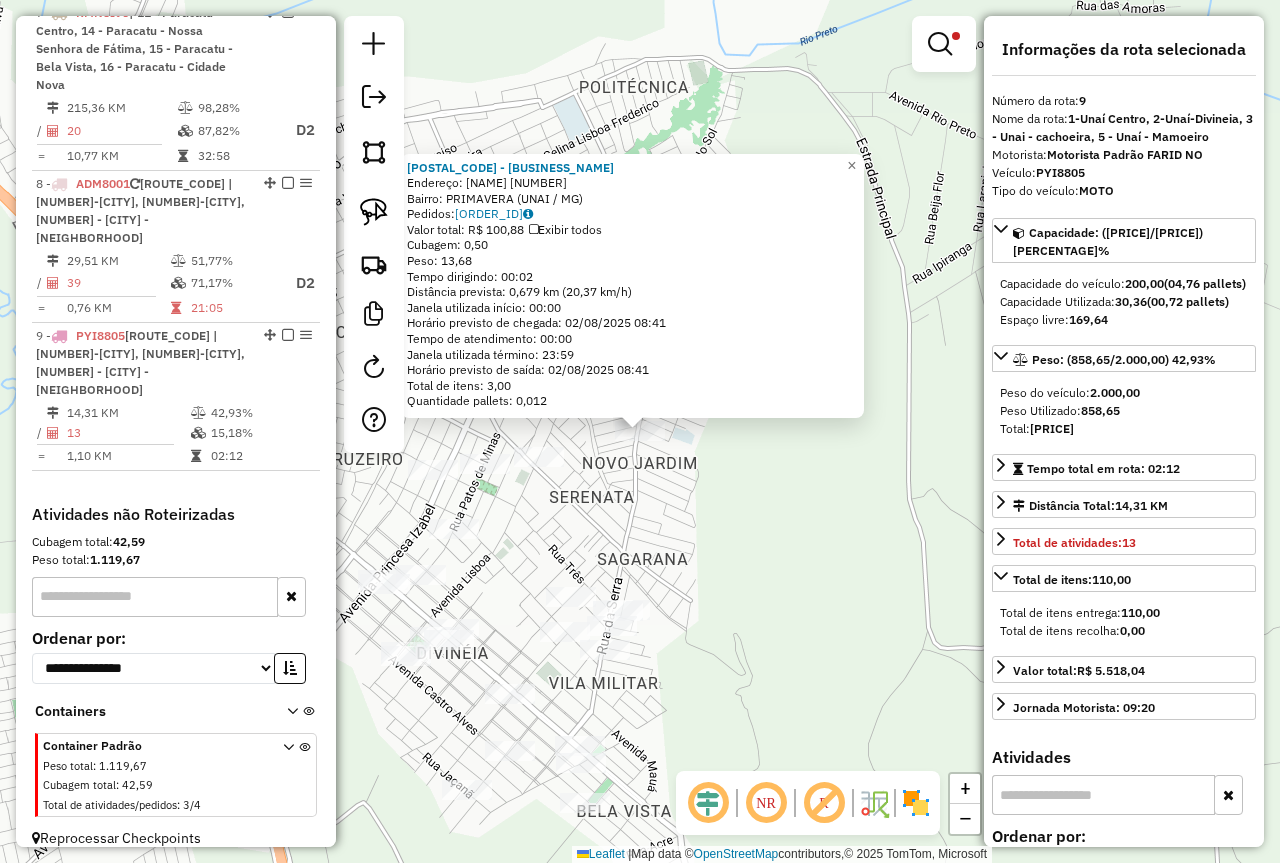 click on "[POSTAL_CODE] - [BUSINESS_NAME]  Endereço:  [STREET_NAME] [NUMBER]   Bairro: [NEIGHBORHOOD] ([CITY] / [STATE])   Pedidos:  [ORDER_ID]   Valor total: [CURRENCY] [PRICE]   Exibir todos   Cubagem: [VOLUME]  Peso: [WEIGHT]  Tempo dirigindo: [TIME]   Distância prevista: [DISTANCE] km ([SPEED] km/h)   Janela utilizada início: [TIME]   Horário previsto de chegada: [DATE] [TIME]   Tempo de atendimento: [TIME]   Janela utilizada término: [TIME]   Horário previsto de saída: [DATE] [TIME]   Total de itens: [QUANTITY]   Quantidade pallets: [QUANTITY]  × Limpar filtros Janela de atendimento Grade de atendimento Capacidade Transportadoras Veículos Cliente Pedidos  Rotas Selecione os dias de semana para filtrar as janelas de atendimento  Seg   Ter   Qua   Qui   Sex   Sáb   Dom  Informe o período da janela de atendimento: De: Até:  Filtrar exatamente a janela do cliente  Considerar janela de atendimento padrão  Selecione os dias de semana para filtrar as grades de atendimento  Seg   Ter   Qua   Qui   Sex   Sáb   Dom   Peso mínimo:  ****  Peso máximo:   De:" 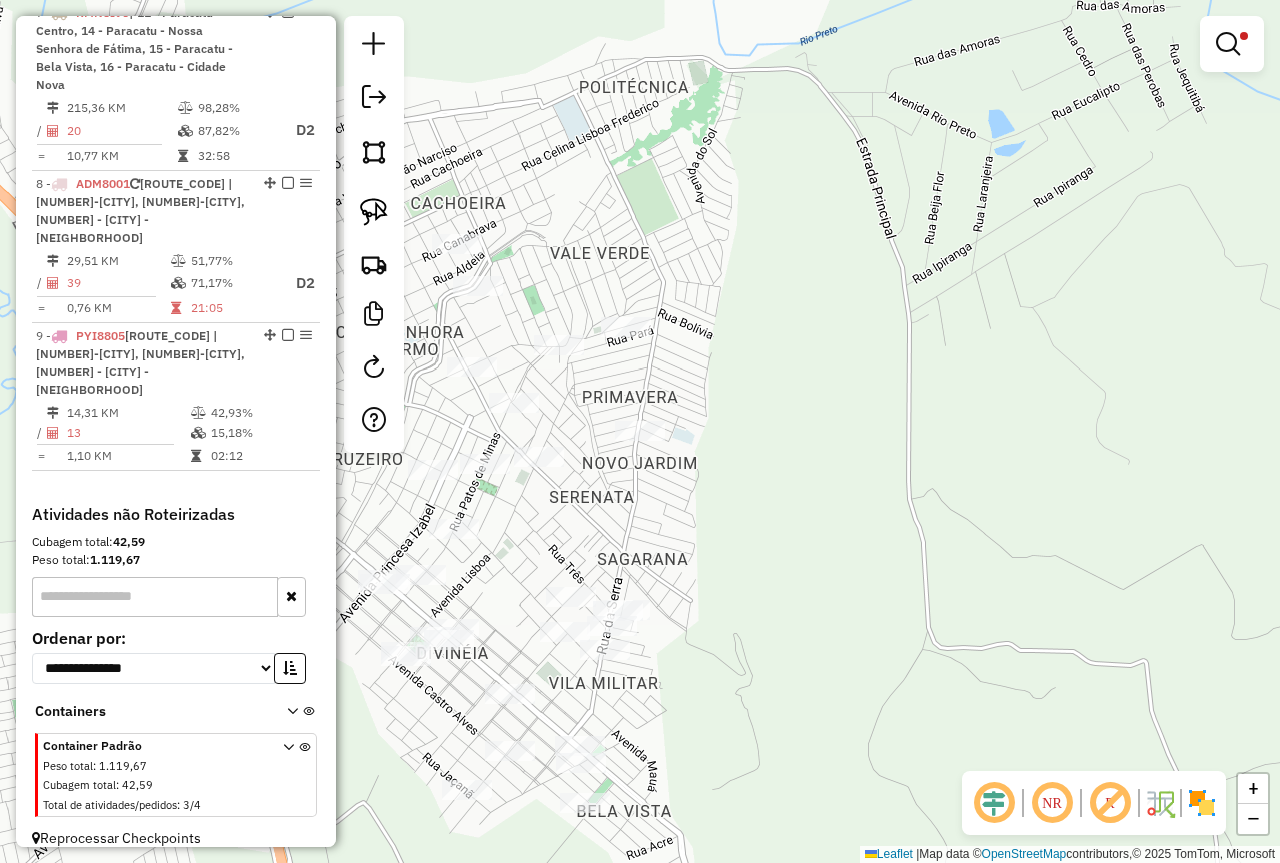 select on "*********" 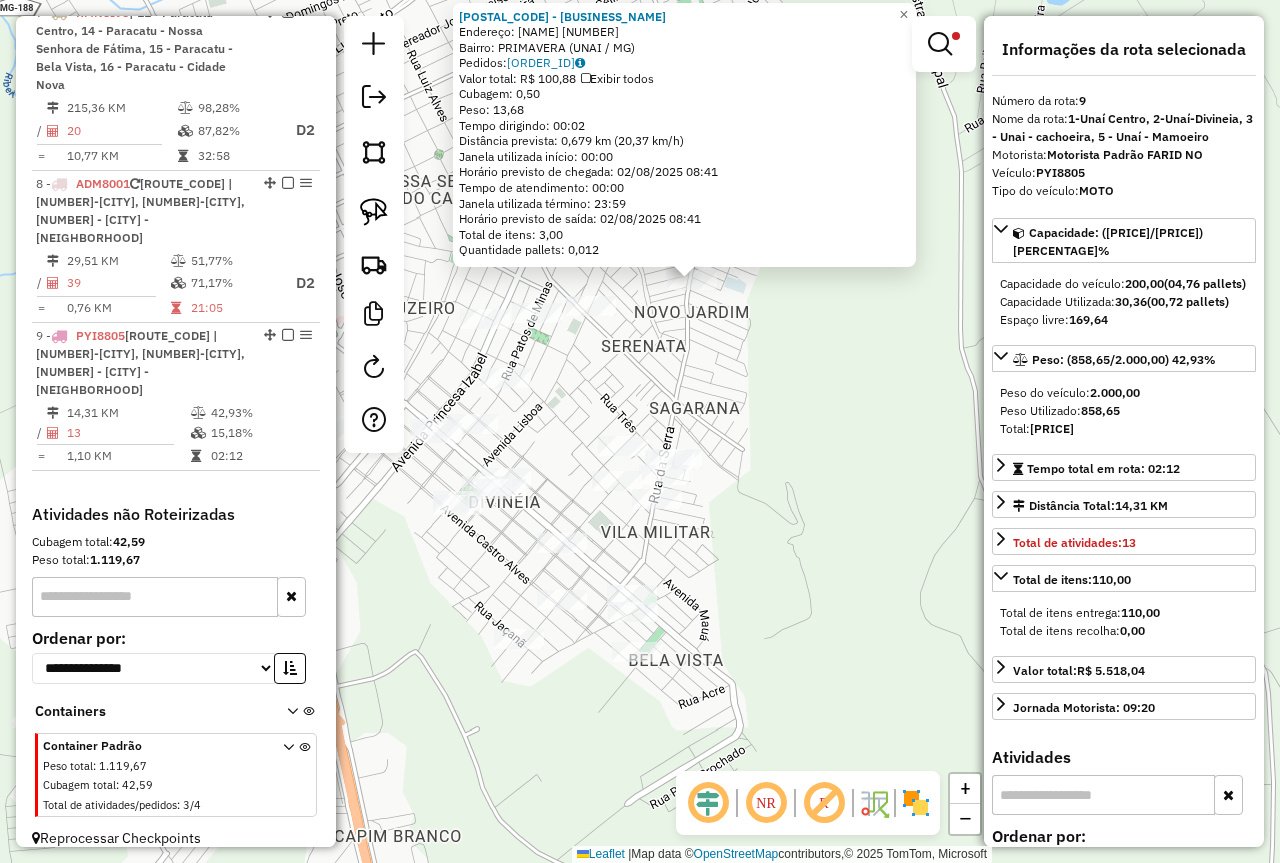 drag, startPoint x: 763, startPoint y: 576, endPoint x: 841, endPoint y: 391, distance: 200.77101 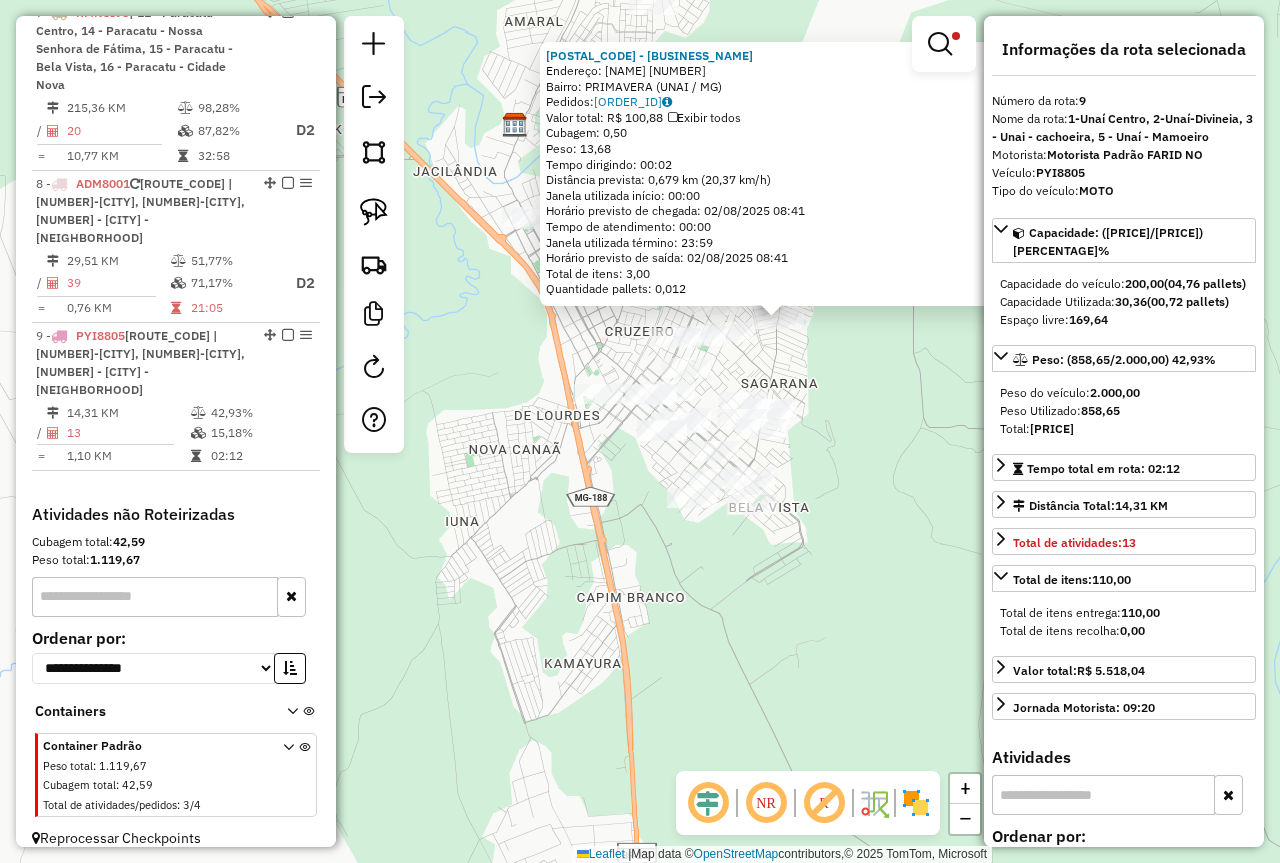 click on "[POSTAL_CODE] - [BUSINESS_NAME]  Endereço:  [STREET_NAME] [NUMBER]   Bairro: [NEIGHBORHOOD] ([CITY] / [STATE])   Pedidos:  [ORDER_ID]   Valor total: [CURRENCY] [PRICE]   Exibir todos   Cubagem: [VOLUME]  Peso: [WEIGHT]  Tempo dirigindo: [TIME]   Distância prevista: [DISTANCE] km ([SPEED] km/h)   Janela utilizada início: [TIME]   Horário previsto de chegada: [DATE] [TIME]   Tempo de atendimento: [TIME]   Janela utilizada término: [TIME]   Horário previsto de saída: [DATE] [TIME]   Total de itens: [QUANTITY]   Quantidade pallets: [QUANTITY]  × Limpar filtros Janela de atendimento Grade de atendimento Capacidade Transportadoras Veículos Cliente Pedidos  Rotas Selecione os dias de semana para filtrar as janelas de atendimento  Seg   Ter   Qua   Qui   Sex   Sáb   Dom  Informe o período da janela de atendimento: De: Até:  Filtrar exatamente a janela do cliente  Considerar janela de atendimento padrão  Selecione os dias de semana para filtrar as grades de atendimento  Seg   Ter   Qua   Qui   Sex   Sáb   Dom   Peso mínimo:  ****  Peso máximo:   De:" 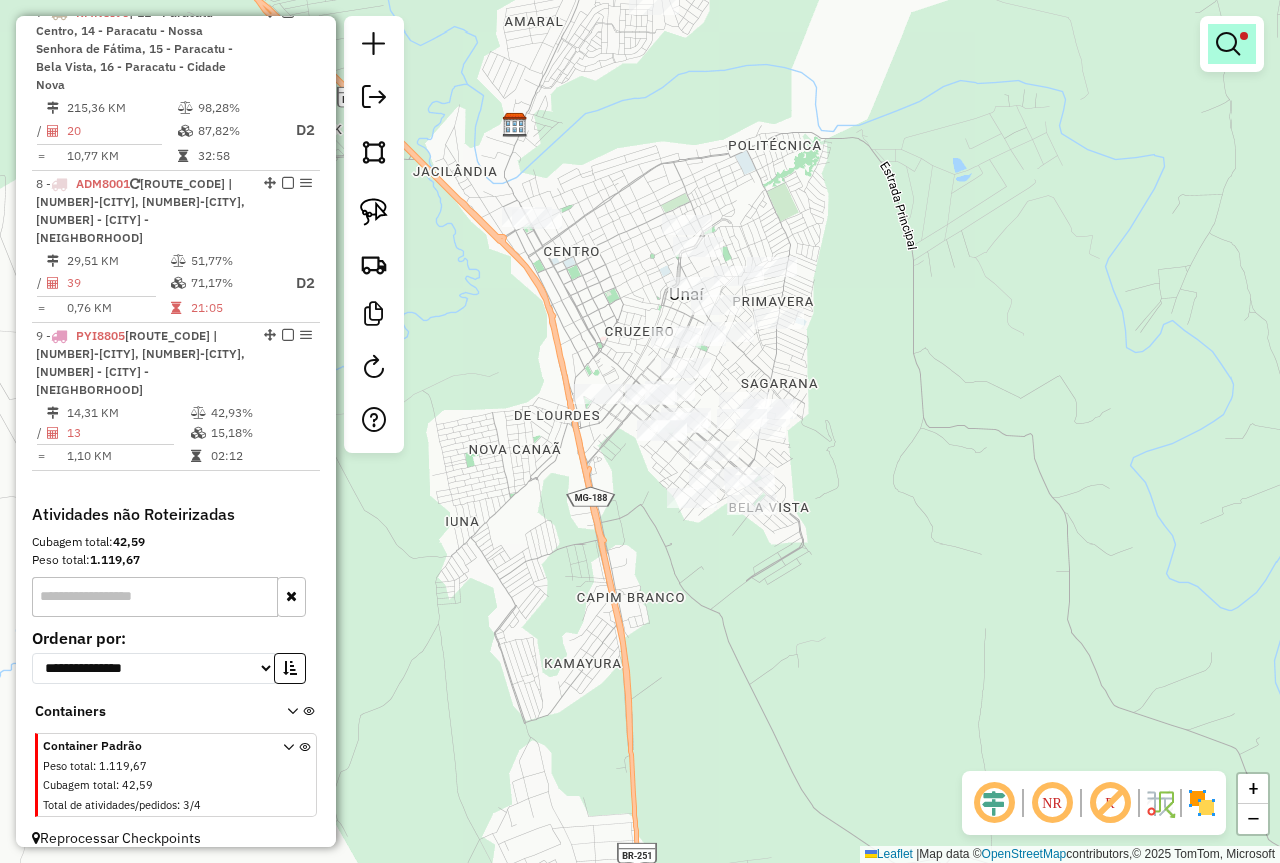 click at bounding box center [1232, 44] 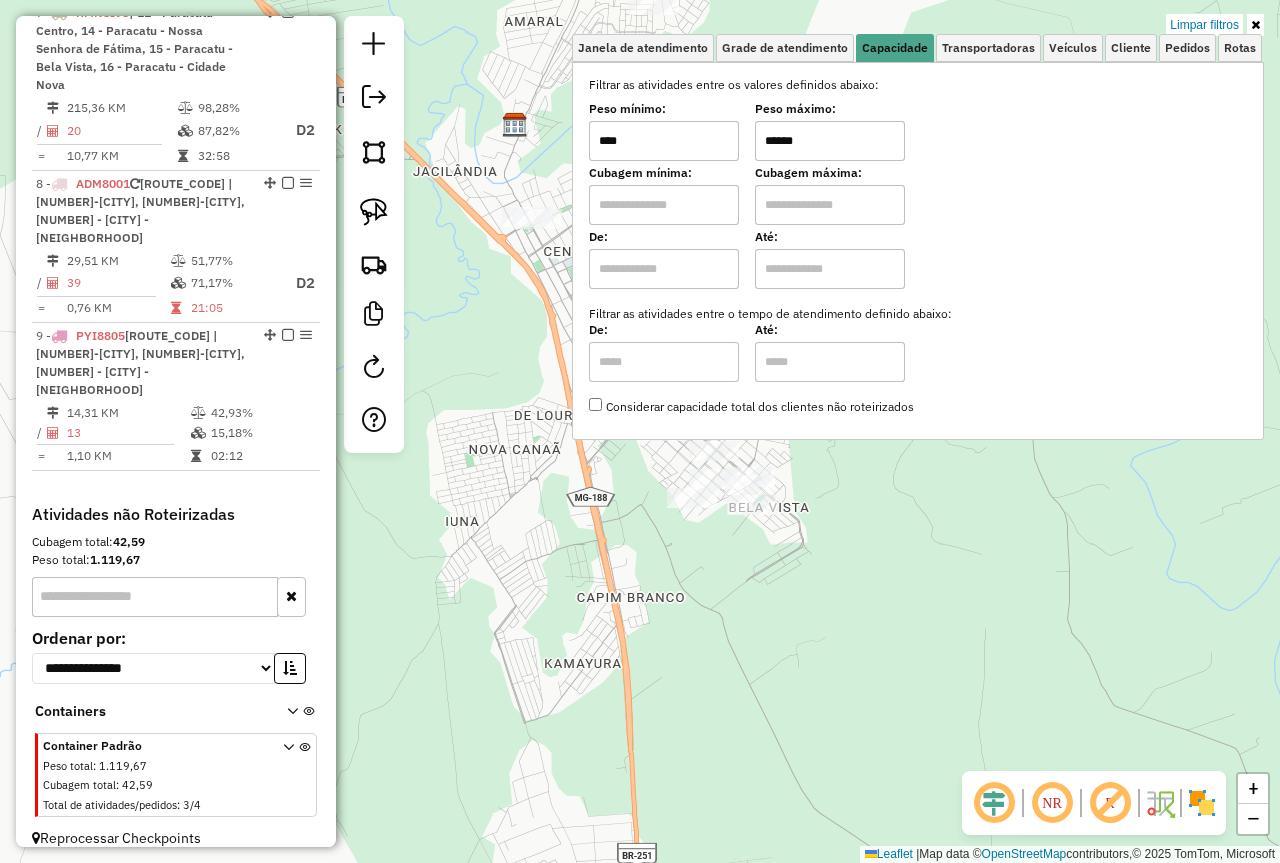 click on "******" at bounding box center (830, 141) 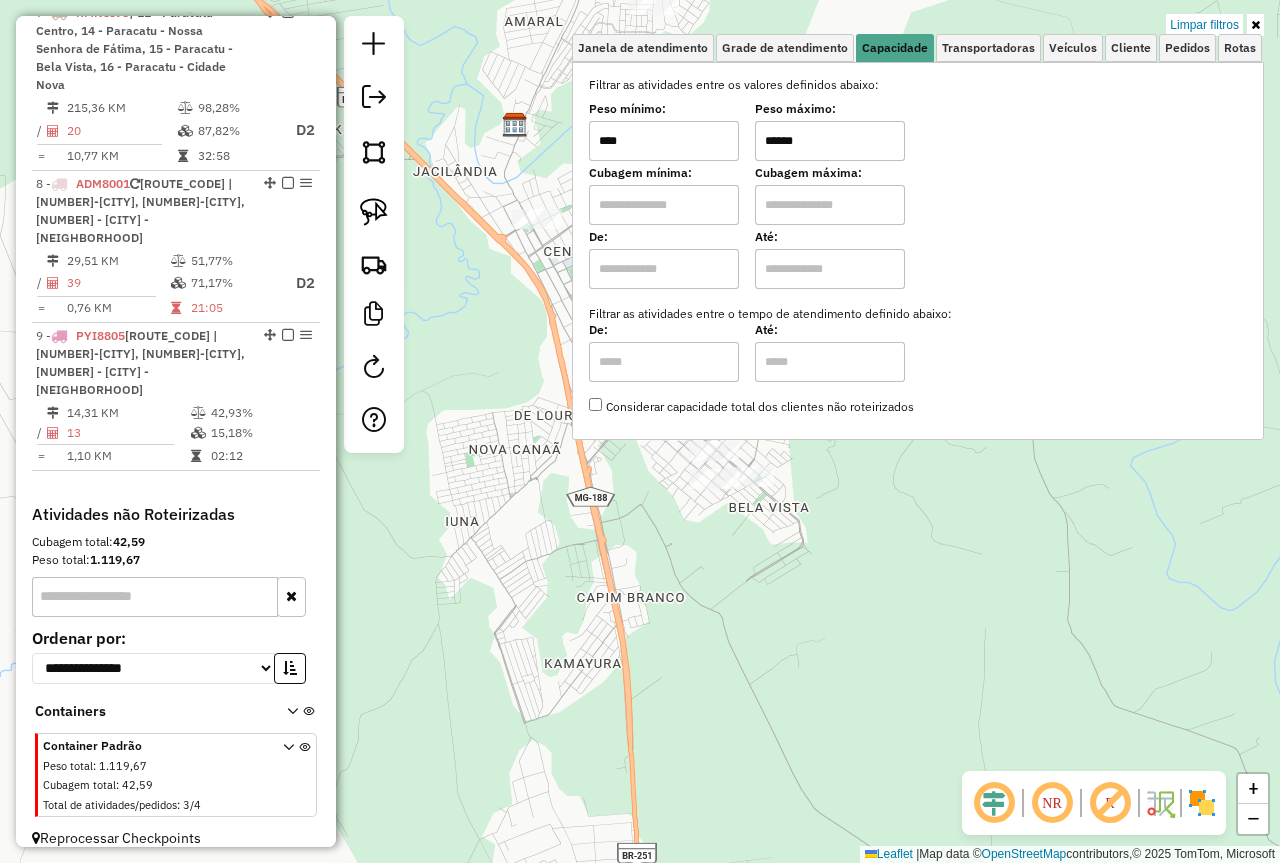type on "******" 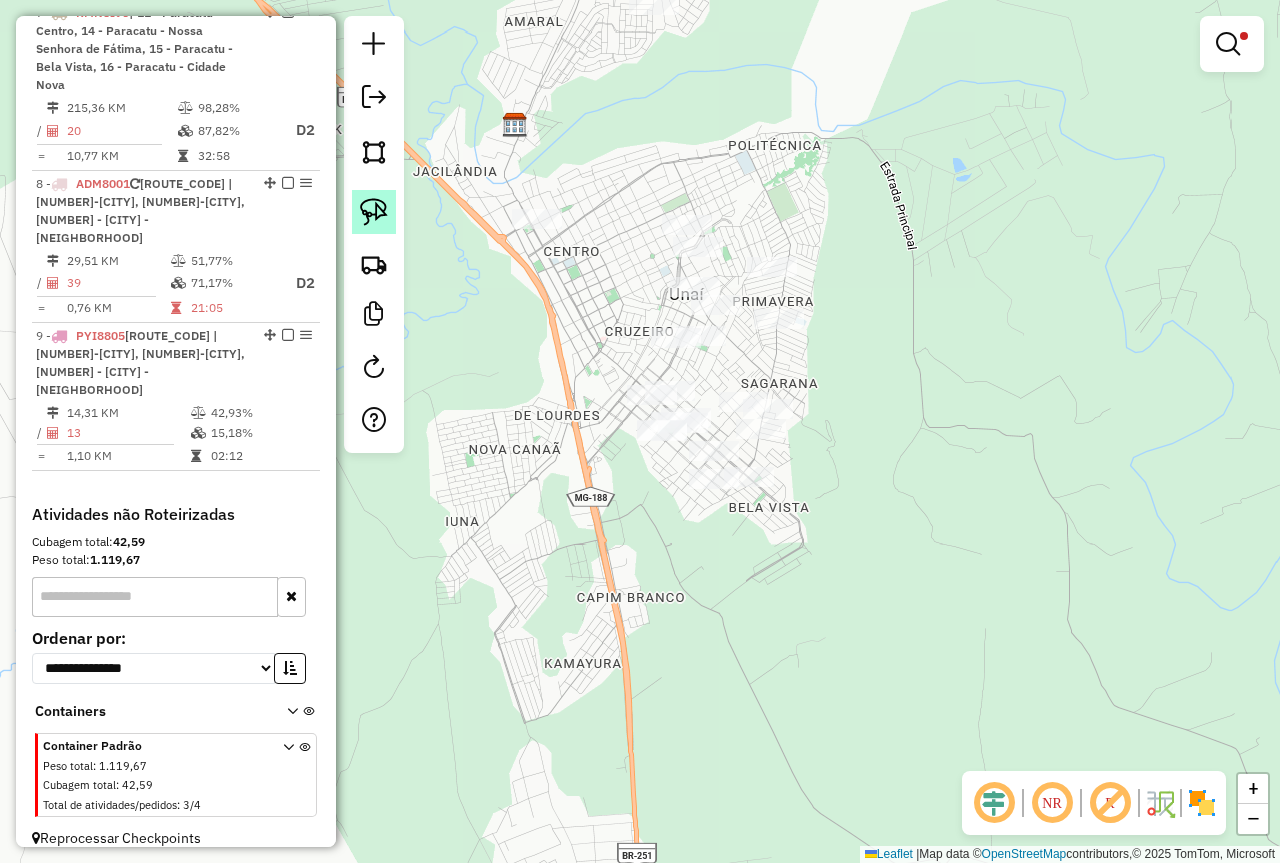 click 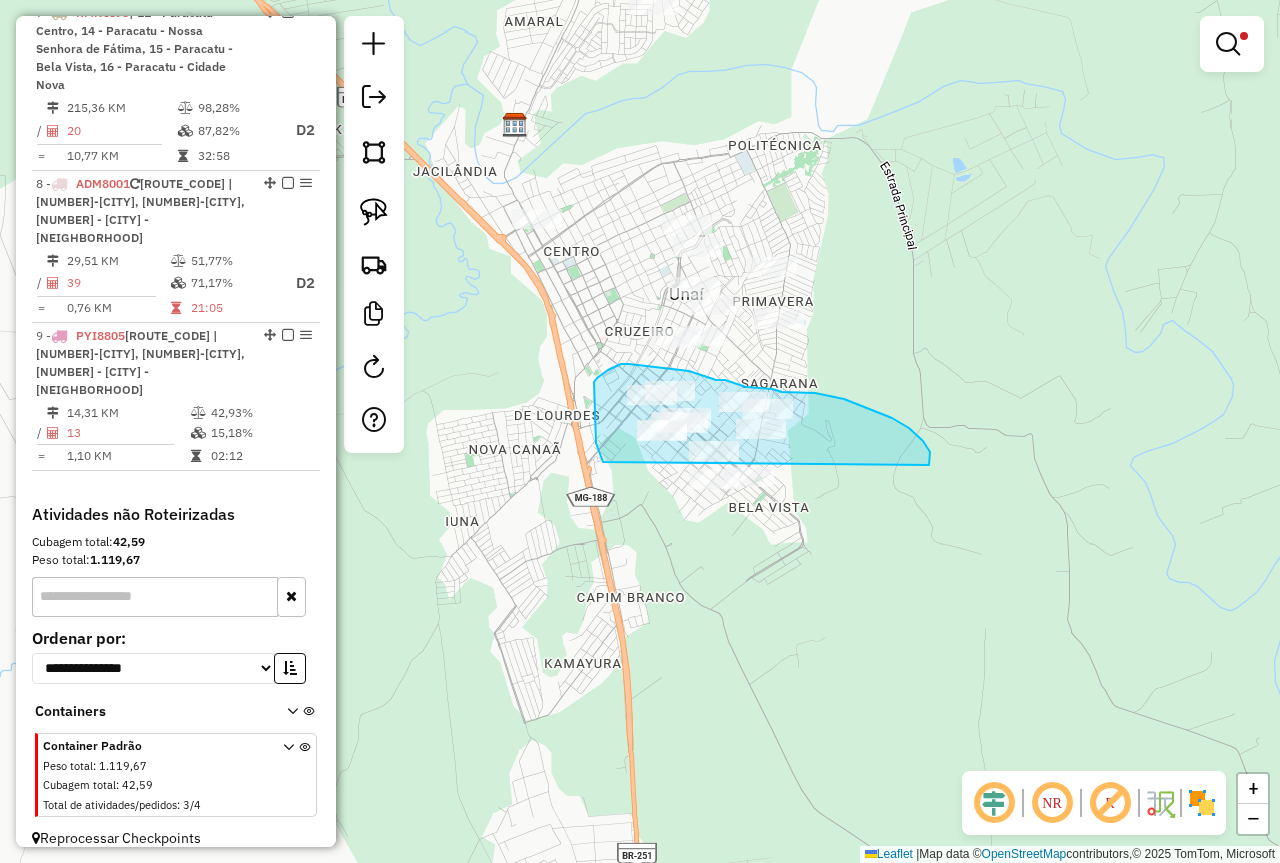 drag, startPoint x: 929, startPoint y: 465, endPoint x: 680, endPoint y: 557, distance: 265.45245 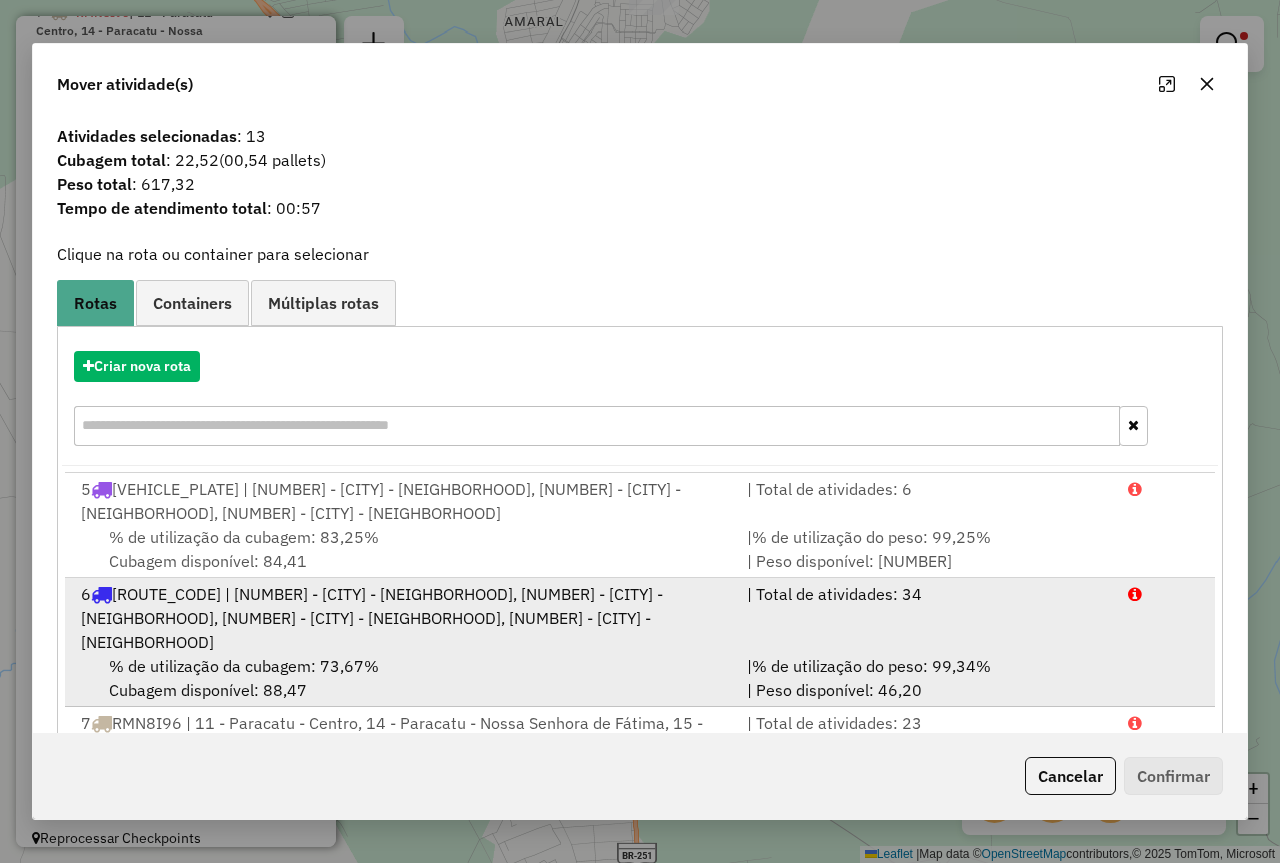 scroll, scrollTop: 320, scrollLeft: 0, axis: vertical 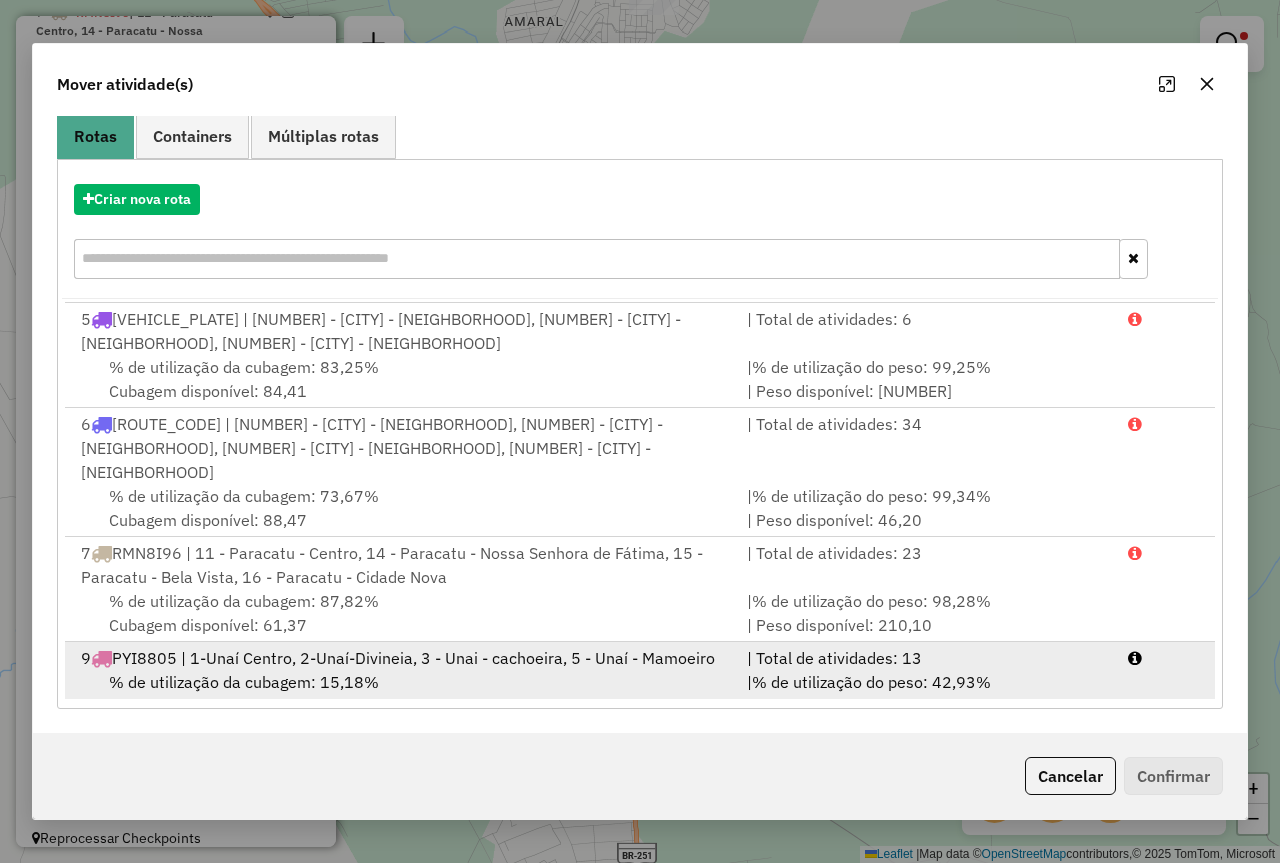 click on "% de utilização da cubagem: [PERCENTAGE]%  Cubagem disponível: [CUBAGE]" at bounding box center (402, 694) 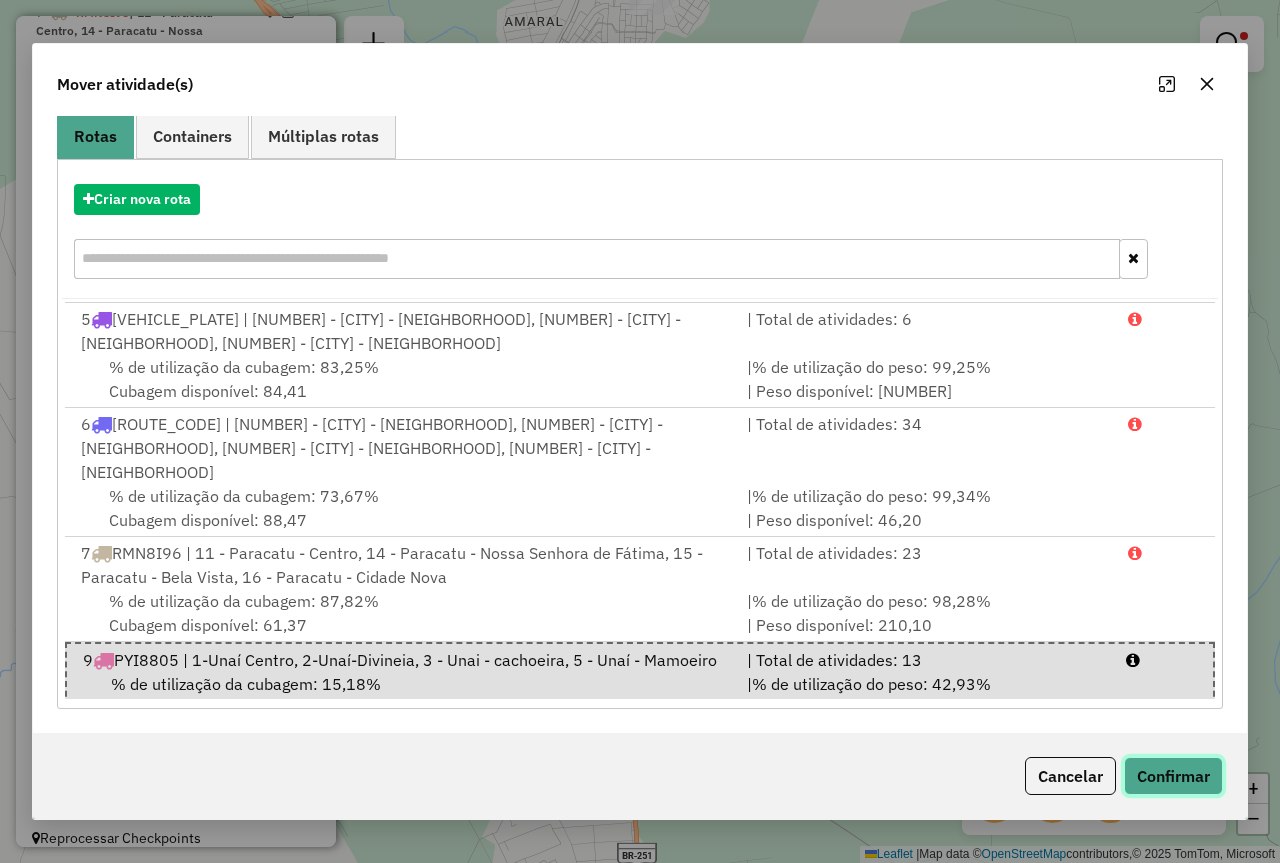 click on "Confirmar" 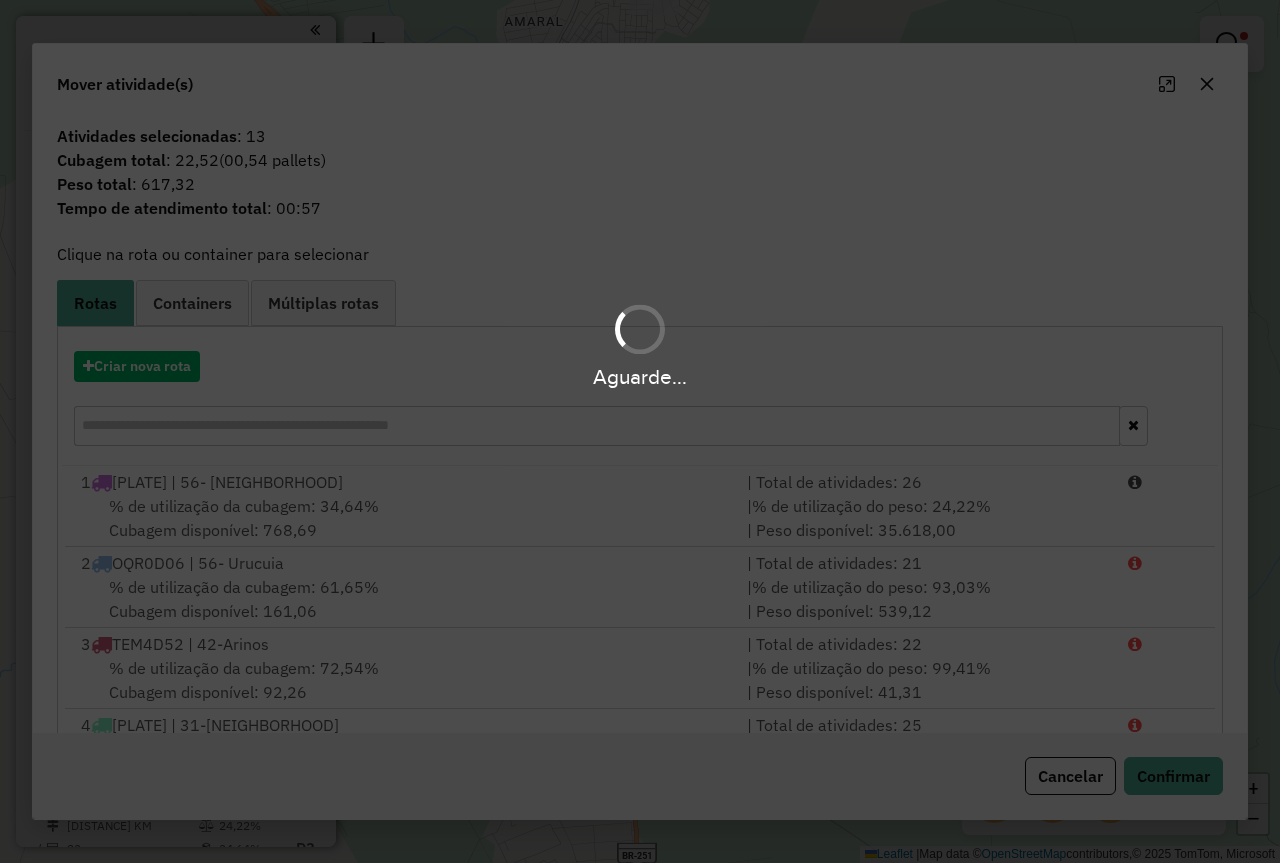 scroll, scrollTop: 0, scrollLeft: 0, axis: both 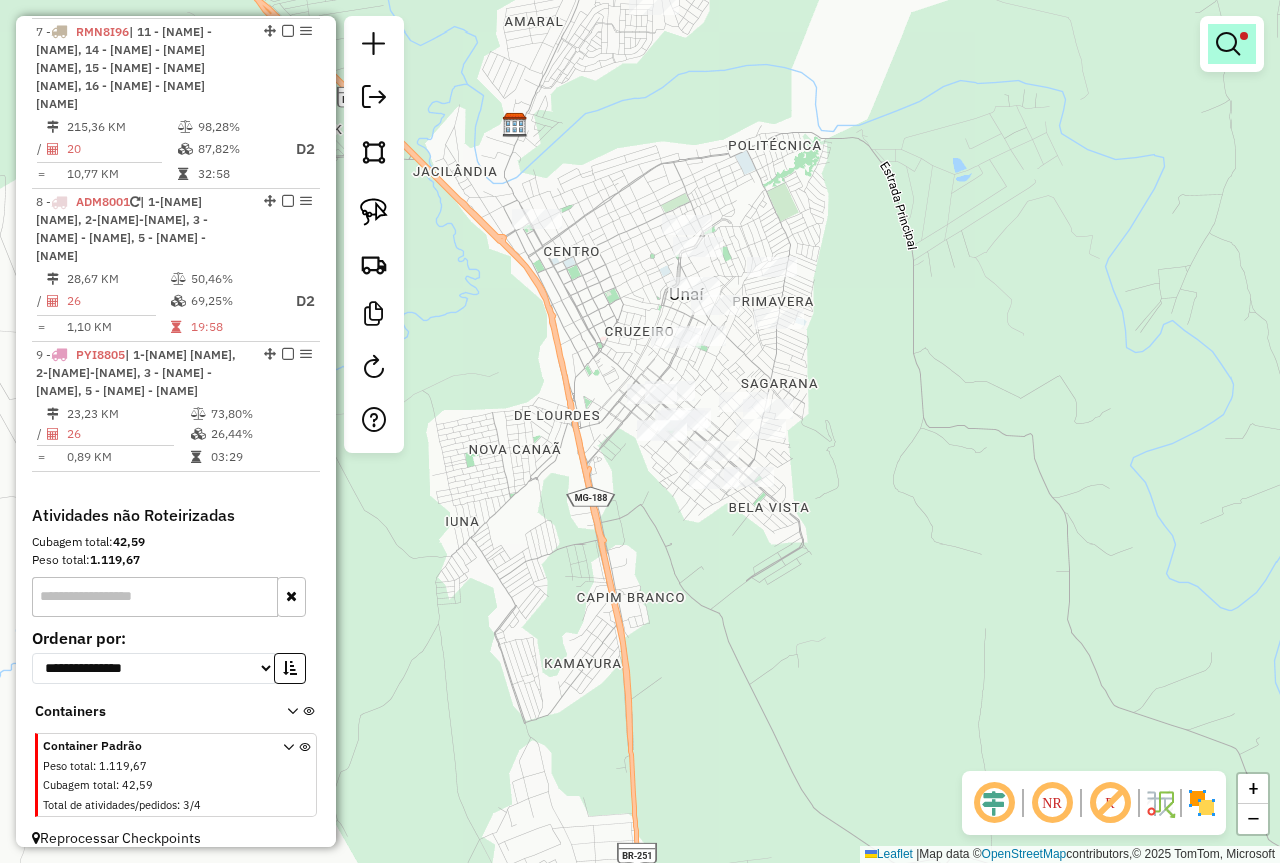click at bounding box center (1232, 44) 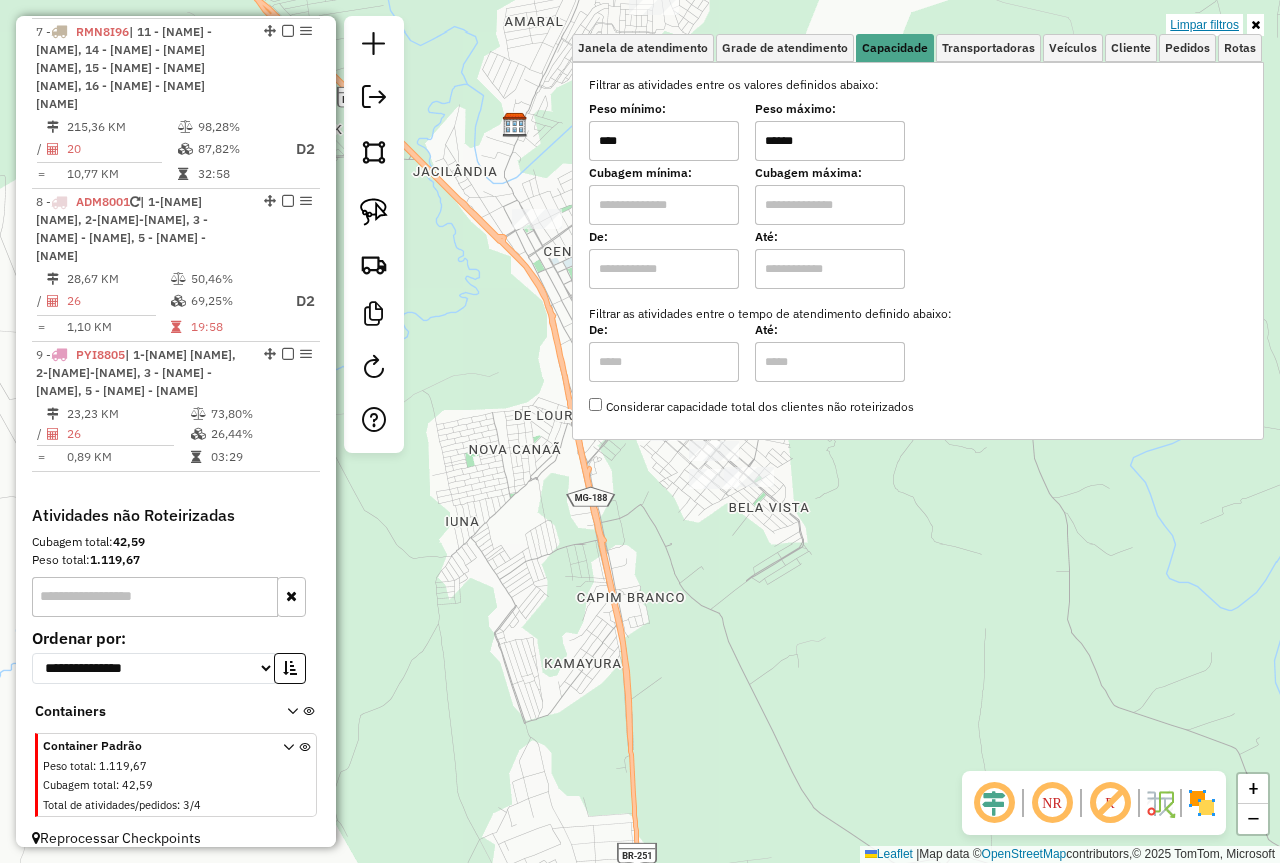 click on "Limpar filtros" at bounding box center (1204, 25) 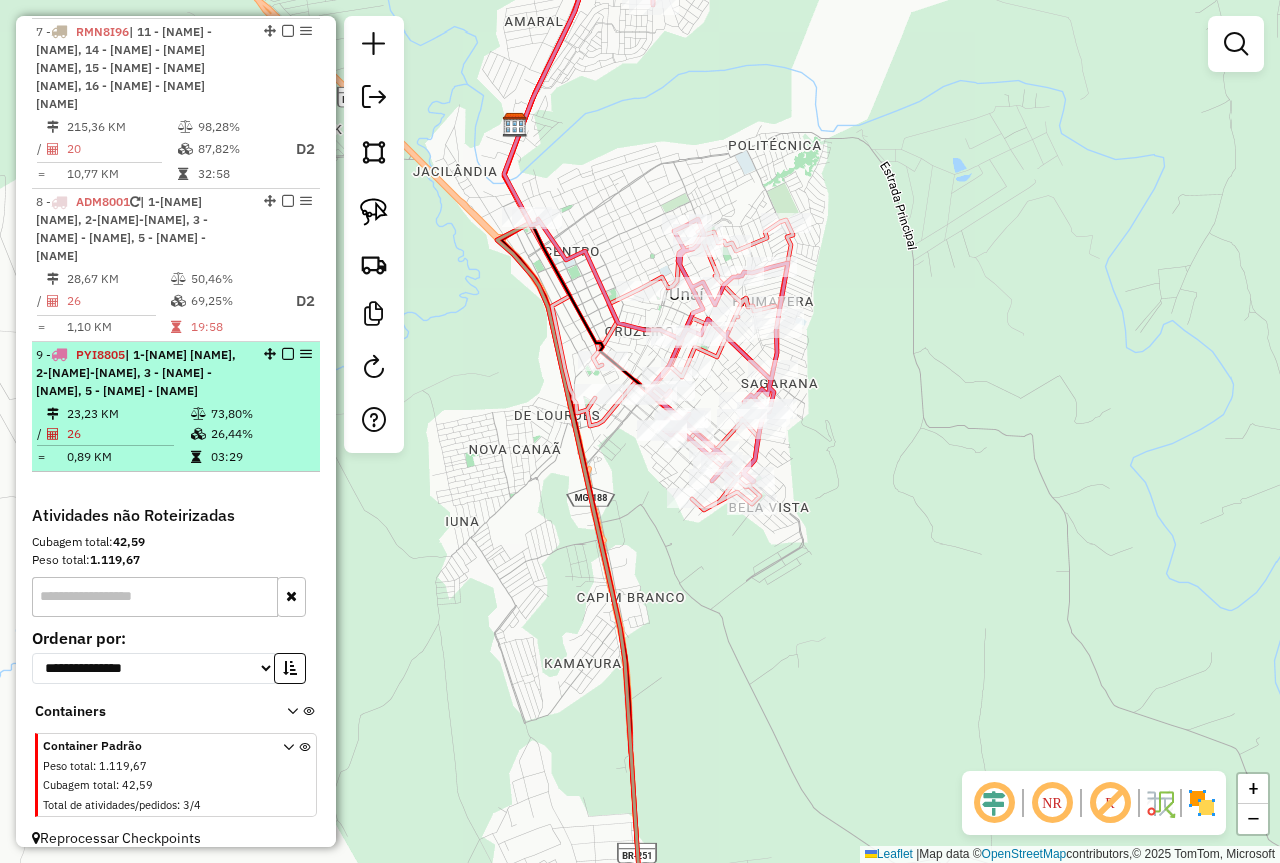 click at bounding box center (288, 354) 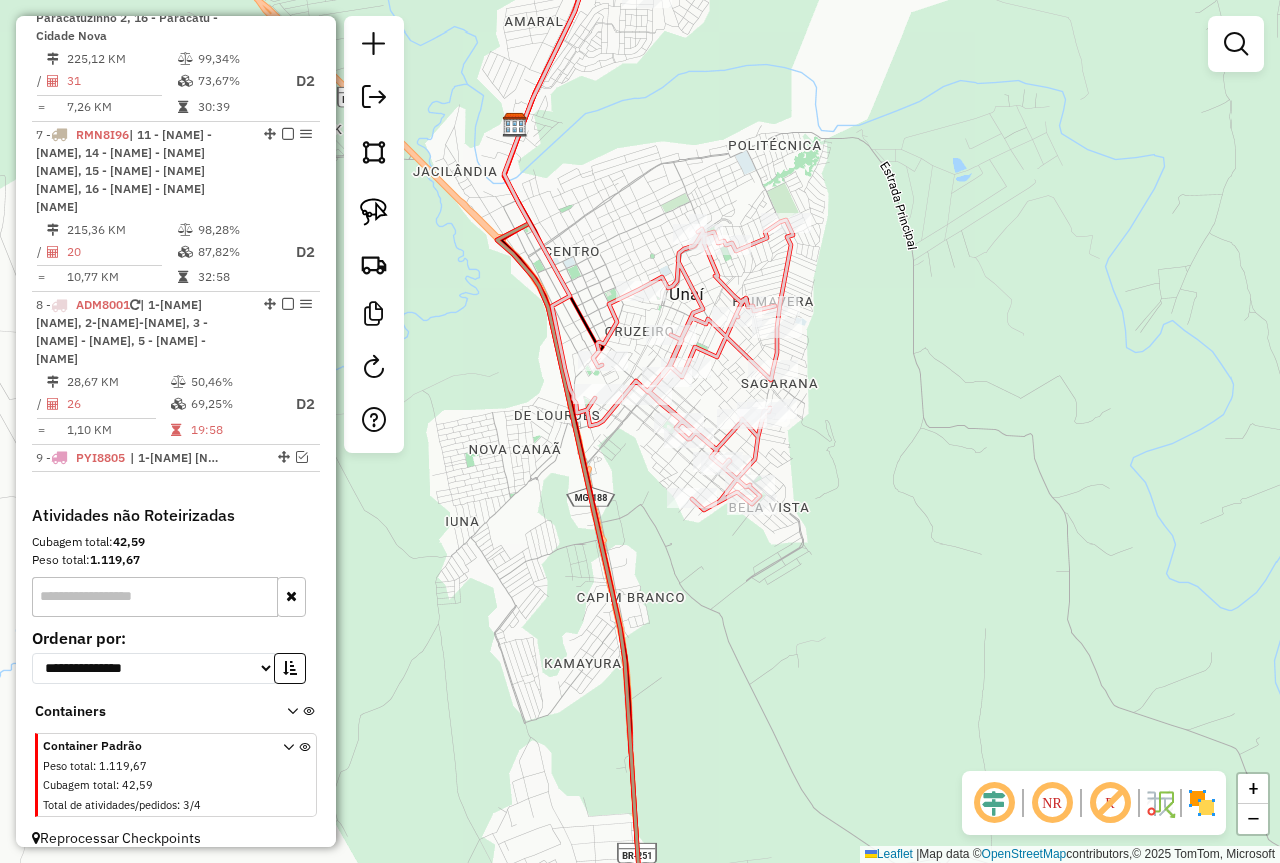 click at bounding box center [1236, 44] 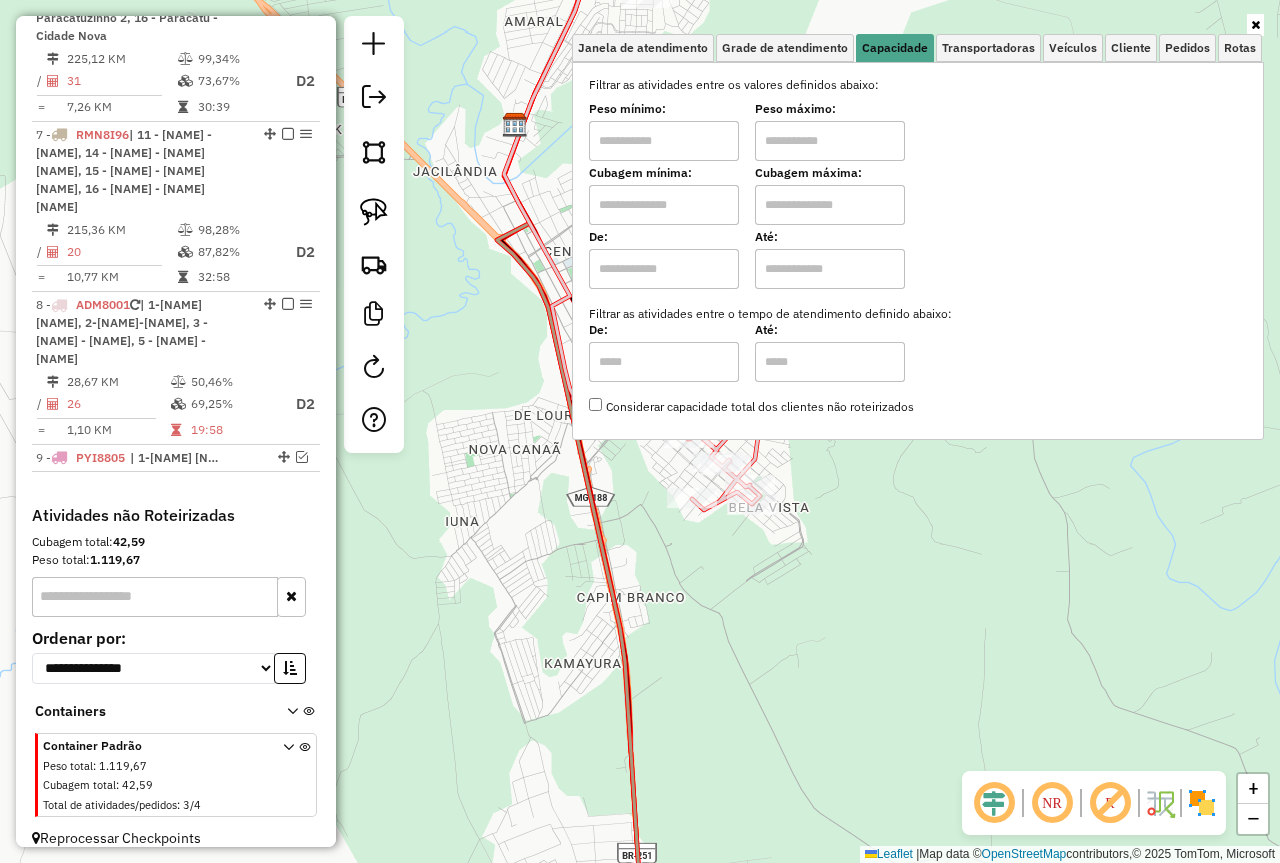 click at bounding box center [1255, 25] 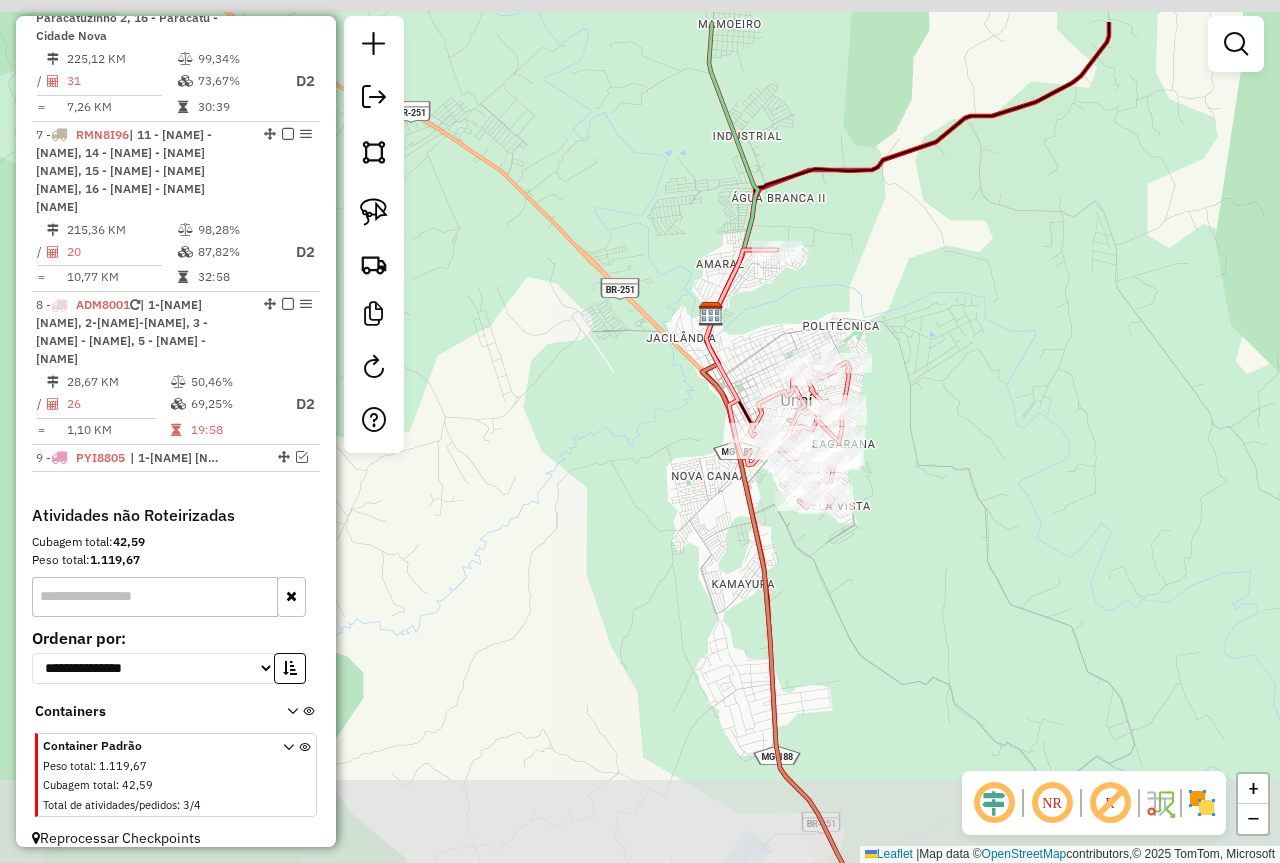 drag, startPoint x: 1034, startPoint y: 329, endPoint x: 958, endPoint y: 437, distance: 132.0606 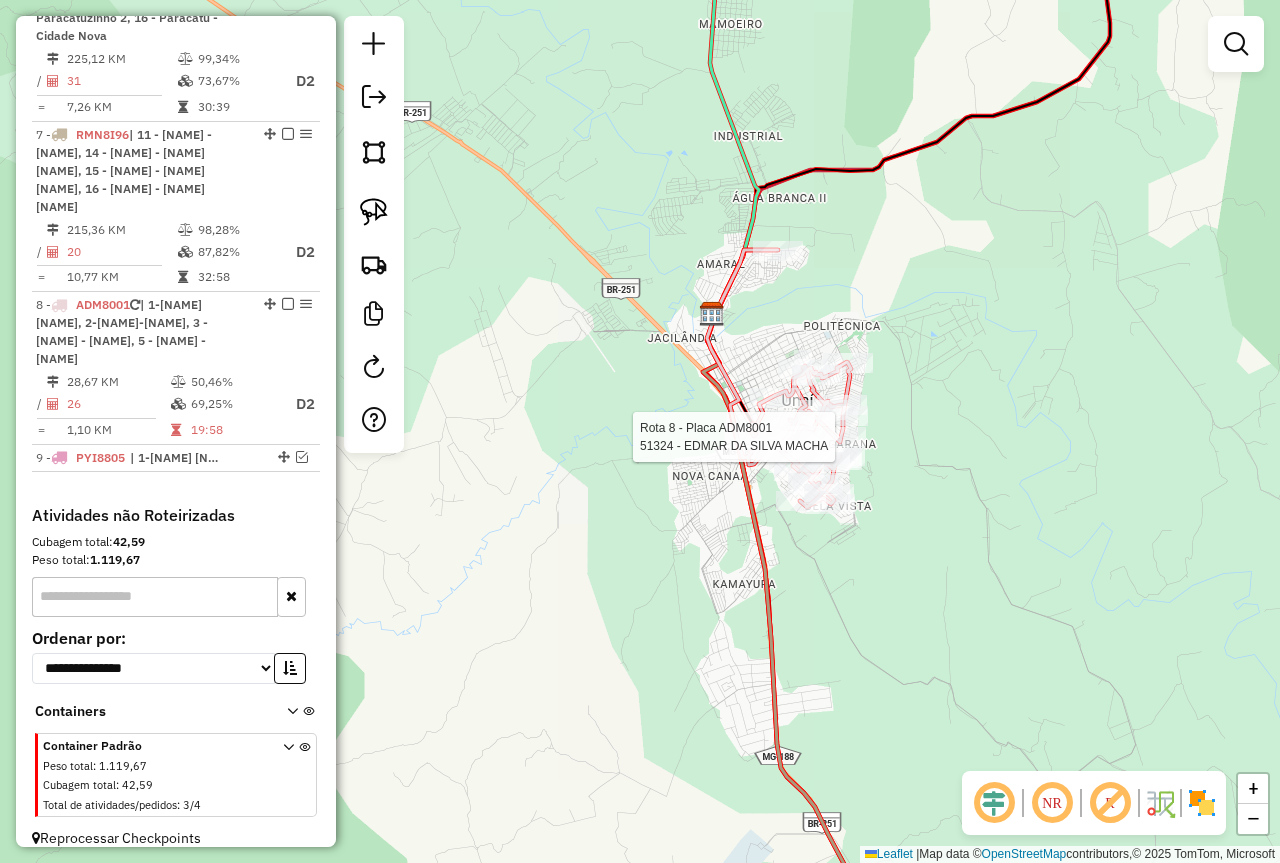 select on "*********" 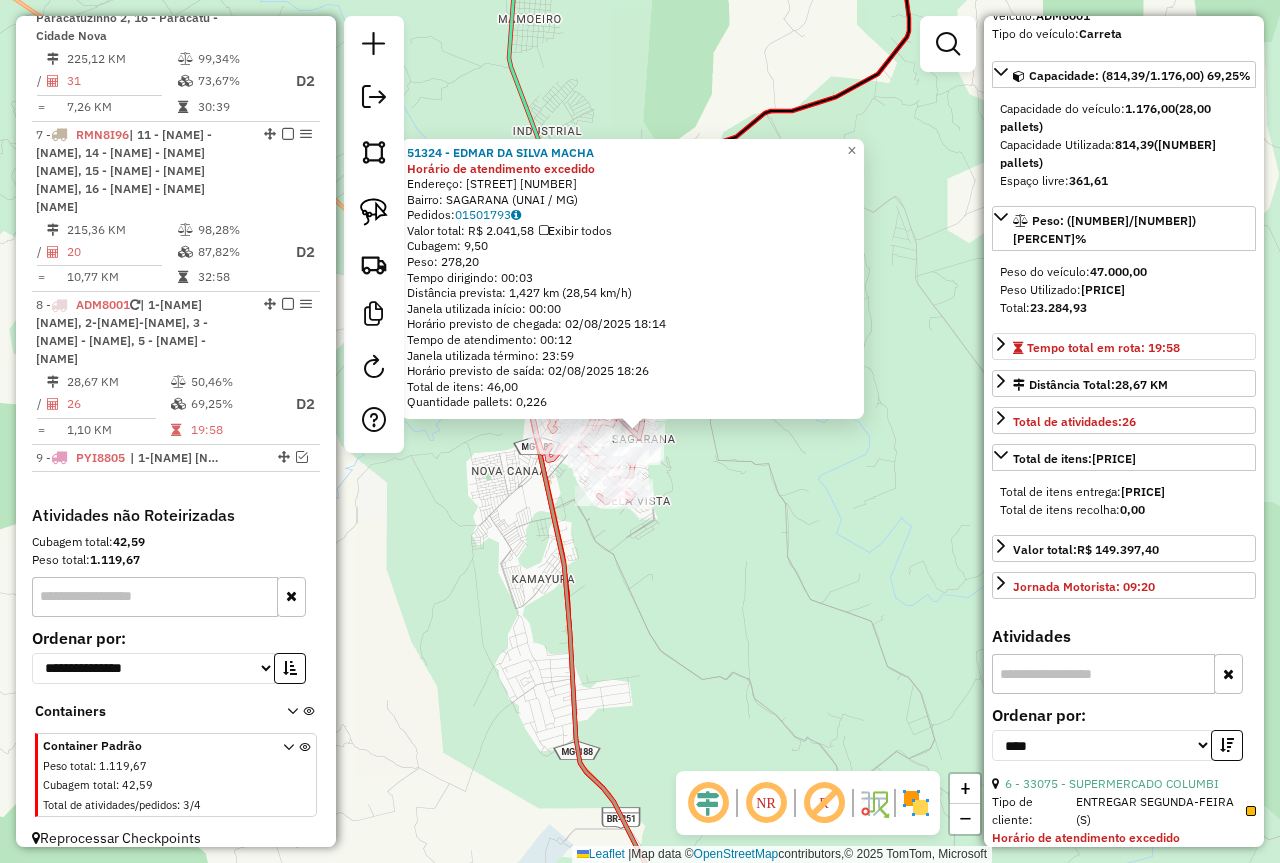 scroll, scrollTop: 400, scrollLeft: 0, axis: vertical 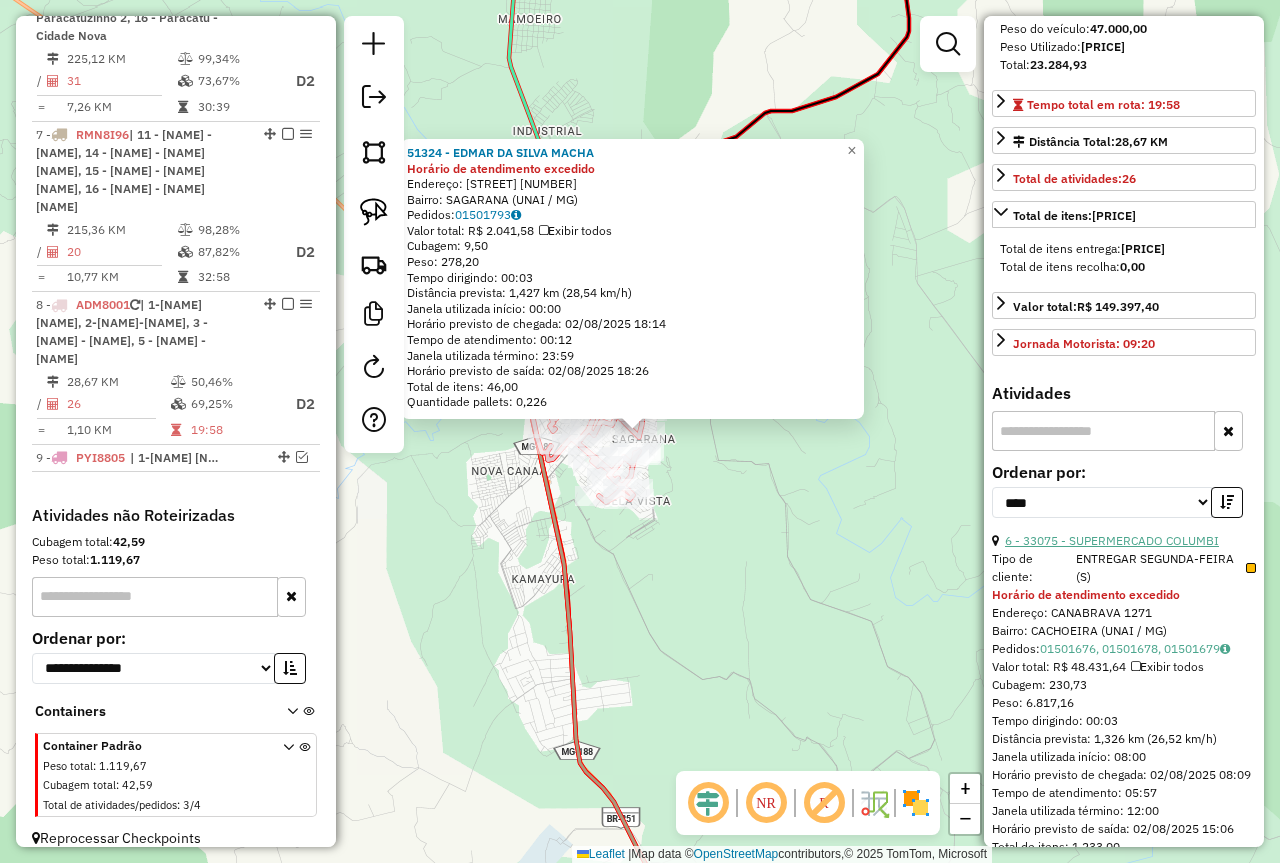 click on "6 - 33075 - SUPERMERCADO COLUMBI" at bounding box center [1112, 540] 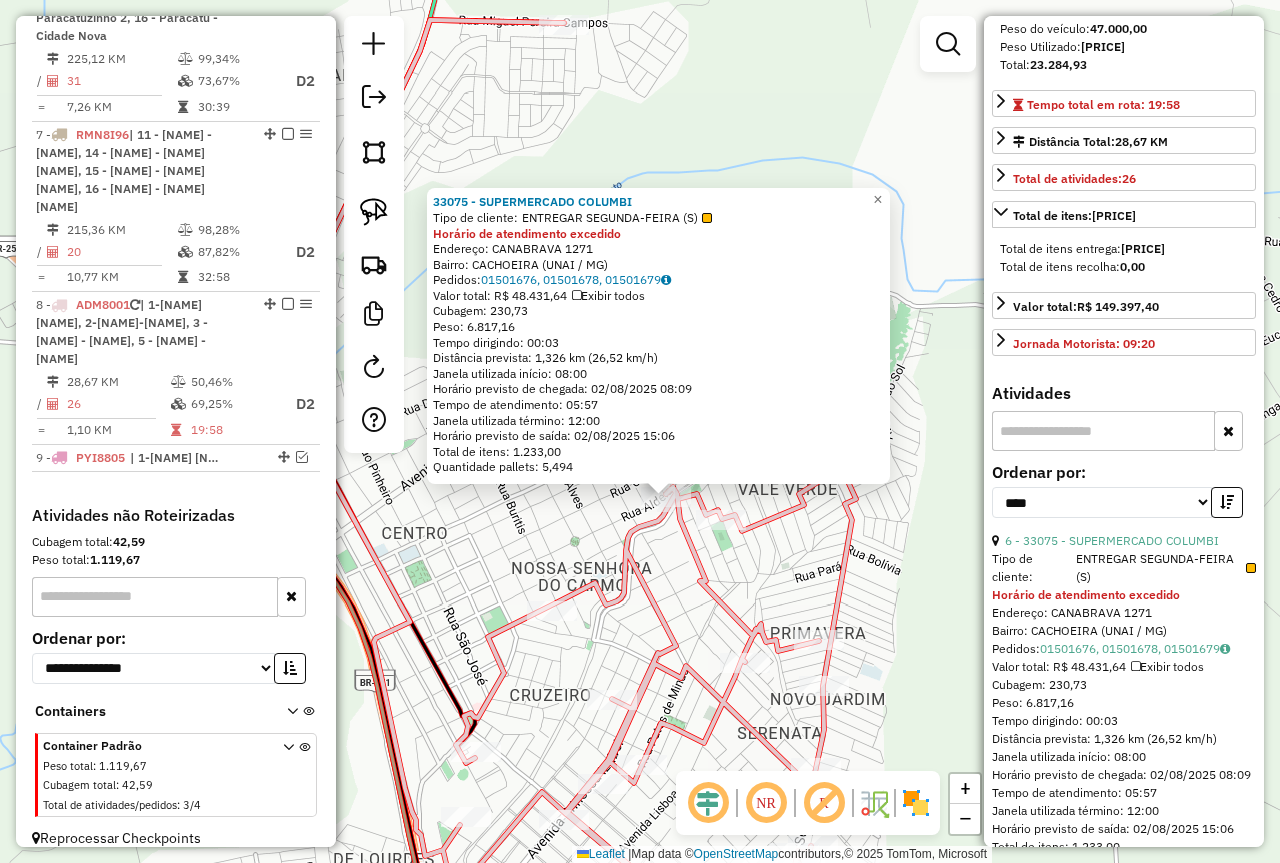 drag, startPoint x: 691, startPoint y: 557, endPoint x: 700, endPoint y: 469, distance: 88.45903 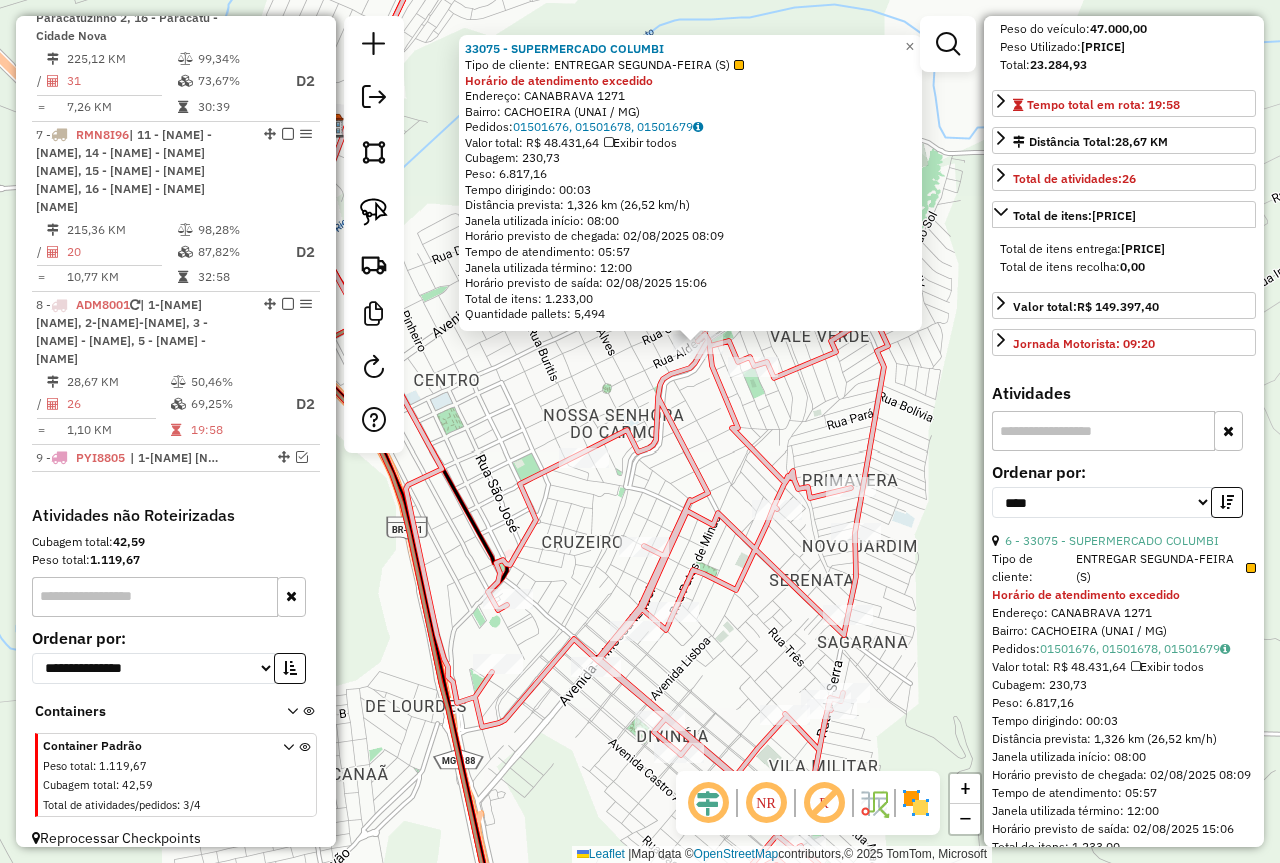 drag, startPoint x: 651, startPoint y: 491, endPoint x: 681, endPoint y: 409, distance: 87.31552 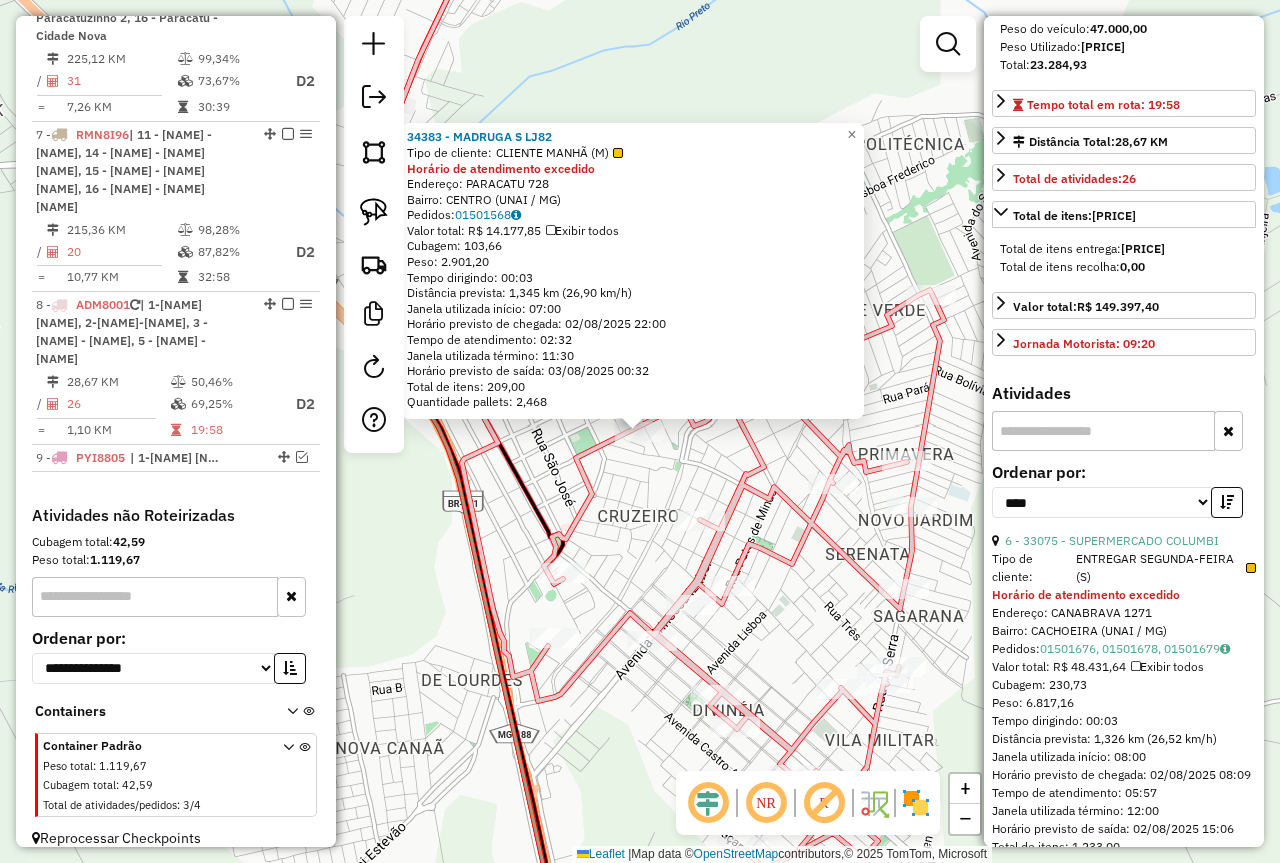 click on "Rota 8 - Placa [PLATE]  34383 - [BUSINESS_NAME] 34383 - [BUSINESS_NAME]  Tipo de cliente:   CLIENTE MANHÃ (M)  Horário de atendimento excedido  Endereço:  [NAME] [NUMBER]   Bairro: [NEIGHBORHOOD] ([CITY] / [STATE])   Pedidos:  01501568   Valor total: R$ 14.177,85   Exibir todos   Cubagem: 103,66  Peso: 2.901,20  Tempo dirigindo: 00:03   Distância prevista: 1,345 km (26,90 km/h)   Janela utilizada início: 07:00   Horário previsto de chegada: 02/08/2025 22:00   Tempo de atendimento: 02:32   Janela utilizada término: 11:30   Horário previsto de saída: 03/08/2025 00:32   Total de itens: 209,00   Quantidade pallets: 2,468  × Janela de atendimento Grade de atendimento Capacidade Transportadoras Veículos Cliente Pedidos  Rotas Selecione os dias de semana para filtrar as janelas de atendimento  Seg   Ter   Qua   Qui   Sex   Sáb   Dom  Informe o período da janela de atendimento: De: Até:  Filtrar exatamente a janela do cliente  Considerar janela de atendimento padrão   Seg   Ter   Qua   Qui   Sex   Sáb   Dom   De:   De:" 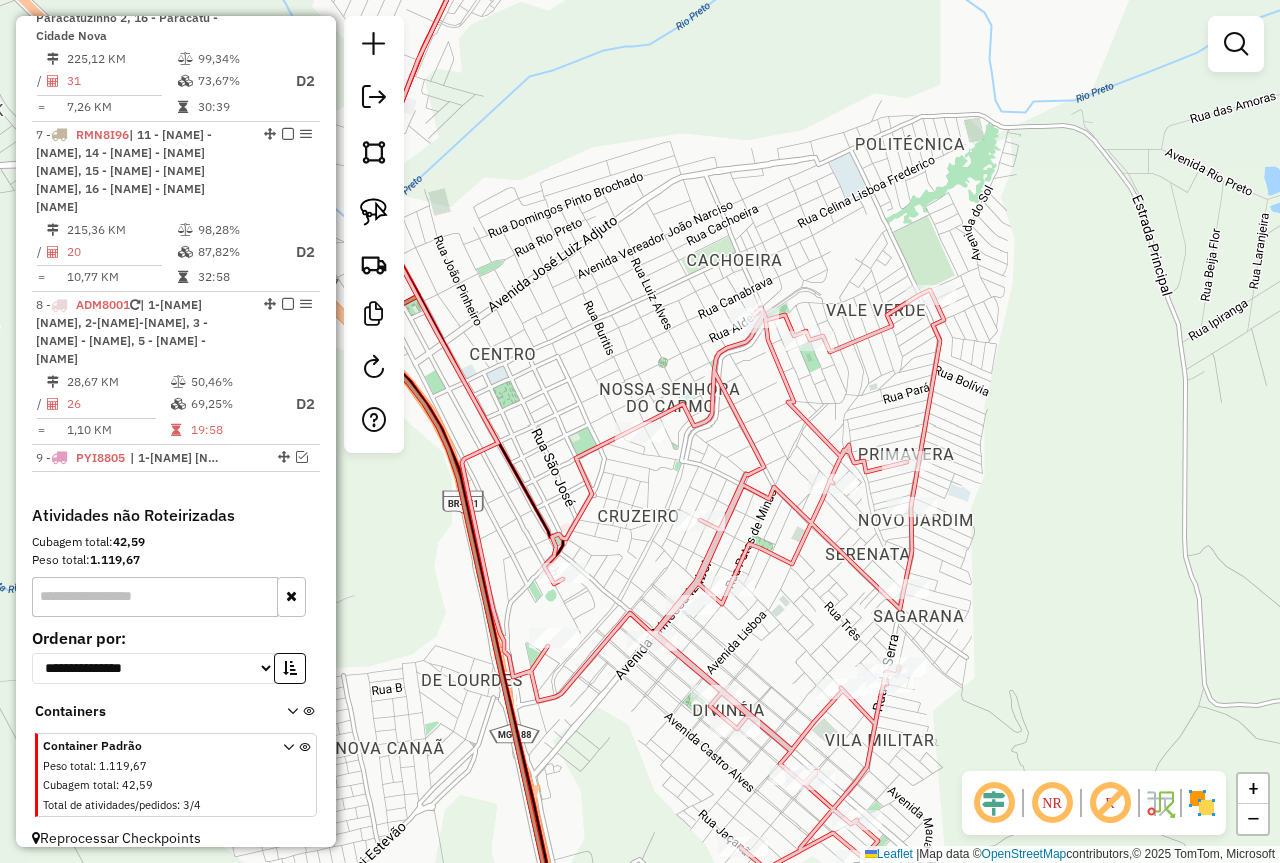 click 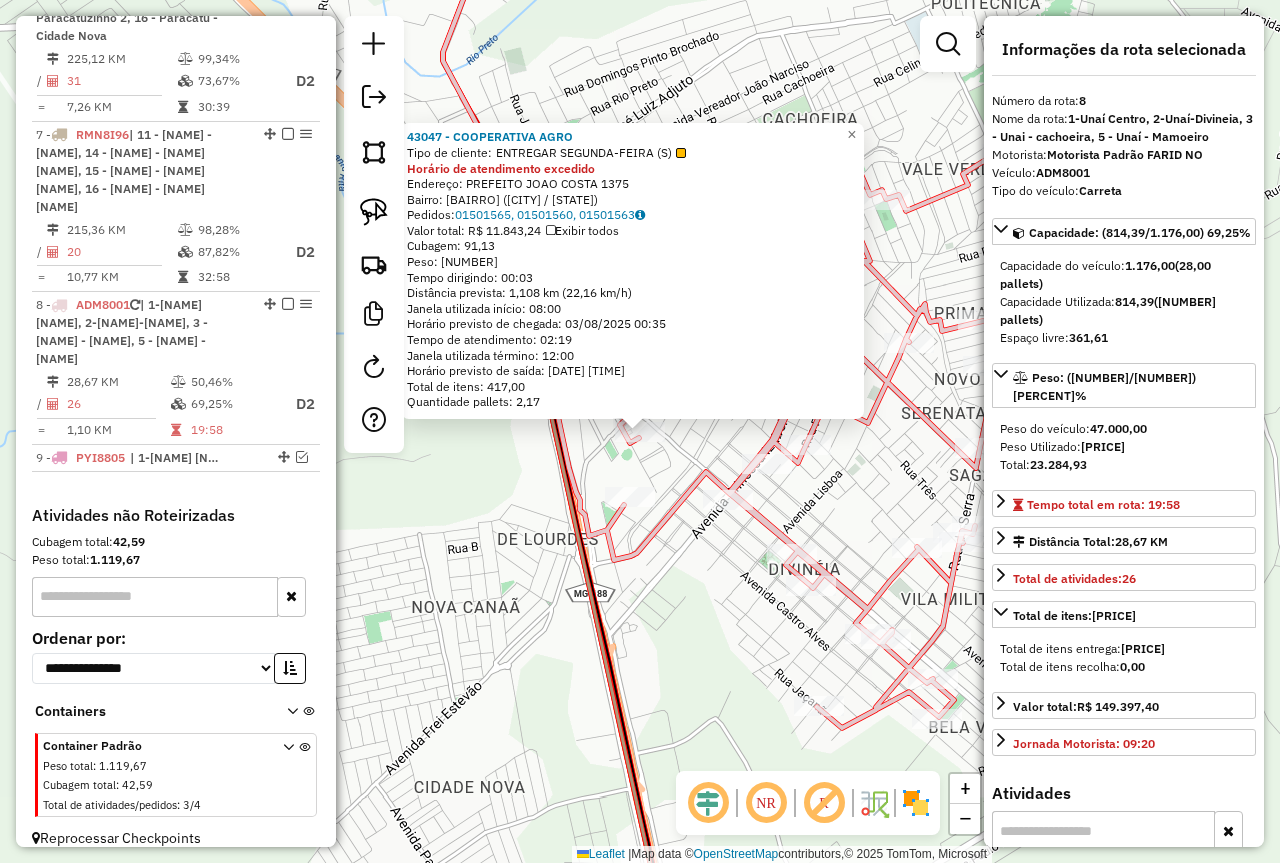 click 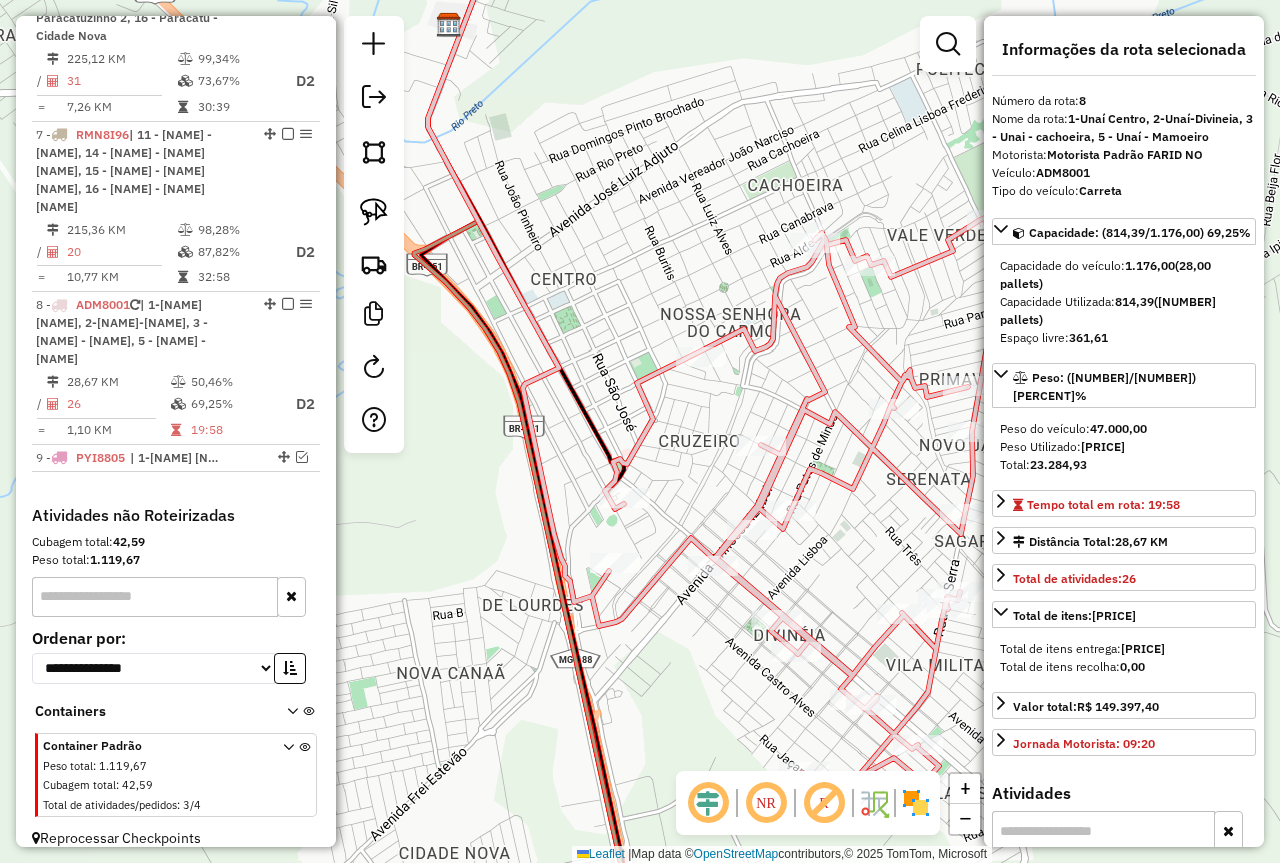 drag, startPoint x: 852, startPoint y: 368, endPoint x: 815, endPoint y: 452, distance: 91.787796 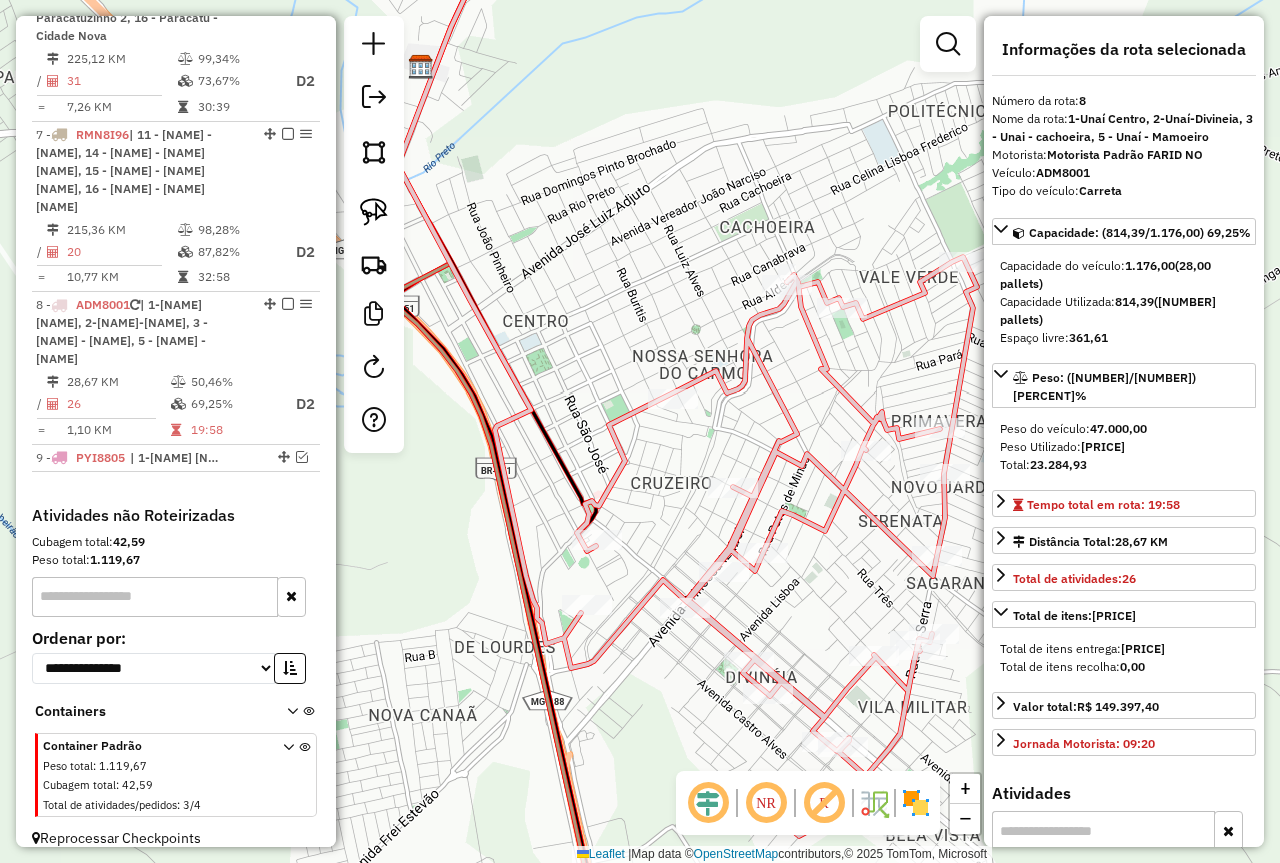 drag, startPoint x: 893, startPoint y: 356, endPoint x: 764, endPoint y: 356, distance: 129 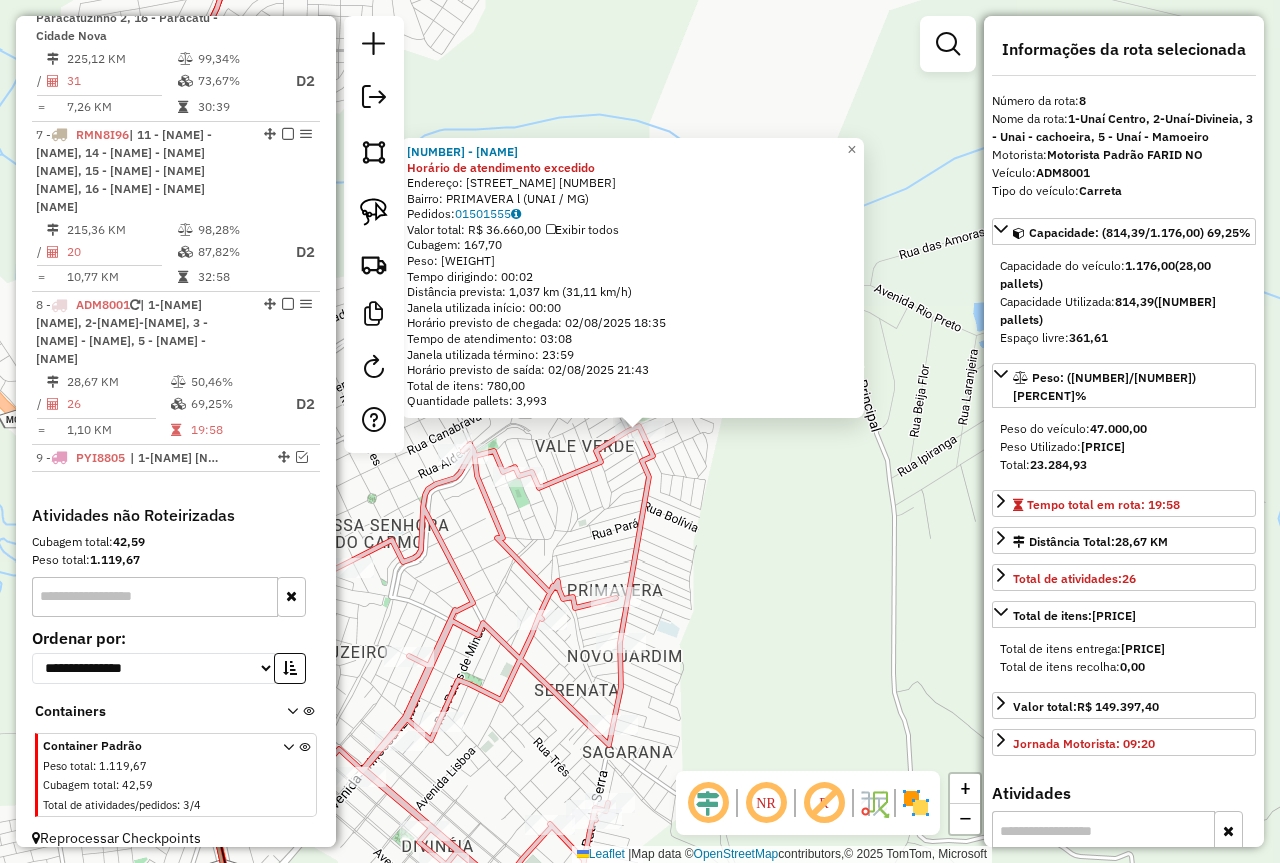 click on "33473 - SUPERMERCADO PAIVA Horário de atendimento excedido  Endereço:  DULCE TORRES BROCHADO 2138   Bairro: PRIMAVERA l (UNAI / MG)   Pedidos:  01501555   Valor total: R$ 36.660,00   Exibir todos   Cubagem: 167,70  Peso: 5.148,00  Tempo dirigindo: 00:02   Distância prevista: 1,037 km (31,11 km/h)   Janela utilizada início: 00:00   Horário previsto de chegada: 02/08/2025 18:35   Tempo de atendimento: 03:08   Janela utilizada término: 23:59   Horário previsto de saída: 02/08/2025 21:43   Total de itens: 780,00   Quantidade pallets: 3,993  × Janela de atendimento Grade de atendimento Capacidade Transportadoras Veículos Cliente Pedidos  Rotas Selecione os dias de semana para filtrar as janelas de atendimento  Seg   Ter   Qua   Qui   Sex   Sáb   Dom  Informe o período da janela de atendimento: De: Até:  Filtrar exatamente a janela do cliente  Considerar janela de atendimento padrão  Selecione os dias de semana para filtrar as grades de atendimento  Seg   Ter   Qua   Qui   Sex   Sáb   Dom   De:  De:" 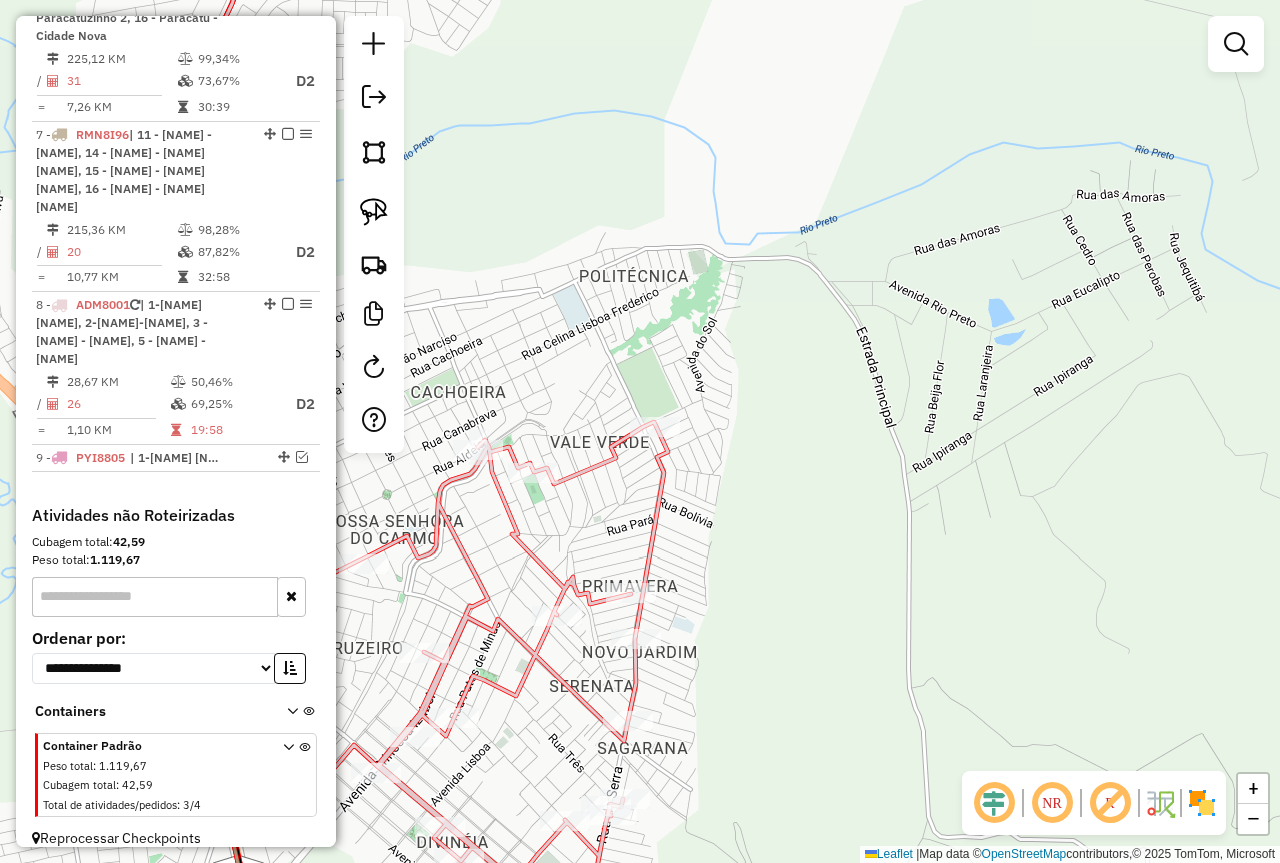drag, startPoint x: 685, startPoint y: 510, endPoint x: 864, endPoint y: 440, distance: 192.20041 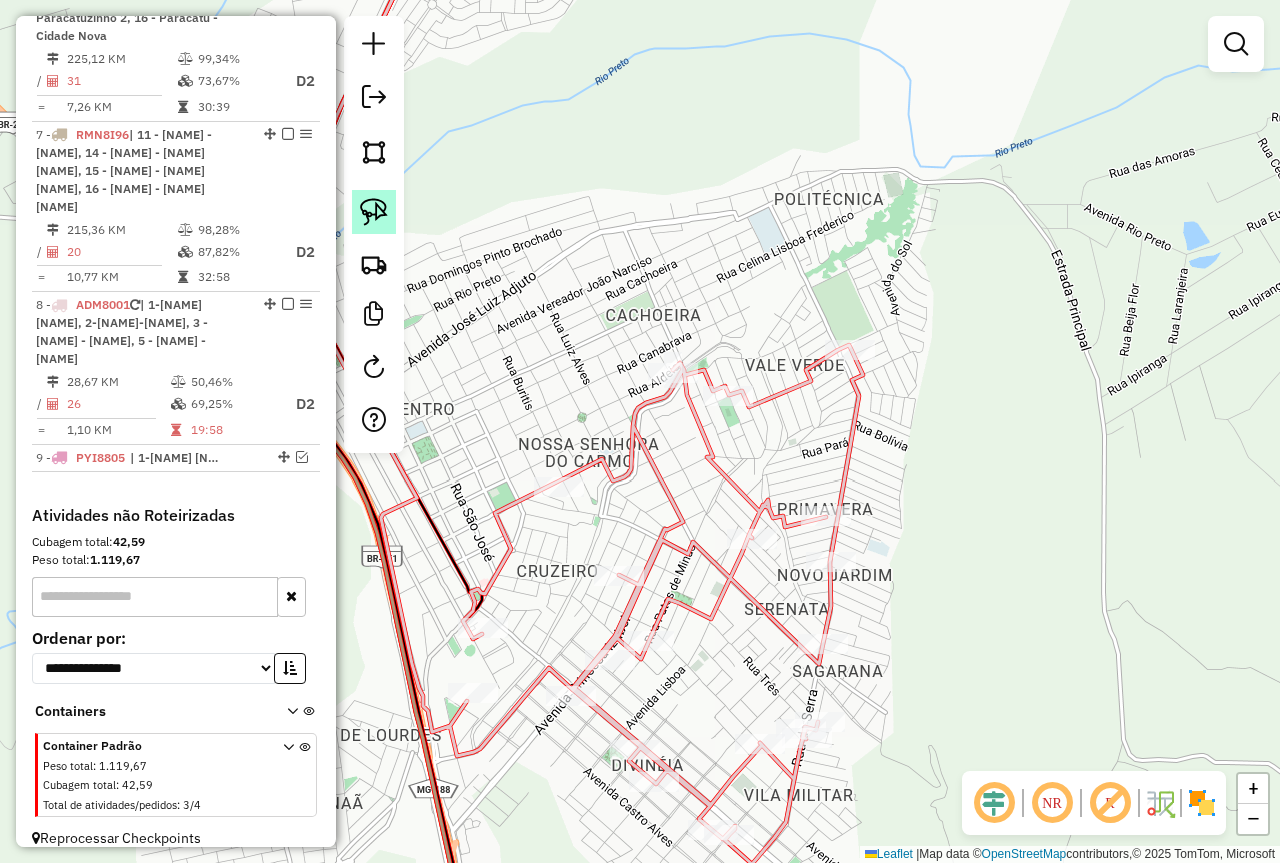 click 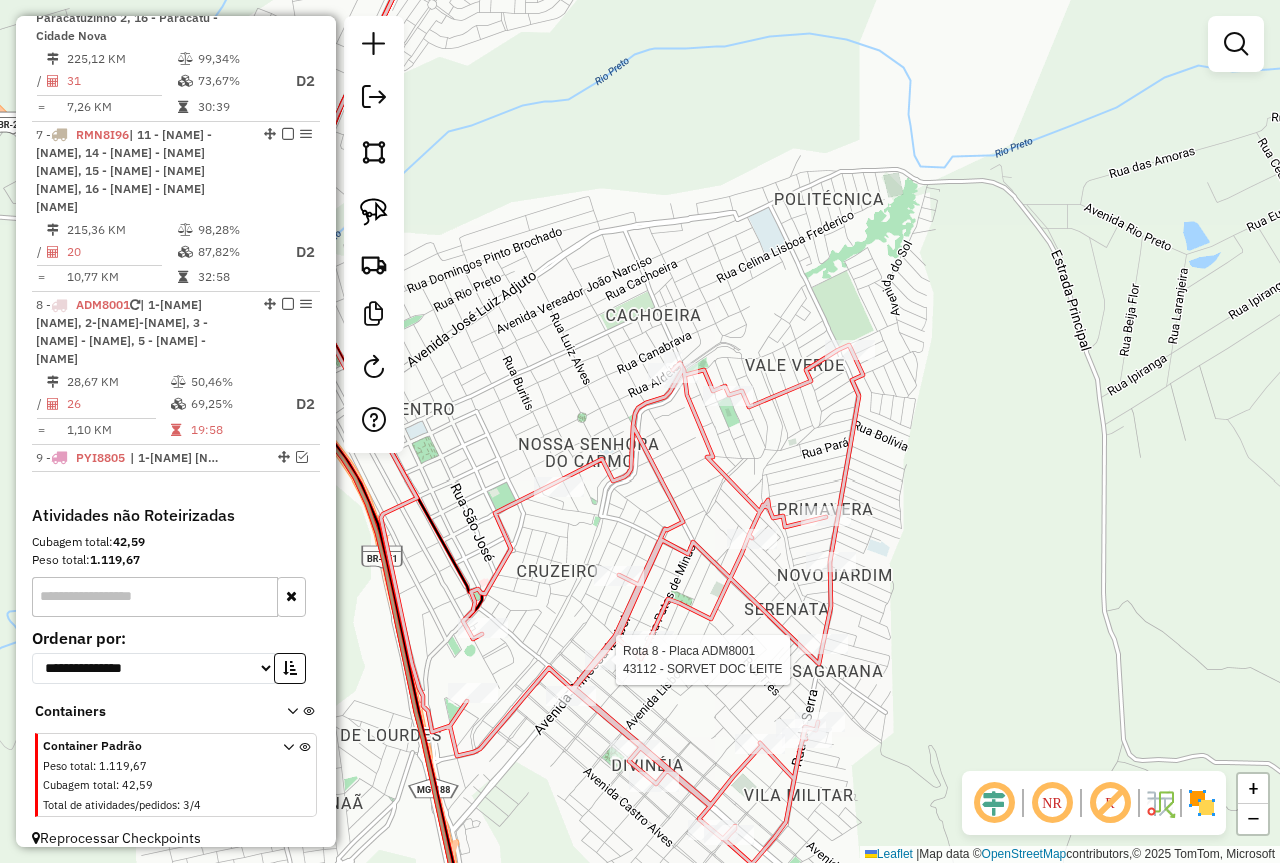 select on "*********" 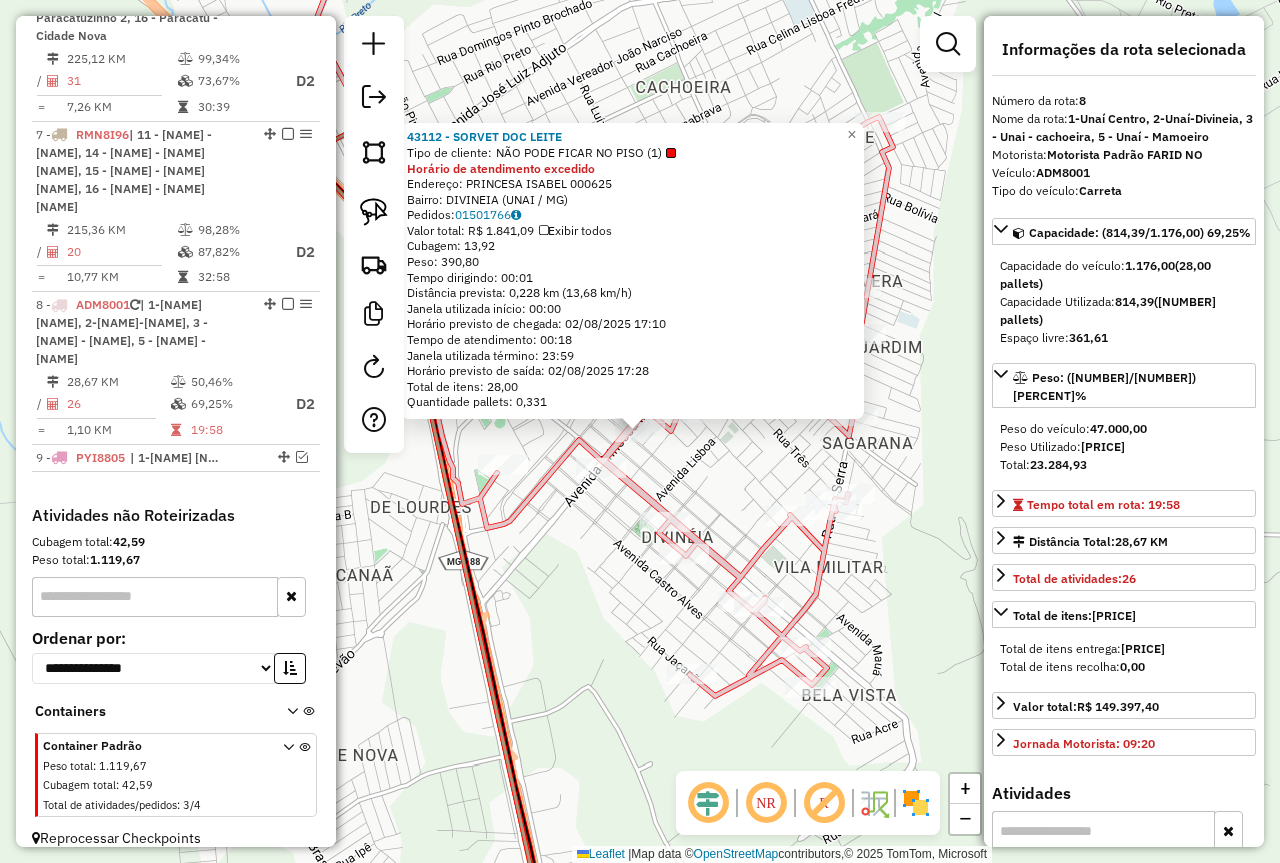 click on "43112 - SORVET DOC LEITE  Tipo de cliente:   NÃO PODE FICAR NO PISO (1)  Horário de atendimento excedido  Endereço:  PRINCESA ISABEL 000625   Bairro: DIVINEIA (UNAI / MG)   Pedidos:  01501766   Valor total: R$ 1.841,09   Exibir todos   Cubagem: 13,92  Peso: 390,80  Tempo dirigindo: 00:01   Distância prevista: 0,228 km (13,68 km/h)   Janela utilizada início: 00:00   Horário previsto de chegada: 02/08/2025 17:10   Tempo de atendimento: 00:18   Janela utilizada término: 23:59   Horário previsto de saída: 02/08/2025 17:28   Total de itens: 28,00   Quantidade pallets: 0,331  × Janela de atendimento Grade de atendimento Capacidade Transportadoras Veículos Cliente Pedidos  Rotas Selecione os dias de semana para filtrar as janelas de atendimento  Seg   Ter   Qua   Qui   Sex   Sáb   Dom  Informe o período da janela de atendimento: De: Até:  Filtrar exatamente a janela do cliente  Considerar janela de atendimento padrão  Selecione os dias de semana para filtrar as grades de atendimento  Seg   Ter   Qua" 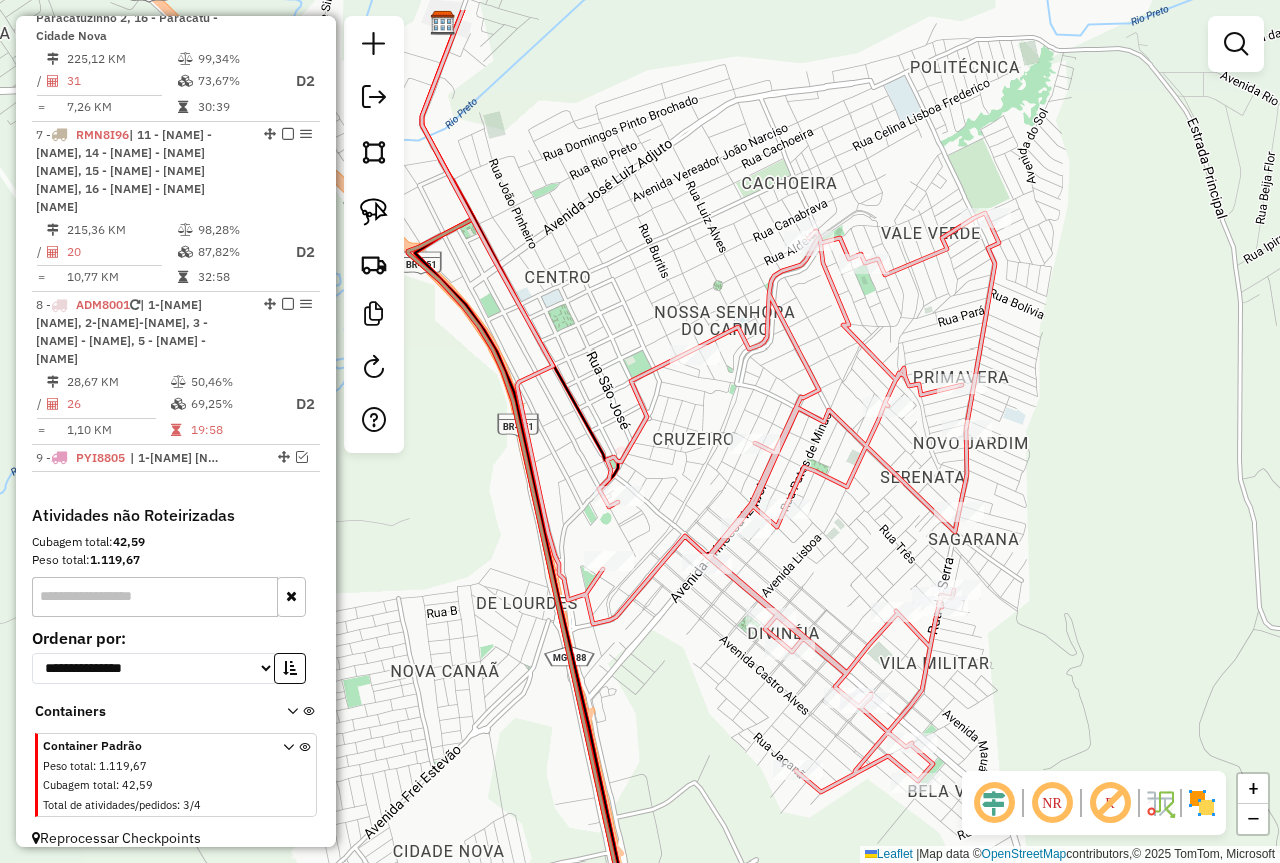 drag, startPoint x: 691, startPoint y: 485, endPoint x: 795, endPoint y: 582, distance: 142.21463 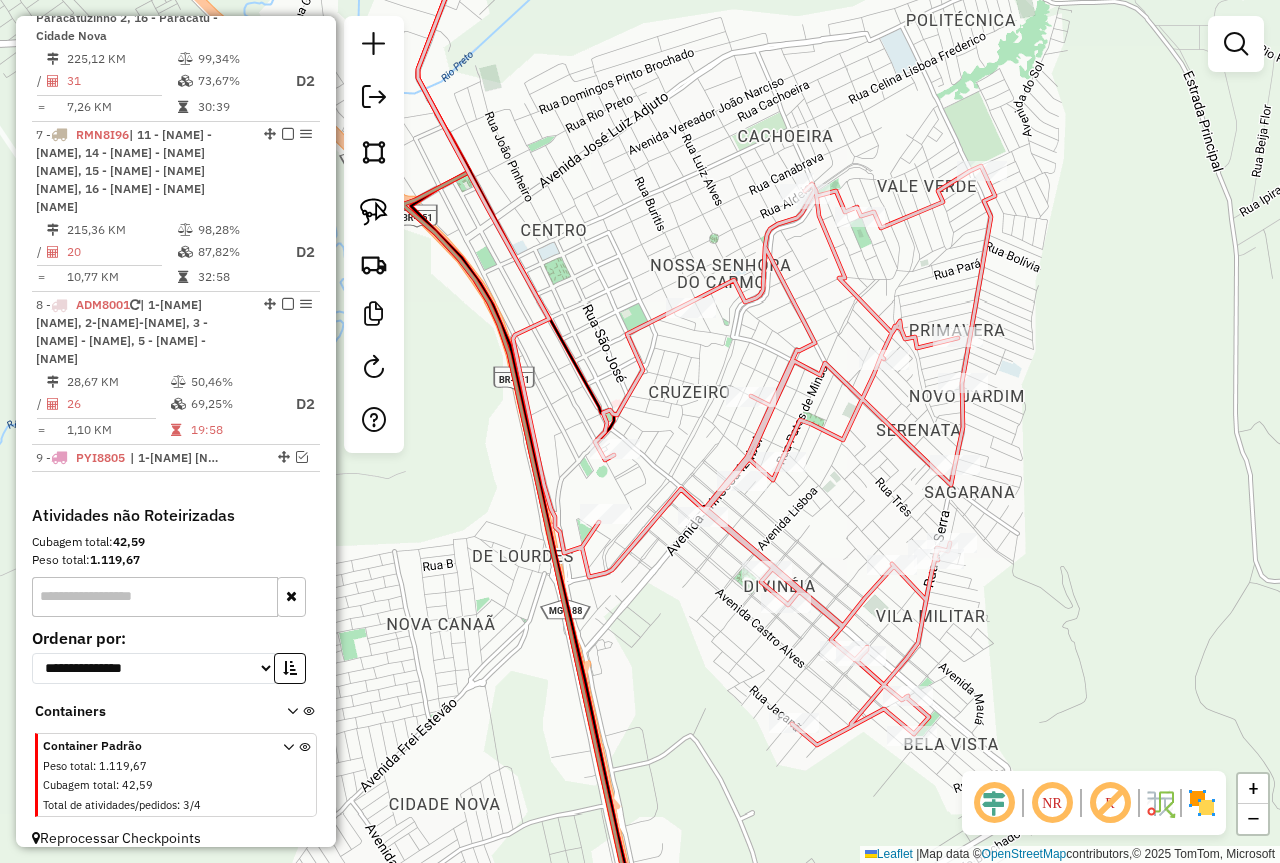 drag, startPoint x: 809, startPoint y: 357, endPoint x: 805, endPoint y: 300, distance: 57.14018 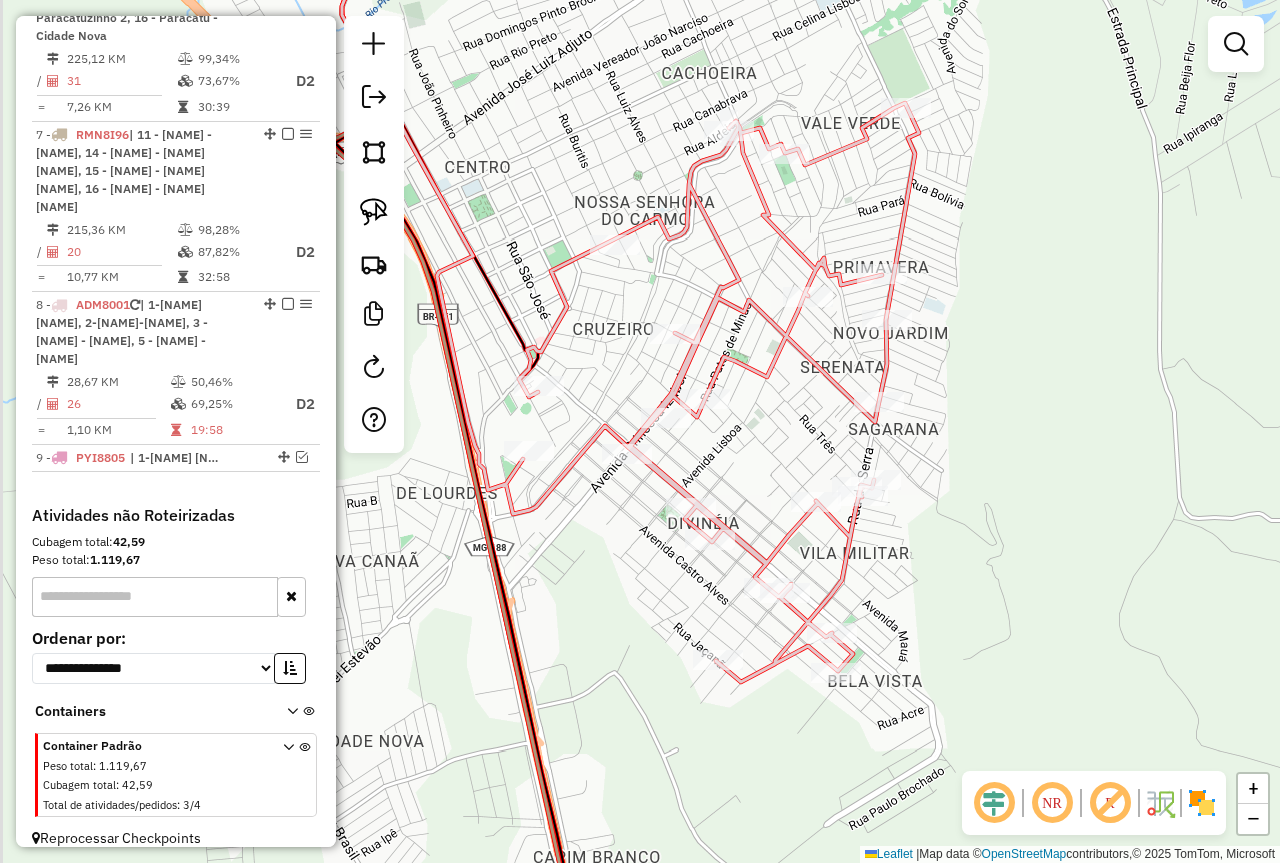 click on "Janela de atendimento Grade de atendimento Capacidade Transportadoras Veículos Cliente Pedidos  Rotas Selecione os dias de semana para filtrar as janelas de atendimento  Seg   Ter   Qua   Qui   Sex   Sáb   Dom  Informe o período da janela de atendimento: De: Até:  Filtrar exatamente a janela do cliente  Considerar janela de atendimento padrão  Selecione os dias de semana para filtrar as grades de atendimento  Seg   Ter   Qua   Qui   Sex   Sáb   Dom   Considerar clientes sem dia de atendimento cadastrado  Clientes fora do dia de atendimento selecionado Filtrar as atividades entre os valores definidos abaixo:  Peso mínimo:   Peso máximo:   Cubagem mínima:   Cubagem máxima:   De:   Até:  Filtrar as atividades entre o tempo de atendimento definido abaixo:  De:   Até:   Considerar capacidade total dos clientes não roteirizados Transportadora: Selecione um ou mais itens Tipo de veículo: Selecione um ou mais itens Veículo: Selecione um ou mais itens Motorista: Selecione um ou mais itens Nome: Rótulo:" 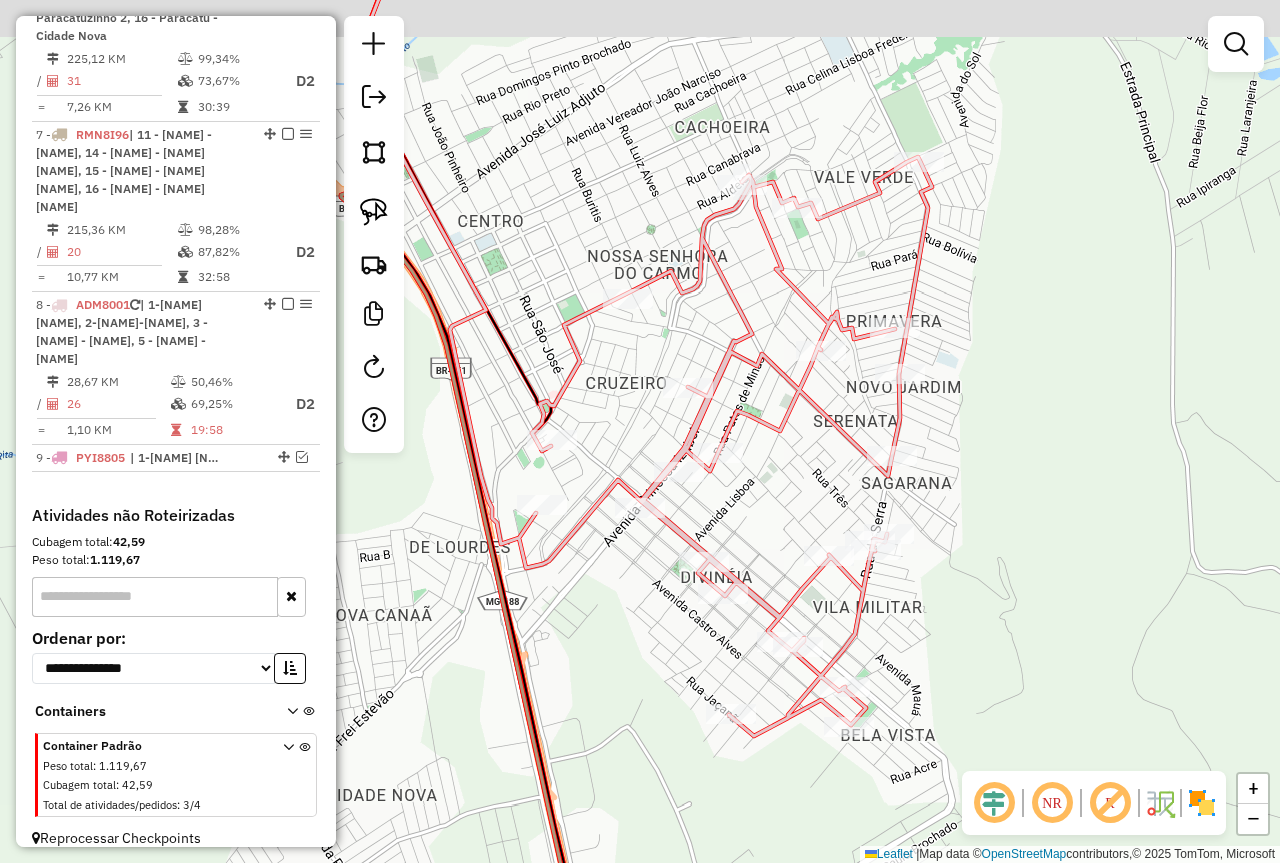 drag, startPoint x: 1008, startPoint y: 375, endPoint x: 1015, endPoint y: 429, distance: 54.451813 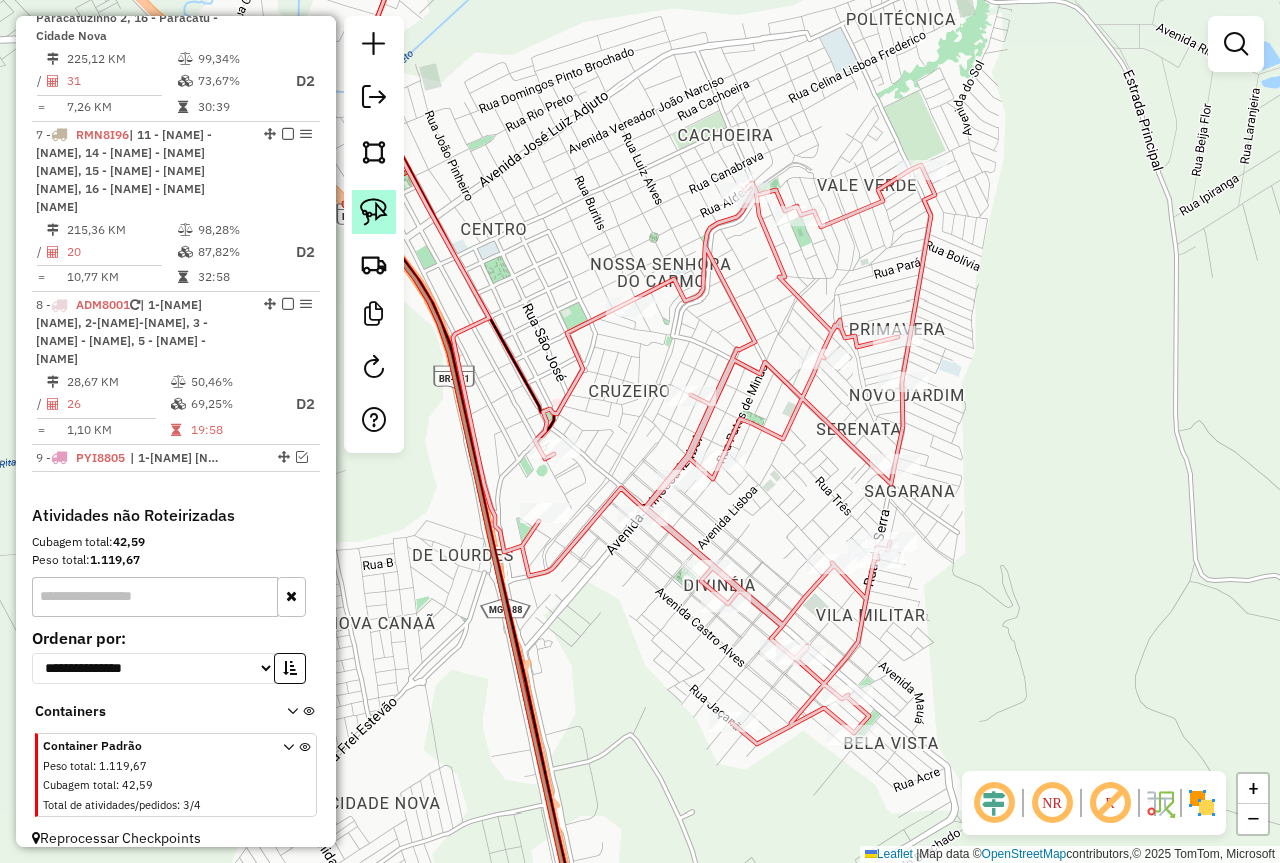 click 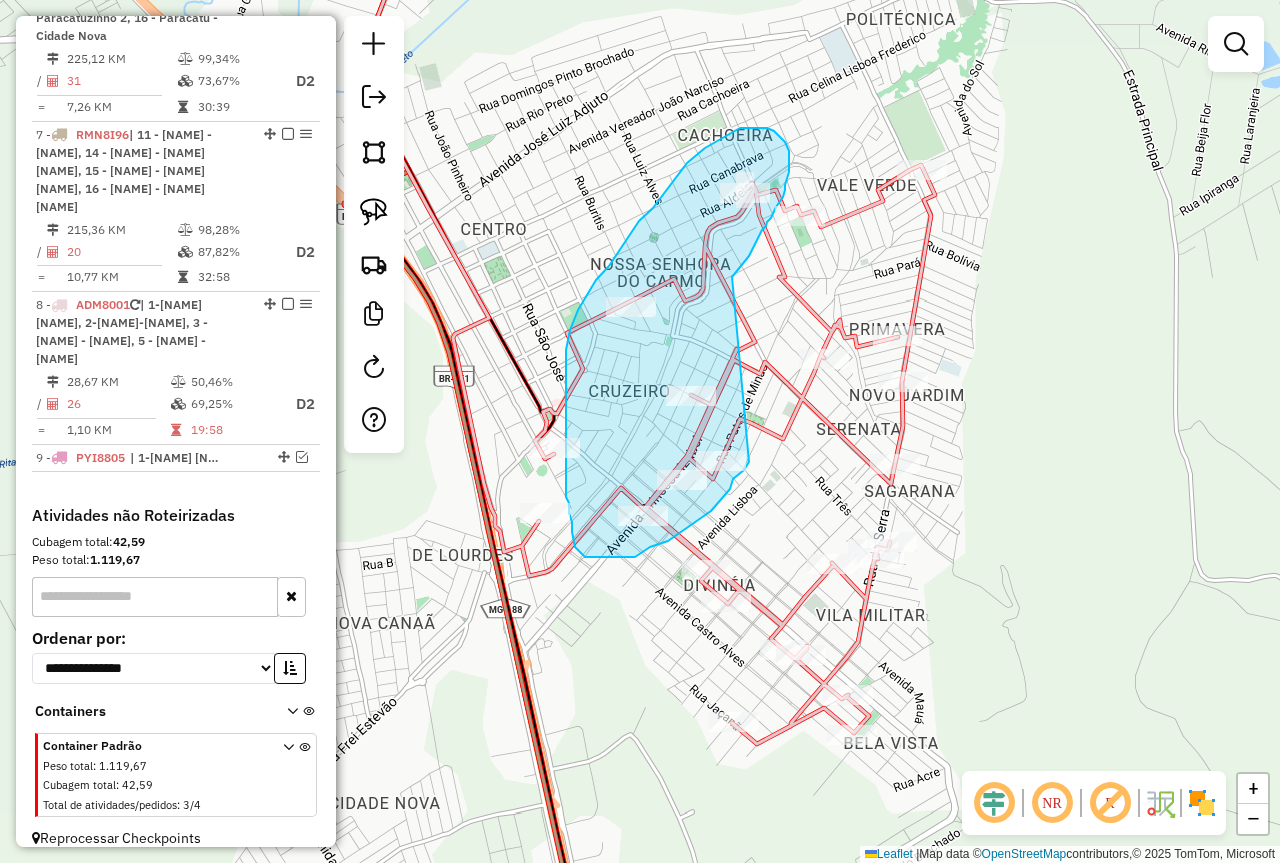 drag, startPoint x: 732, startPoint y: 277, endPoint x: 749, endPoint y: 462, distance: 185.77943 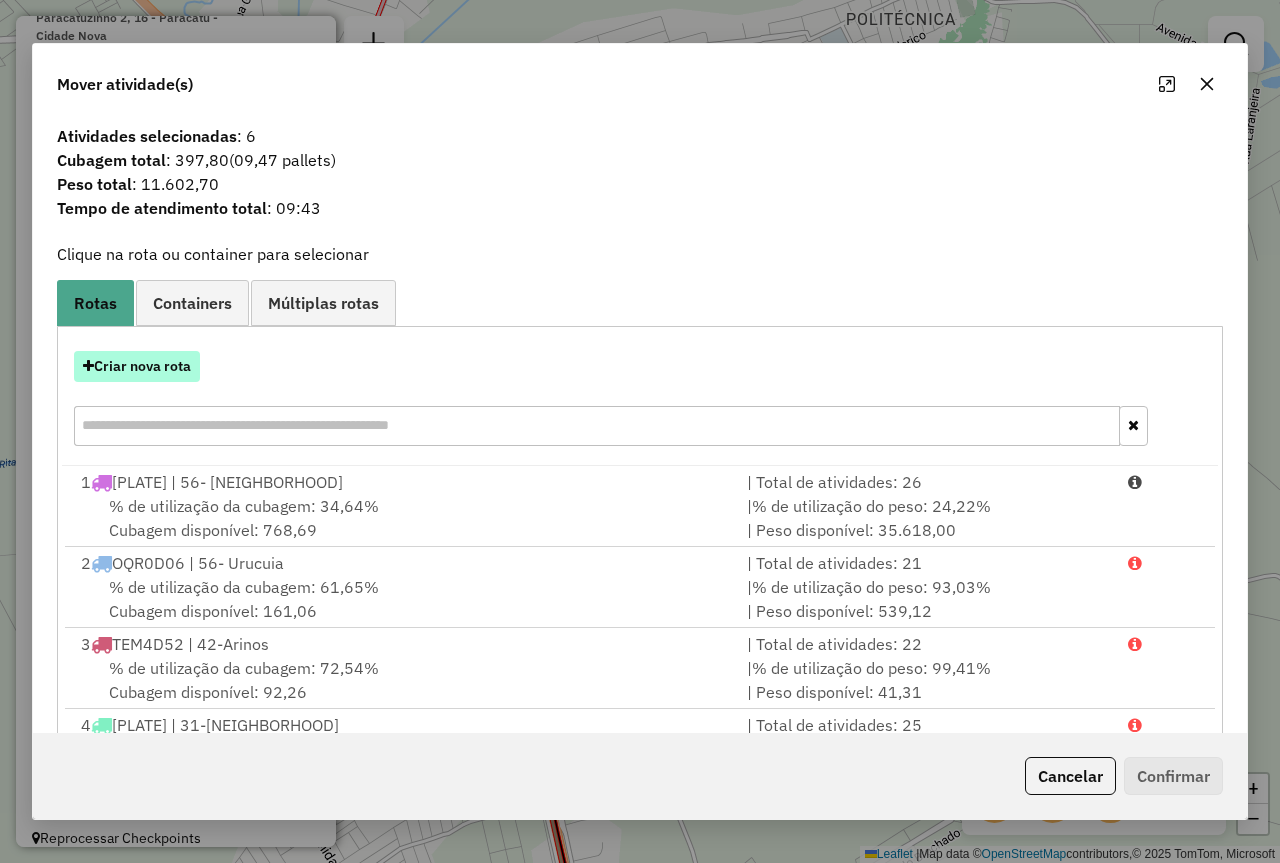 click on "Criar nova rota" at bounding box center [137, 366] 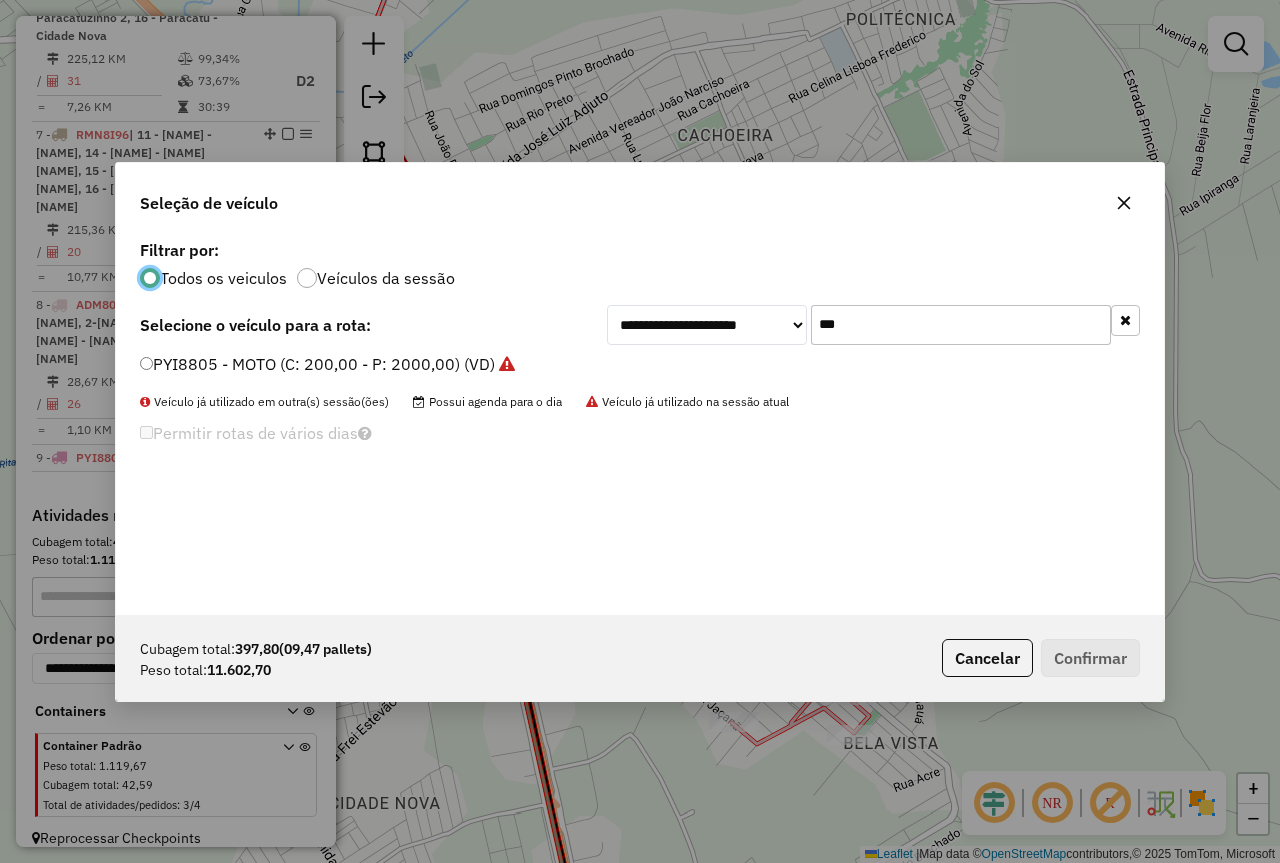 scroll, scrollTop: 11, scrollLeft: 6, axis: both 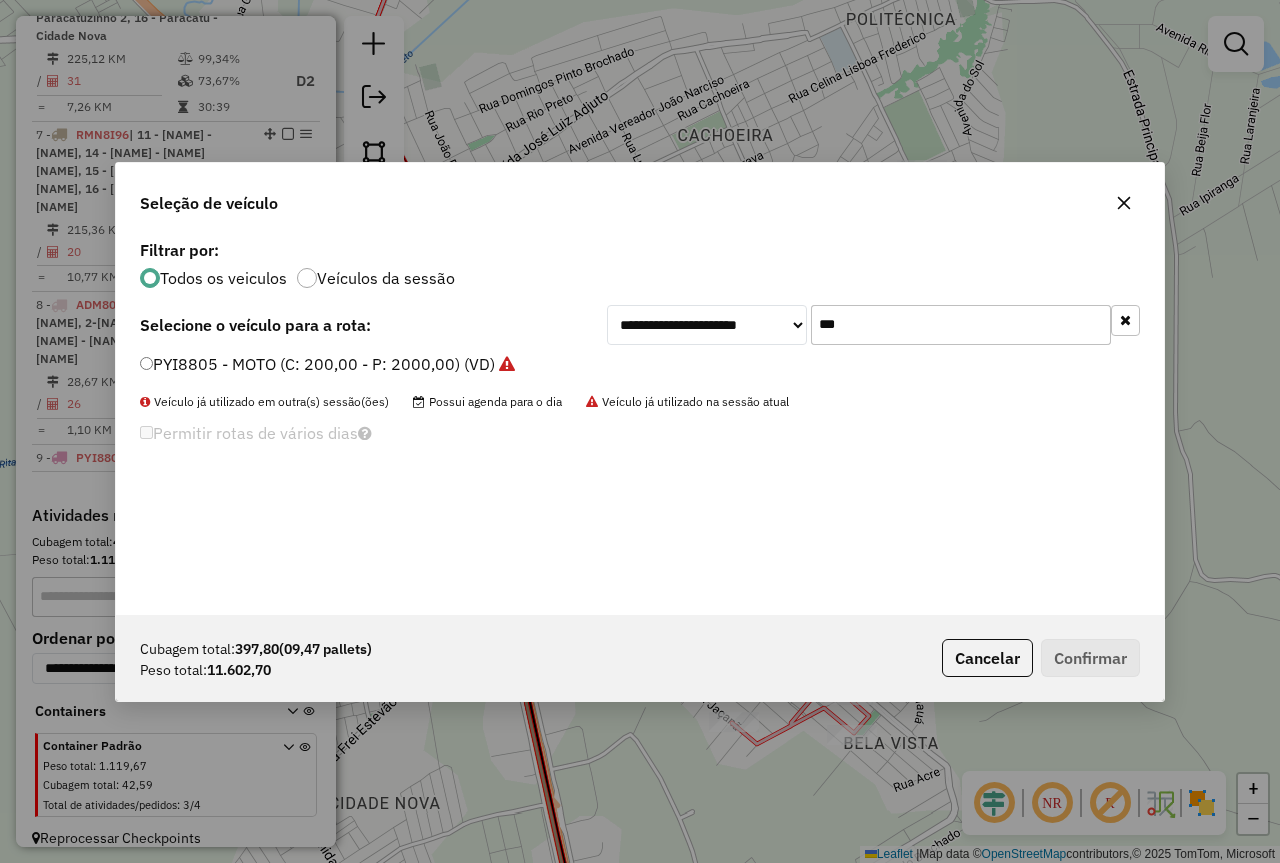 click on "***" 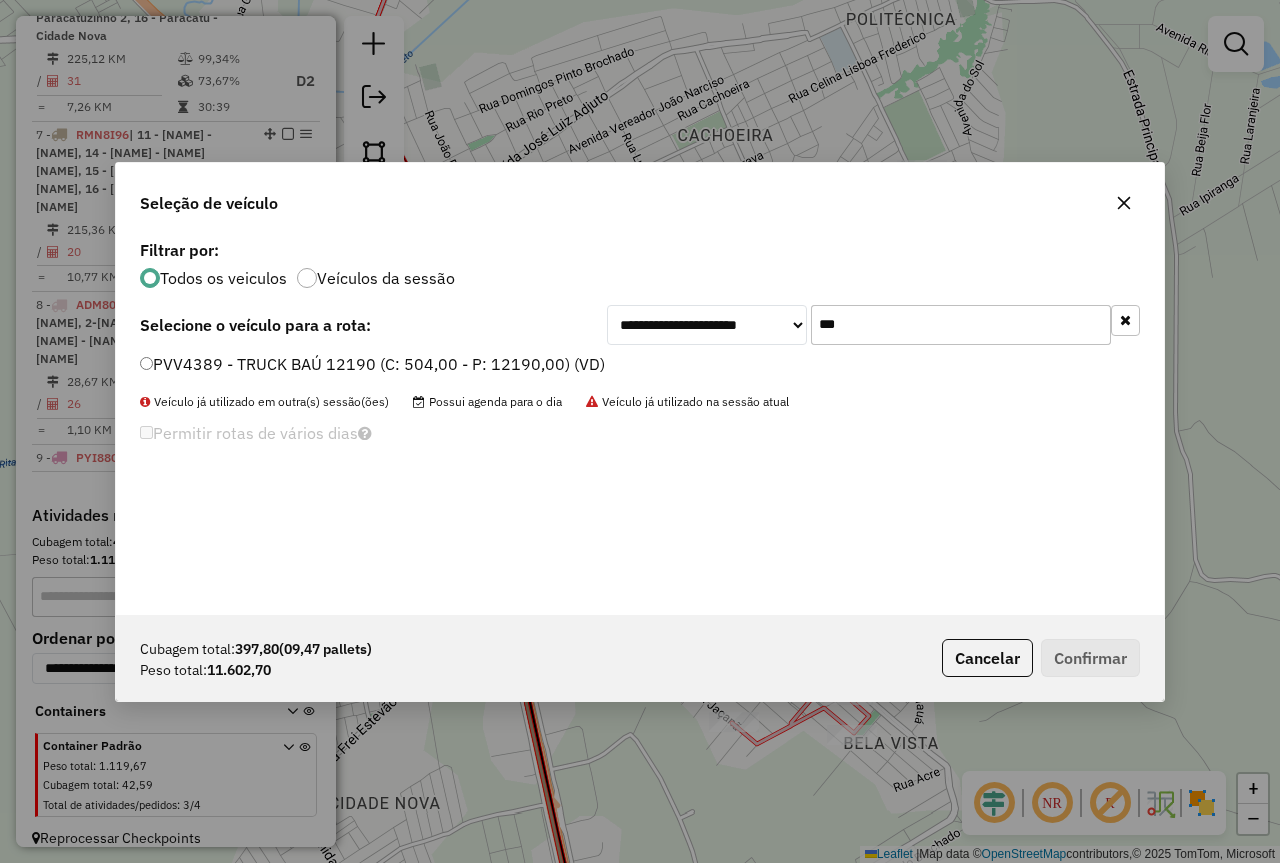 type on "***" 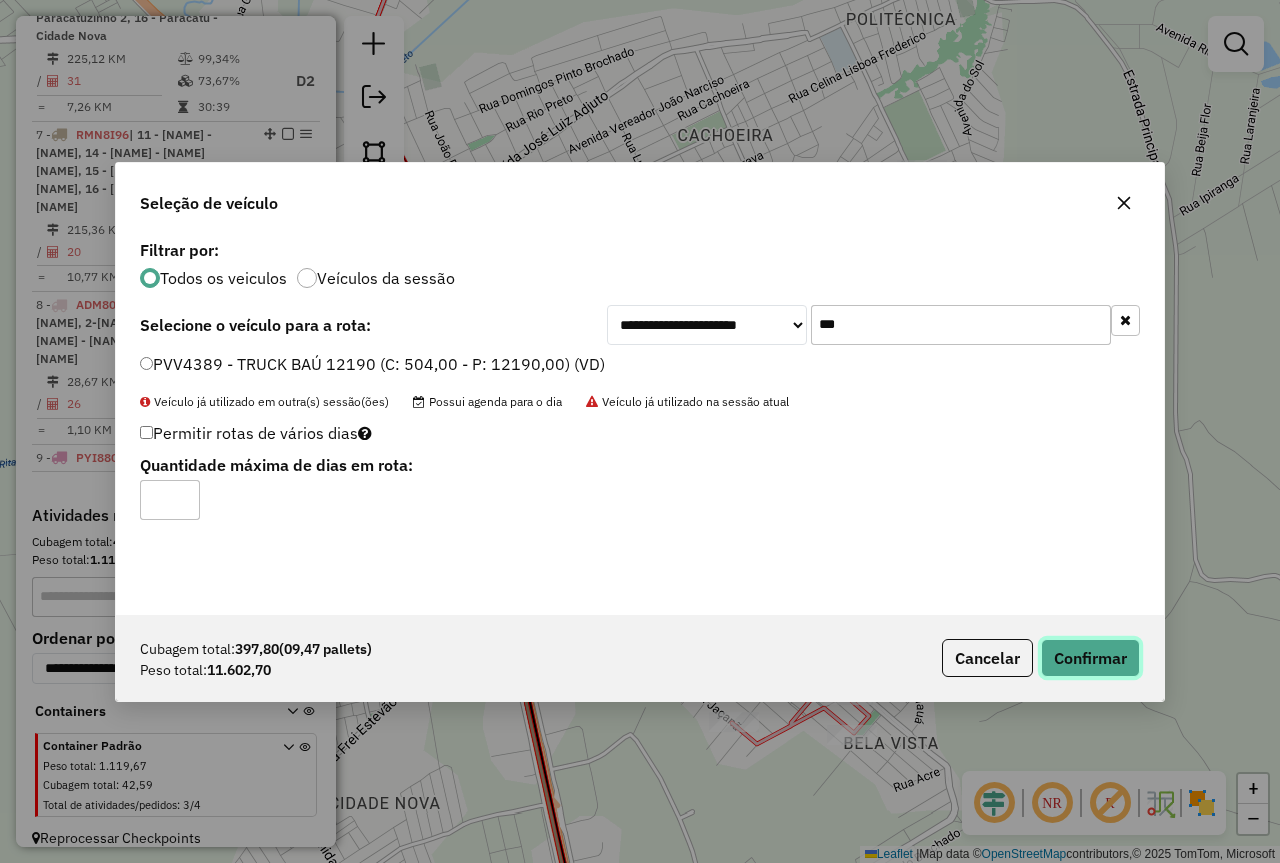 click on "Confirmar" 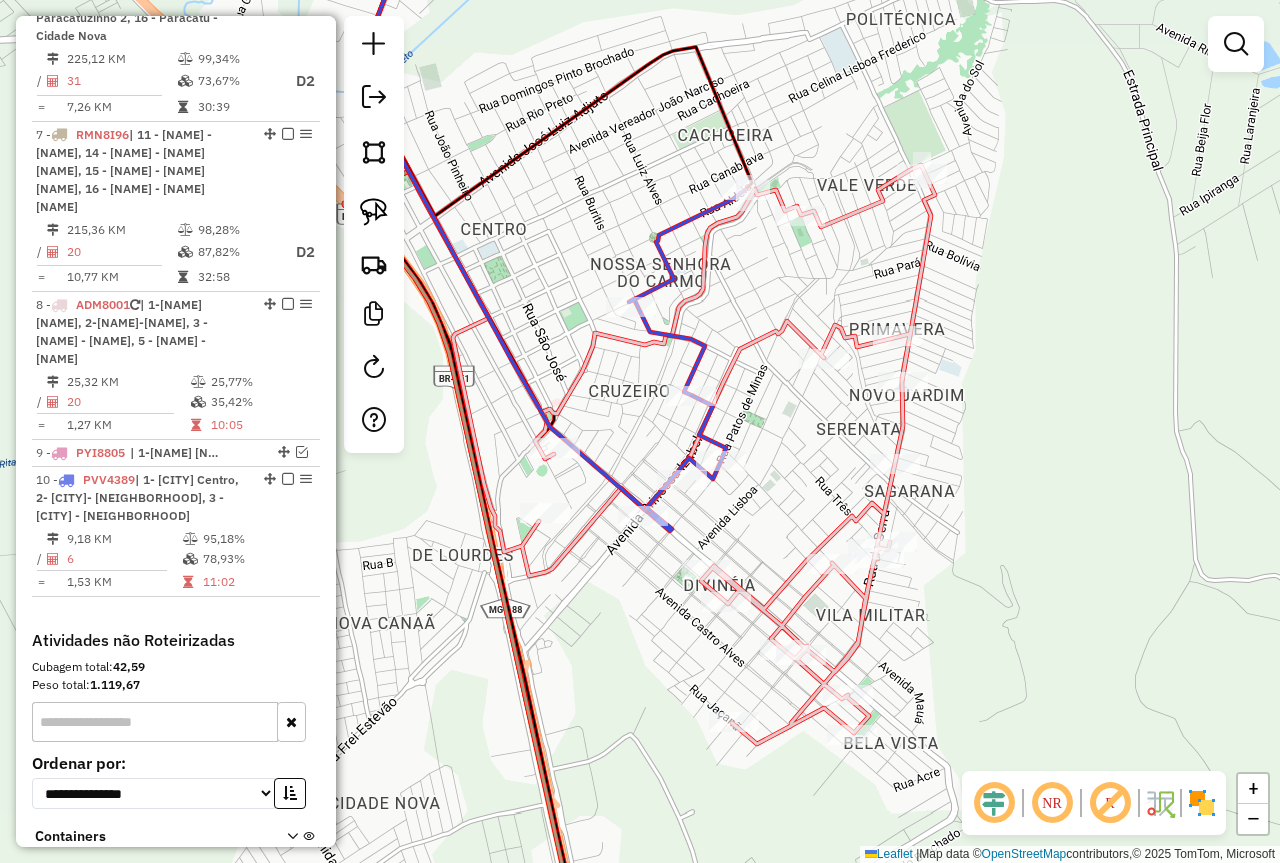 scroll, scrollTop: 1464, scrollLeft: 0, axis: vertical 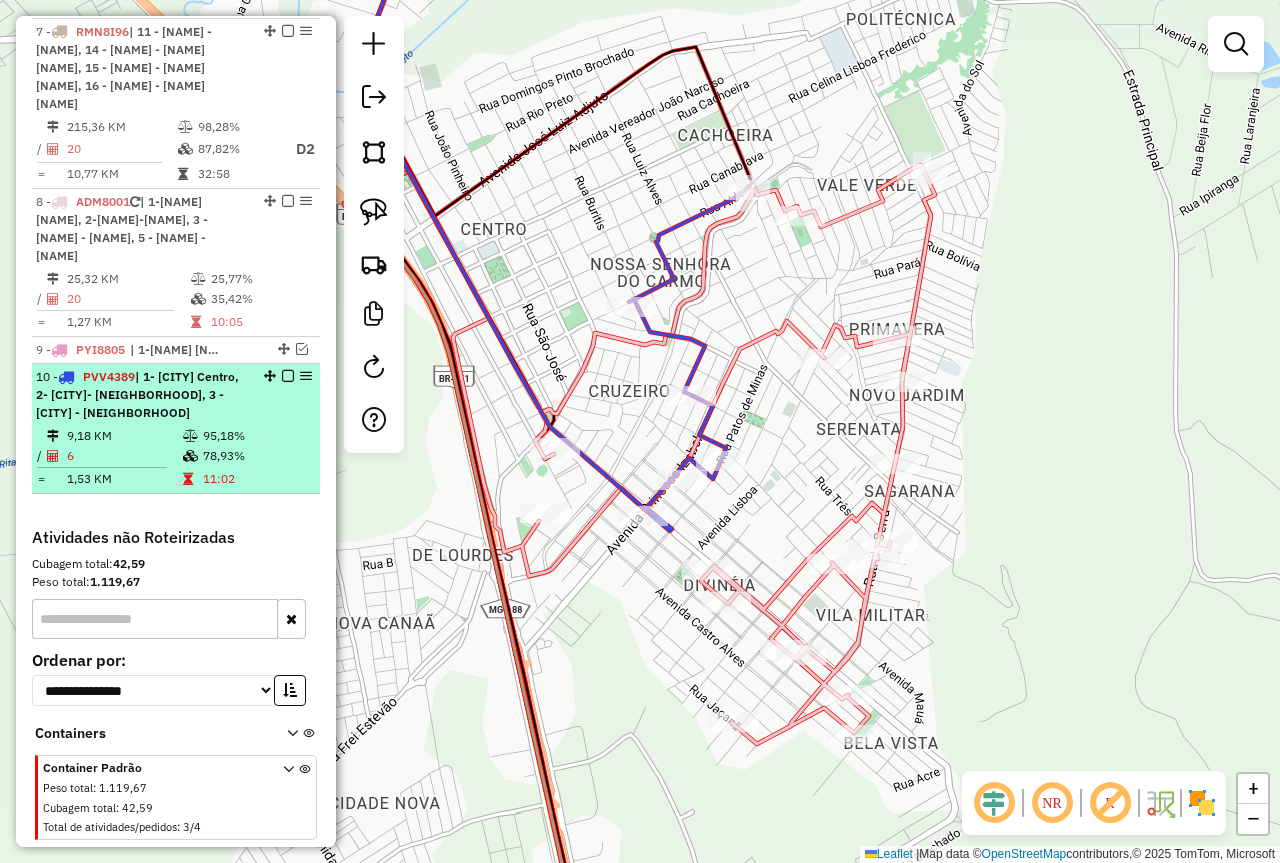 click at bounding box center [288, 376] 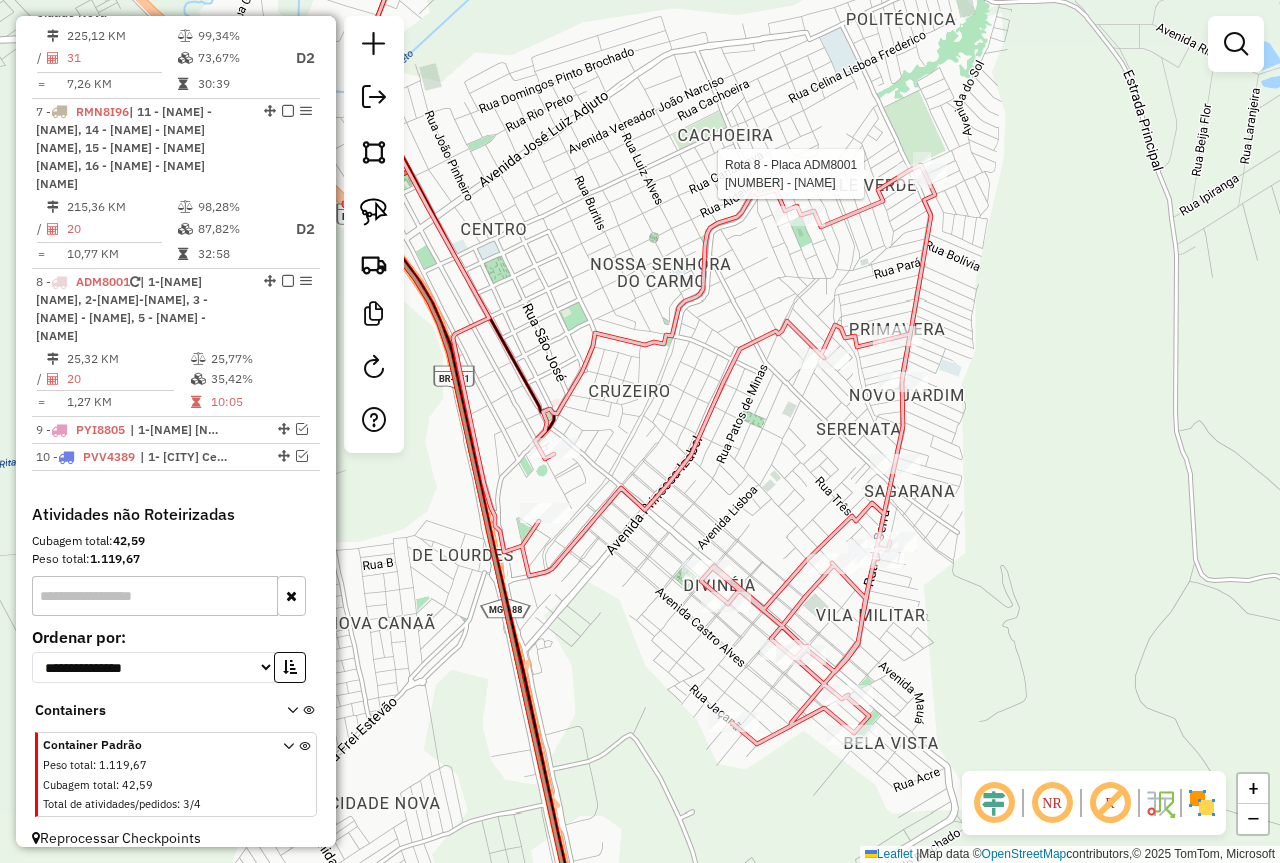 select on "*********" 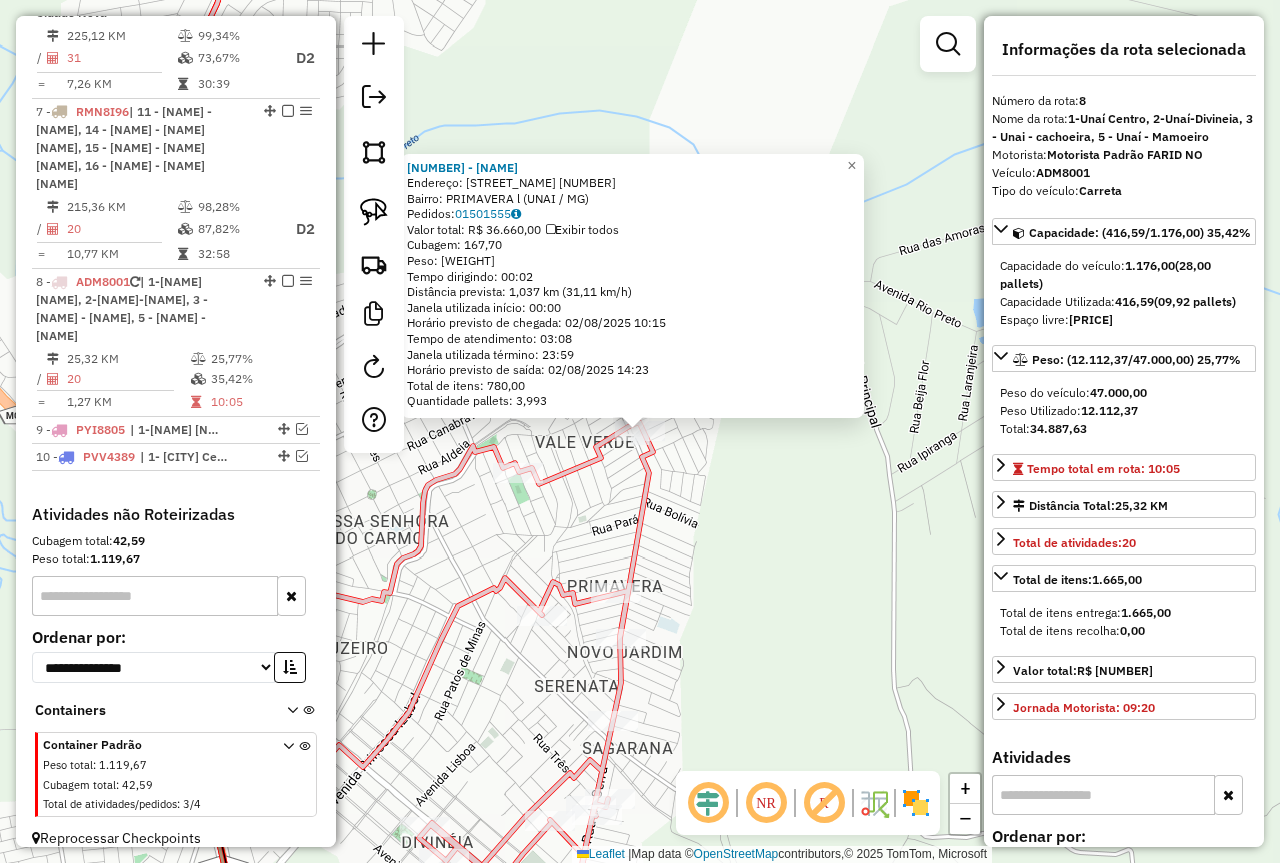 click on "33473 - SUPERMERCADO PAIVA  Endereço:  DULCE TORRES BROCHADO 2138   Bairro: PRIMAVERA l (UNAI / MG)   Pedidos:  01501555   Valor total: R$ 36.660,00   Exibir todos   Cubagem: 167,70  Peso: 5.148,00  Tempo dirigindo: 00:02   Distância prevista: 1,037 km (31,11 km/h)   Janela utilizada início: 00:00   Horário previsto de chegada: 02/08/2025 10:15   Tempo de atendimento: 03:08   Janela utilizada término: 23:59   Horário previsto de saída: 02/08/2025 14:23   Total de itens: 780,00   Quantidade pallets: 3,993  × Janela de atendimento Grade de atendimento Capacidade Transportadoras Veículos Cliente Pedidos  Rotas Selecione os dias de semana para filtrar as janelas de atendimento  Seg   Ter   Qua   Qui   Sex   Sáb   Dom  Informe o período da janela de atendimento: De: Até:  Filtrar exatamente a janela do cliente  Considerar janela de atendimento padrão  Selecione os dias de semana para filtrar as grades de atendimento  Seg   Ter   Qua   Qui   Sex   Sáb   Dom   Peso mínimo:   Peso máximo:   De:   De:" 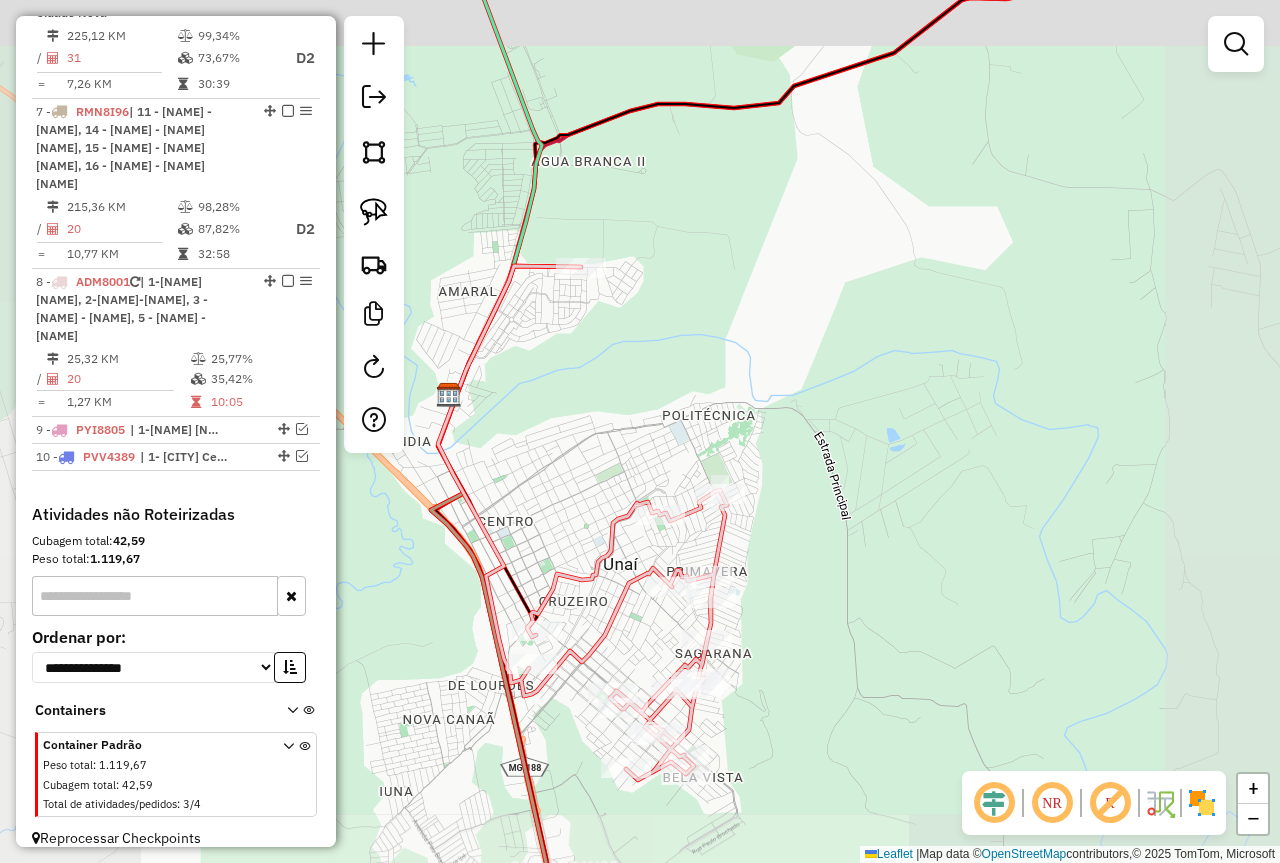 drag, startPoint x: 778, startPoint y: 595, endPoint x: 850, endPoint y: 461, distance: 152.11838 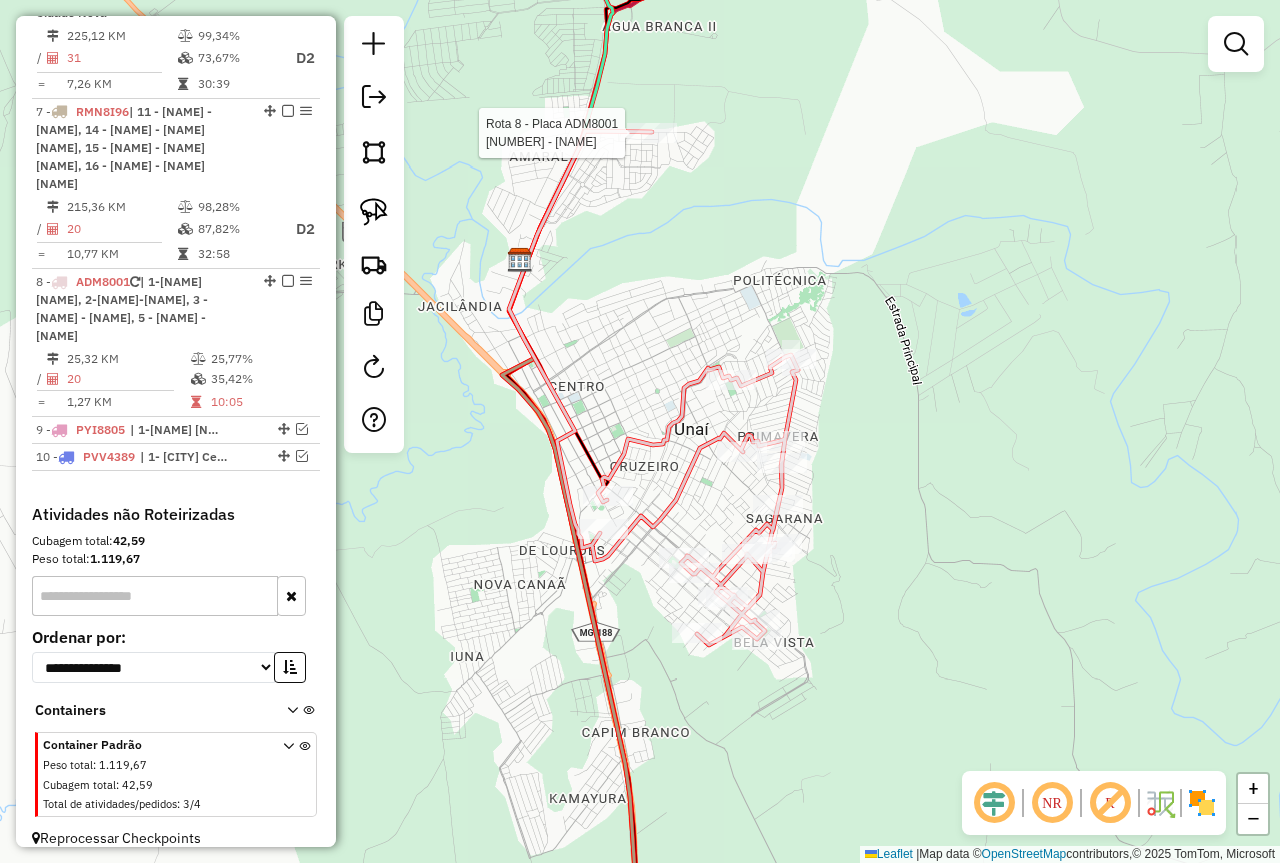 click 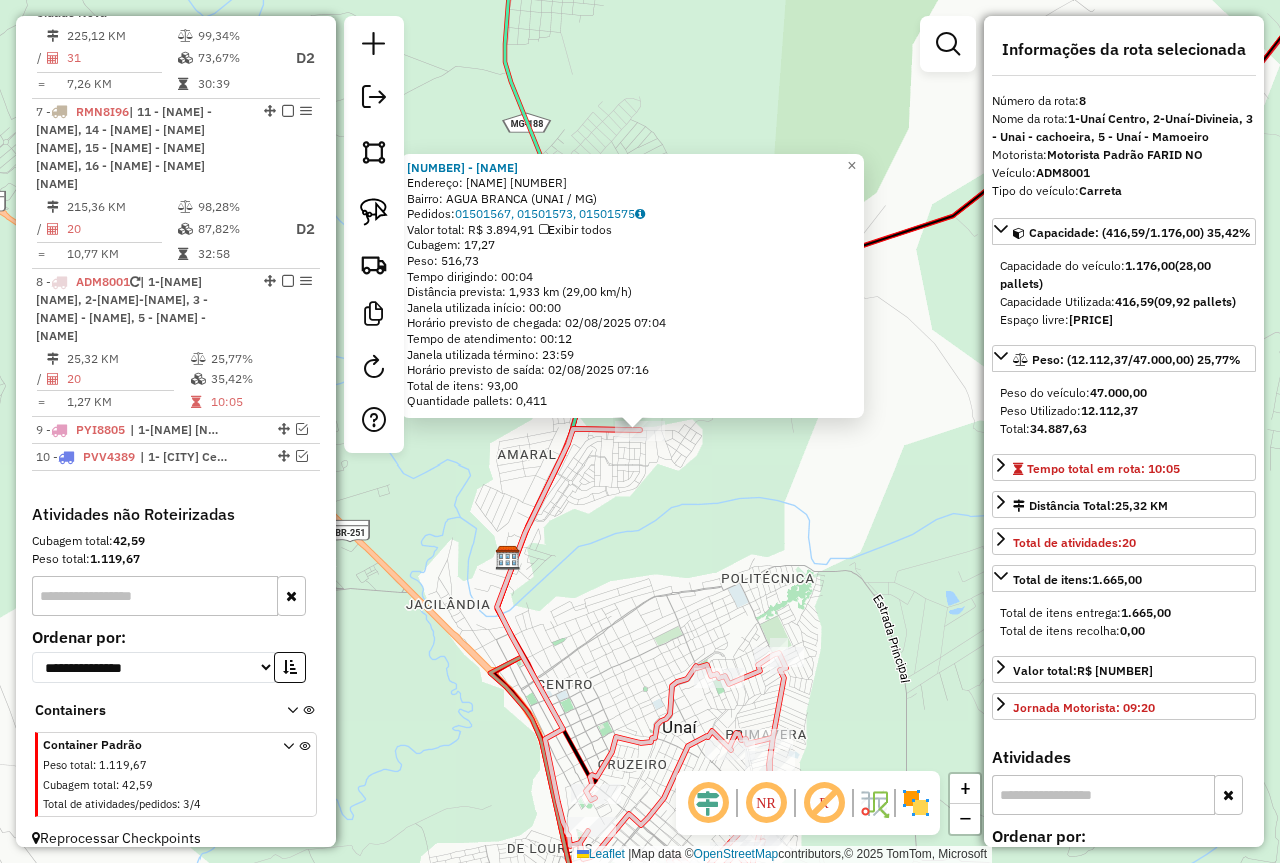 click on "99024 - MARIA APARECIDA  Endereço:  MIGUEL PEREIRA CAMPOS 486   Bairro: AGUA BRANCA (UNAI / MG)   Pedidos:  01501567, 01501573, 01501575   Valor total: R$ 3.894,91   Exibir todos   Cubagem: 17,27  Peso: 516,73  Tempo dirigindo: 00:04   Distância prevista: 1,933 km (29,00 km/h)   Janela utilizada início: 00:00   Horário previsto de chegada: 02/08/2025 07:04   Tempo de atendimento: 00:12   Janela utilizada término: 23:59   Horário previsto de saída: 02/08/2025 07:16   Total de itens: 93,00   Quantidade pallets: 0,411  × Janela de atendimento Grade de atendimento Capacidade Transportadoras Veículos Cliente Pedidos  Rotas Selecione os dias de semana para filtrar as janelas de atendimento  Seg   Ter   Qua   Qui   Sex   Sáb   Dom  Informe o período da janela de atendimento: De: Até:  Filtrar exatamente a janela do cliente  Considerar janela de atendimento padrão  Selecione os dias de semana para filtrar as grades de atendimento  Seg   Ter   Qua   Qui   Sex   Sáb   Dom   Peso mínimo:   Peso máximo:" 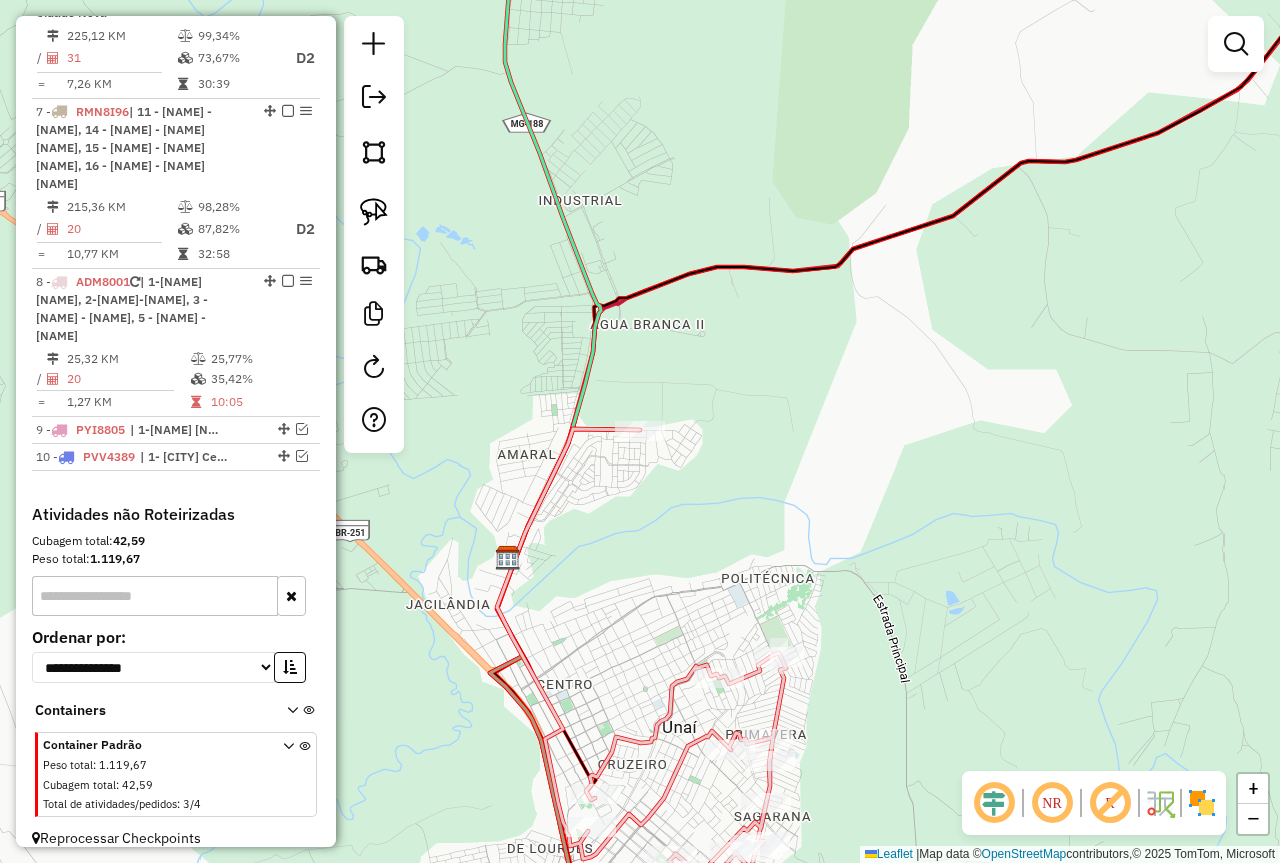 drag, startPoint x: 803, startPoint y: 546, endPoint x: 783, endPoint y: 357, distance: 190.05525 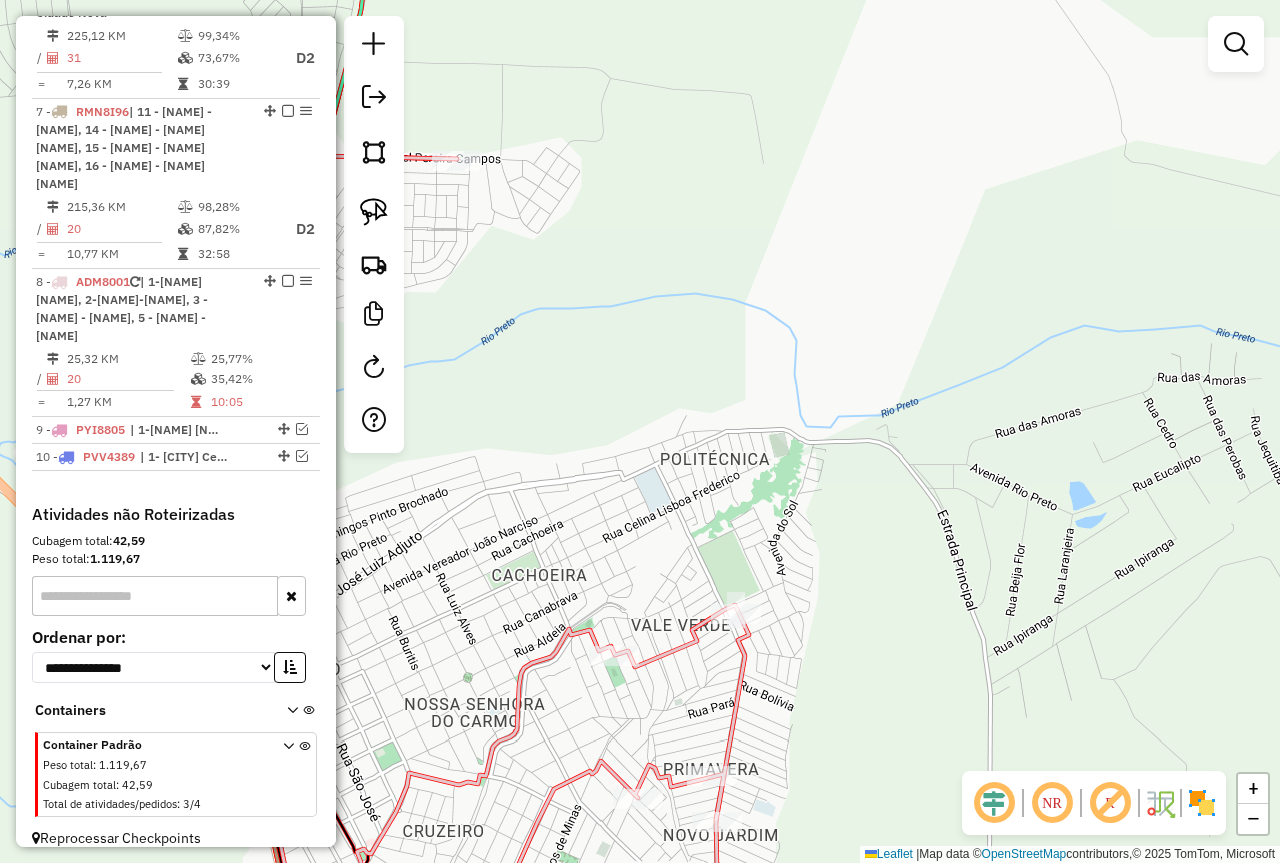 drag, startPoint x: 874, startPoint y: 645, endPoint x: 903, endPoint y: 375, distance: 271.55295 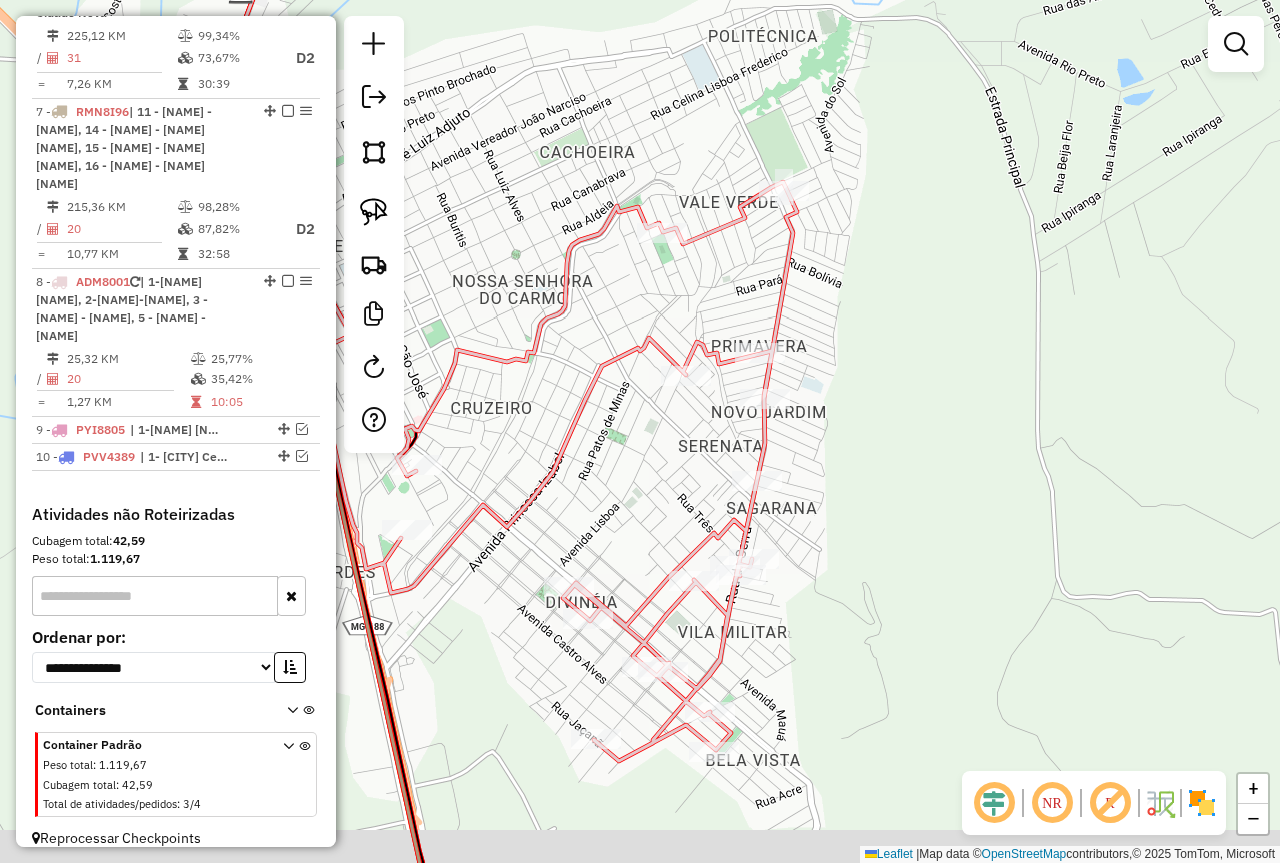 drag, startPoint x: 870, startPoint y: 518, endPoint x: 942, endPoint y: 341, distance: 191.08376 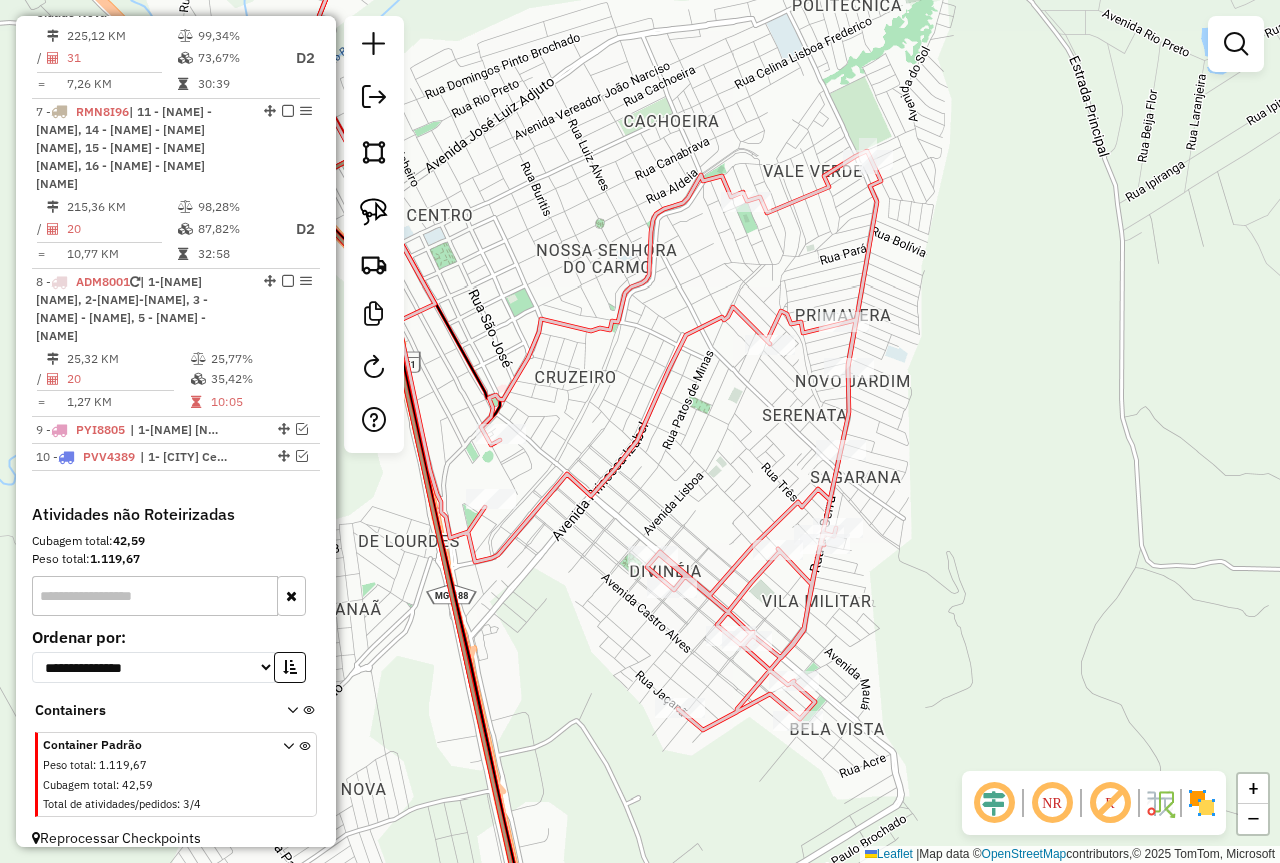 drag, startPoint x: 921, startPoint y: 401, endPoint x: 983, endPoint y: 440, distance: 73.24616 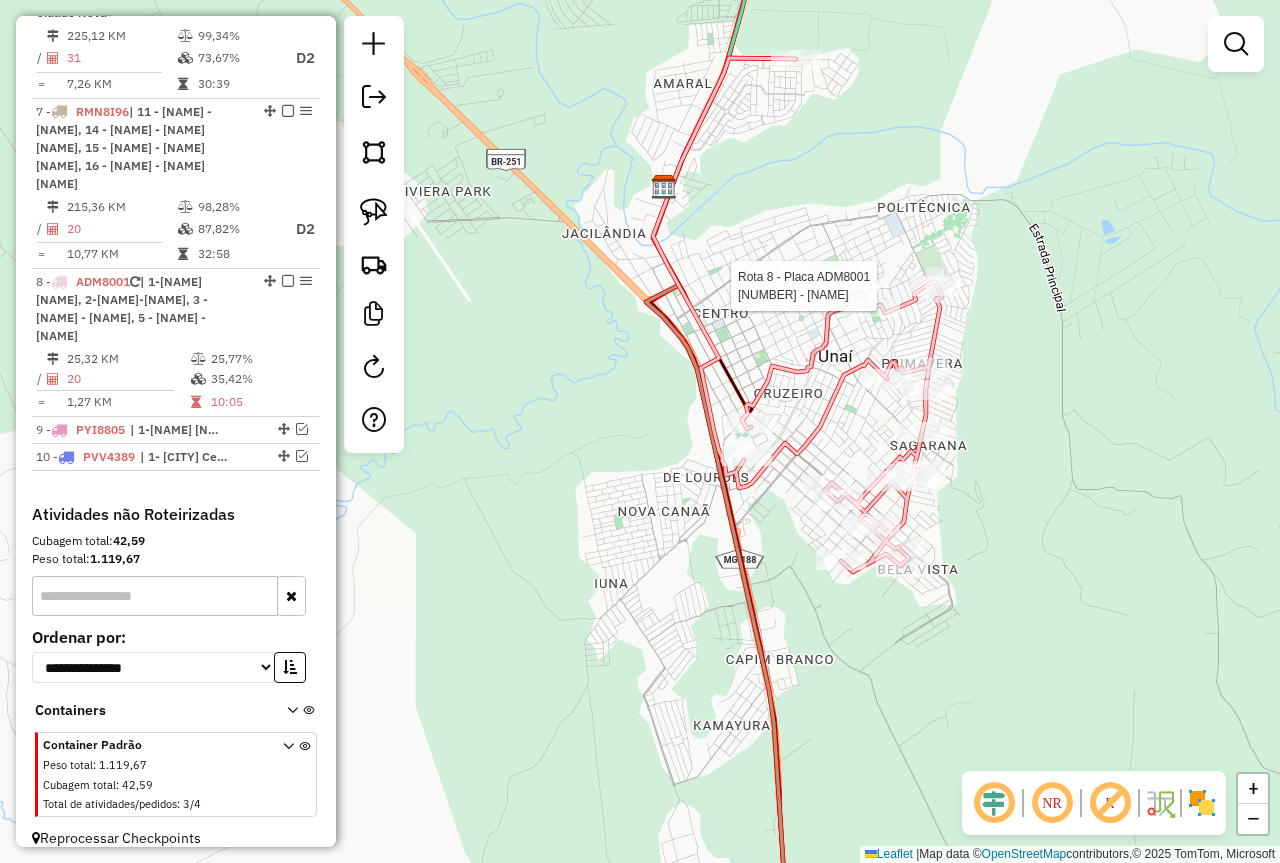 select on "*********" 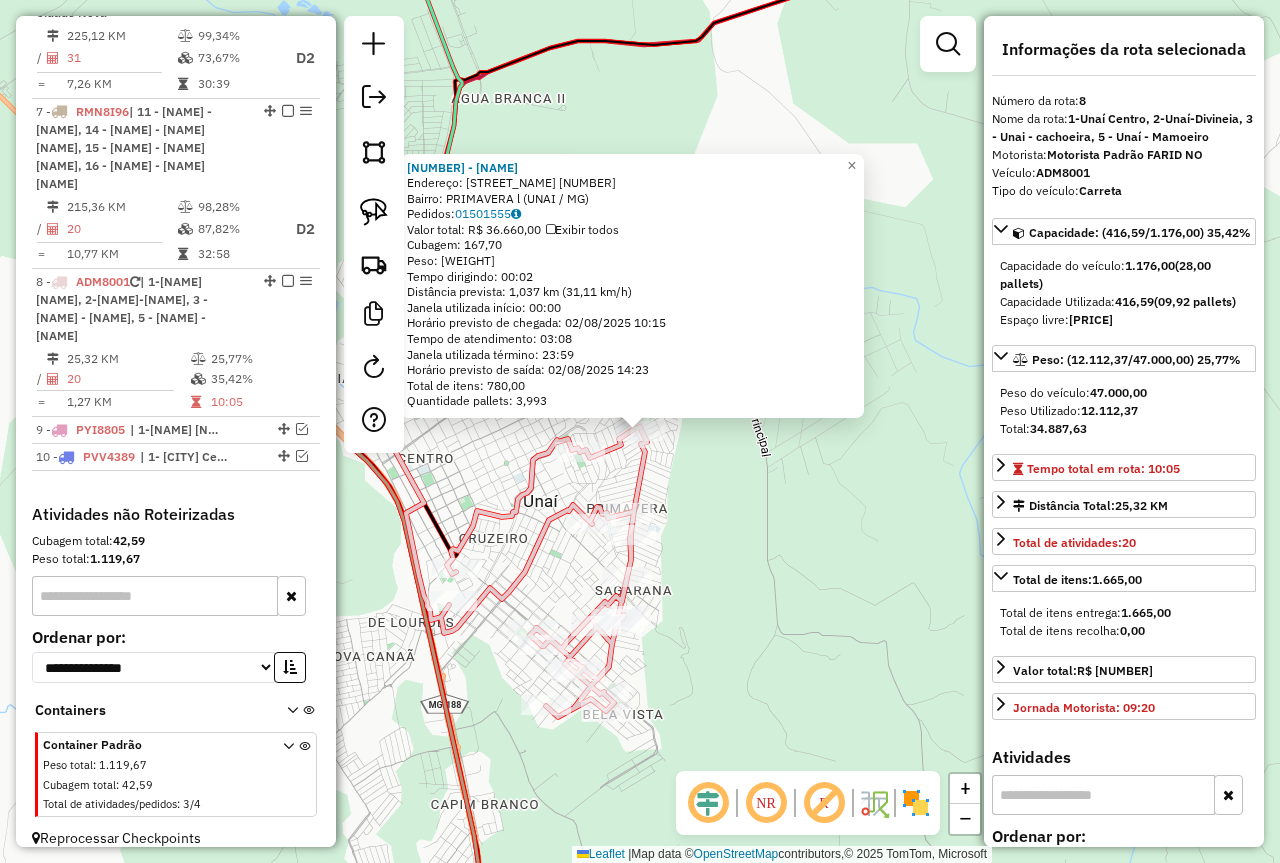 click on "33473 - SUPERMERCADO PAIVA  Endereço:  DULCE TORRES BROCHADO 2138   Bairro: PRIMAVERA l (UNAI / MG)   Pedidos:  01501555   Valor total: R$ 36.660,00   Exibir todos   Cubagem: 167,70  Peso: 5.148,00  Tempo dirigindo: 00:02   Distância prevista: 1,037 km (31,11 km/h)   Janela utilizada início: 00:00   Horário previsto de chegada: 02/08/2025 10:15   Tempo de atendimento: 03:08   Janela utilizada término: 23:59   Horário previsto de saída: 02/08/2025 14:23   Total de itens: 780,00   Quantidade pallets: 3,993  × Janela de atendimento Grade de atendimento Capacidade Transportadoras Veículos Cliente Pedidos  Rotas Selecione os dias de semana para filtrar as janelas de atendimento  Seg   Ter   Qua   Qui   Sex   Sáb   Dom  Informe o período da janela de atendimento: De: Até:  Filtrar exatamente a janela do cliente  Considerar janela de atendimento padrão  Selecione os dias de semana para filtrar as grades de atendimento  Seg   Ter   Qua   Qui   Sex   Sáb   Dom   Peso mínimo:   Peso máximo:   De:   De:" 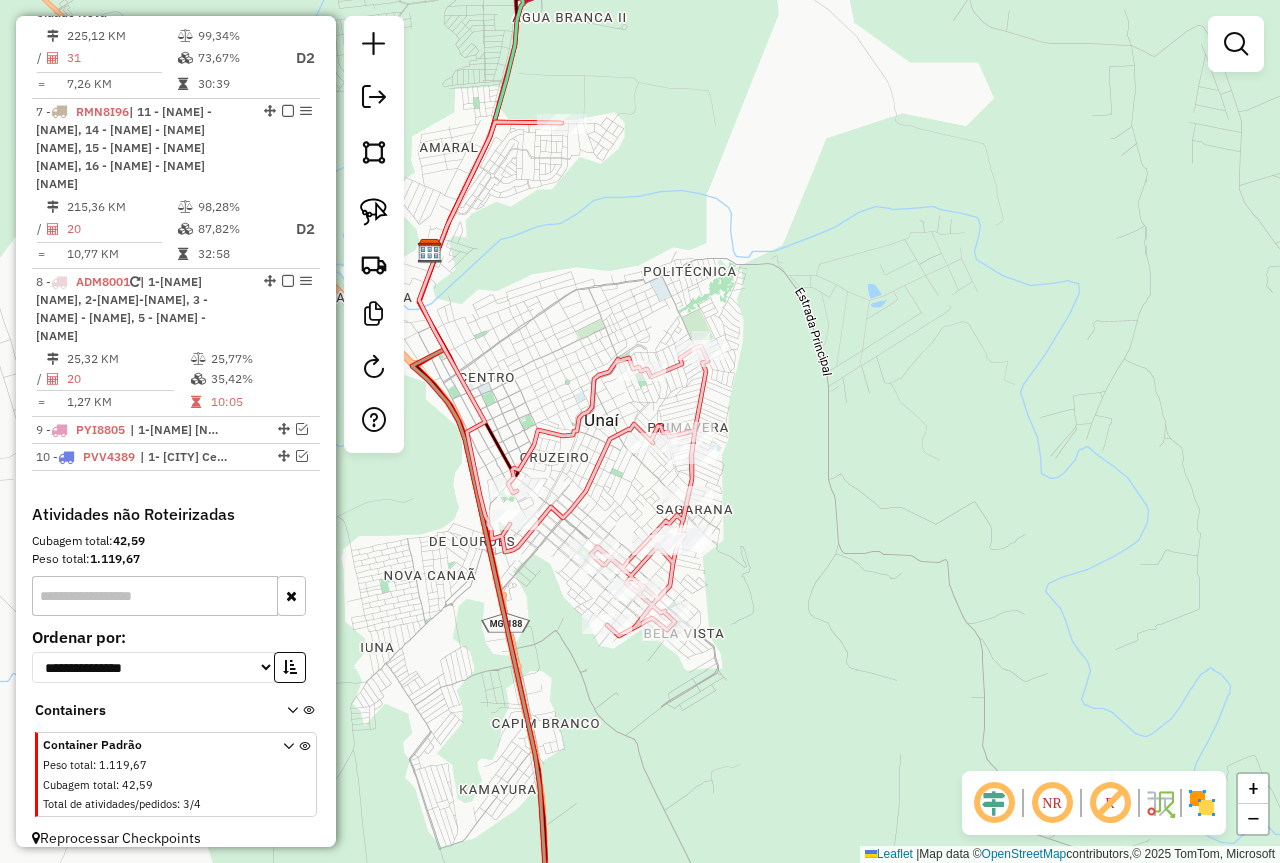 drag, startPoint x: 738, startPoint y: 596, endPoint x: 811, endPoint y: 509, distance: 113.56936 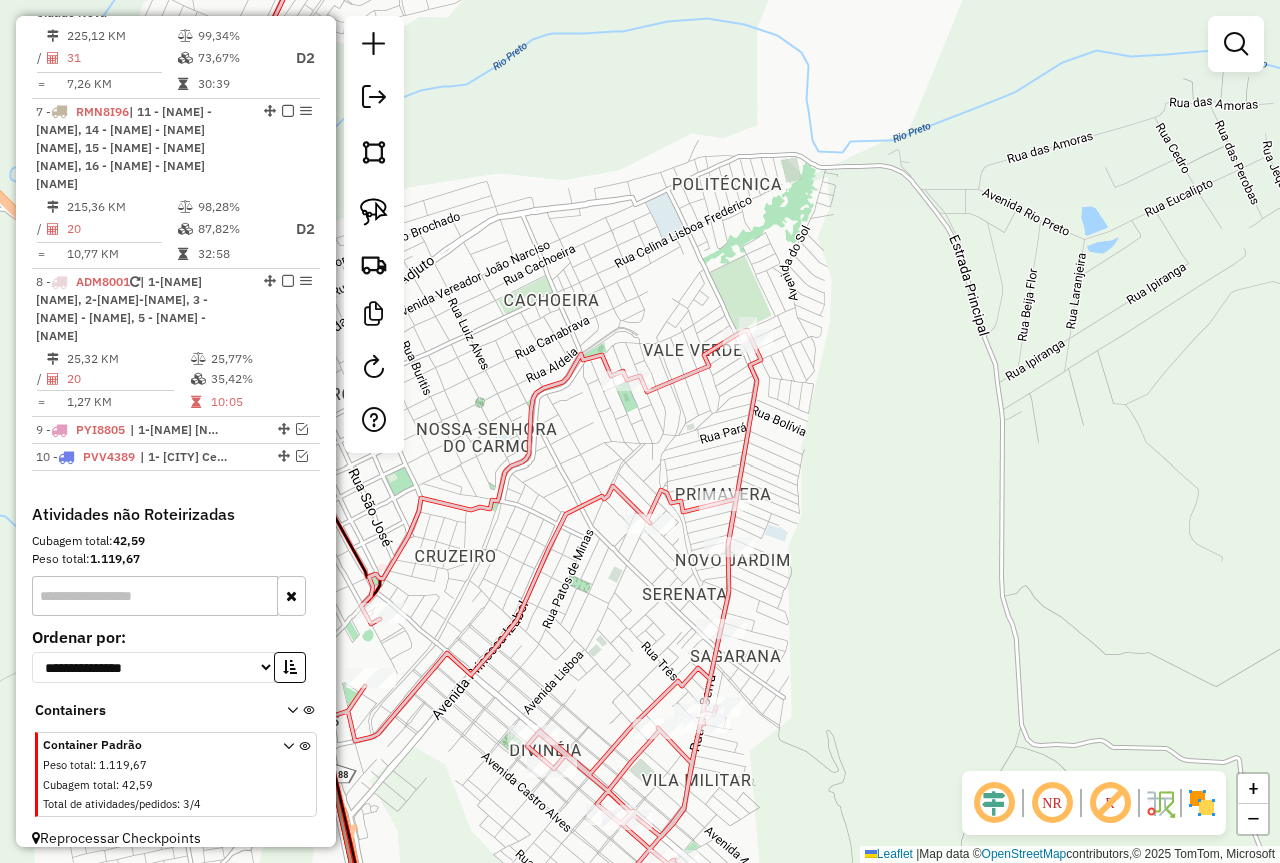 drag, startPoint x: 853, startPoint y: 437, endPoint x: 898, endPoint y: 332, distance: 114.236595 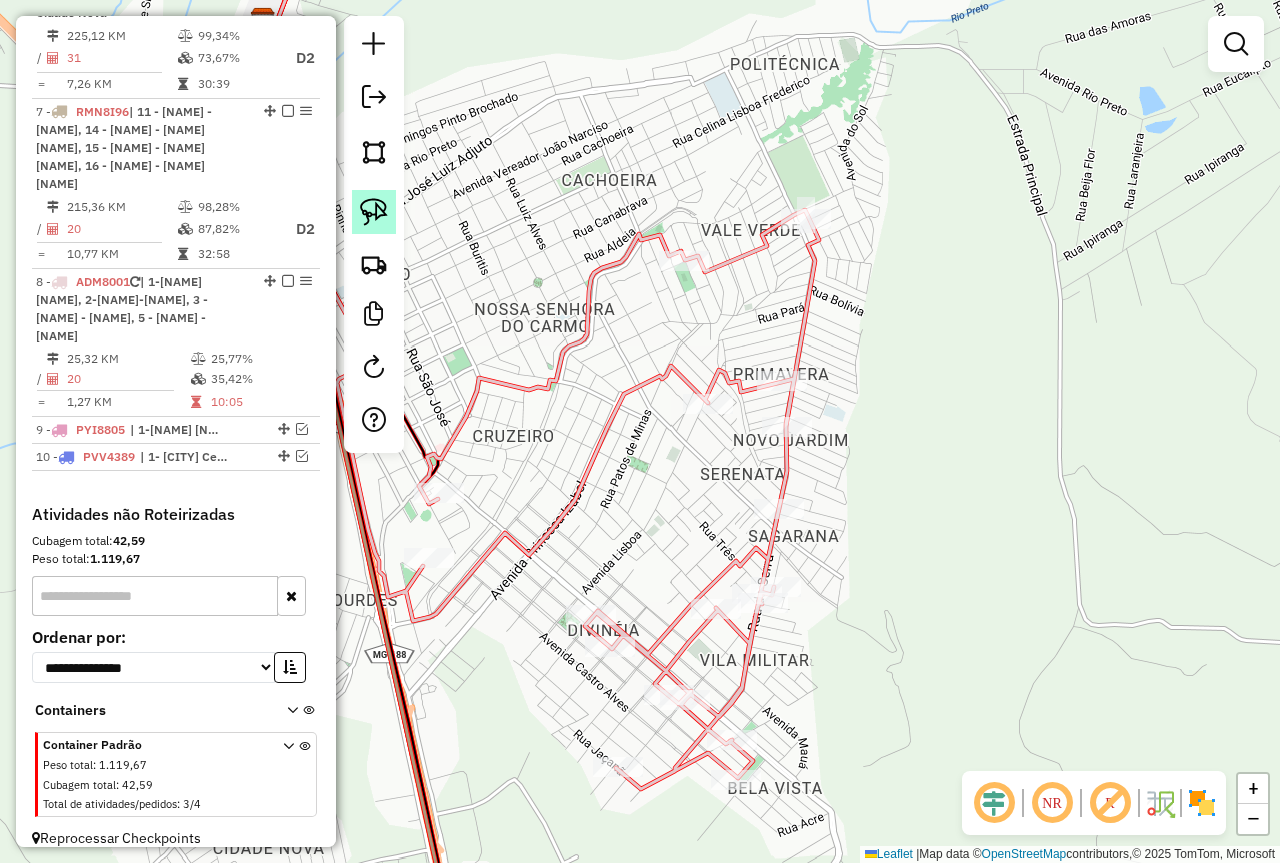 click 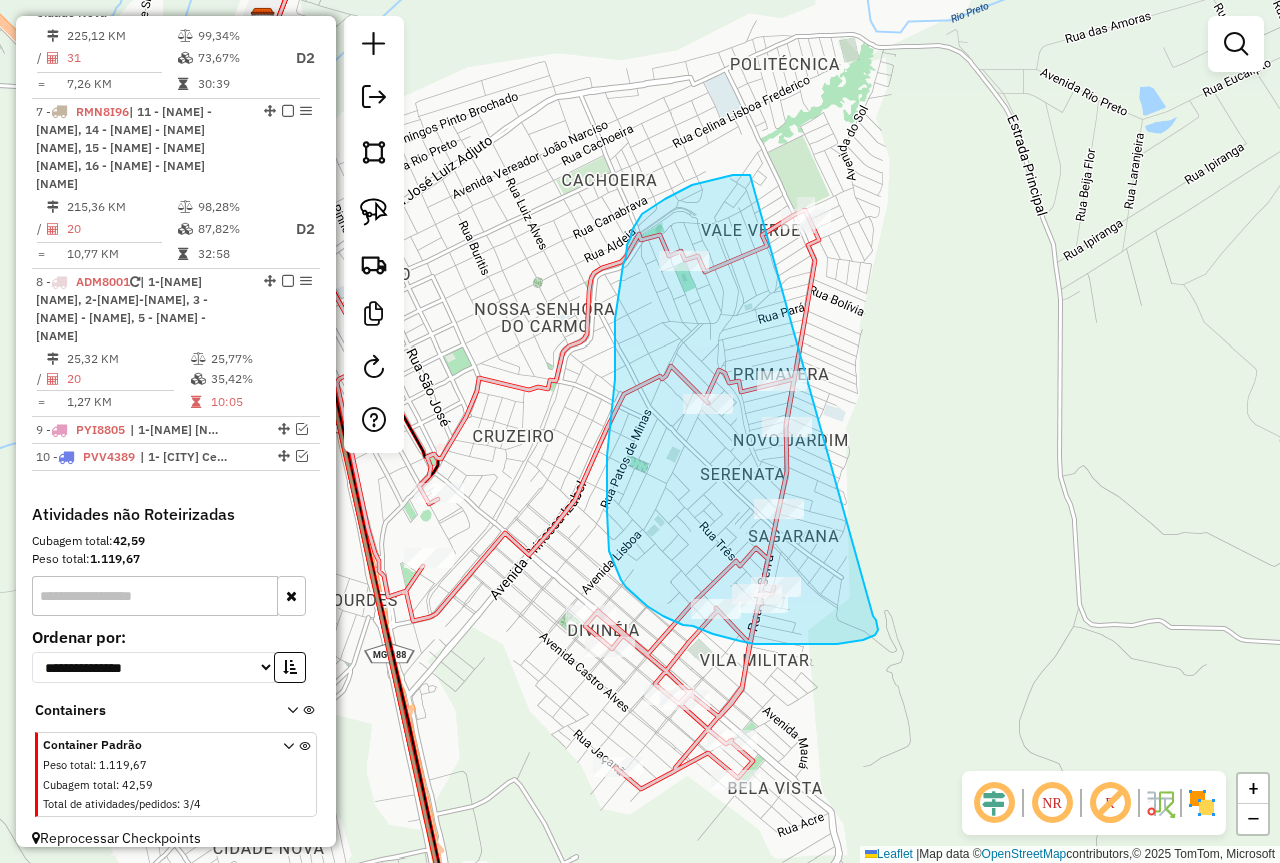 drag, startPoint x: 878, startPoint y: 626, endPoint x: 909, endPoint y: 223, distance: 404.19055 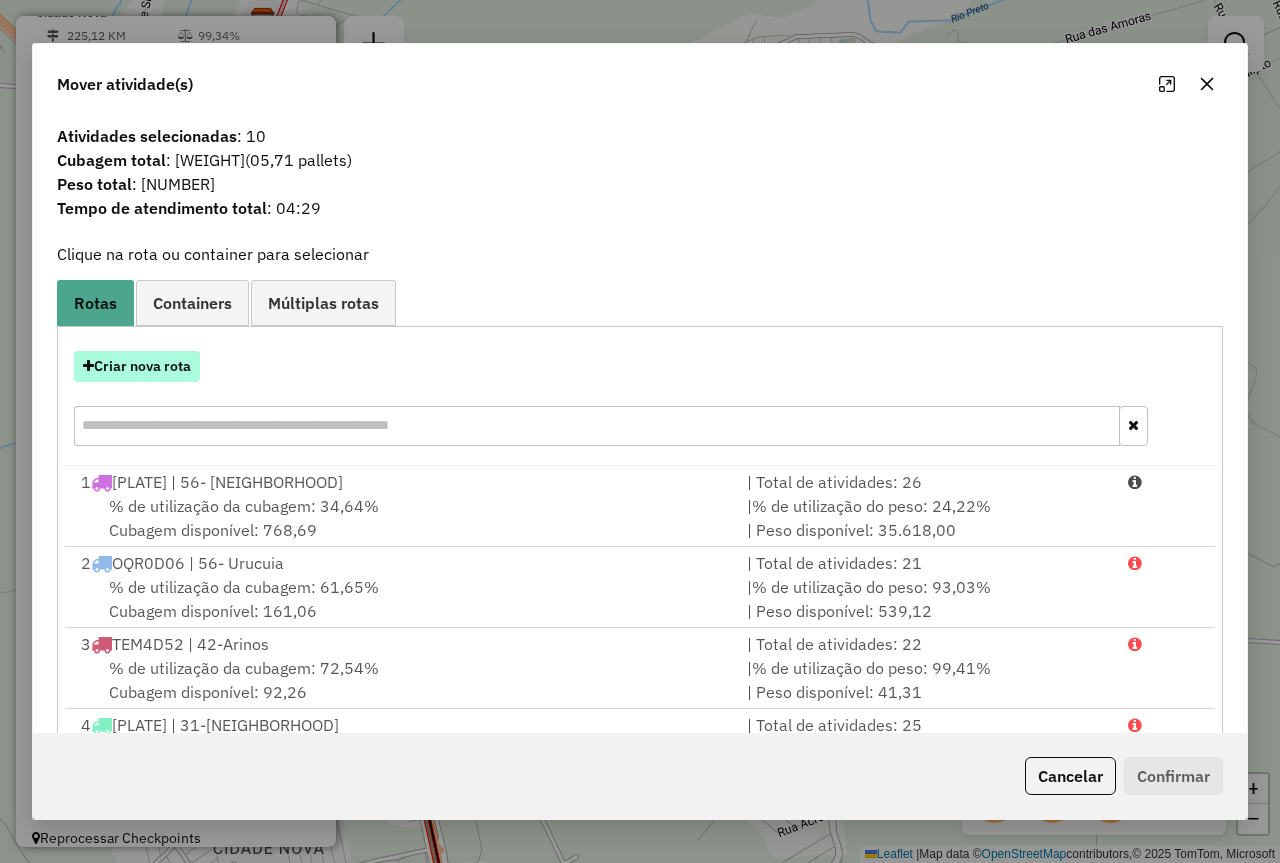 click on "Criar nova rota" at bounding box center (137, 366) 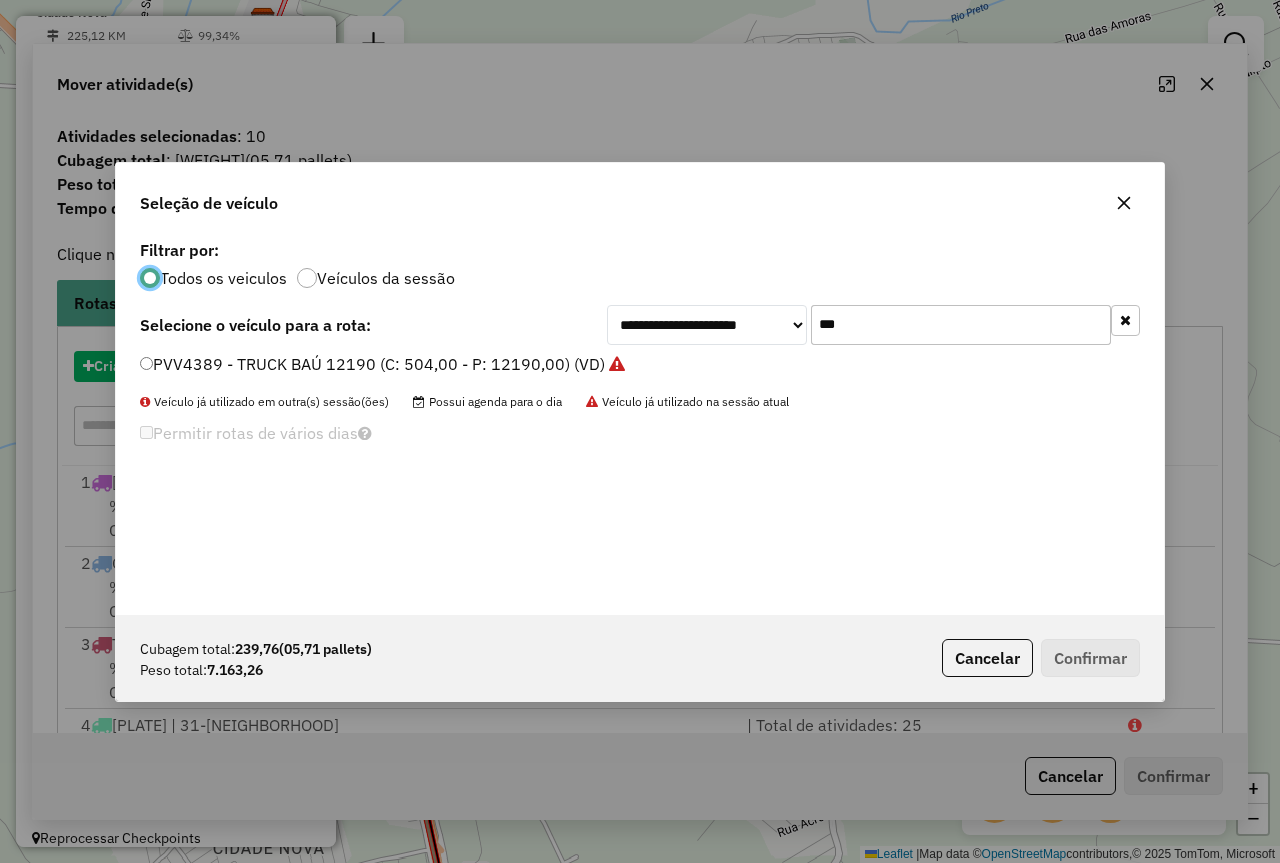 scroll, scrollTop: 11, scrollLeft: 6, axis: both 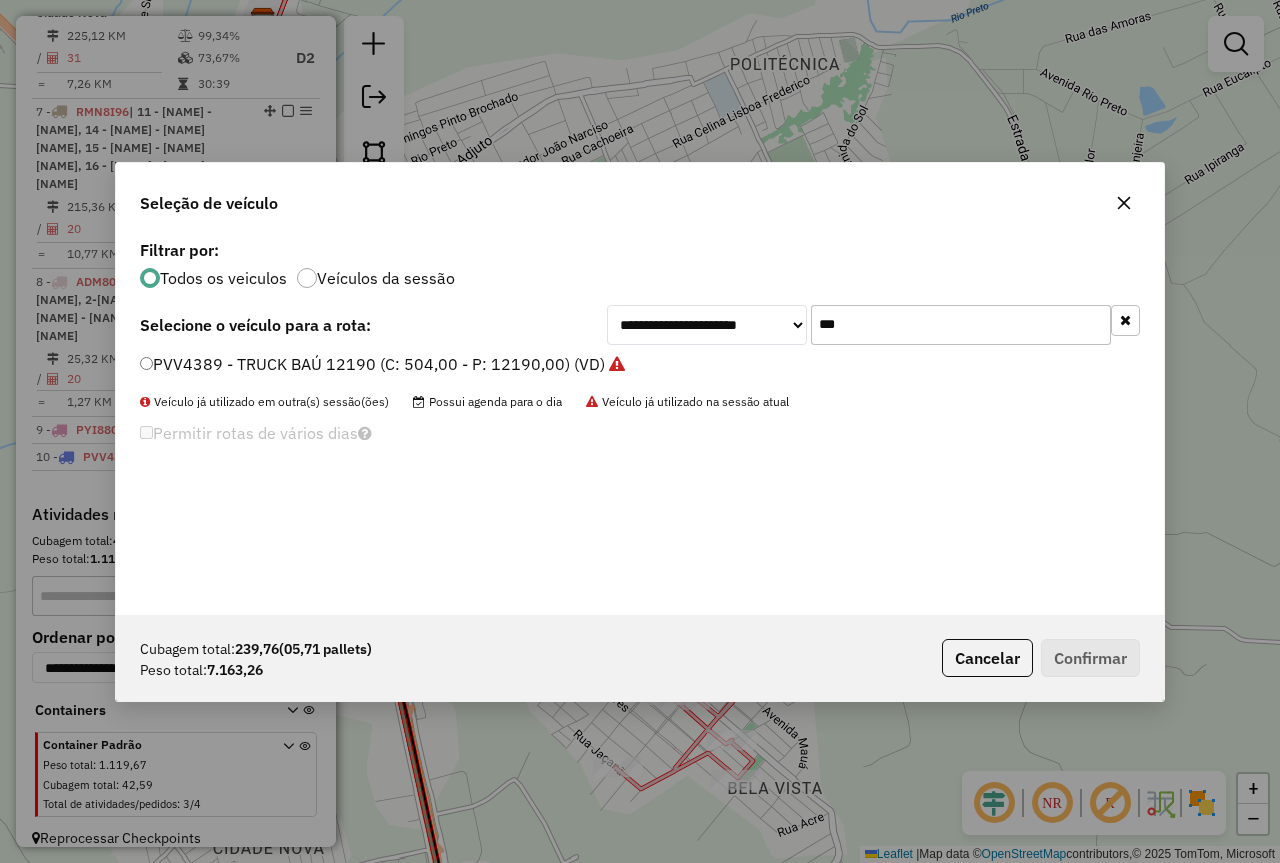 click on "***" 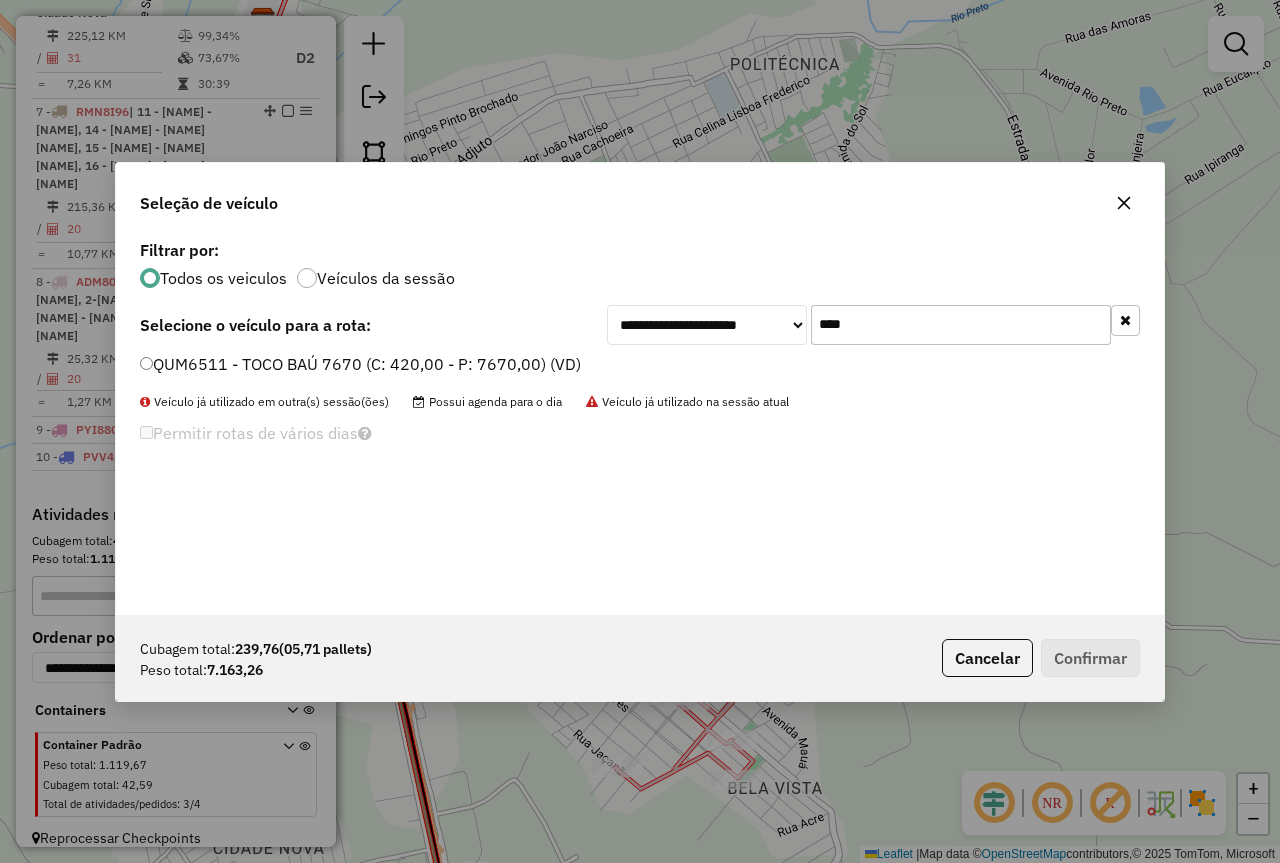 type on "****" 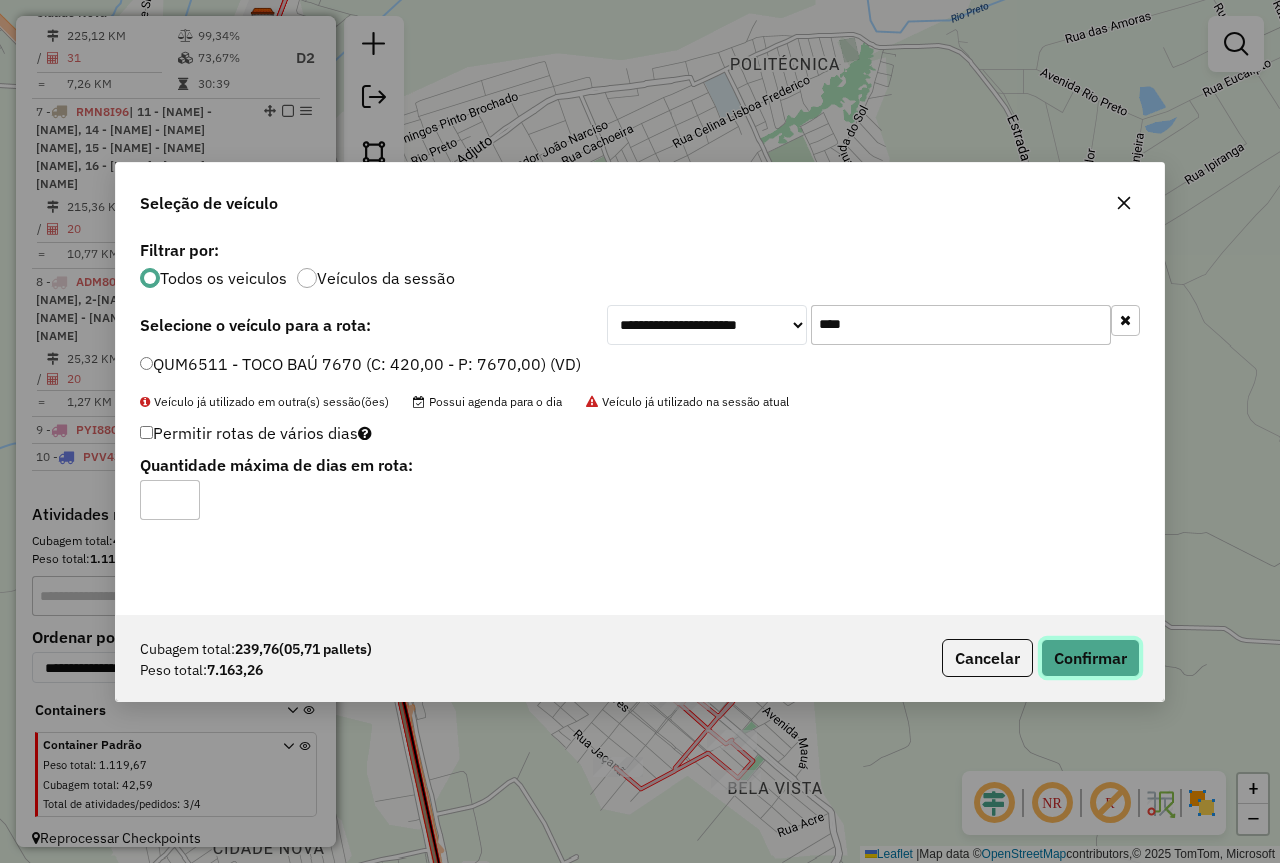 click on "Confirmar" 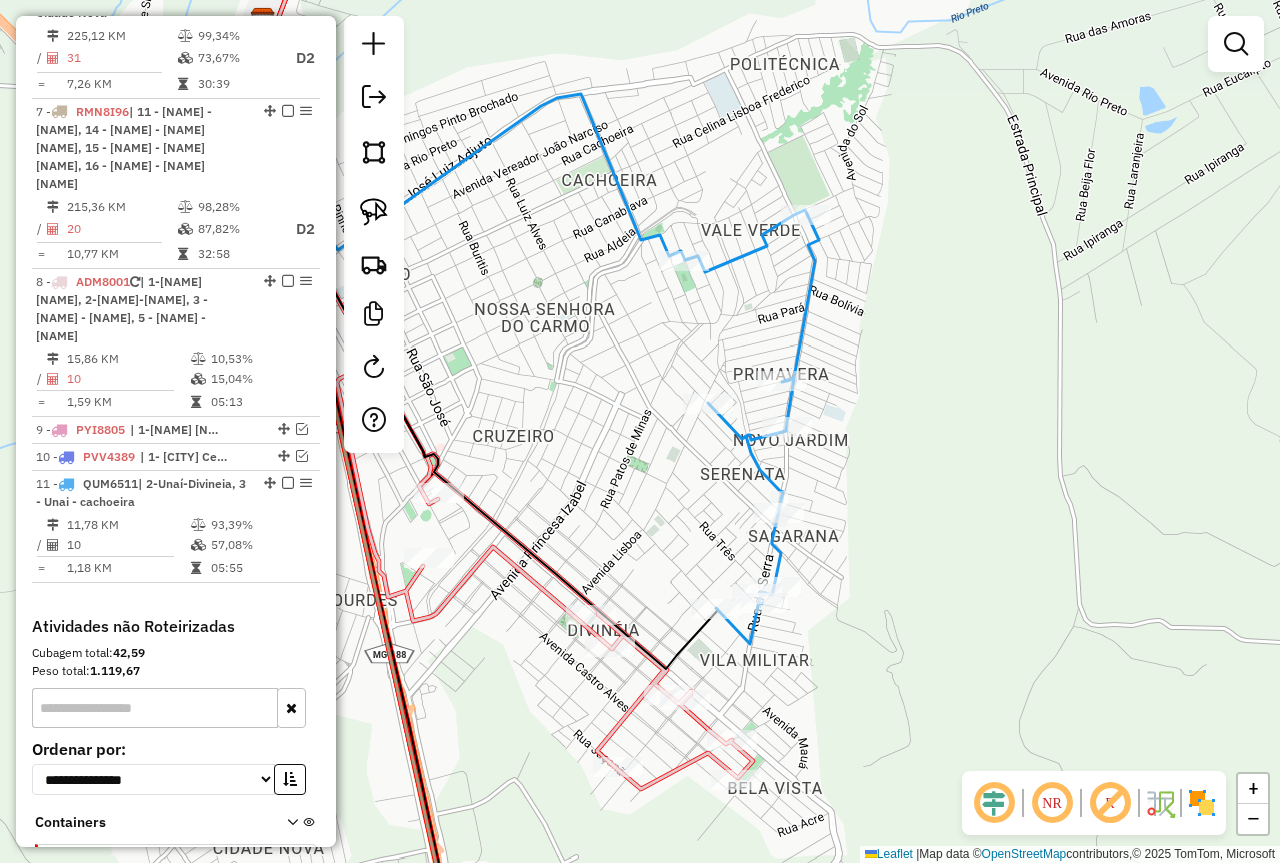 scroll, scrollTop: 1464, scrollLeft: 0, axis: vertical 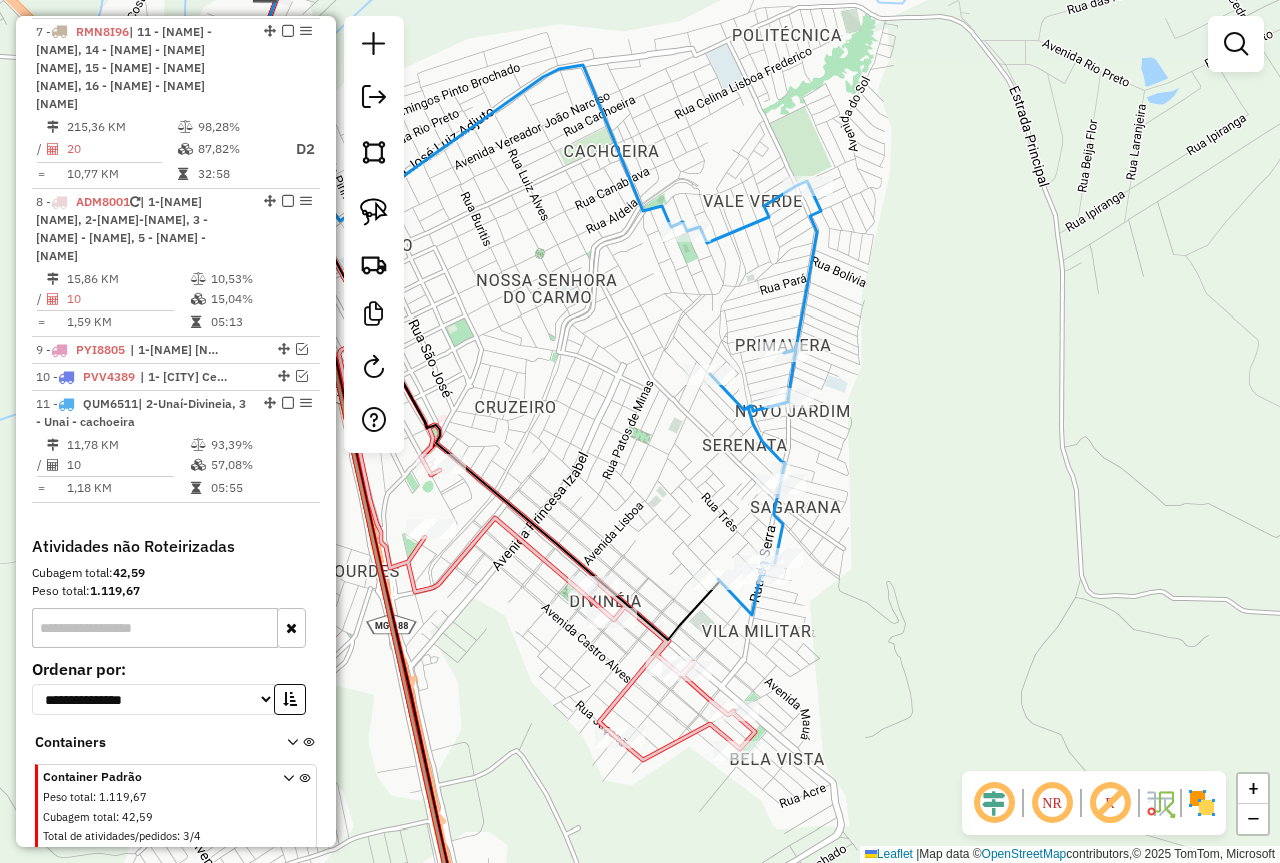 drag, startPoint x: 1023, startPoint y: 656, endPoint x: 1044, endPoint y: 467, distance: 190.16309 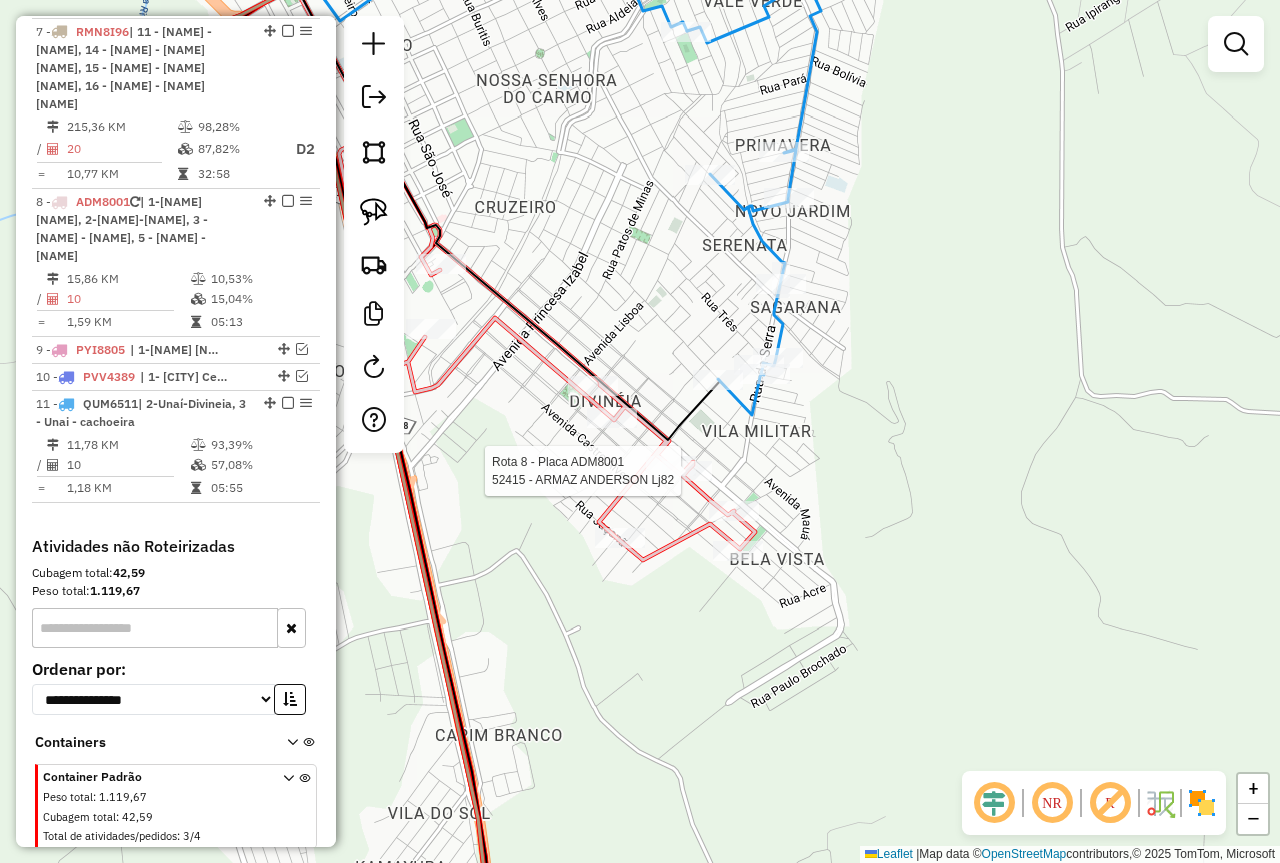scroll, scrollTop: 1496, scrollLeft: 0, axis: vertical 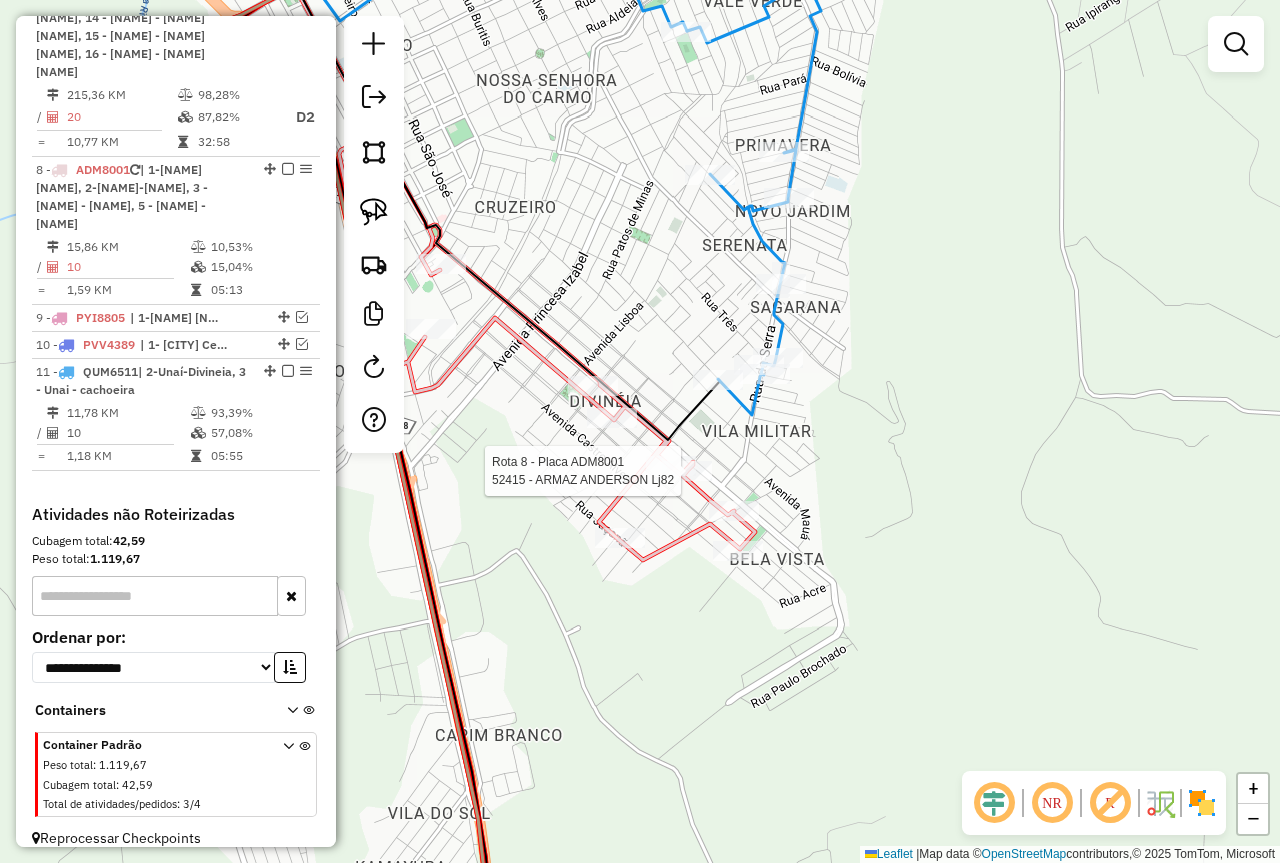 select on "*********" 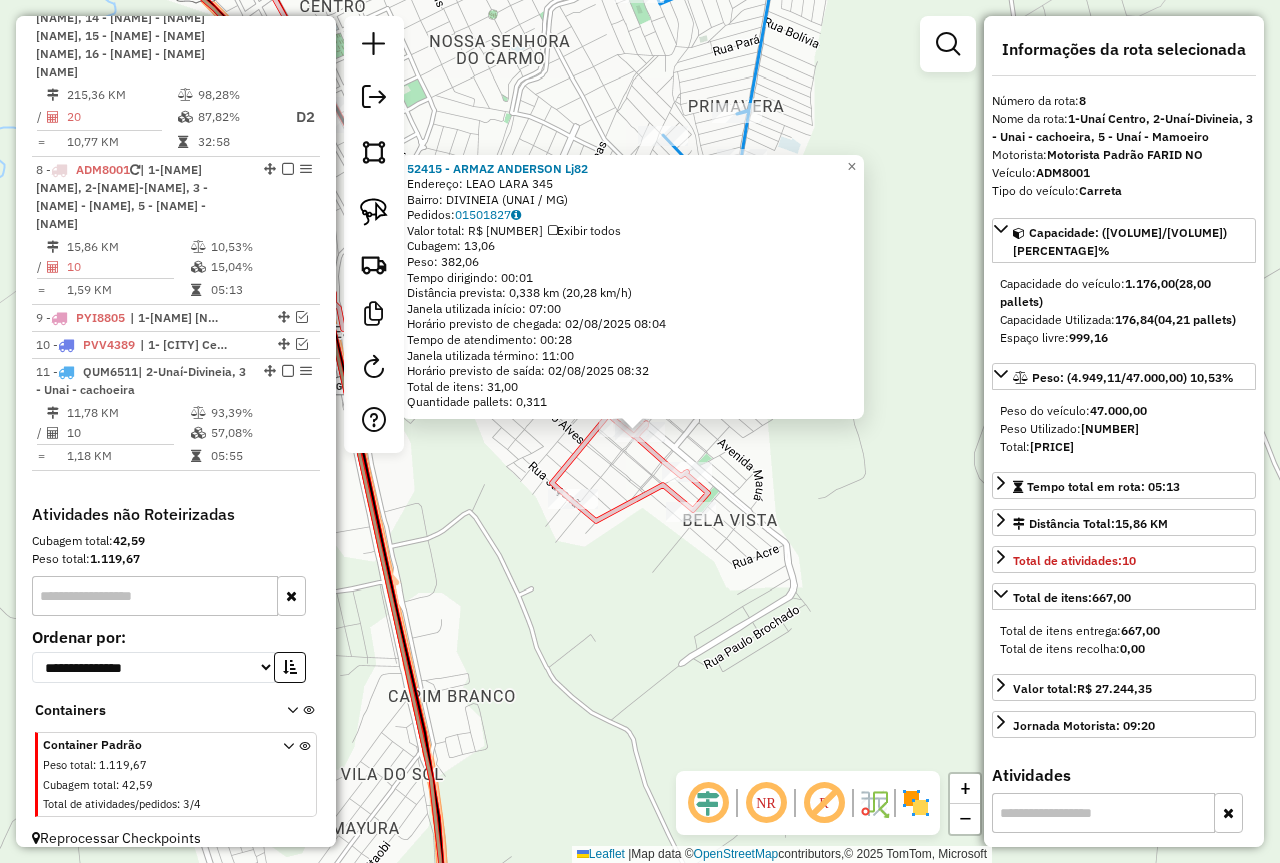 click on "52415 - ARMAZ ANDERSON Lj82  Endereço:  LEAO LARA 345   Bairro: DIVINEIA (UNAI / MG)   Pedidos:  01501827   Valor total: R$ 3.364,74   Exibir todos   Cubagem: 13,06  Peso: 382,06  Tempo dirigindo: 00:01   Distância prevista: 0,338 km (20,28 km/h)   Janela utilizada início: 07:00   Horário previsto de chegada: 02/08/2025 08:04   Tempo de atendimento: 00:28   Janela utilizada término: 11:00   Horário previsto de saída: 02/08/2025 08:32   Total de itens: 31,00   Quantidade pallets: 0,311  × Janela de atendimento Grade de atendimento Capacidade Transportadoras Veículos Cliente Pedidos  Rotas Selecione os dias de semana para filtrar as janelas de atendimento  Seg   Ter   Qua   Qui   Sex   Sáb   Dom  Informe o período da janela de atendimento: De: Até:  Filtrar exatamente a janela do cliente  Considerar janela de atendimento padrão  Selecione os dias de semana para filtrar as grades de atendimento  Seg   Ter   Qua   Qui   Sex   Sáb   Dom   Considerar clientes sem dia de atendimento cadastrado  De:  +" 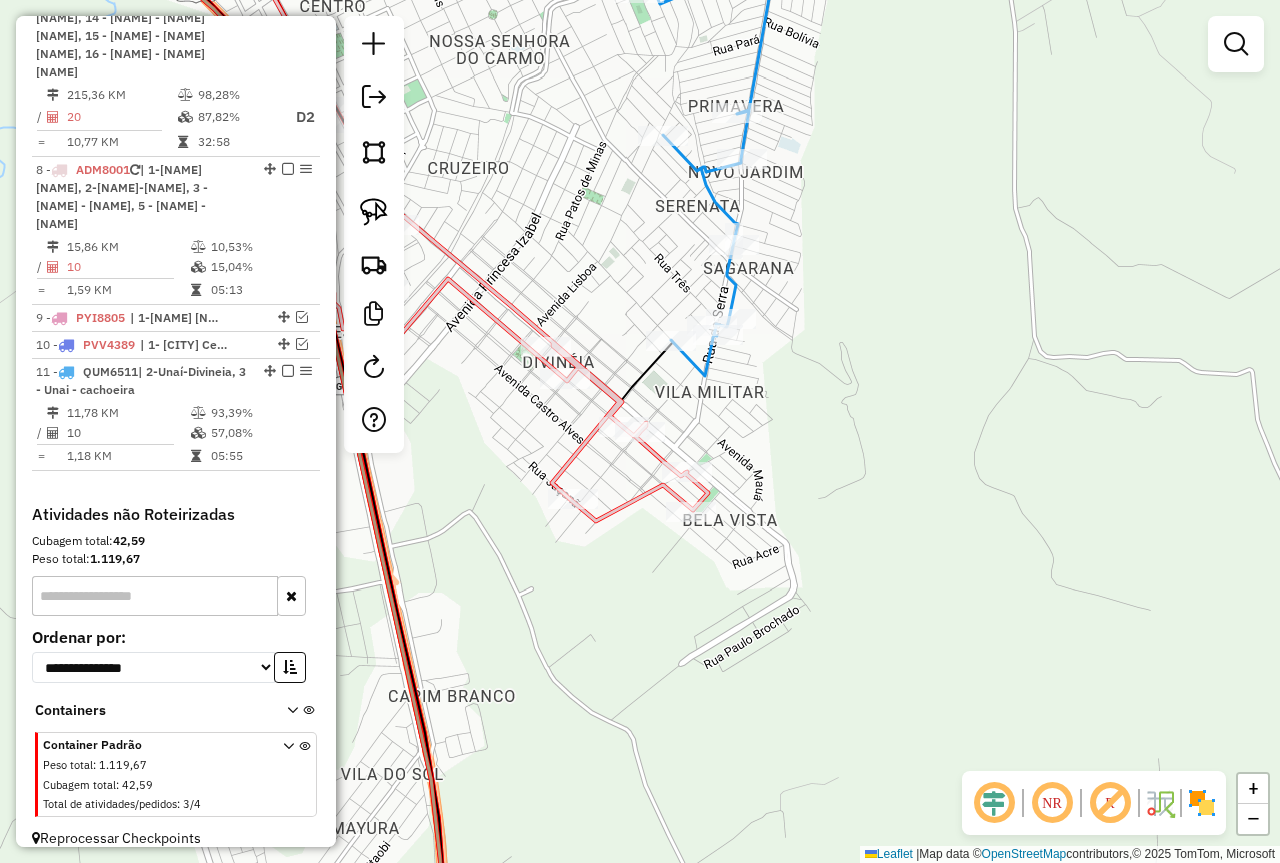 drag, startPoint x: 742, startPoint y: 640, endPoint x: 904, endPoint y: 640, distance: 162 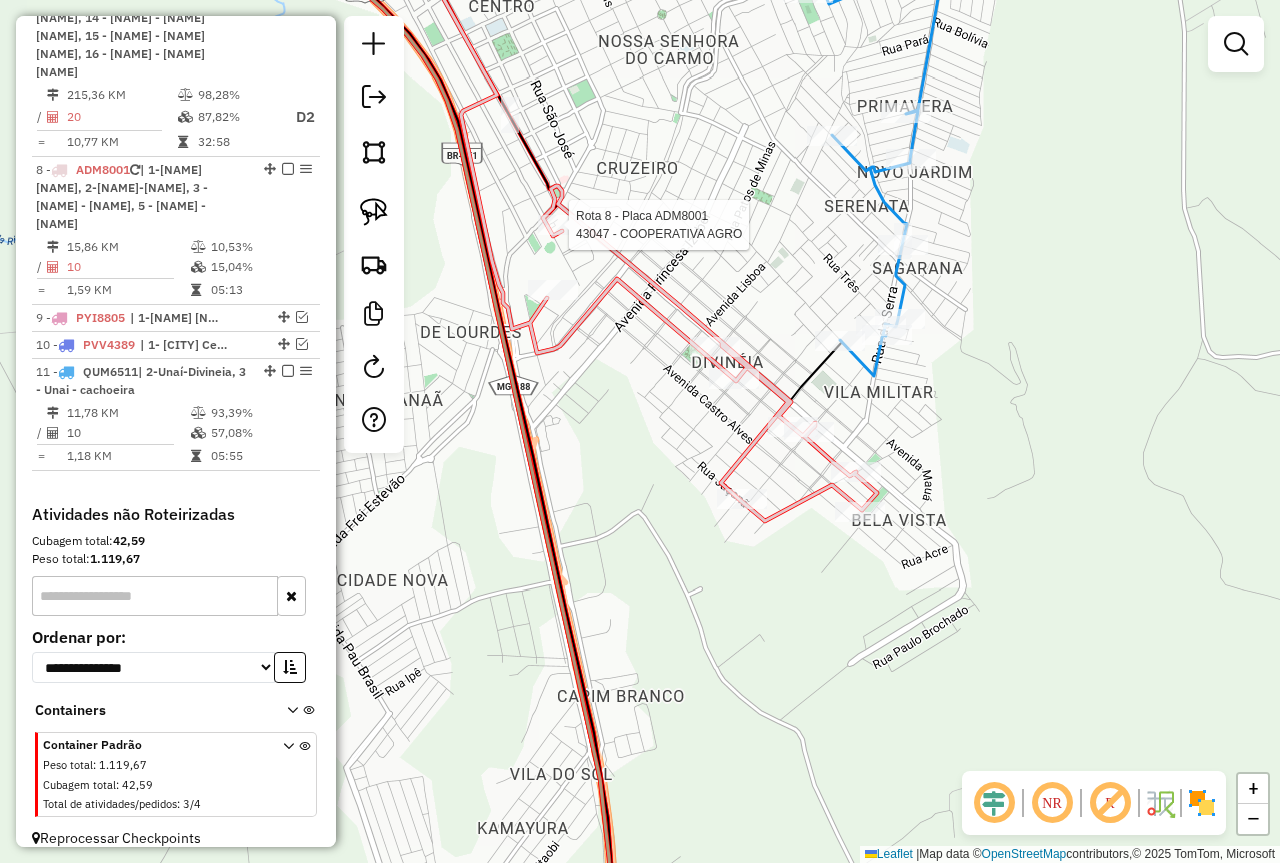 select on "*********" 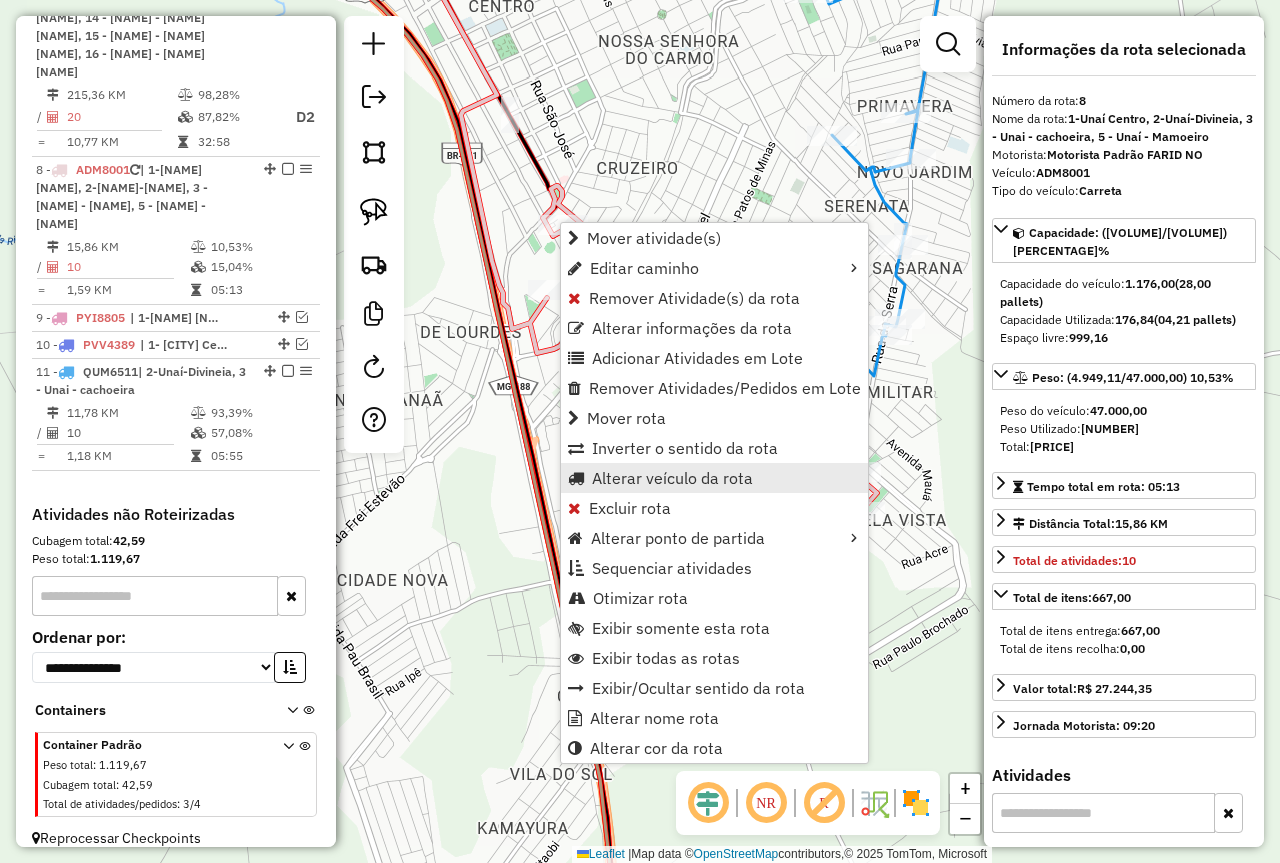 click on "Alterar veículo da rota" at bounding box center (672, 478) 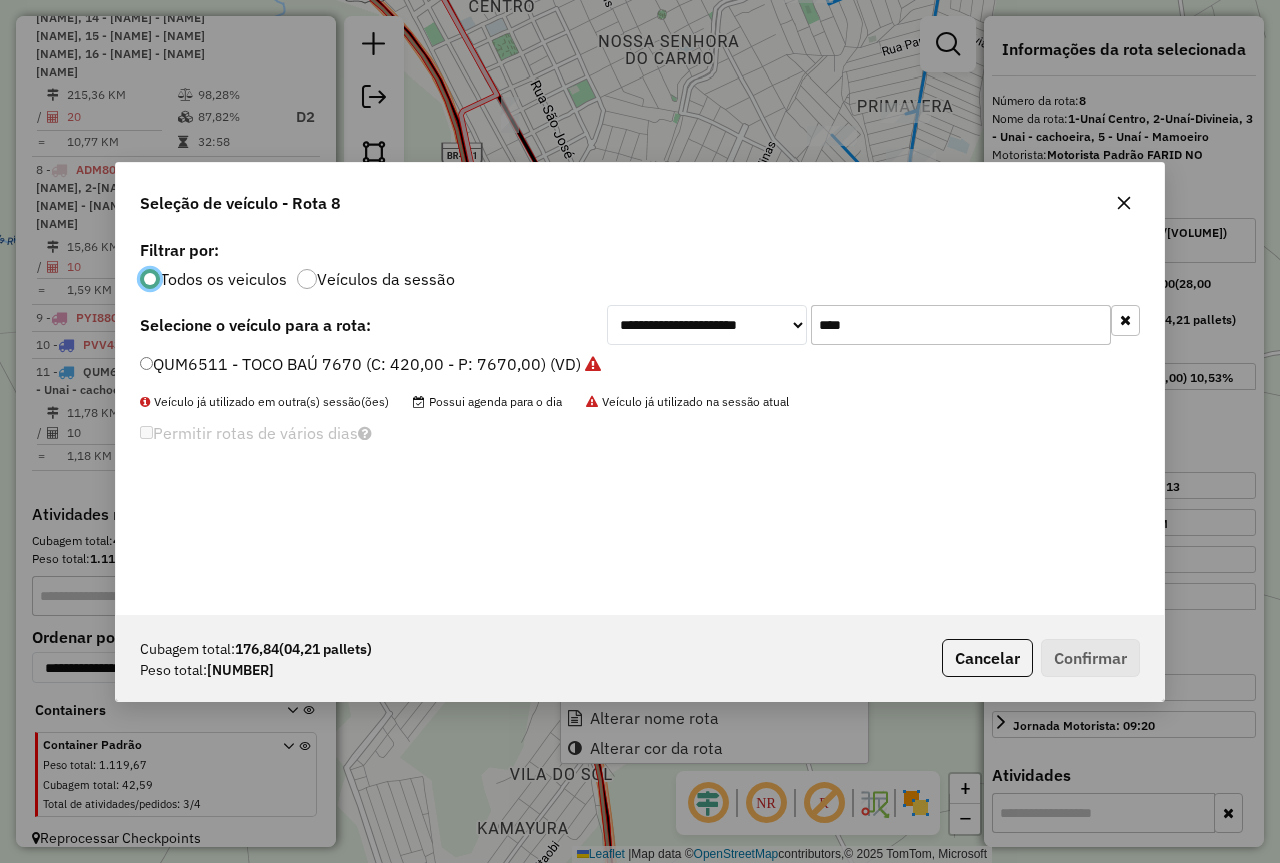 scroll, scrollTop: 11, scrollLeft: 6, axis: both 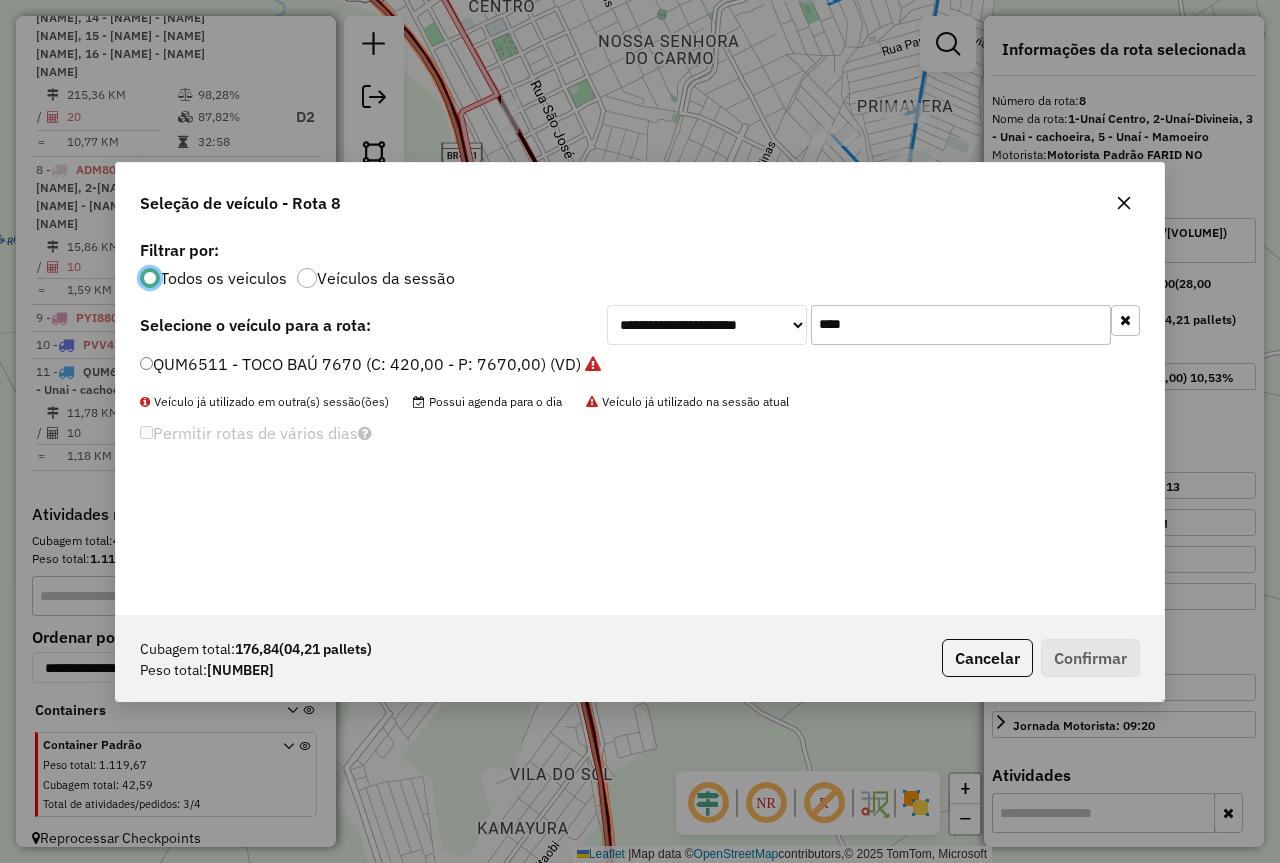 click on "**********" 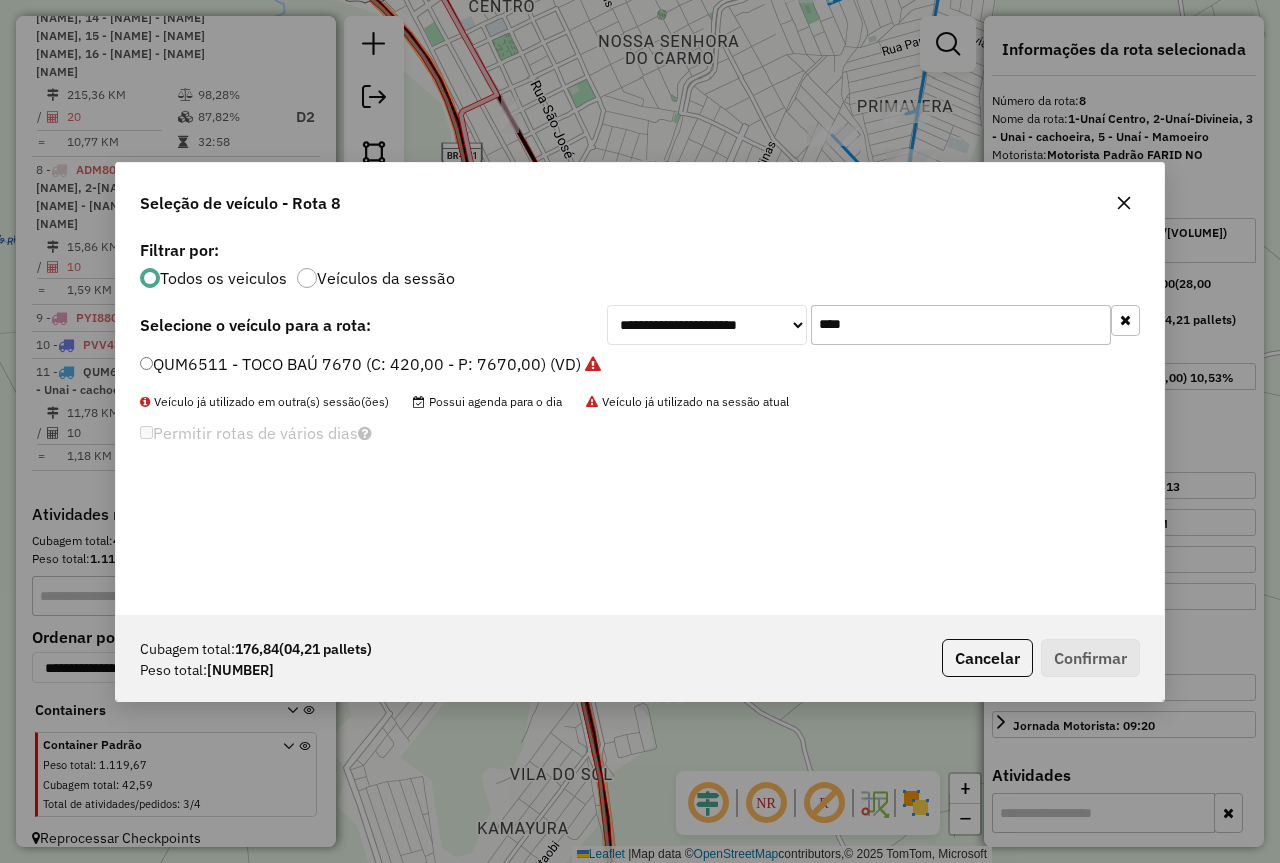 click on "****" 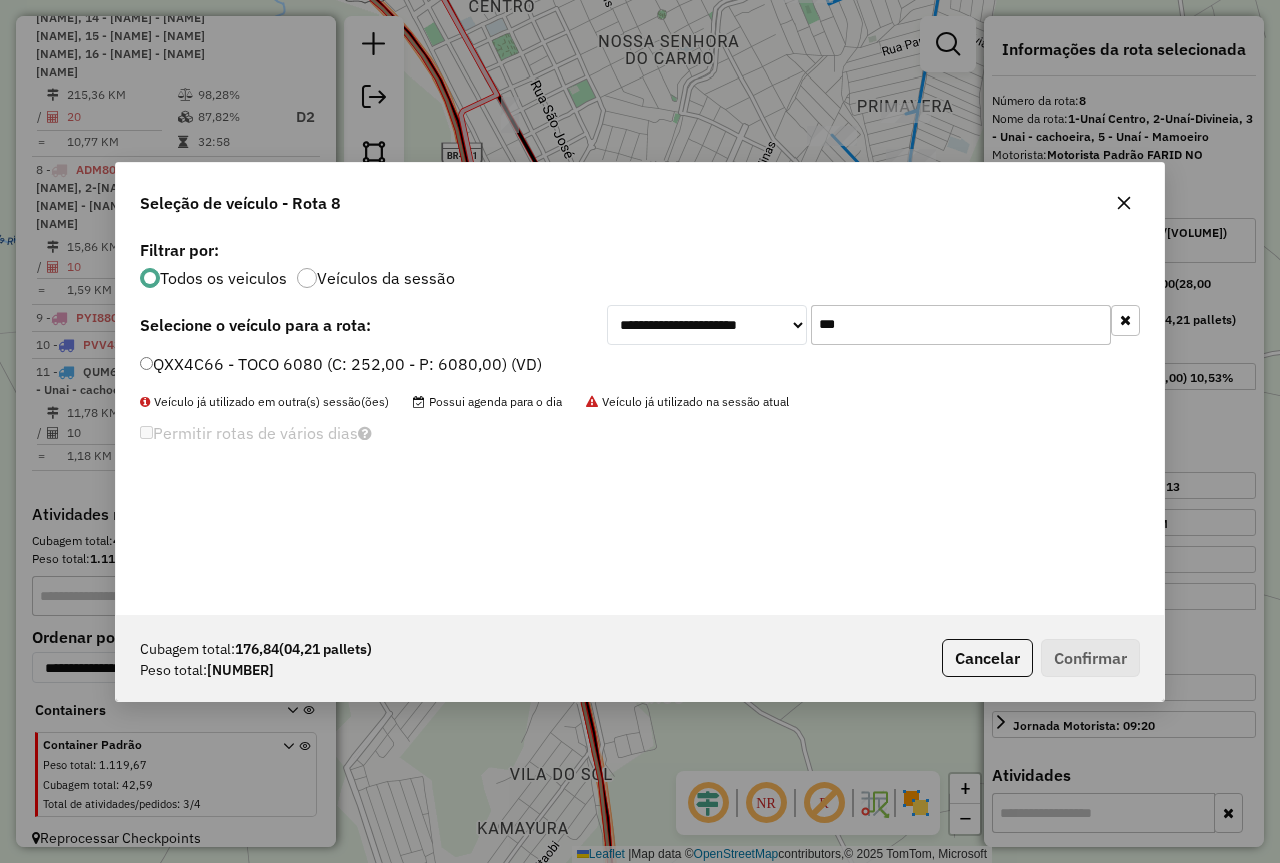 type on "***" 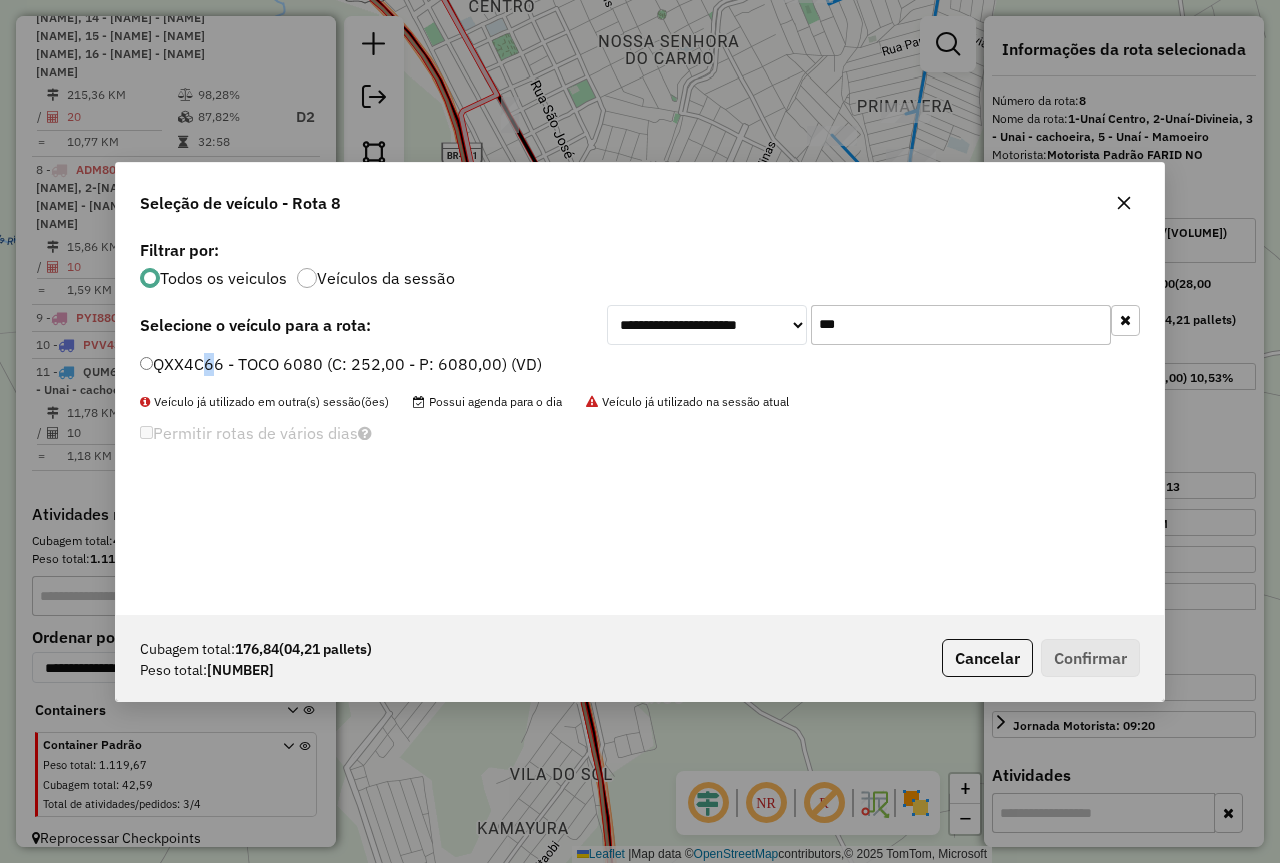 click on "QXX4C66 - TOCO 6080 (C: 252,00 - P: 6080,00) (VD)" 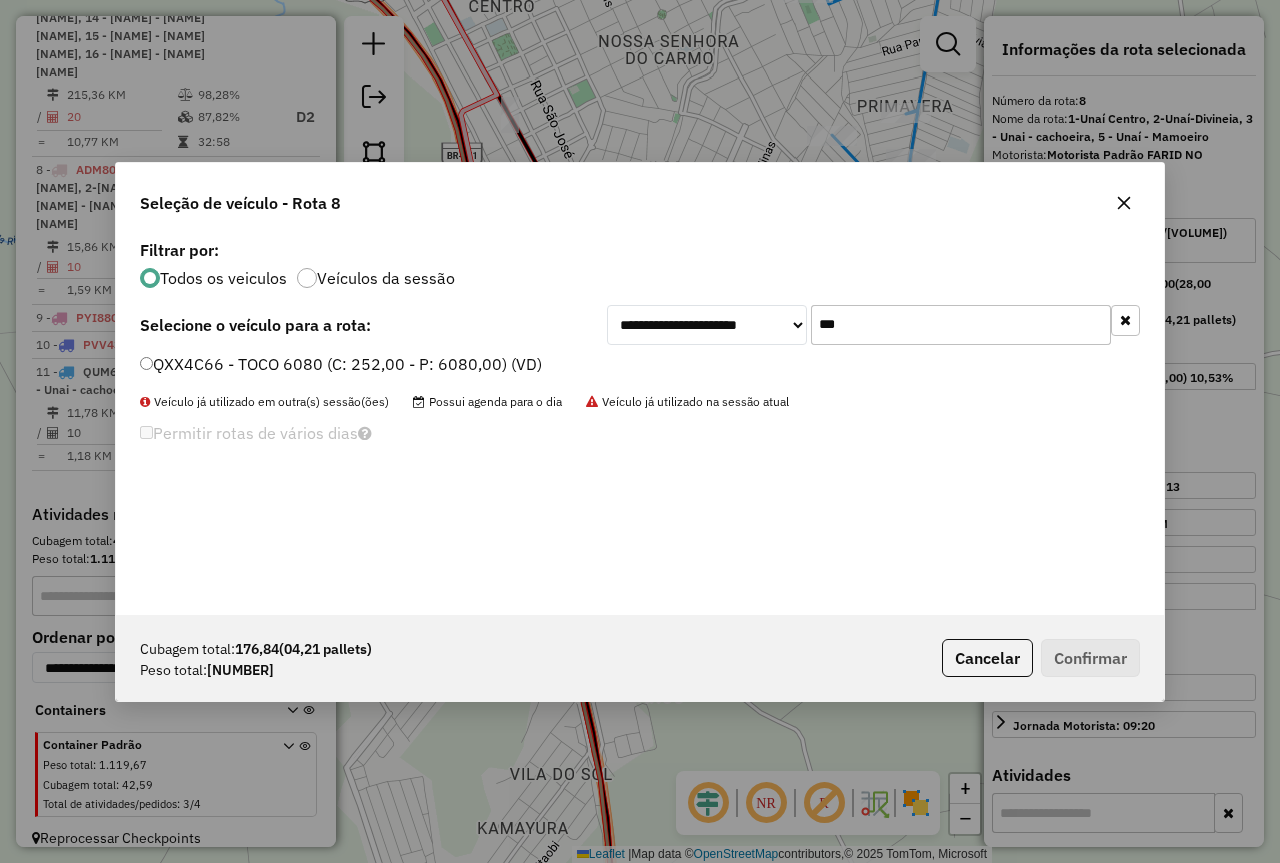 click on "QXX4C66 - TOCO 6080 (C: 252,00 - P: 6080,00) (VD)" 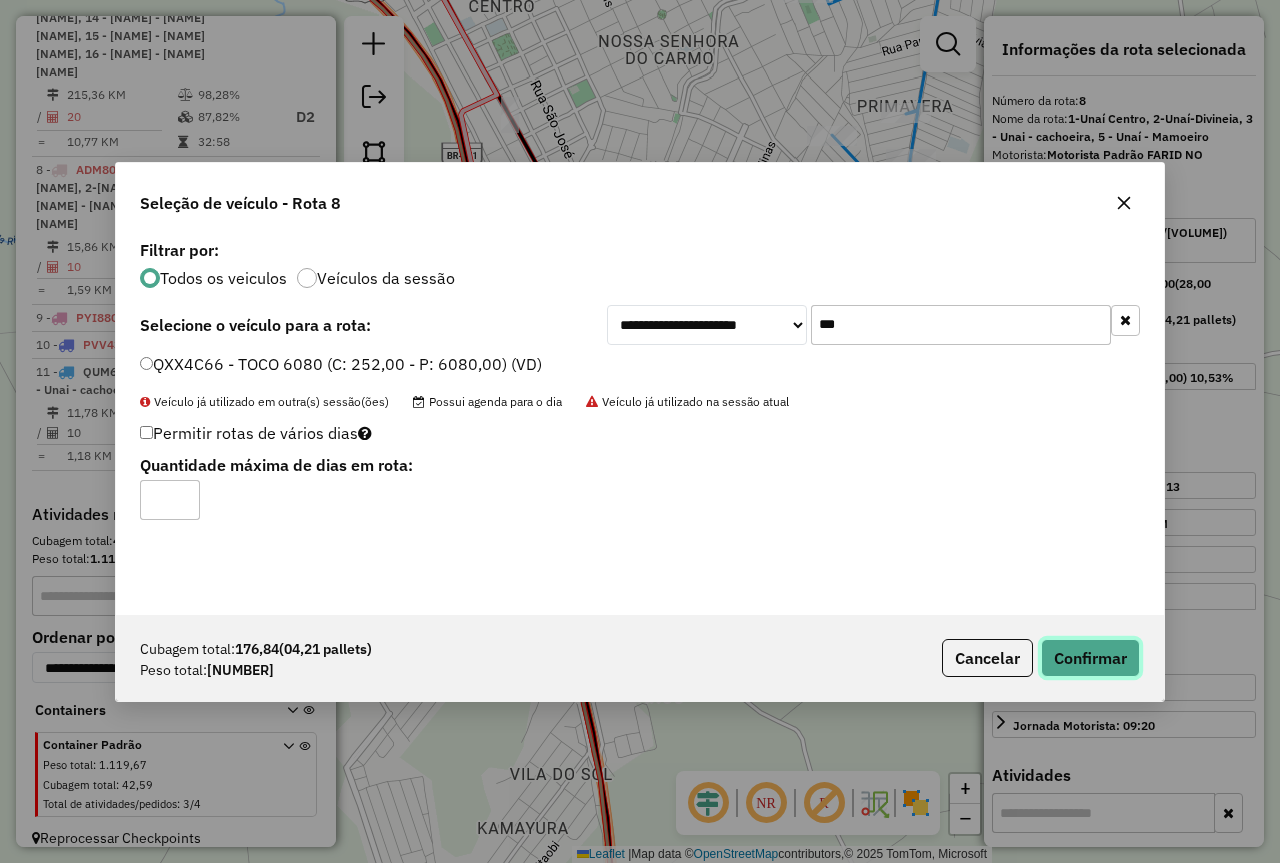 click on "Confirmar" 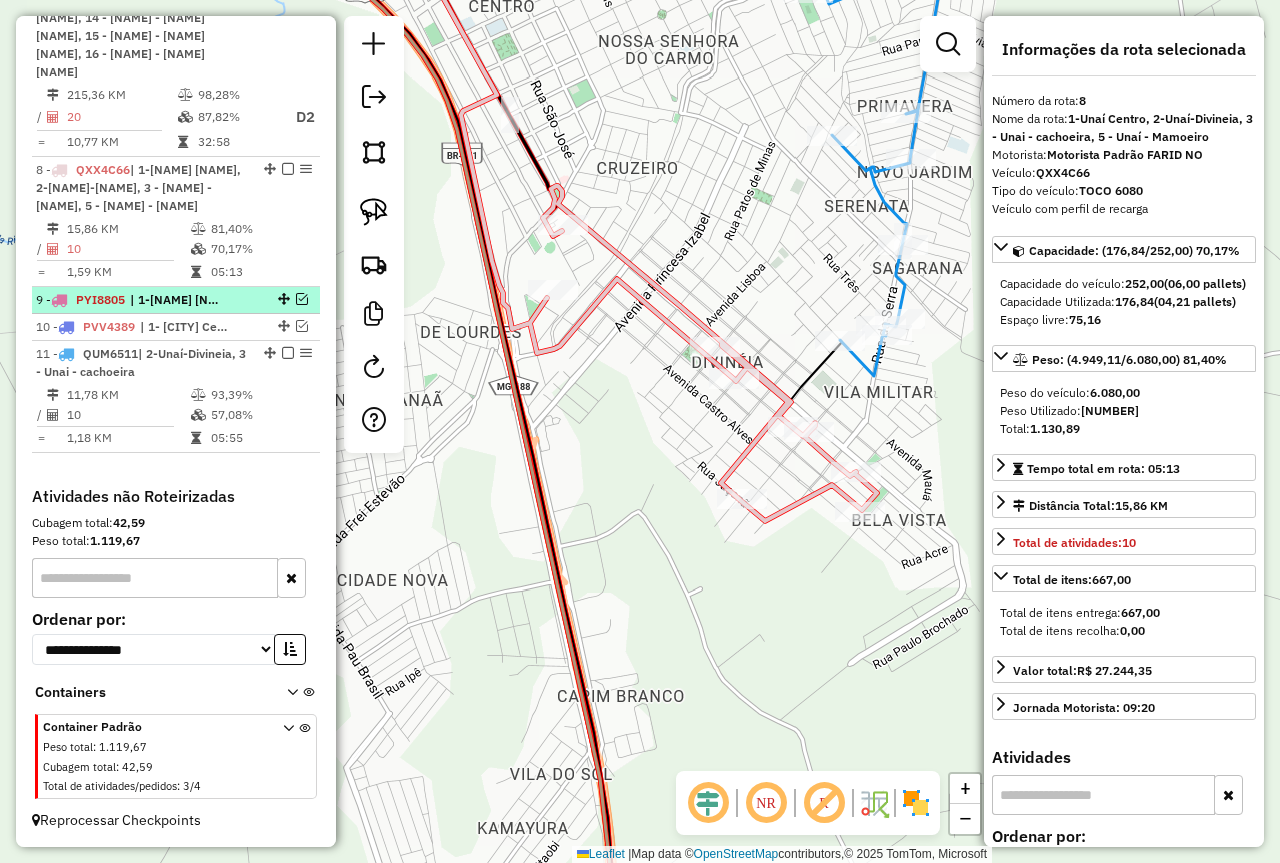 click at bounding box center (302, 299) 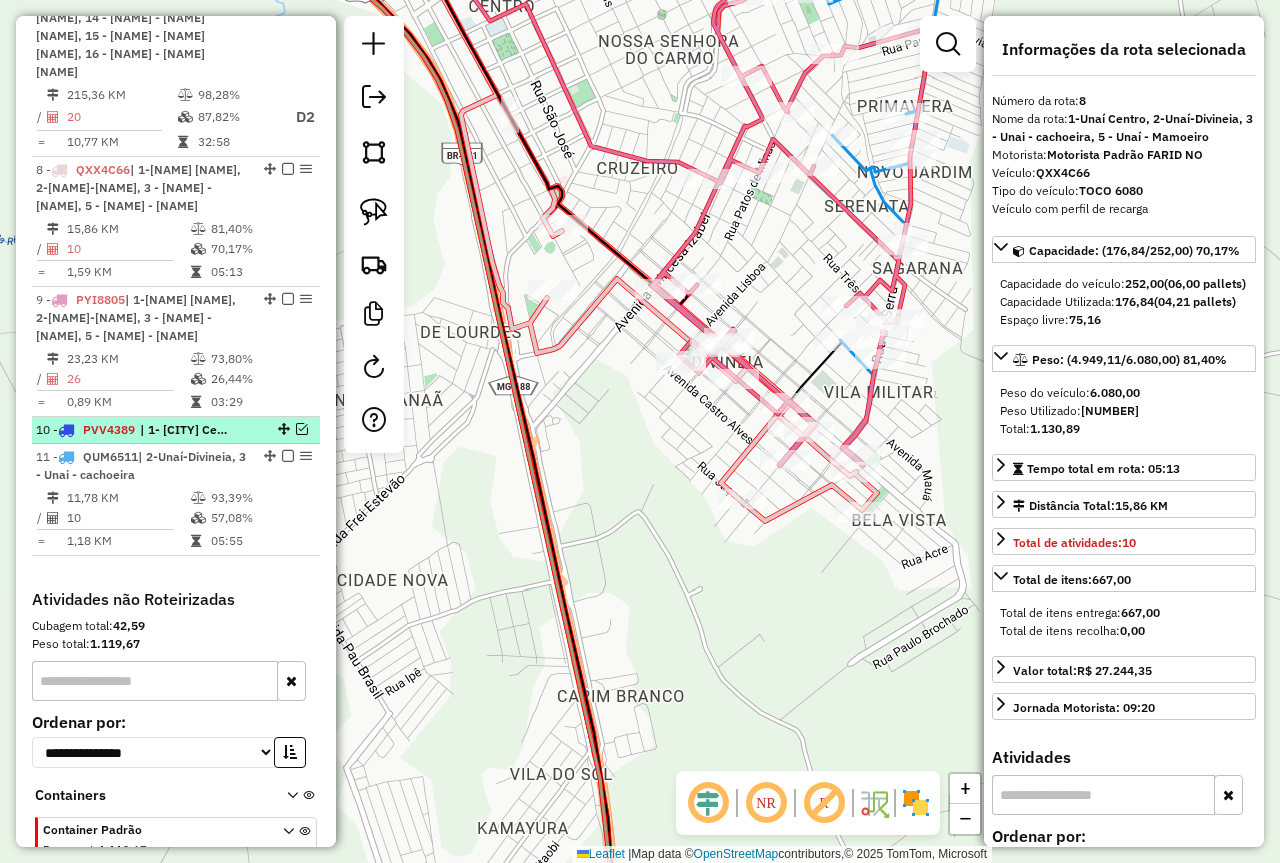 click at bounding box center [302, 429] 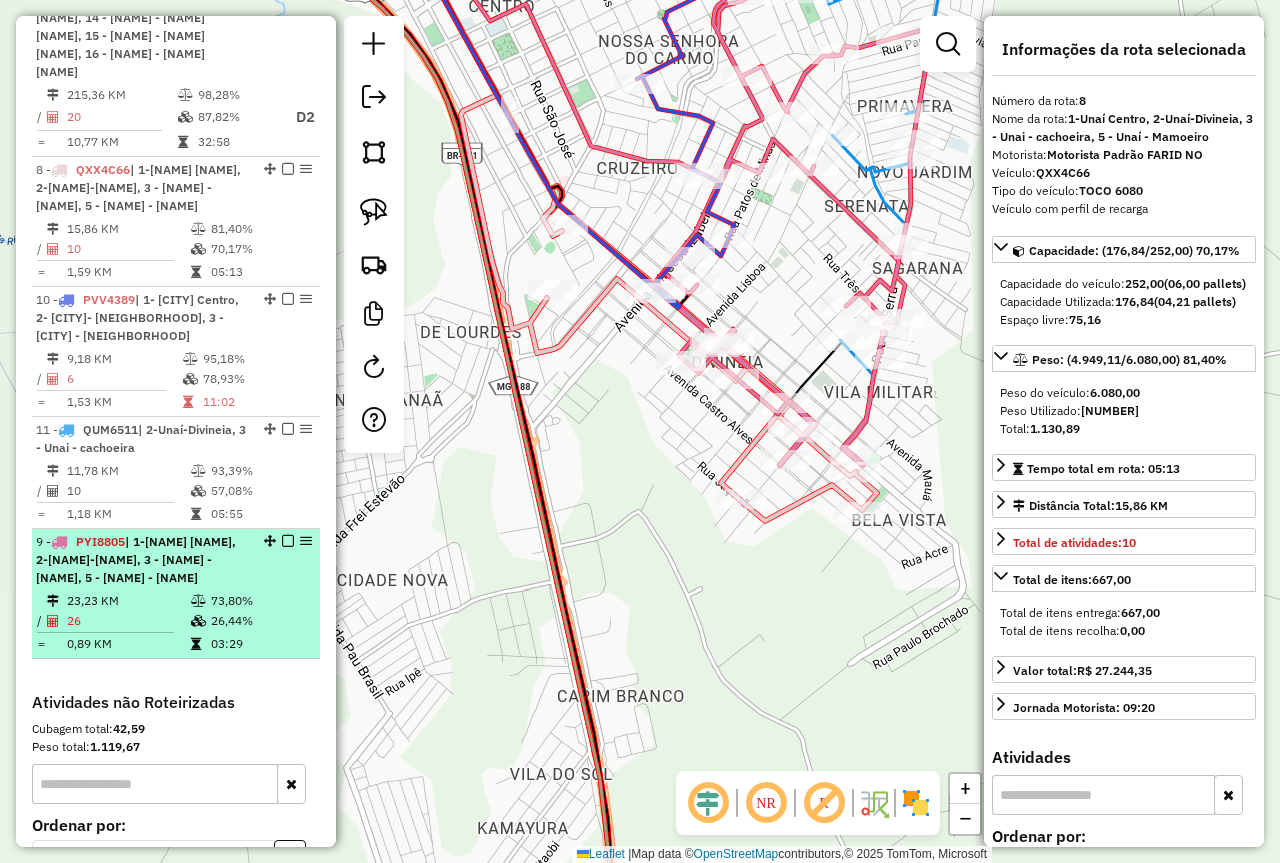 drag, startPoint x: 263, startPoint y: 300, endPoint x: 250, endPoint y: 594, distance: 294.28726 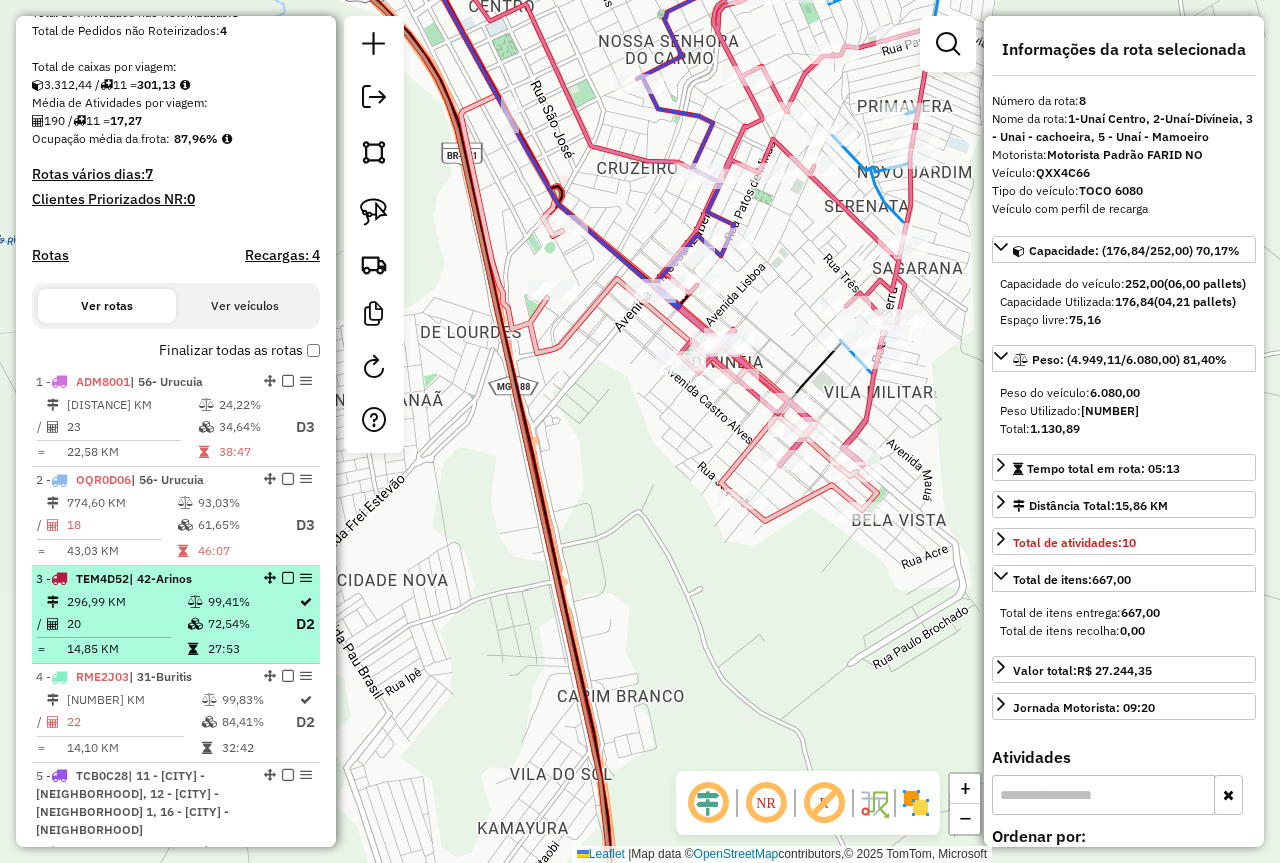 scroll, scrollTop: 396, scrollLeft: 0, axis: vertical 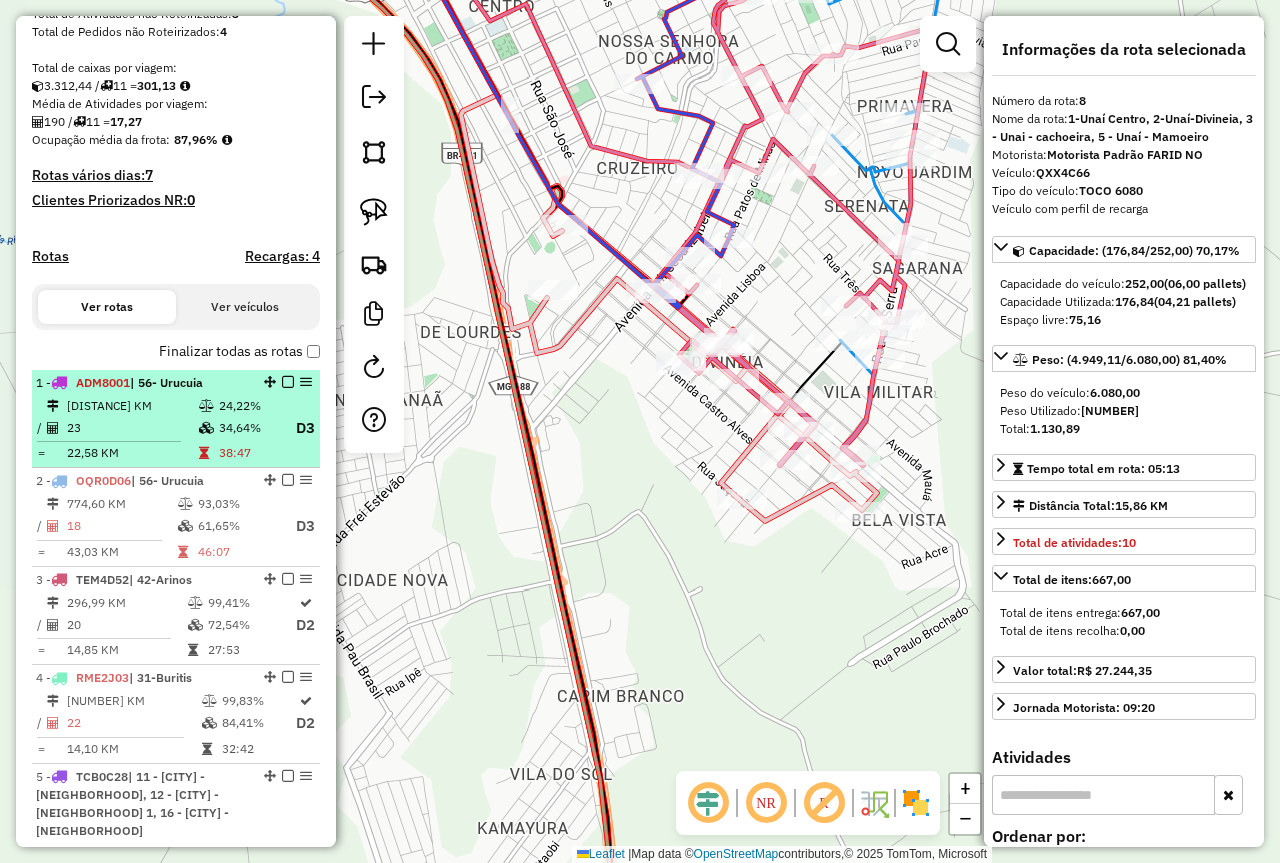click on "24,22%" at bounding box center (251, 406) 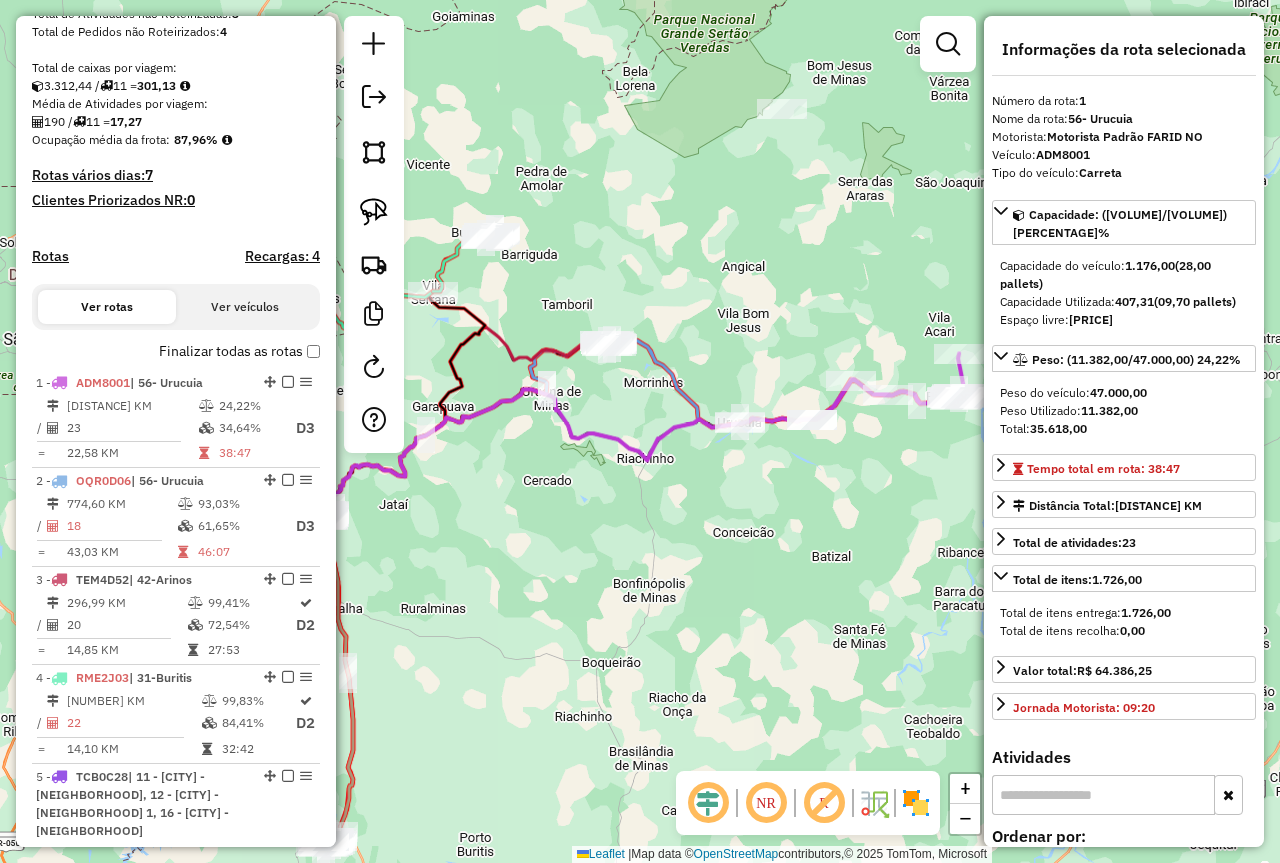 drag, startPoint x: 905, startPoint y: 488, endPoint x: 685, endPoint y: 522, distance: 222.61177 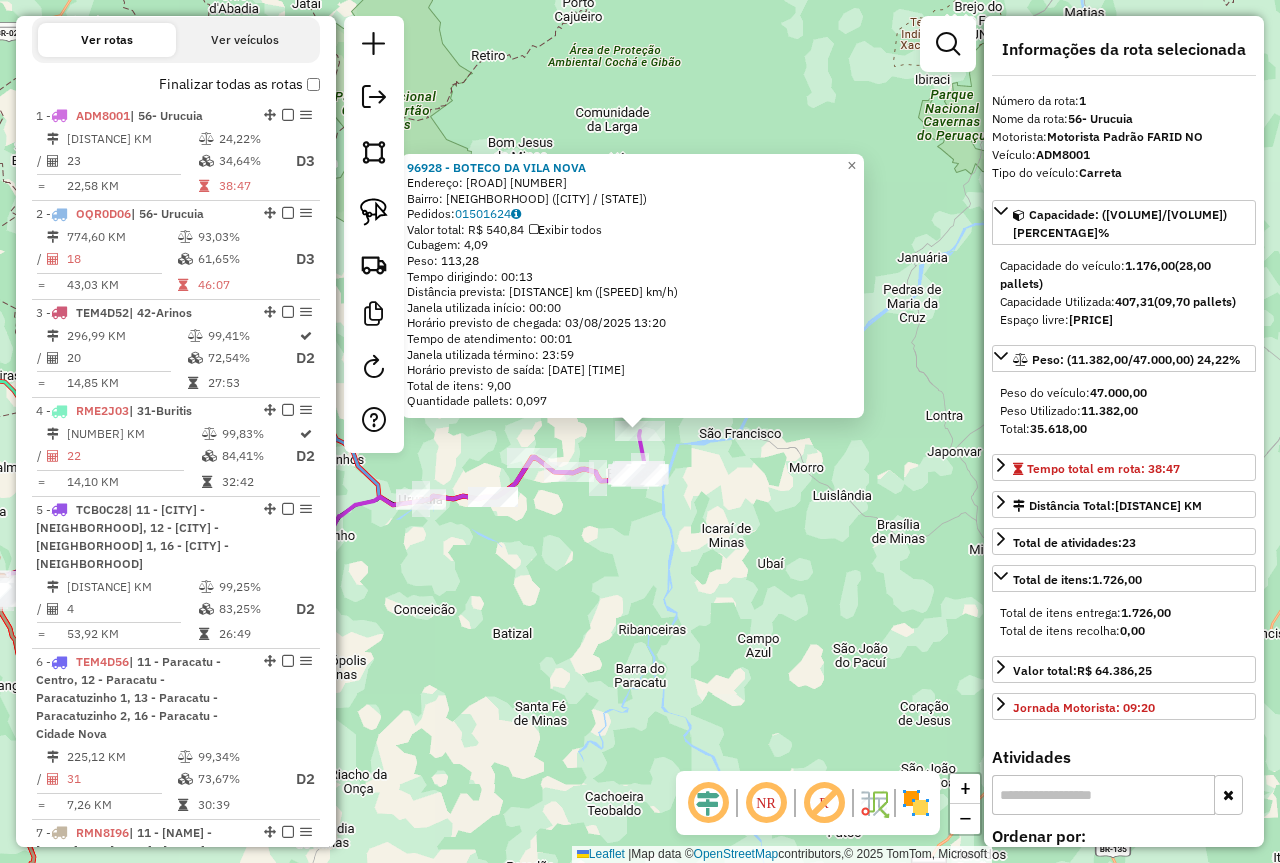 scroll, scrollTop: 750, scrollLeft: 0, axis: vertical 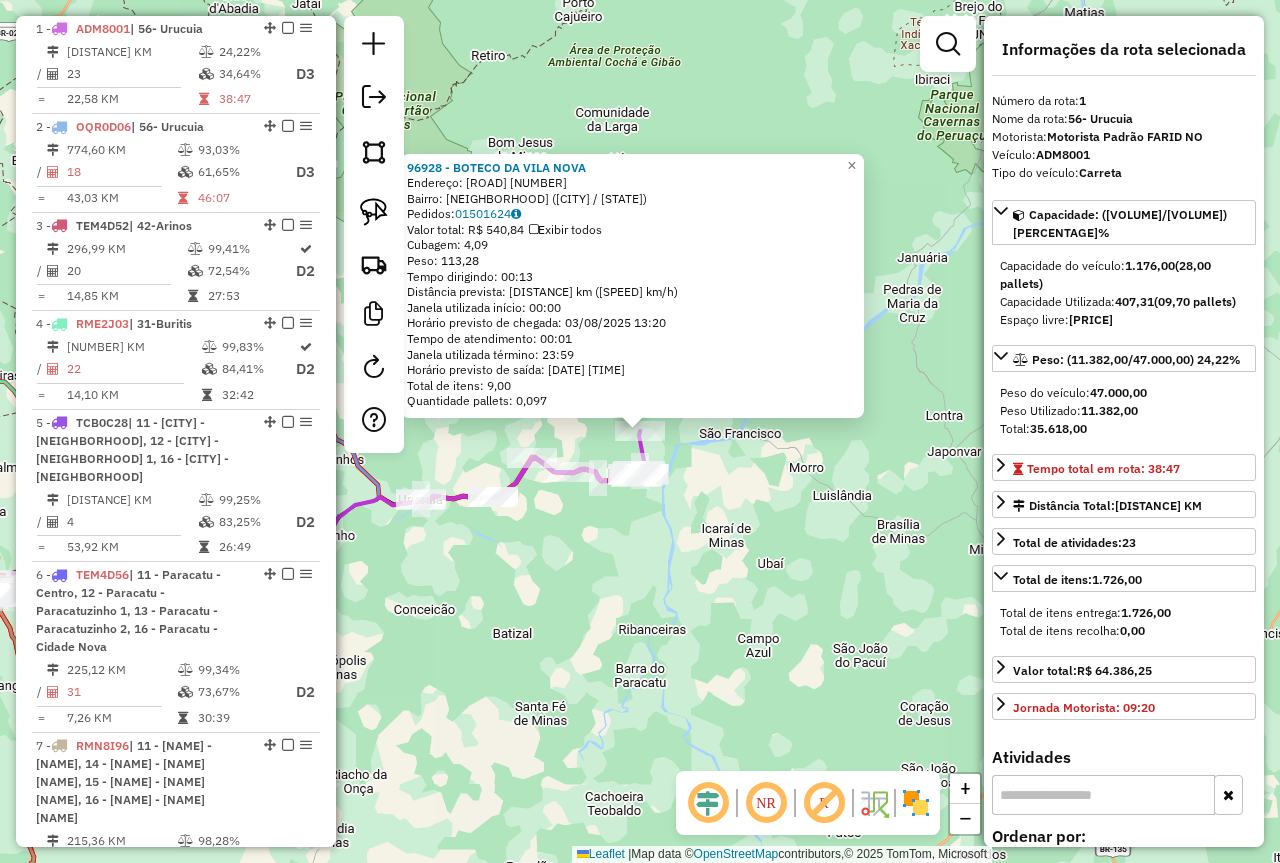 click on "96928 - BOTECO DA VILA NOVA  Endereço:  MG-402 22   Bairro: PINTOPOLIS (PINTOPOLIS / MG)   Pedidos:  01501624   Valor total: R$ 540,84   Exibir todos   Cubagem: 4,09  Peso: 113,28  Tempo dirigindo: 00:13   Distância prevista: 13,455 km (62,10 km/h)   Janela utilizada início: 00:00   Horário previsto de chegada: 03/08/2025 13:20   Tempo de atendimento: 00:01   Janela utilizada término: 23:59   Horário previsto de saída: 03/08/2025 13:21   Total de itens: 9,00   Quantidade pallets: 0,097  × Janela de atendimento Grade de atendimento Capacidade Transportadoras Veículos Cliente Pedidos  Rotas Selecione os dias de semana para filtrar as janelas de atendimento  Seg   Ter   Qua   Qui   Sex   Sáb   Dom  Informe o período da janela de atendimento: De: Até:  Filtrar exatamente a janela do cliente  Considerar janela de atendimento padrão  Selecione os dias de semana para filtrar as grades de atendimento  Seg   Ter   Qua   Qui   Sex   Sáb   Dom   Considerar clientes sem dia de atendimento cadastrado  De:  +" 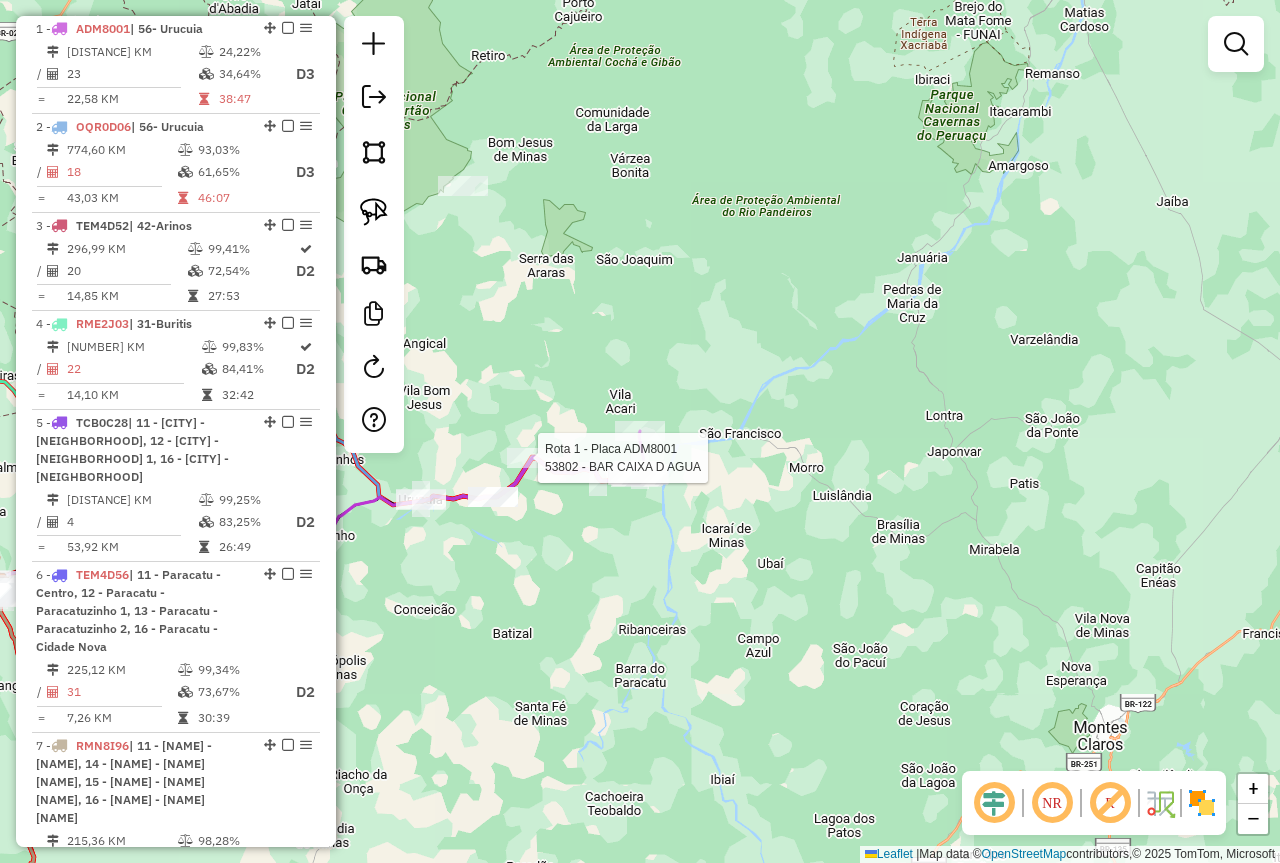 select on "*********" 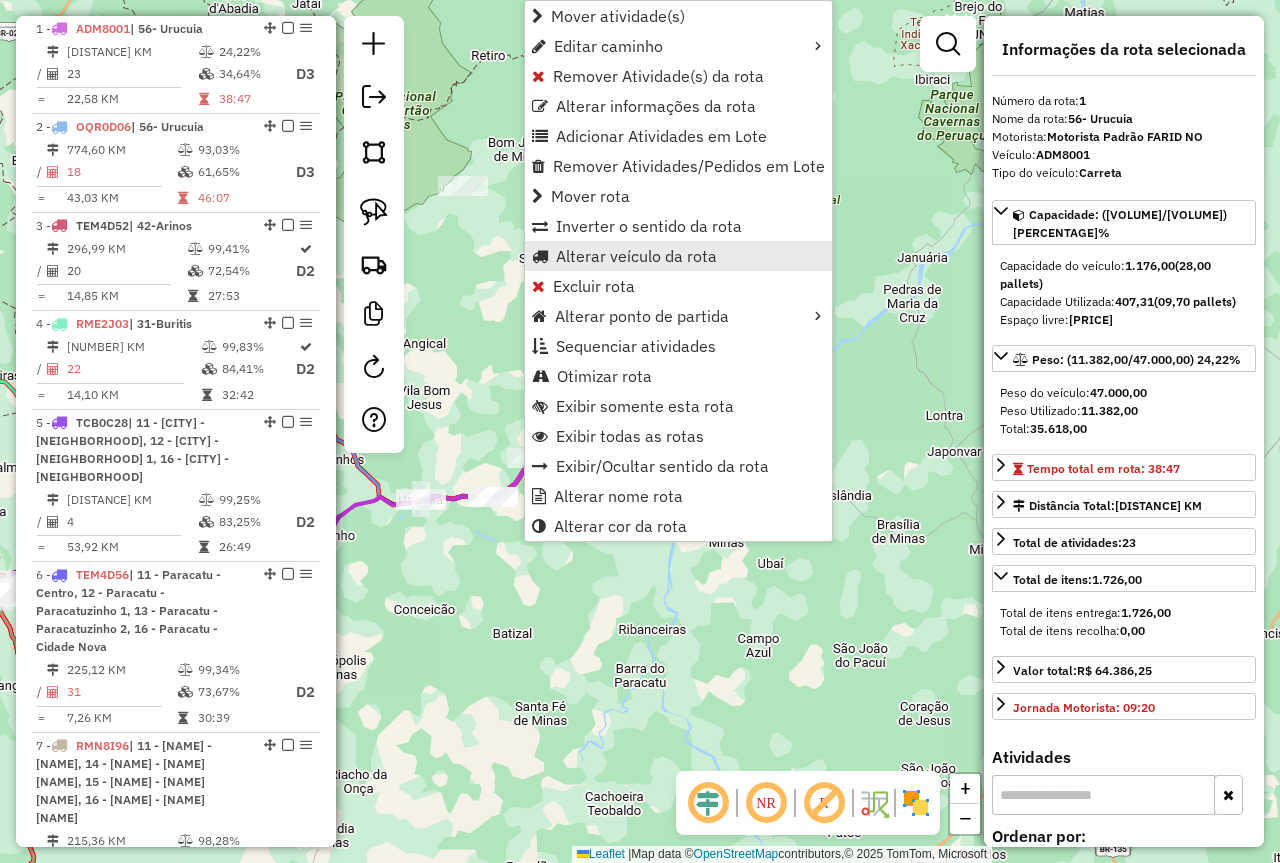 click on "Alterar veículo da rota" at bounding box center (678, 256) 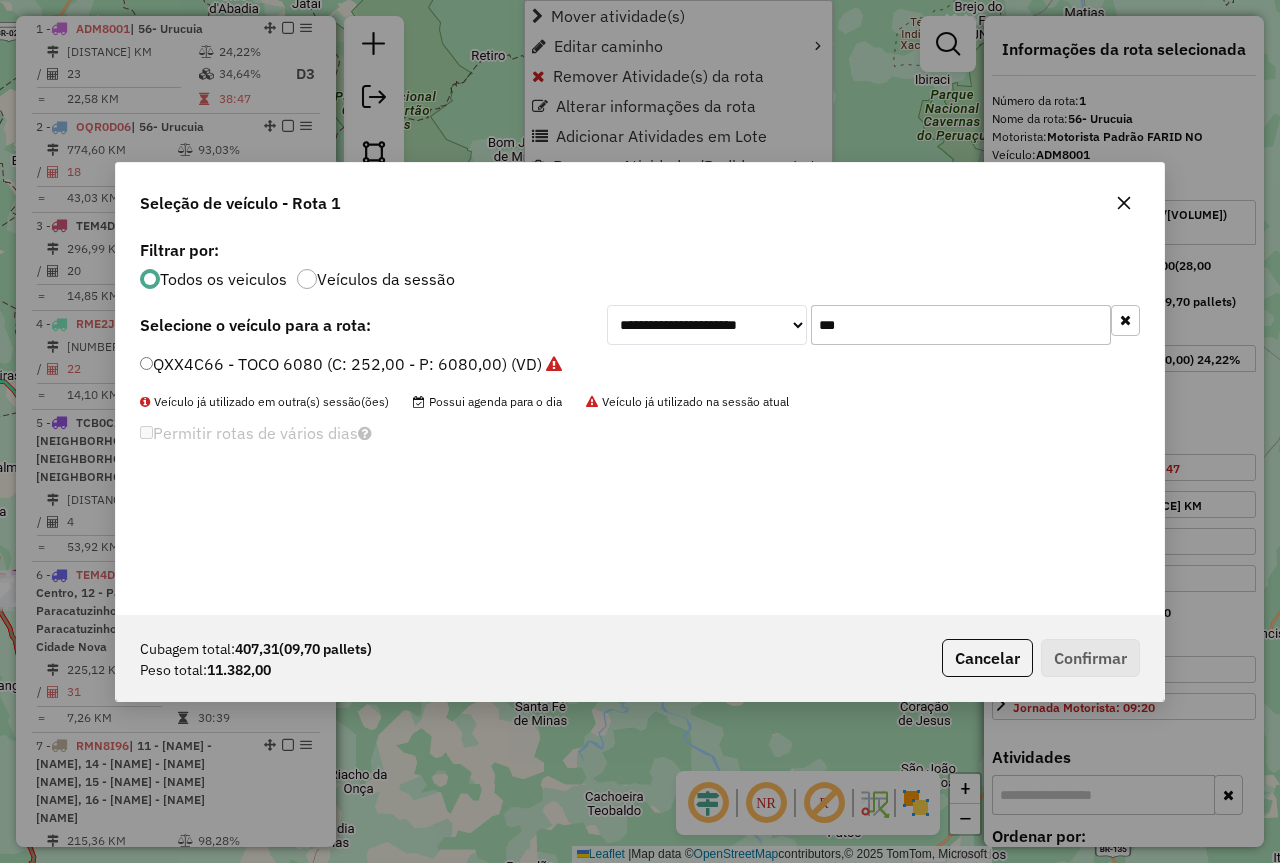 scroll, scrollTop: 11, scrollLeft: 6, axis: both 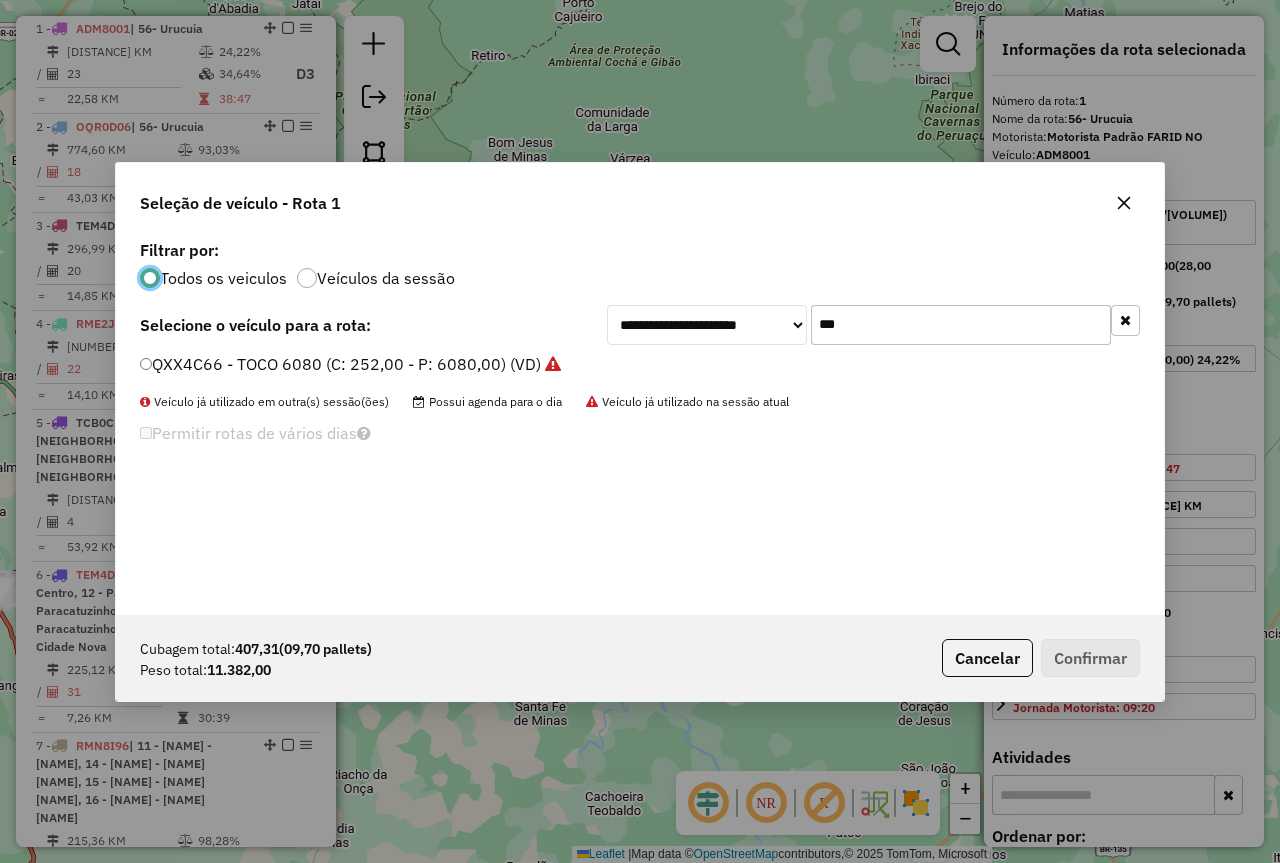 click on "***" 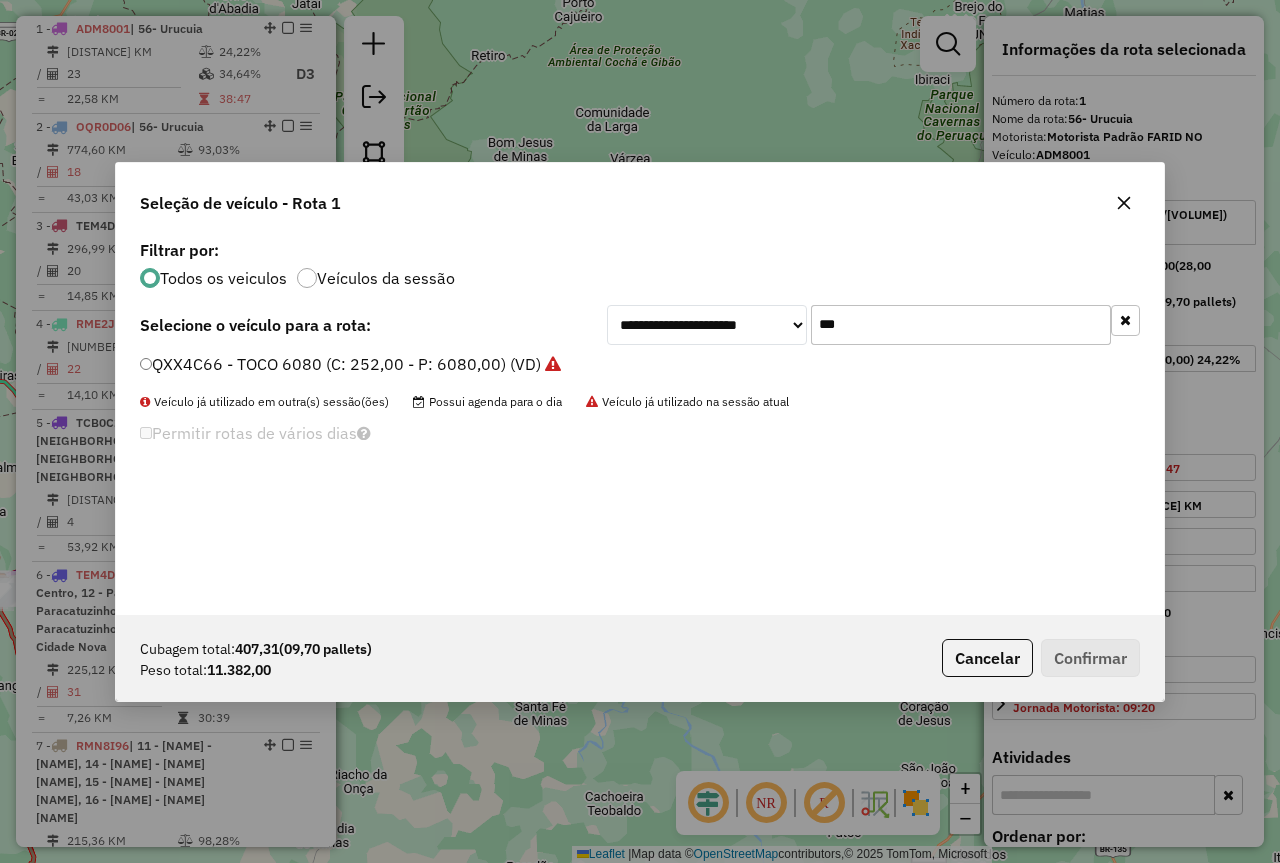 click on "***" 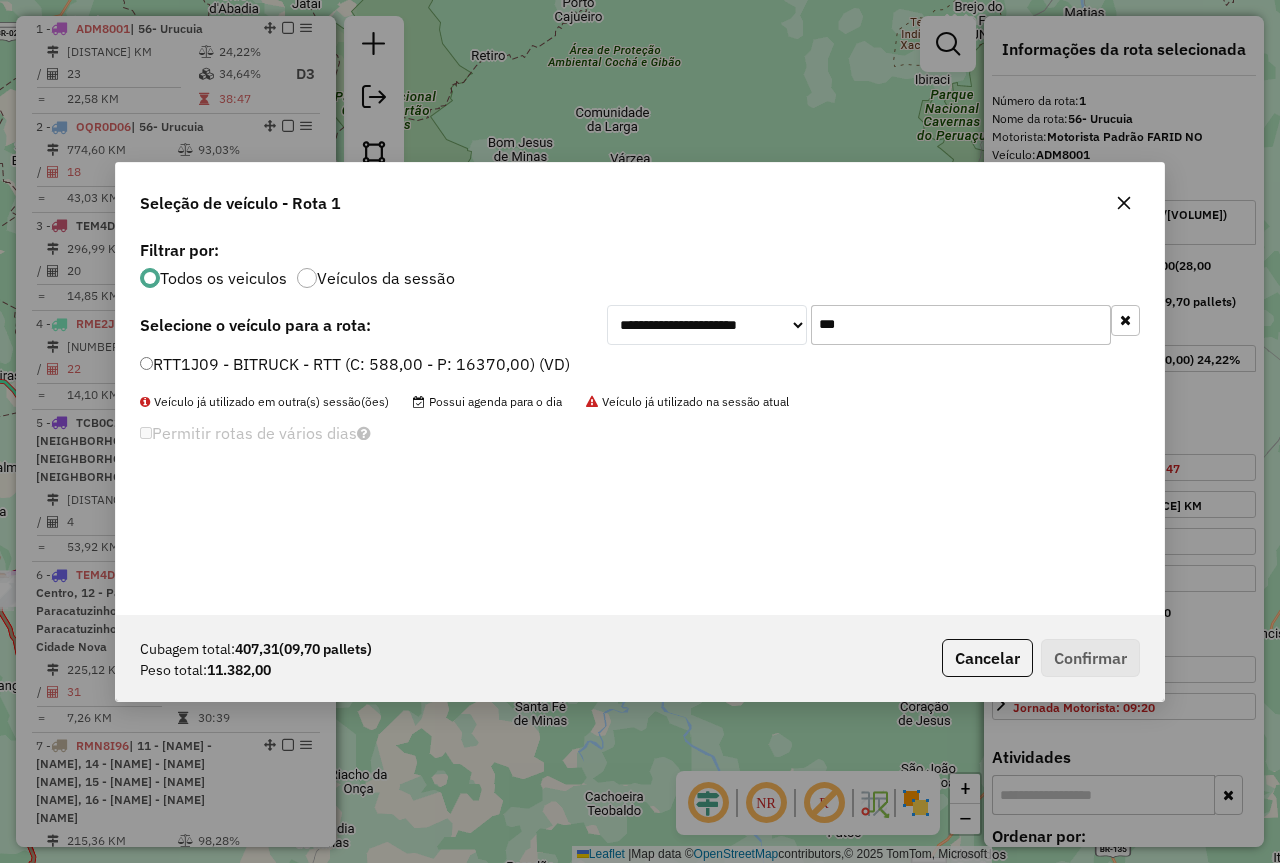 type on "***" 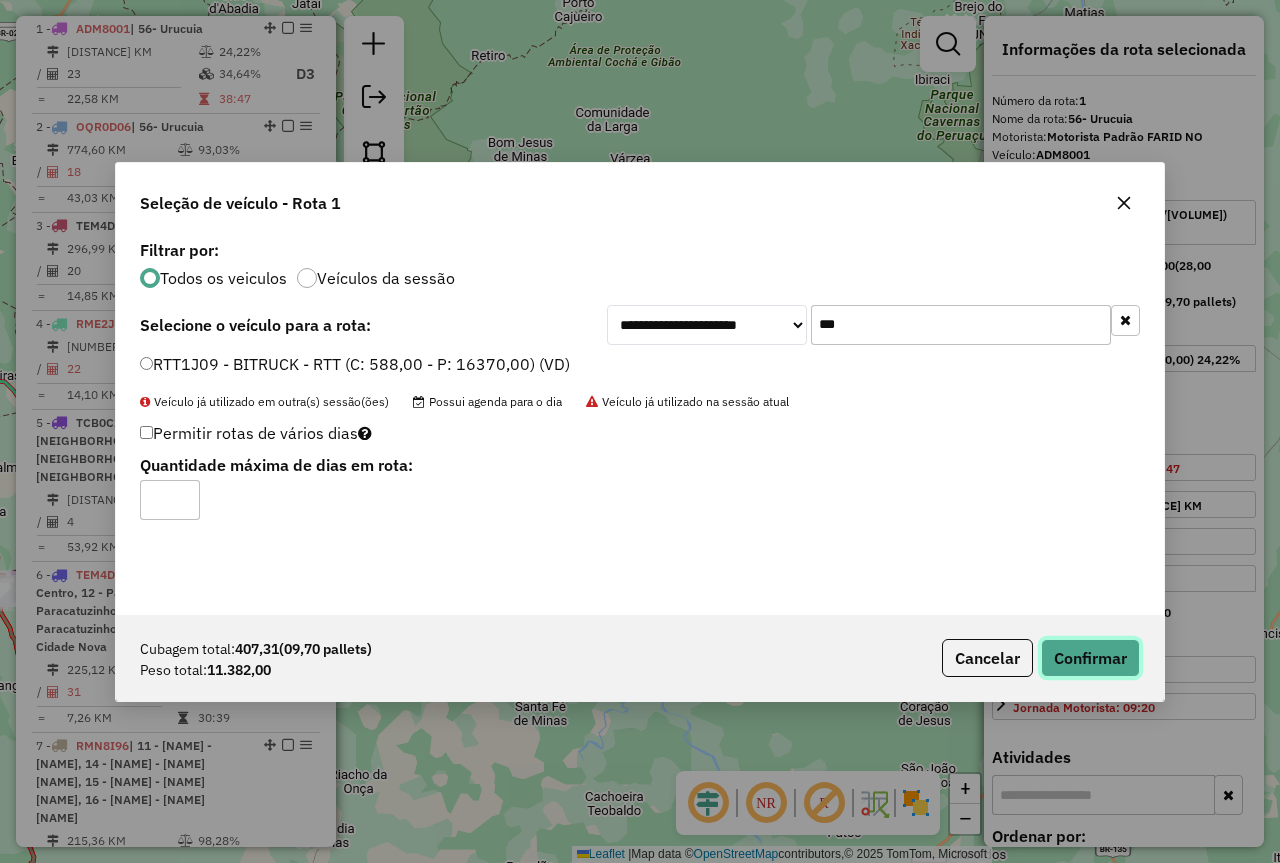 click on "Confirmar" 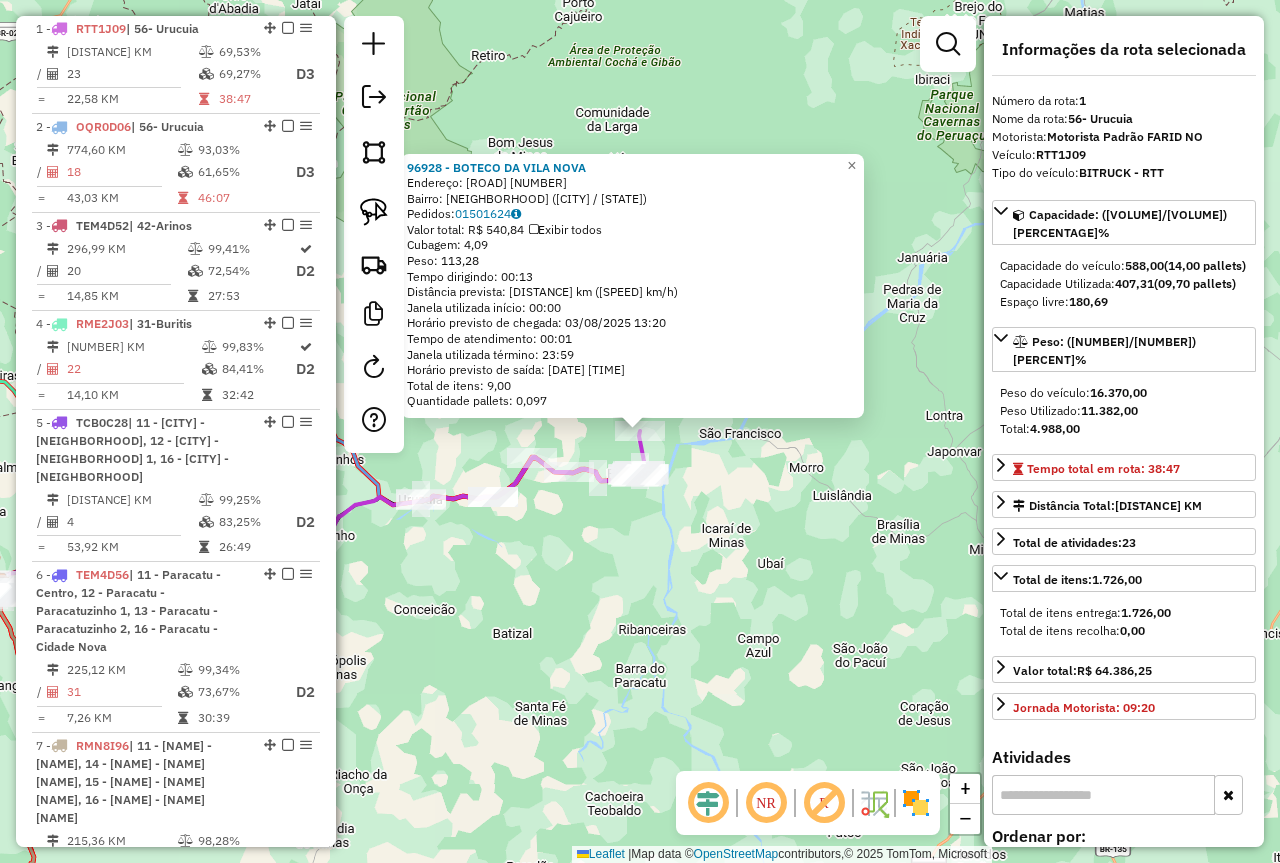 click on "Rota 2 - Placa OQR0D06  95829 - DIST MD BREA 96928 - BOTECO DA VILA NOVA  Endereço:  MG-402 22   Bairro: PINTOPOLIS (PINTOPOLIS / MG)   Pedidos:  01501624   Valor total: R$ 540,84   Exibir todos   Cubagem: 4,09  Peso: 113,28  Tempo dirigindo: 00:13   Distância prevista: 13,455 km (62,10 km/h)   Janela utilizada início: 00:00   Horário previsto de chegada: 03/08/2025 13:20   Tempo de atendimento: 00:01   Janela utilizada término: 23:59   Horário previsto de saída: 03/08/2025 13:21   Total de itens: 9,00   Quantidade pallets: 0,097  × Janela de atendimento Grade de atendimento Capacidade Transportadoras Veículos Cliente Pedidos  Rotas Selecione os dias de semana para filtrar as janelas de atendimento  Seg   Ter   Qua   Qui   Sex   Sáb   Dom  Informe o período da janela de atendimento: De: Até:  Filtrar exatamente a janela do cliente  Considerar janela de atendimento padrão  Selecione os dias de semana para filtrar as grades de atendimento  Seg   Ter   Qua   Qui   Sex   Sáb   Dom   Peso mínimo:  +" 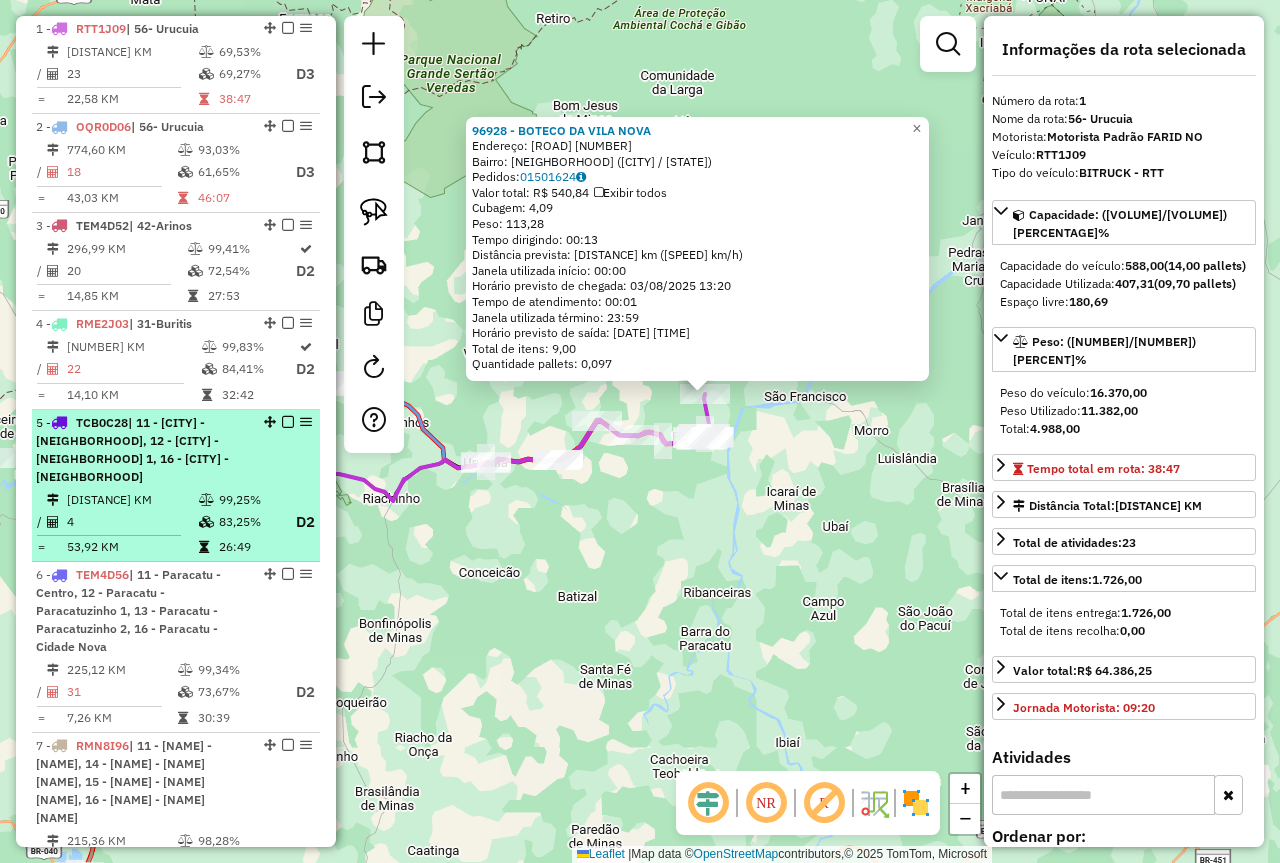 scroll, scrollTop: 850, scrollLeft: 0, axis: vertical 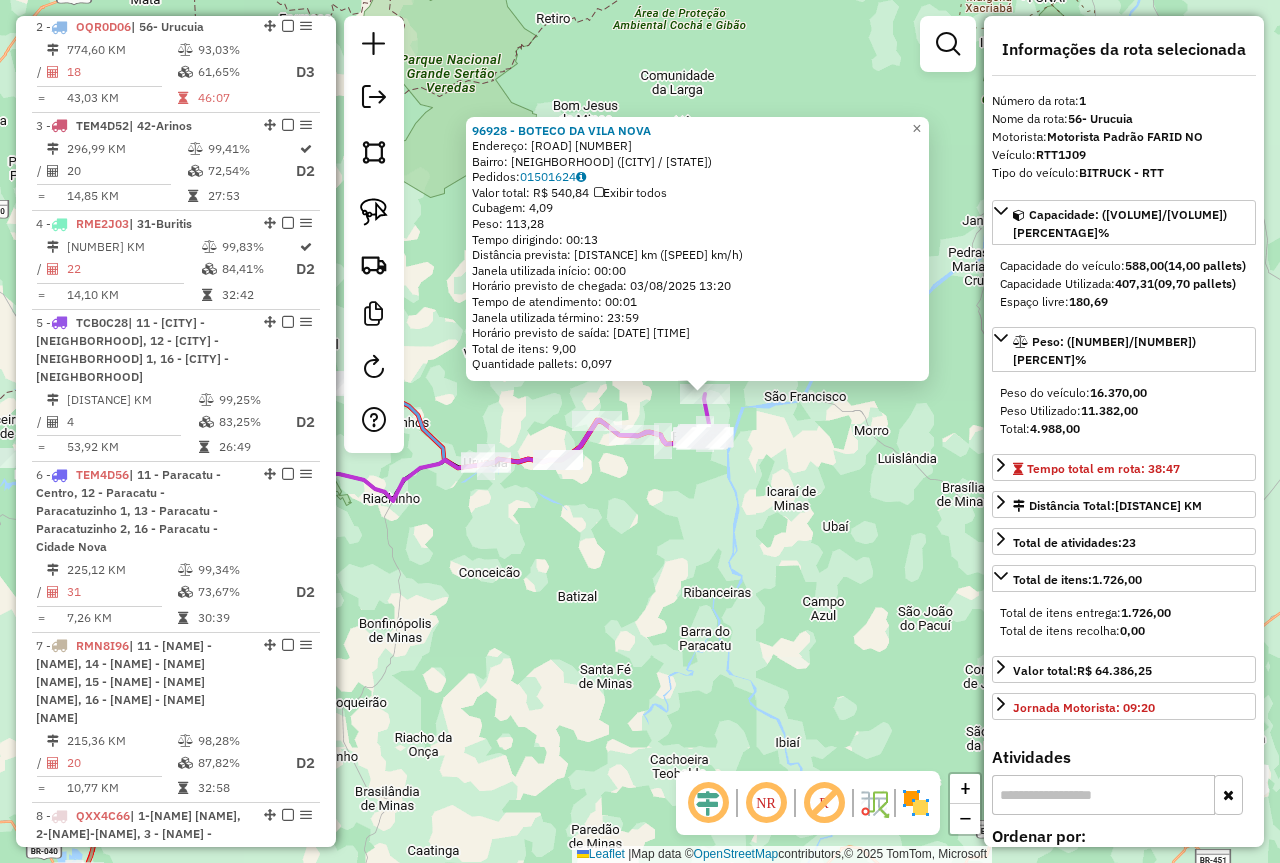 click on "96928 - BOTECO DA VILA NOVA  Endereço:  MG-402 22   Bairro: PINTOPOLIS (PINTOPOLIS / MG)   Pedidos:  01501624   Valor total: R$ 540,84   Exibir todos   Cubagem: 4,09  Peso: 113,28  Tempo dirigindo: 00:13   Distância prevista: 13,455 km (62,10 km/h)   Janela utilizada início: 00:00   Horário previsto de chegada: 03/08/2025 13:20   Tempo de atendimento: 00:01   Janela utilizada término: 23:59   Horário previsto de saída: 03/08/2025 13:21   Total de itens: 9,00   Quantidade pallets: 0,097  × Janela de atendimento Grade de atendimento Capacidade Transportadoras Veículos Cliente Pedidos  Rotas Selecione os dias de semana para filtrar as janelas de atendimento  Seg   Ter   Qua   Qui   Sex   Sáb   Dom  Informe o período da janela de atendimento: De: Até:  Filtrar exatamente a janela do cliente  Considerar janela de atendimento padrão  Selecione os dias de semana para filtrar as grades de atendimento  Seg   Ter   Qua   Qui   Sex   Sáb   Dom   Considerar clientes sem dia de atendimento cadastrado  De:  +" 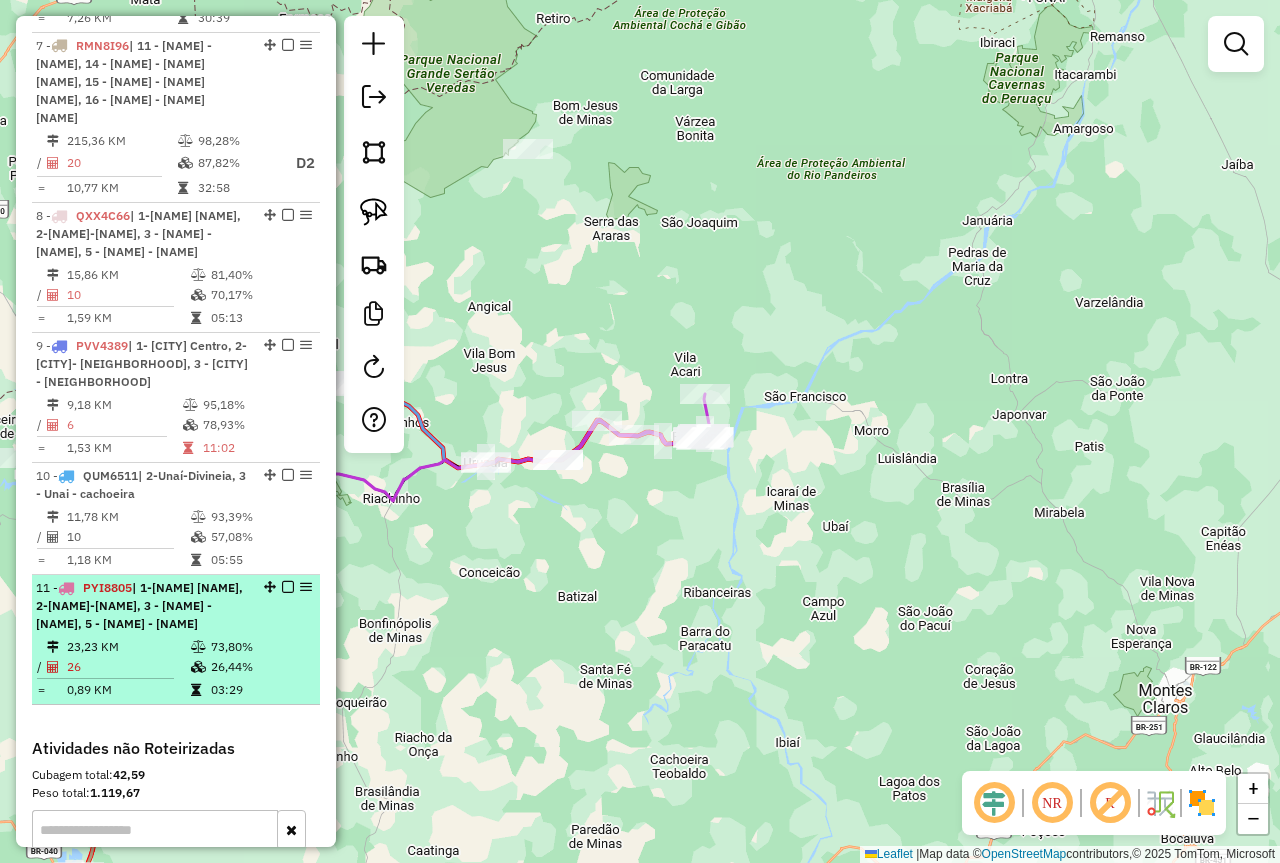 scroll, scrollTop: 1550, scrollLeft: 0, axis: vertical 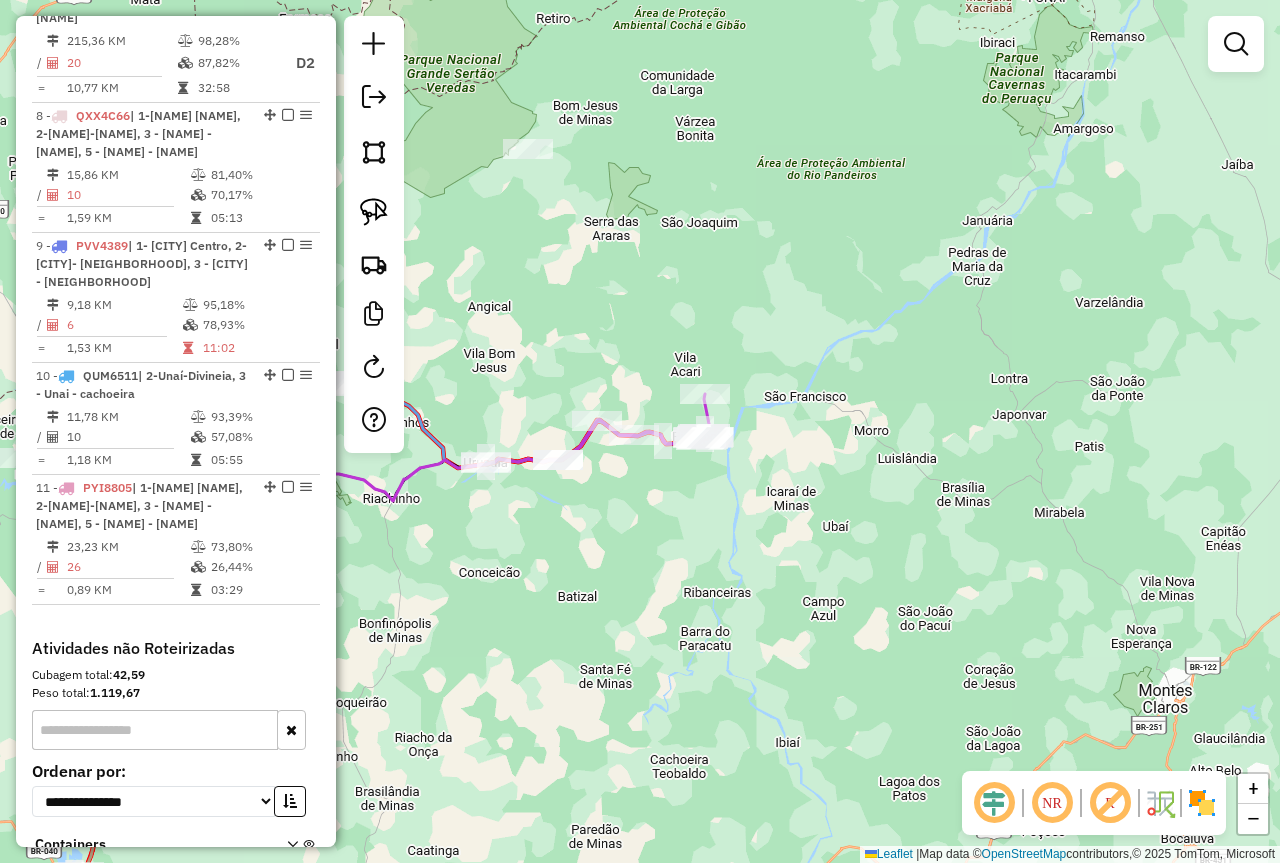 click on "Janela de atendimento Grade de atendimento Capacidade Transportadoras Veículos Cliente Pedidos  Rotas Selecione os dias de semana para filtrar as janelas de atendimento  Seg   Ter   Qua   Qui   Sex   Sáb   Dom  Informe o período da janela de atendimento: De: Até:  Filtrar exatamente a janela do cliente  Considerar janela de atendimento padrão  Selecione os dias de semana para filtrar as grades de atendimento  Seg   Ter   Qua   Qui   Sex   Sáb   Dom   Considerar clientes sem dia de atendimento cadastrado  Clientes fora do dia de atendimento selecionado Filtrar as atividades entre os valores definidos abaixo:  Peso mínimo:   Peso máximo:   Cubagem mínima:   Cubagem máxima:   De:   Até:  Filtrar as atividades entre o tempo de atendimento definido abaixo:  De:   Até:   Considerar capacidade total dos clientes não roteirizados Transportadora: Selecione um ou mais itens Tipo de veículo: Selecione um ou mais itens Veículo: Selecione um ou mais itens Motorista: Selecione um ou mais itens Nome: Rótulo:" 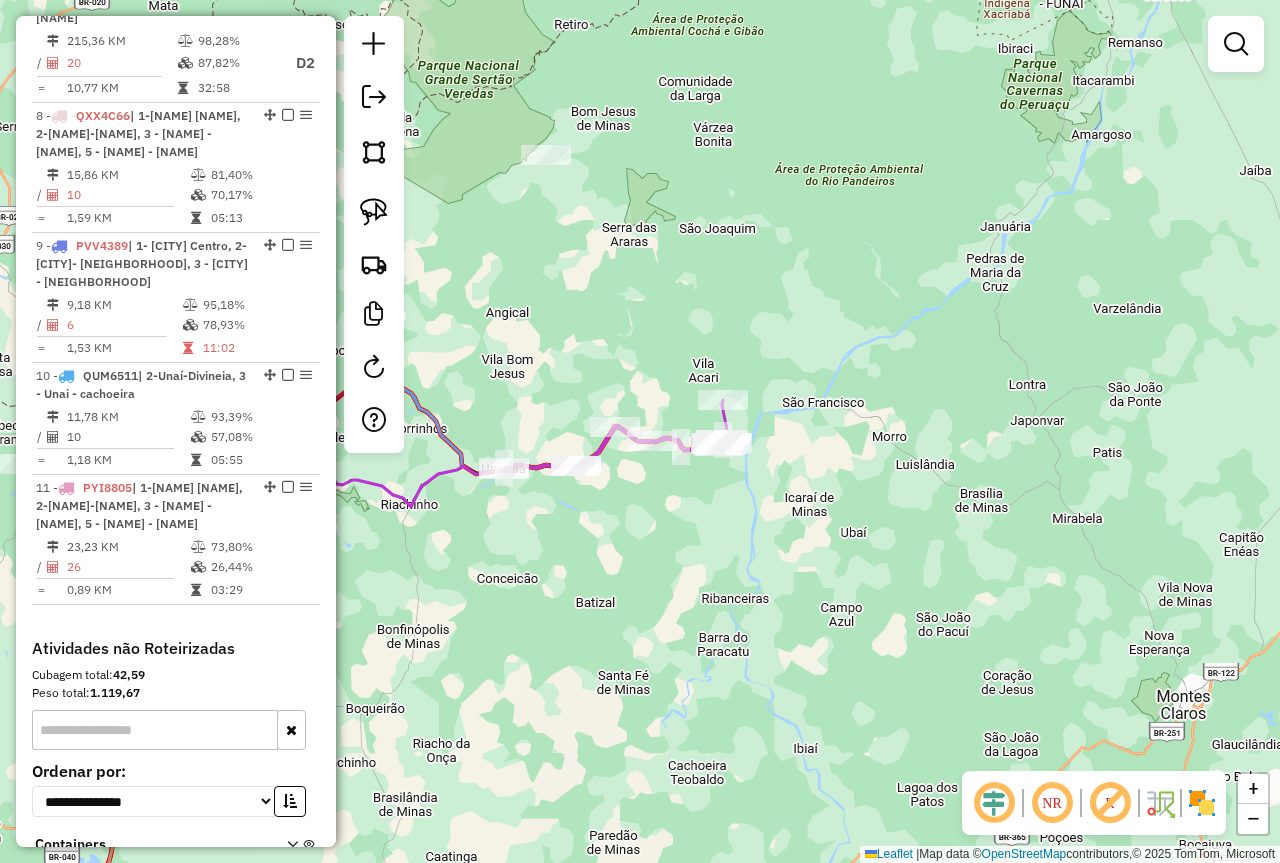 drag, startPoint x: 676, startPoint y: 565, endPoint x: 886, endPoint y: 530, distance: 212.89668 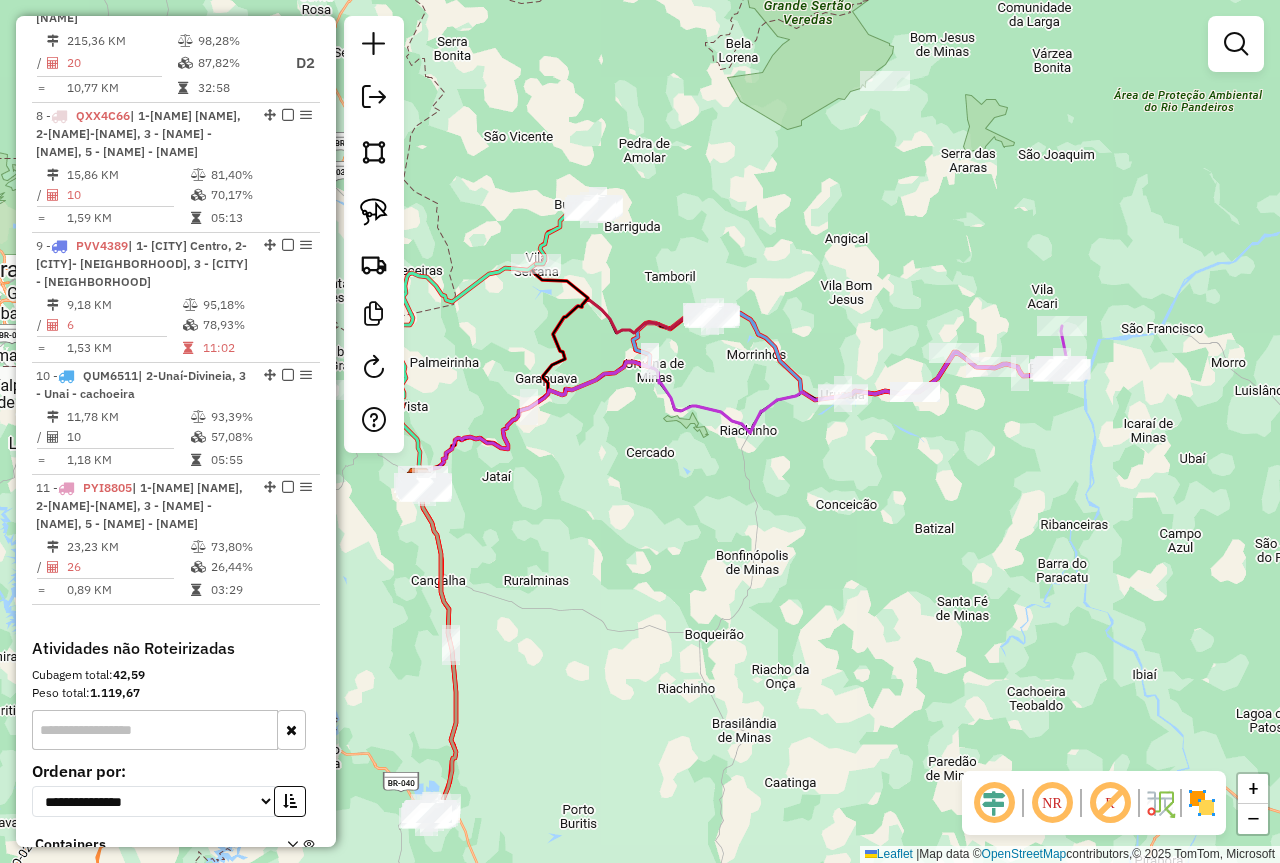 drag, startPoint x: 634, startPoint y: 539, endPoint x: 775, endPoint y: 453, distance: 165.1575 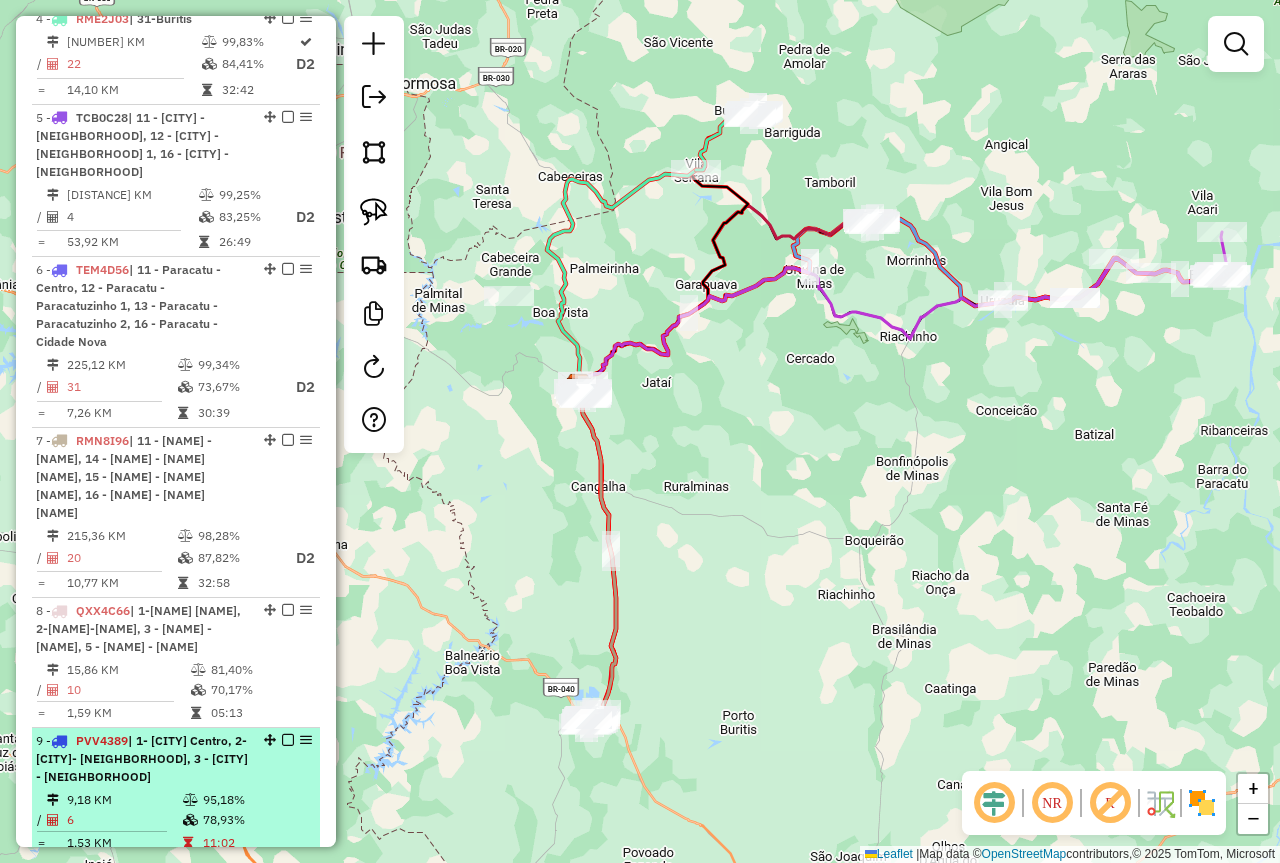 scroll, scrollTop: 1050, scrollLeft: 0, axis: vertical 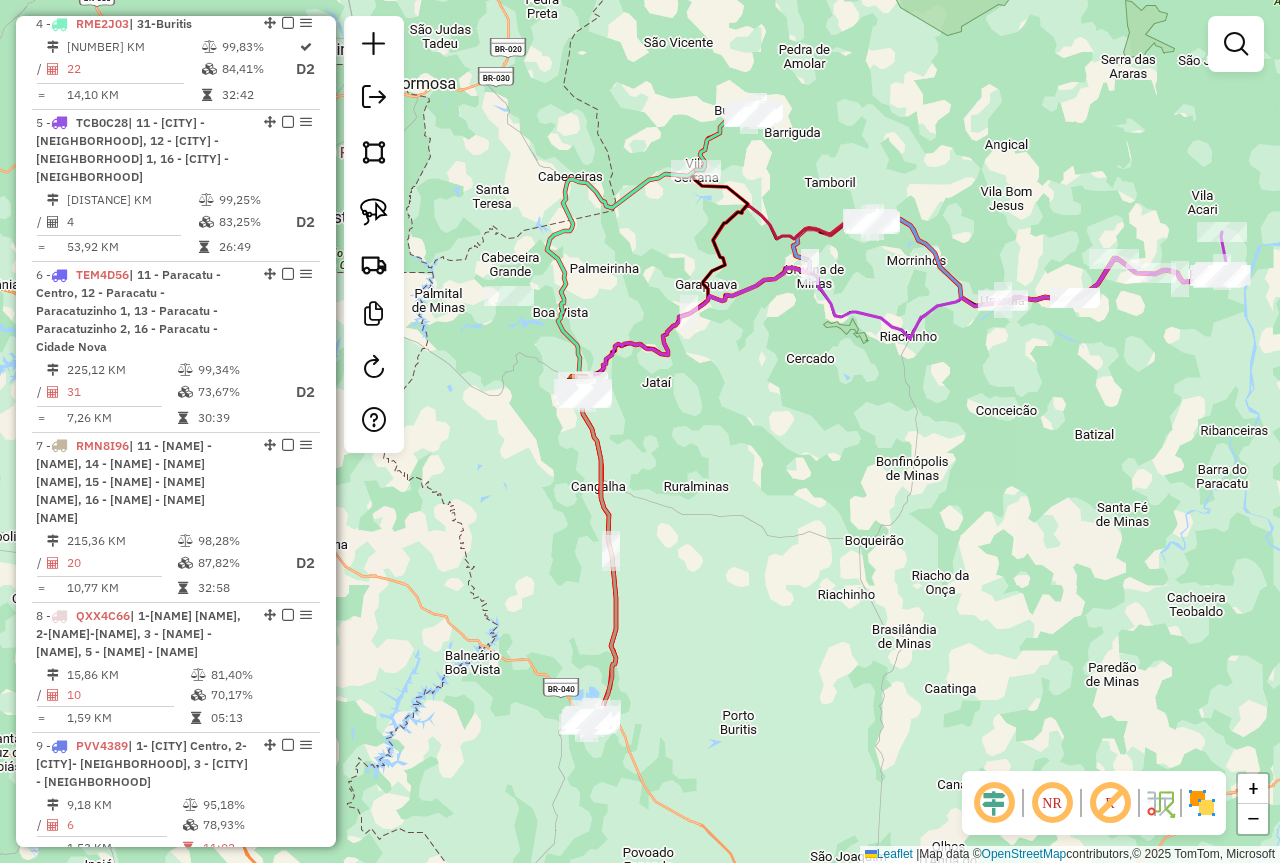 click 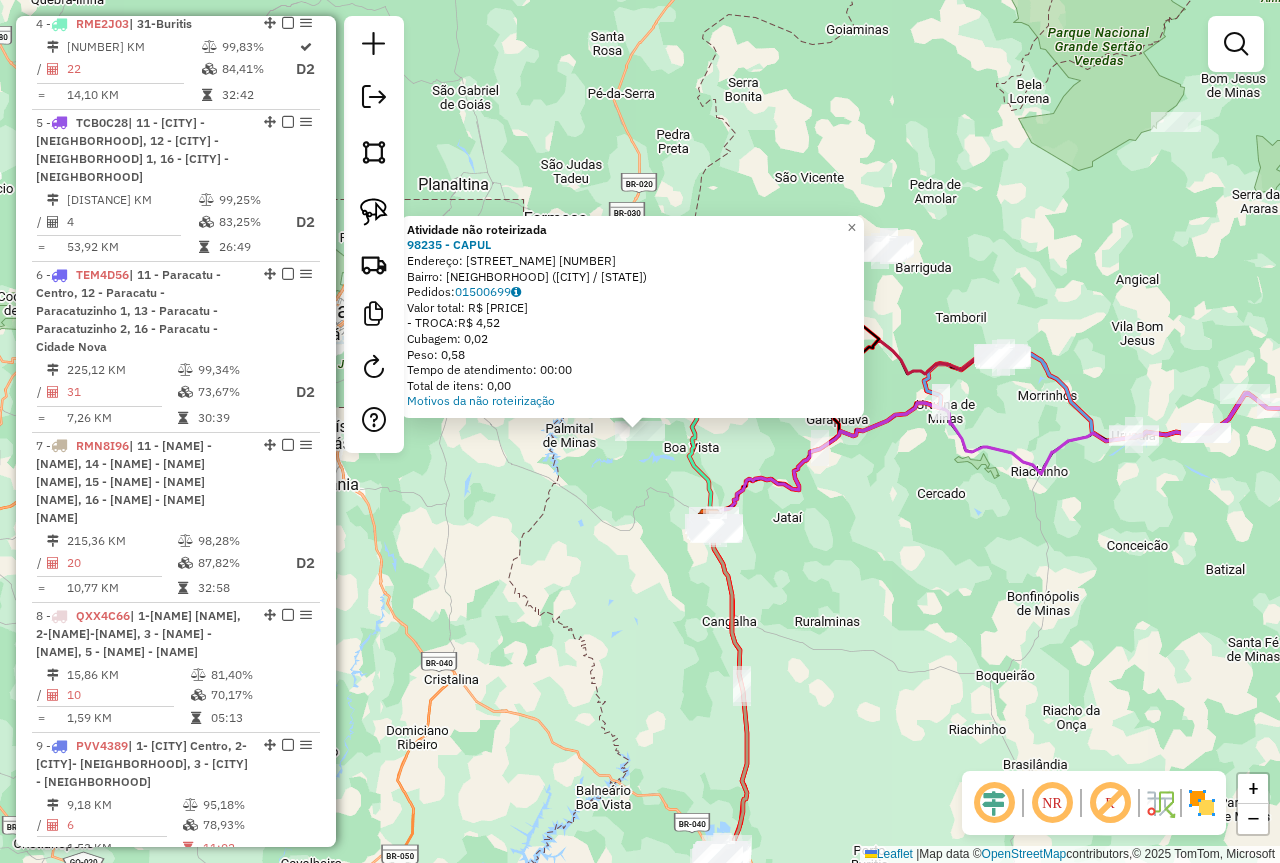 click on "Atividade não roteirizada 98235 - CAPUL  Endereço:  EDUARDO LUCAS 25   Bairro: CENTRO (CABECEIRA GRANDE / MG)   Pedidos:  01500699   Valor total: R$ 4,52   - TROCA:  R$ 4,52   Cubagem: 0,02   Peso: 0,58   Tempo de atendimento: 00:00   Total de itens: 0,00  Motivos da não roteirização × Janela de atendimento Grade de atendimento Capacidade Transportadoras Veículos Cliente Pedidos  Rotas Selecione os dias de semana para filtrar as janelas de atendimento  Seg   Ter   Qua   Qui   Sex   Sáb   Dom  Informe o período da janela de atendimento: De: Até:  Filtrar exatamente a janela do cliente  Considerar janela de atendimento padrão  Selecione os dias de semana para filtrar as grades de atendimento  Seg   Ter   Qua   Qui   Sex   Sáb   Dom   Considerar clientes sem dia de atendimento cadastrado  Clientes fora do dia de atendimento selecionado Filtrar as atividades entre os valores definidos abaixo:  Peso mínimo:   Peso máximo:   Cubagem mínima:   Cubagem máxima:   De:   Até:   De:   Até:  Veículo: +" 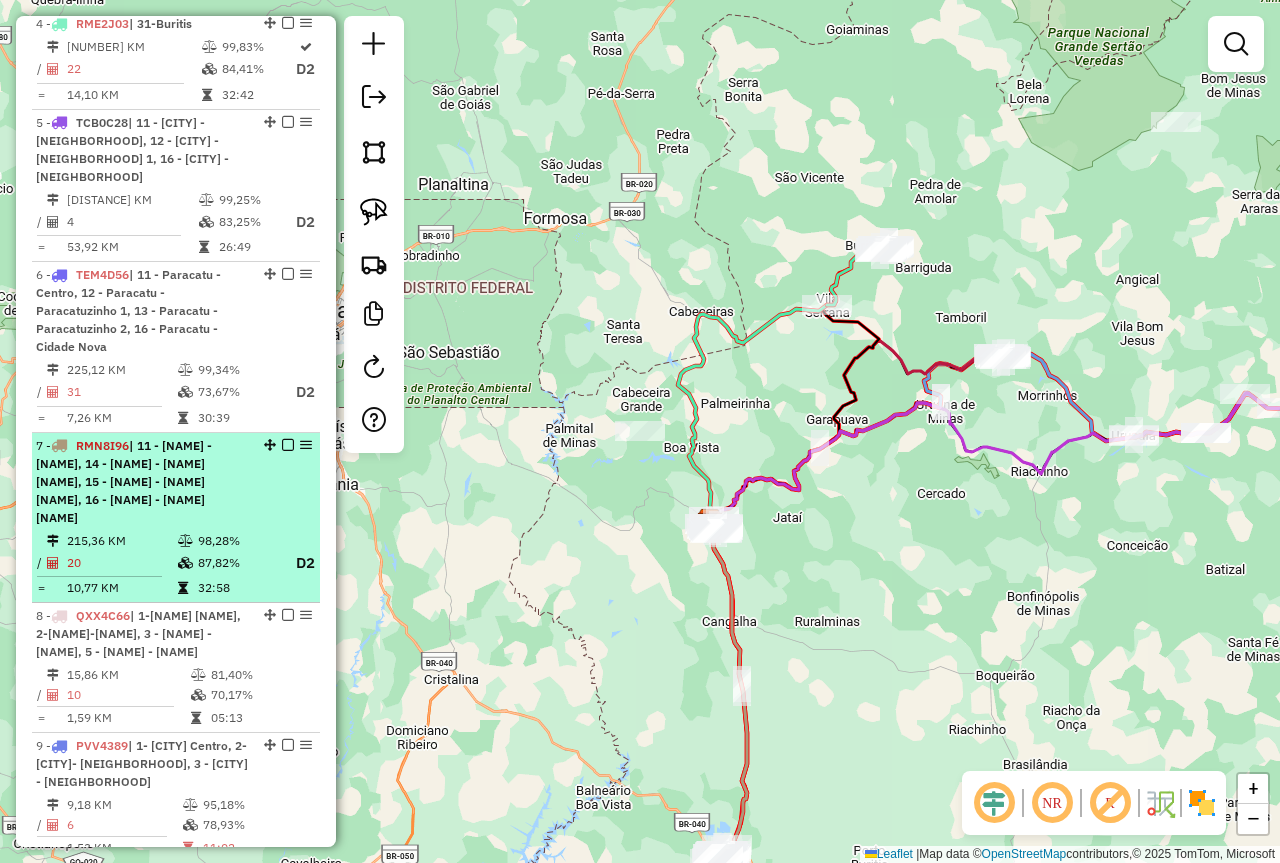 click on "| 11 - Paracatu - Centro, 14 - Paracatu - Nossa Senhora de Fátima, 15 - Paracatu - Bela Vista, 16 - Paracatu - Cidade Nova" at bounding box center [124, 481] 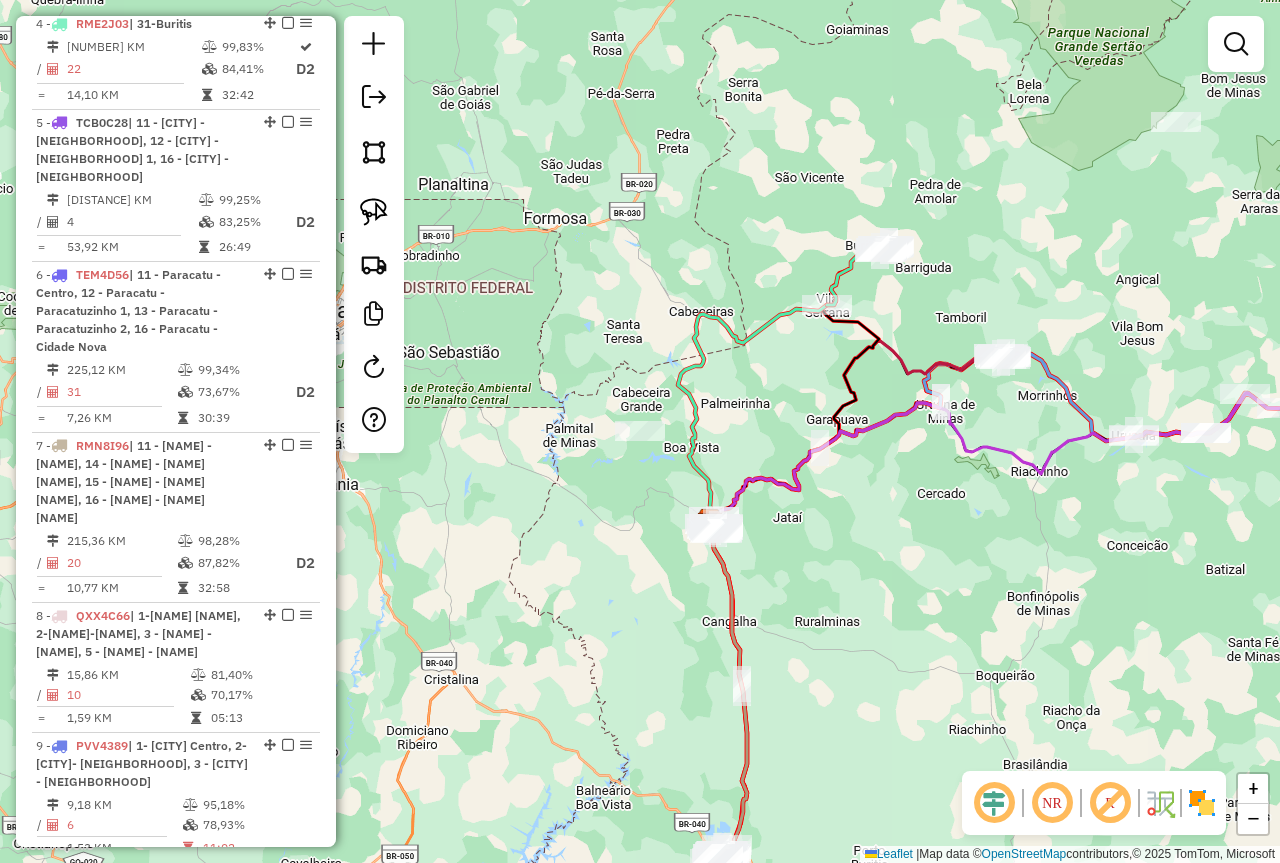 select on "*********" 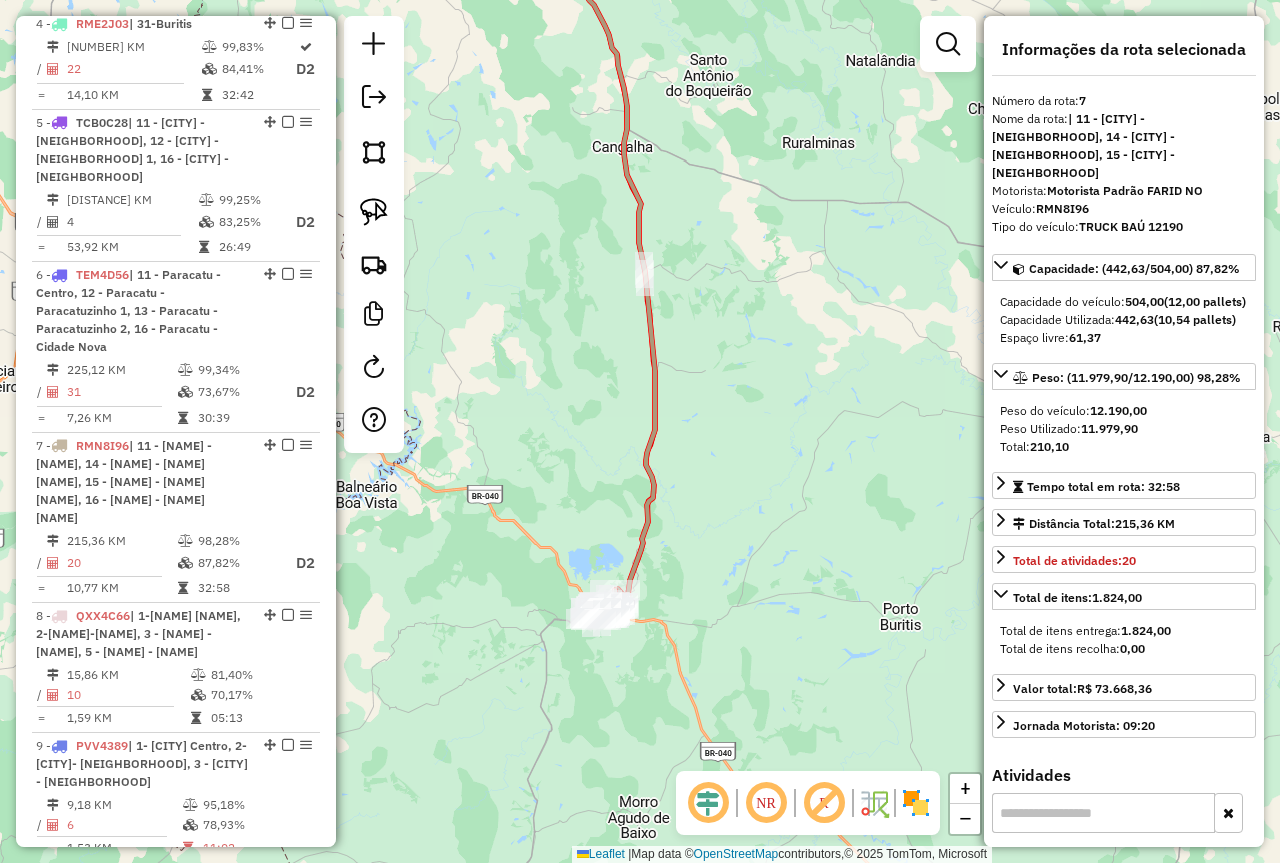 drag, startPoint x: 803, startPoint y: 666, endPoint x: 765, endPoint y: 449, distance: 220.30206 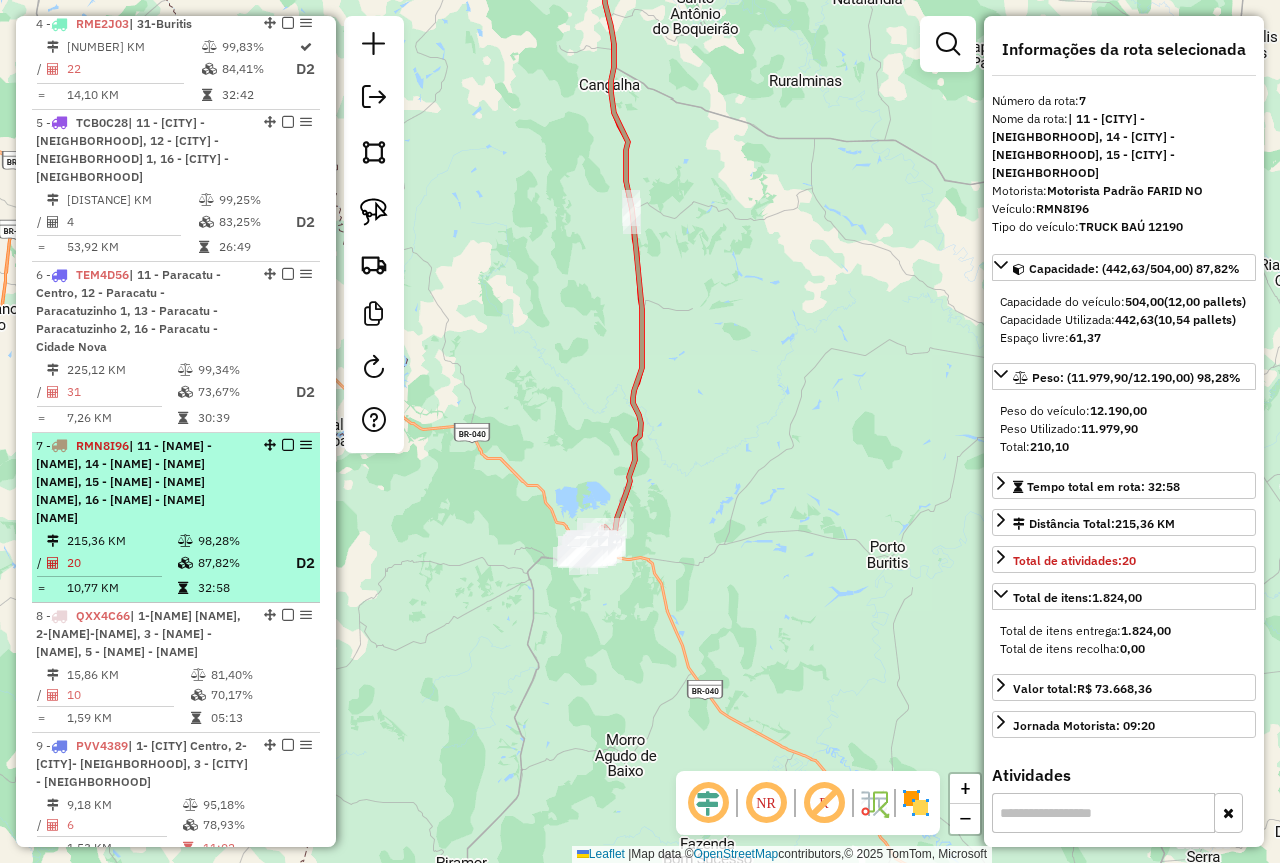 click on "| 11 - Paracatu - Centro, 14 - Paracatu - Nossa Senhora de Fátima, 15 - Paracatu - Bela Vista, 16 - Paracatu - Cidade Nova" at bounding box center (124, 481) 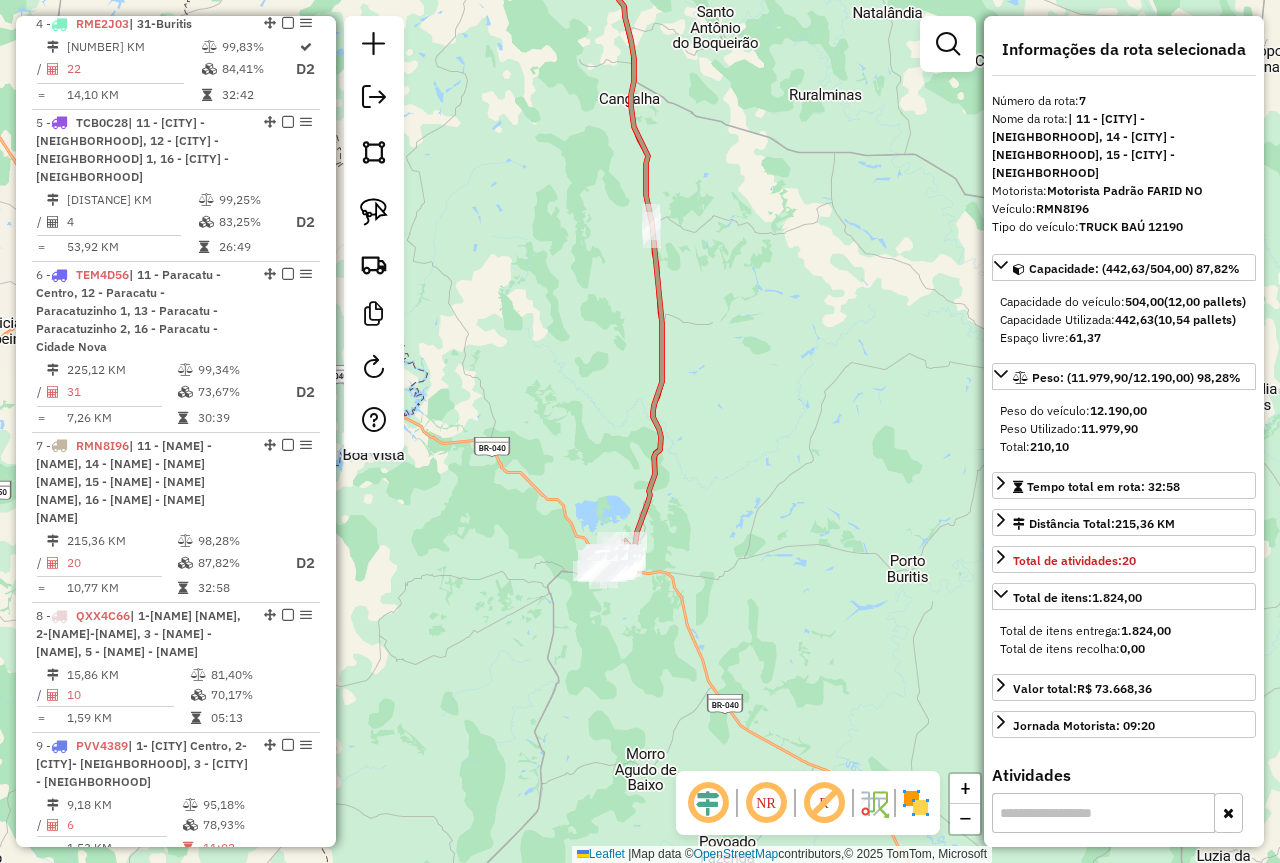 drag, startPoint x: 723, startPoint y: 686, endPoint x: 707, endPoint y: 483, distance: 203.62956 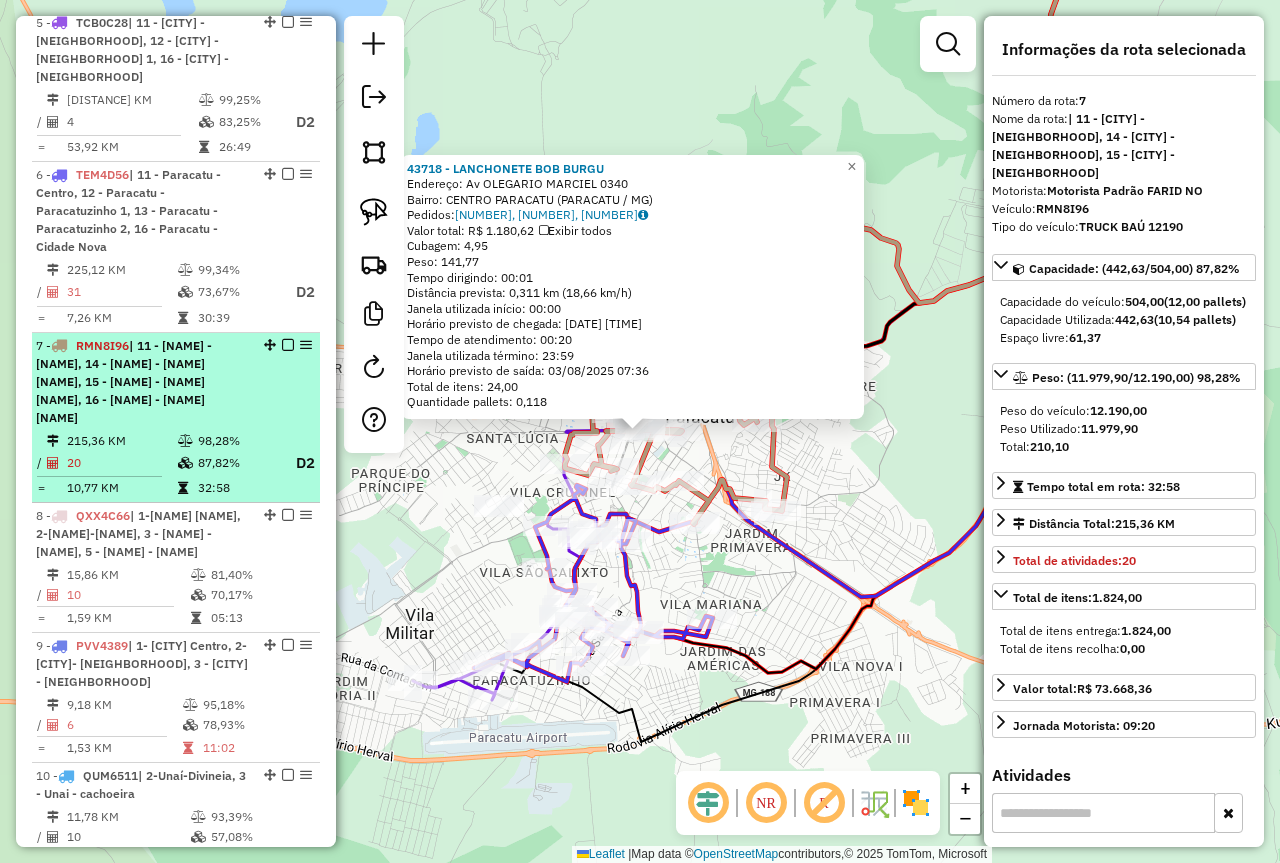 scroll, scrollTop: 1167, scrollLeft: 0, axis: vertical 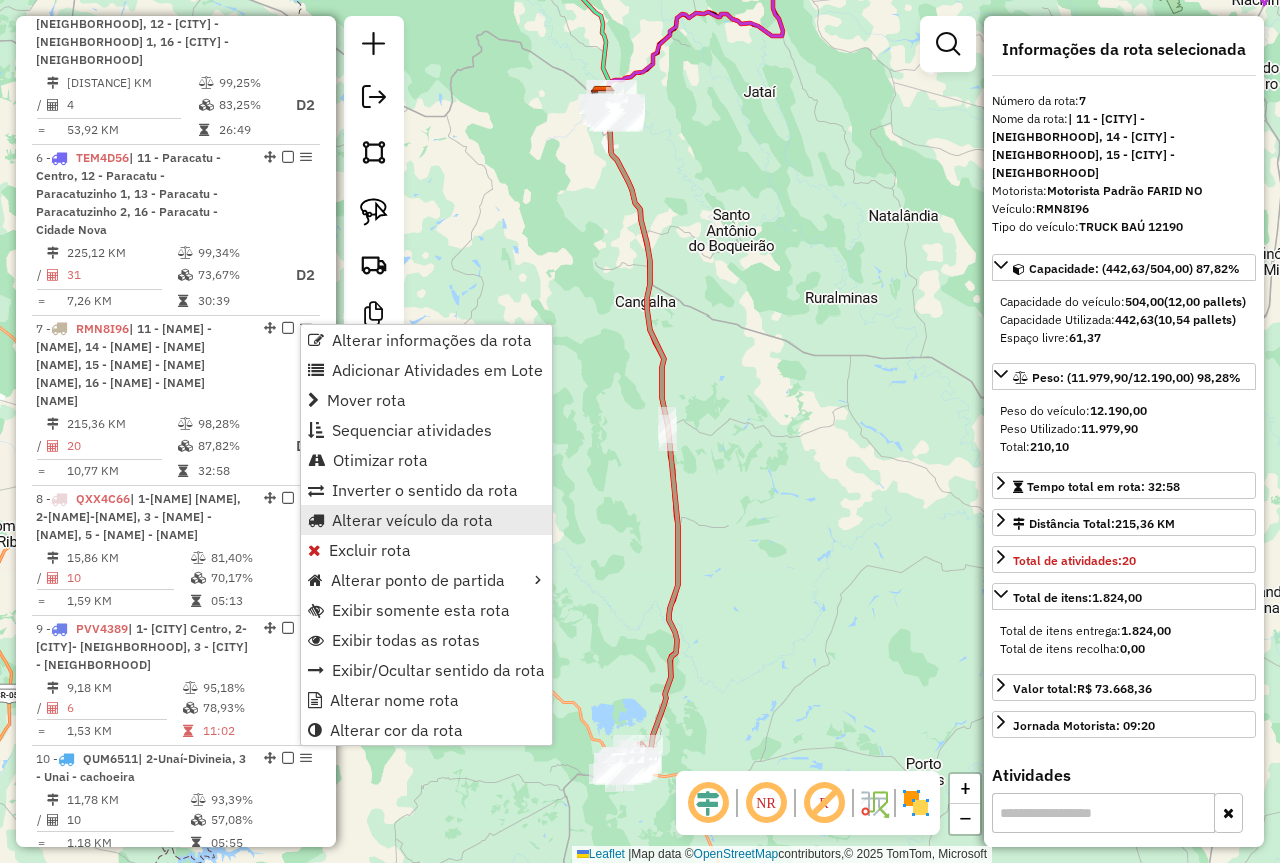 click on "Alterar veículo da rota" at bounding box center (412, 520) 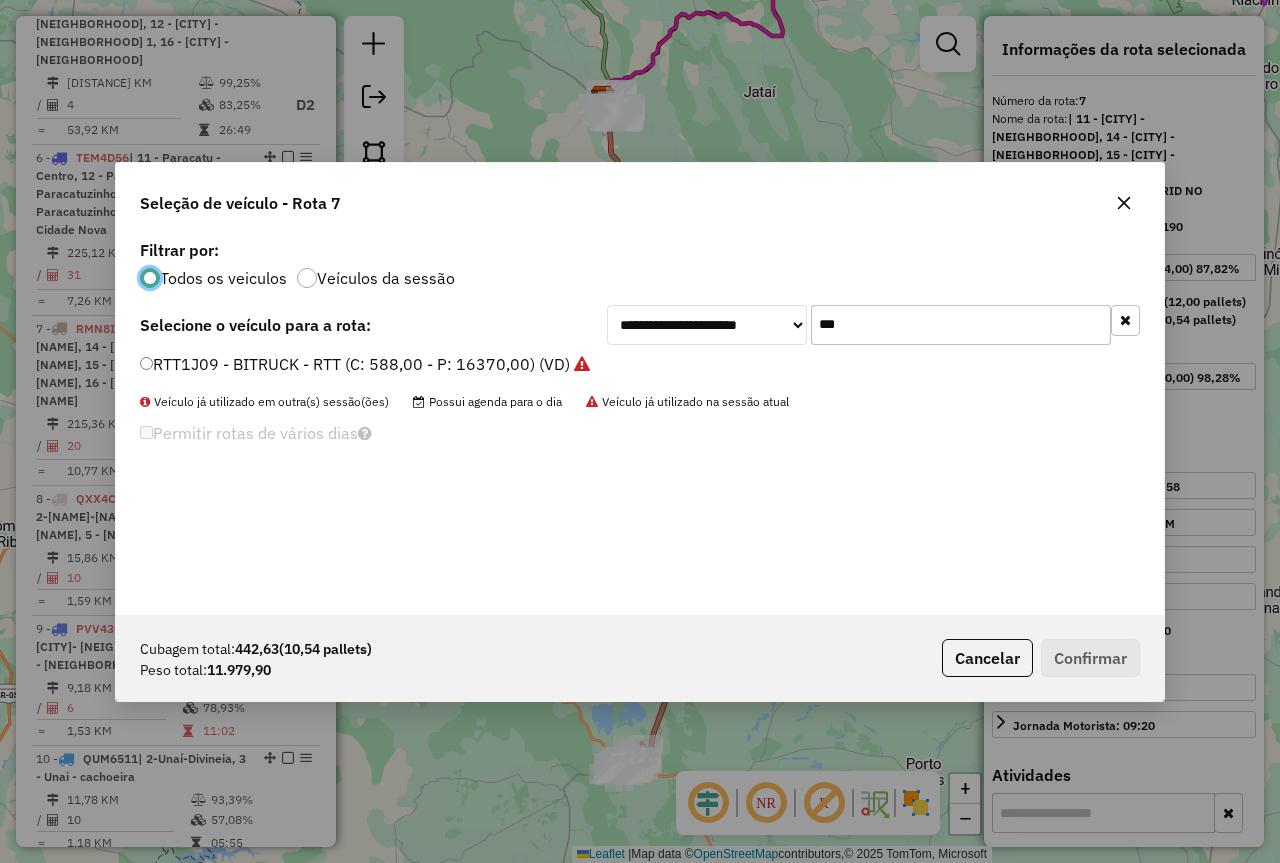 scroll, scrollTop: 11, scrollLeft: 6, axis: both 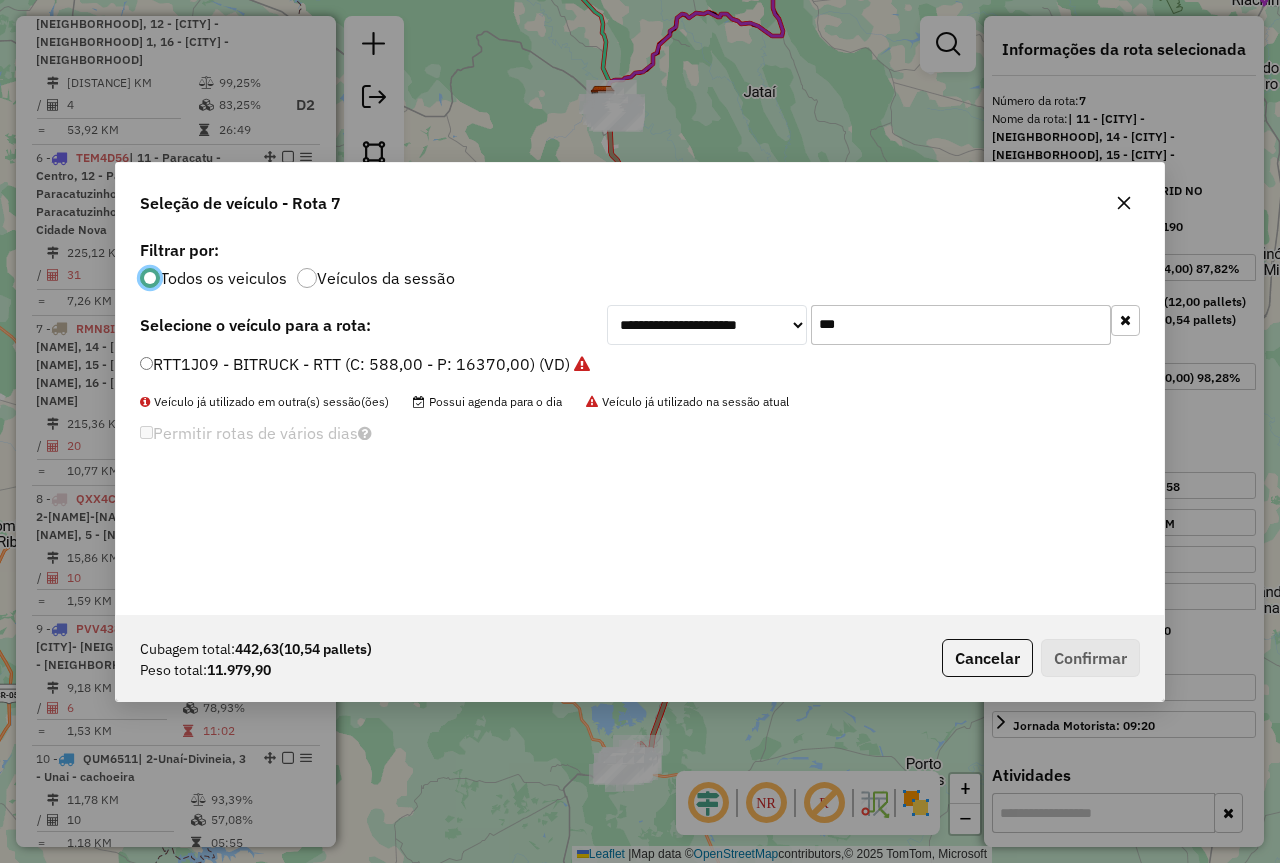 click on "***" 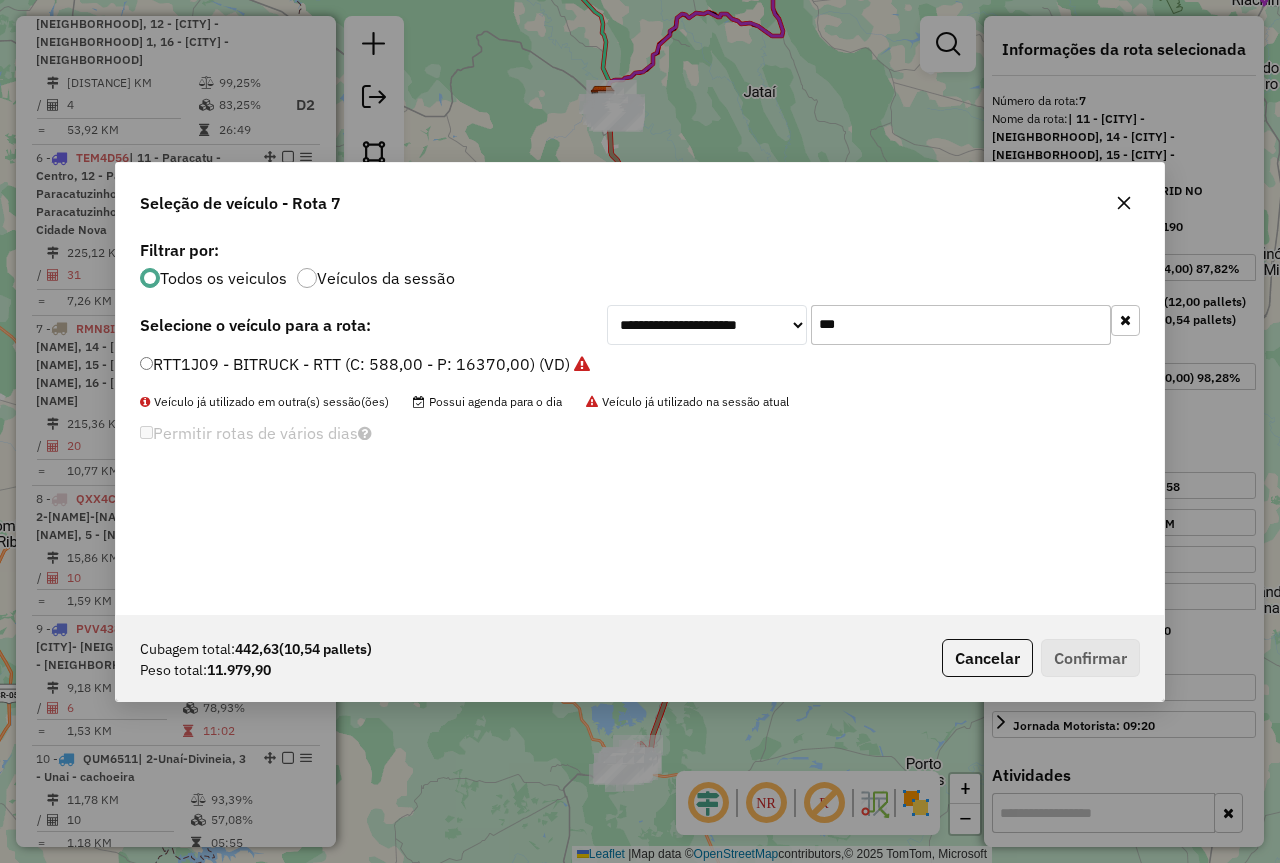 click on "***" 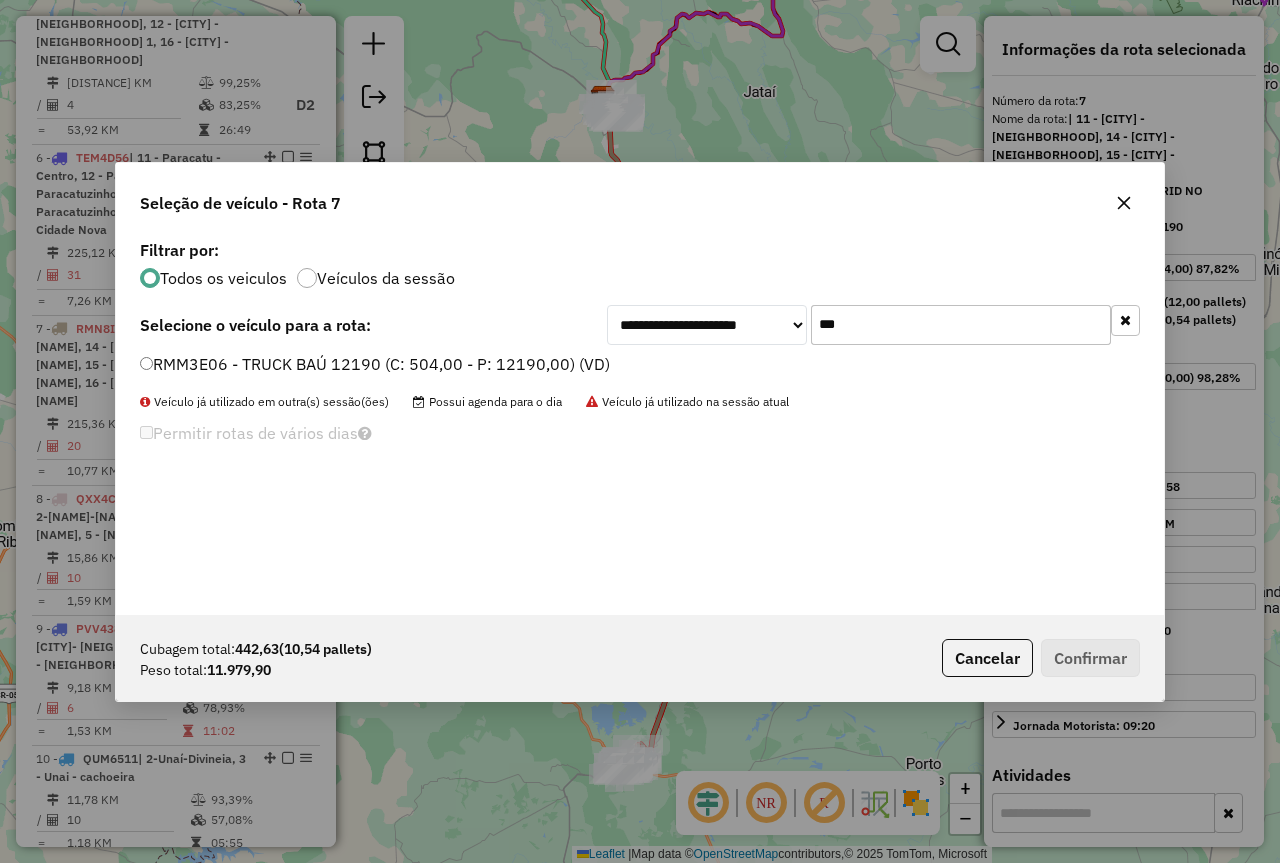 type on "***" 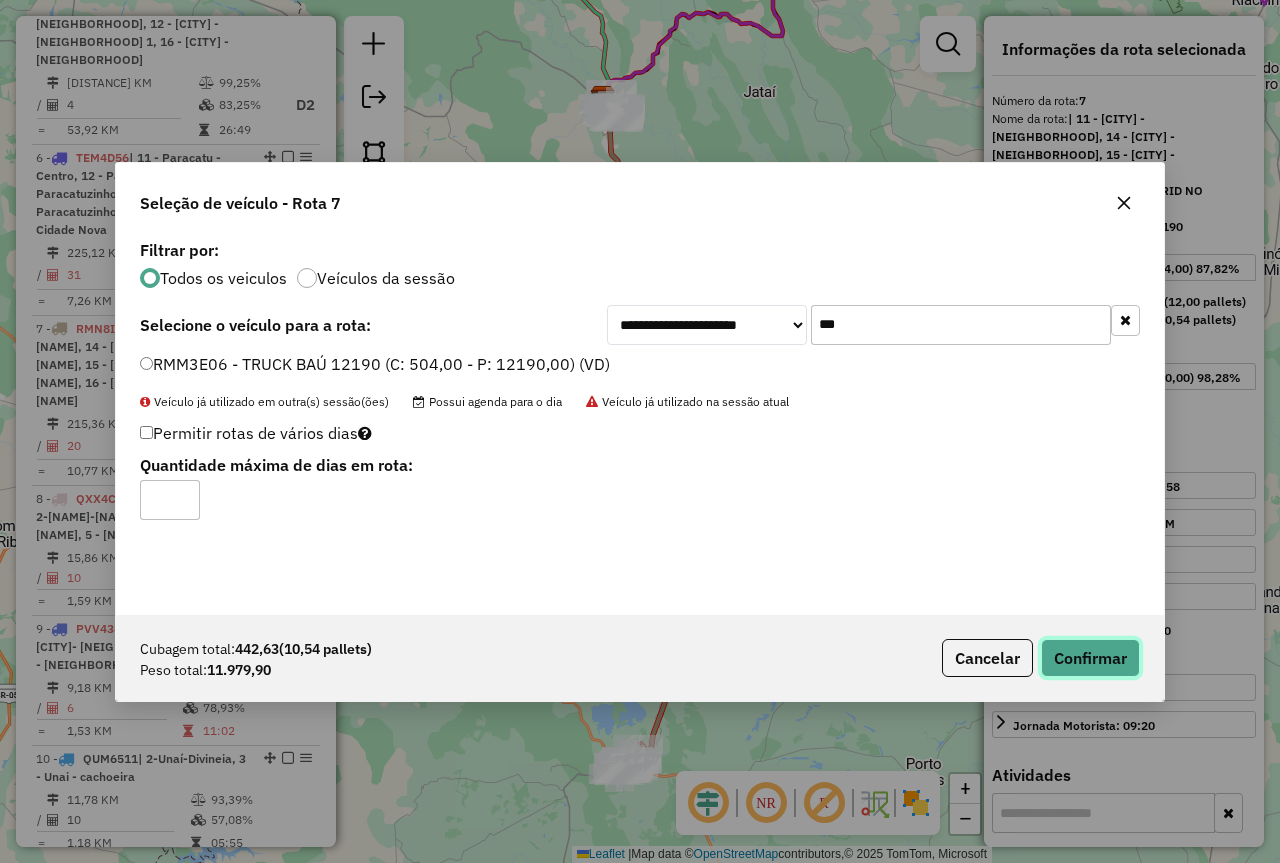 click on "Confirmar" 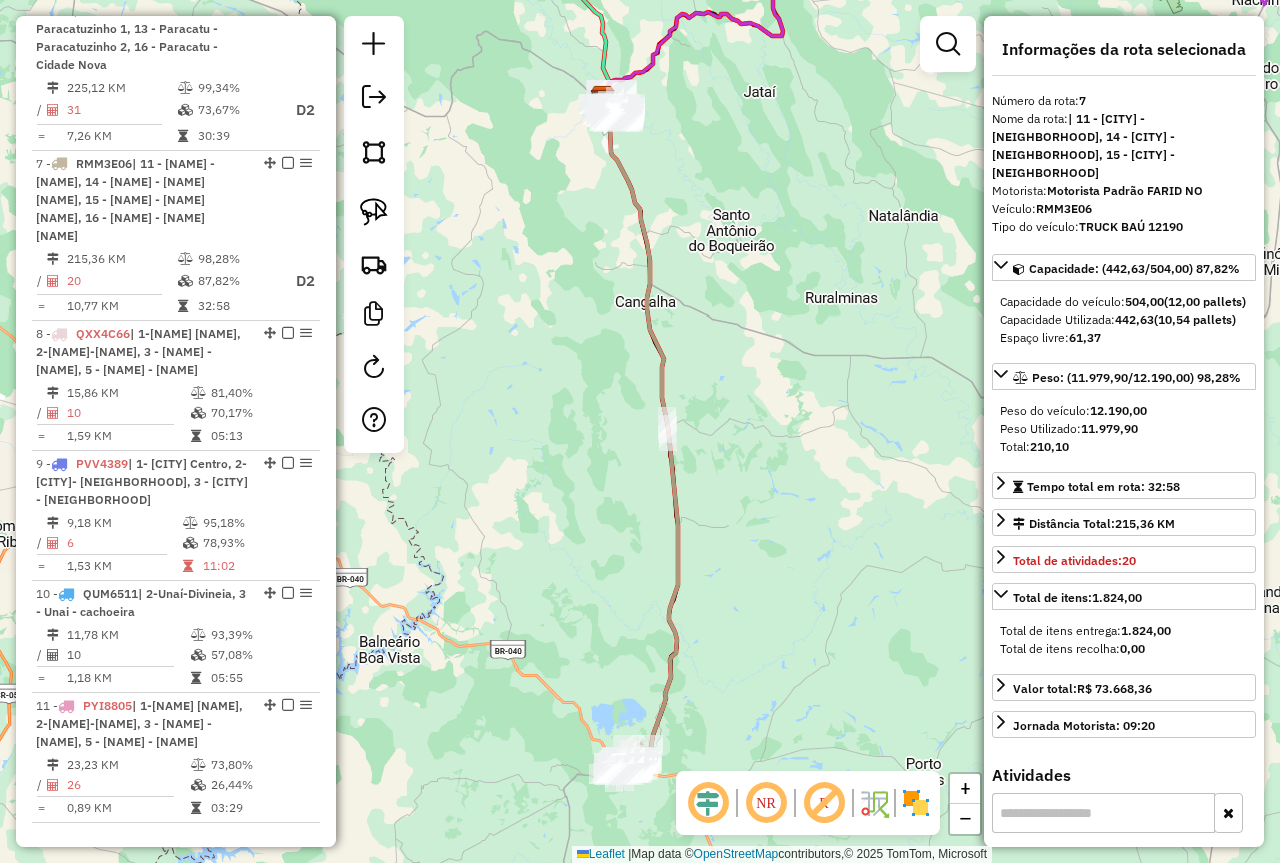 scroll, scrollTop: 1467, scrollLeft: 0, axis: vertical 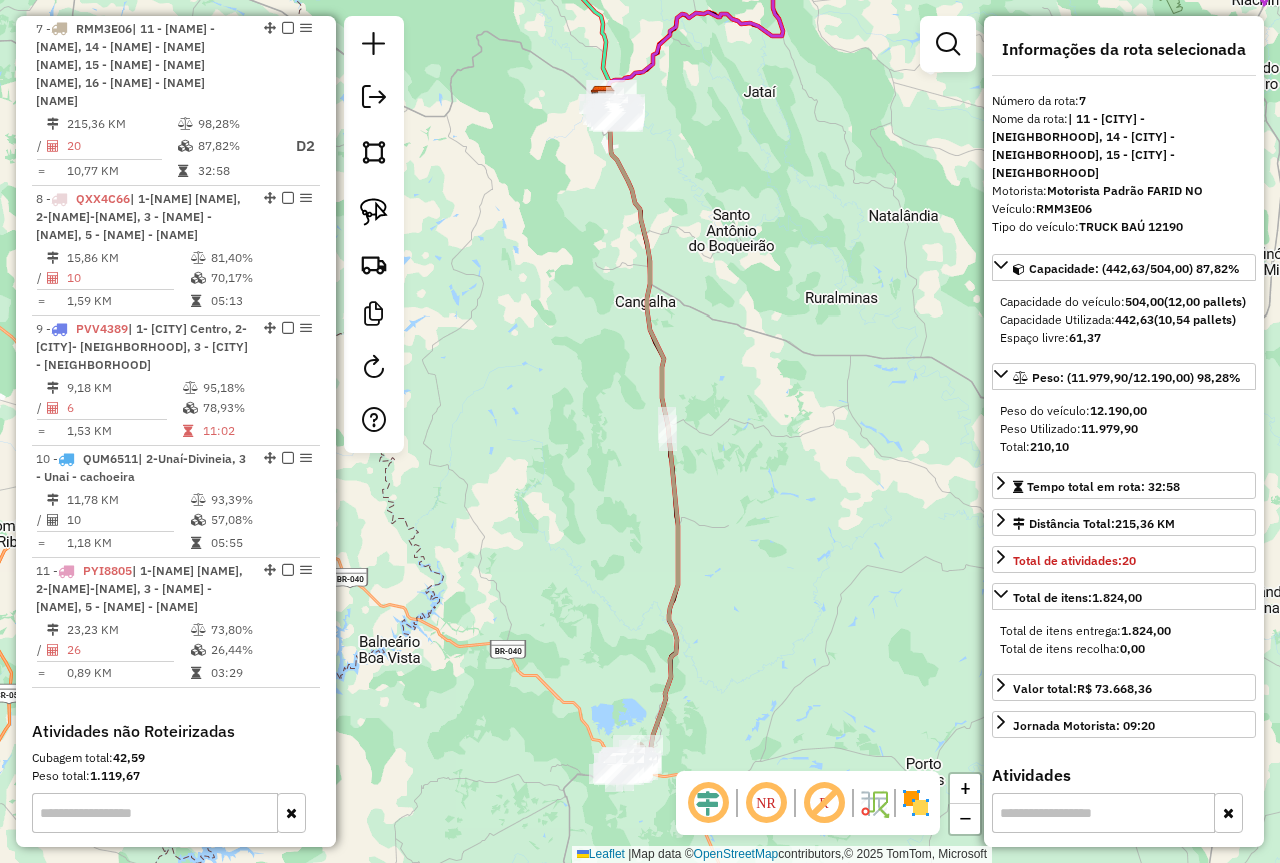 drag, startPoint x: 690, startPoint y: 701, endPoint x: 690, endPoint y: 519, distance: 182 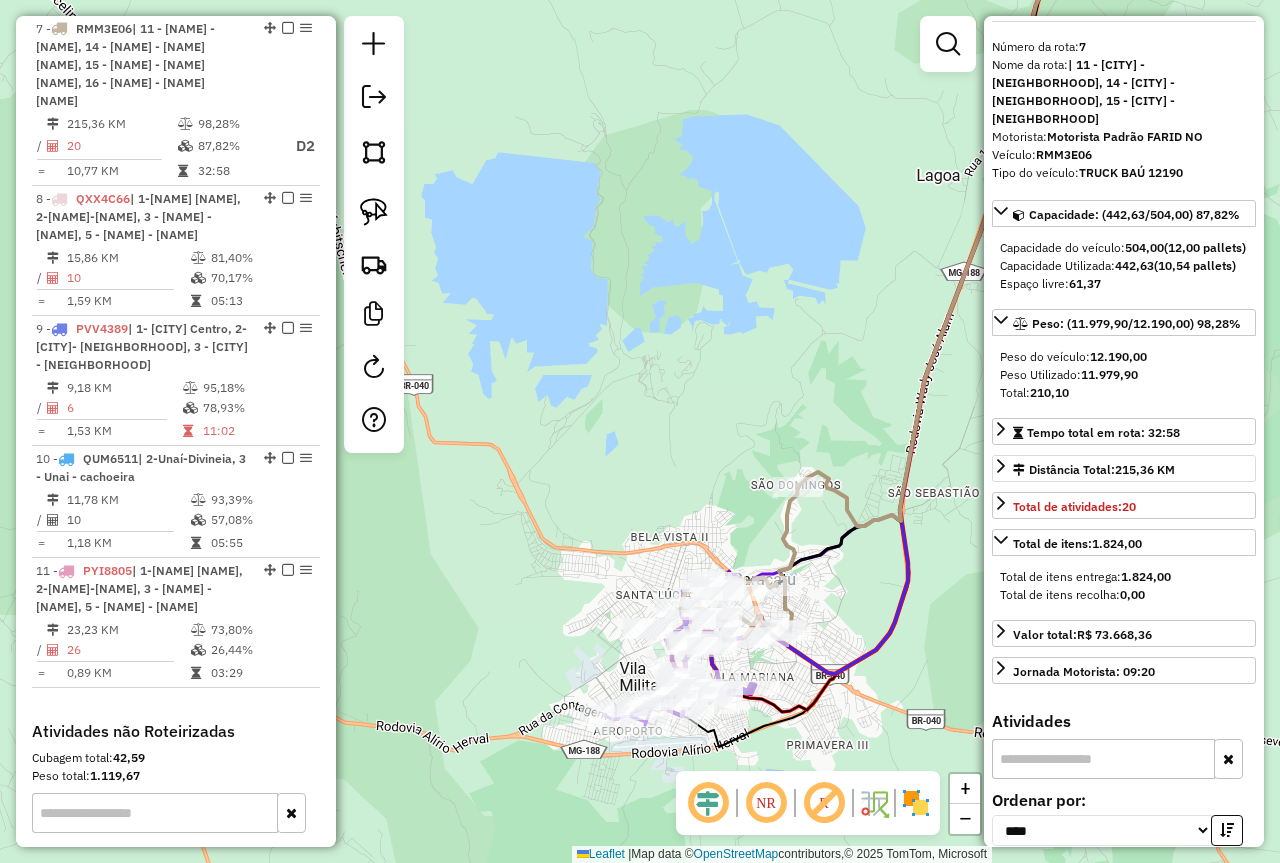 scroll, scrollTop: 100, scrollLeft: 0, axis: vertical 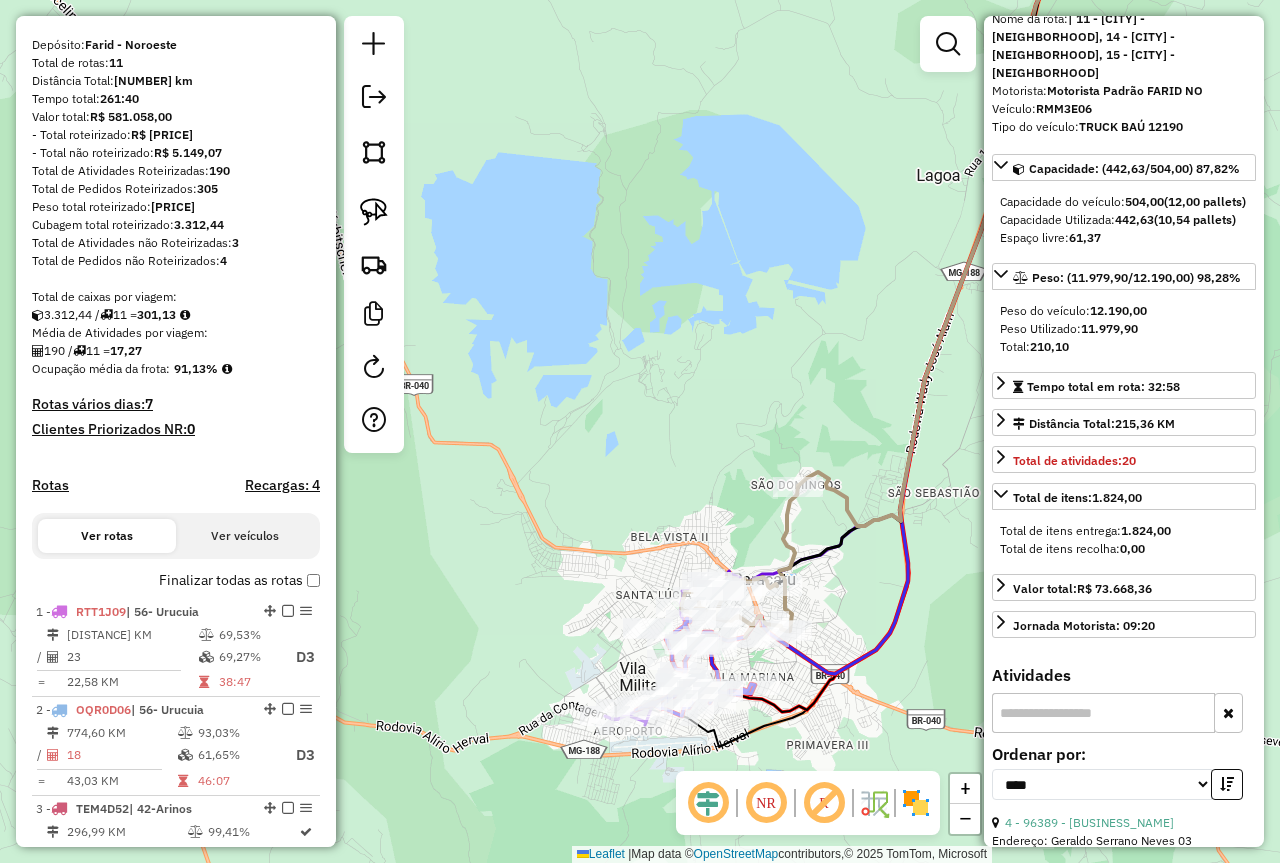 click on "Janela de atendimento Grade de atendimento Capacidade Transportadoras Veículos Cliente Pedidos  Rotas Selecione os dias de semana para filtrar as janelas de atendimento  Seg   Ter   Qua   Qui   Sex   Sáb   Dom  Informe o período da janela de atendimento: De: Até:  Filtrar exatamente a janela do cliente  Considerar janela de atendimento padrão  Selecione os dias de semana para filtrar as grades de atendimento  Seg   Ter   Qua   Qui   Sex   Sáb   Dom   Considerar clientes sem dia de atendimento cadastrado  Clientes fora do dia de atendimento selecionado Filtrar as atividades entre os valores definidos abaixo:  Peso mínimo:   Peso máximo:   Cubagem mínima:   Cubagem máxima:   De:   Até:  Filtrar as atividades entre o tempo de atendimento definido abaixo:  De:   Até:   Considerar capacidade total dos clientes não roteirizados Transportadora: Selecione um ou mais itens Tipo de veículo: Selecione um ou mais itens Veículo: Selecione um ou mais itens Motorista: Selecione um ou mais itens Nome: Rótulo:" 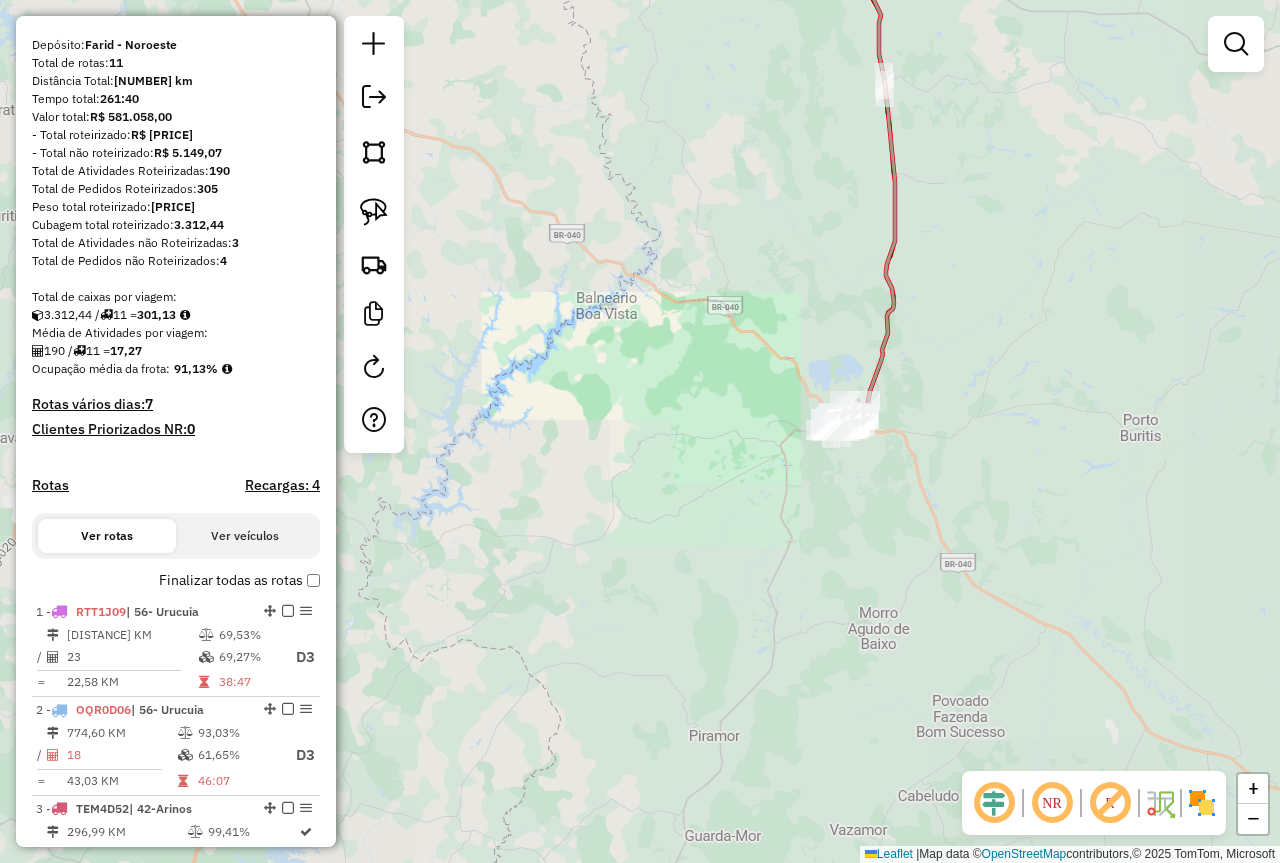 drag, startPoint x: 922, startPoint y: 298, endPoint x: 897, endPoint y: 574, distance: 277.12994 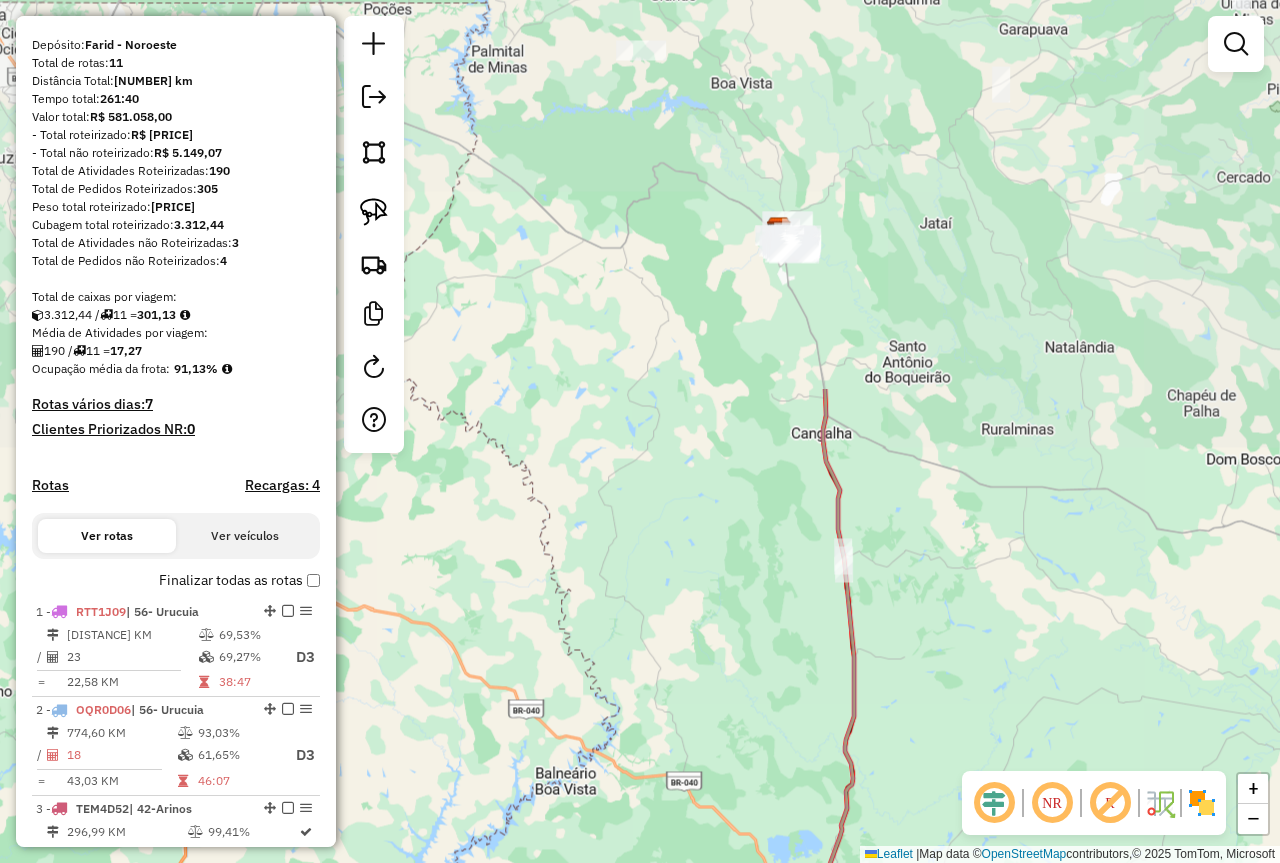 drag, startPoint x: 900, startPoint y: 387, endPoint x: 913, endPoint y: 492, distance: 105.801704 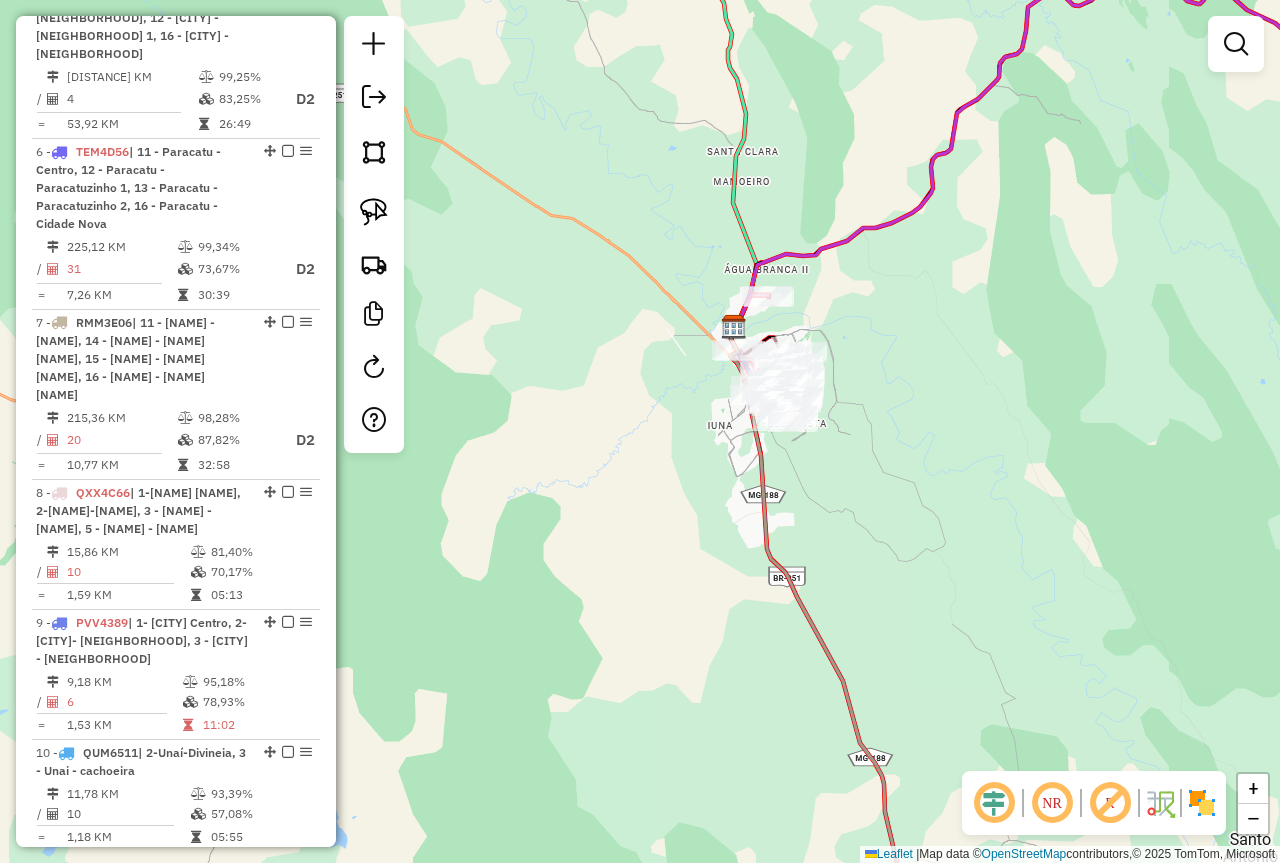 scroll, scrollTop: 1184, scrollLeft: 0, axis: vertical 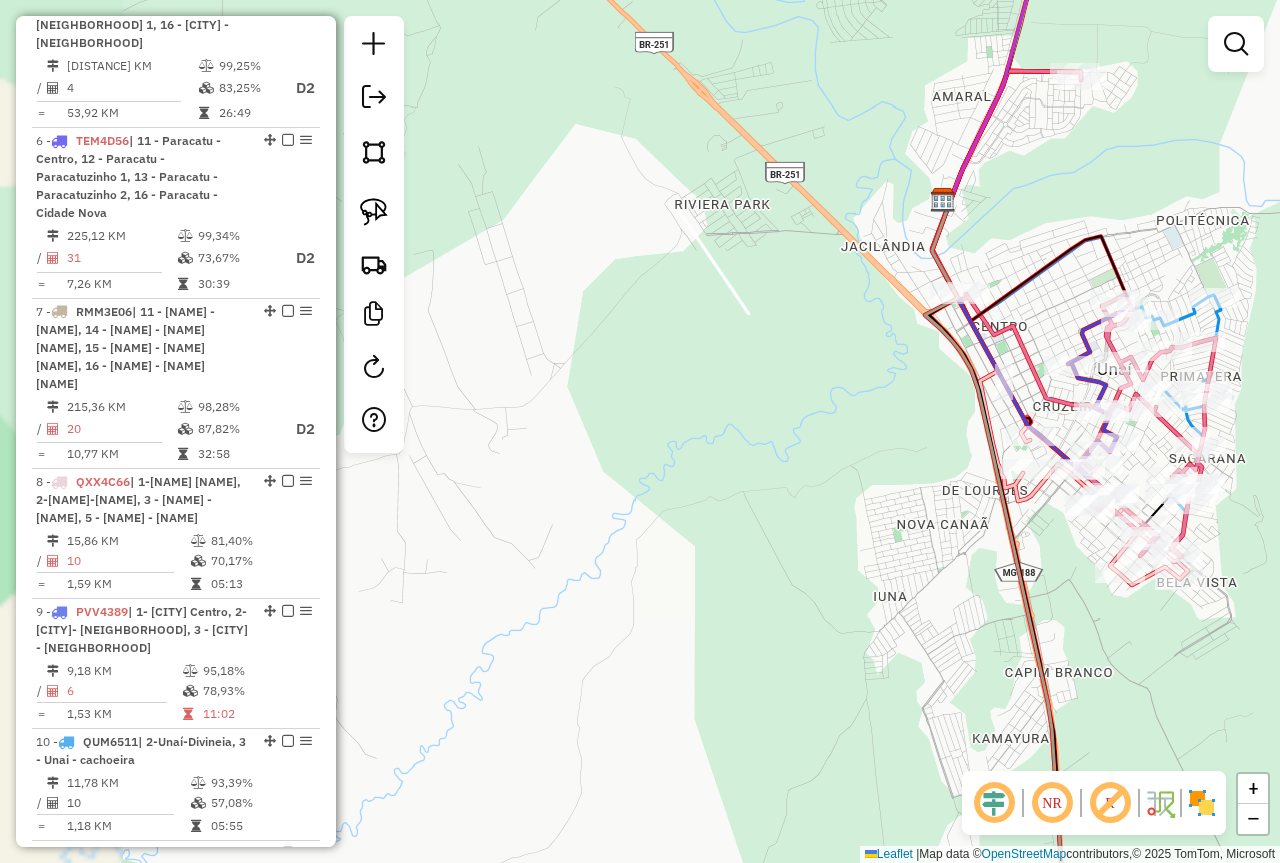 drag, startPoint x: 923, startPoint y: 519, endPoint x: 867, endPoint y: 487, distance: 64.49806 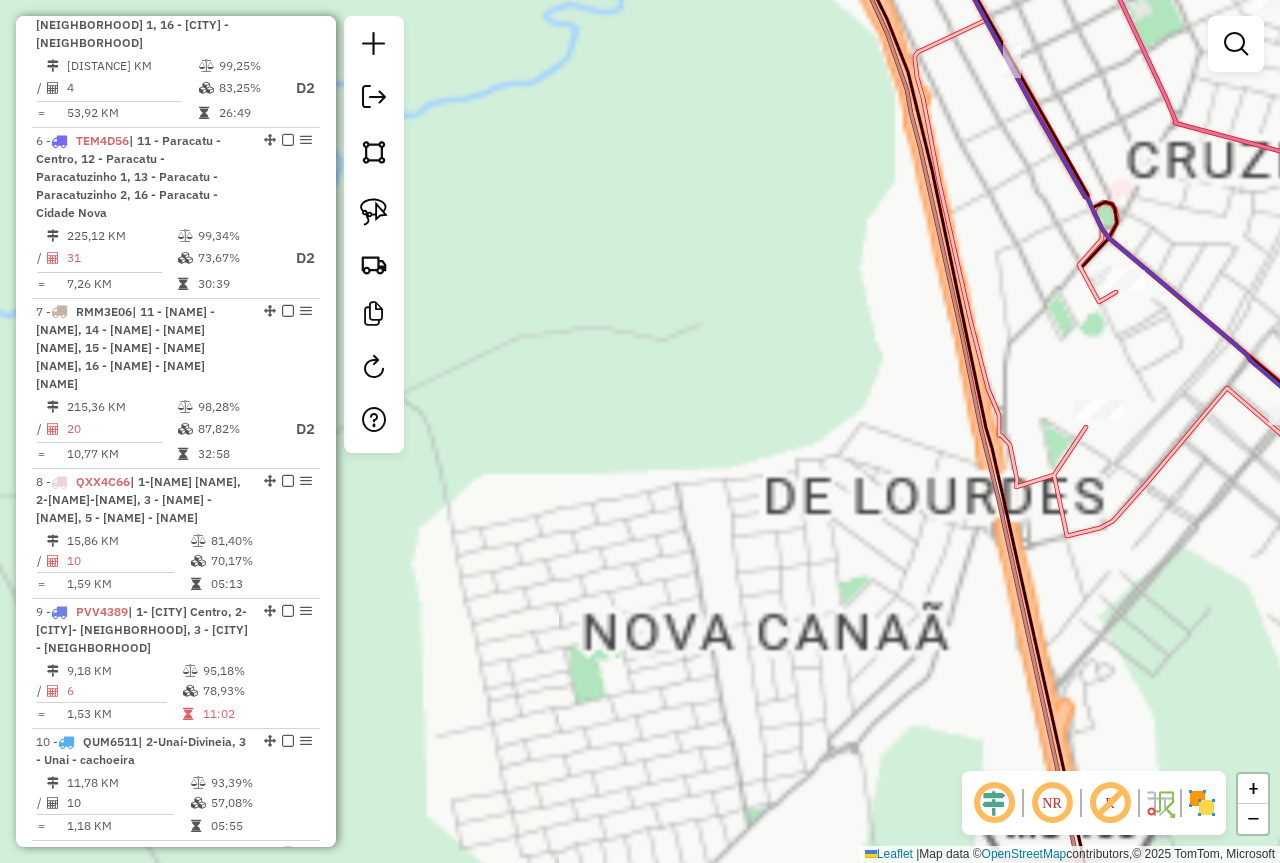 drag, startPoint x: 925, startPoint y: 489, endPoint x: 688, endPoint y: 412, distance: 249.1947 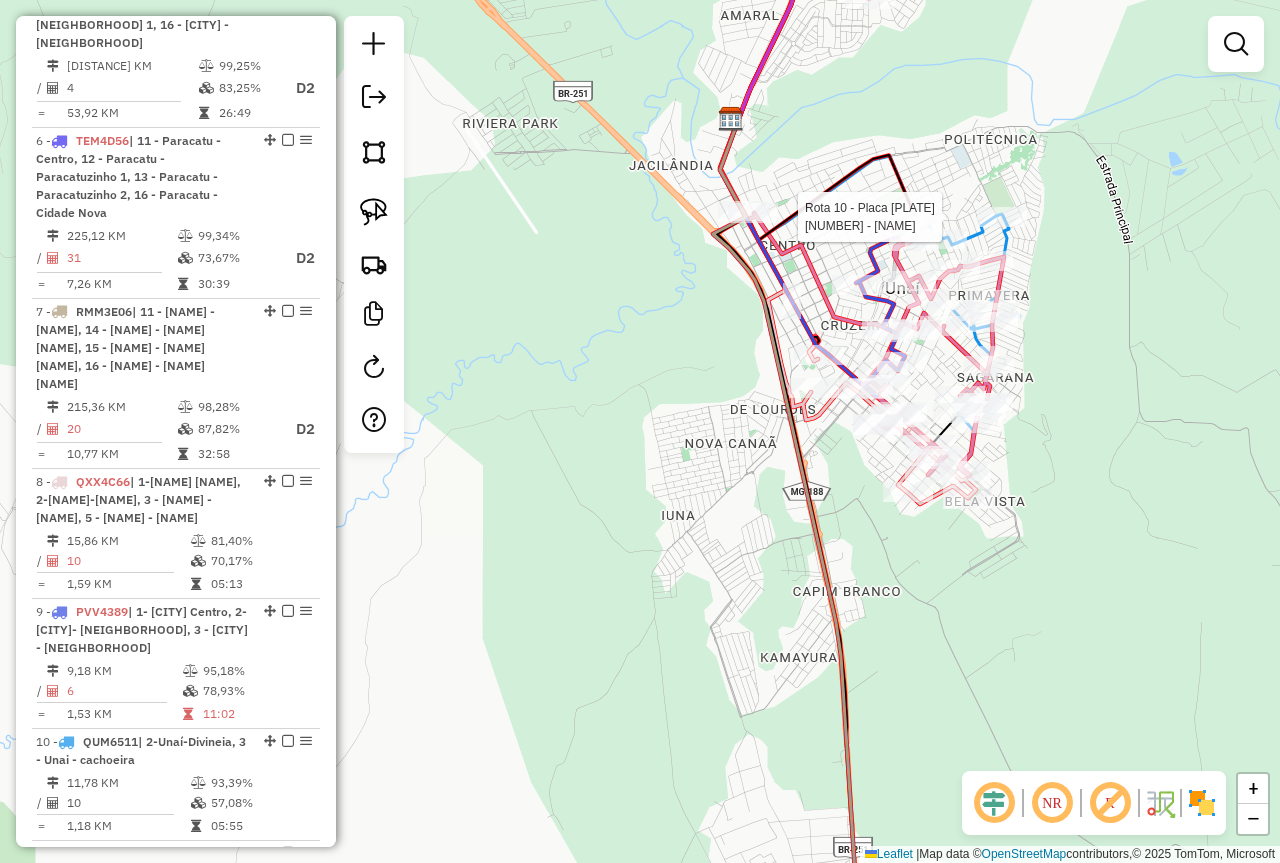 select on "*********" 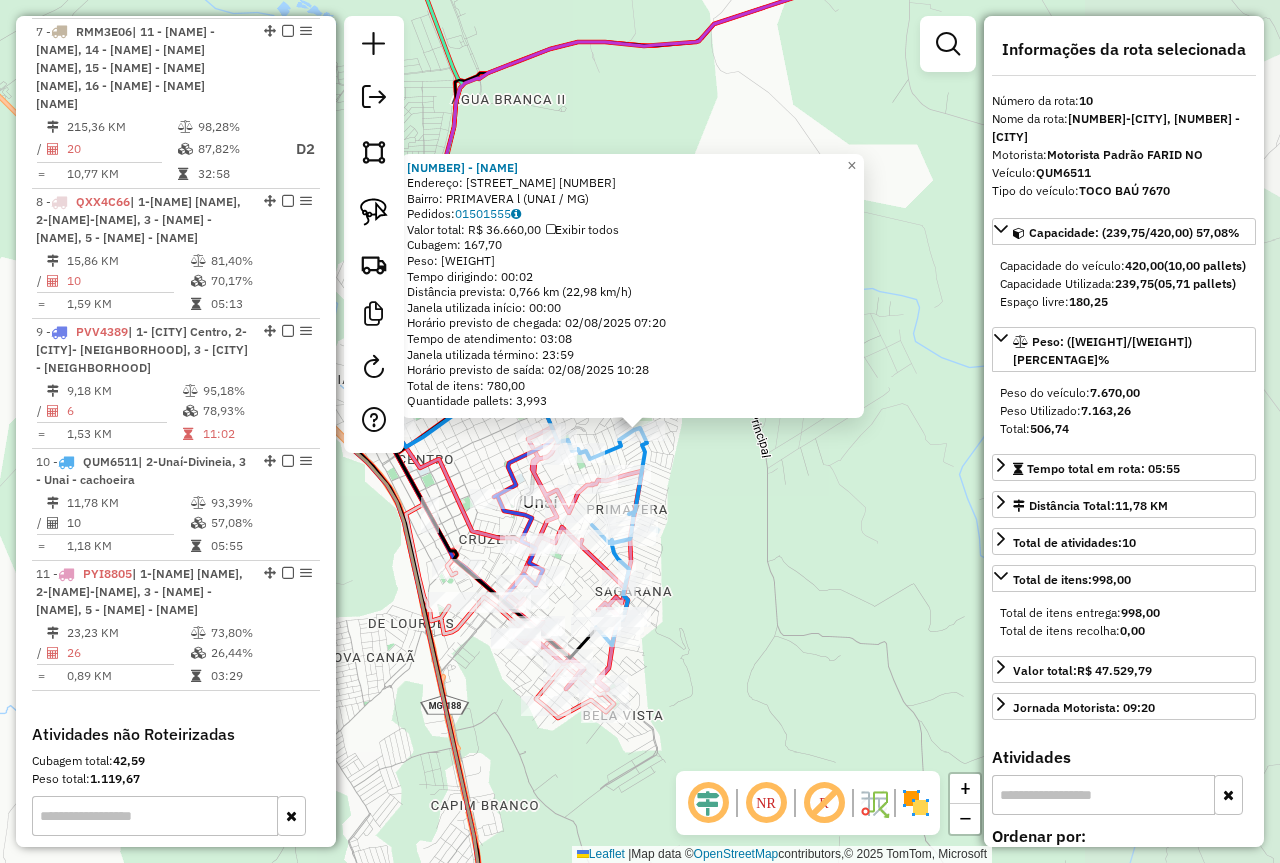 scroll, scrollTop: 1684, scrollLeft: 0, axis: vertical 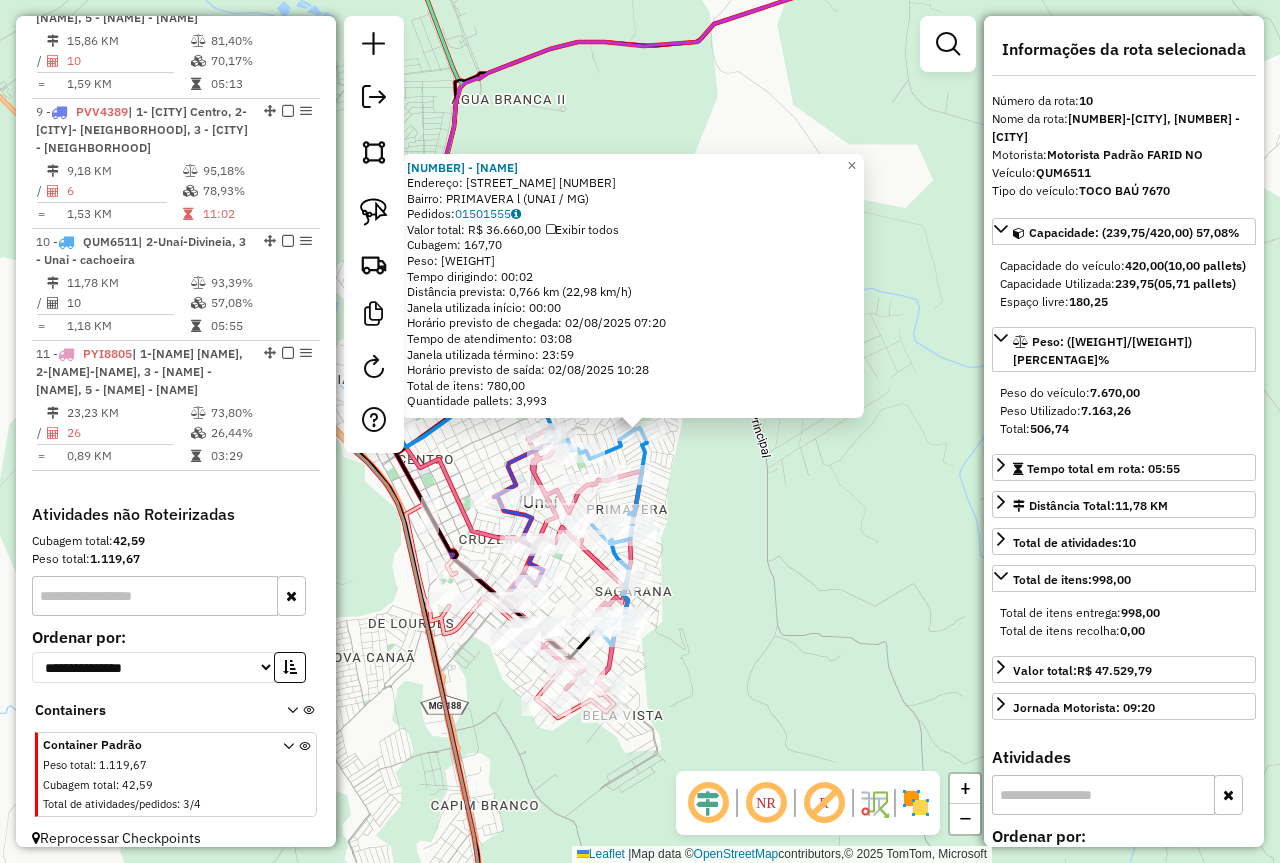 click on "33473 - SUPERMERCADO PAIVA  Endereço:  DULCE TORRES BROCHADO 2138   Bairro: PRIMAVERA l (UNAI / MG)   Pedidos:  01501555   Valor total: R$ 36.660,00   Exibir todos   Cubagem: 167,70  Peso: 5.148,00  Tempo dirigindo: 00:02   Distância prevista: 0,766 km (22,98 km/h)   Janela utilizada início: 00:00   Horário previsto de chegada: 02/08/2025 07:20   Tempo de atendimento: 03:08   Janela utilizada término: 23:59   Horário previsto de saída: 02/08/2025 10:28   Total de itens: 780,00   Quantidade pallets: 3,993  × Janela de atendimento Grade de atendimento Capacidade Transportadoras Veículos Cliente Pedidos  Rotas Selecione os dias de semana para filtrar as janelas de atendimento  Seg   Ter   Qua   Qui   Sex   Sáb   Dom  Informe o período da janela de atendimento: De: Até:  Filtrar exatamente a janela do cliente  Considerar janela de atendimento padrão  Selecione os dias de semana para filtrar as grades de atendimento  Seg   Ter   Qua   Qui   Sex   Sáb   Dom   Peso mínimo:   Peso máximo:   De:   De:" 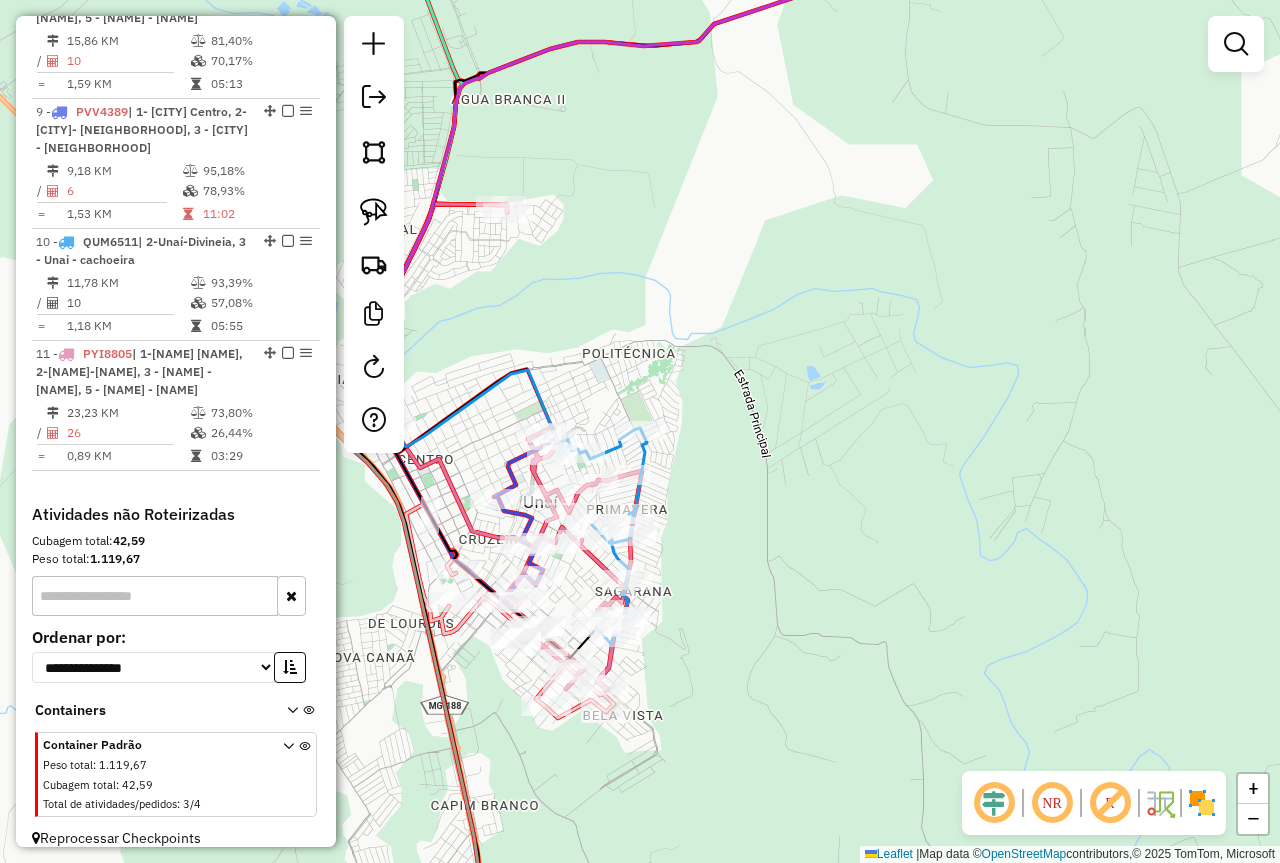 drag, startPoint x: 852, startPoint y: 628, endPoint x: 1036, endPoint y: 453, distance: 253.93109 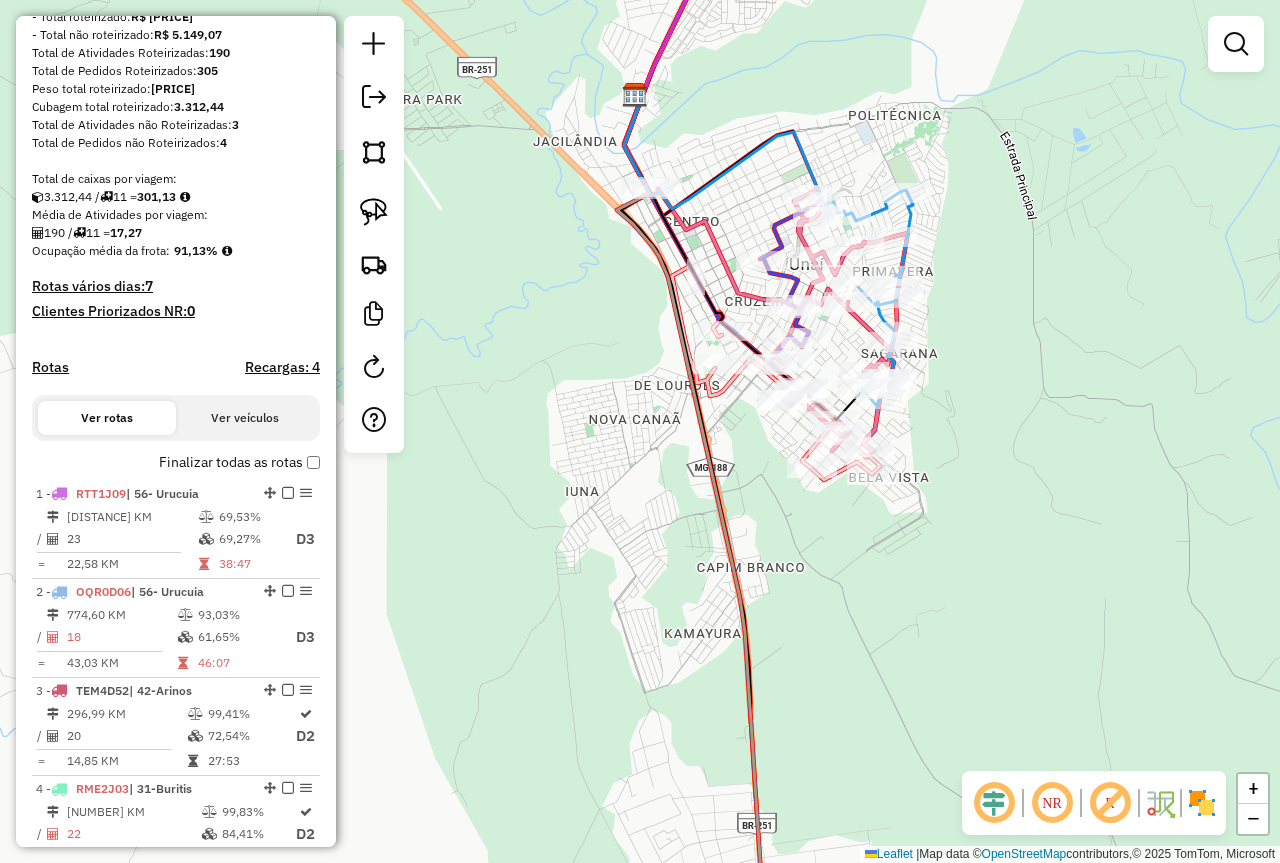 scroll, scrollTop: 284, scrollLeft: 0, axis: vertical 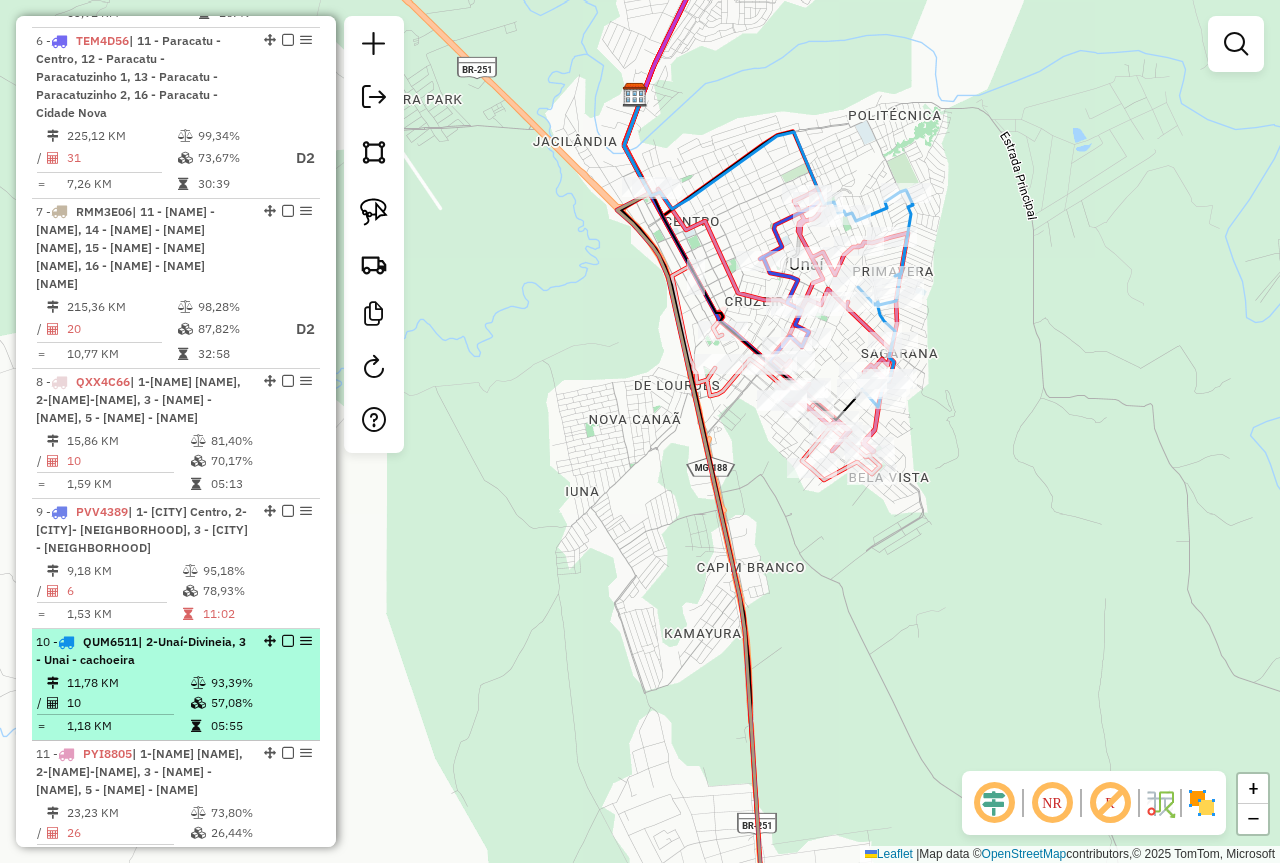 select on "*********" 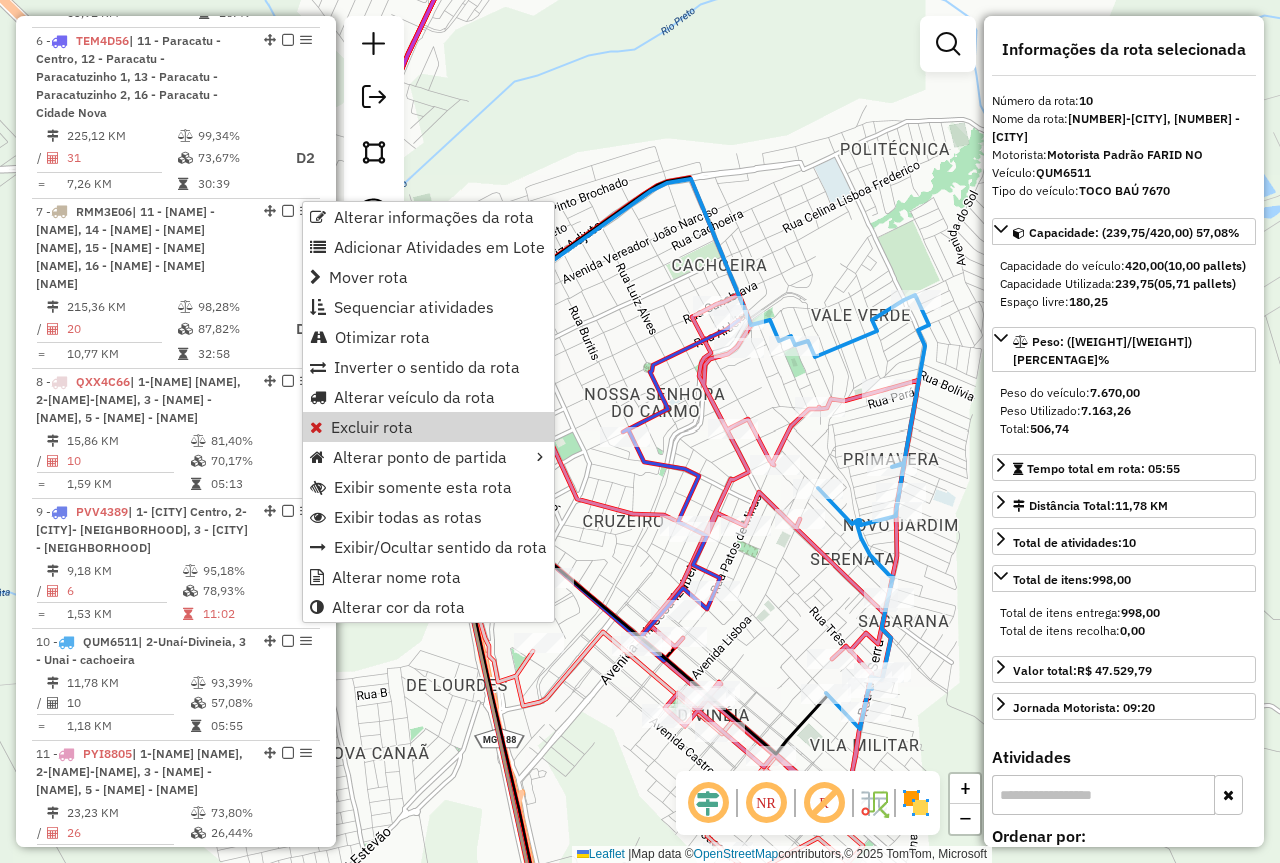 click on "Rota 9 - Placa PVV4389  34383 - MADRUGA S LJ82 Janela de atendimento Grade de atendimento Capacidade Transportadoras Veículos Cliente Pedidos  Rotas Selecione os dias de semana para filtrar as janelas de atendimento  Seg   Ter   Qua   Qui   Sex   Sáb   Dom  Informe o período da janela de atendimento: De: Até:  Filtrar exatamente a janela do cliente  Considerar janela de atendimento padrão  Selecione os dias de semana para filtrar as grades de atendimento  Seg   Ter   Qua   Qui   Sex   Sáb   Dom   Considerar clientes sem dia de atendimento cadastrado  Clientes fora do dia de atendimento selecionado Filtrar as atividades entre os valores definidos abaixo:  Peso mínimo:   Peso máximo:   Cubagem mínima:   Cubagem máxima:   De:   Até:  Filtrar as atividades entre o tempo de atendimento definido abaixo:  De:   Até:   Considerar capacidade total dos clientes não roteirizados Transportadora: Selecione um ou mais itens Tipo de veículo: Selecione um ou mais itens Veículo: Selecione um ou mais itens Nome:" 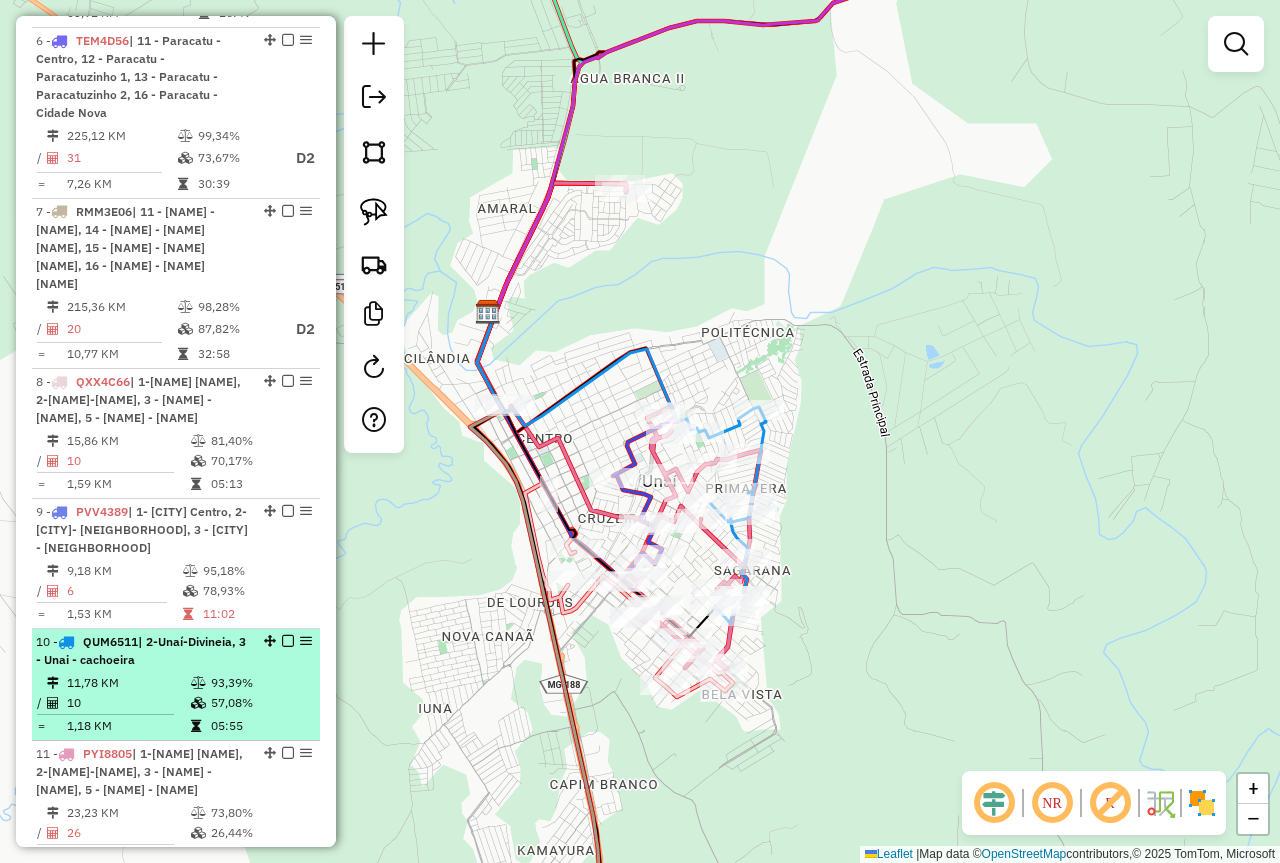 select on "*********" 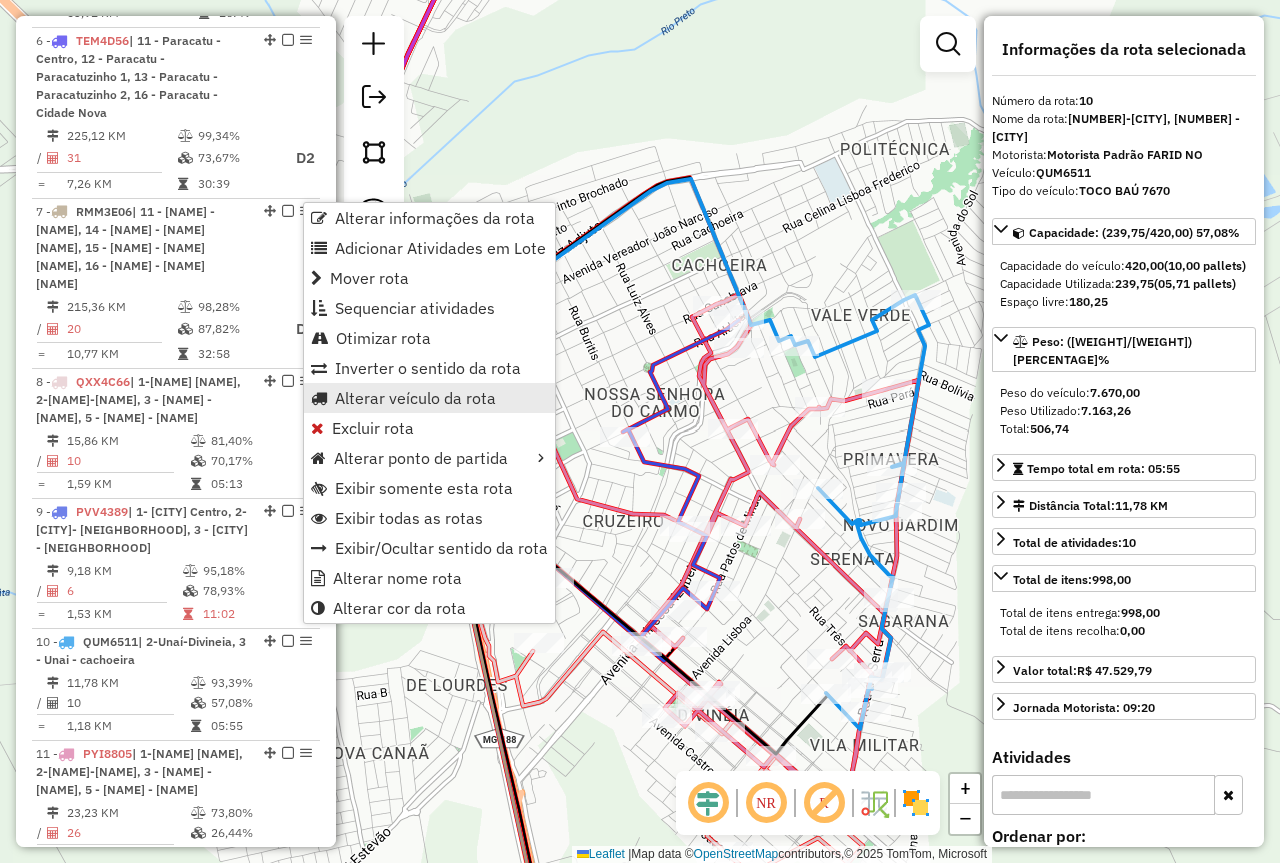 click on "Alterar veículo da rota" at bounding box center (429, 398) 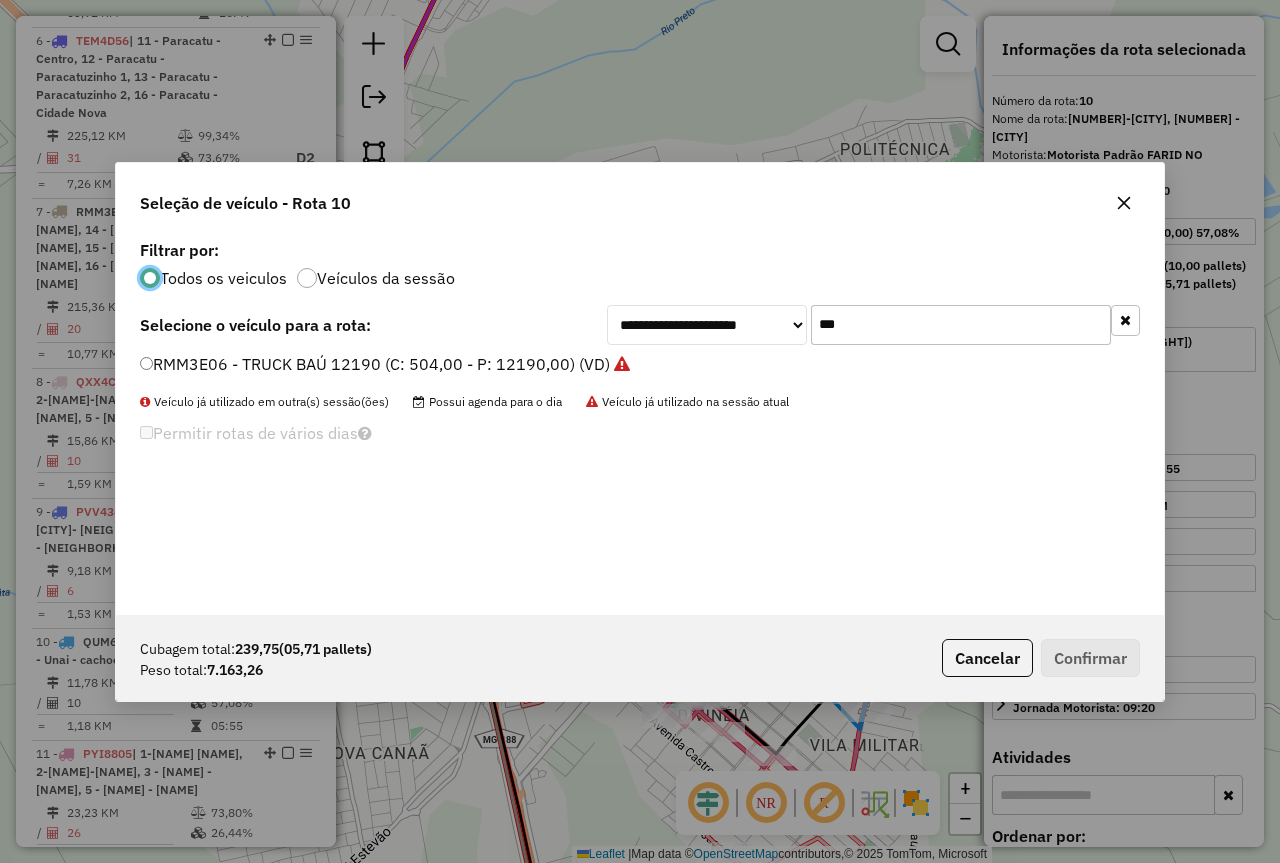 scroll, scrollTop: 11, scrollLeft: 6, axis: both 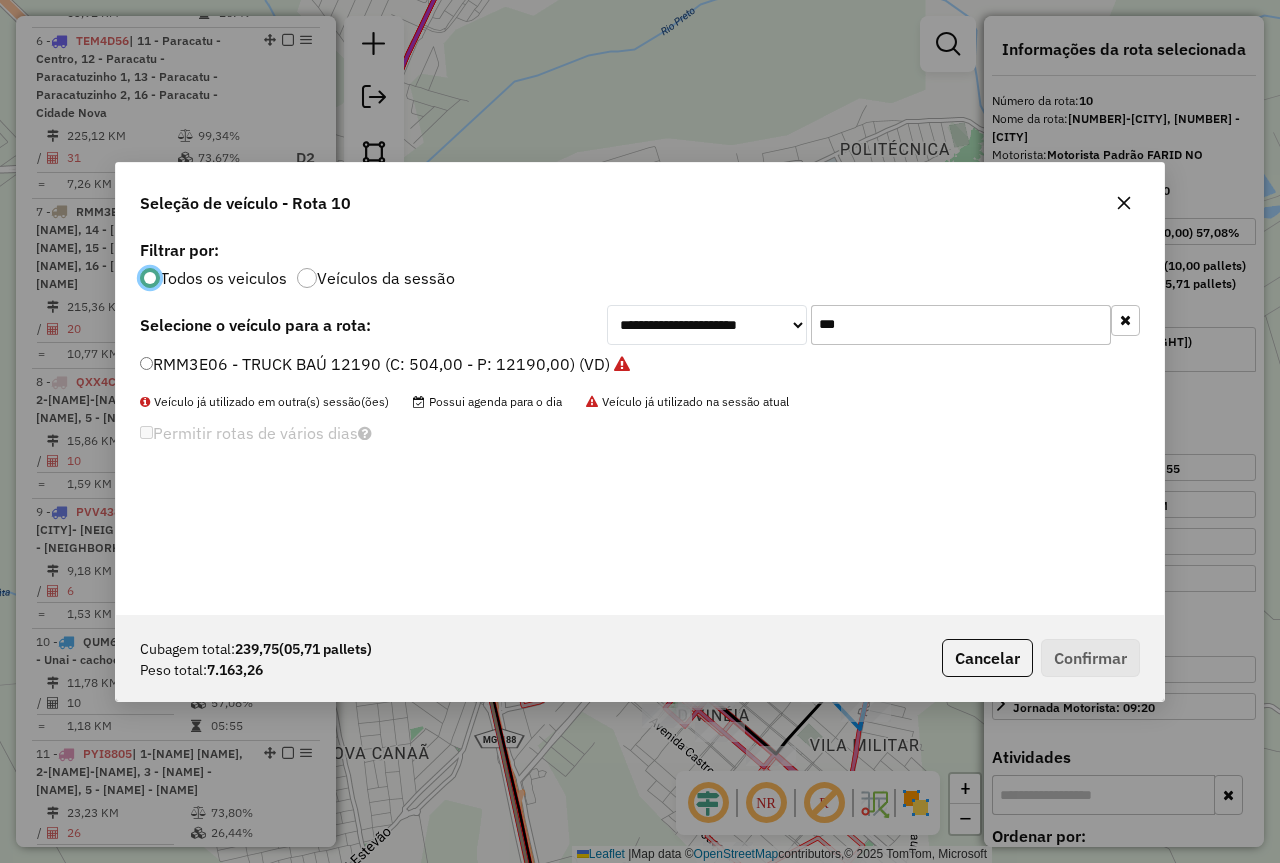 click on "***" 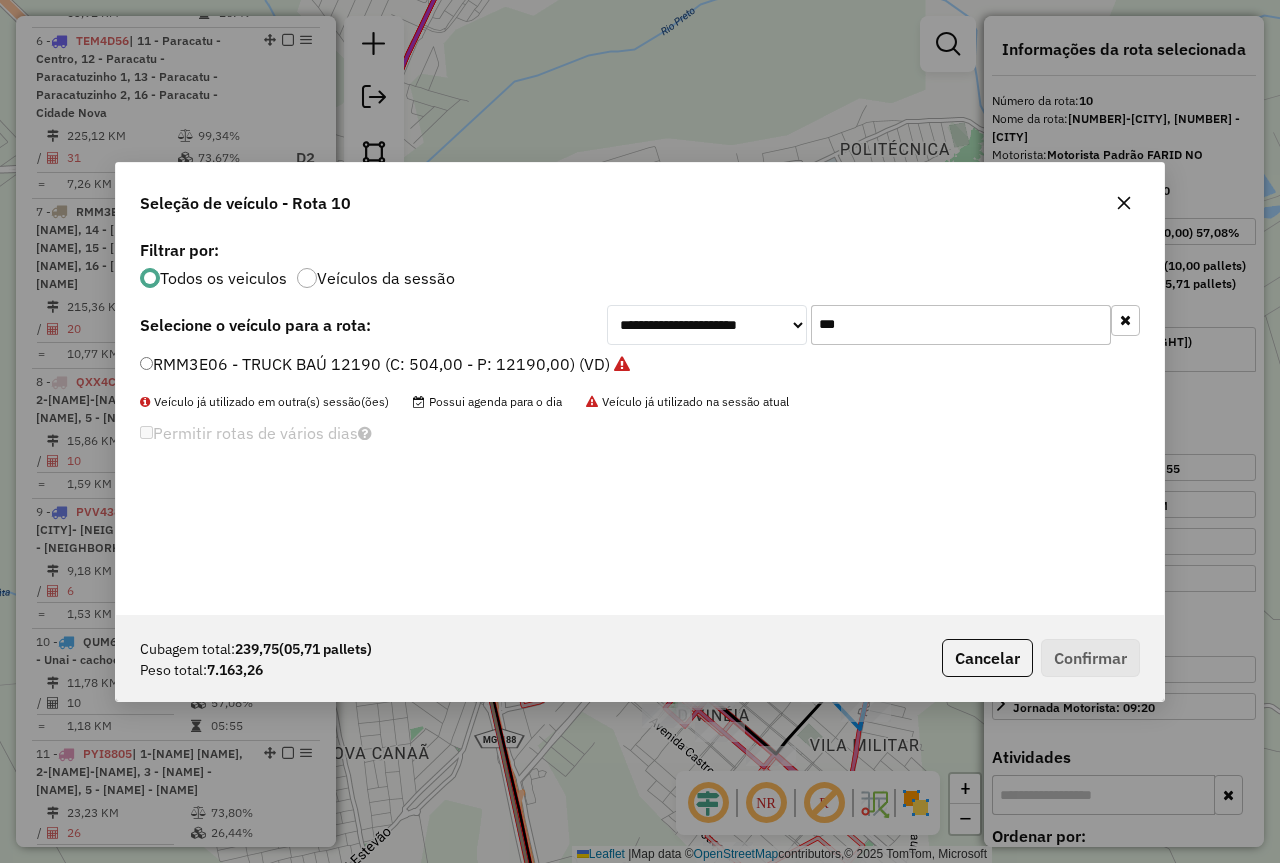 click on "***" 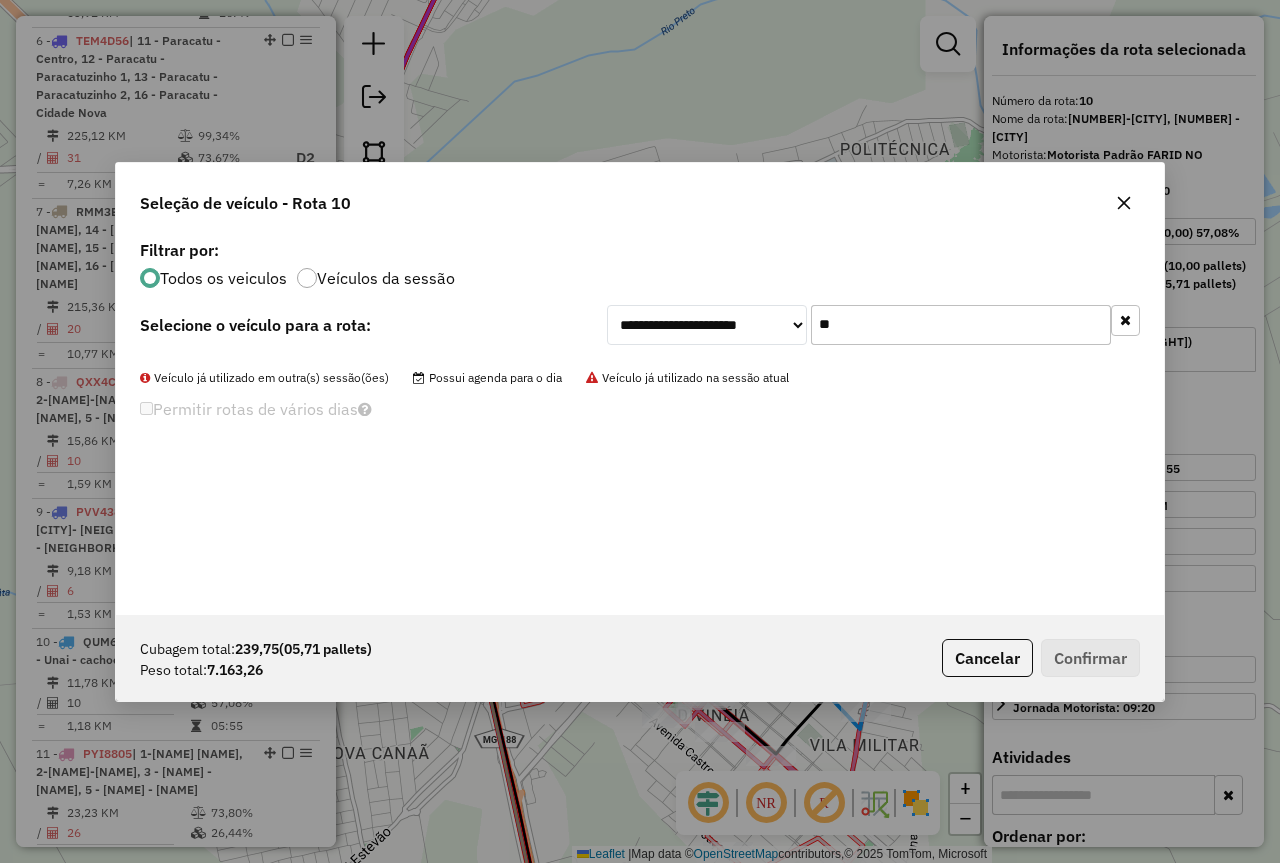 type on "*" 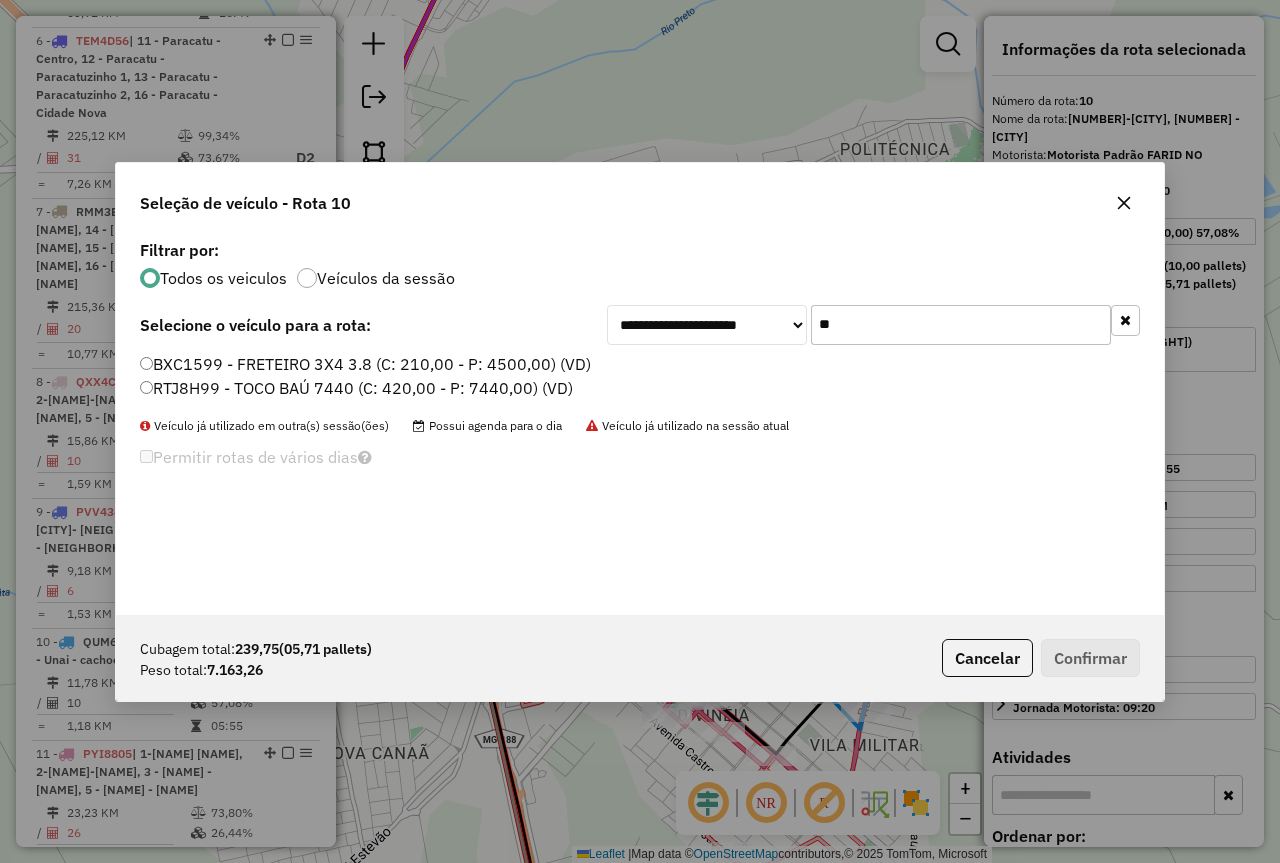 type on "**" 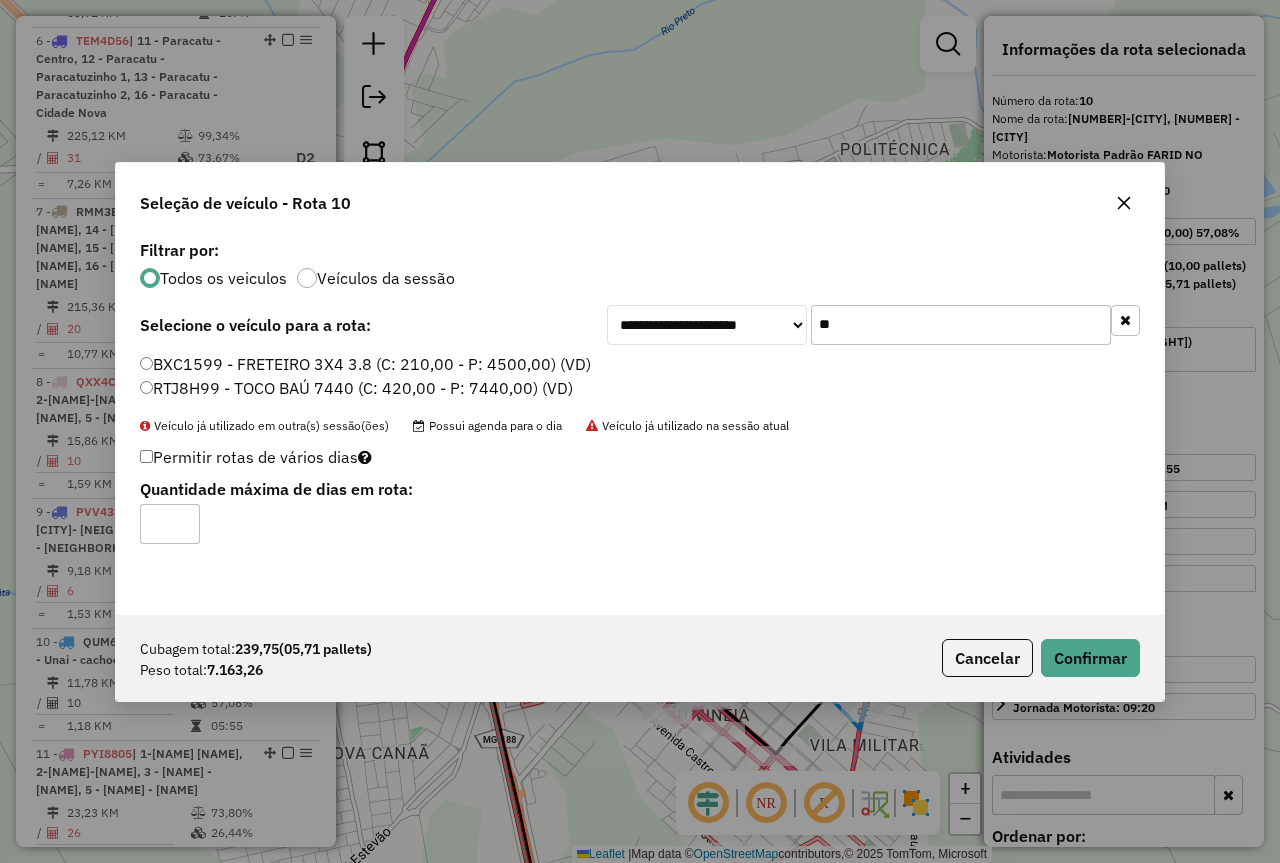click on "RTJ8H99 - TOCO BAÚ 7440 (C: 420,00 - P: 7440,00) (VD)" 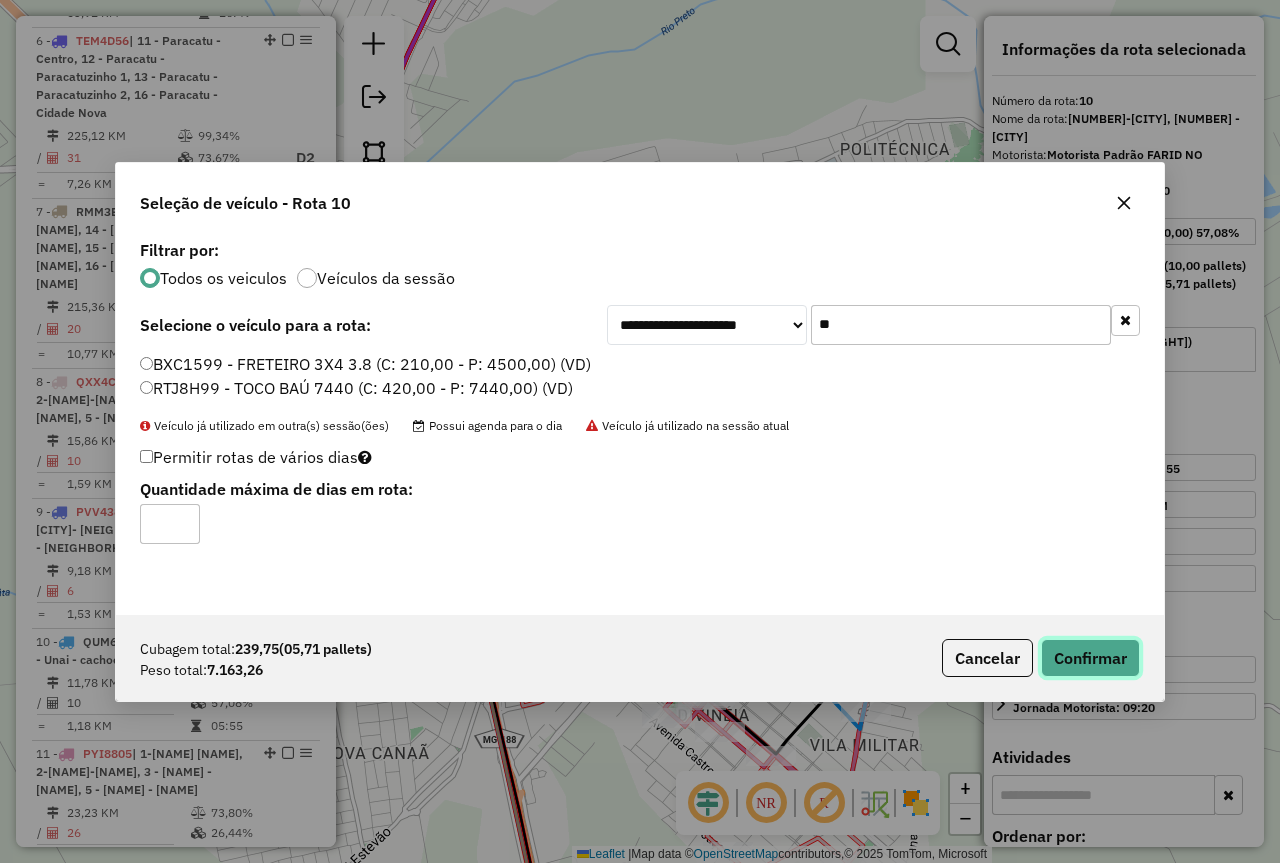 click on "Confirmar" 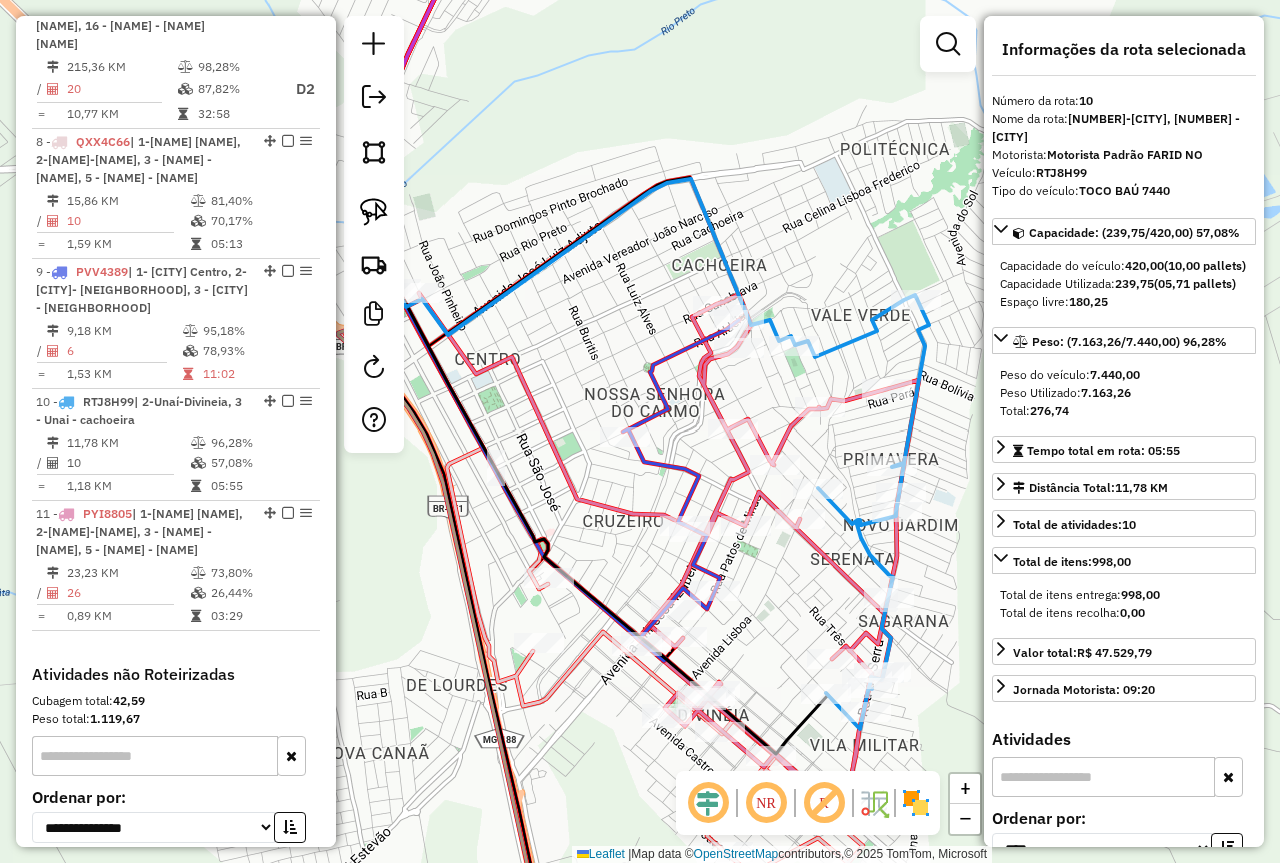 scroll, scrollTop: 1684, scrollLeft: 0, axis: vertical 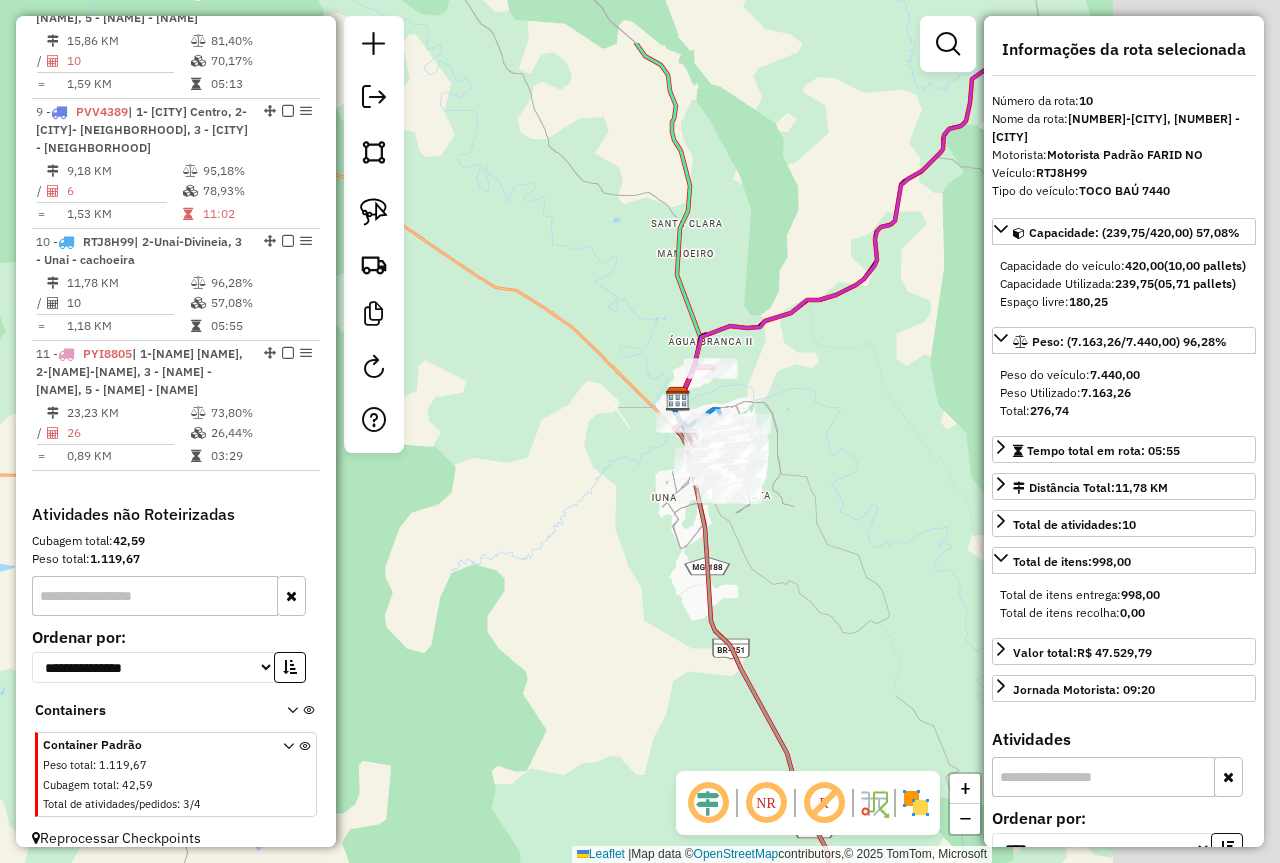 drag, startPoint x: 900, startPoint y: 186, endPoint x: 532, endPoint y: 474, distance: 467.2986 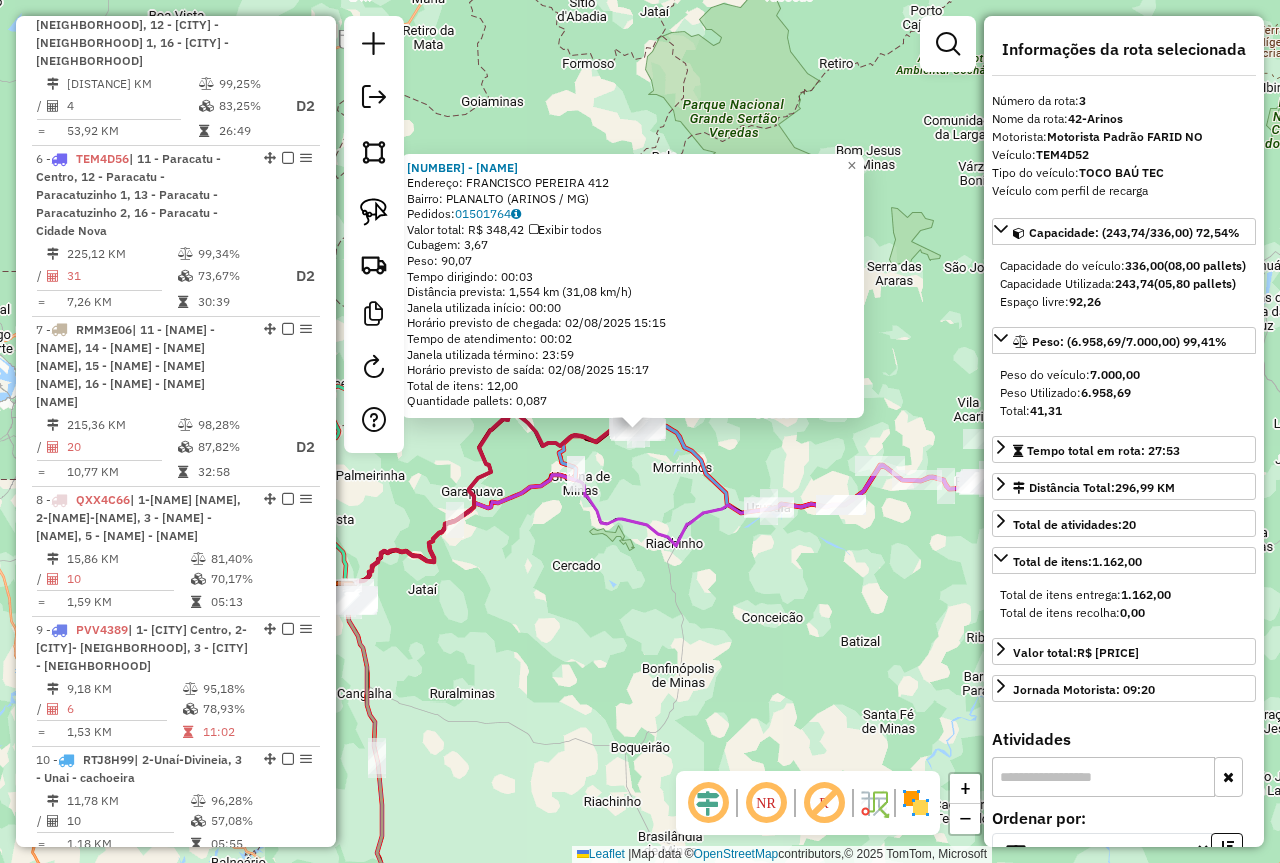 scroll, scrollTop: 947, scrollLeft: 0, axis: vertical 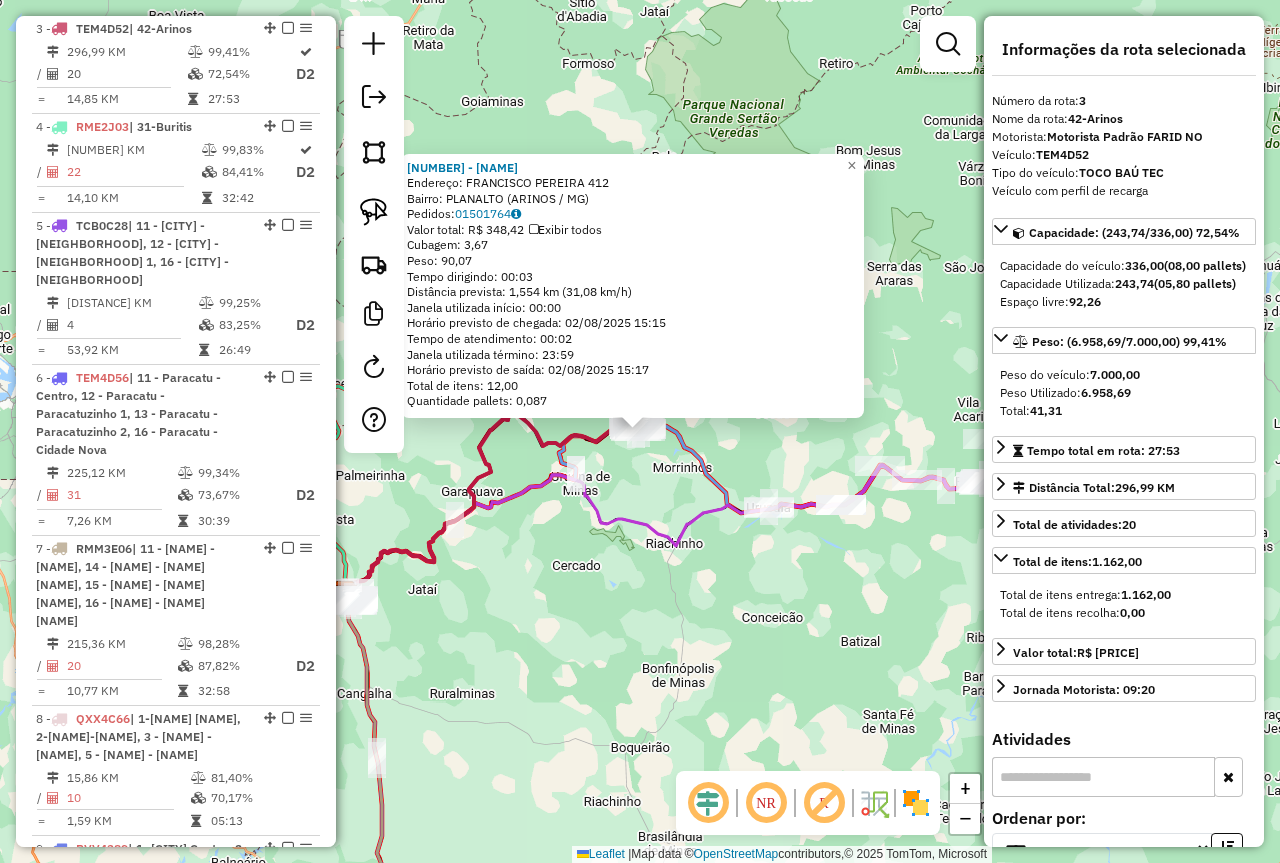 click on "Rota 2 - Placa OQR0D06  94940 - PEGPAG BARATO P  CAR 98529 - BAR DO EDSON  Endereço:  FRANCISCO PEREIRA 412   Bairro: PLANALTO (ARINOS / MG)   Pedidos:  01501764   Valor total: R$ 348,42   Exibir todos   Cubagem: 3,67  Peso: 90,07  Tempo dirigindo: 00:03   Distância prevista: 1,554 km (31,08 km/h)   Janela utilizada início: 00:00   Horário previsto de chegada: 02/08/2025 15:15   Tempo de atendimento: 00:02   Janela utilizada término: 23:59   Horário previsto de saída: 02/08/2025 15:17   Total de itens: 12,00   Quantidade pallets: 0,087  × Janela de atendimento Grade de atendimento Capacidade Transportadoras Veículos Cliente Pedidos  Rotas Selecione os dias de semana para filtrar as janelas de atendimento  Seg   Ter   Qua   Qui   Sex   Sáb   Dom  Informe o período da janela de atendimento: De: Até:  Filtrar exatamente a janela do cliente  Considerar janela de atendimento padrão  Selecione os dias de semana para filtrar as grades de atendimento  Seg   Ter   Qua   Qui   Sex   Sáb   Dom   De:   De:" 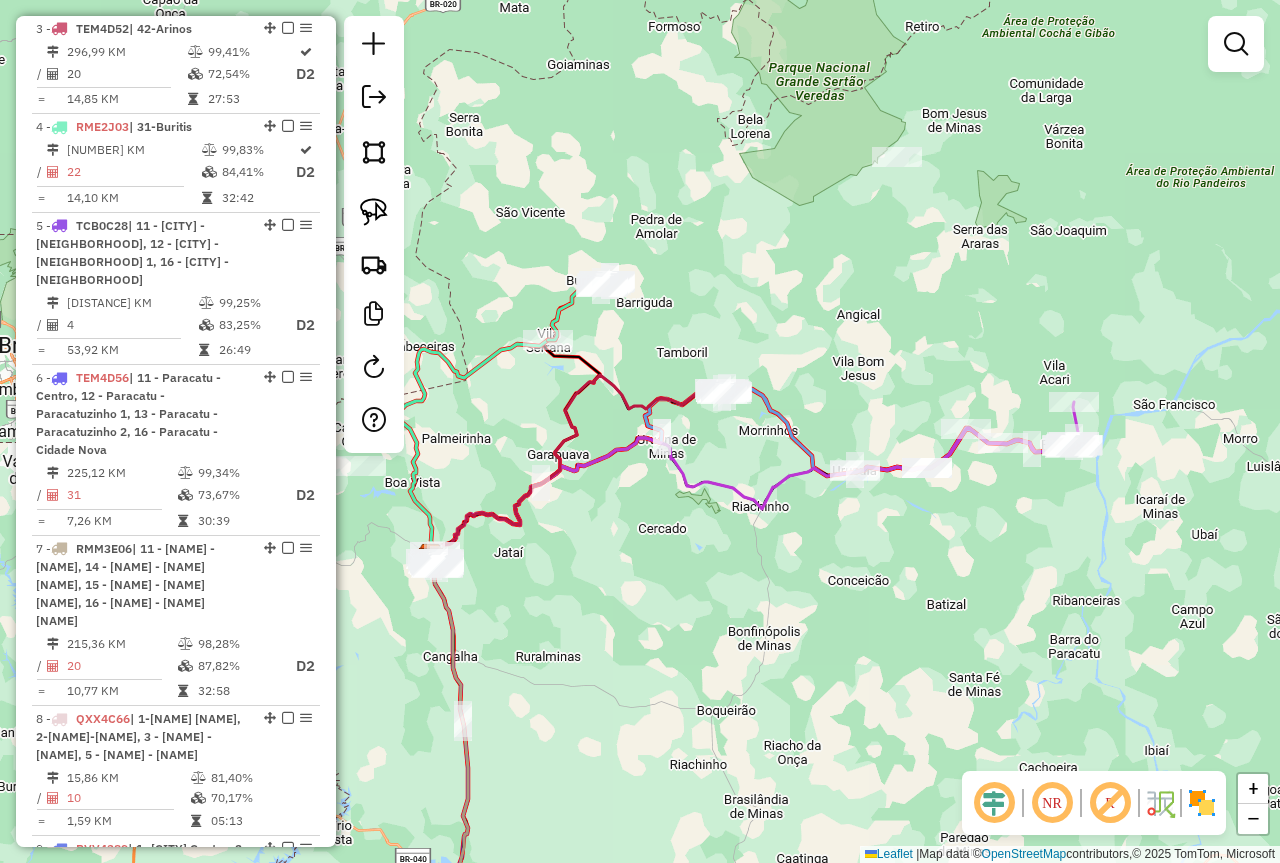 drag, startPoint x: 675, startPoint y: 578, endPoint x: 943, endPoint y: 440, distance: 301.4432 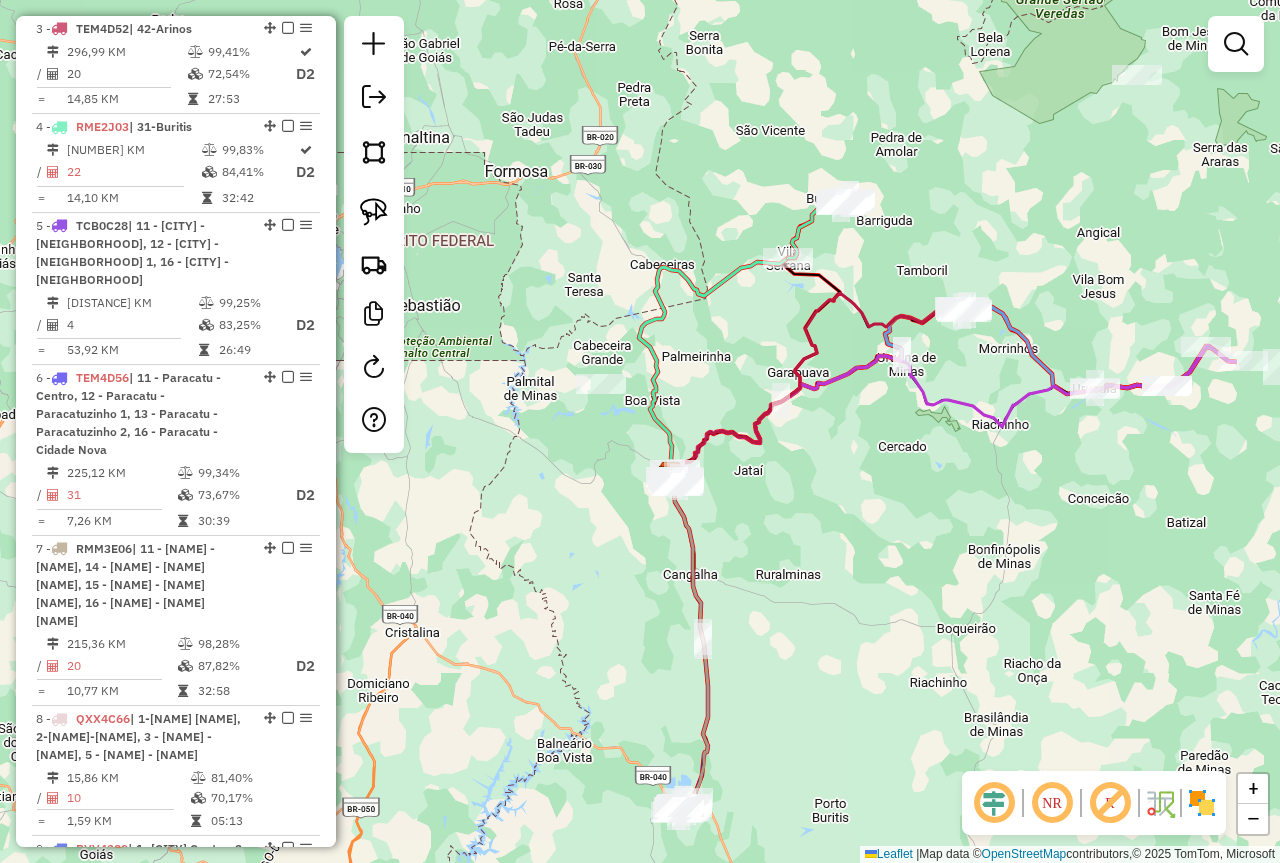 drag, startPoint x: 1044, startPoint y: 416, endPoint x: 877, endPoint y: 413, distance: 167.02695 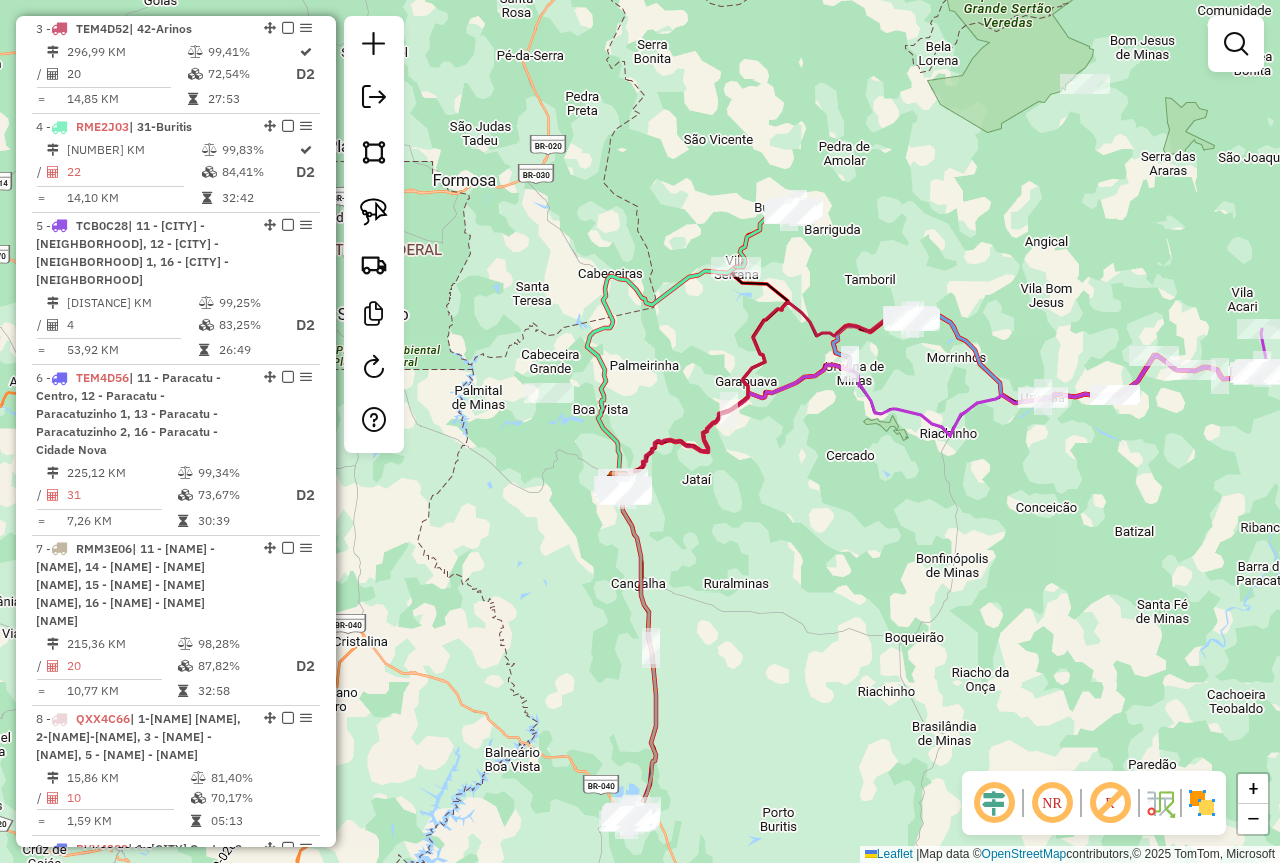 drag, startPoint x: 1080, startPoint y: 299, endPoint x: 918, endPoint y: 304, distance: 162.07715 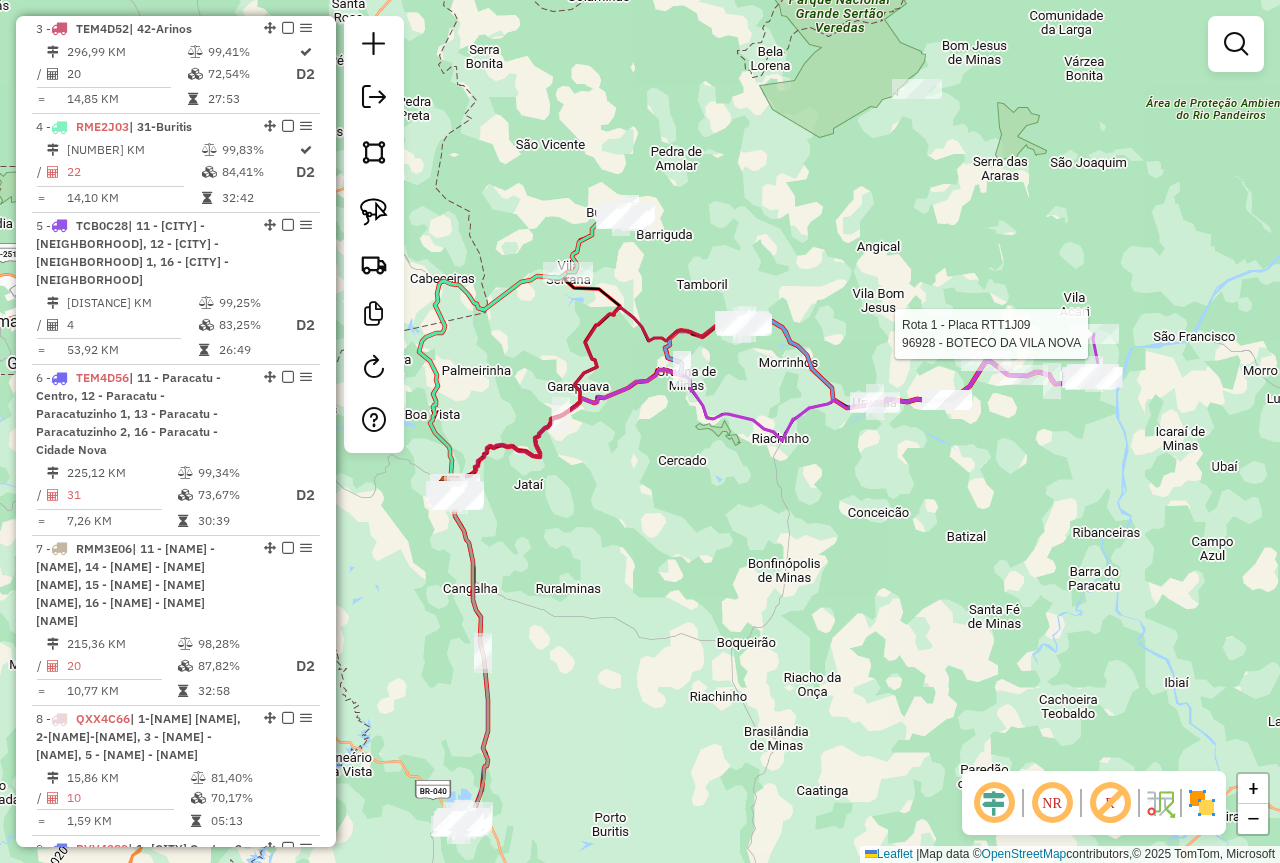 select on "*********" 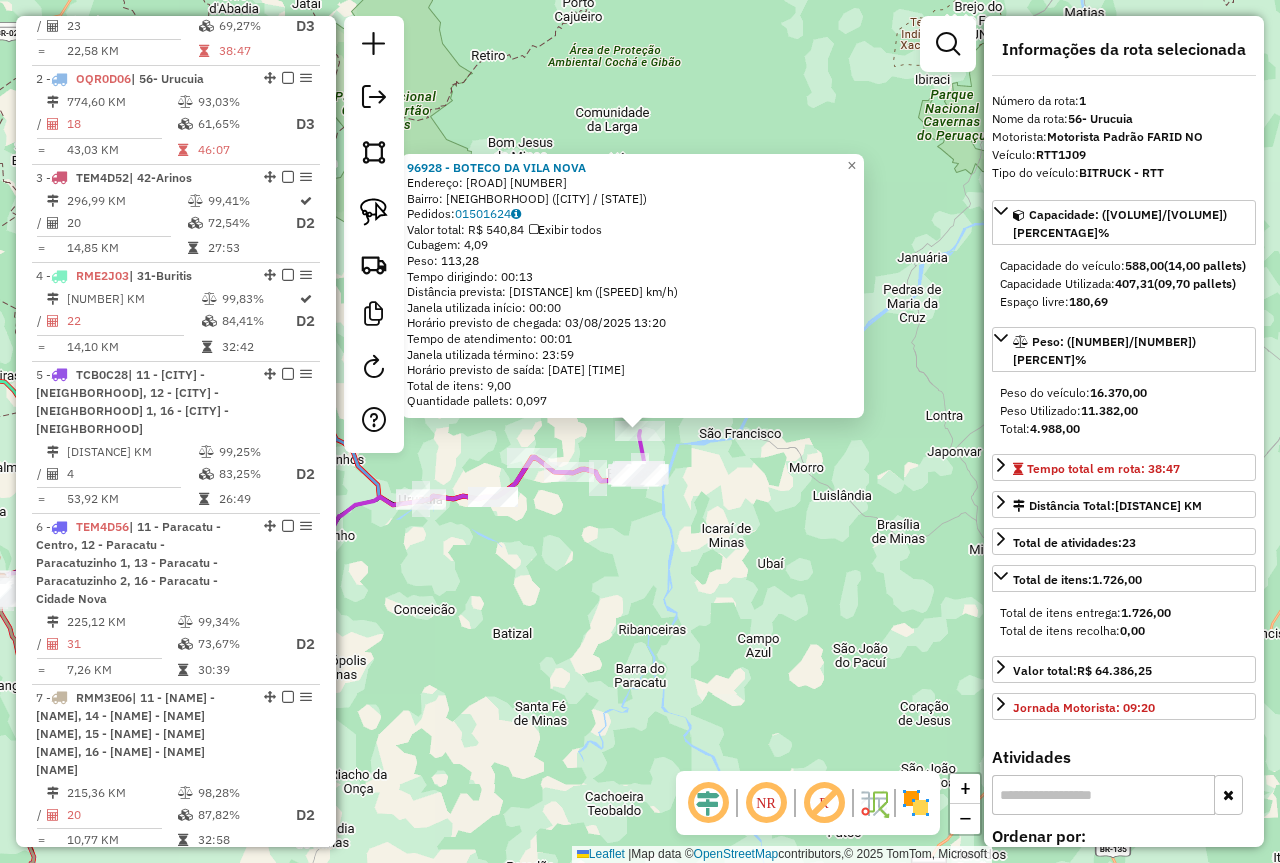 scroll, scrollTop: 750, scrollLeft: 0, axis: vertical 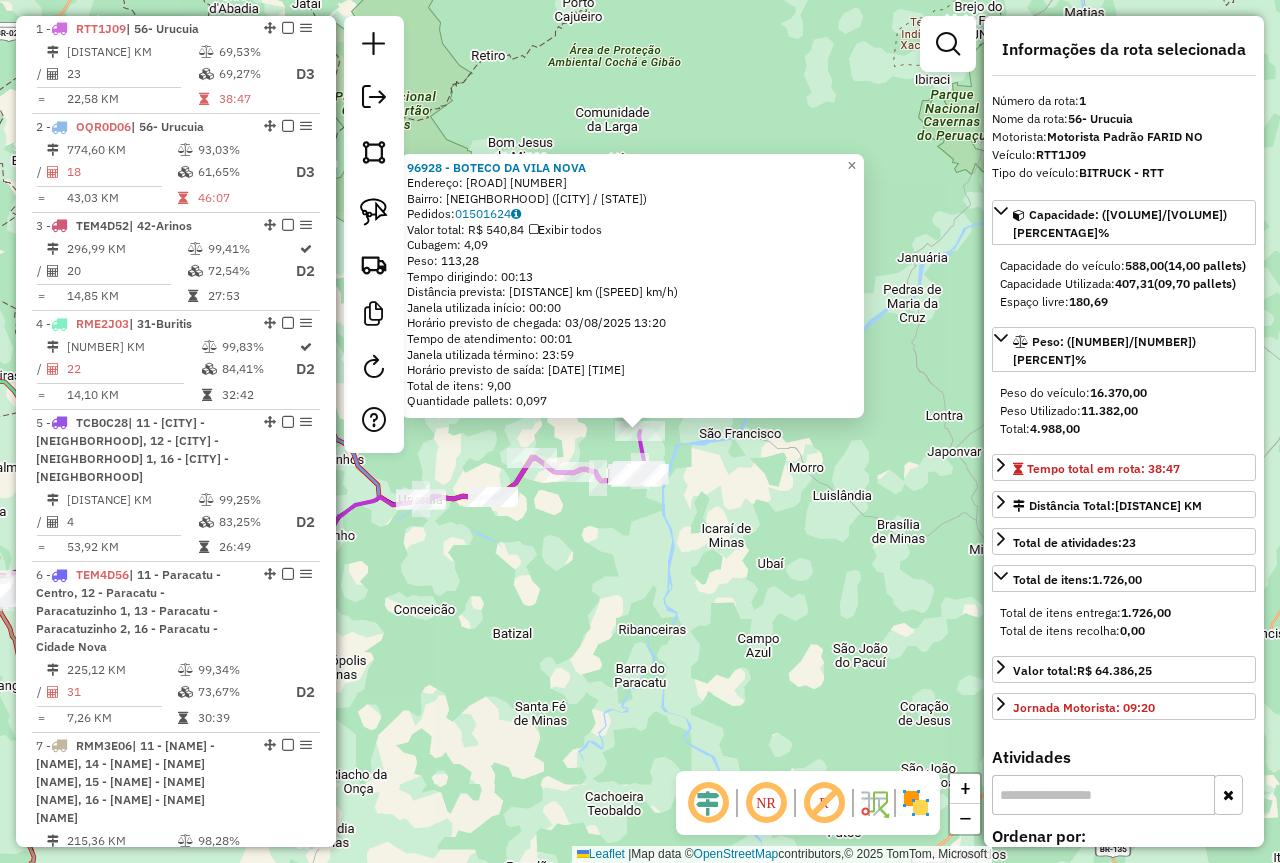 click on "96928 - BOTECO DA VILA NOVA  Endereço:  MG-402 22   Bairro: PINTOPOLIS (PINTOPOLIS / MG)   Pedidos:  01501624   Valor total: R$ 540,84   Exibir todos   Cubagem: 4,09  Peso: 113,28  Tempo dirigindo: 00:13   Distância prevista: 13,455 km (62,10 km/h)   Janela utilizada início: 00:00   Horário previsto de chegada: 03/08/2025 13:20   Tempo de atendimento: 00:01   Janela utilizada término: 23:59   Horário previsto de saída: 03/08/2025 13:21   Total de itens: 9,00   Quantidade pallets: 0,097  × Janela de atendimento Grade de atendimento Capacidade Transportadoras Veículos Cliente Pedidos  Rotas Selecione os dias de semana para filtrar as janelas de atendimento  Seg   Ter   Qua   Qui   Sex   Sáb   Dom  Informe o período da janela de atendimento: De: Até:  Filtrar exatamente a janela do cliente  Considerar janela de atendimento padrão  Selecione os dias de semana para filtrar as grades de atendimento  Seg   Ter   Qua   Qui   Sex   Sáb   Dom   Considerar clientes sem dia de atendimento cadastrado  De:  +" 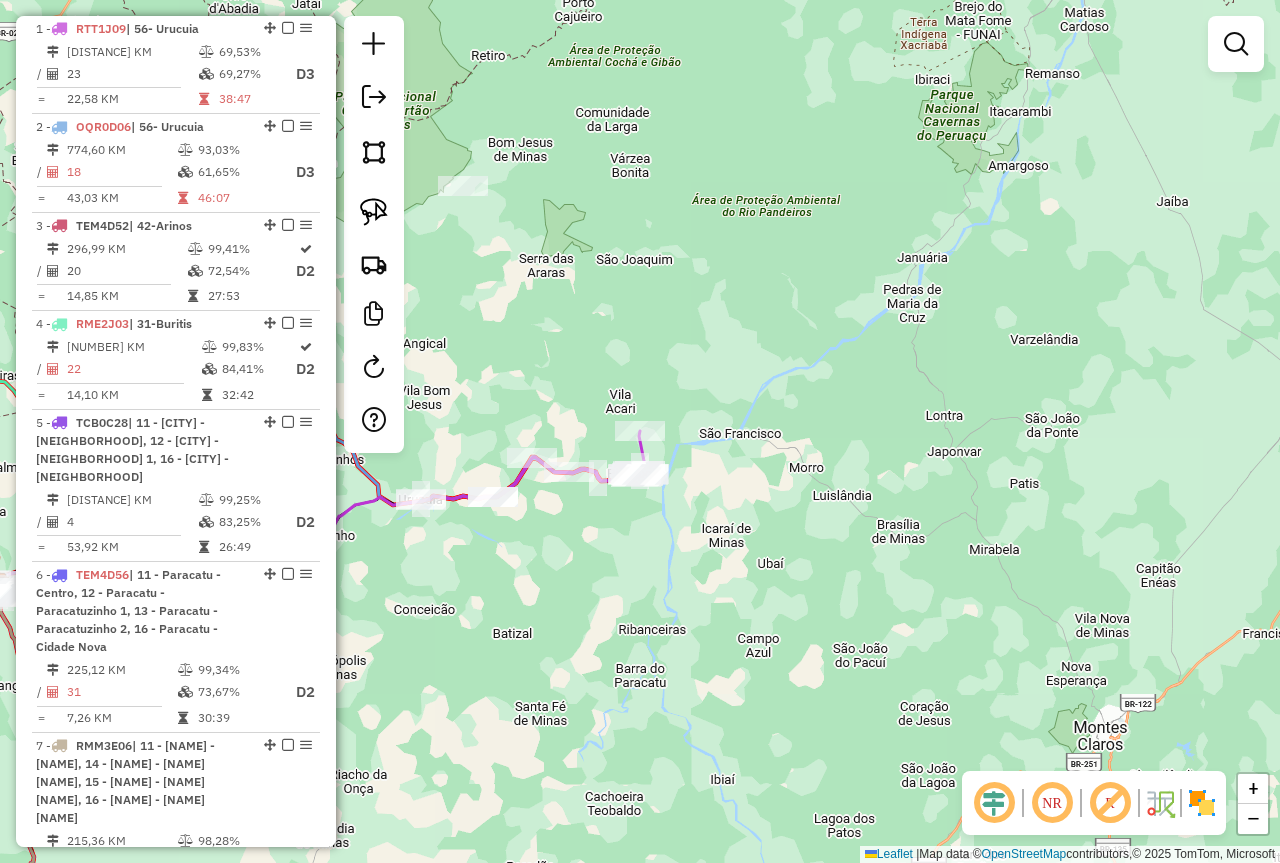 drag, startPoint x: 690, startPoint y: 643, endPoint x: 894, endPoint y: 617, distance: 205.65019 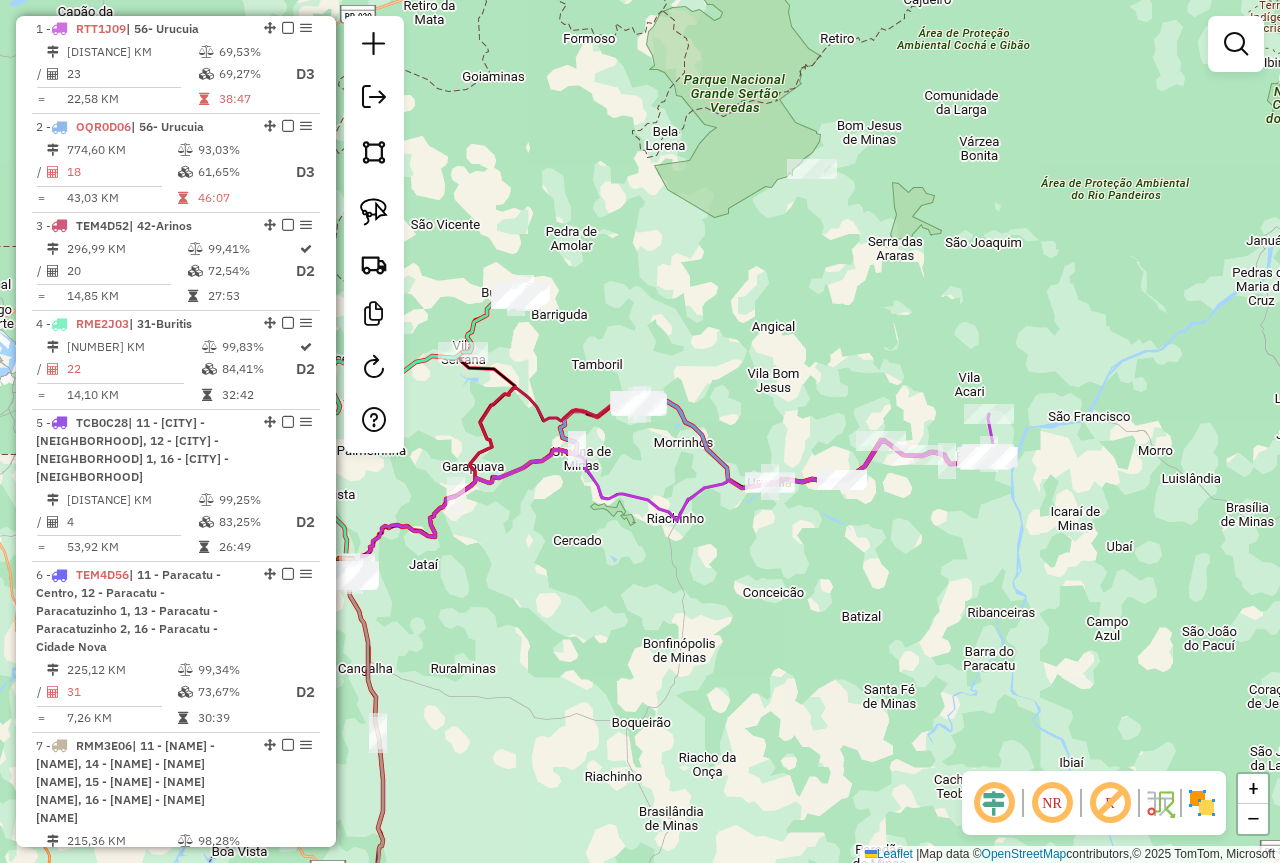 drag, startPoint x: 700, startPoint y: 553, endPoint x: 835, endPoint y: 589, distance: 139.71758 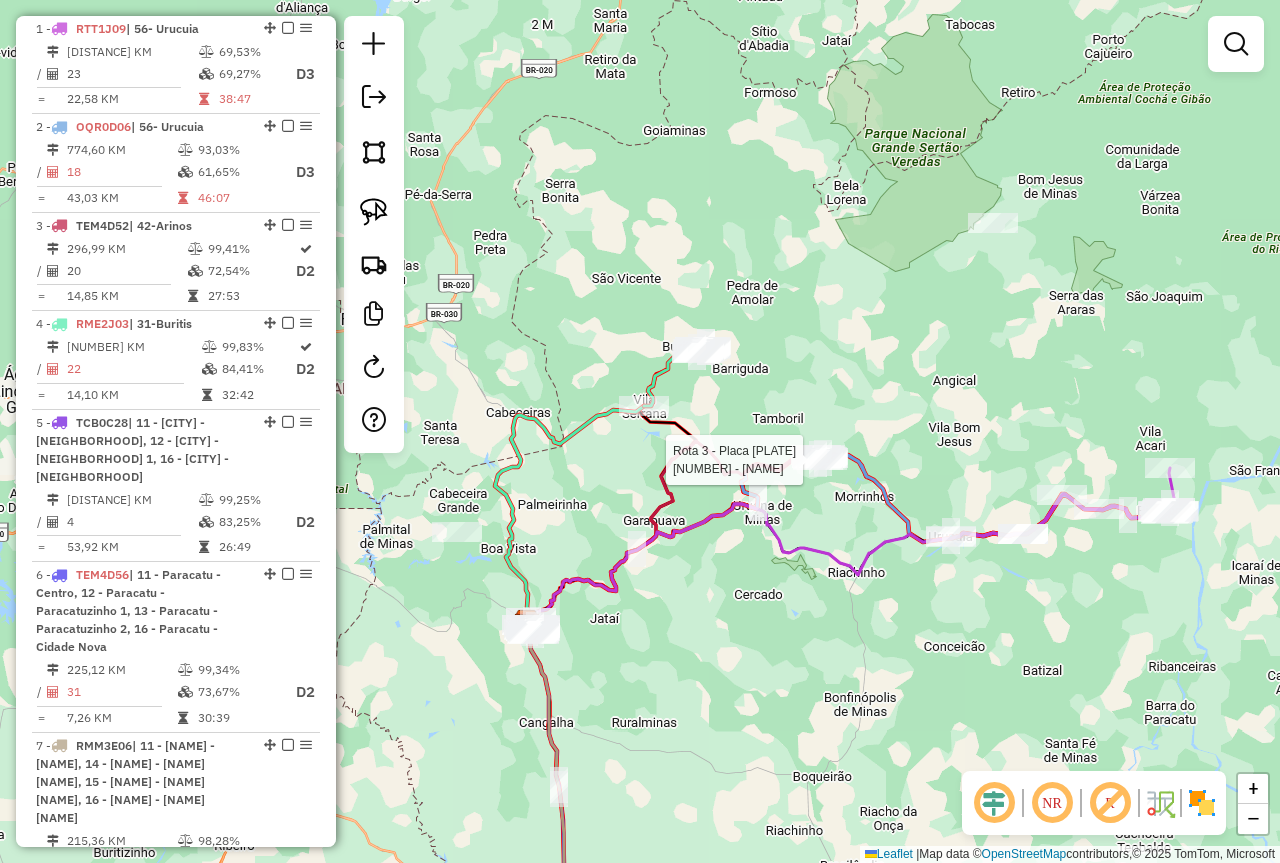 select on "*********" 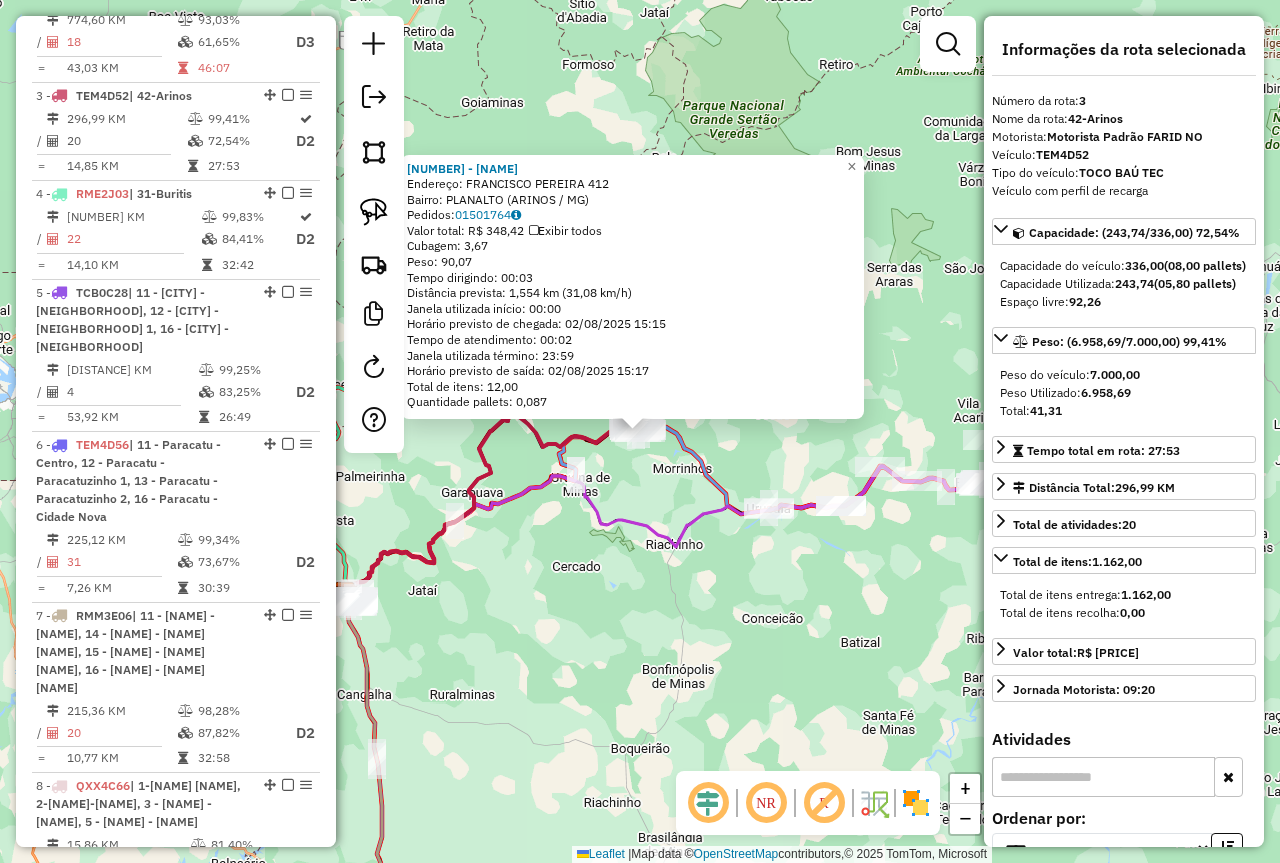 scroll, scrollTop: 947, scrollLeft: 0, axis: vertical 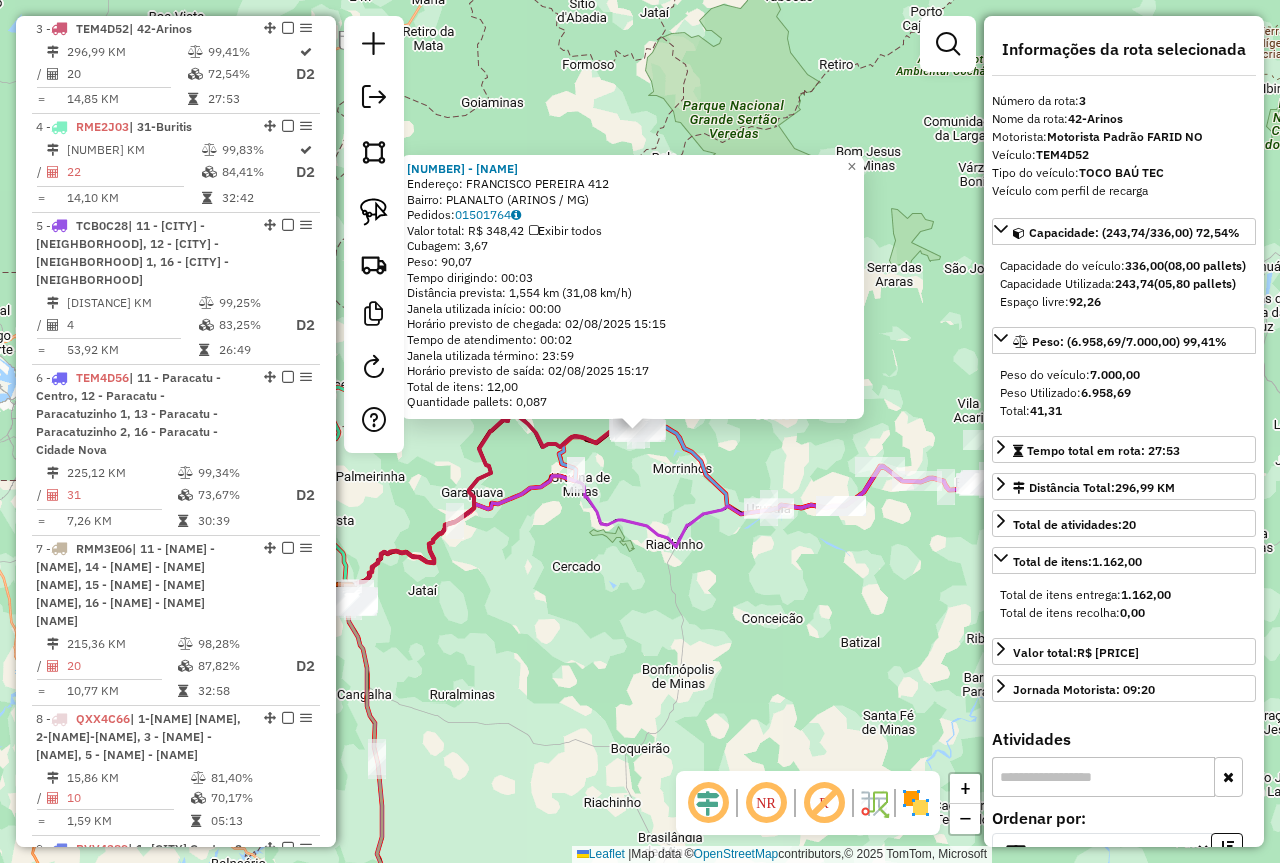 drag, startPoint x: 664, startPoint y: 588, endPoint x: 753, endPoint y: 656, distance: 112.00446 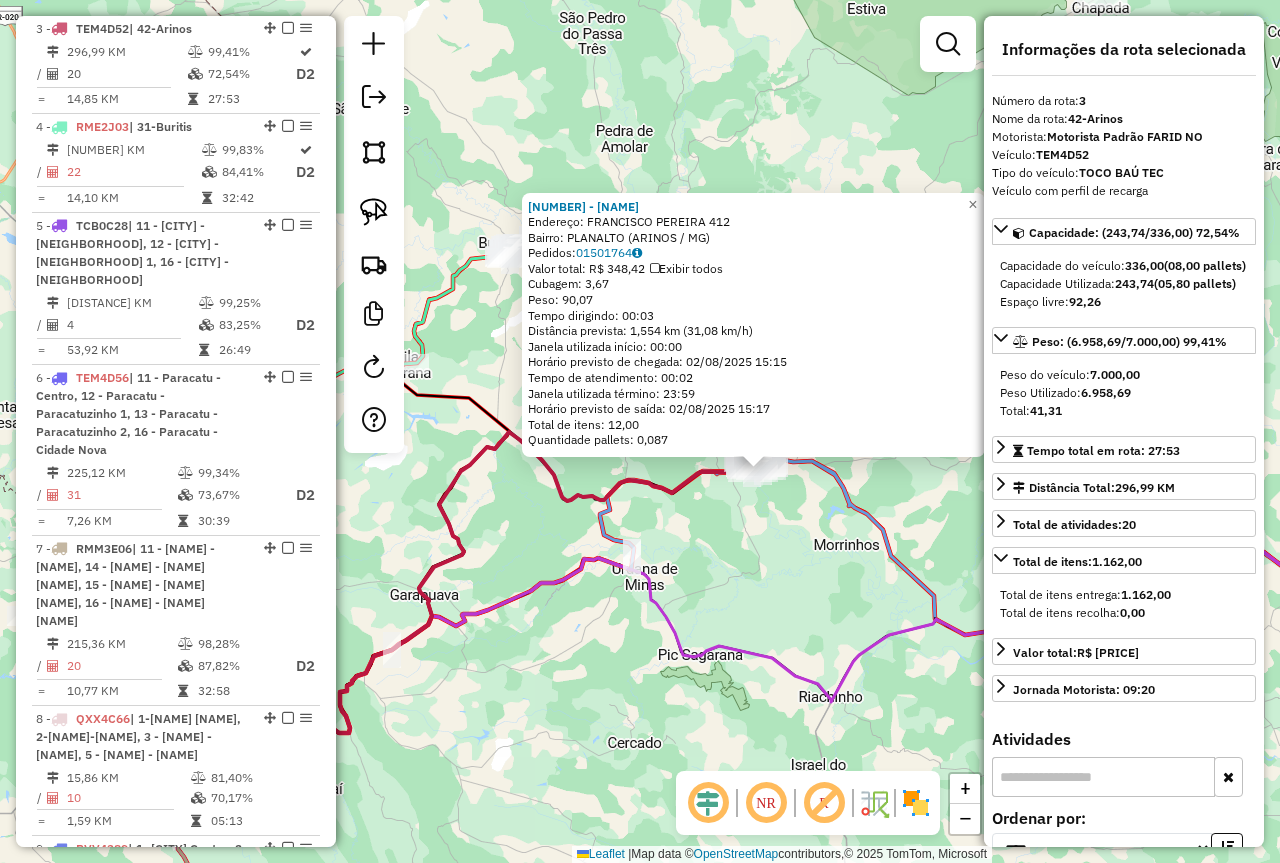 click on "98529 - BAR DO EDSON  Endereço:  FRANCISCO PEREIRA 412   Bairro: PLANALTO (ARINOS / MG)   Pedidos:  01501764   Valor total: R$ 348,42   Exibir todos   Cubagem: 3,67  Peso: 90,07  Tempo dirigindo: 00:03   Distância prevista: 1,554 km (31,08 km/h)   Janela utilizada início: 00:00   Horário previsto de chegada: 02/08/2025 15:15   Tempo de atendimento: 00:02   Janela utilizada término: 23:59   Horário previsto de saída: 02/08/2025 15:17   Total de itens: 12,00   Quantidade pallets: 0,087  × Janela de atendimento Grade de atendimento Capacidade Transportadoras Veículos Cliente Pedidos  Rotas Selecione os dias de semana para filtrar as janelas de atendimento  Seg   Ter   Qua   Qui   Sex   Sáb   Dom  Informe o período da janela de atendimento: De: Até:  Filtrar exatamente a janela do cliente  Considerar janela de atendimento padrão  Selecione os dias de semana para filtrar as grades de atendimento  Seg   Ter   Qua   Qui   Sex   Sáb   Dom   Considerar clientes sem dia de atendimento cadastrado  De:  De:" 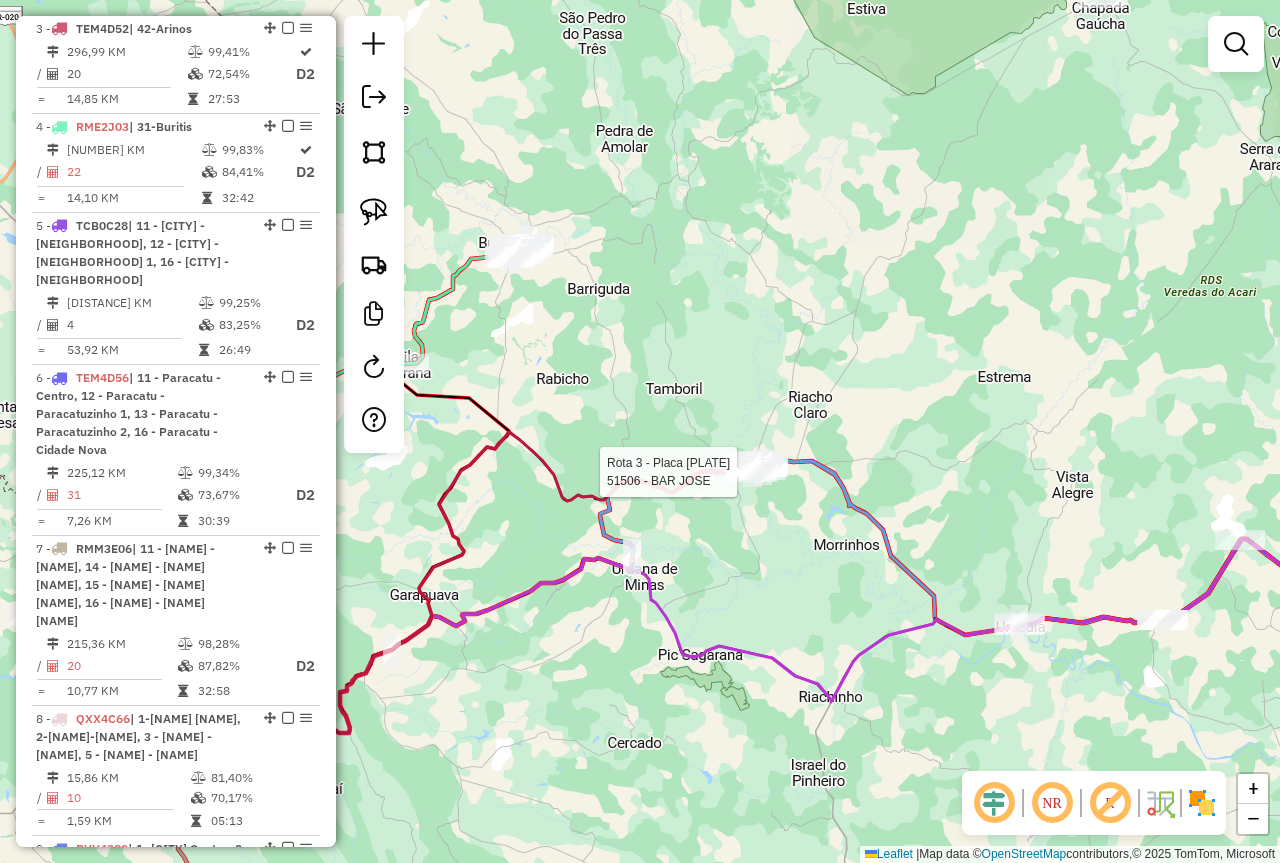 select on "*********" 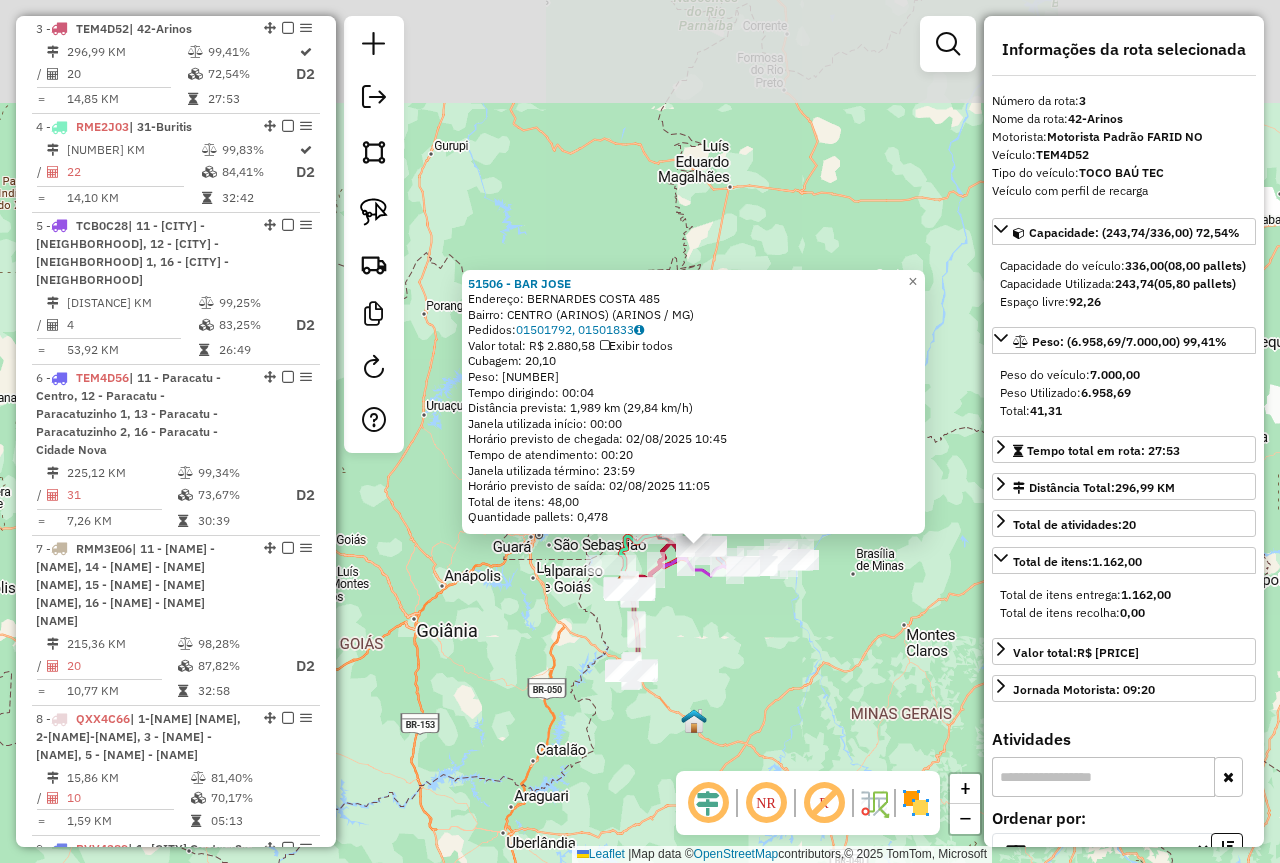 click on "51506 - BAR JOSE  Endereço:  BERNARDES COSTA 485   Bairro: CENTRO (ARINOS) (ARINOS / MG)   Pedidos:  01501792, 01501833   Valor total: R$ 2.880,58   Exibir todos   Cubagem: 20,10  Peso: 556,90  Tempo dirigindo: 00:04   Distância prevista: 1,989 km (29,84 km/h)   Janela utilizada início: 00:00   Horário previsto de chegada: 02/08/2025 10:45   Tempo de atendimento: 00:20   Janela utilizada término: 23:59   Horário previsto de saída: 02/08/2025 11:05   Total de itens: 48,00   Quantidade pallets: 0,478  × Janela de atendimento Grade de atendimento Capacidade Transportadoras Veículos Cliente Pedidos  Rotas Selecione os dias de semana para filtrar as janelas de atendimento  Seg   Ter   Qua   Qui   Sex   Sáb   Dom  Informe o período da janela de atendimento: De: Até:  Filtrar exatamente a janela do cliente  Considerar janela de atendimento padrão  Selecione os dias de semana para filtrar as grades de atendimento  Seg   Ter   Qua   Qui   Sex   Sáb   Dom   Clientes fora do dia de atendimento selecionado" 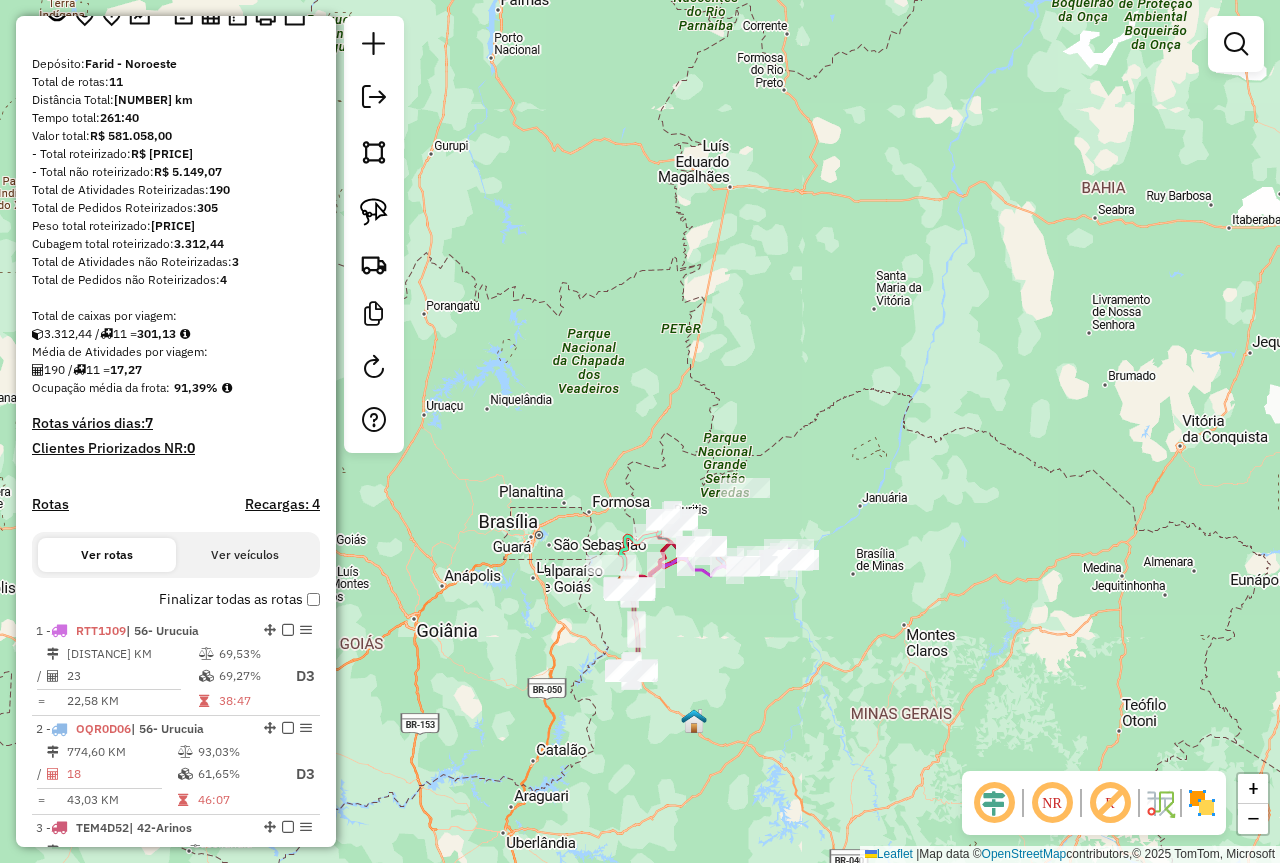 scroll, scrollTop: 147, scrollLeft: 0, axis: vertical 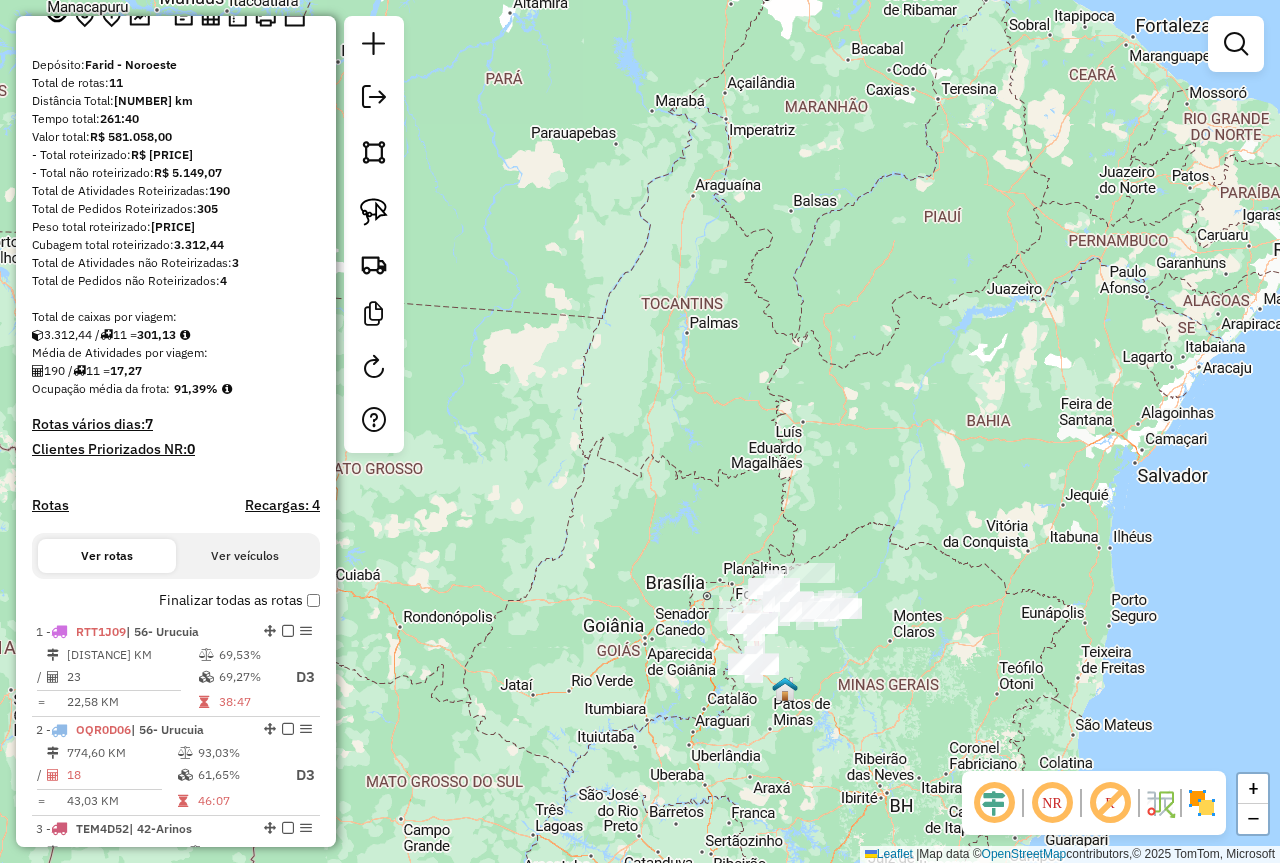 drag, startPoint x: 885, startPoint y: 679, endPoint x: 886, endPoint y: 485, distance: 194.00258 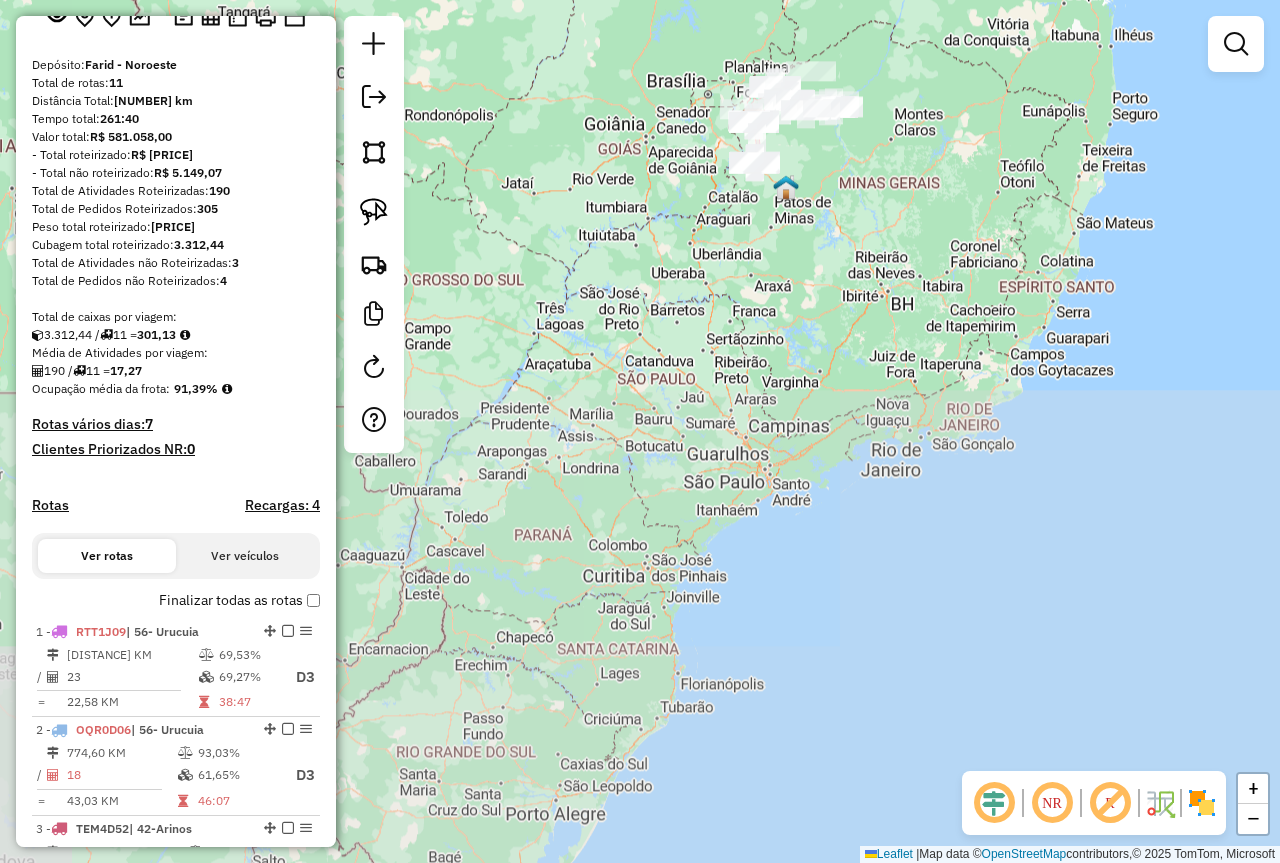 drag, startPoint x: 878, startPoint y: 335, endPoint x: 873, endPoint y: 427, distance: 92.13577 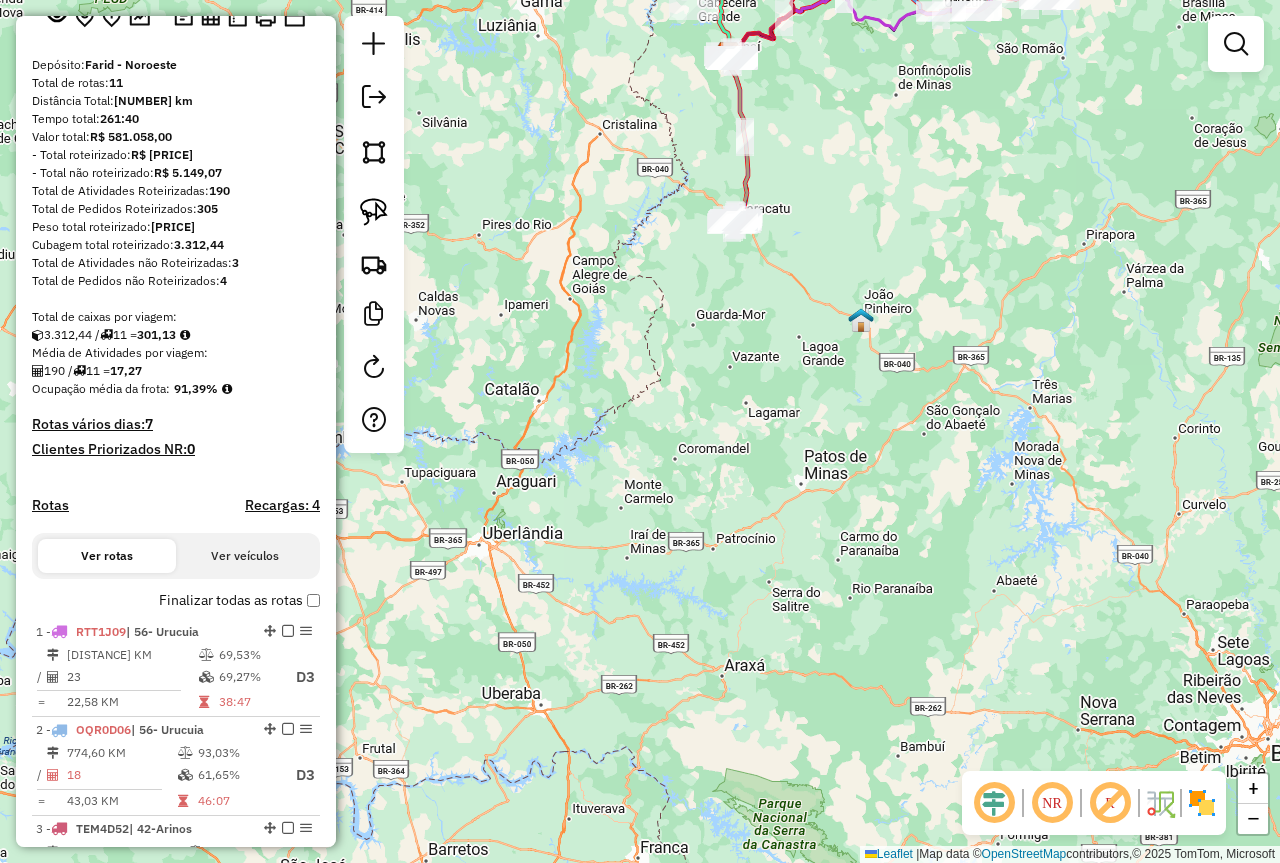 drag, startPoint x: 781, startPoint y: 166, endPoint x: 764, endPoint y: 279, distance: 114.27161 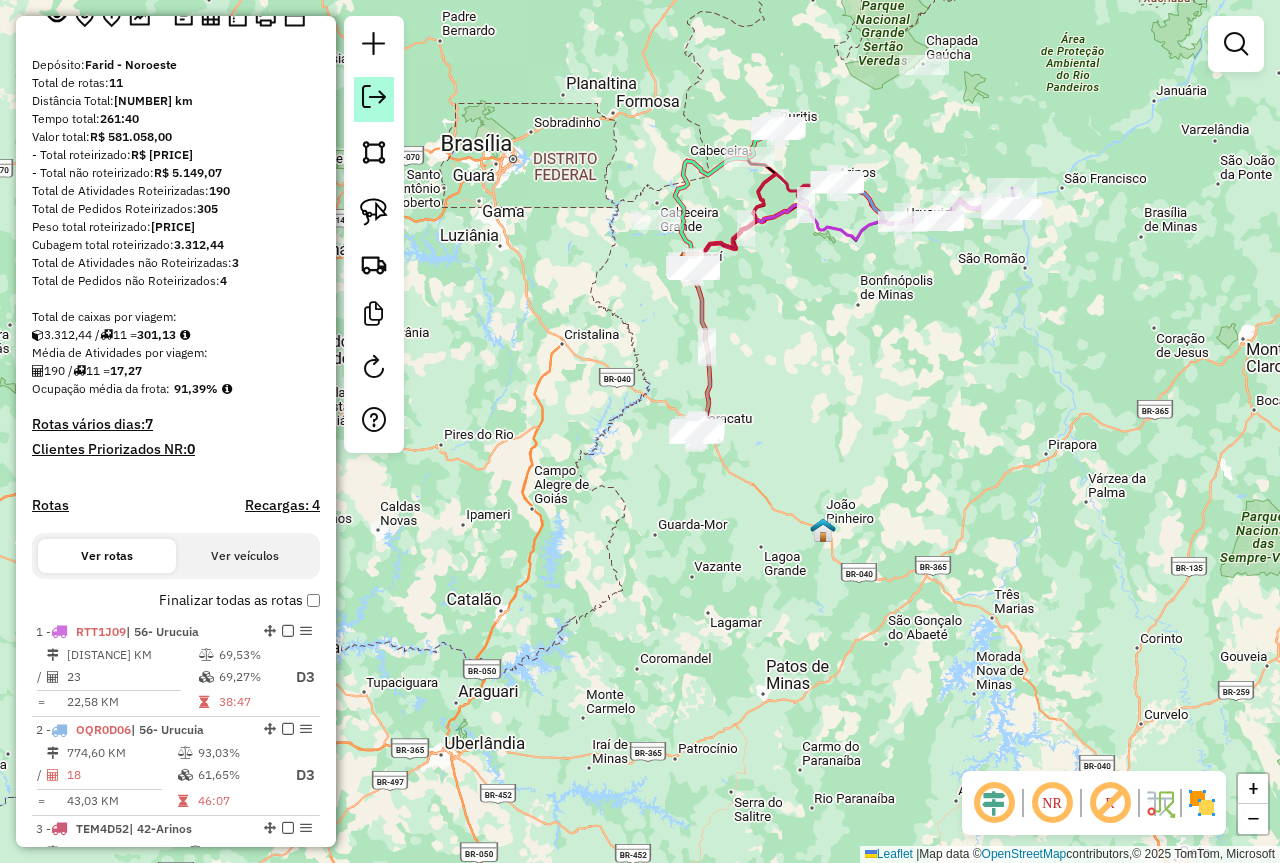 click 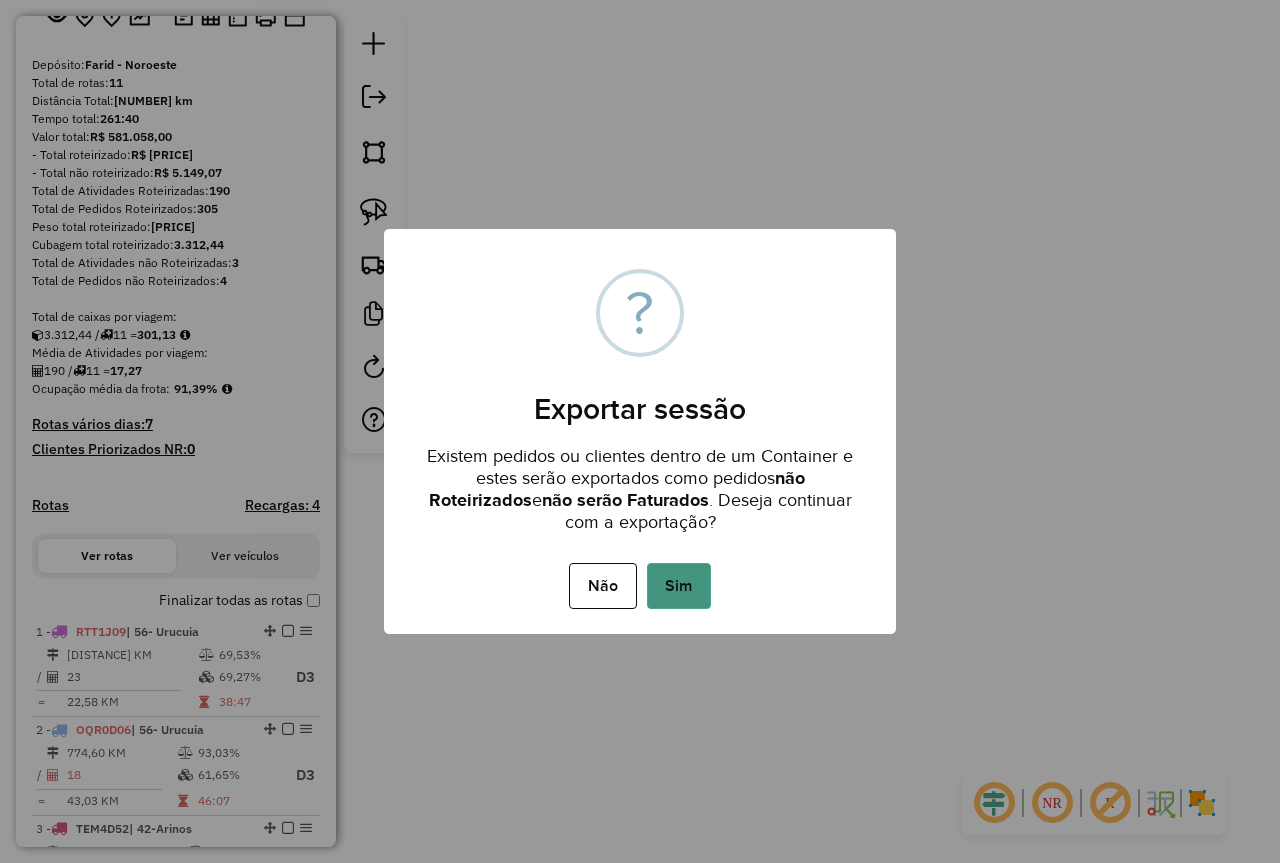 click on "Sim" at bounding box center (679, 586) 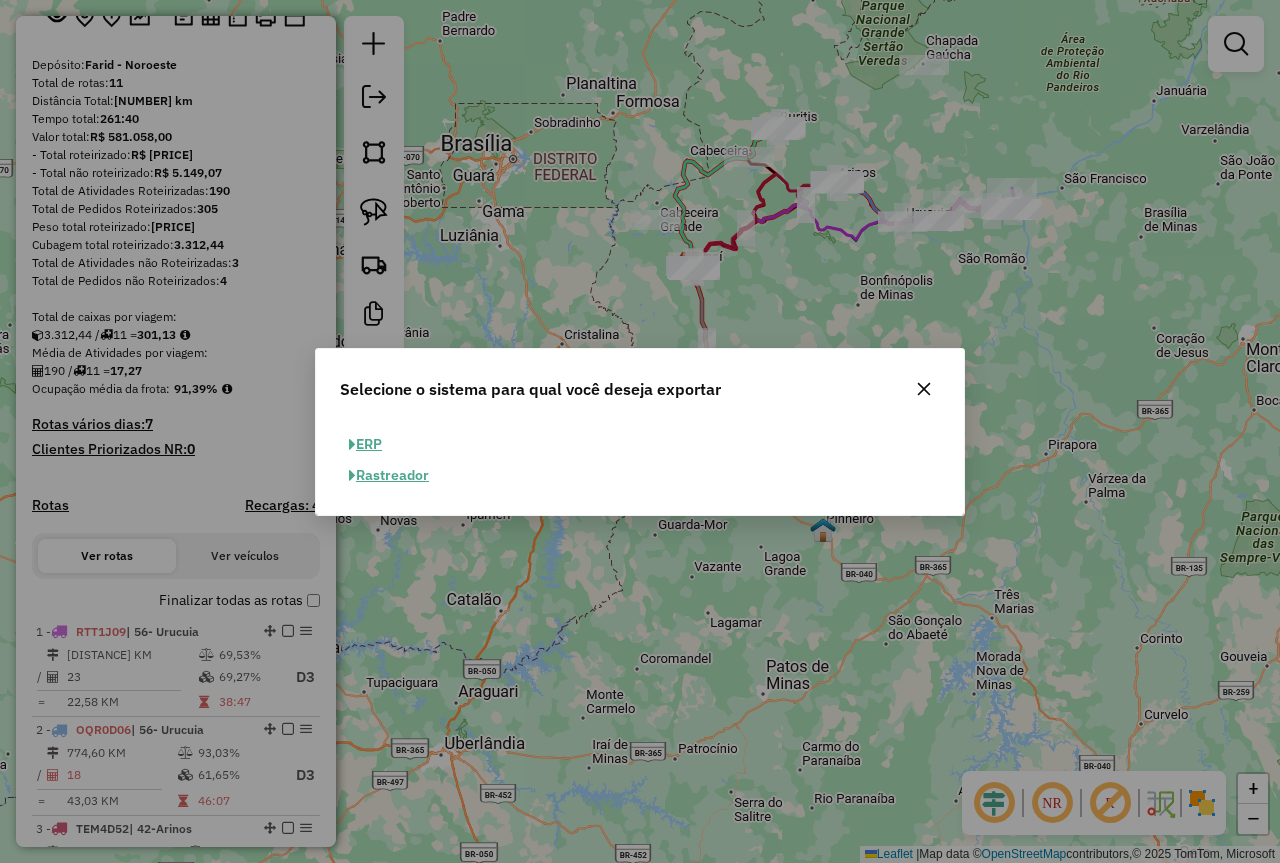 click on "ERP" 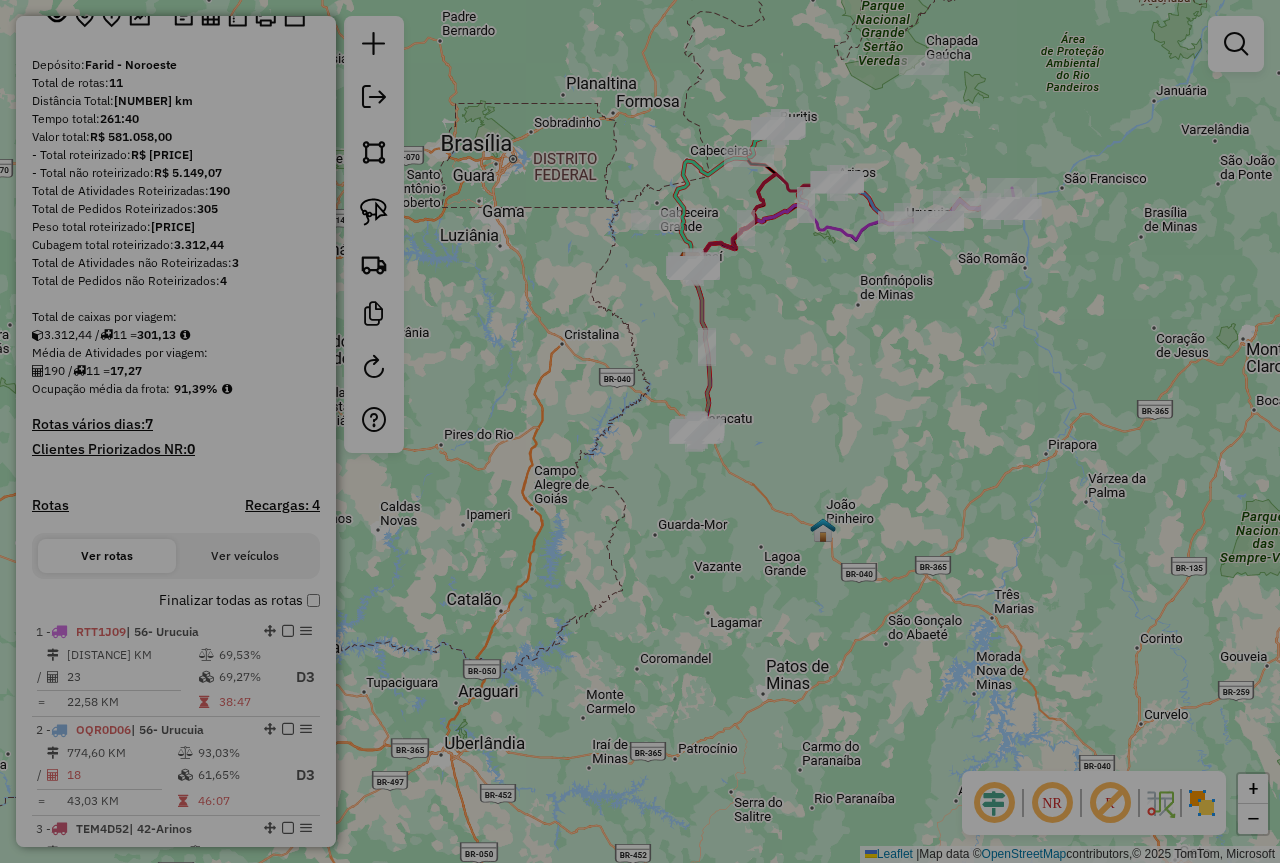 select on "**" 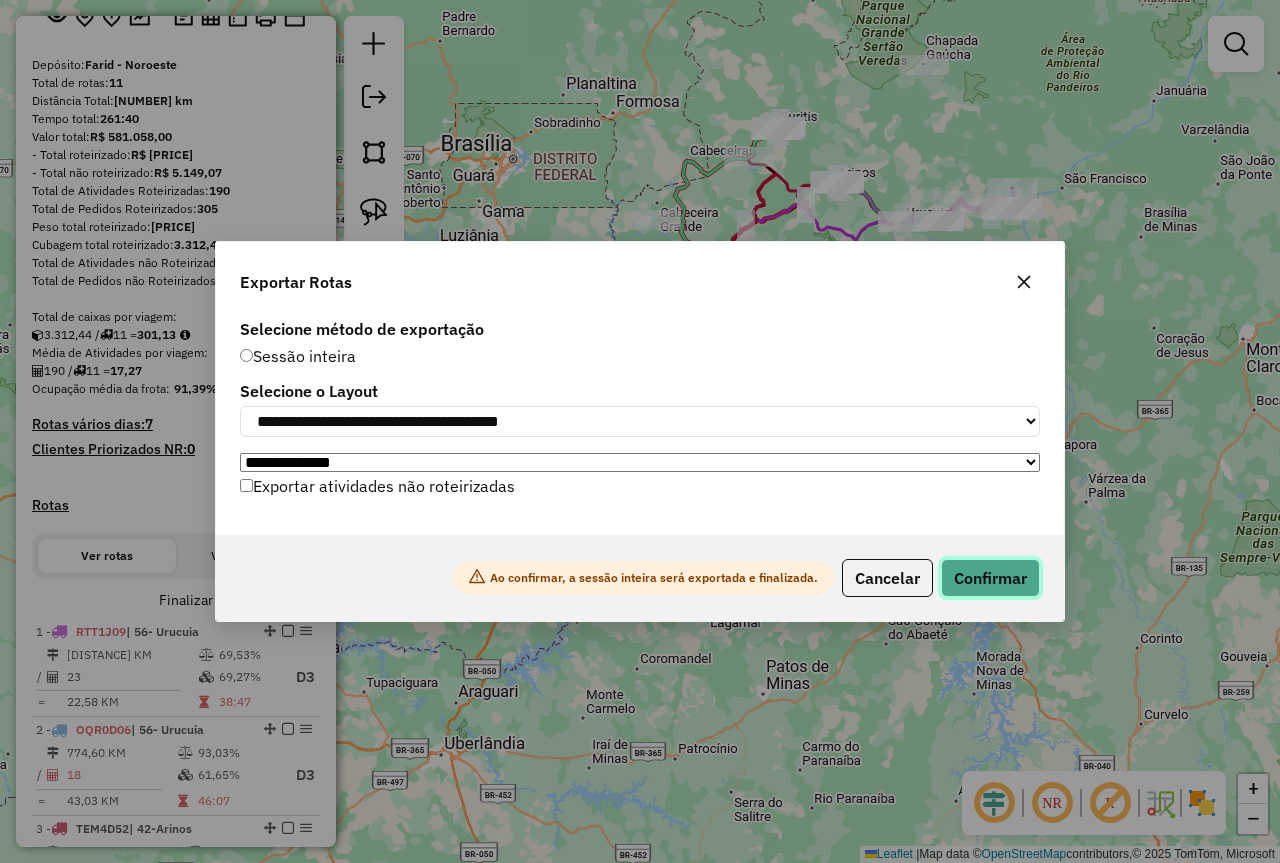 click on "Confirmar" 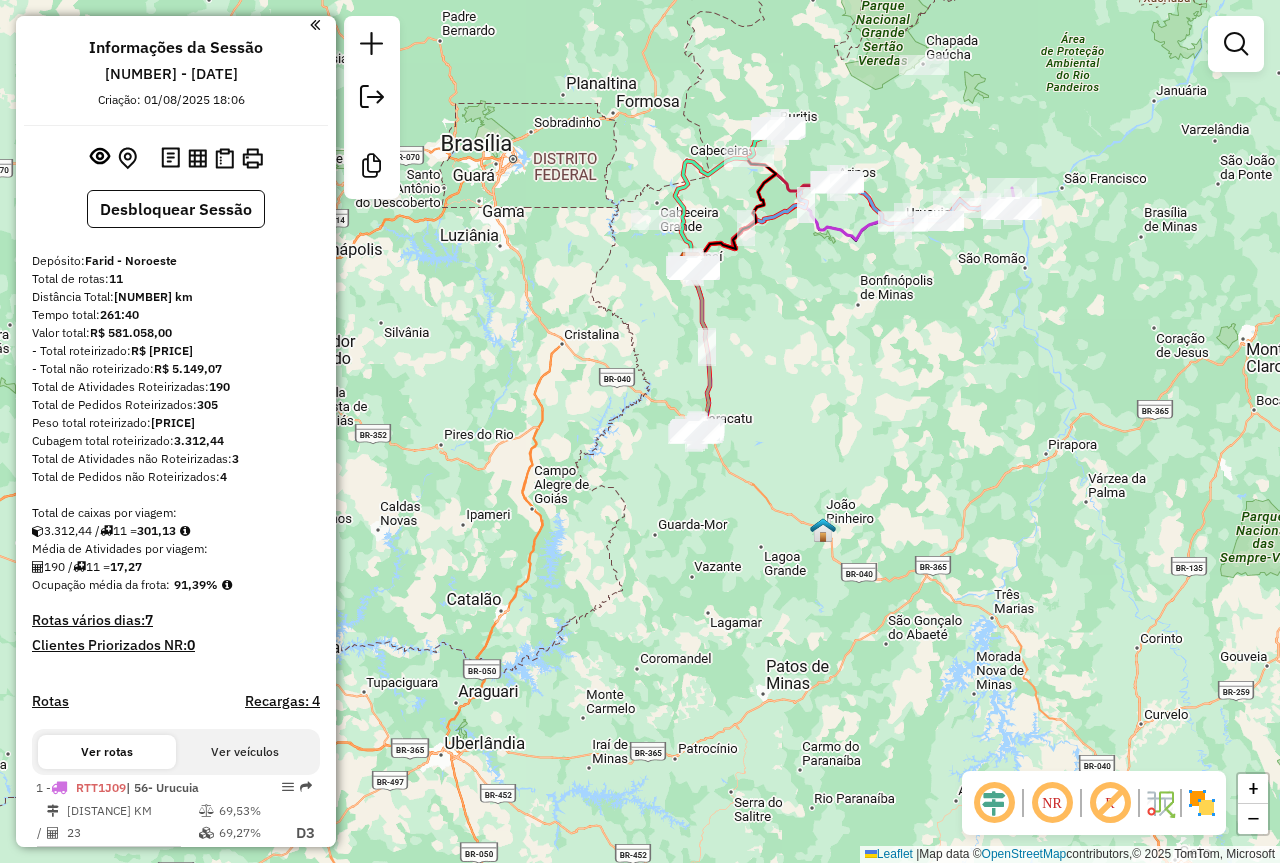 scroll, scrollTop: 0, scrollLeft: 0, axis: both 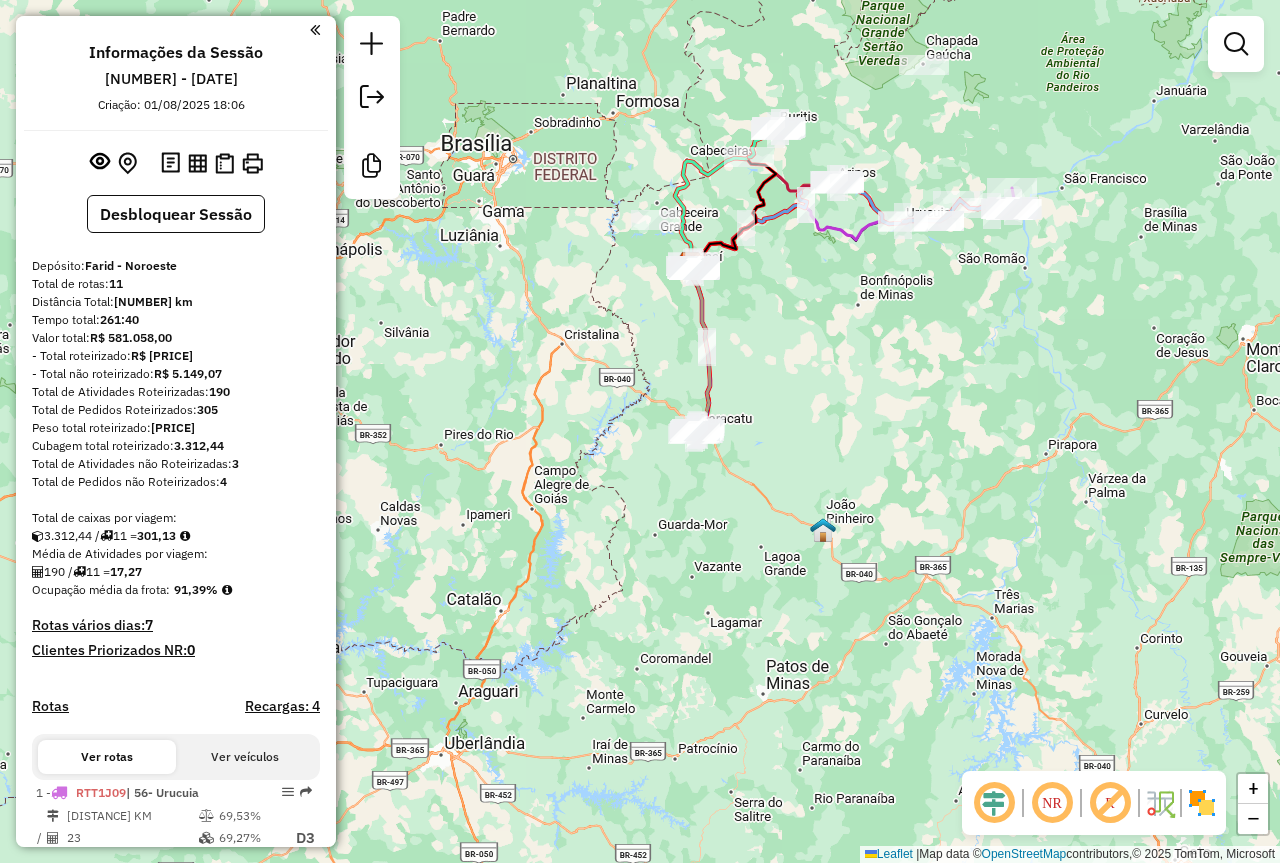 drag, startPoint x: 152, startPoint y: 424, endPoint x: 222, endPoint y: 426, distance: 70.028564 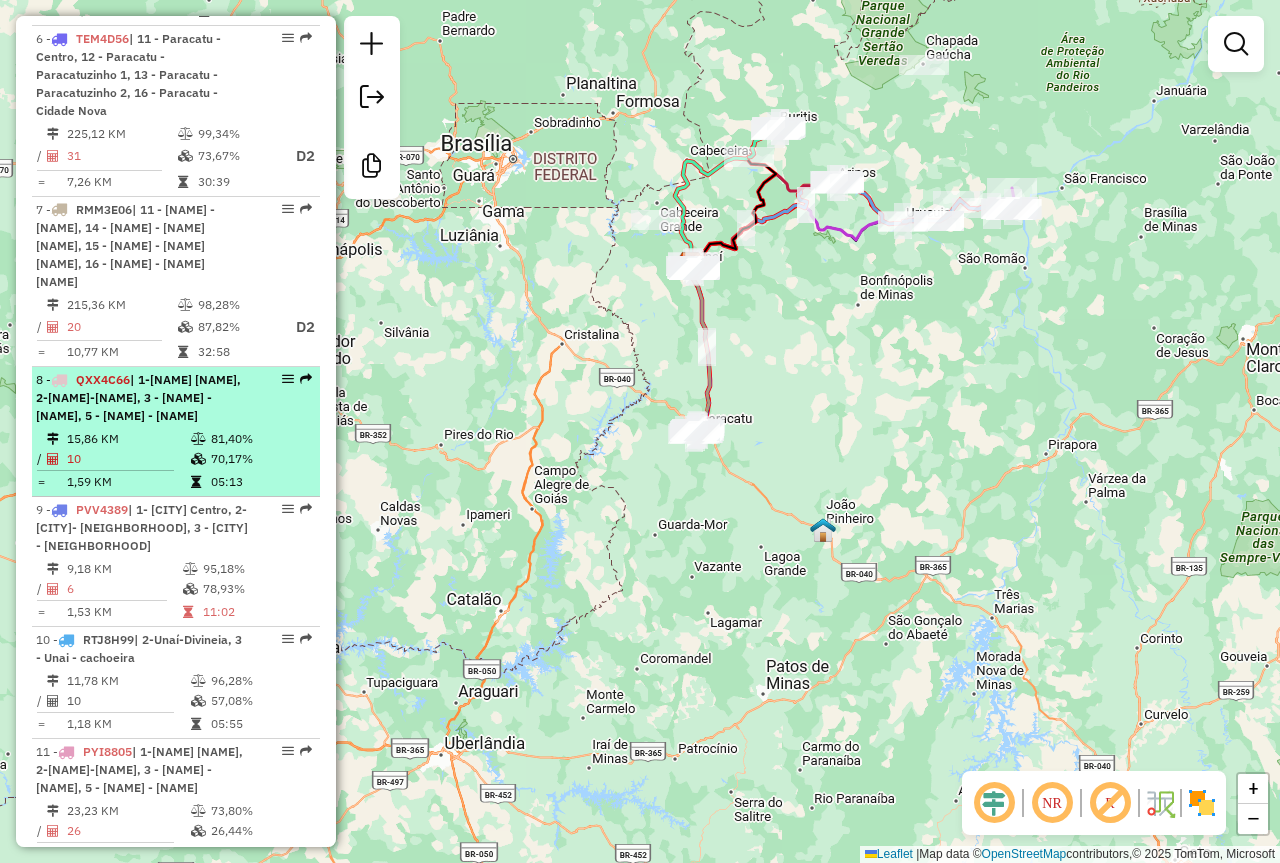 scroll, scrollTop: 1653, scrollLeft: 0, axis: vertical 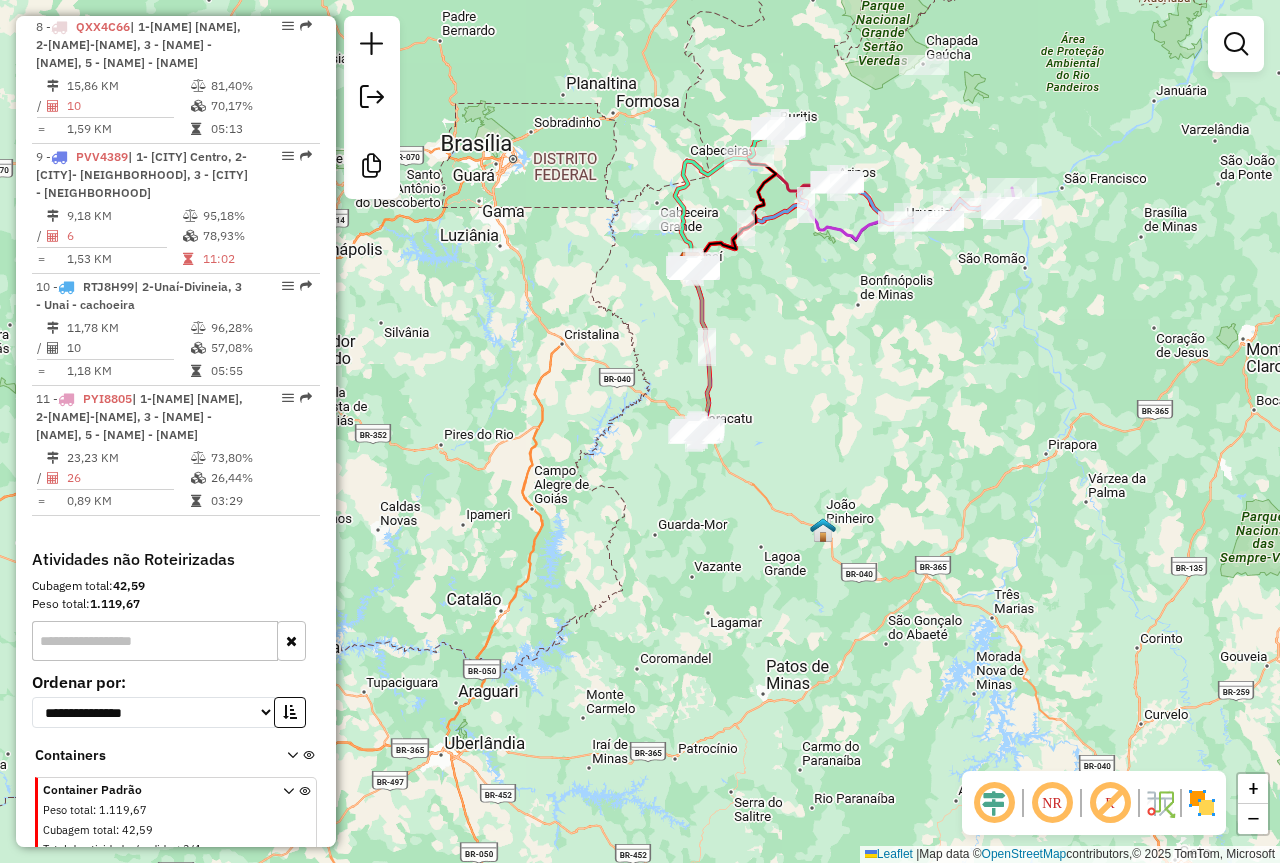 click on "Janela de atendimento Grade de atendimento Capacidade Transportadoras Veículos Cliente Pedidos  Rotas Selecione os dias de semana para filtrar as janelas de atendimento  Seg   Ter   Qua   Qui   Sex   Sáb   Dom  Informe o período da janela de atendimento: De: Até:  Filtrar exatamente a janela do cliente  Considerar janela de atendimento padrão  Selecione os dias de semana para filtrar as grades de atendimento  Seg   Ter   Qua   Qui   Sex   Sáb   Dom   Considerar clientes sem dia de atendimento cadastrado  Clientes fora do dia de atendimento selecionado Filtrar as atividades entre os valores definidos abaixo:  Peso mínimo:   Peso máximo:   Cubagem mínima:   Cubagem máxima:   De:   Até:  Filtrar as atividades entre o tempo de atendimento definido abaixo:  De:   Até:   Considerar capacidade total dos clientes não roteirizados Transportadora: Selecione um ou mais itens Tipo de veículo: Selecione um ou mais itens Veículo: Selecione um ou mais itens Motorista: Selecione um ou mais itens Nome: Rótulo:" 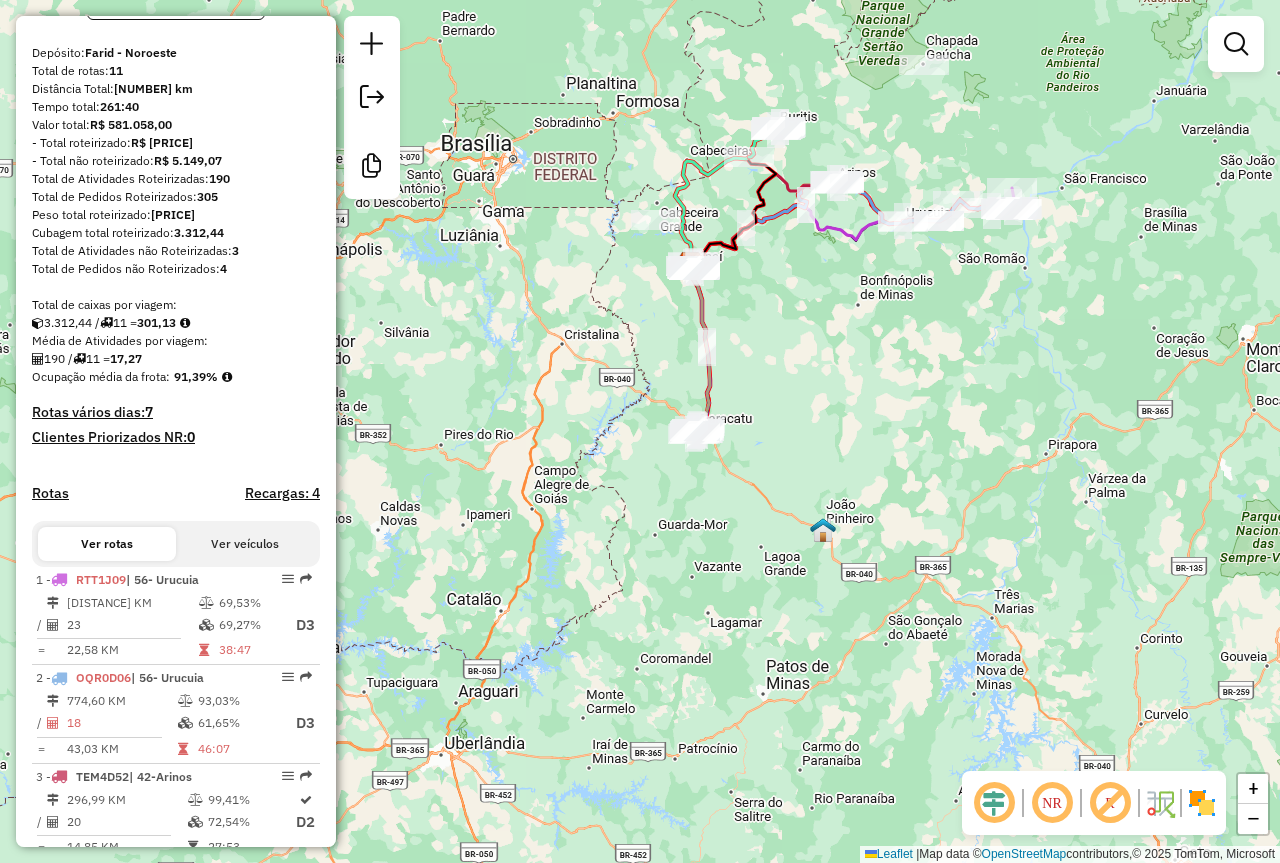 scroll, scrollTop: 0, scrollLeft: 0, axis: both 